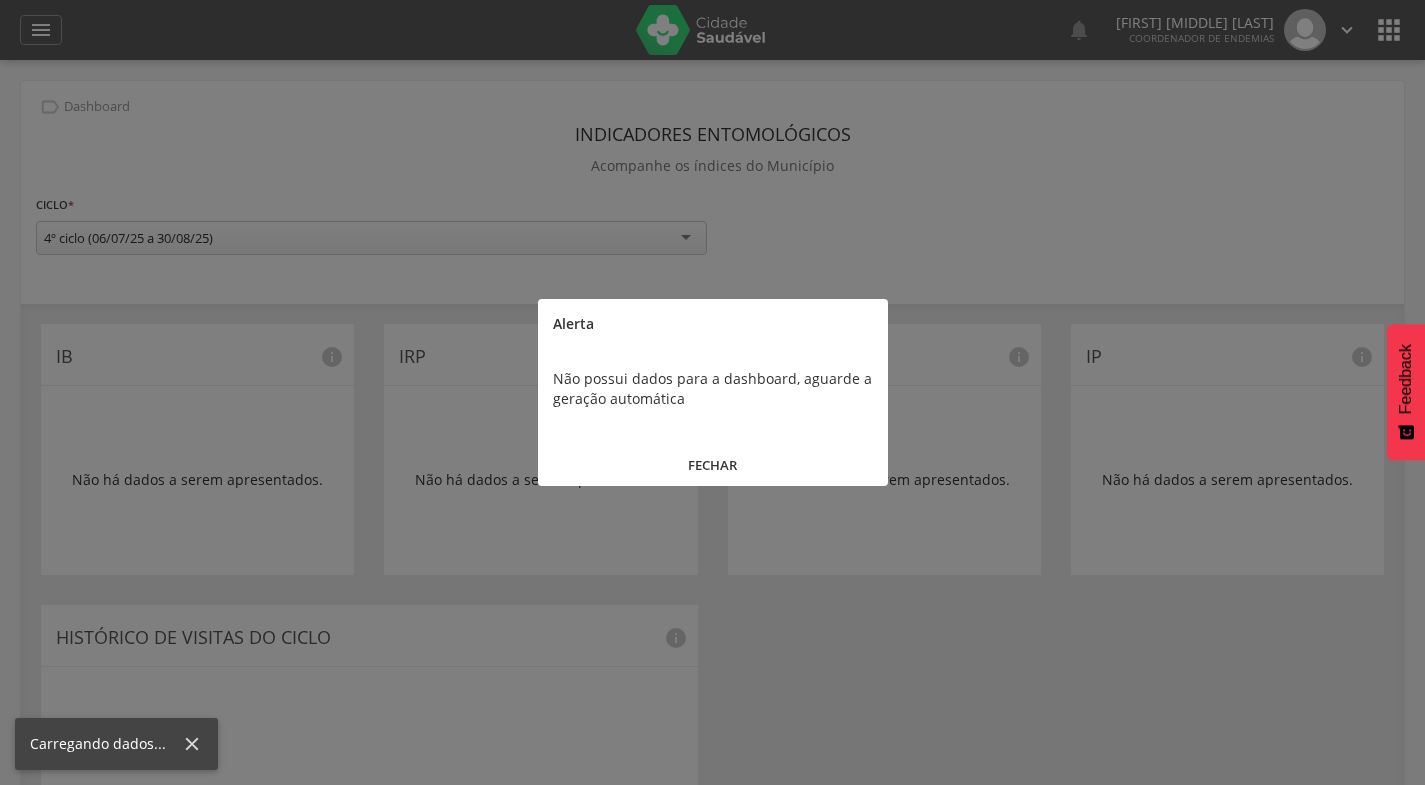 scroll, scrollTop: 0, scrollLeft: 0, axis: both 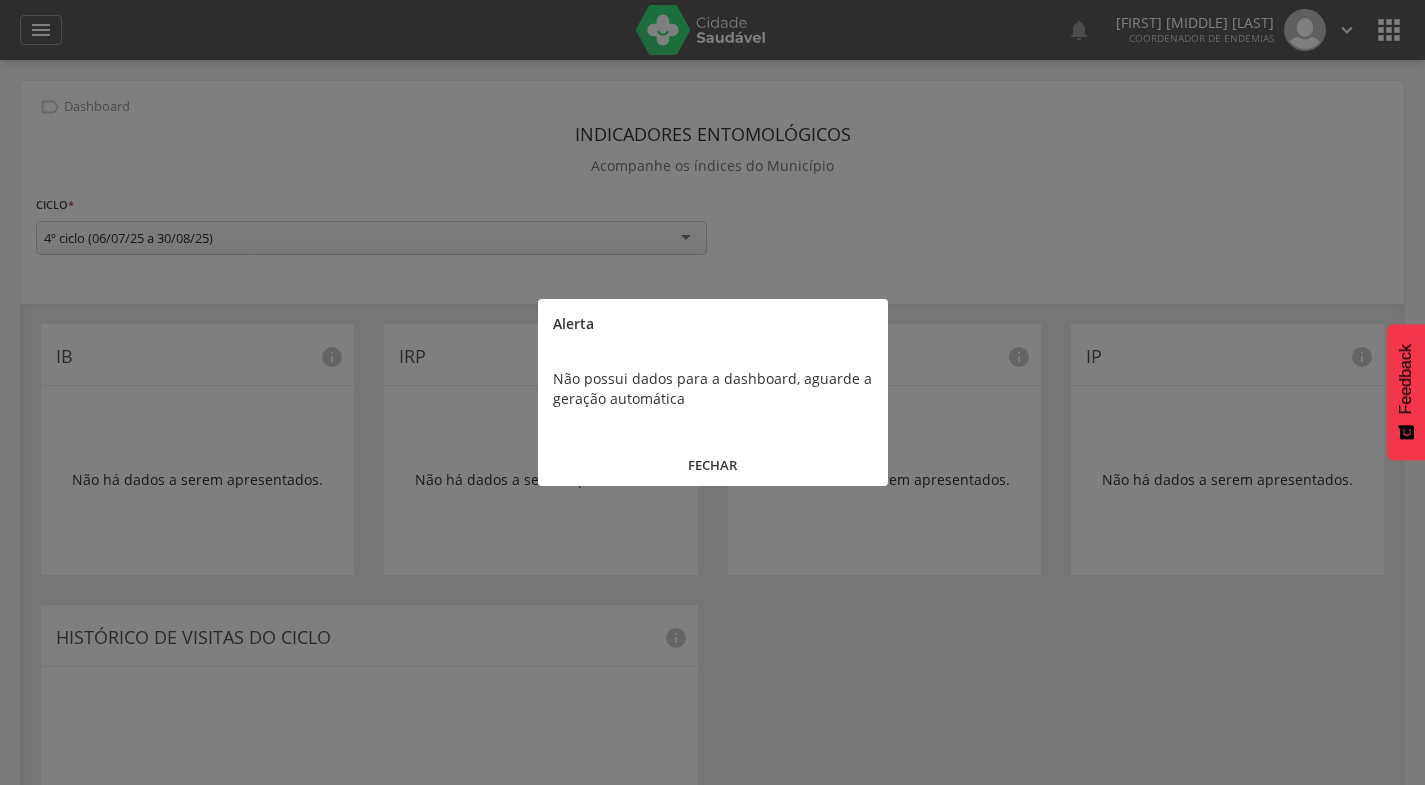 click on "FECHAR" at bounding box center (713, 465) 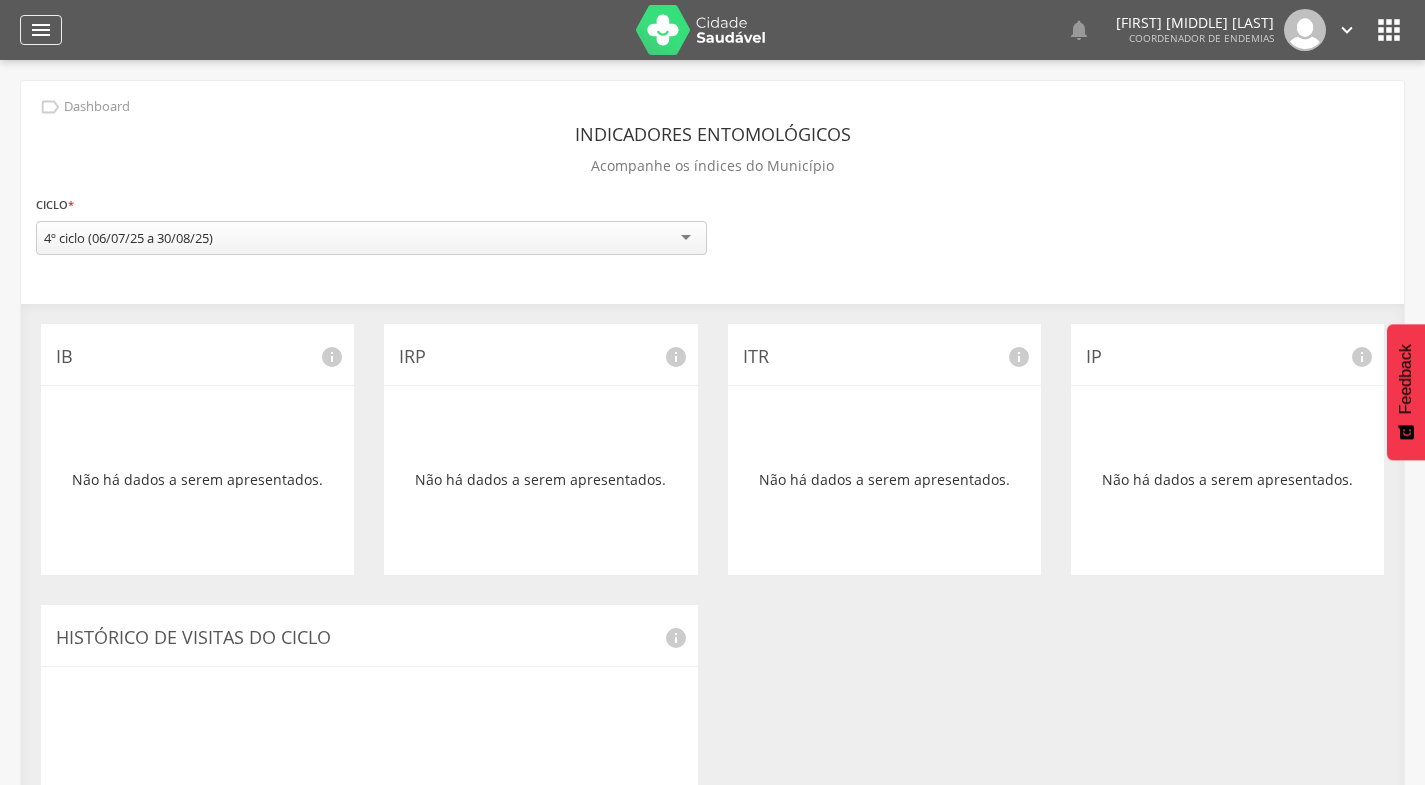 click on "" at bounding box center (41, 30) 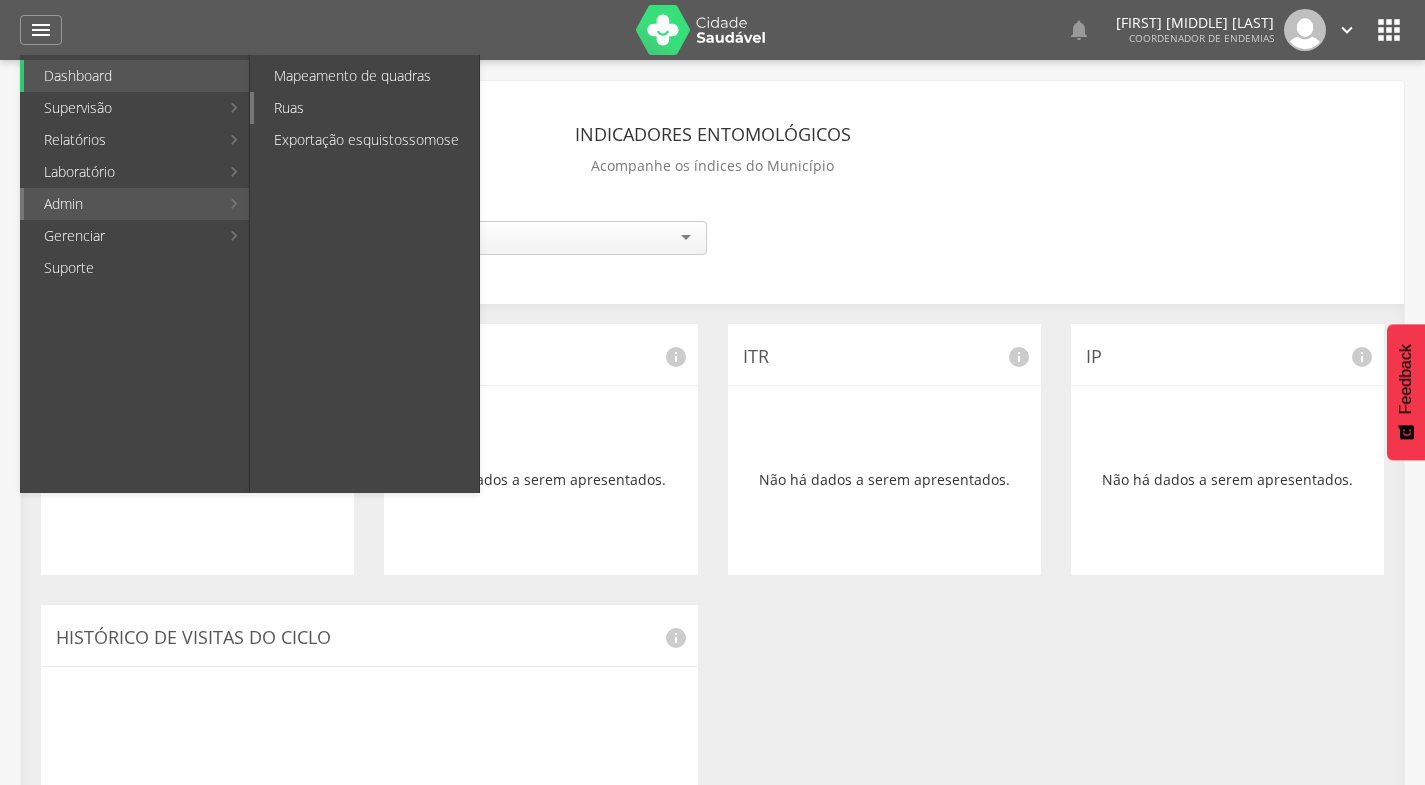 click on "Ruas" at bounding box center [366, 108] 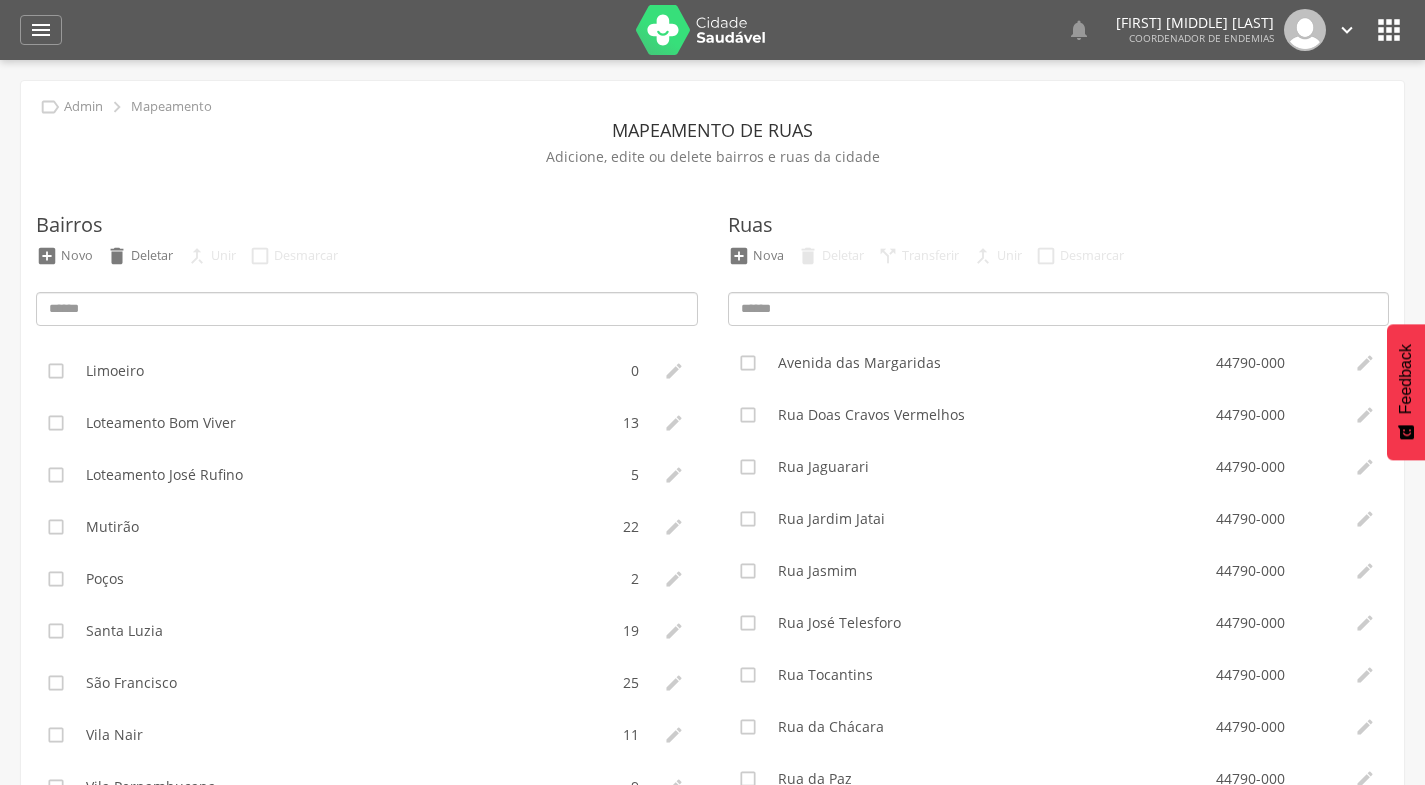scroll, scrollTop: 436, scrollLeft: 0, axis: vertical 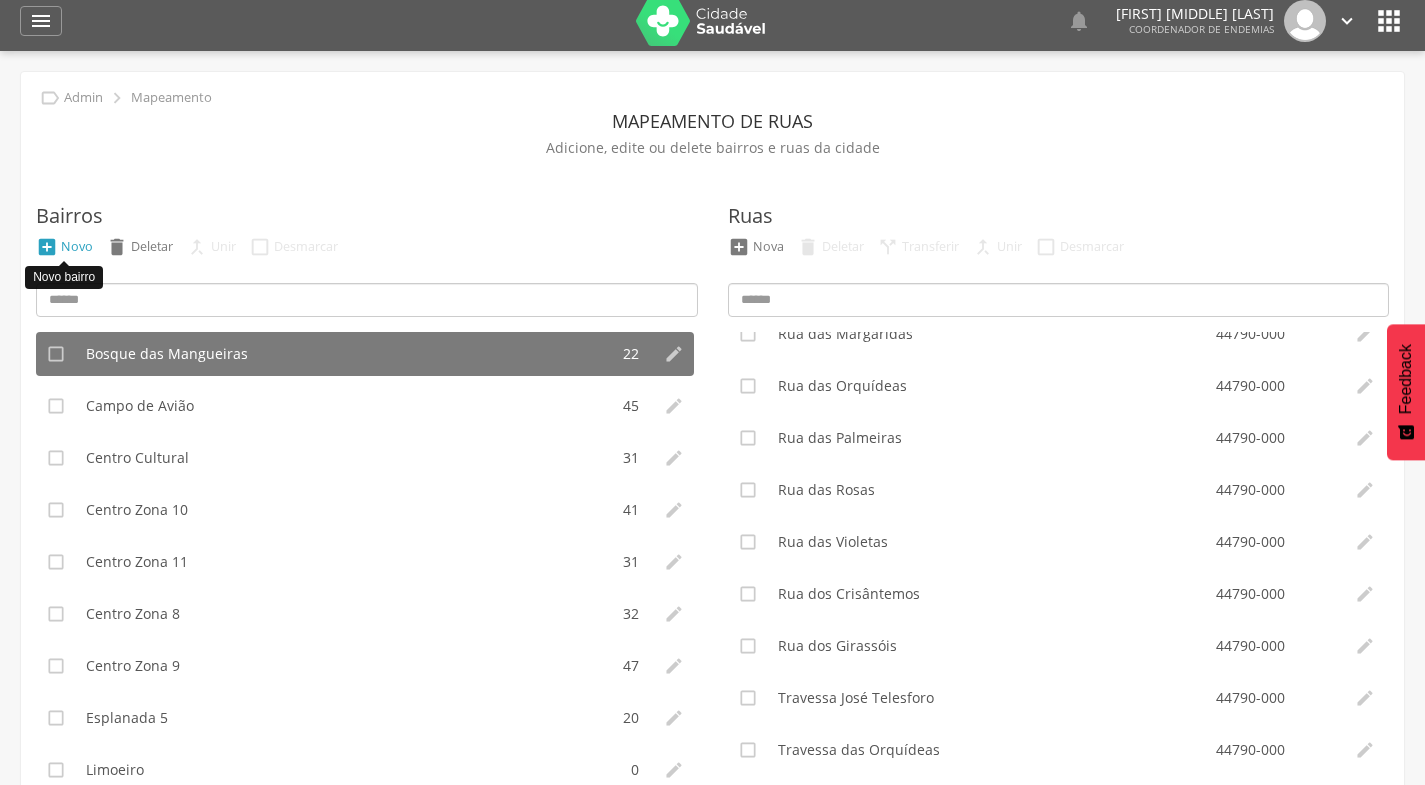 click on "Novo" at bounding box center (77, 246) 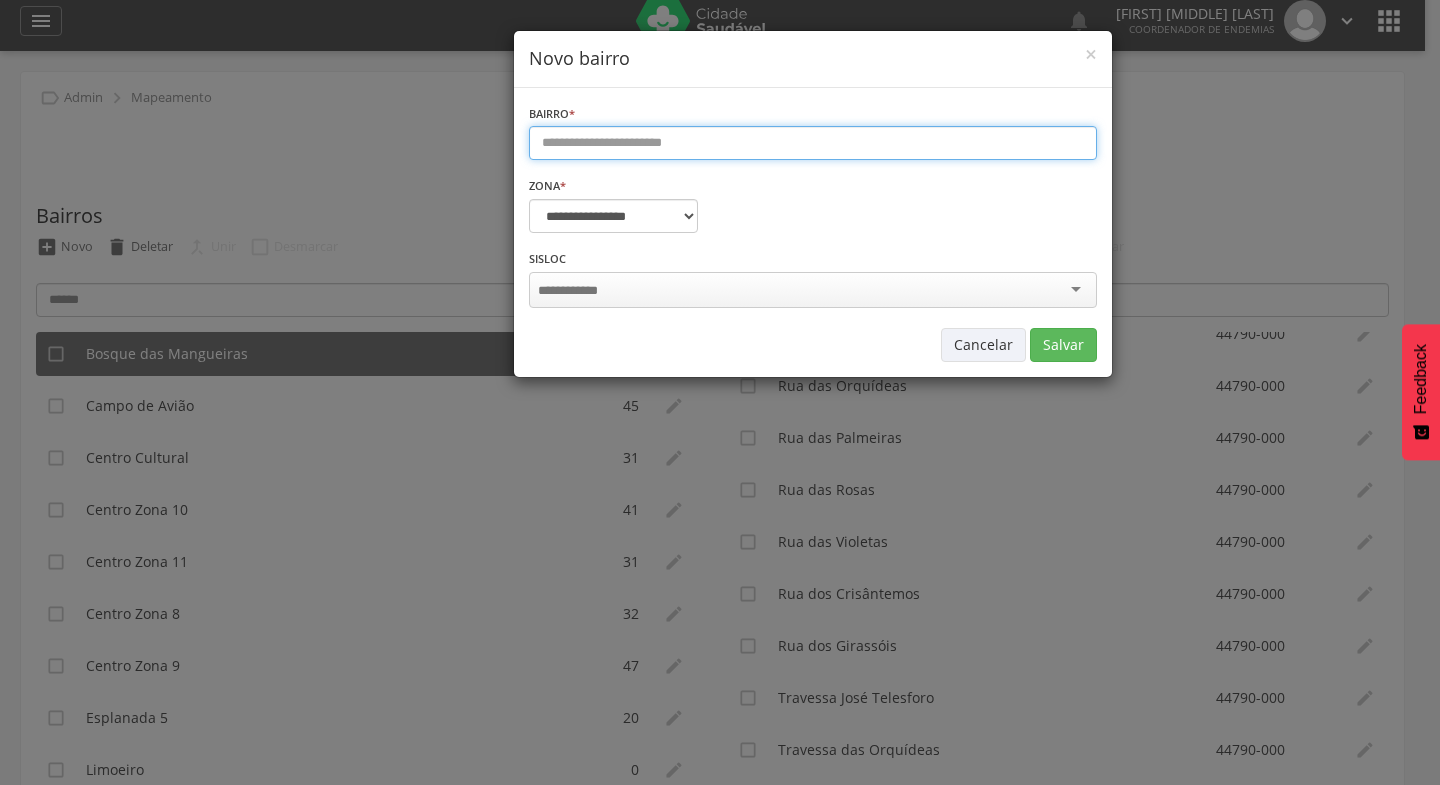 click at bounding box center [813, 143] 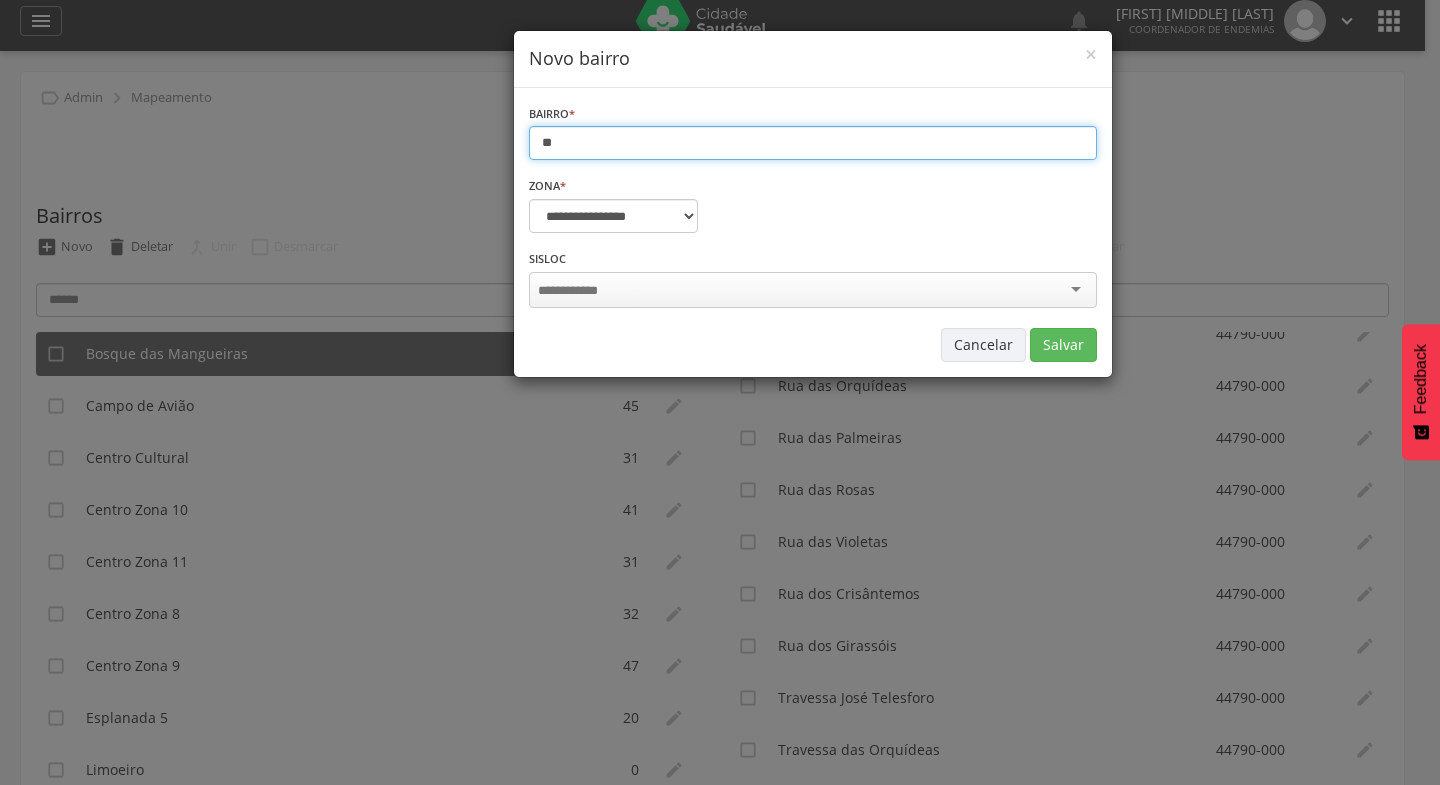 type on "*" 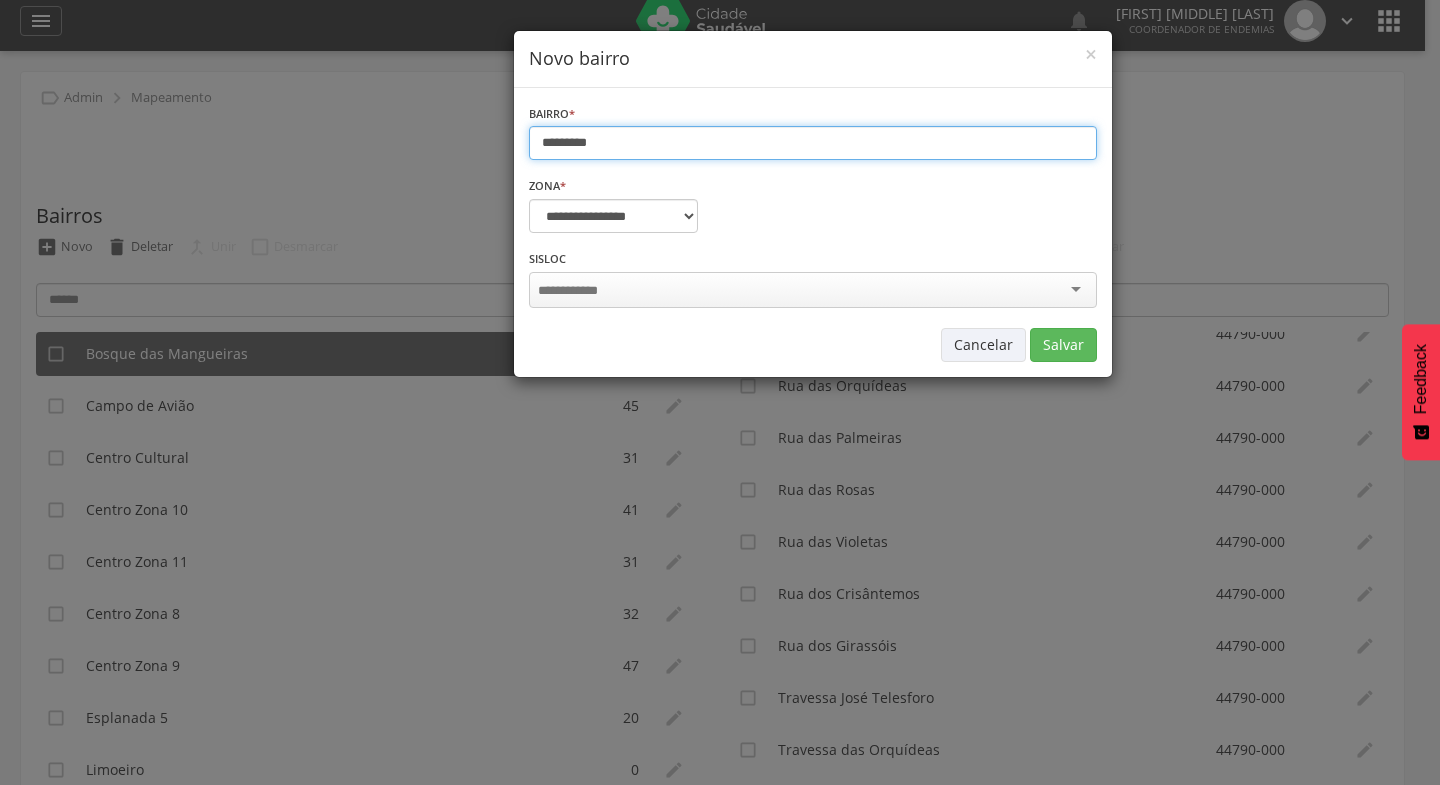 type on "*********" 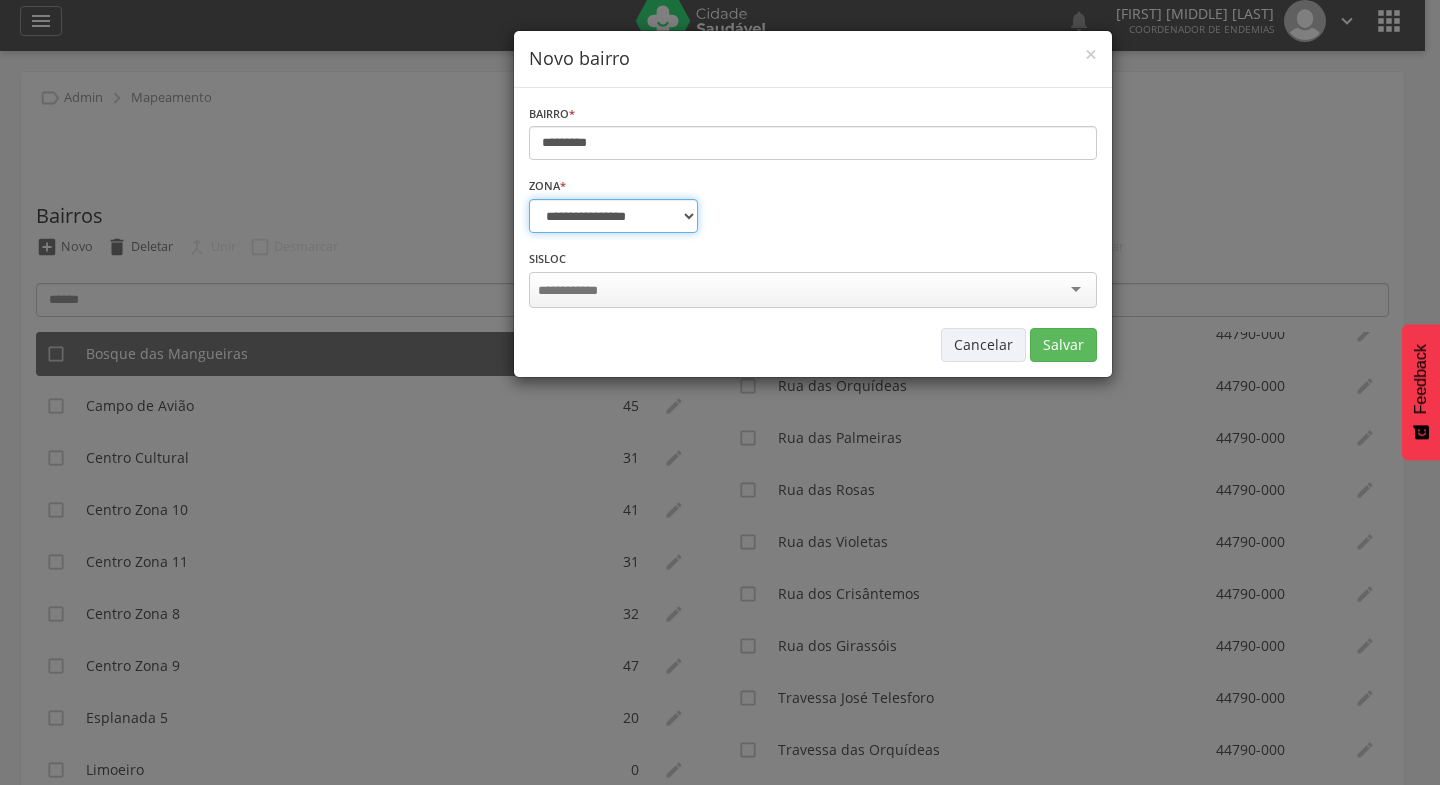 click on "**********" at bounding box center (613, 216) 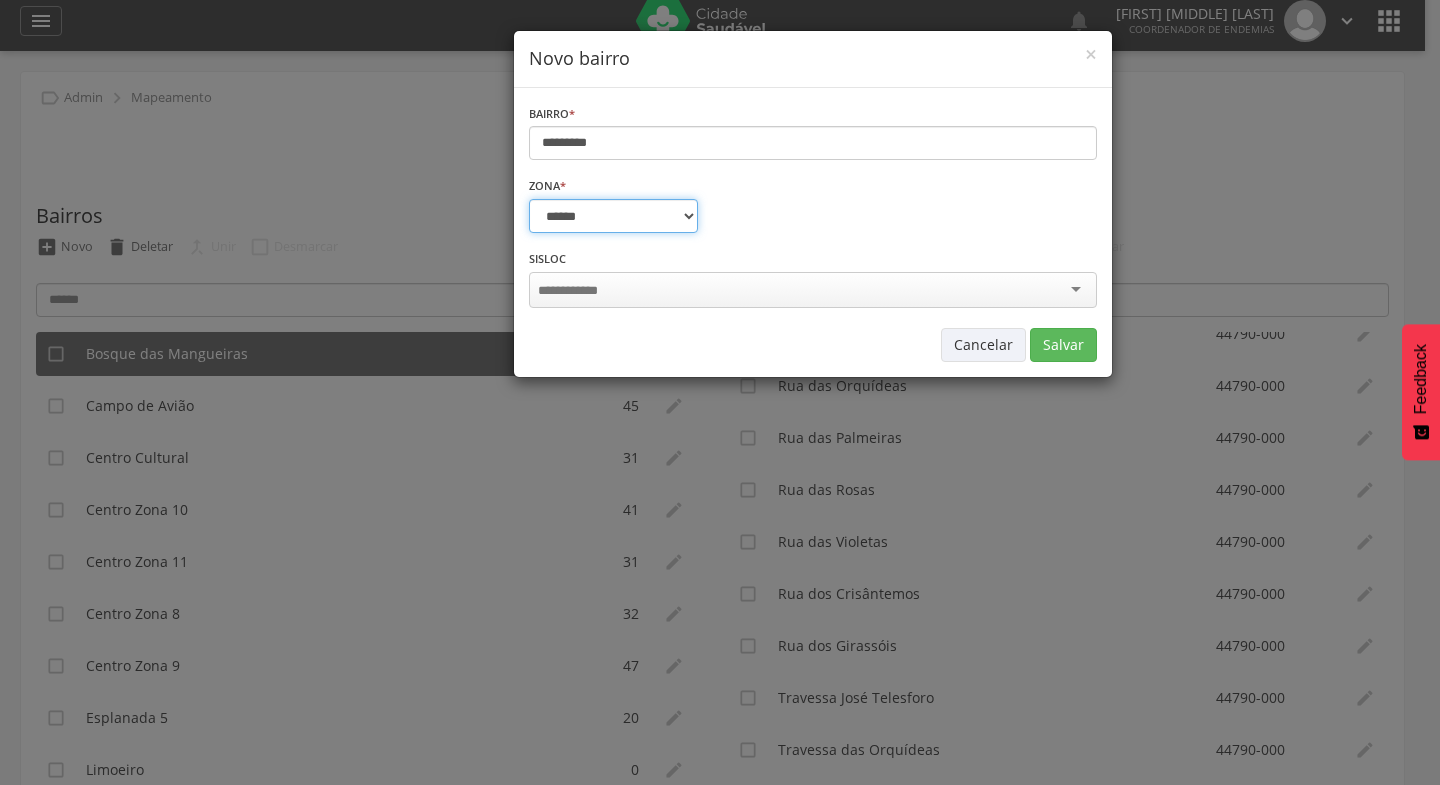 click on "**********" at bounding box center (613, 216) 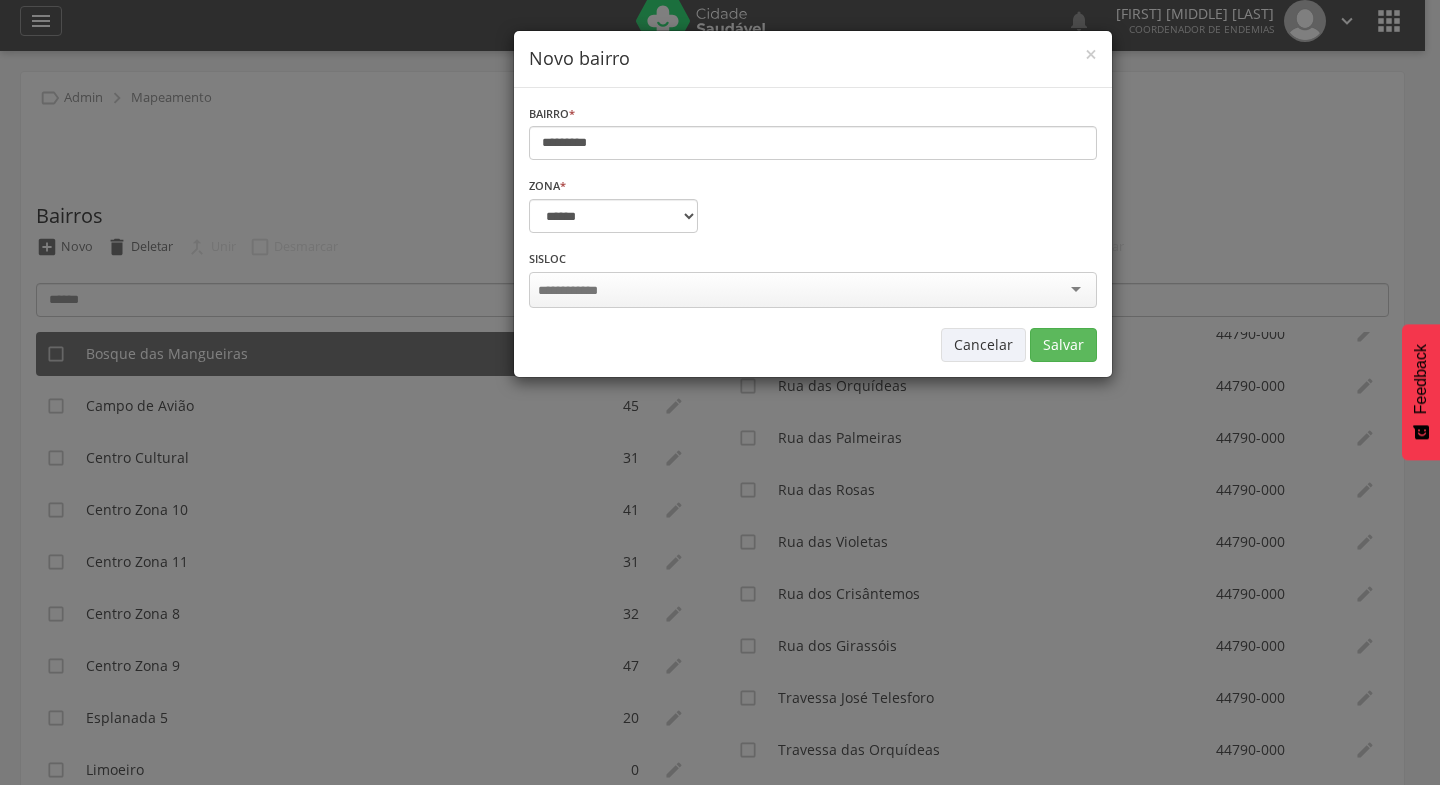 click at bounding box center [813, 290] 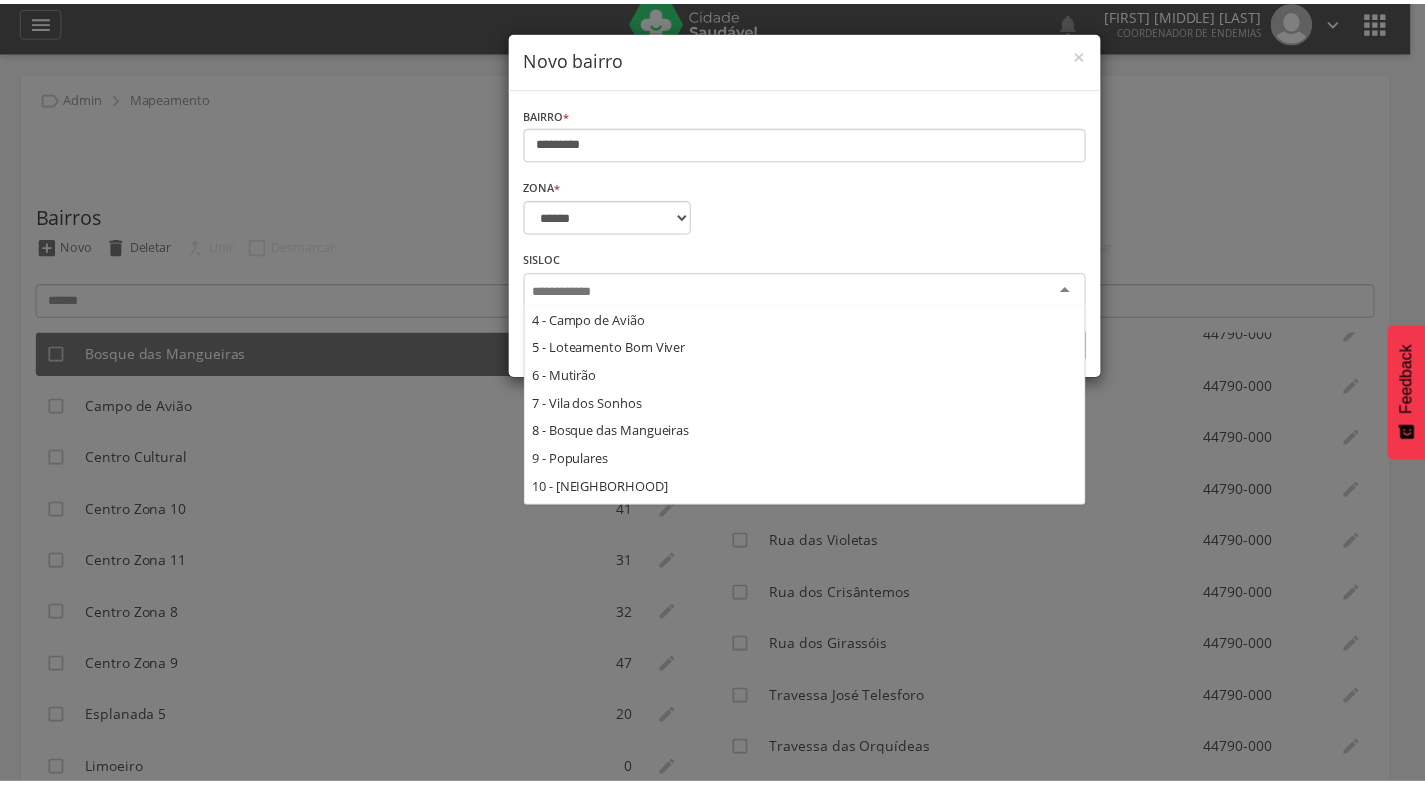scroll, scrollTop: 89, scrollLeft: 0, axis: vertical 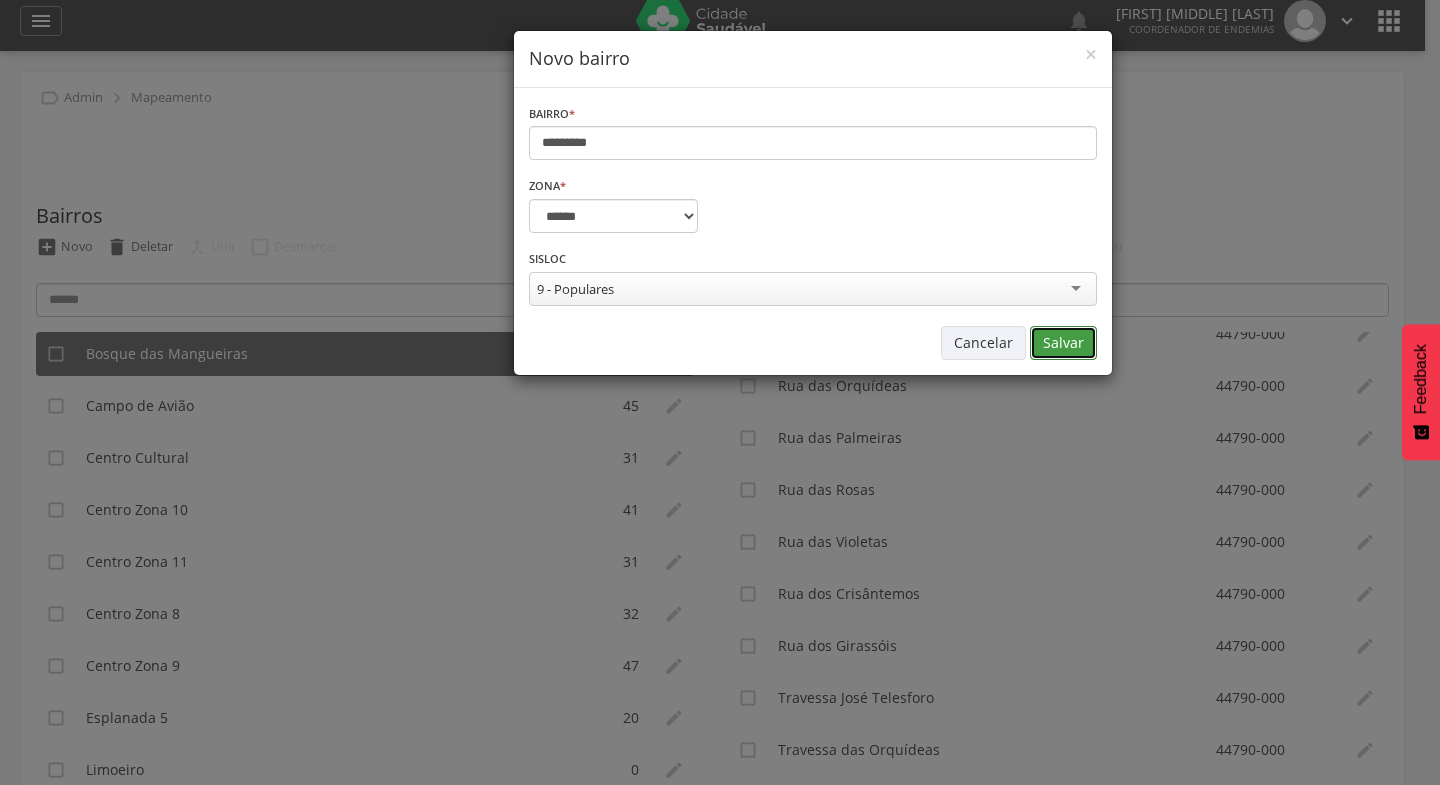 click on "Salvar" at bounding box center (1063, 343) 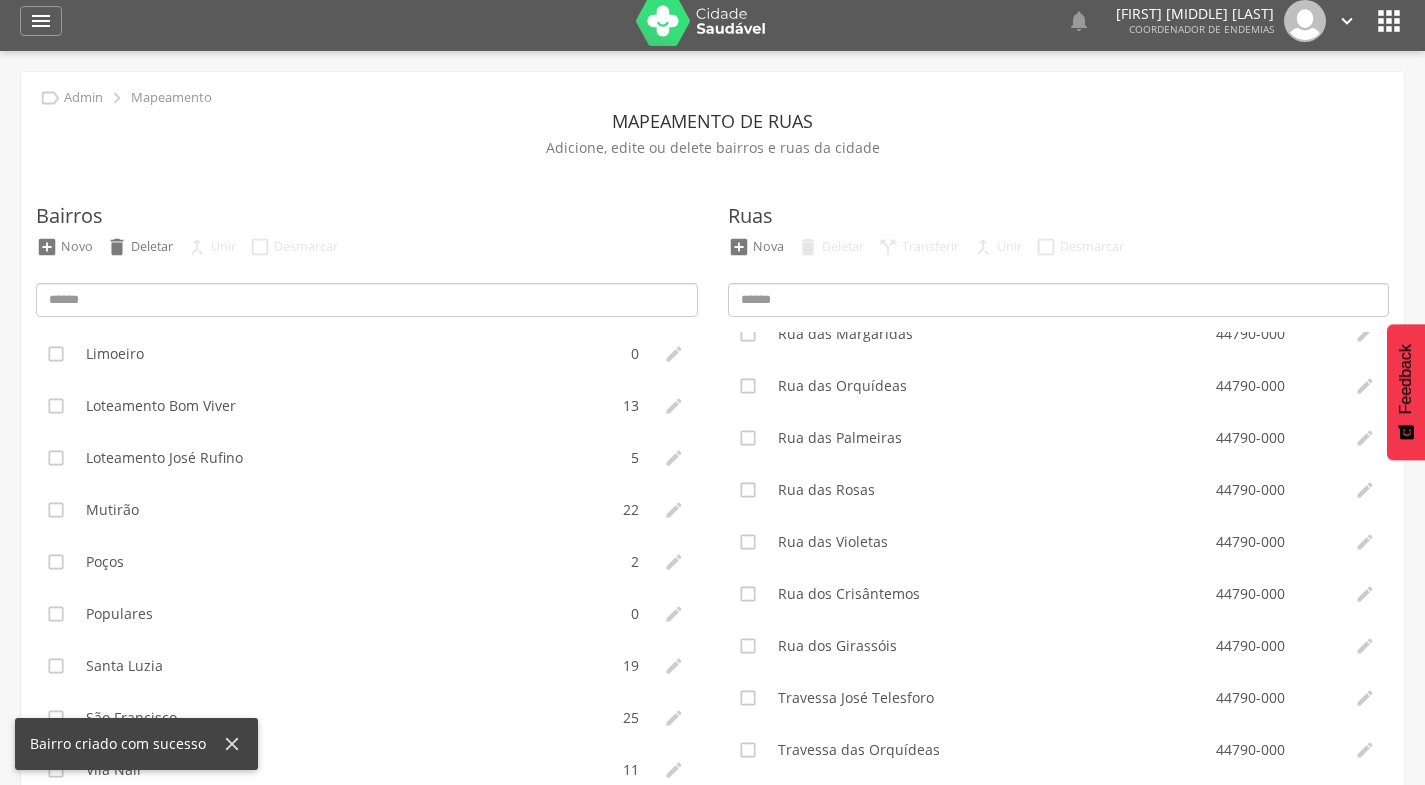 scroll, scrollTop: 439, scrollLeft: 0, axis: vertical 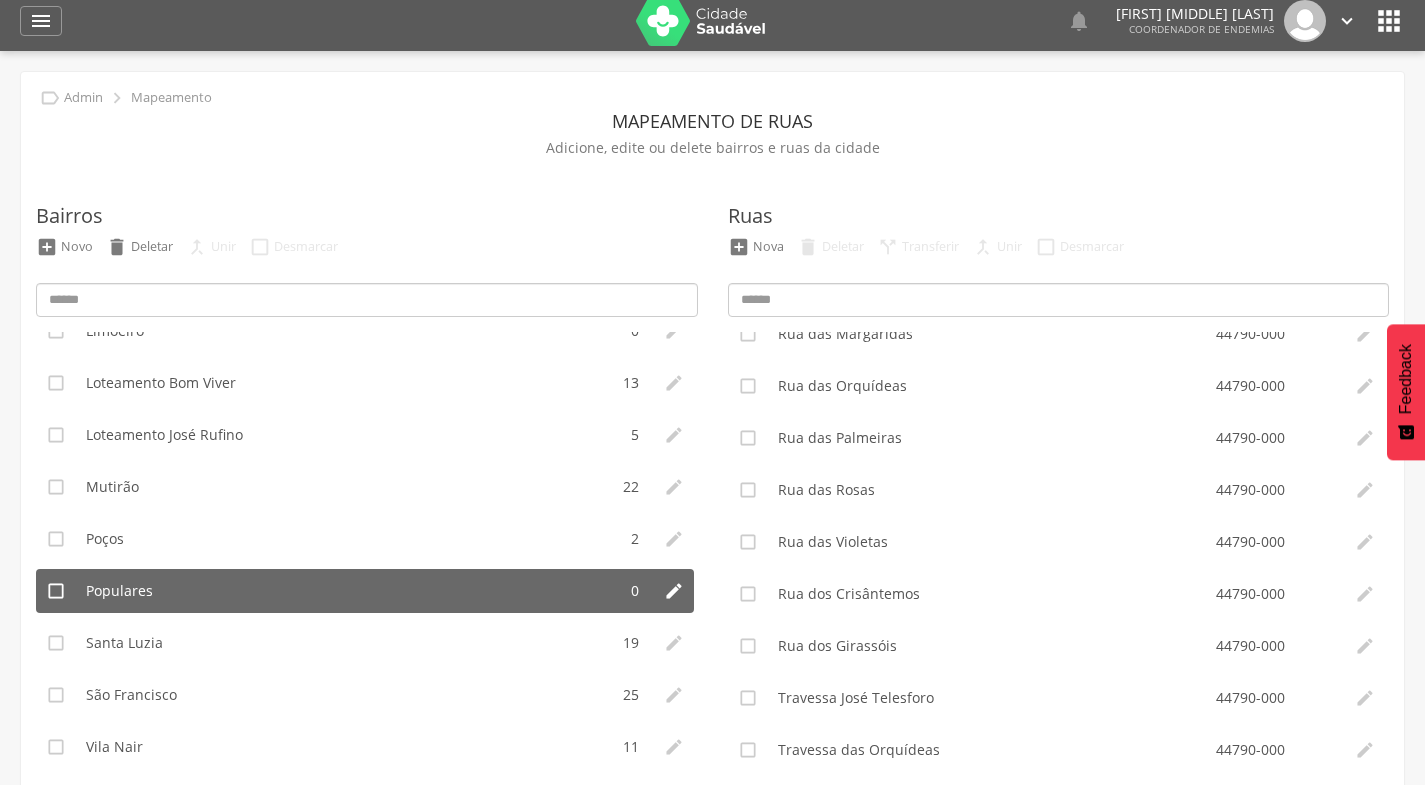 click on "Populares" at bounding box center [119, 591] 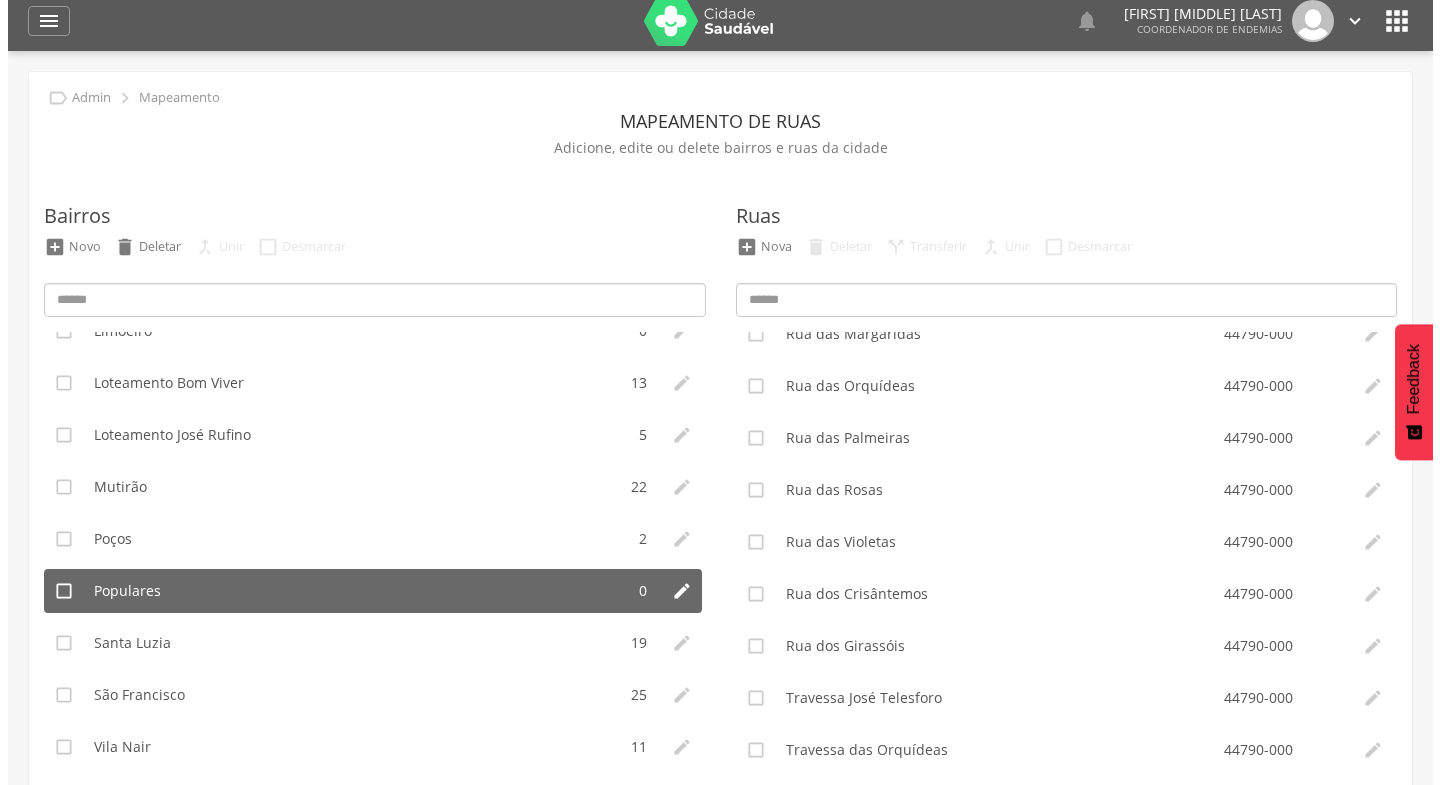 scroll, scrollTop: 0, scrollLeft: 0, axis: both 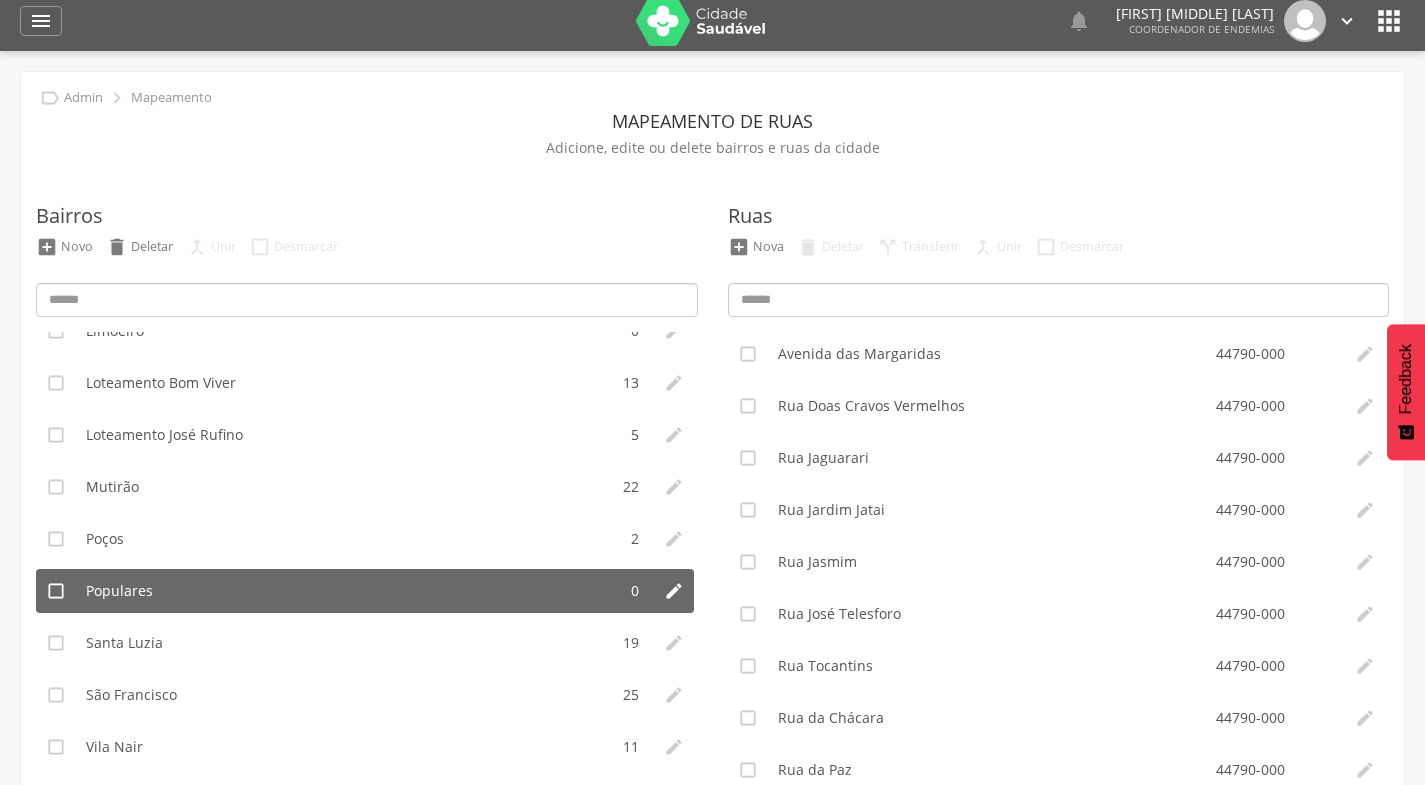 click on "Populares" at bounding box center [119, 591] 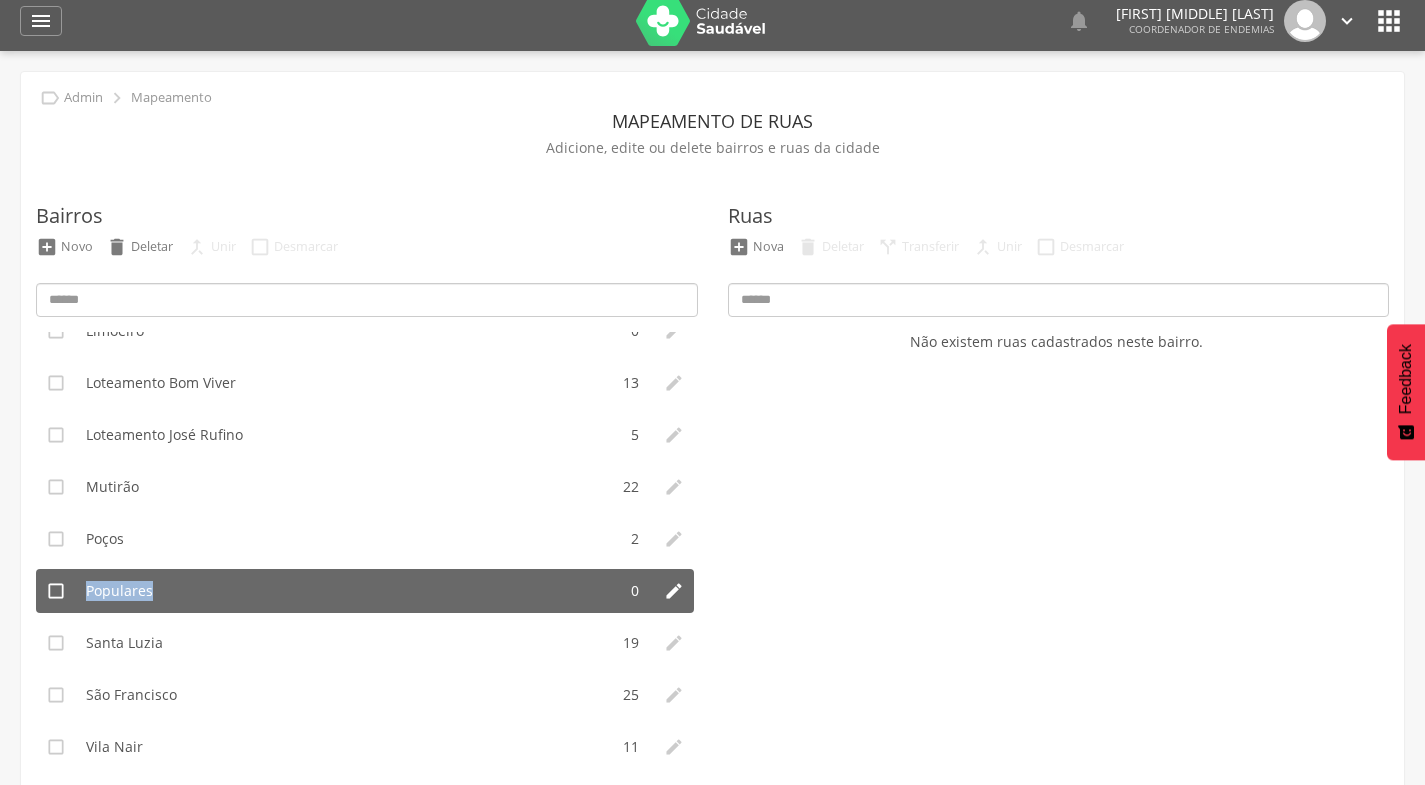 drag, startPoint x: 115, startPoint y: 585, endPoint x: 132, endPoint y: 587, distance: 17.117243 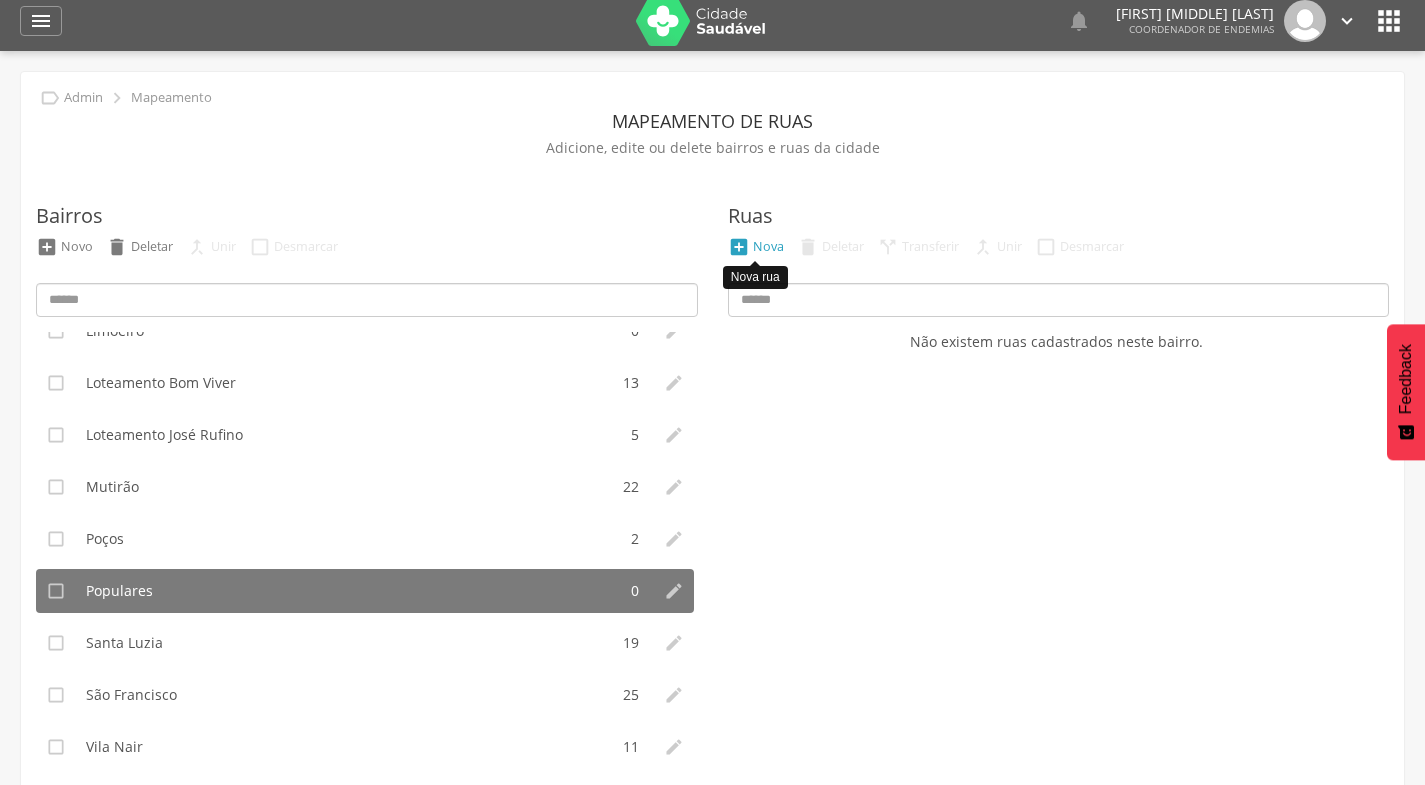 click on "Nova" at bounding box center (768, 246) 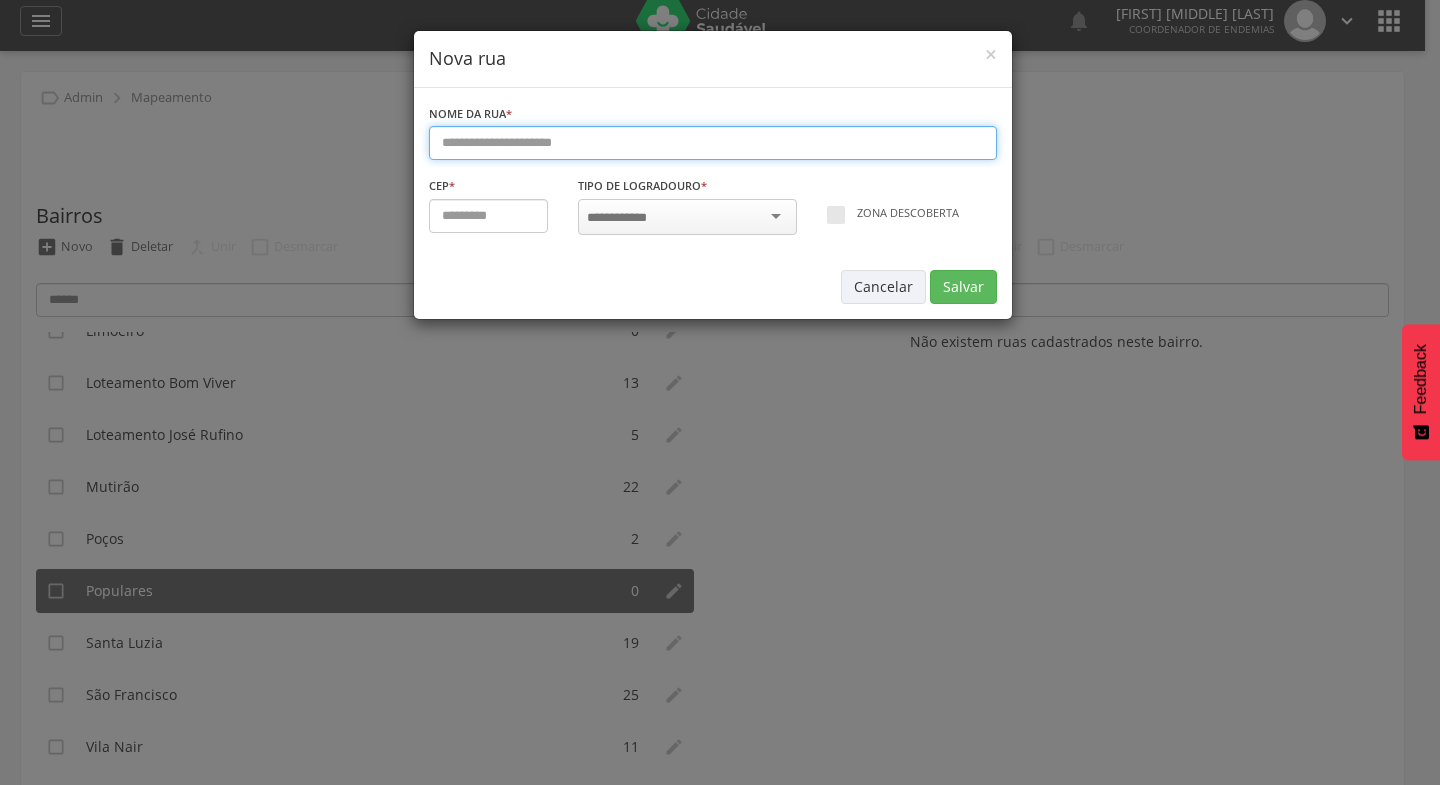 click at bounding box center (713, 143) 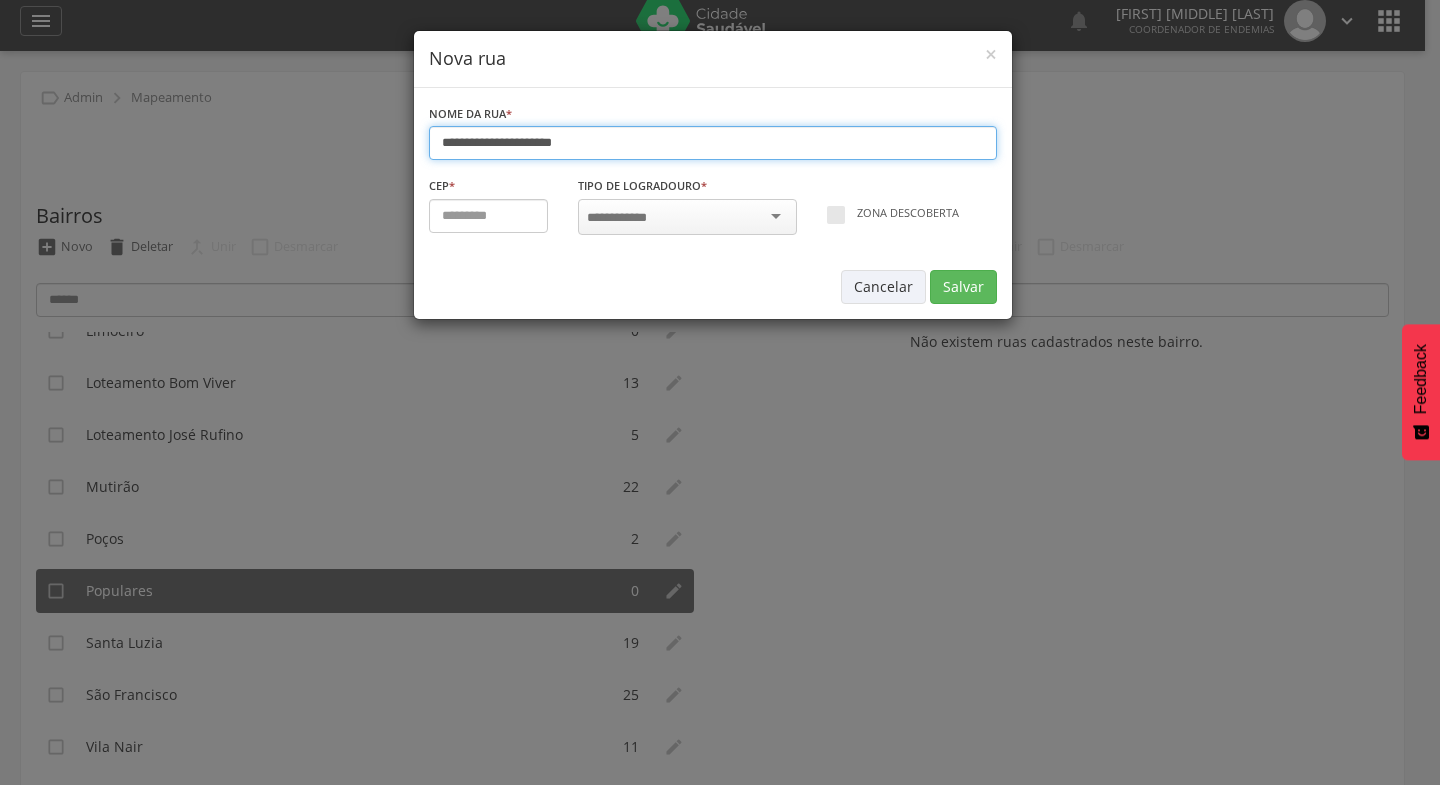 type on "**********" 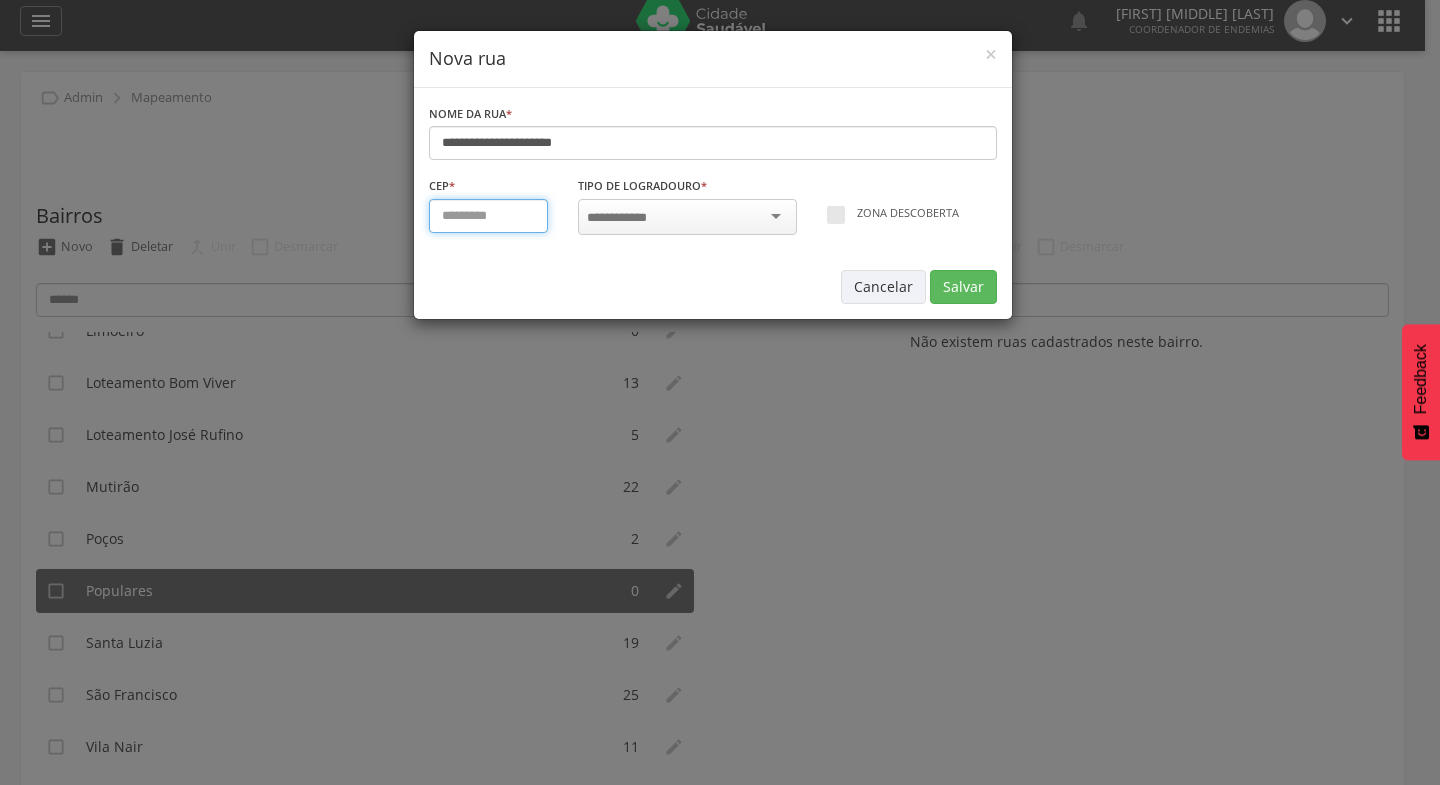 click at bounding box center [489, 216] 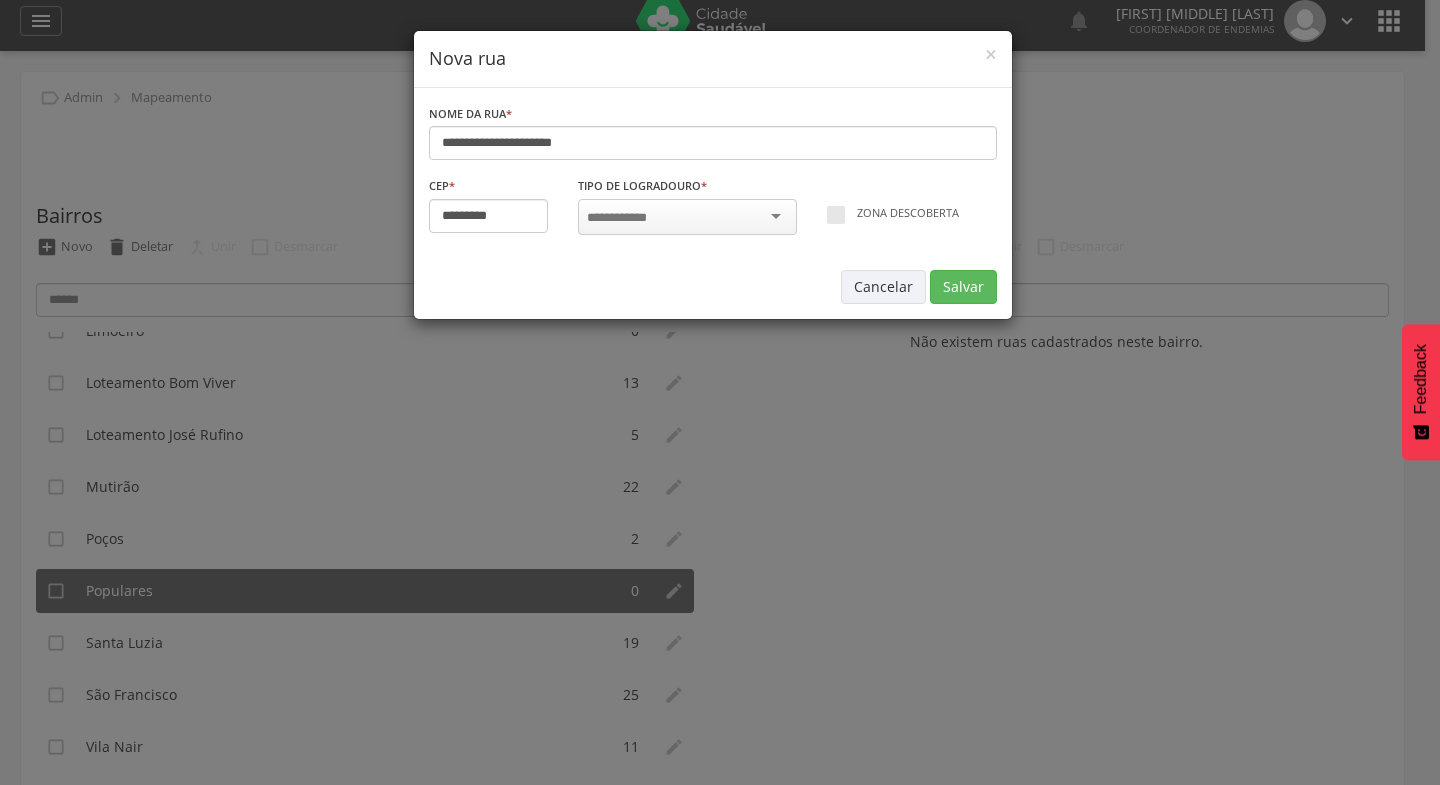 click at bounding box center (687, 217) 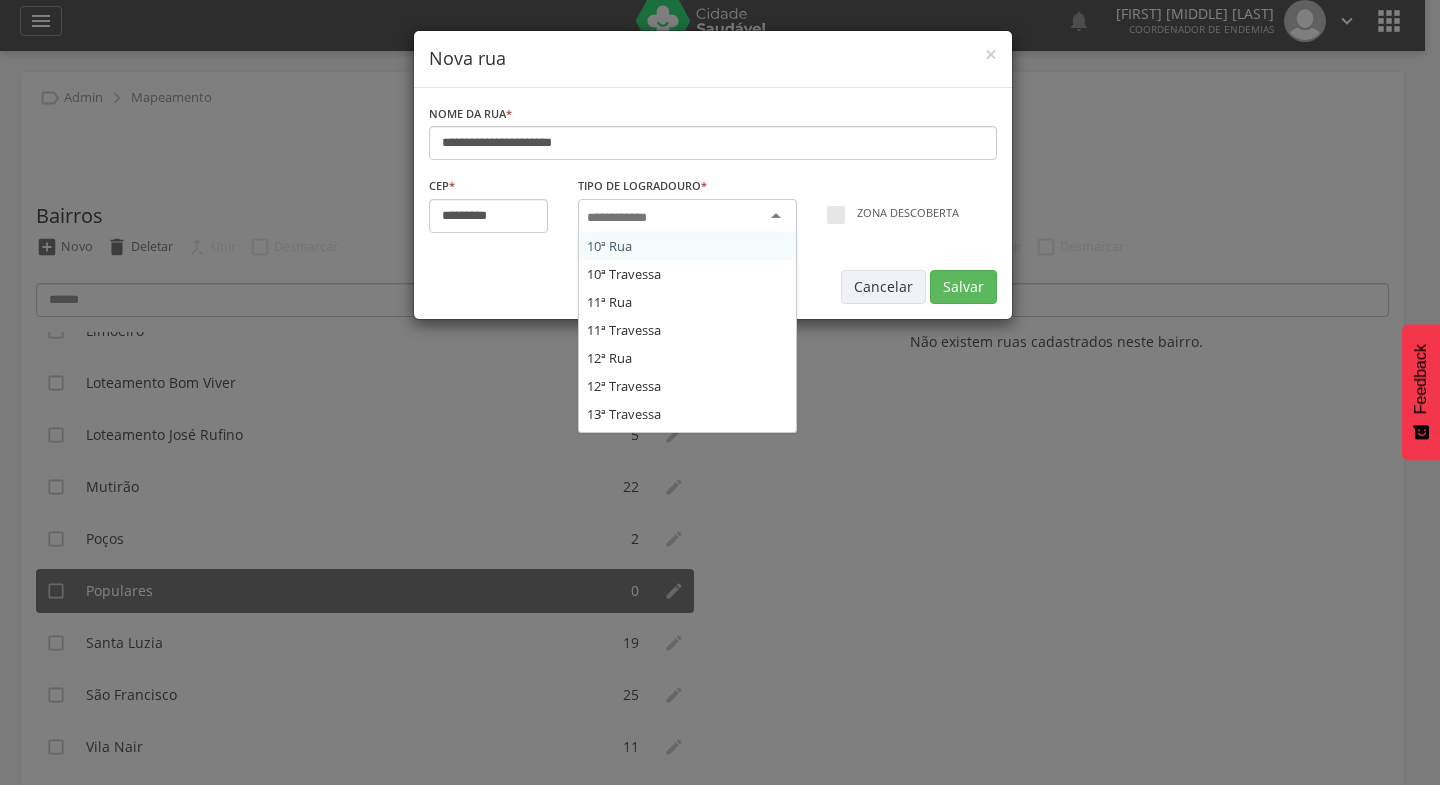 click at bounding box center (687, 217) 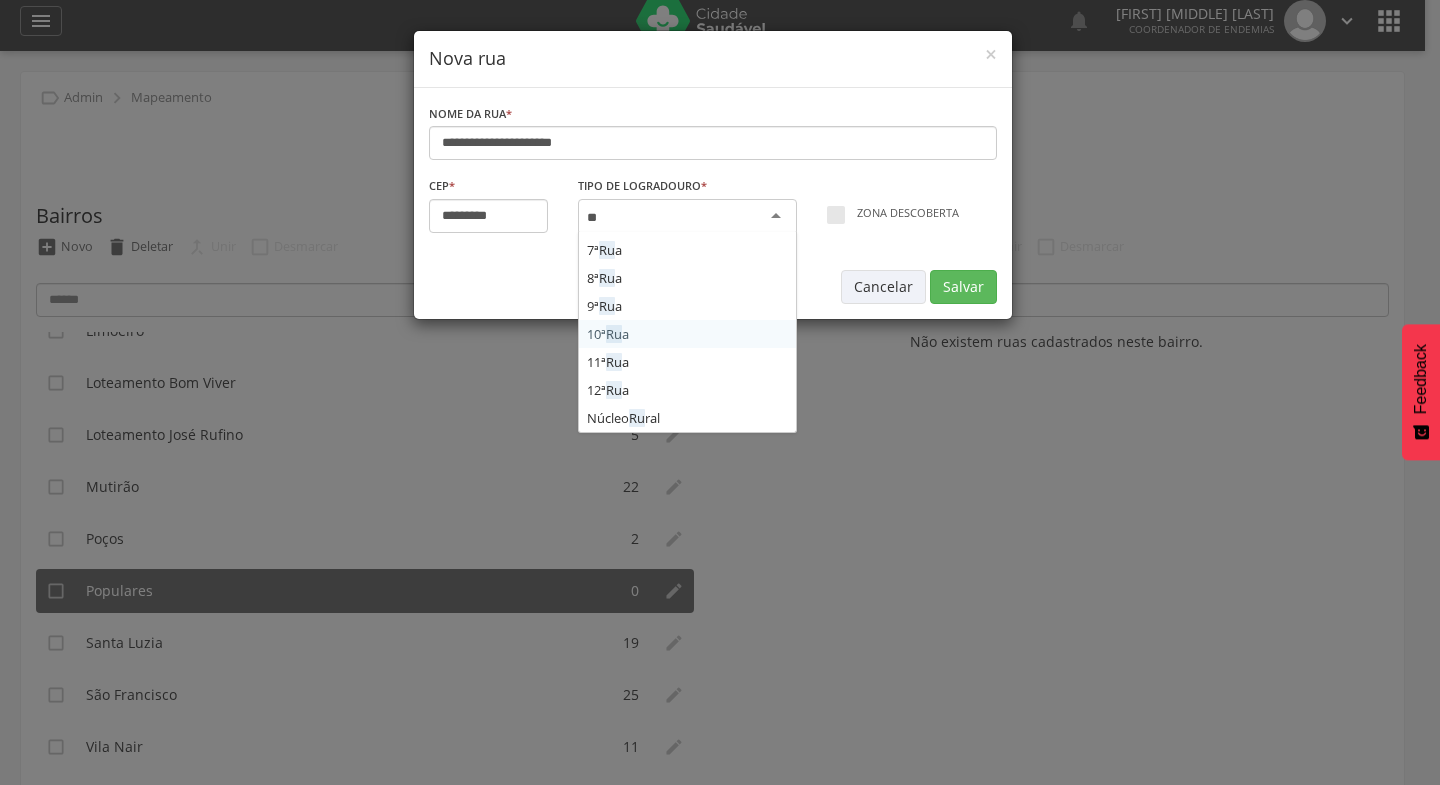 type on "***" 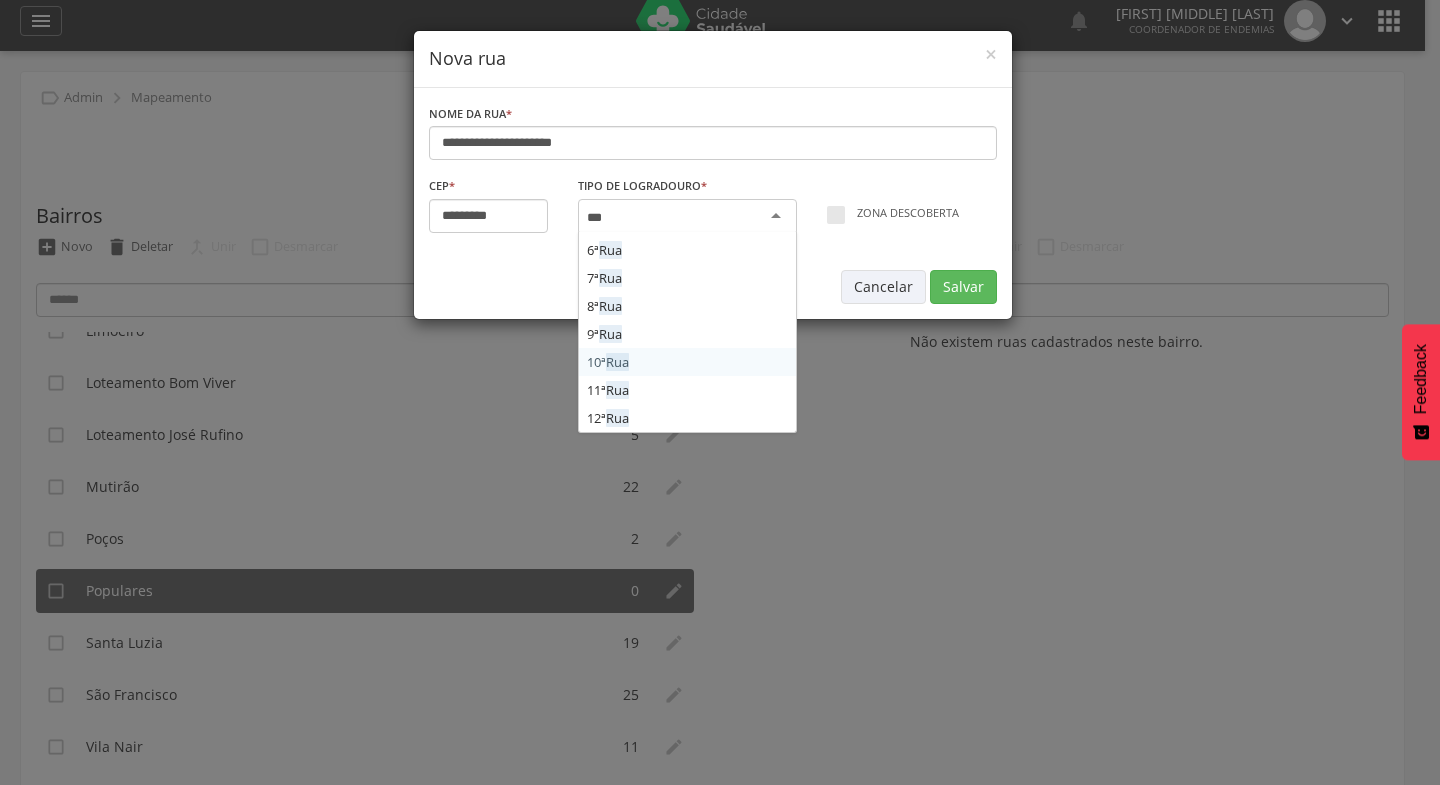 scroll, scrollTop: 360, scrollLeft: 0, axis: vertical 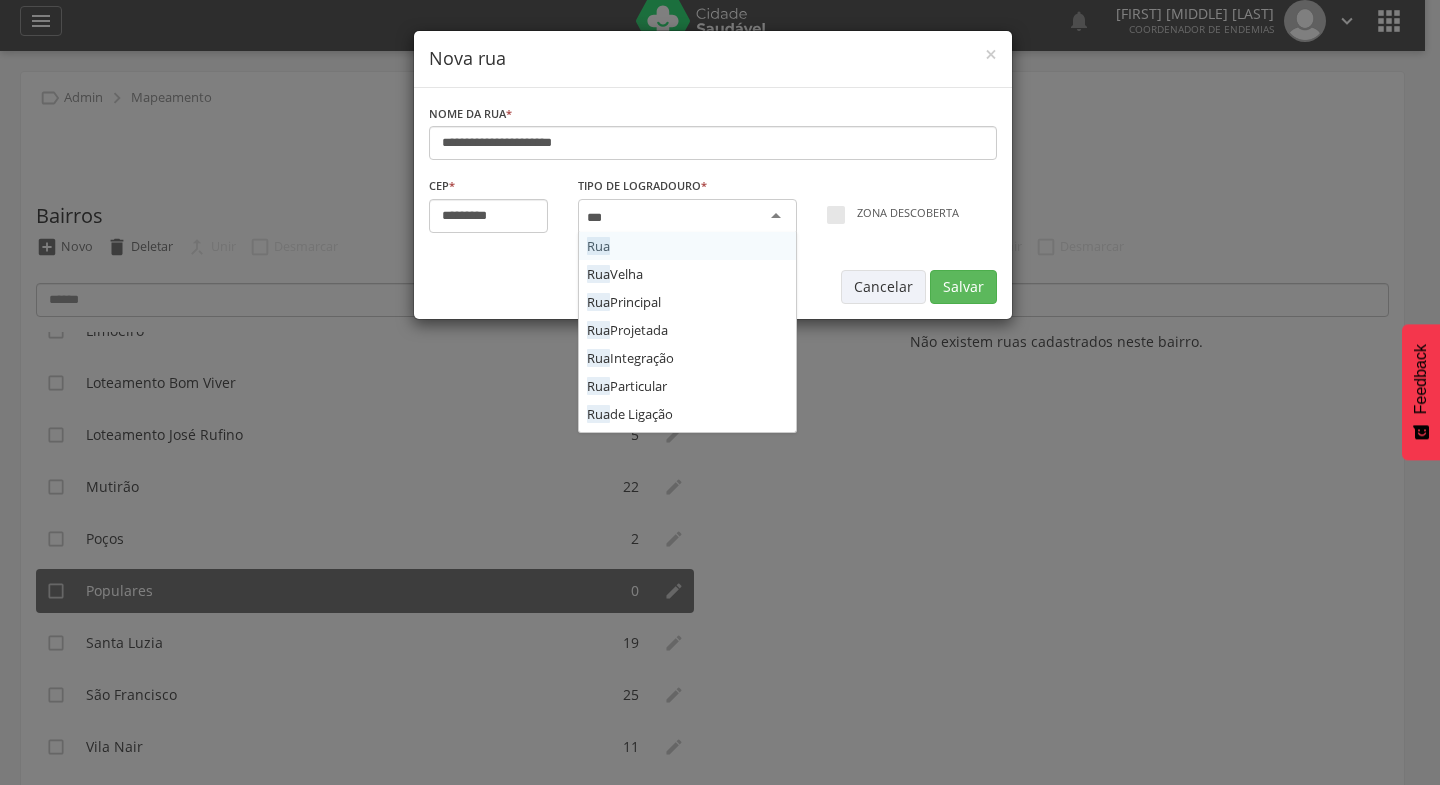 type 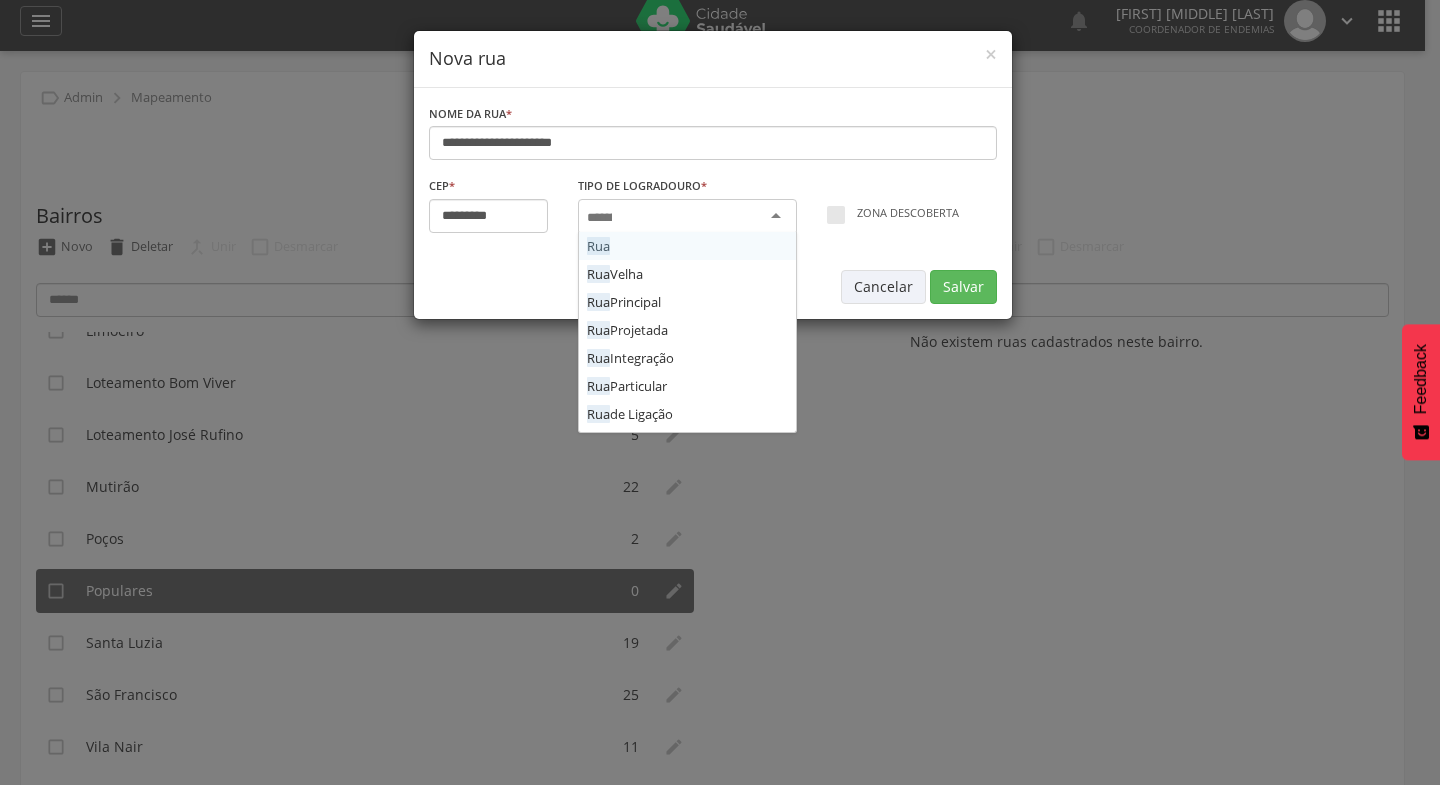 scroll, scrollTop: 0, scrollLeft: 0, axis: both 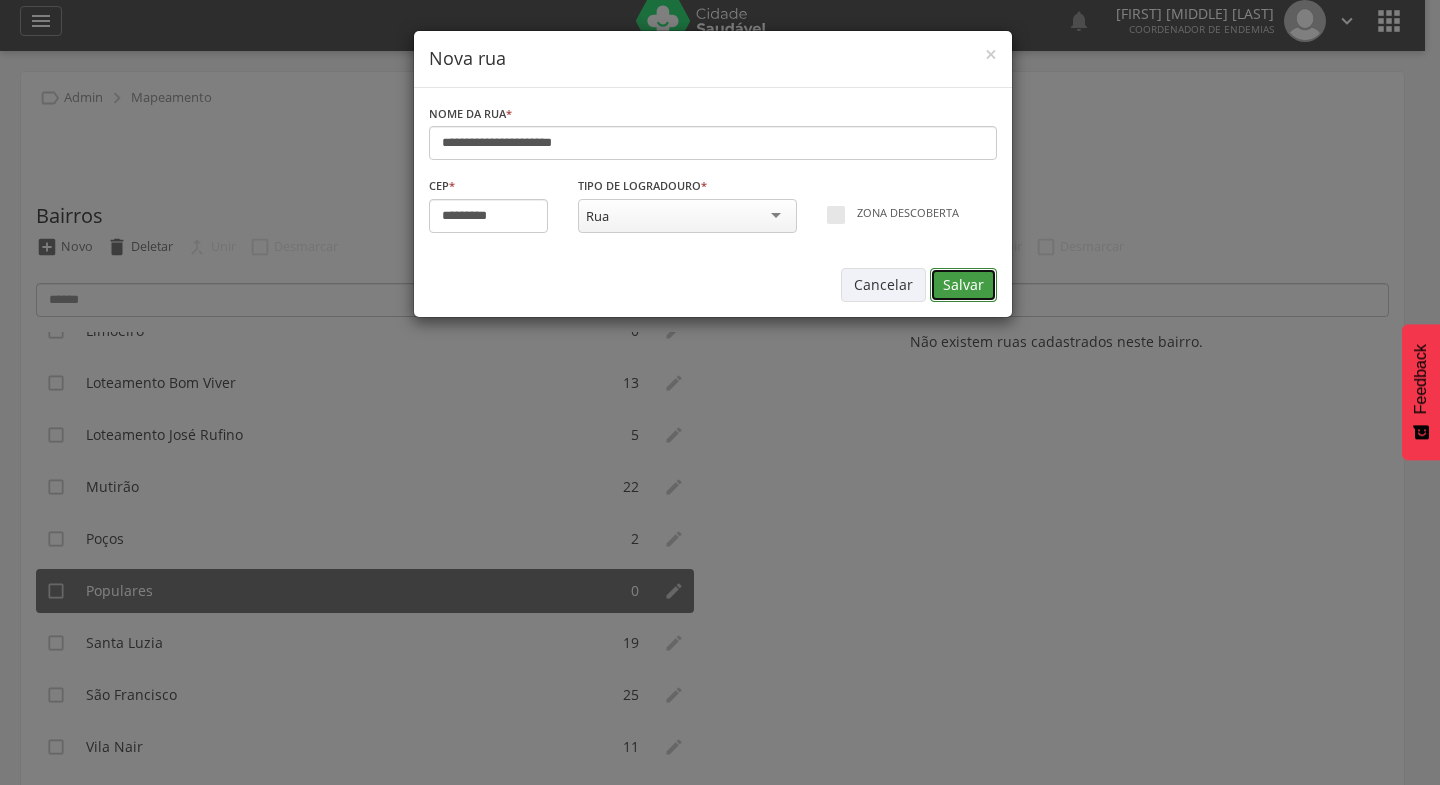 click on "Salvar" at bounding box center [963, 285] 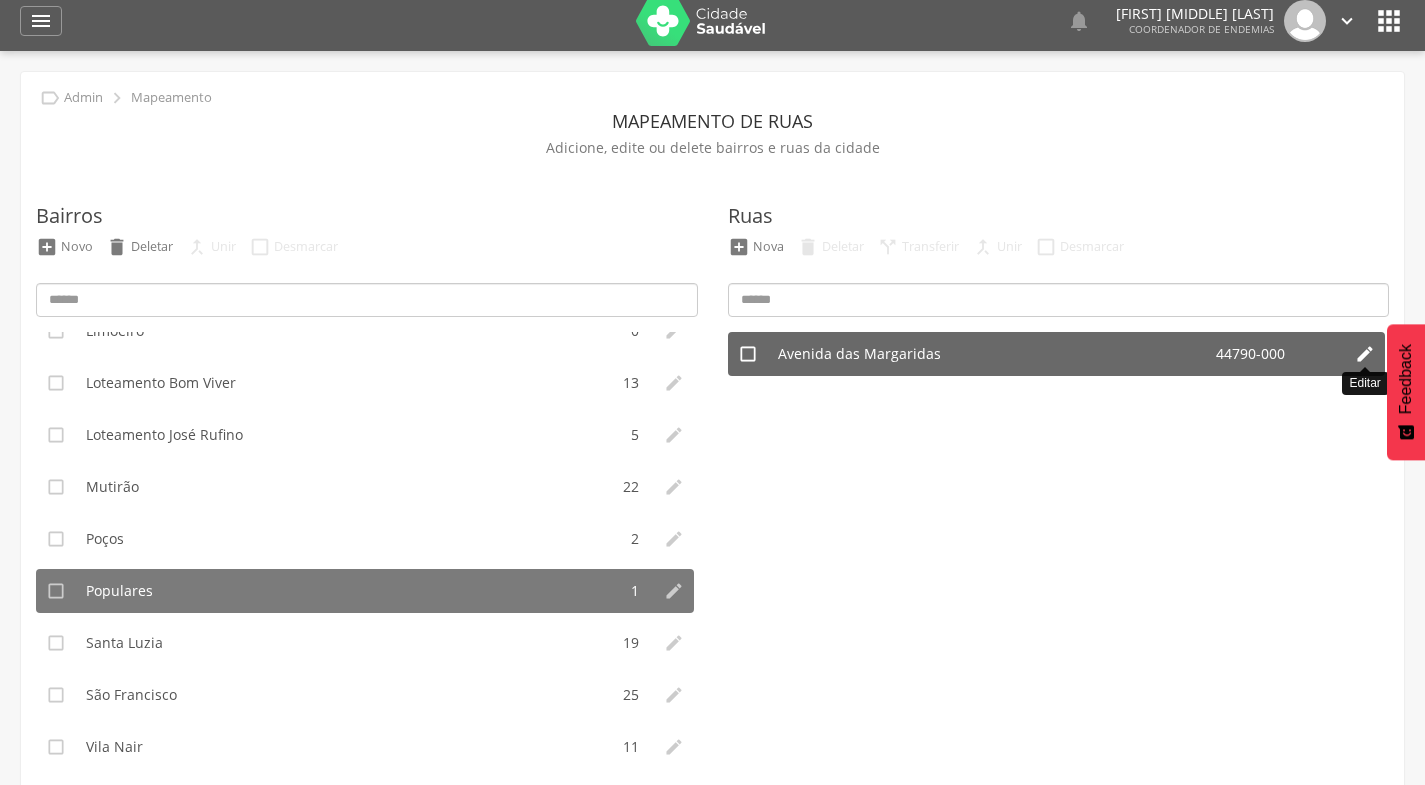 click on "" at bounding box center [1365, 354] 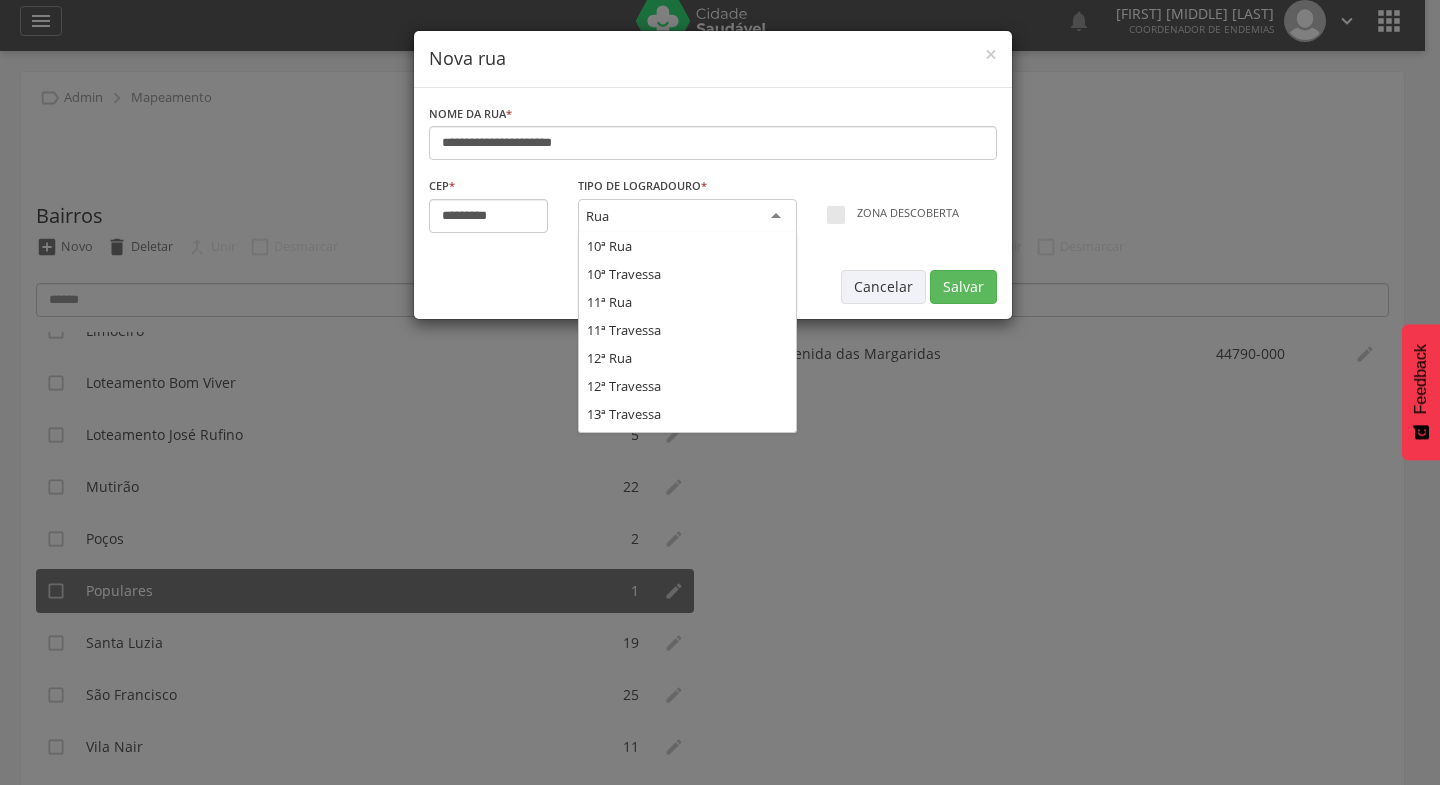 click on "Rua" at bounding box center (687, 217) 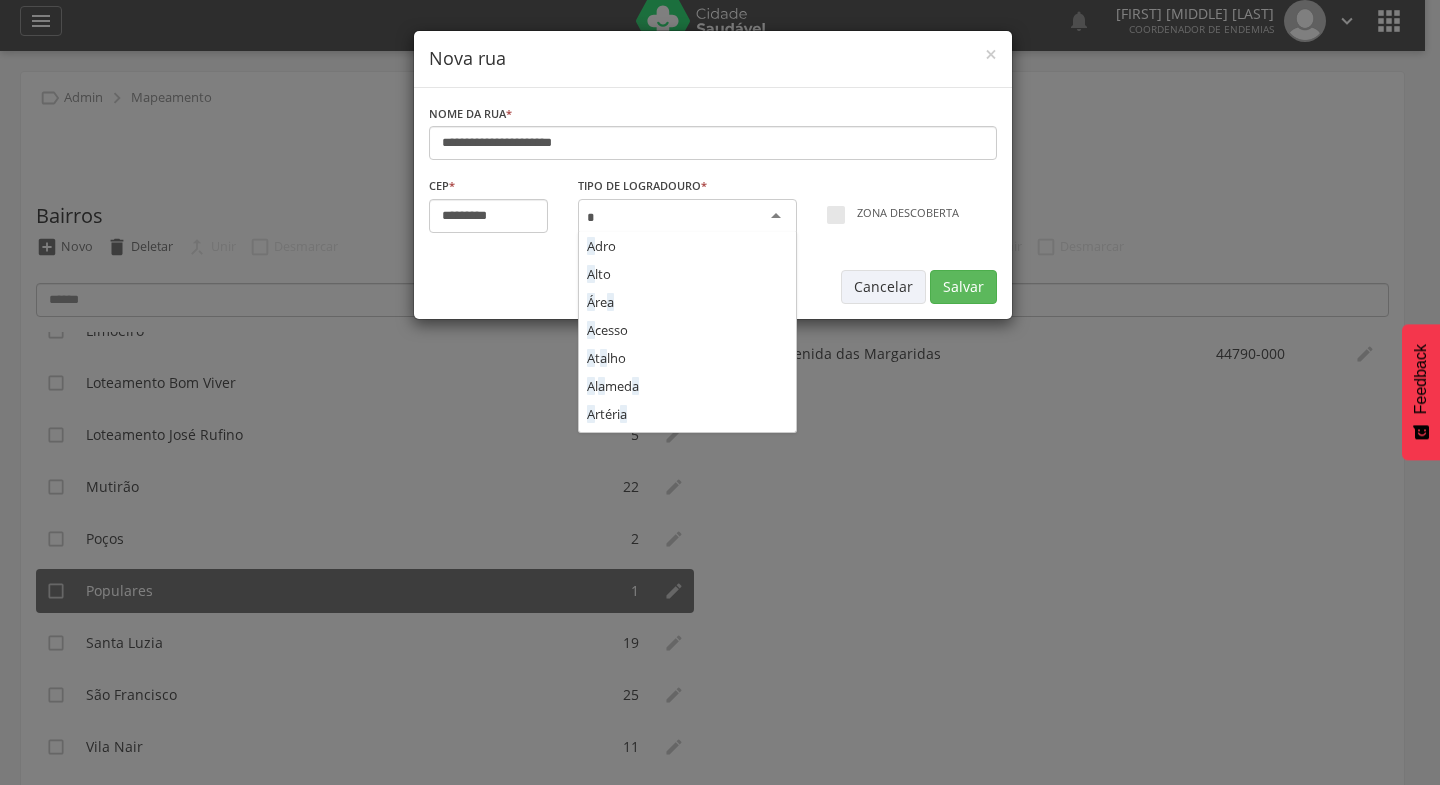 scroll, scrollTop: 1960, scrollLeft: 0, axis: vertical 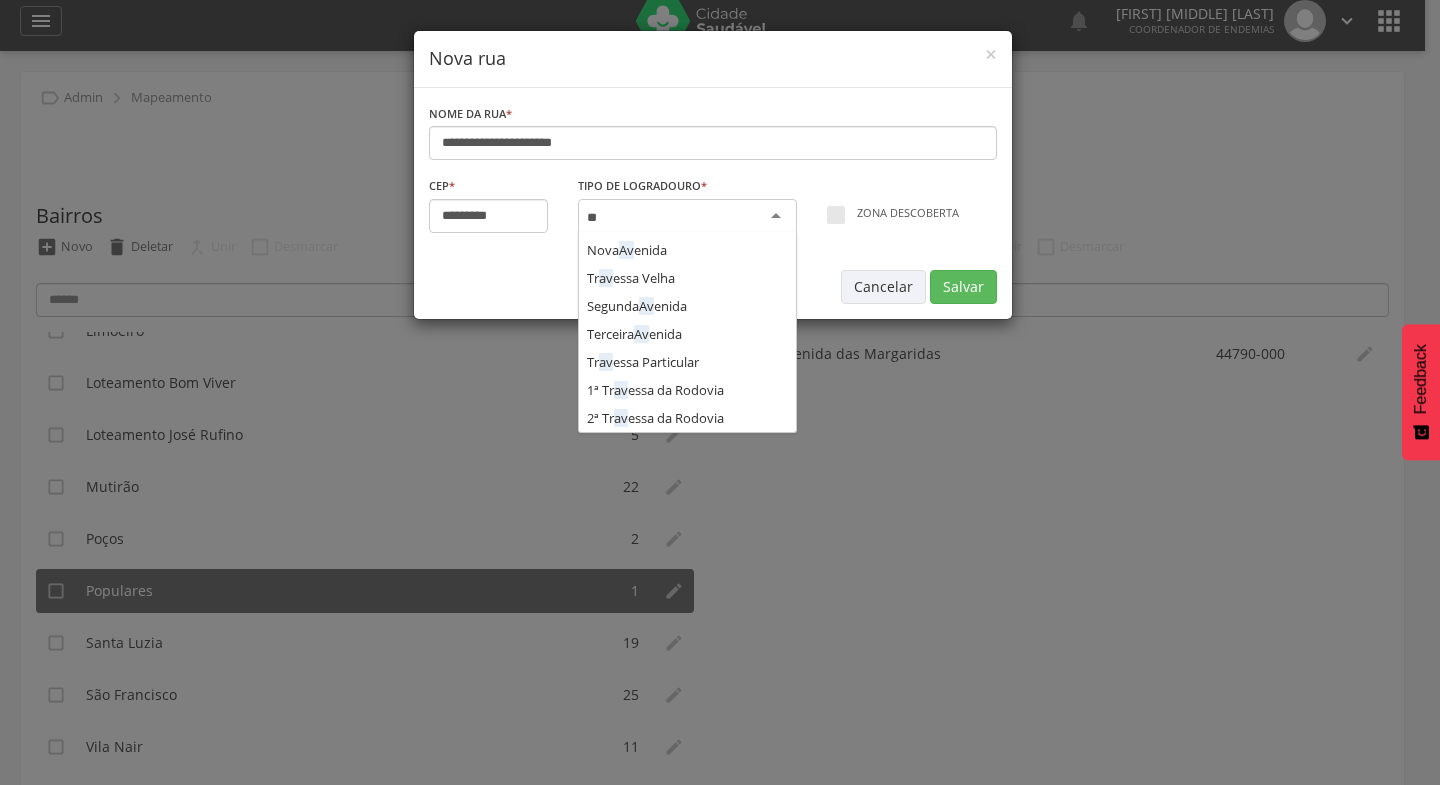 type on "***" 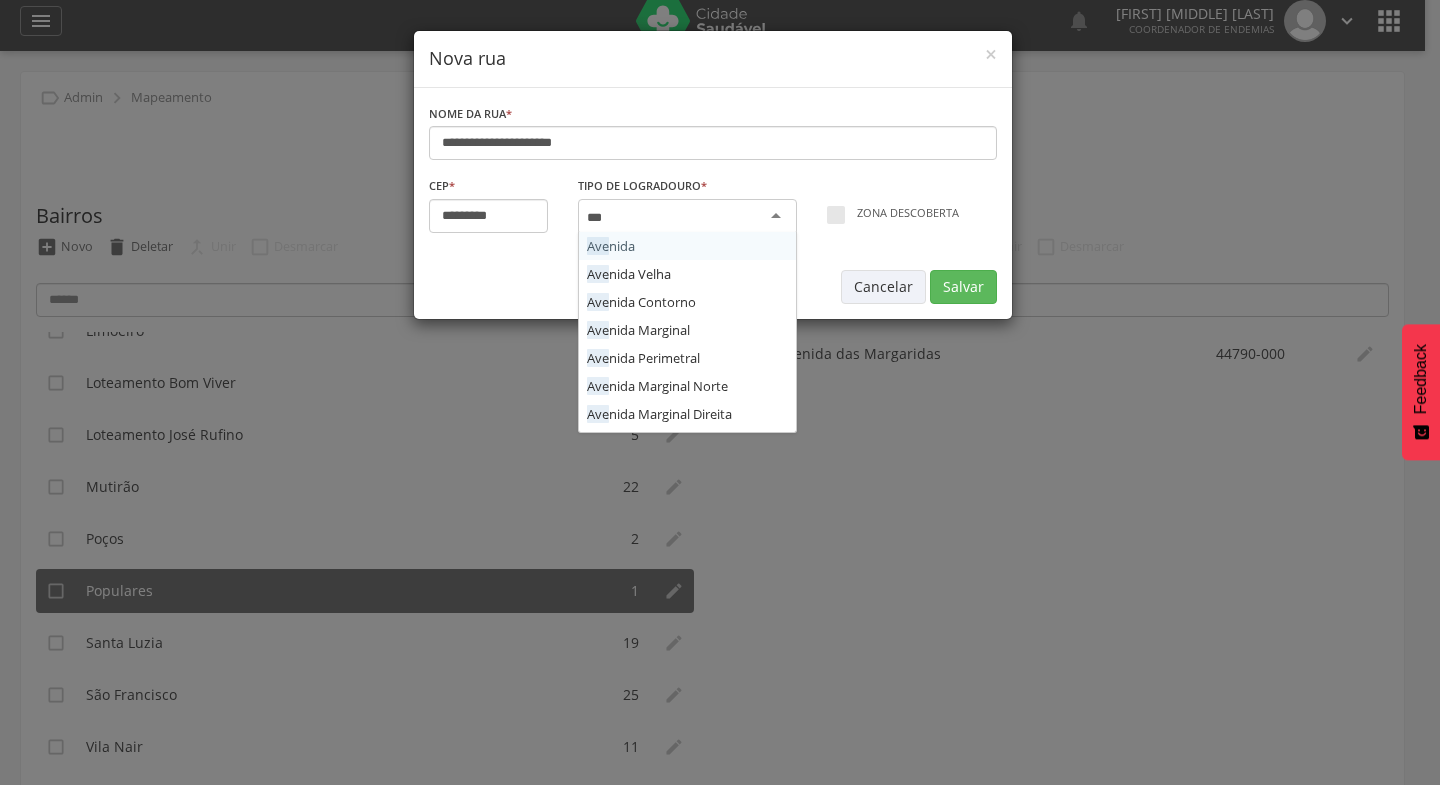 type 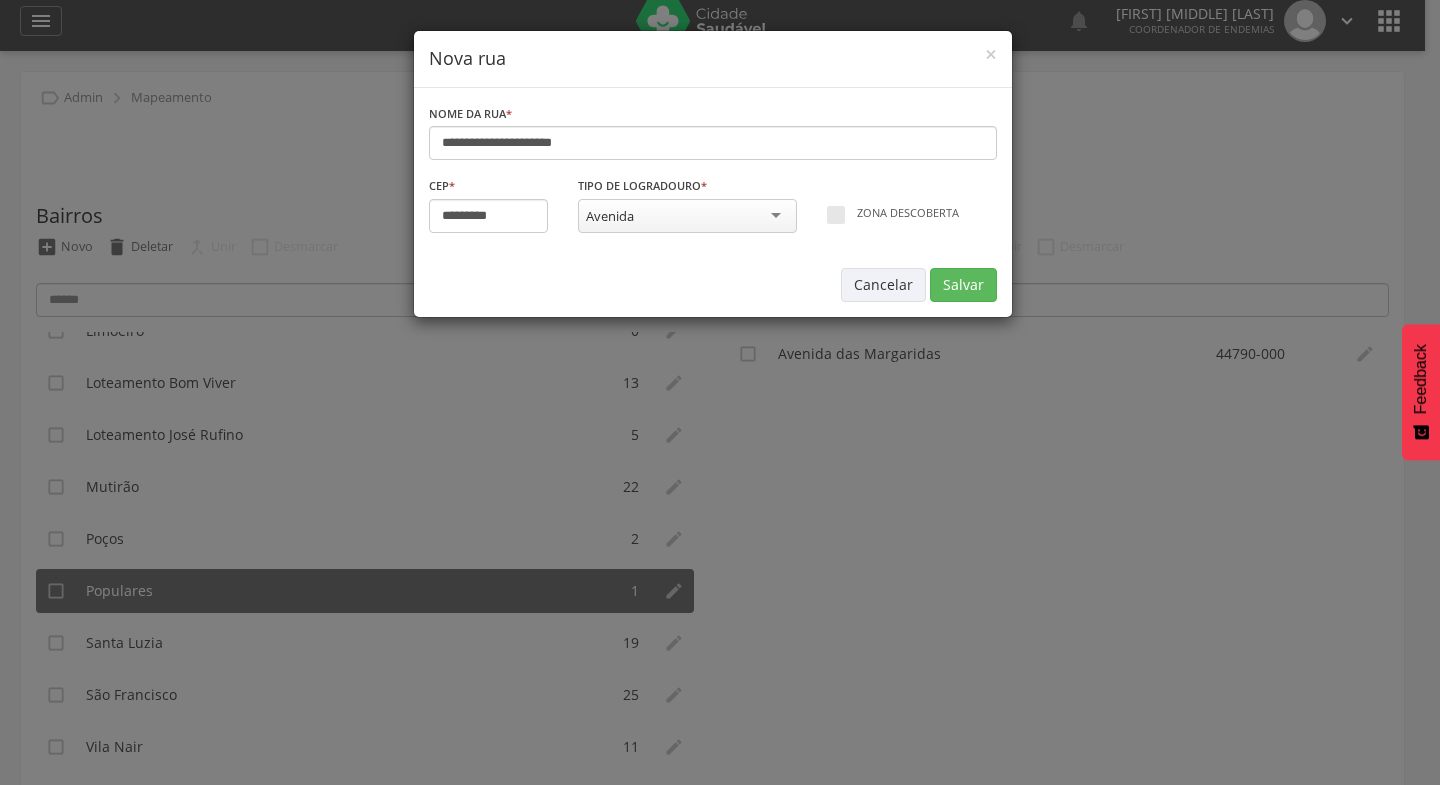 scroll, scrollTop: 0, scrollLeft: 0, axis: both 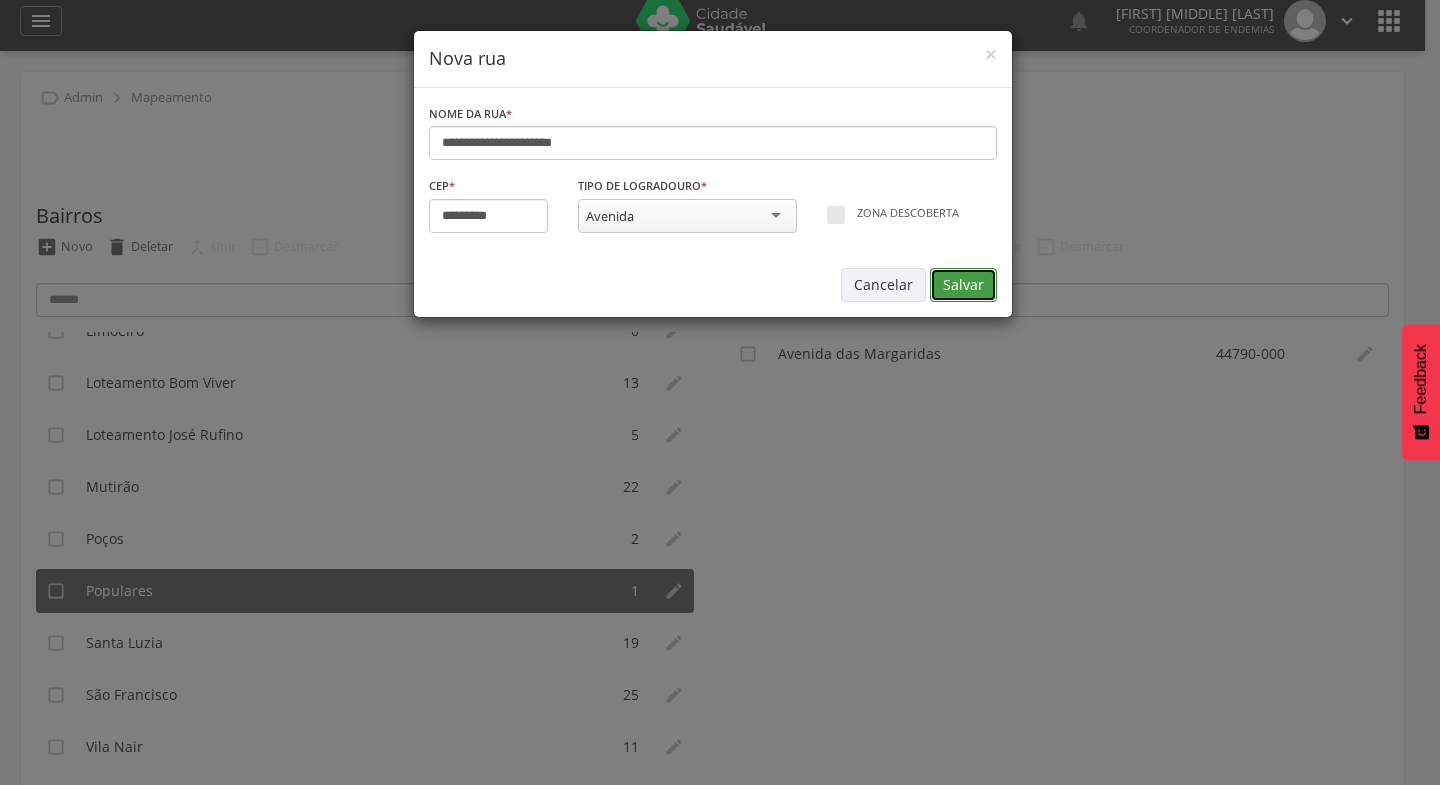 click on "Salvar" at bounding box center (963, 285) 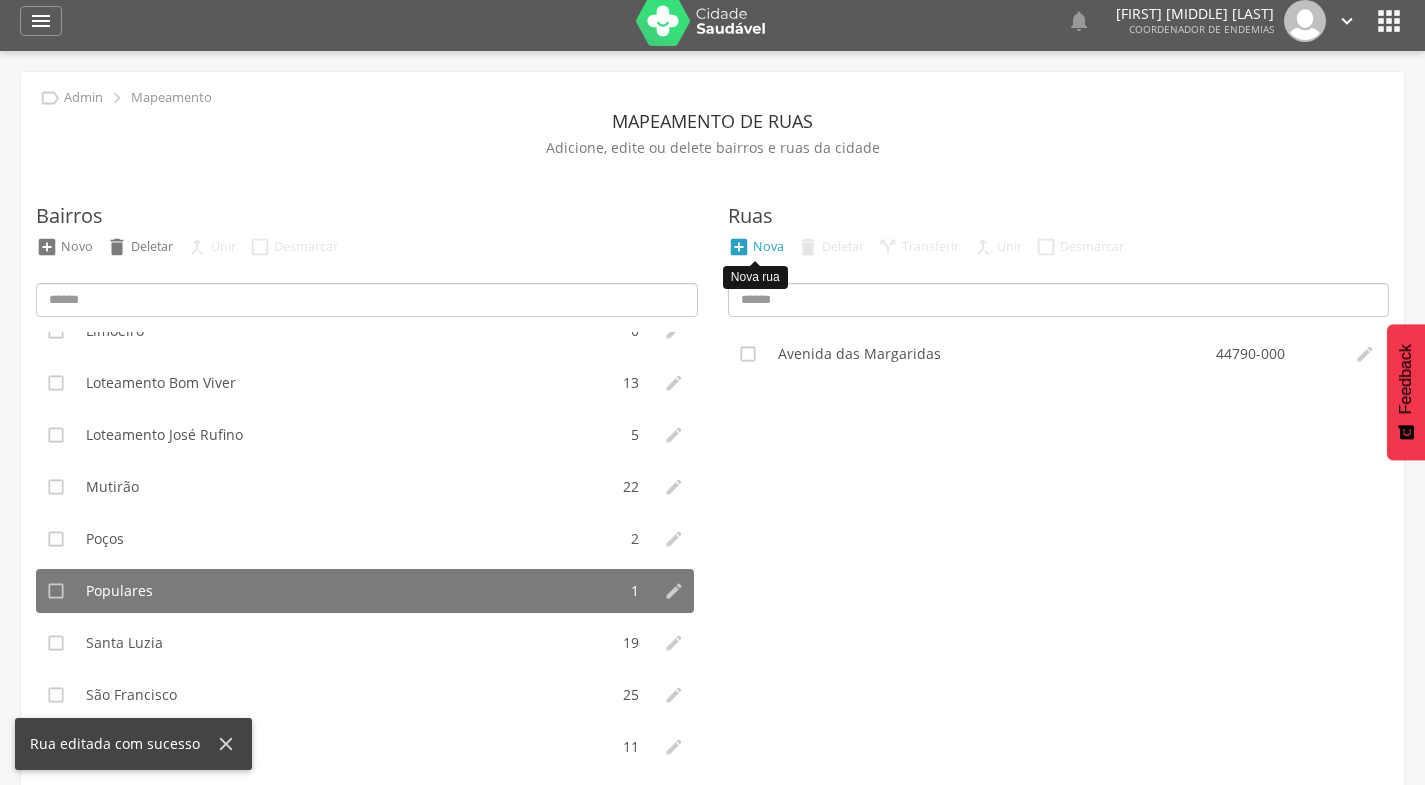 click on "Nova" at bounding box center (768, 246) 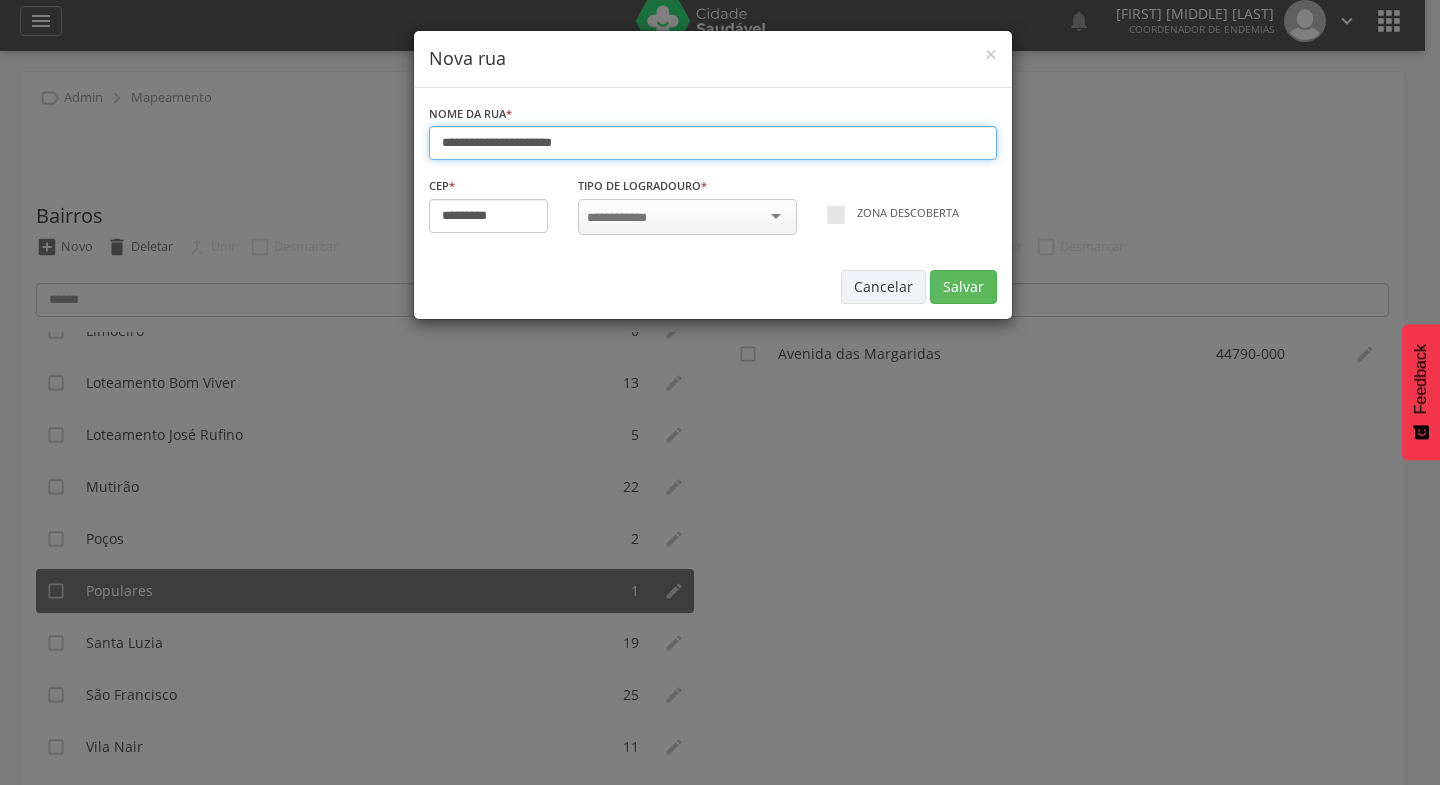 click on "**********" at bounding box center [713, 143] 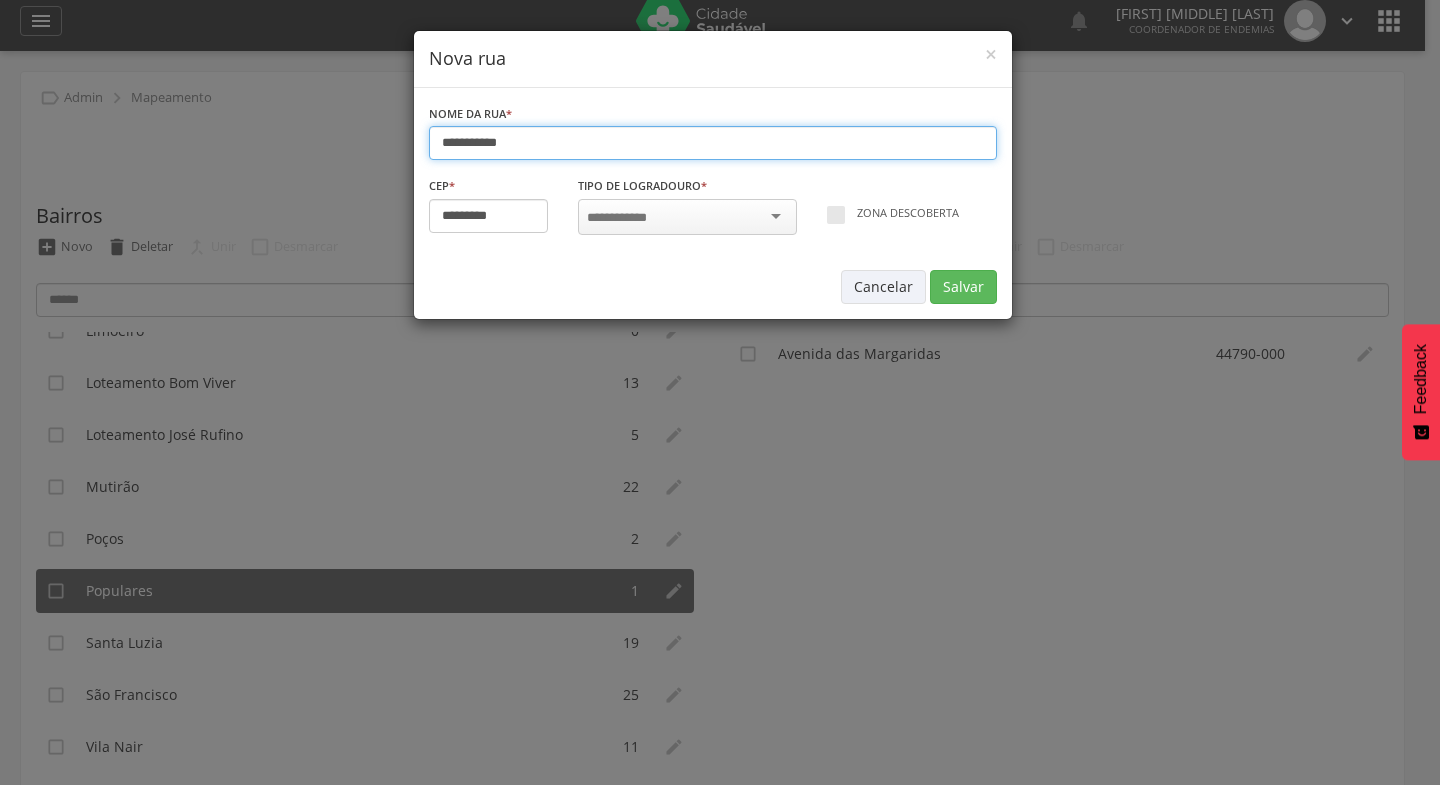 drag, startPoint x: 496, startPoint y: 138, endPoint x: 469, endPoint y: 145, distance: 27.89265 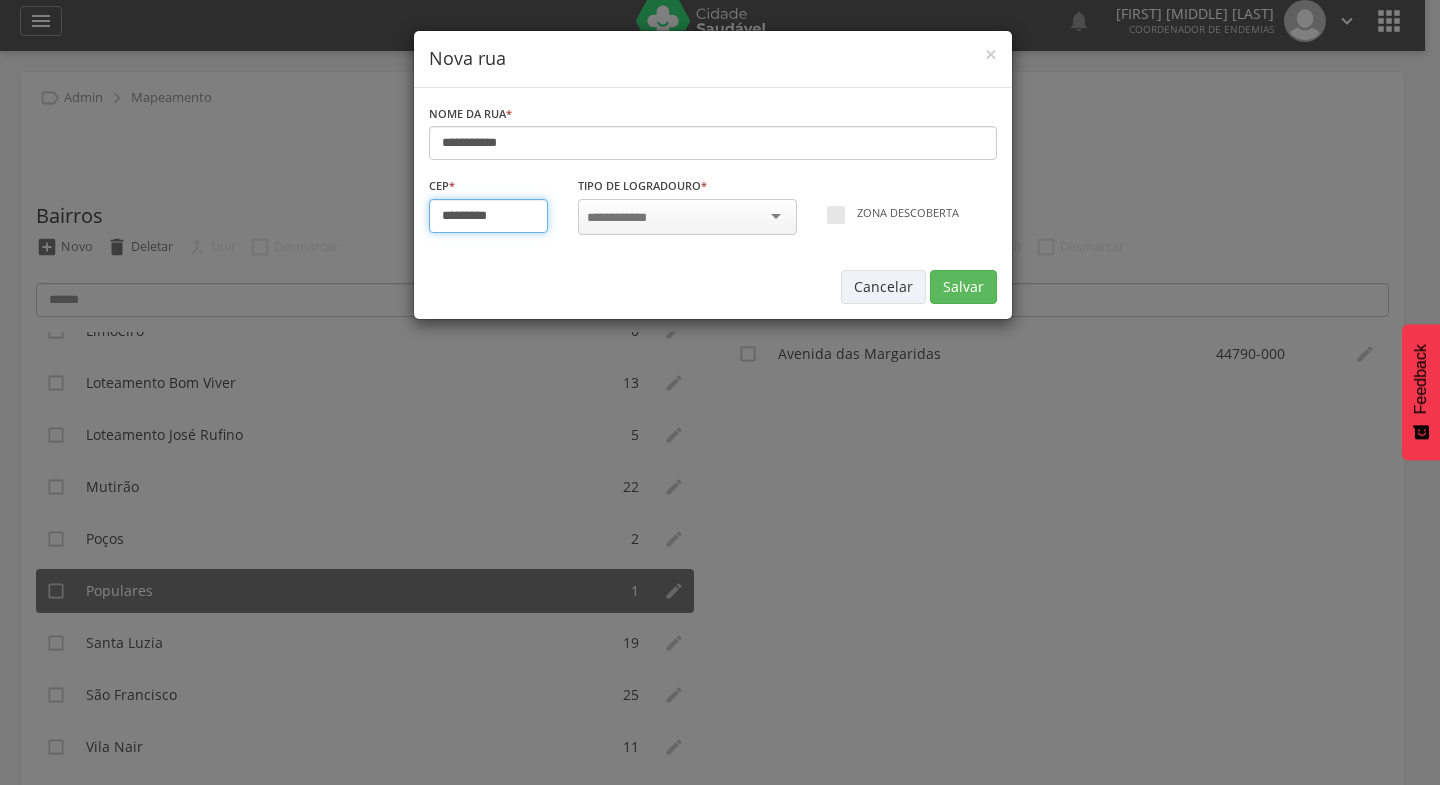 click on "*********" at bounding box center [489, 216] 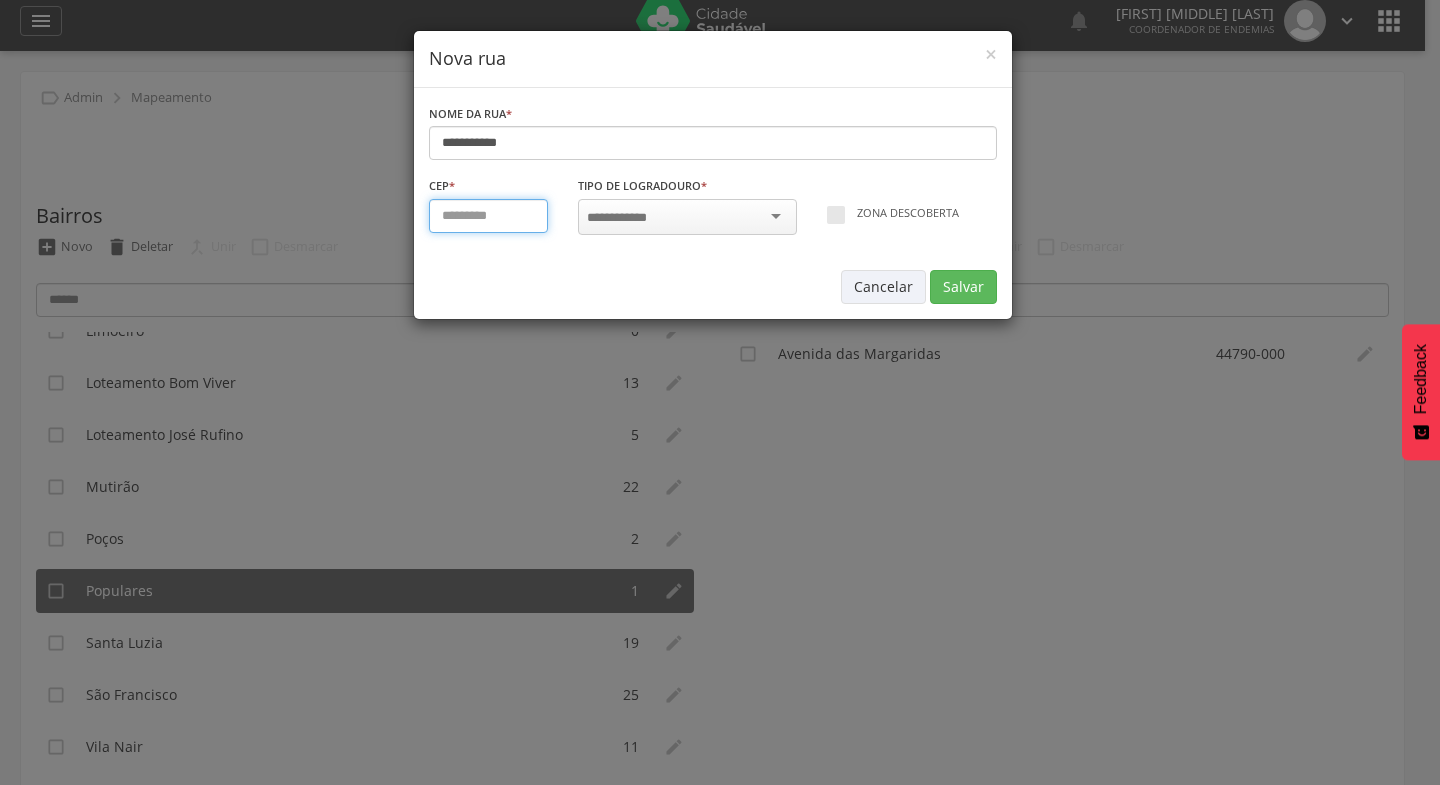 type on "*********" 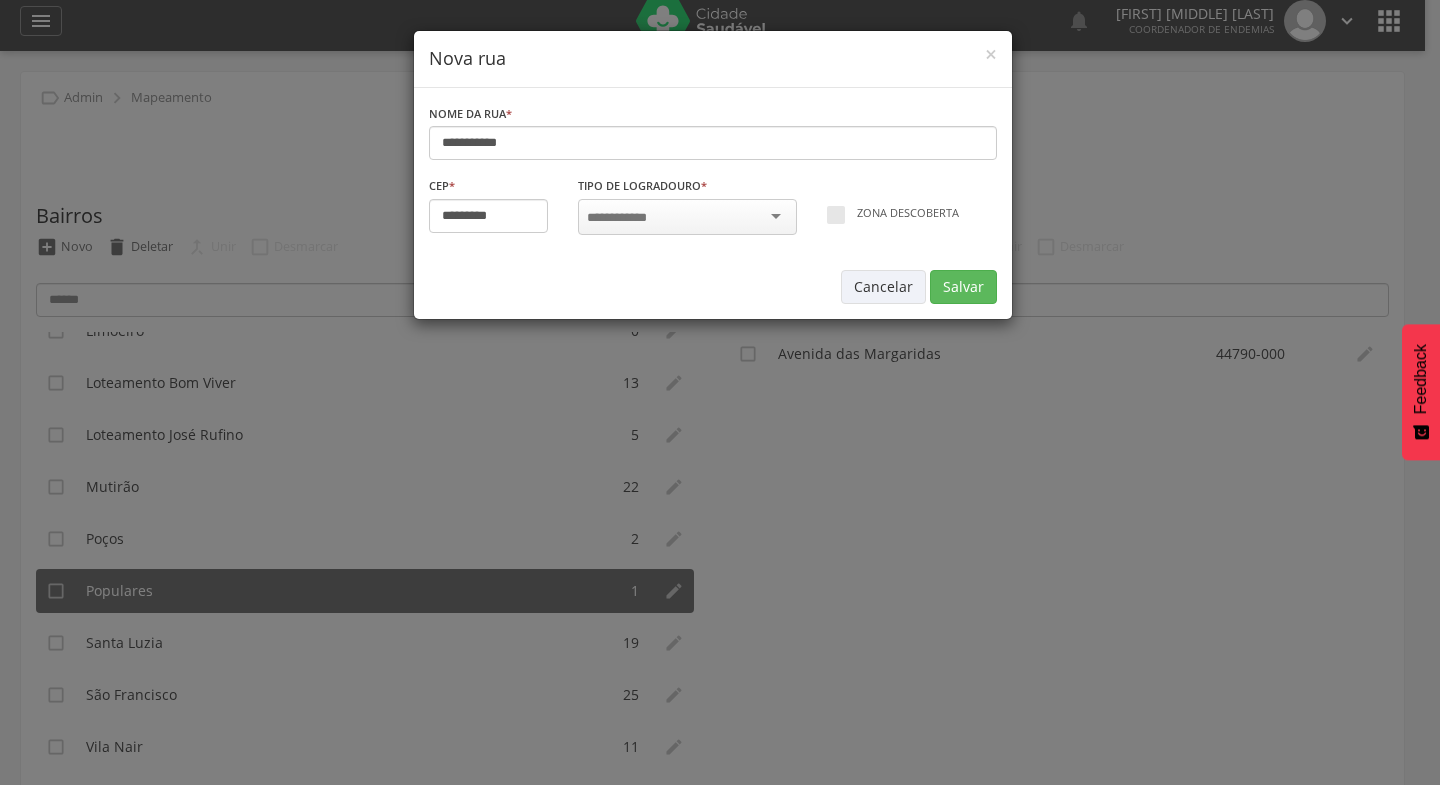 click at bounding box center (687, 217) 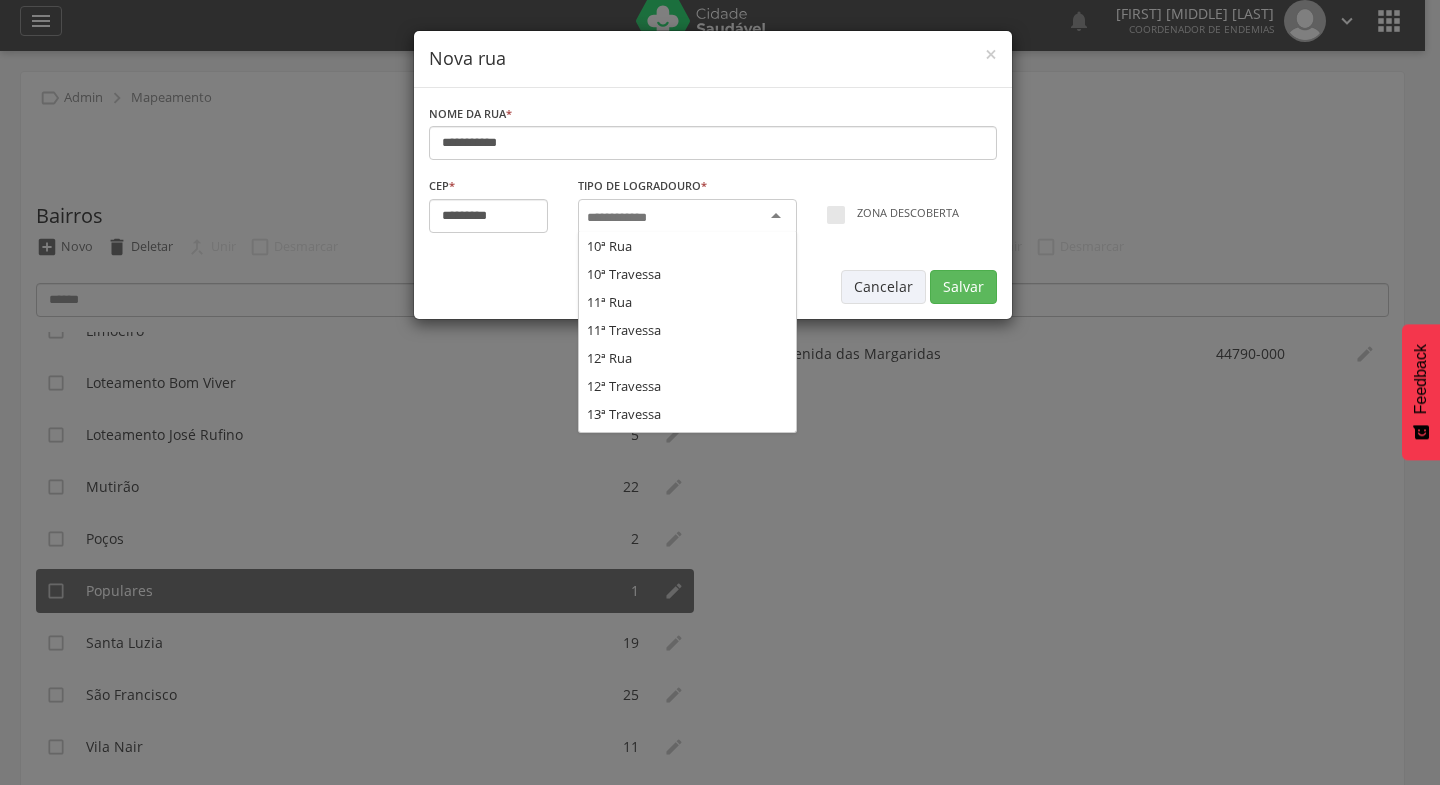 scroll, scrollTop: 2492, scrollLeft: 0, axis: vertical 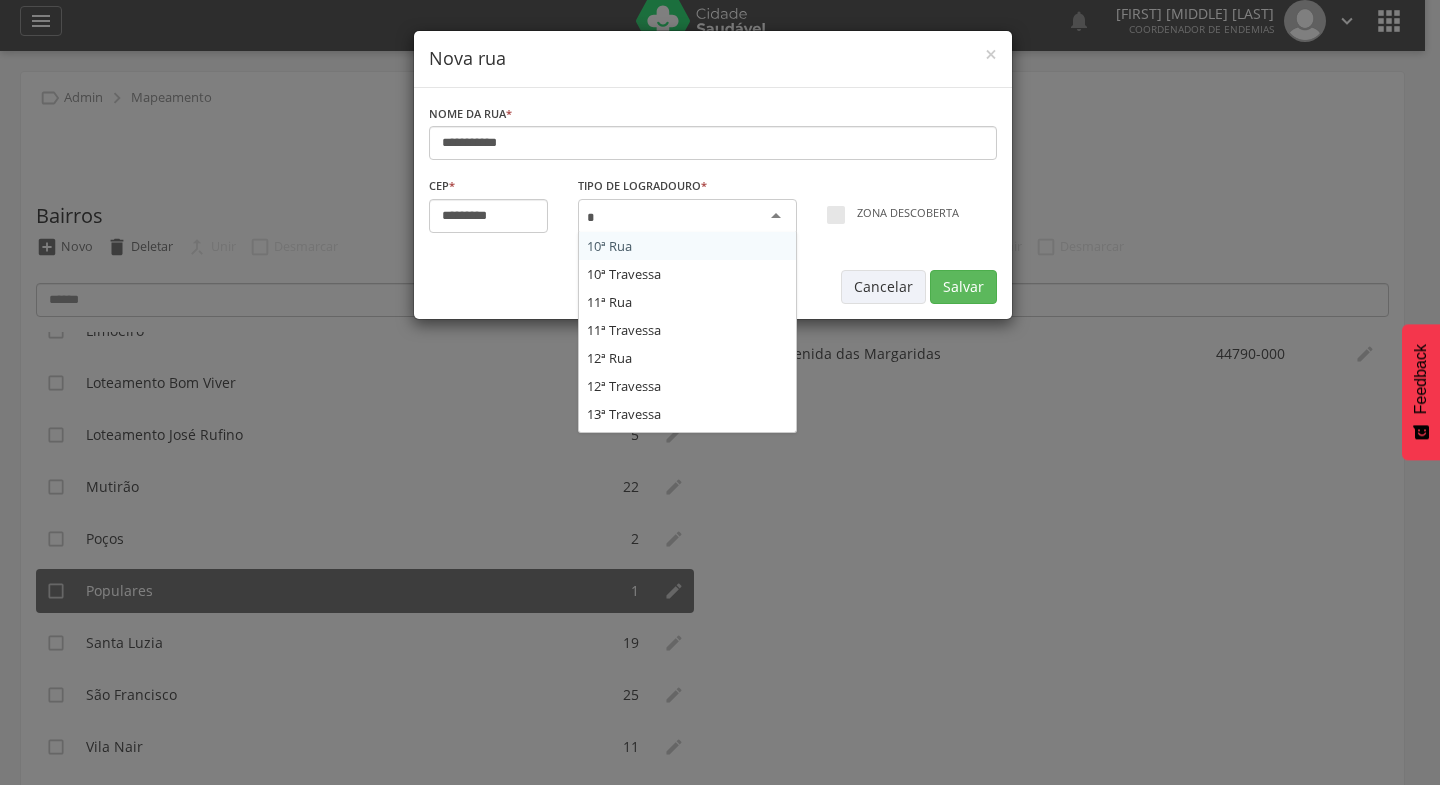 type on "**" 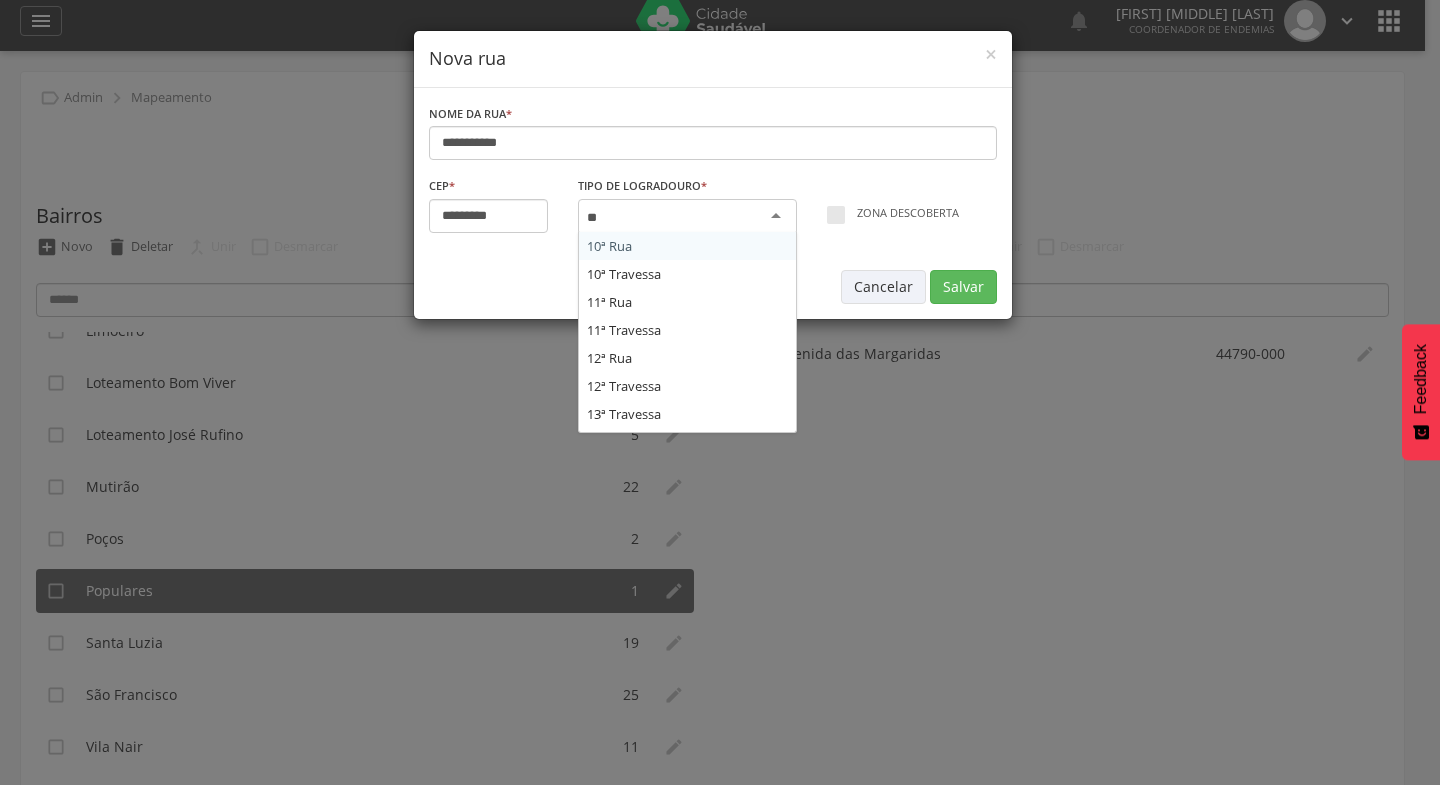 scroll, scrollTop: 0, scrollLeft: 0, axis: both 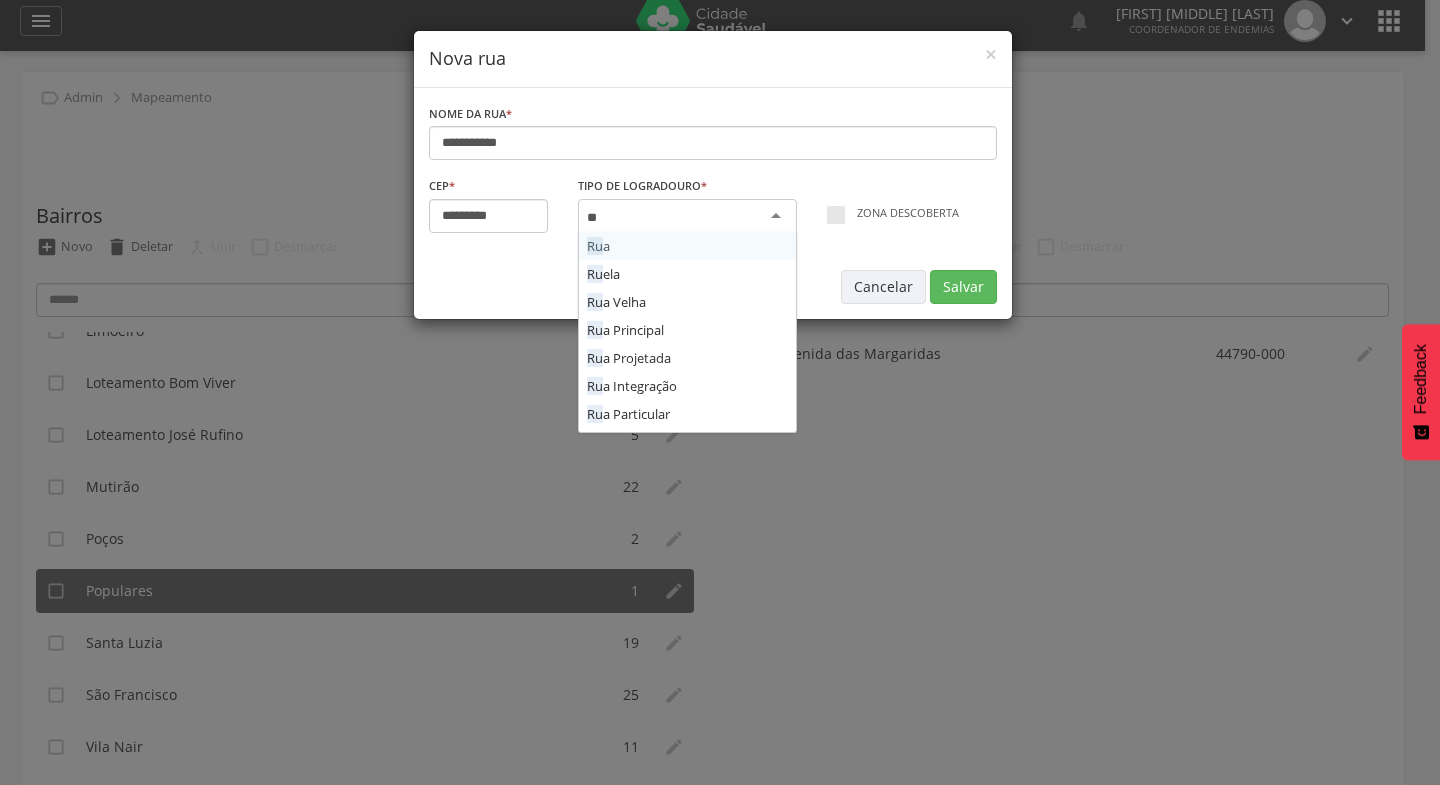 type 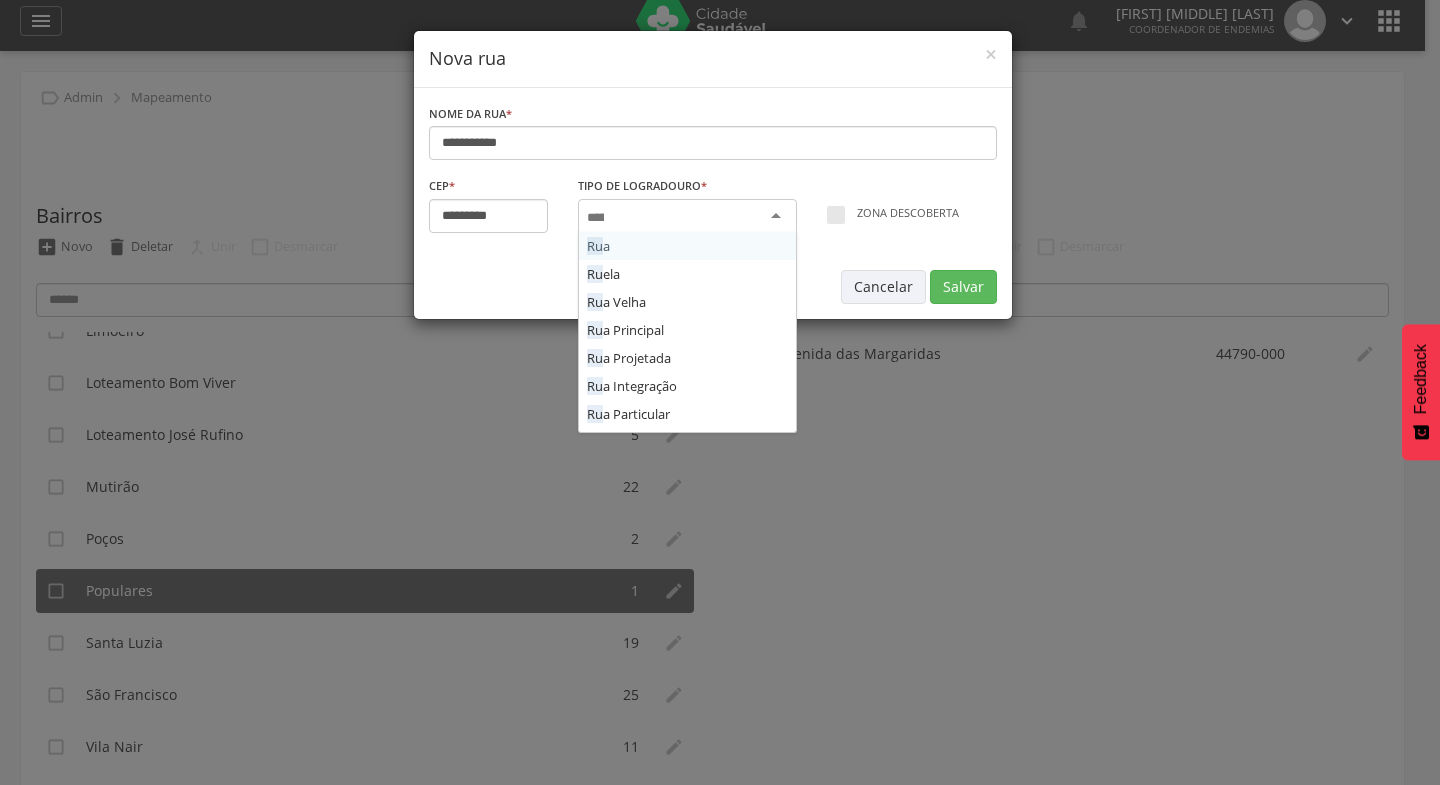 scroll, scrollTop: 0, scrollLeft: 0, axis: both 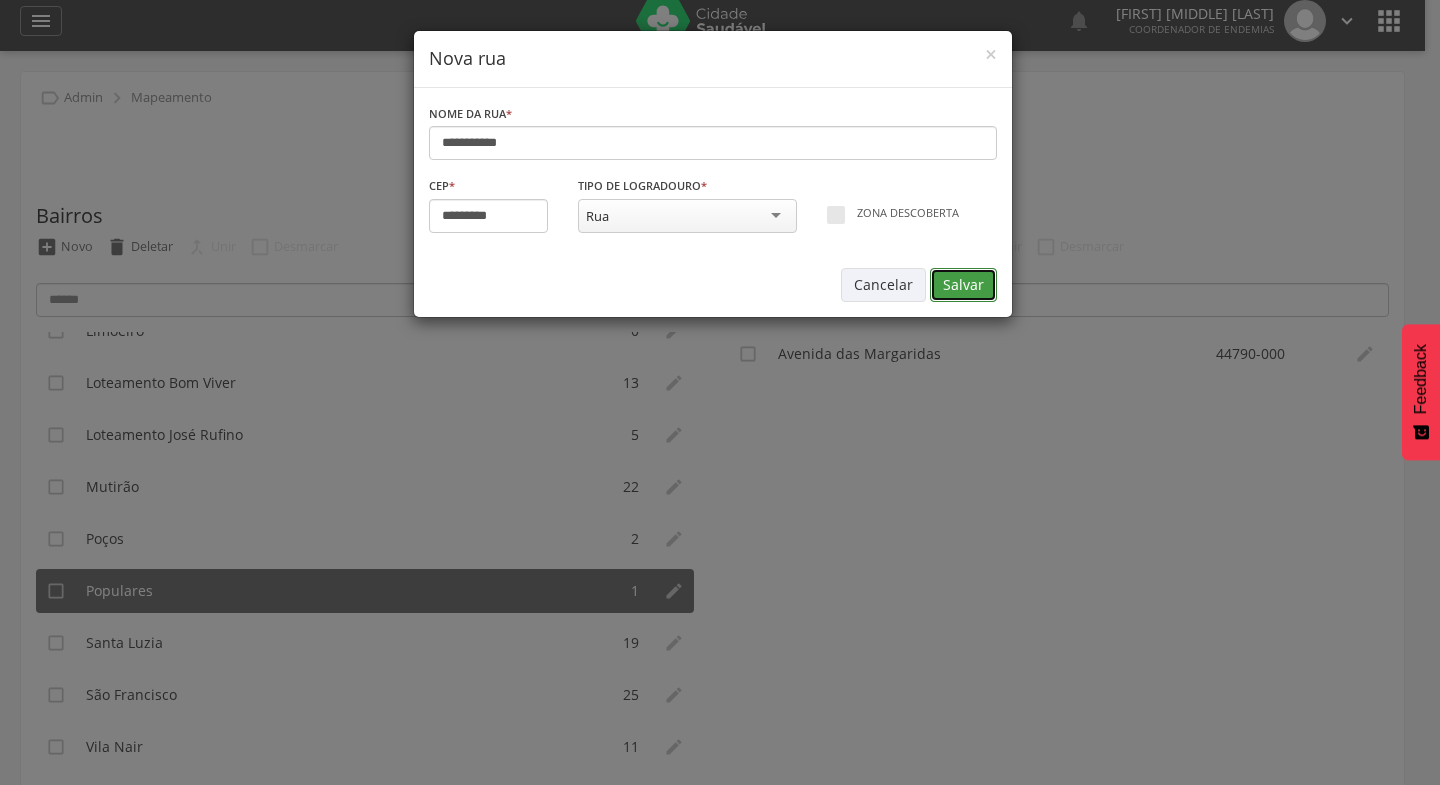 click on "Salvar" at bounding box center (963, 285) 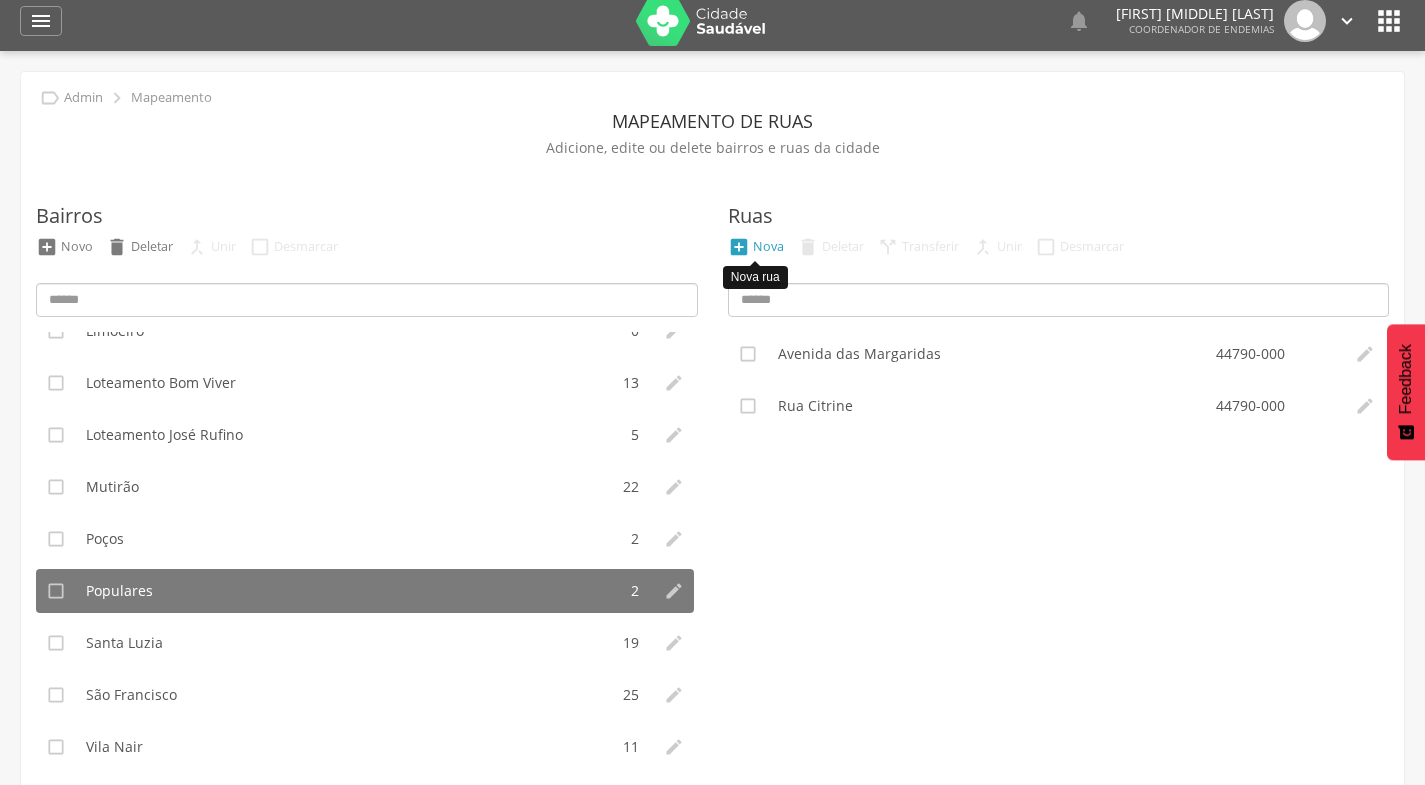 click on "Nova" at bounding box center [768, 246] 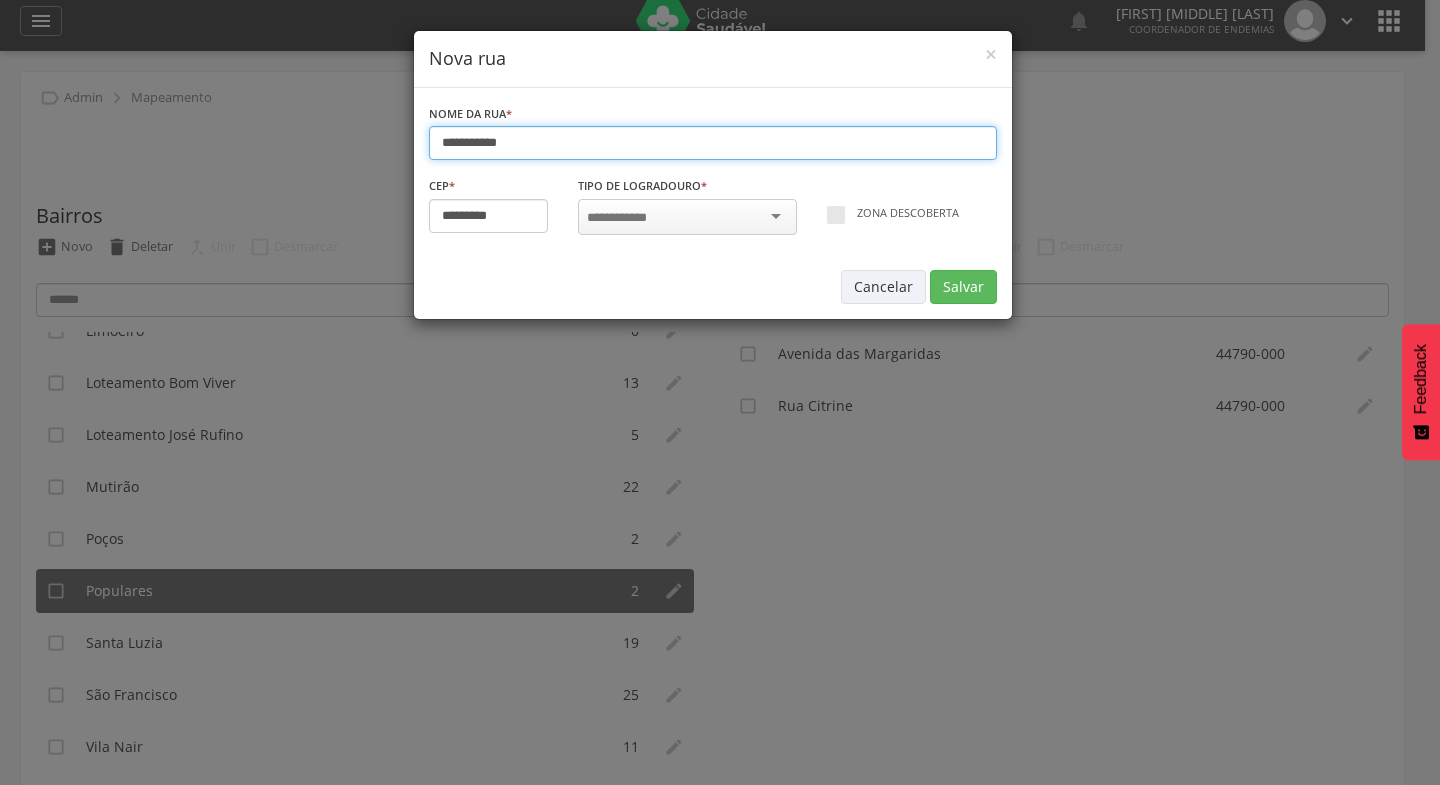 click on "**********" at bounding box center [713, 143] 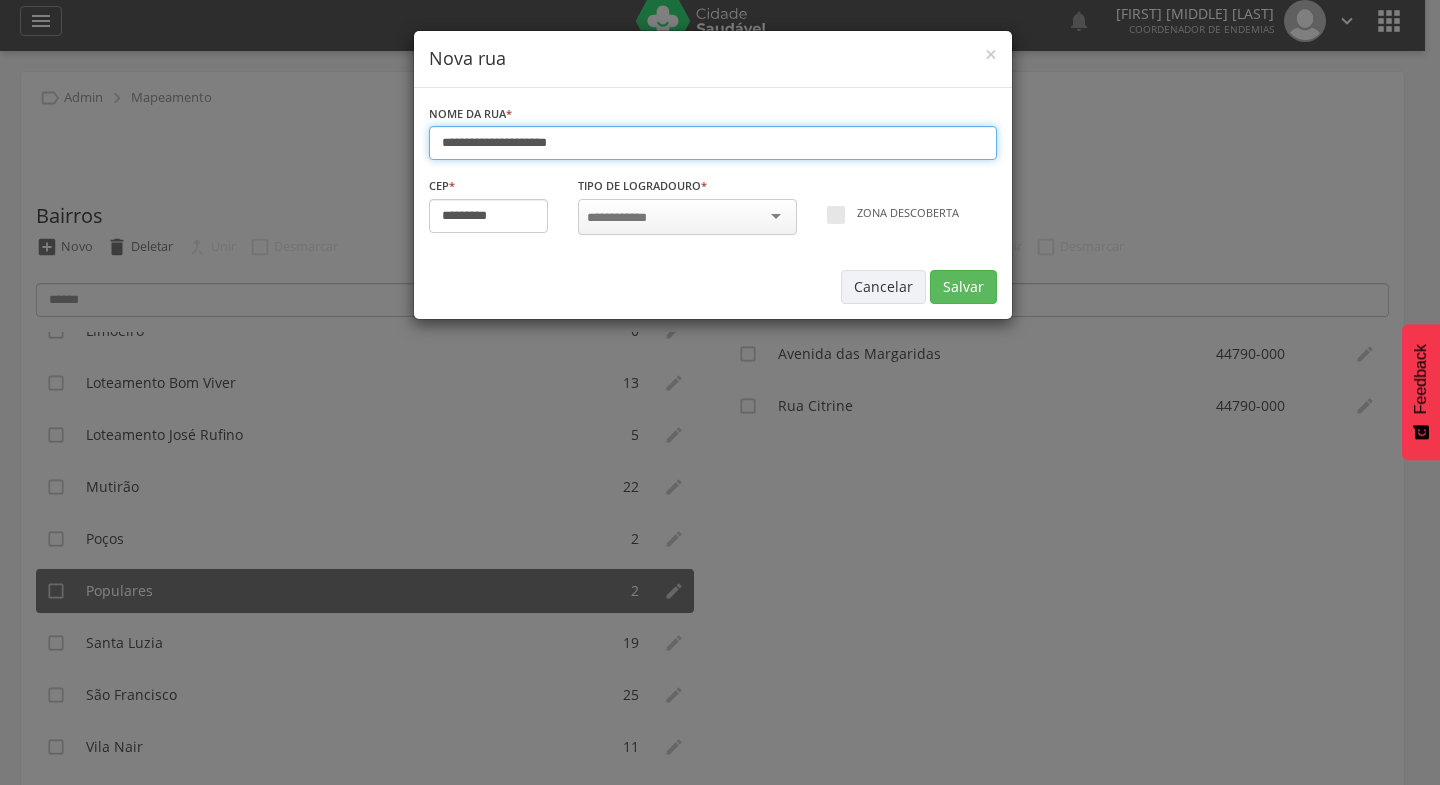 type on "**********" 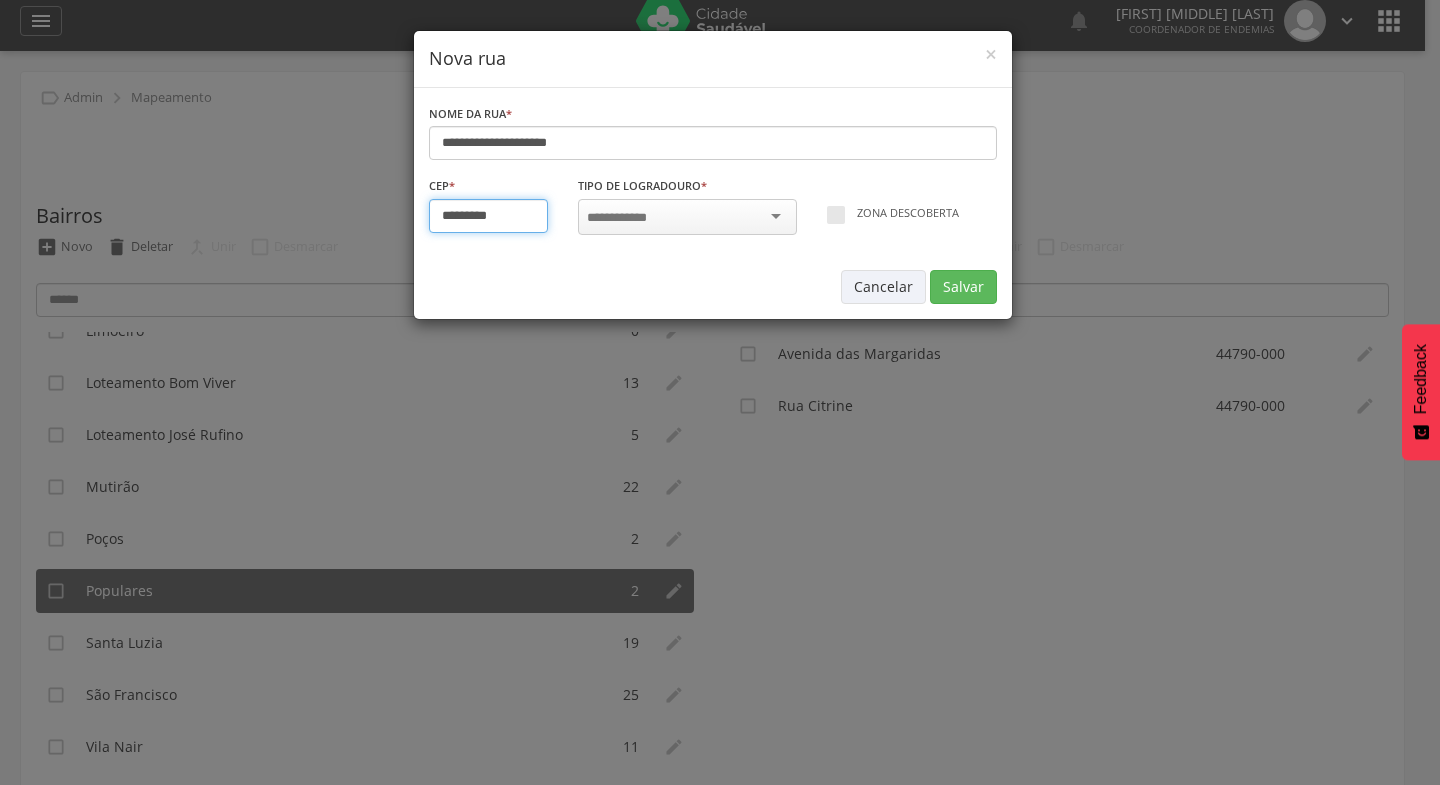 click on "*********" at bounding box center [489, 216] 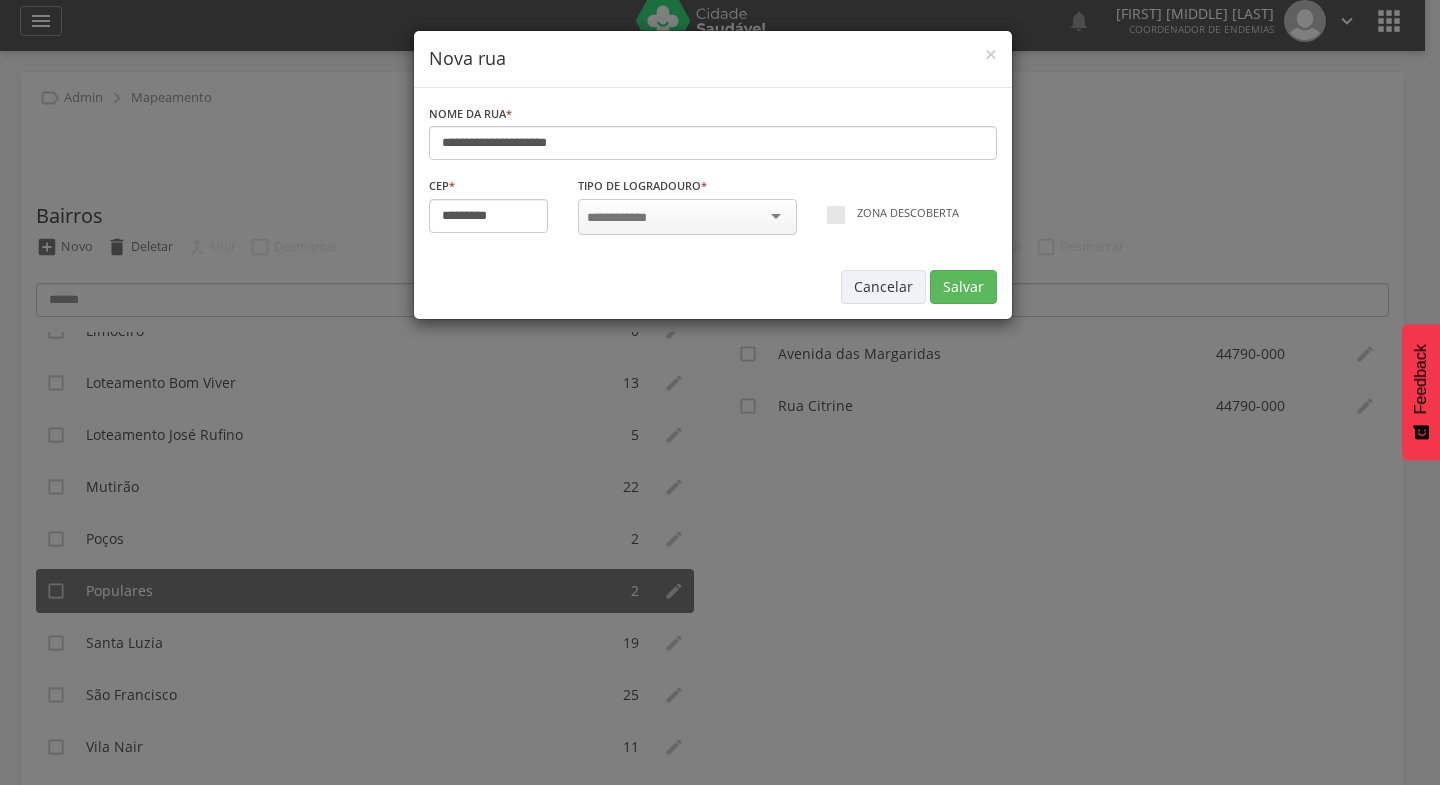 click at bounding box center [687, 217] 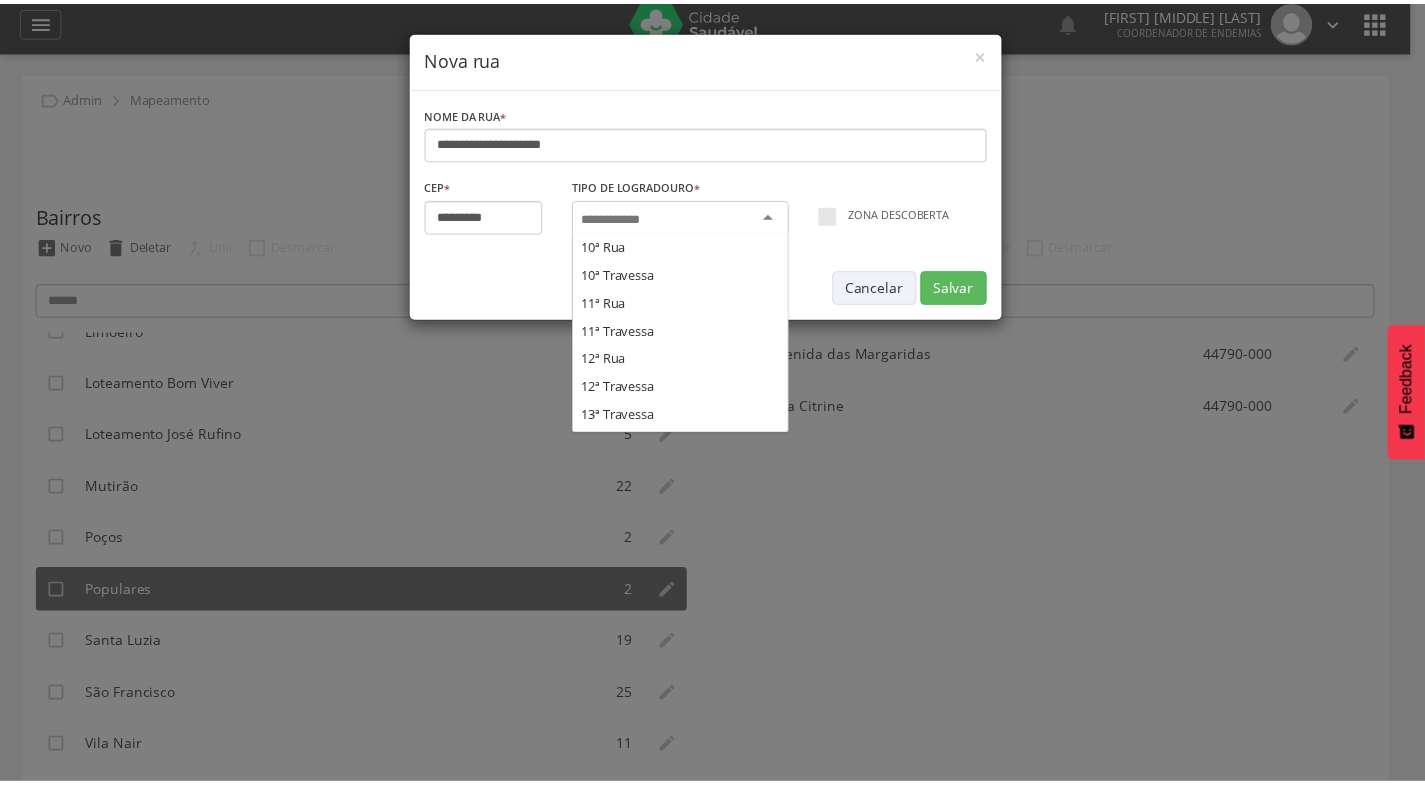 scroll, scrollTop: 6524, scrollLeft: 0, axis: vertical 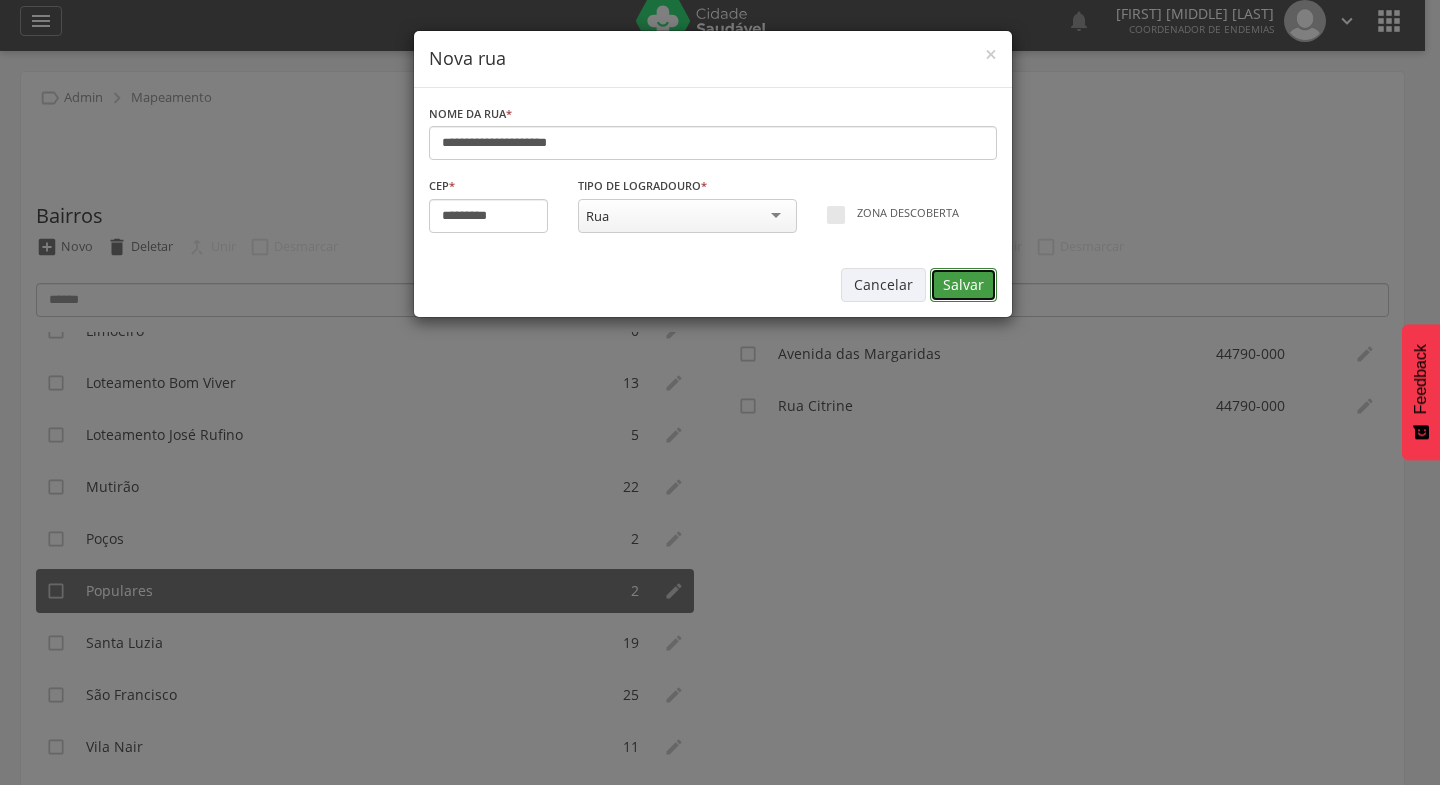 click on "Salvar" at bounding box center (963, 285) 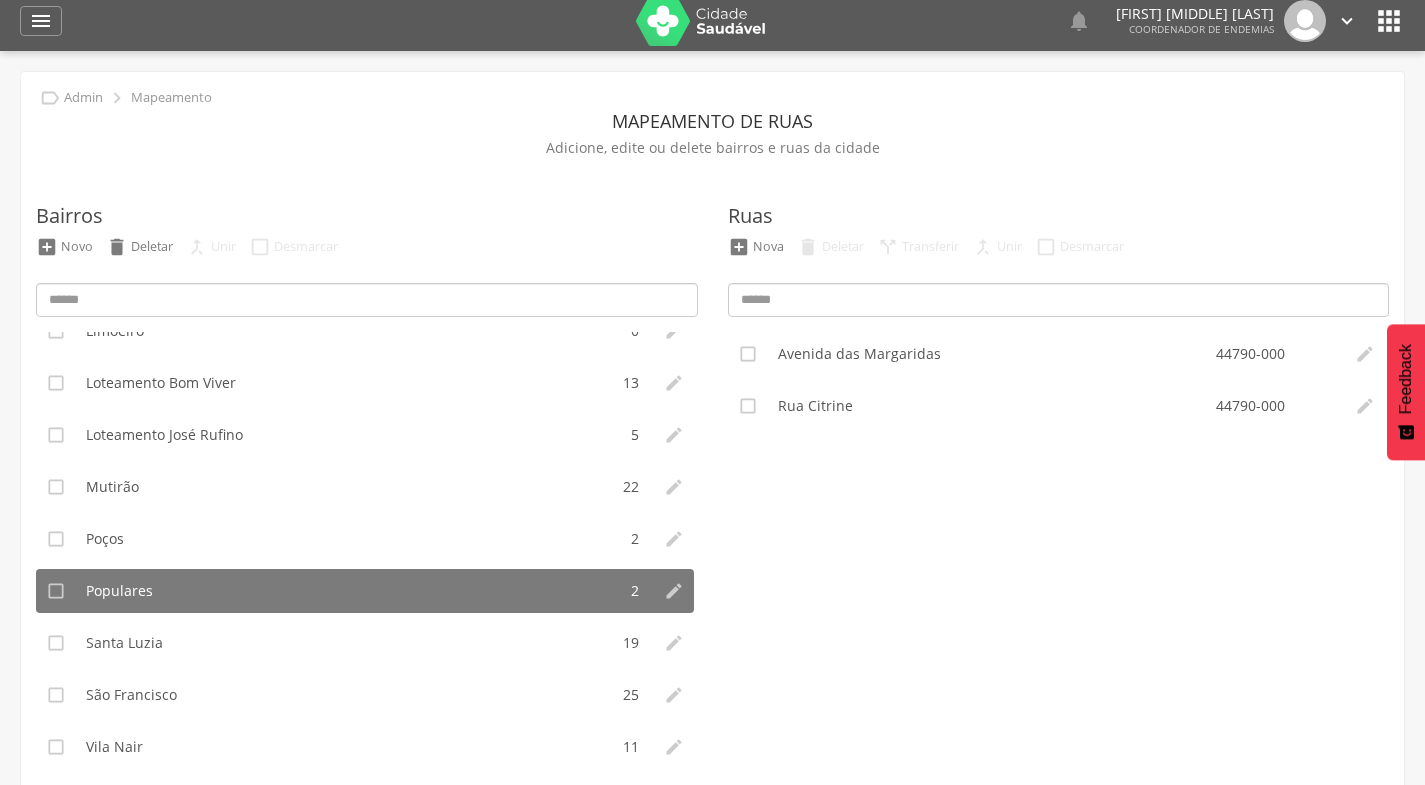 type on "*********" 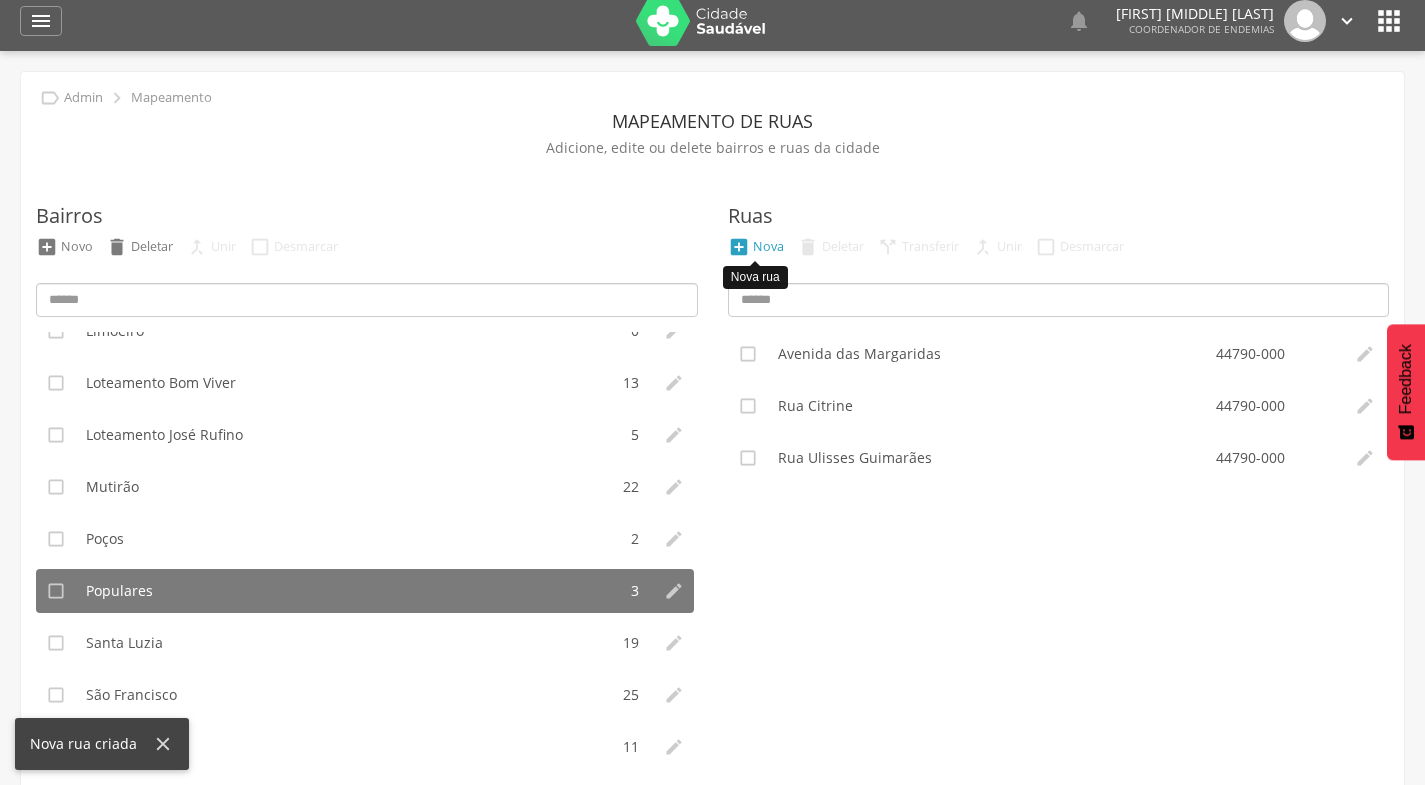 click on "Nova" at bounding box center (768, 246) 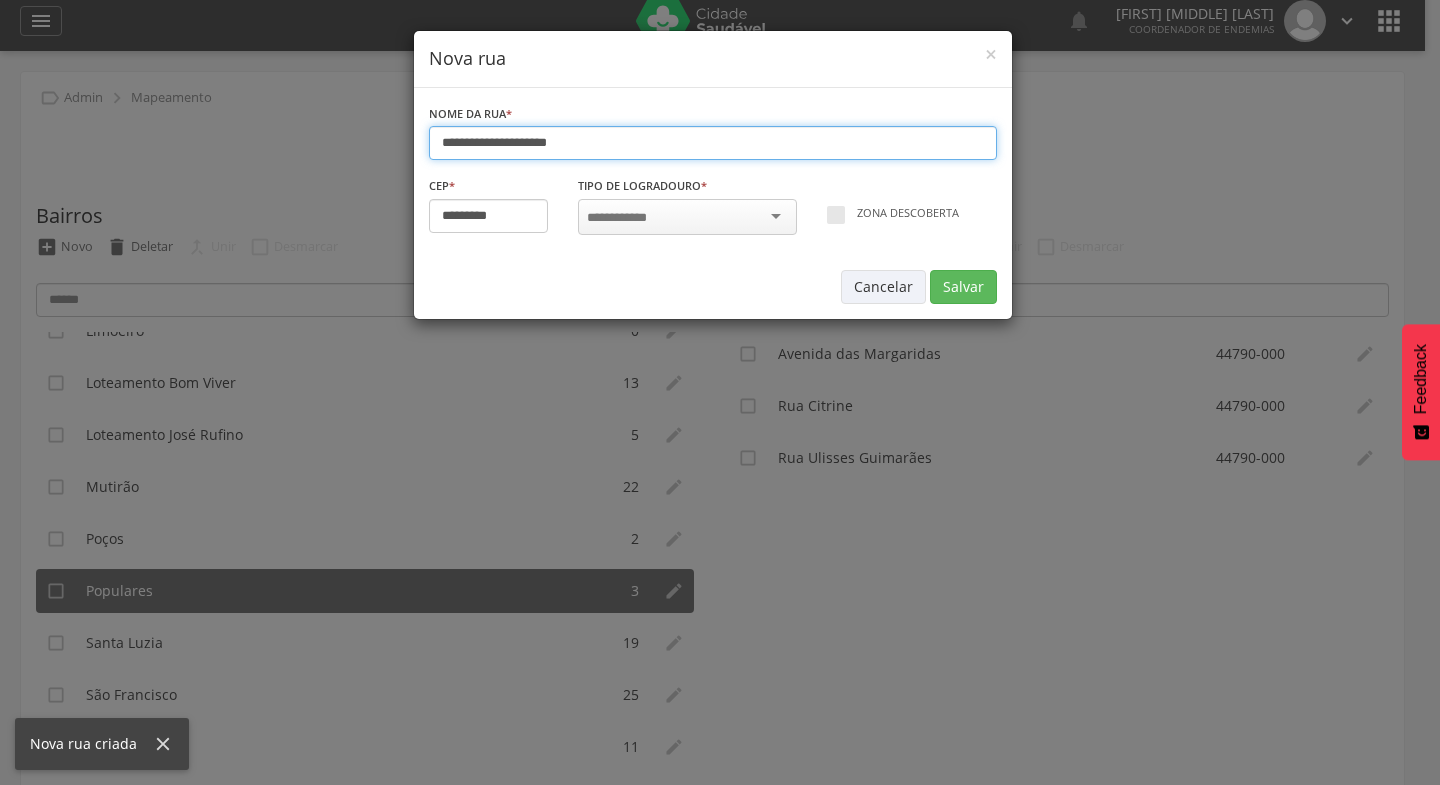 click on "**********" at bounding box center (713, 143) 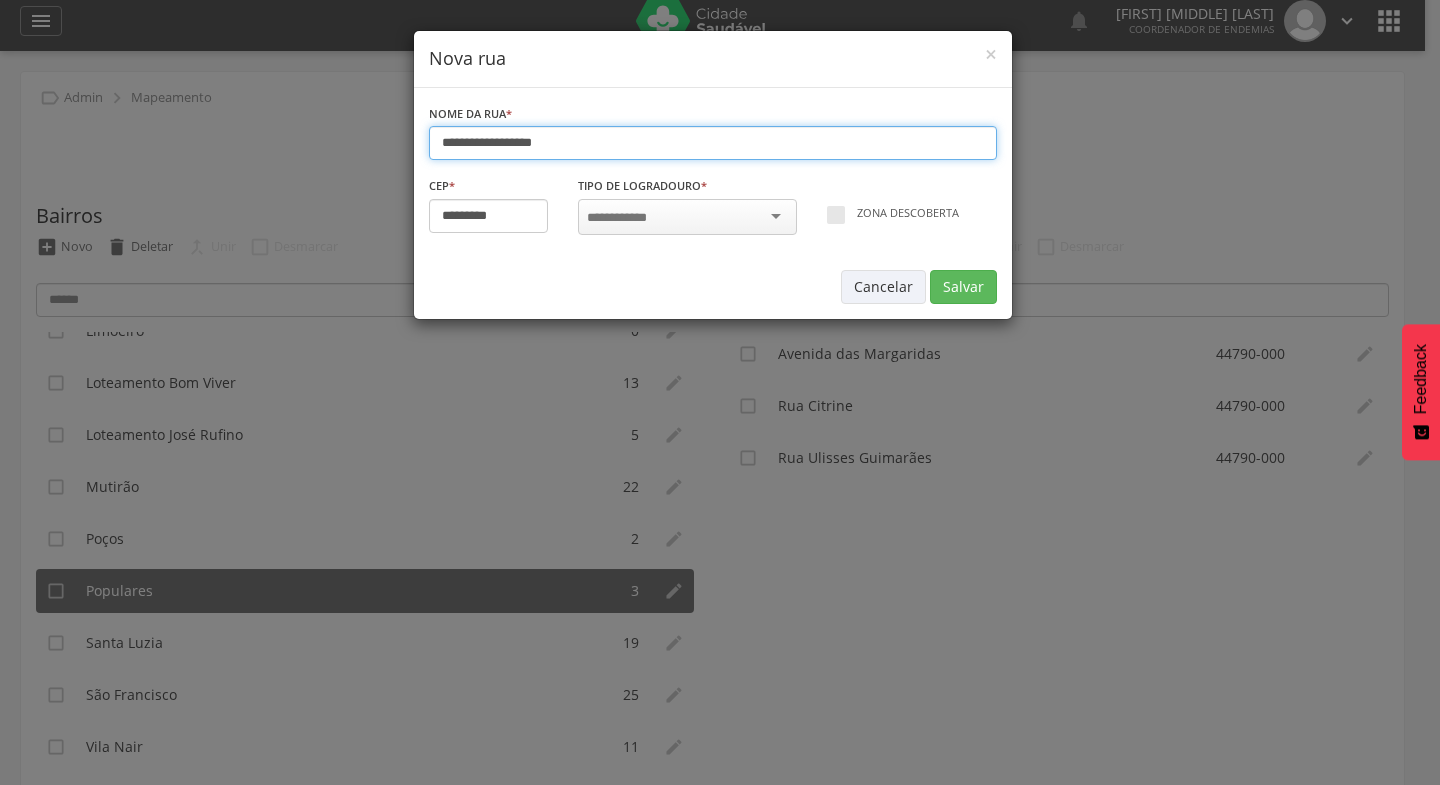 type on "**********" 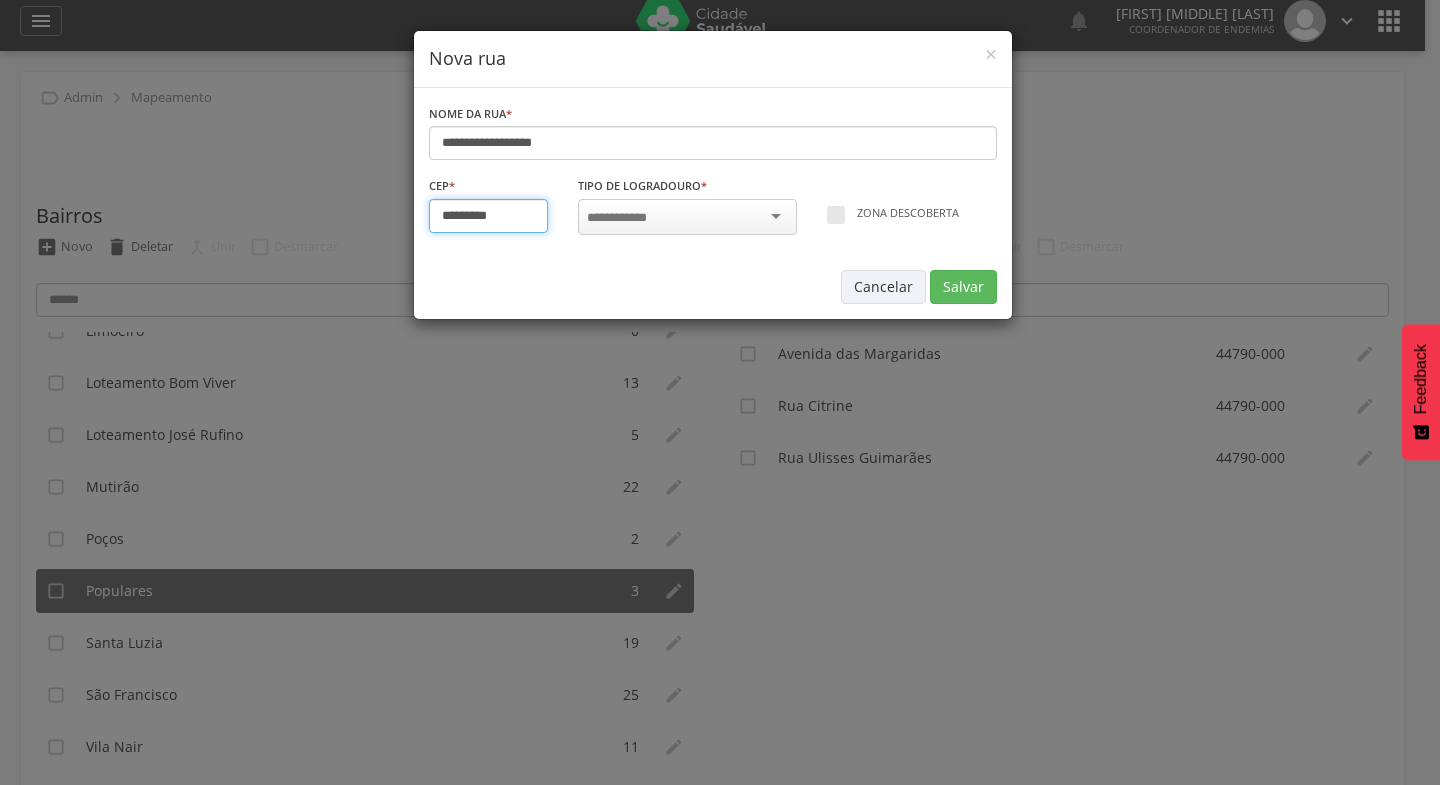 click on "*********" at bounding box center (489, 216) 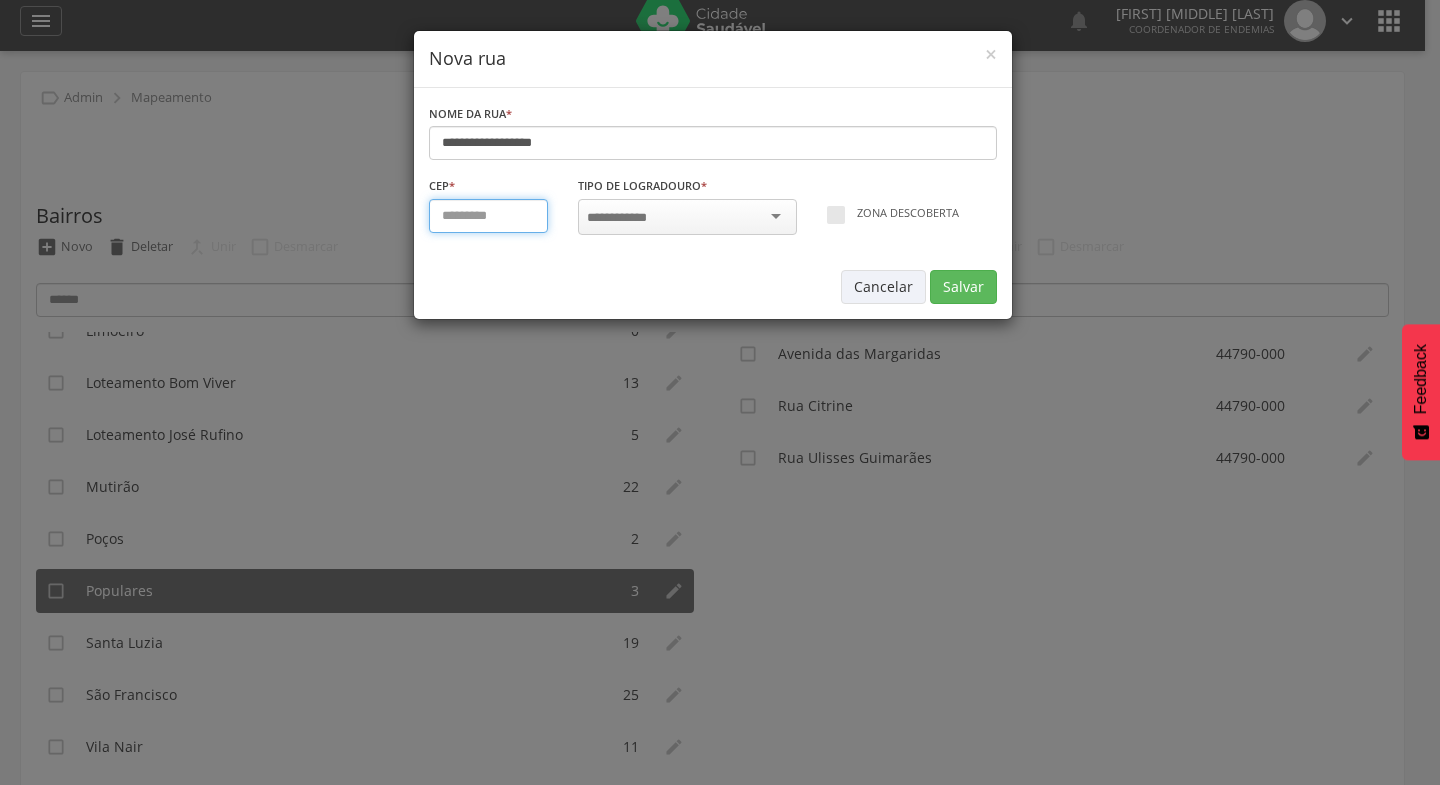 type on "*********" 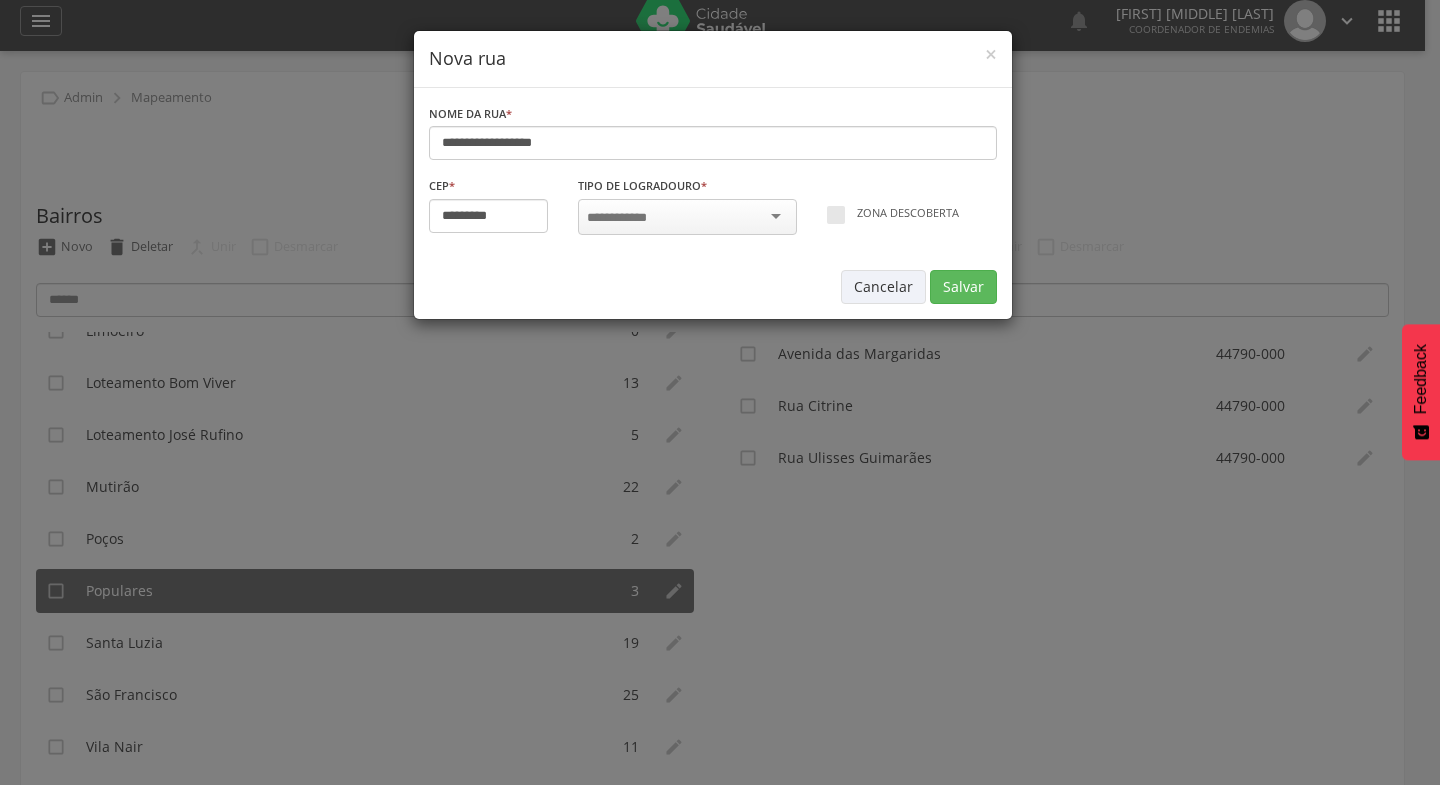 click at bounding box center [687, 217] 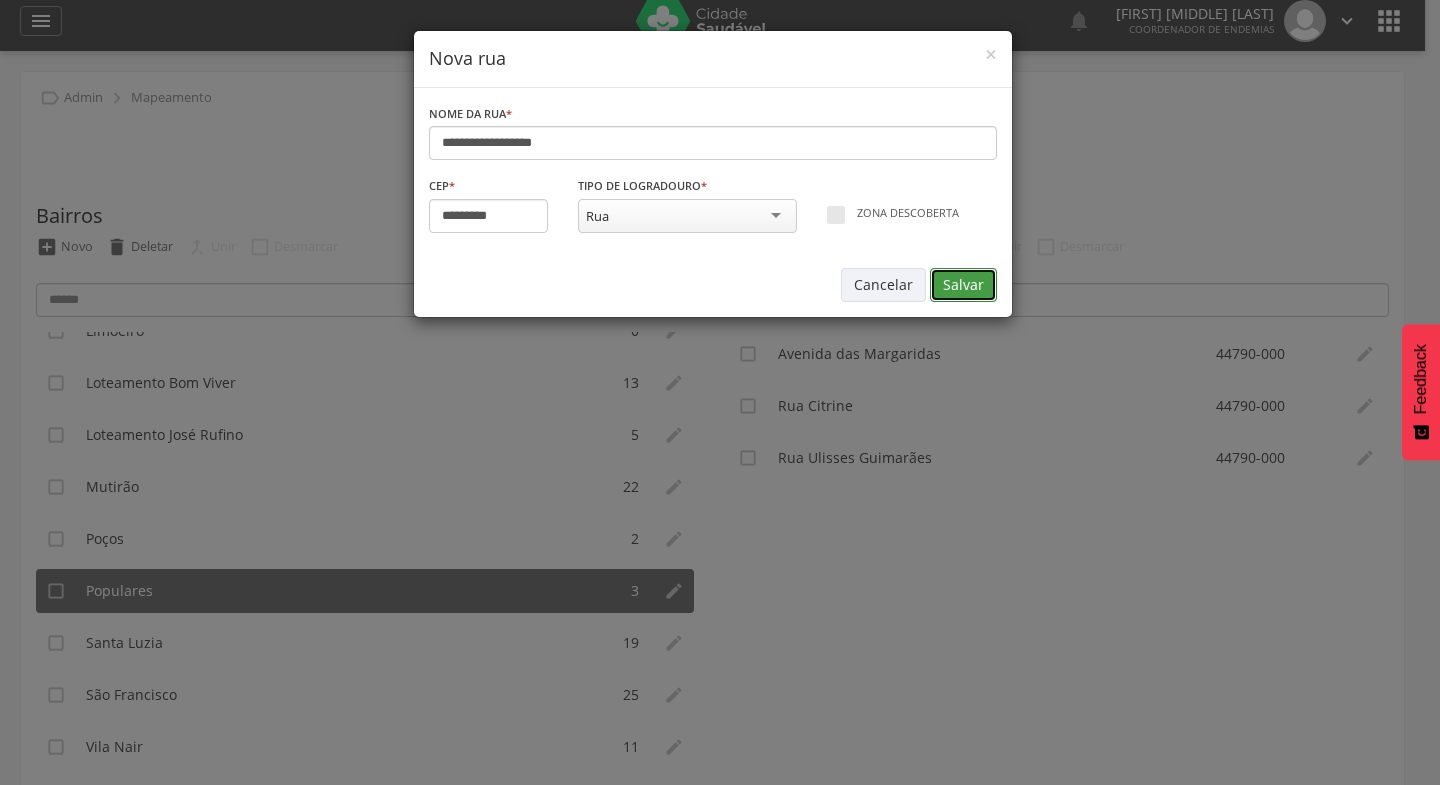 click on "Salvar" at bounding box center [963, 285] 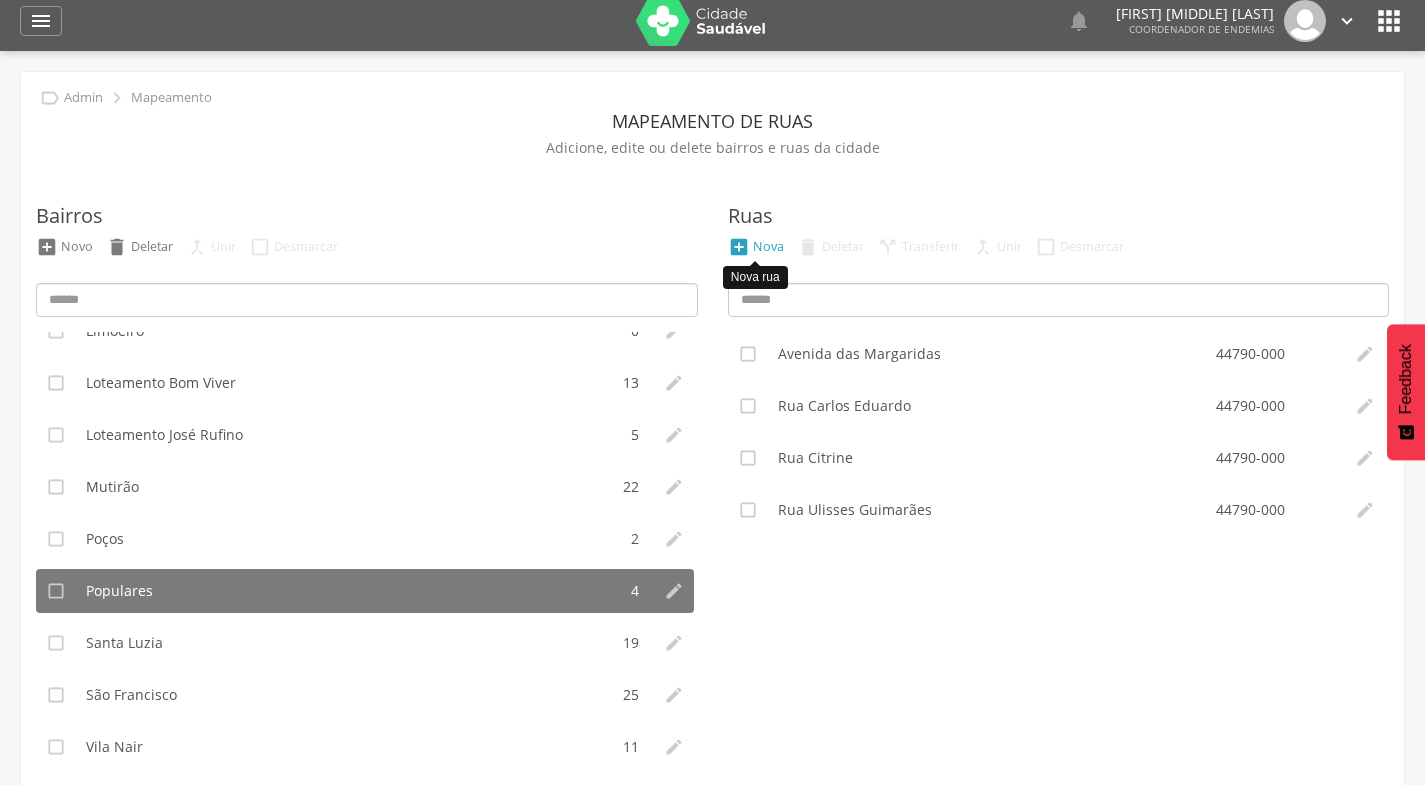 click on "Nova" at bounding box center [768, 246] 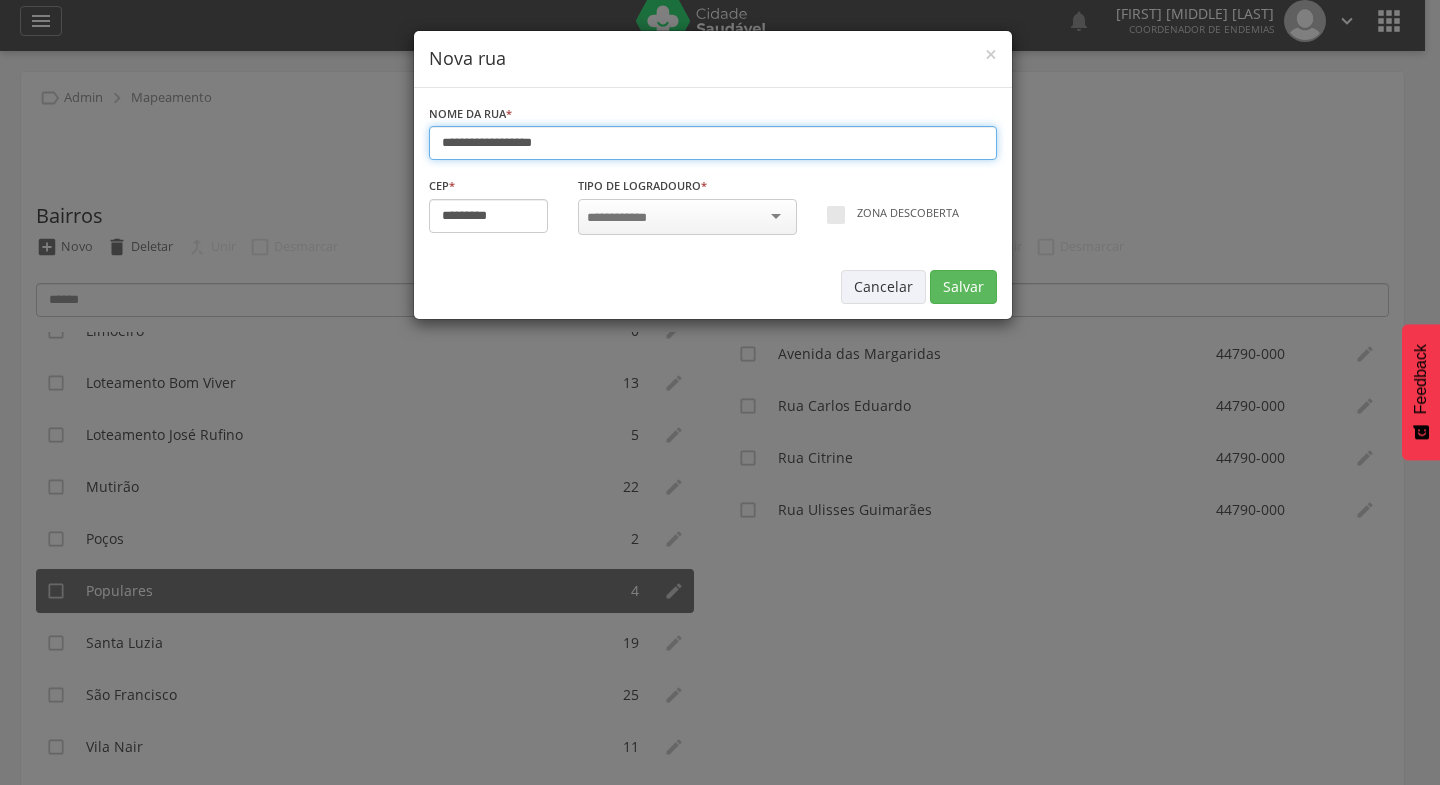 click on "**********" at bounding box center [713, 143] 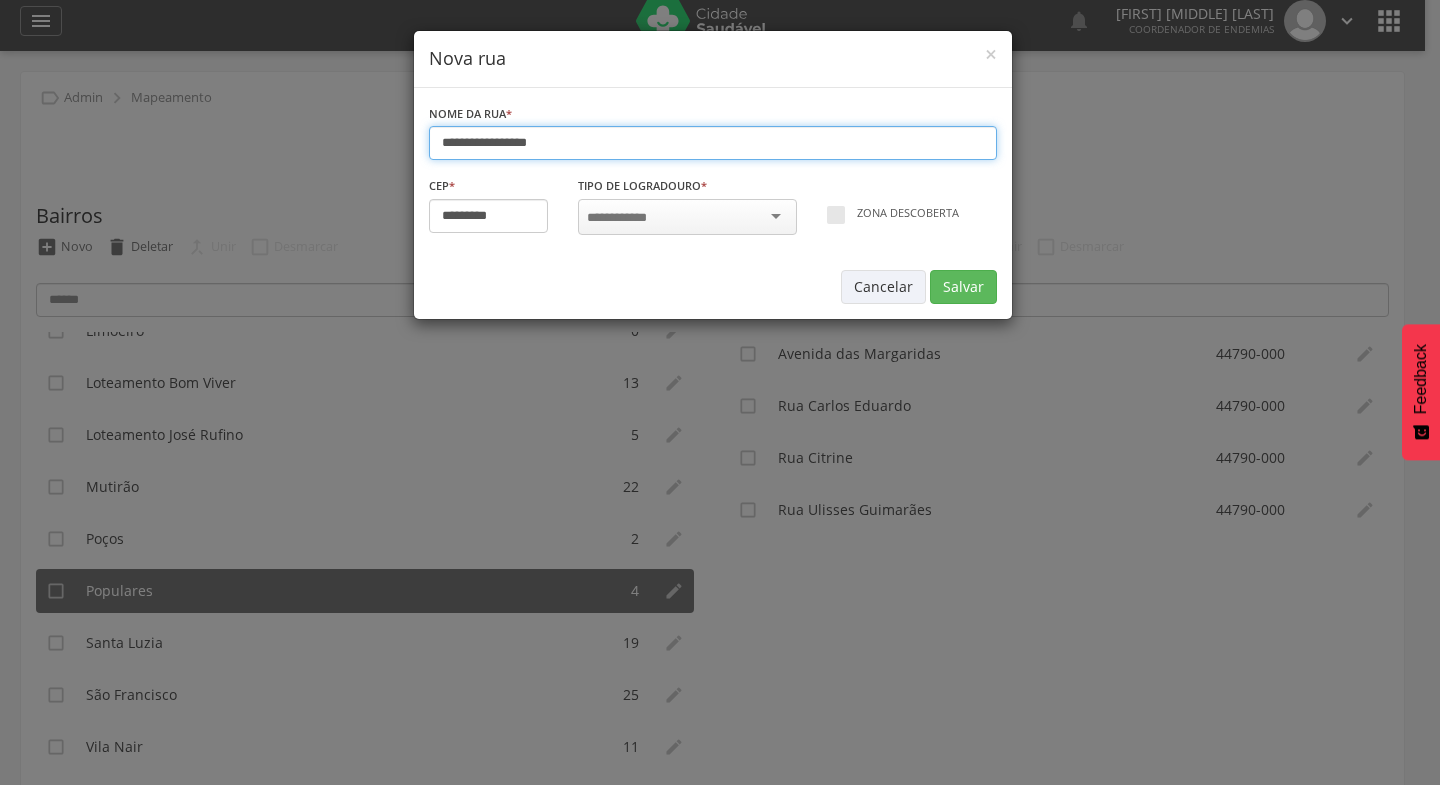 type on "**********" 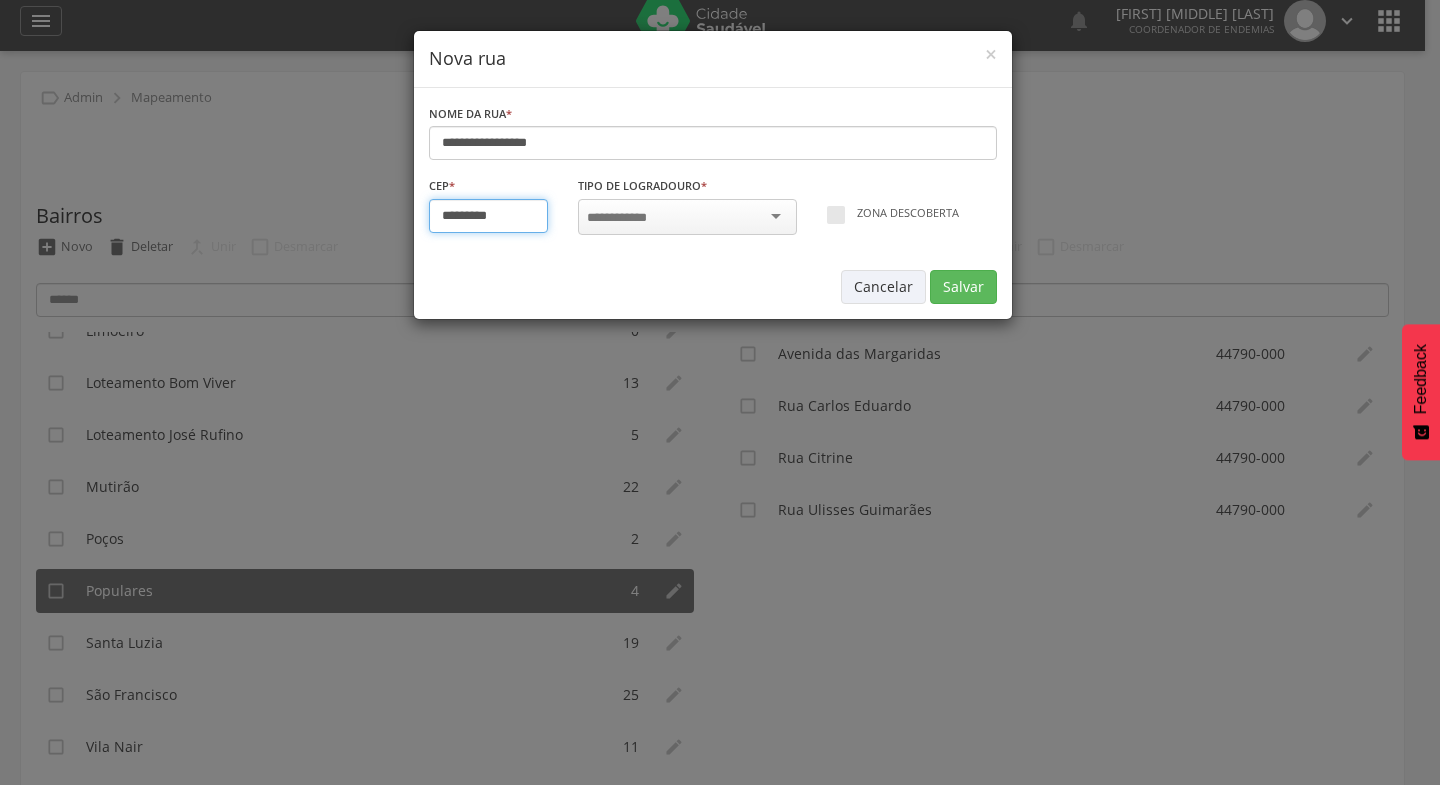 click on "*********" at bounding box center (489, 216) 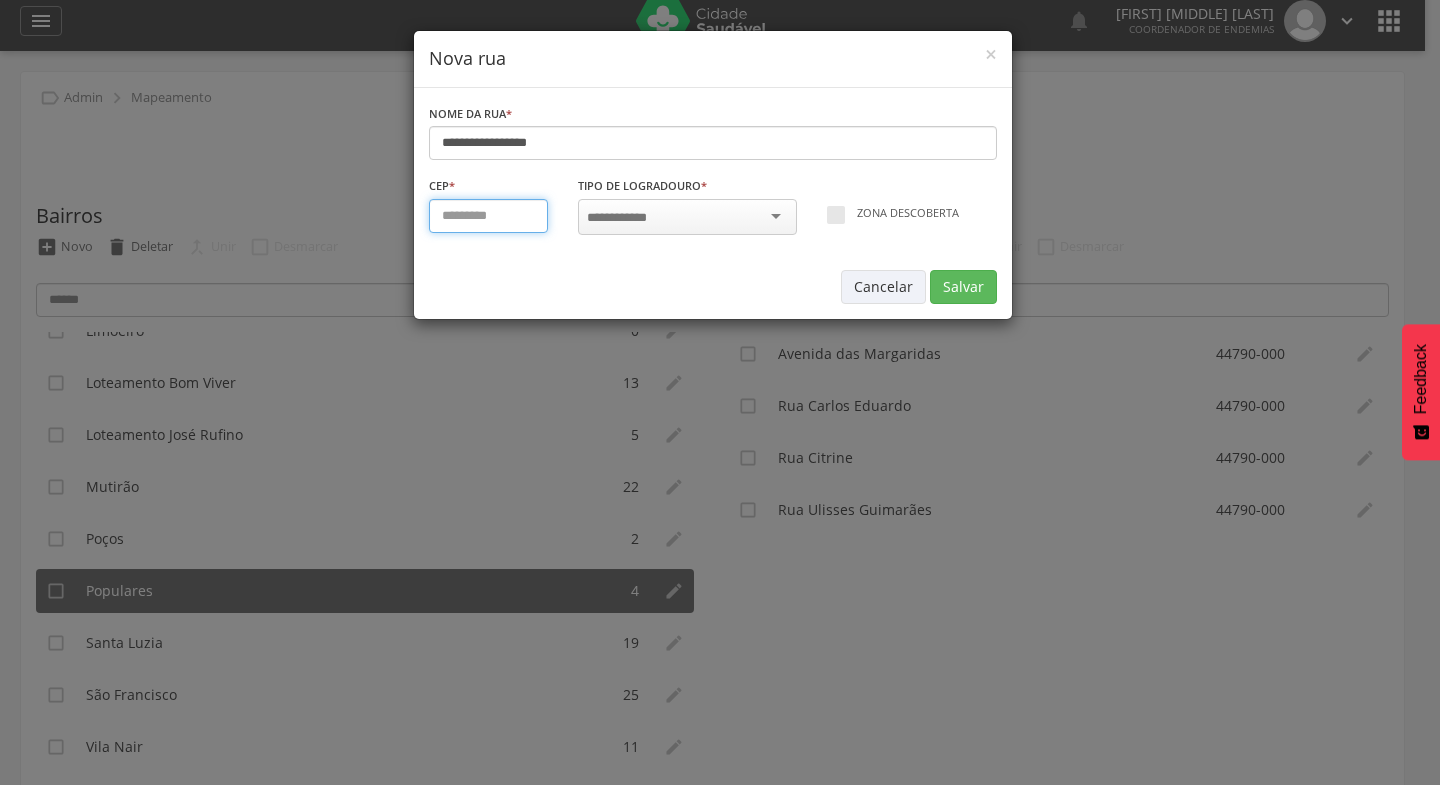 type on "*********" 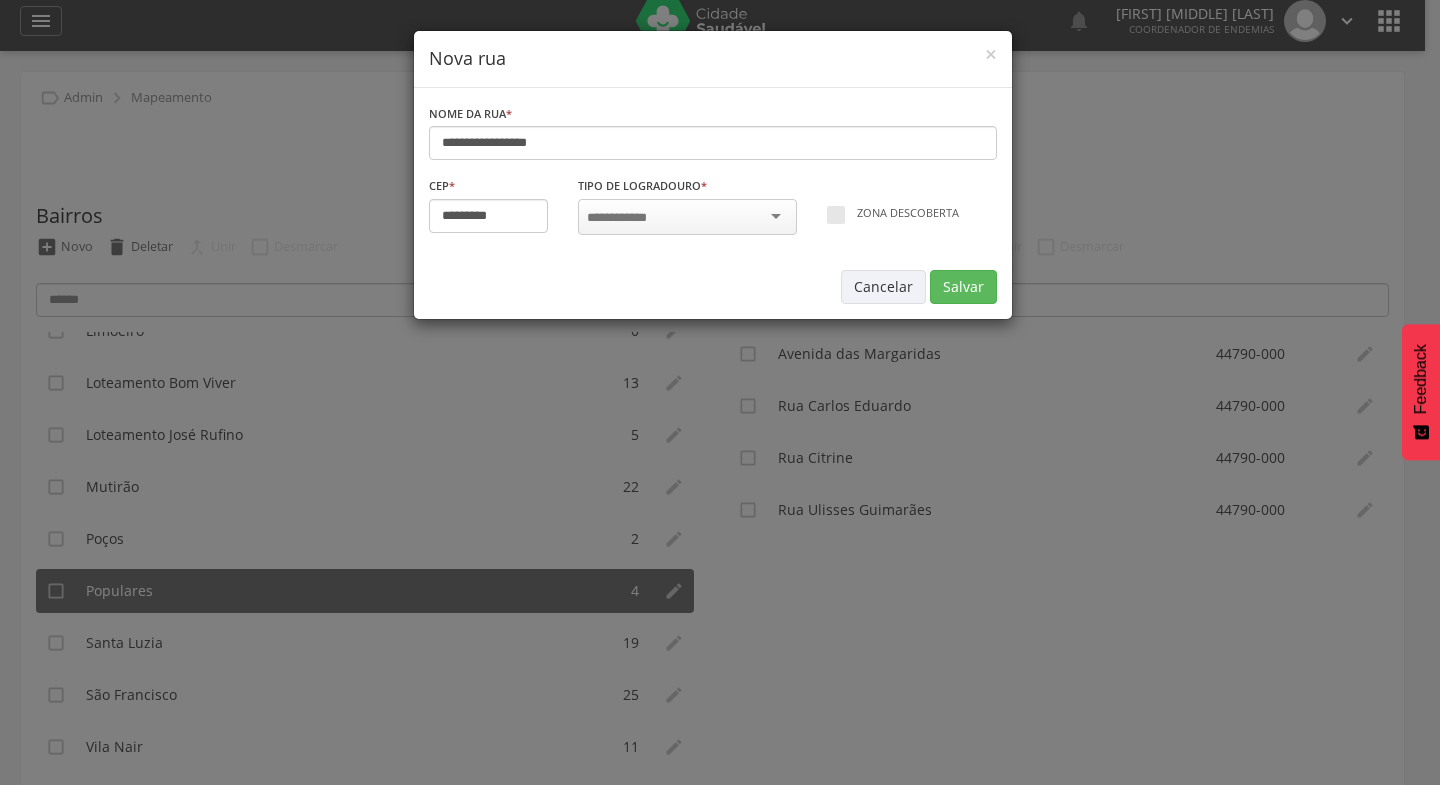 click at bounding box center [687, 217] 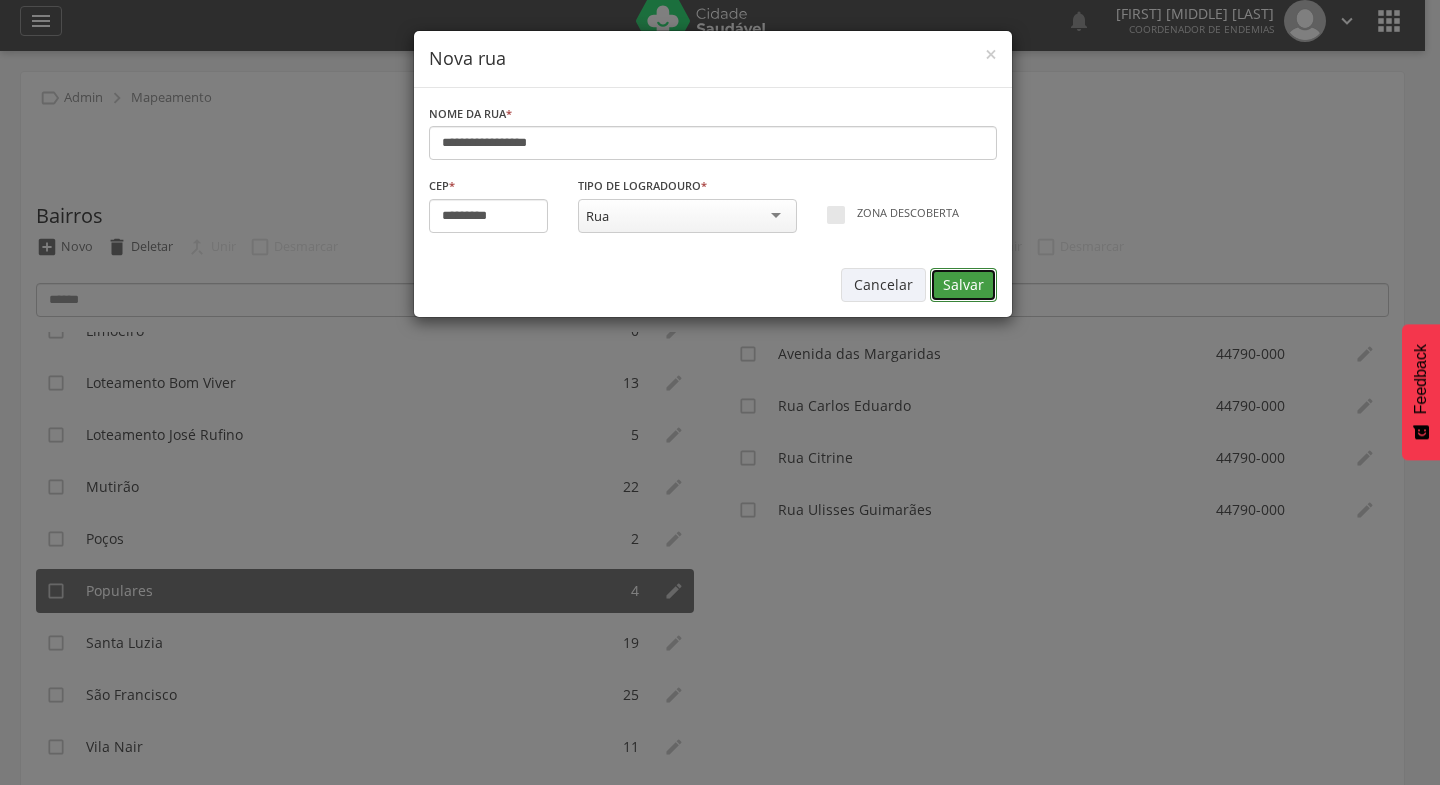 click on "Salvar" at bounding box center [963, 285] 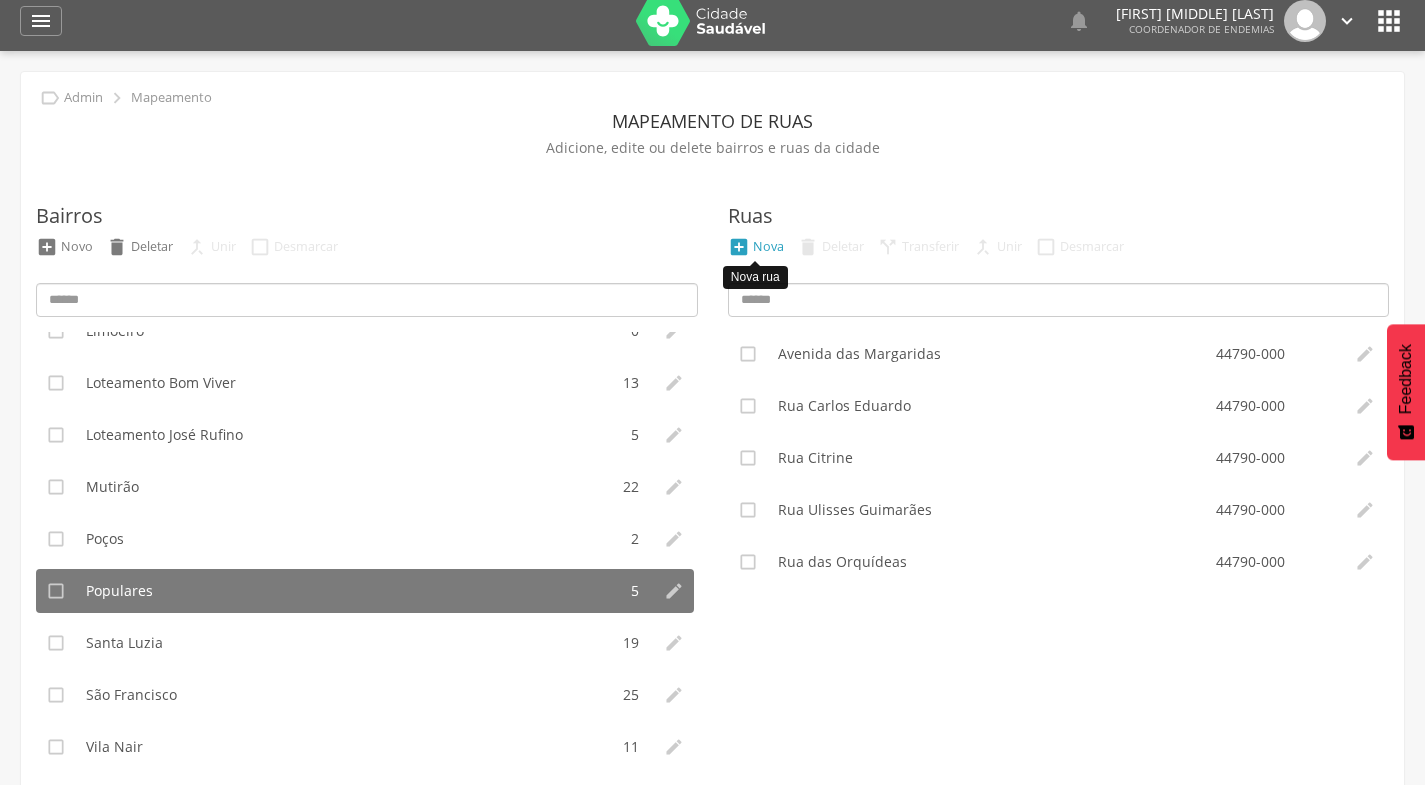 click on "Nova" at bounding box center [768, 246] 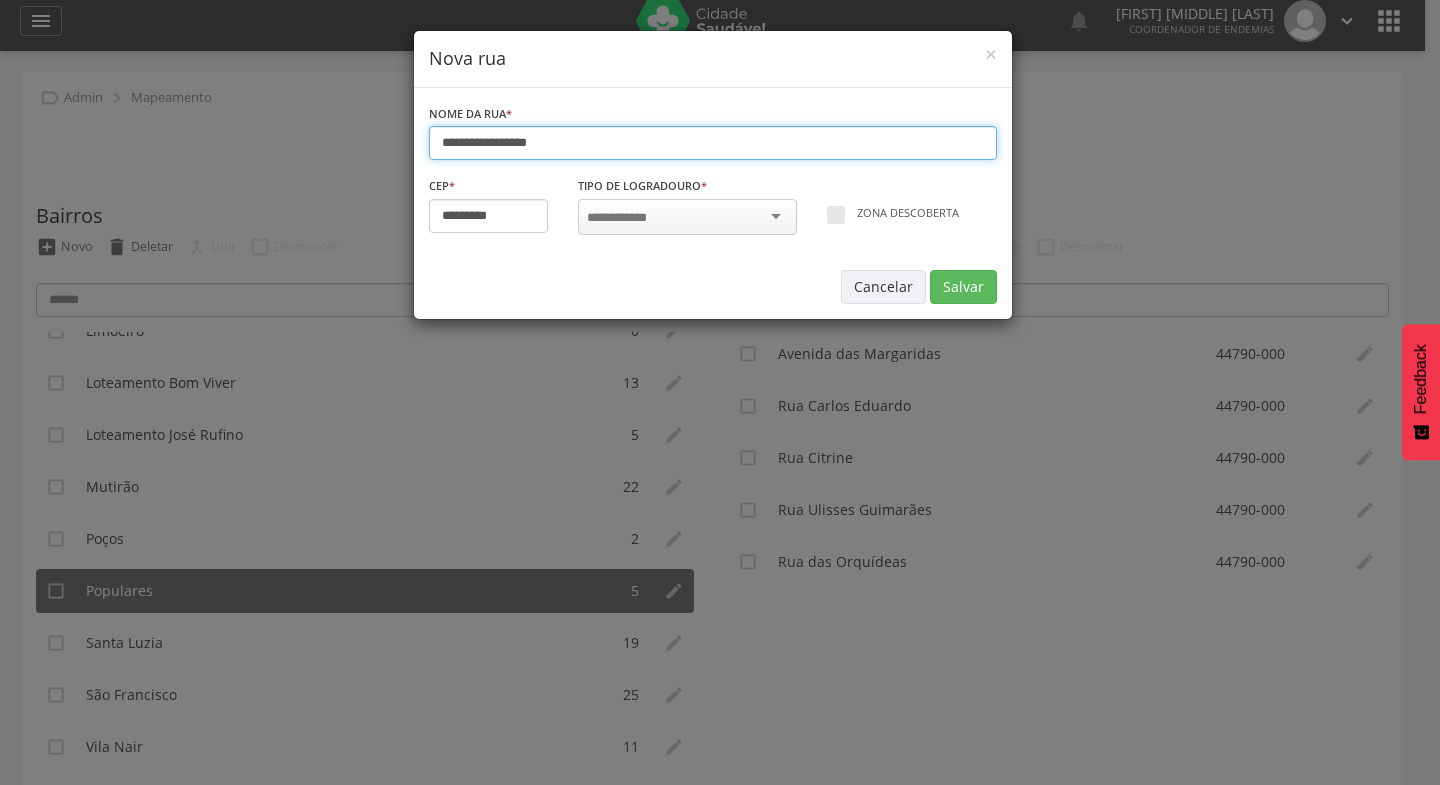 click on "**********" at bounding box center (713, 143) 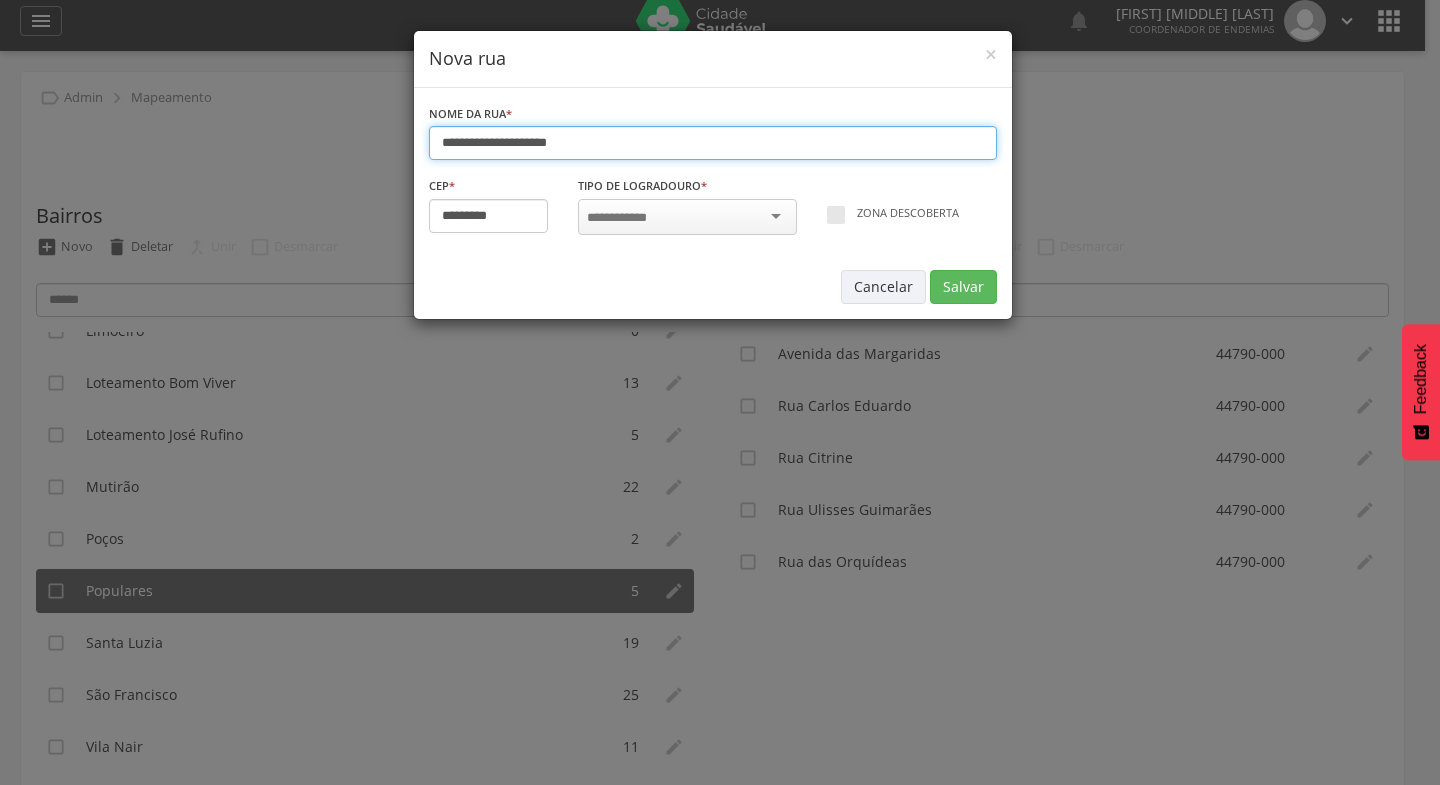 type on "**********" 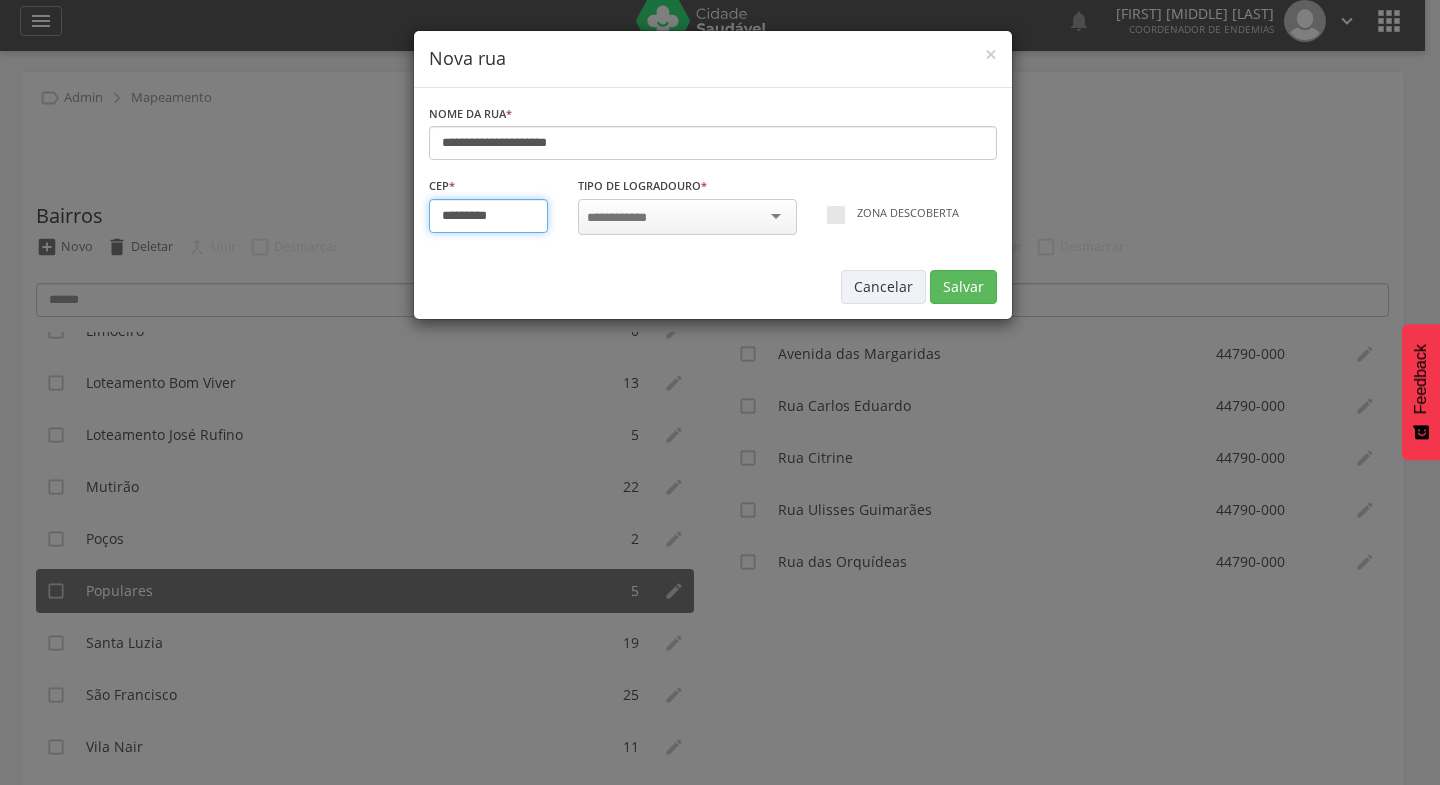 click on "*********" at bounding box center (489, 216) 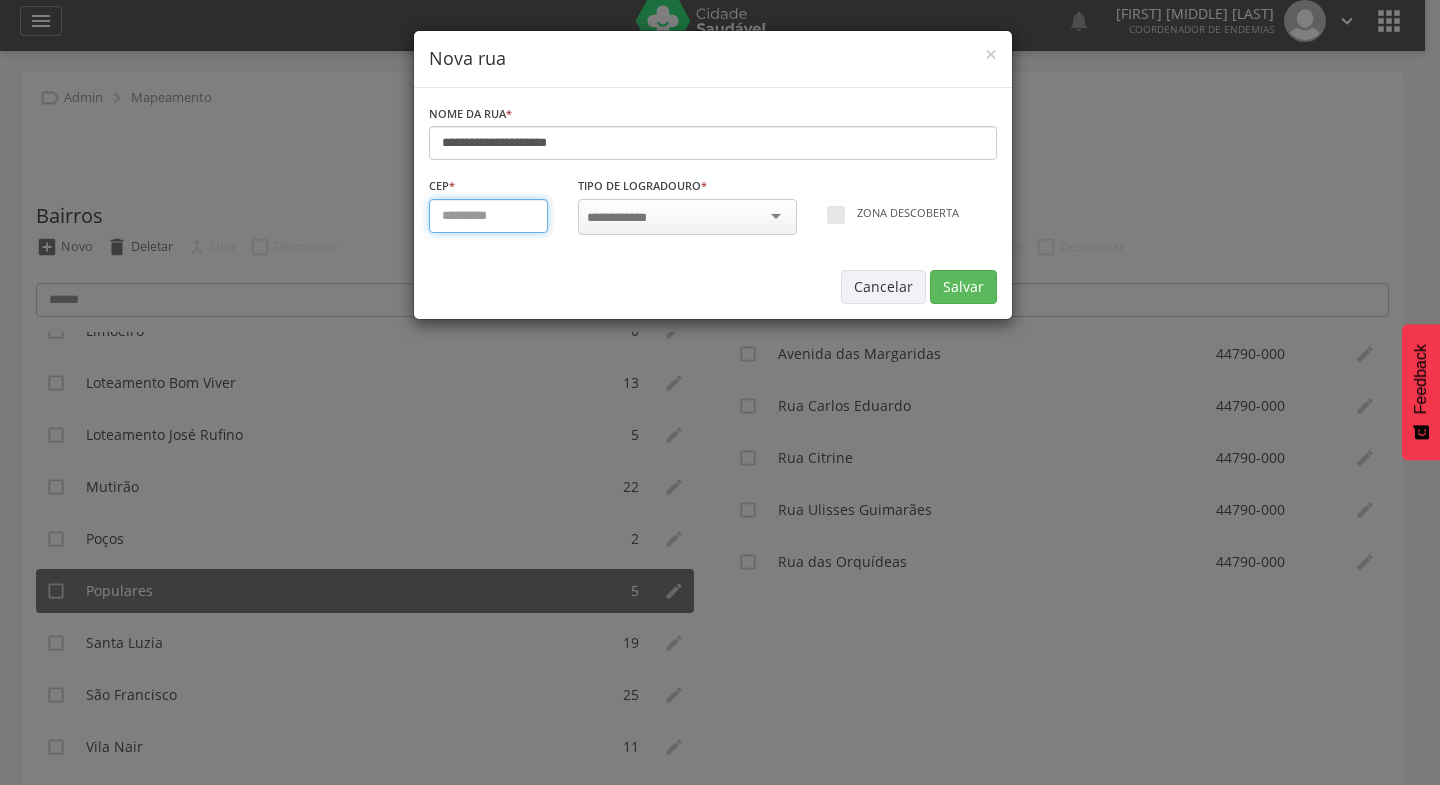 type on "*********" 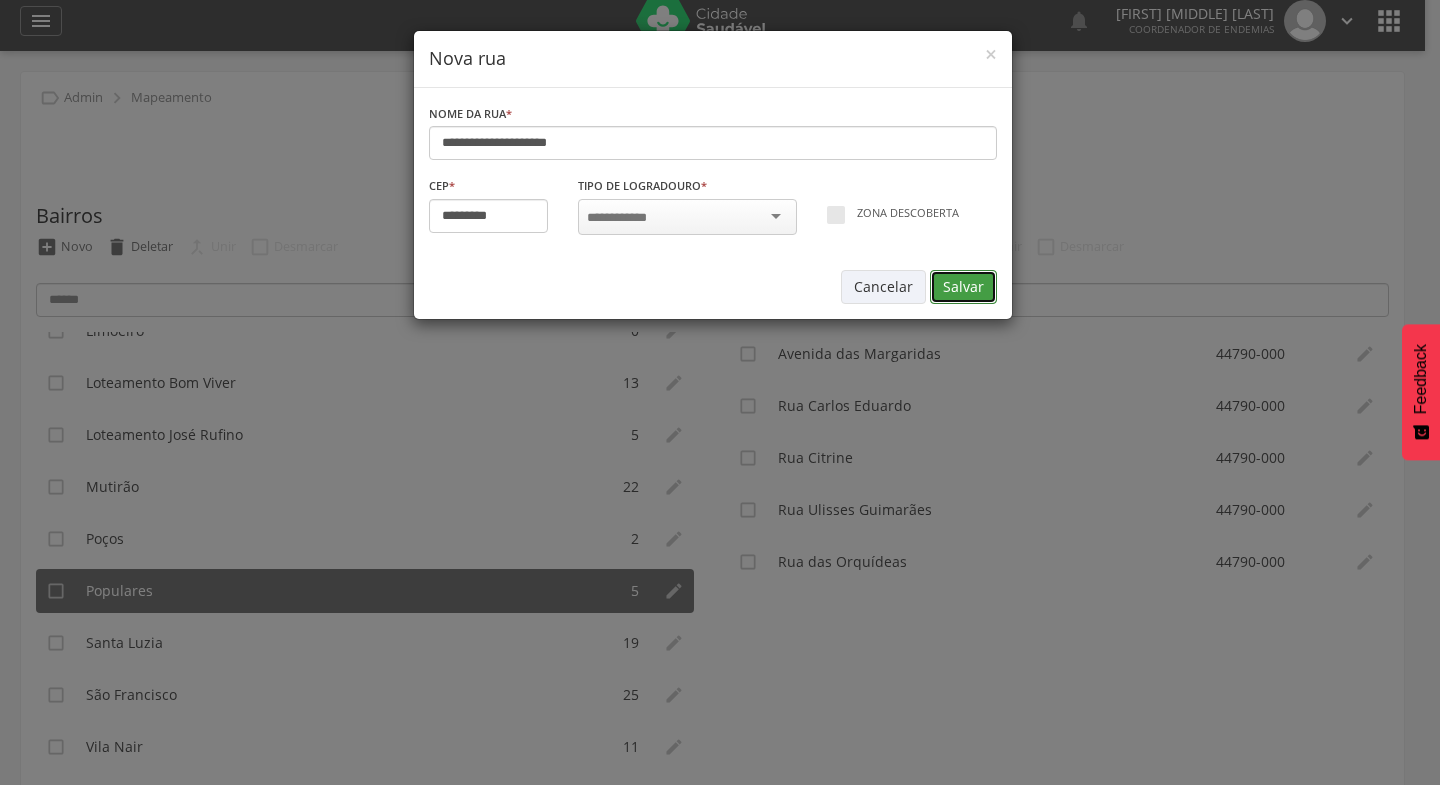 click on "Salvar" at bounding box center [963, 287] 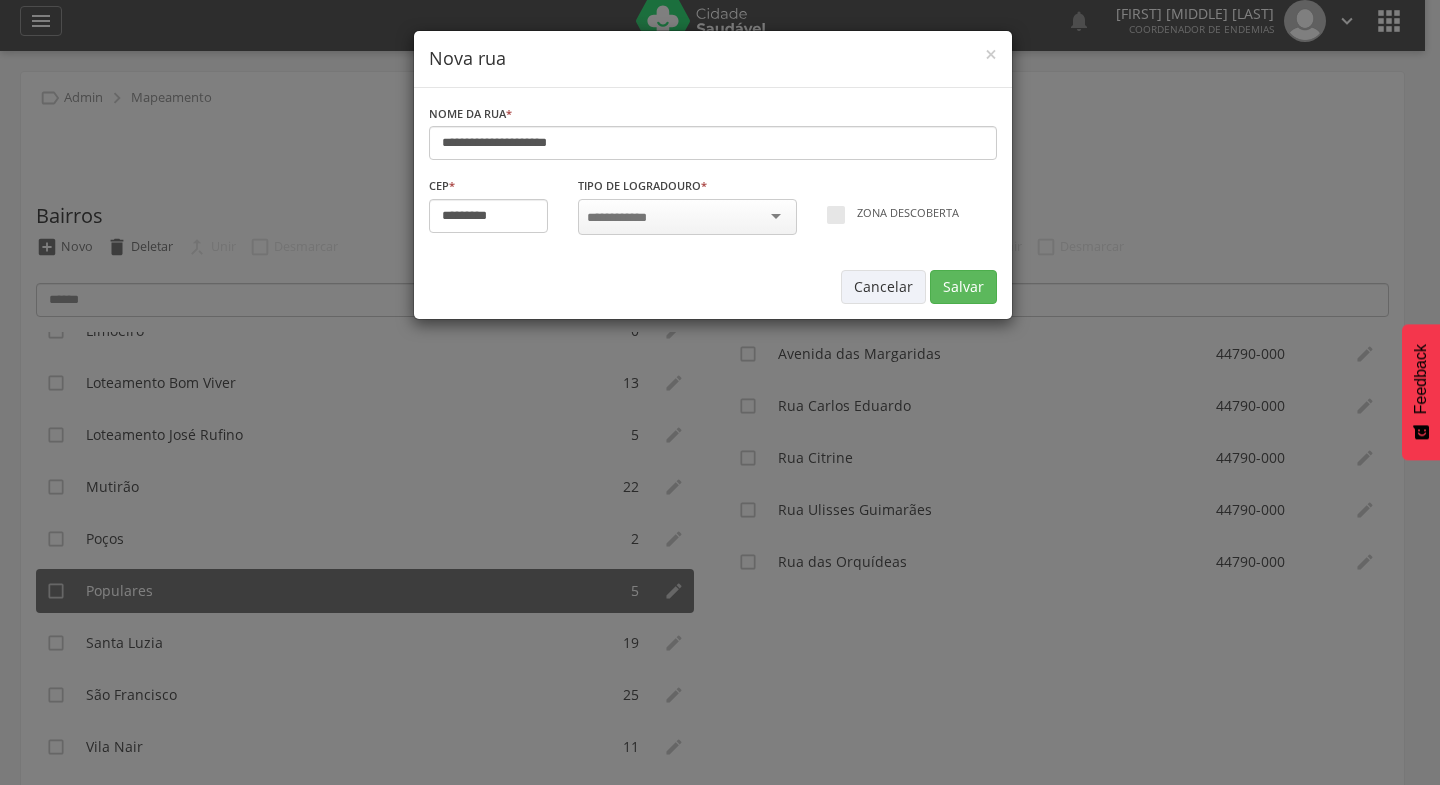 click at bounding box center (687, 217) 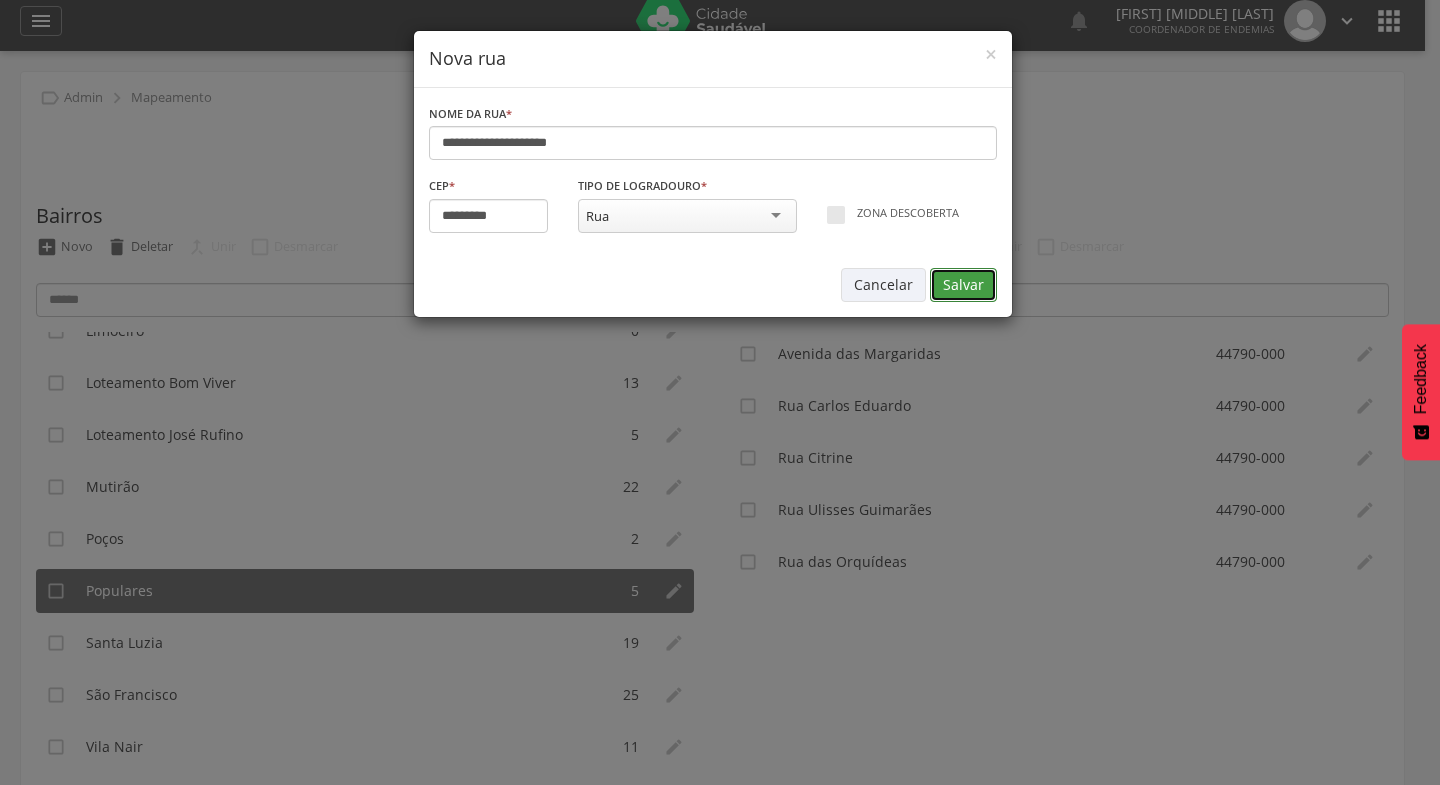 click on "Salvar" at bounding box center (963, 285) 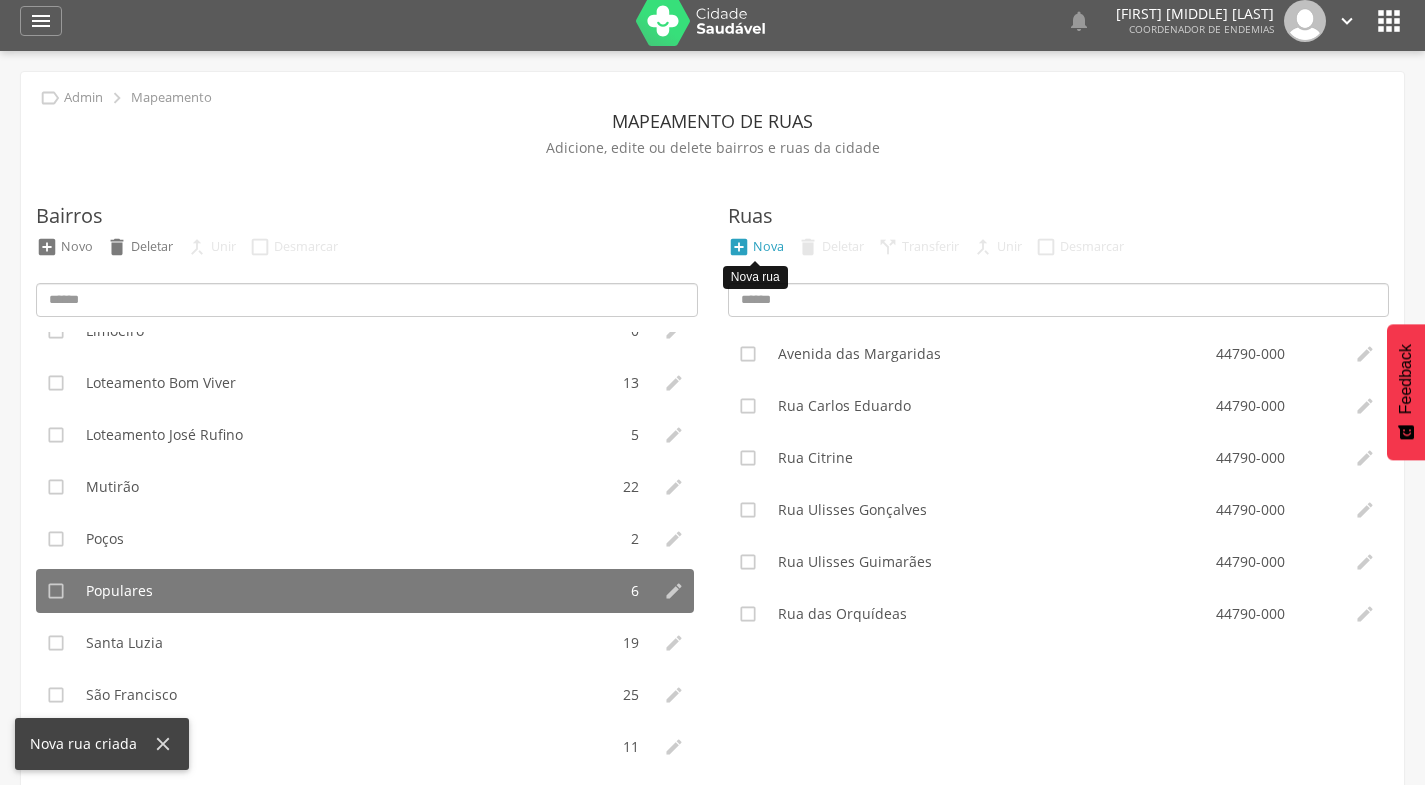 click on "Nova" at bounding box center [768, 246] 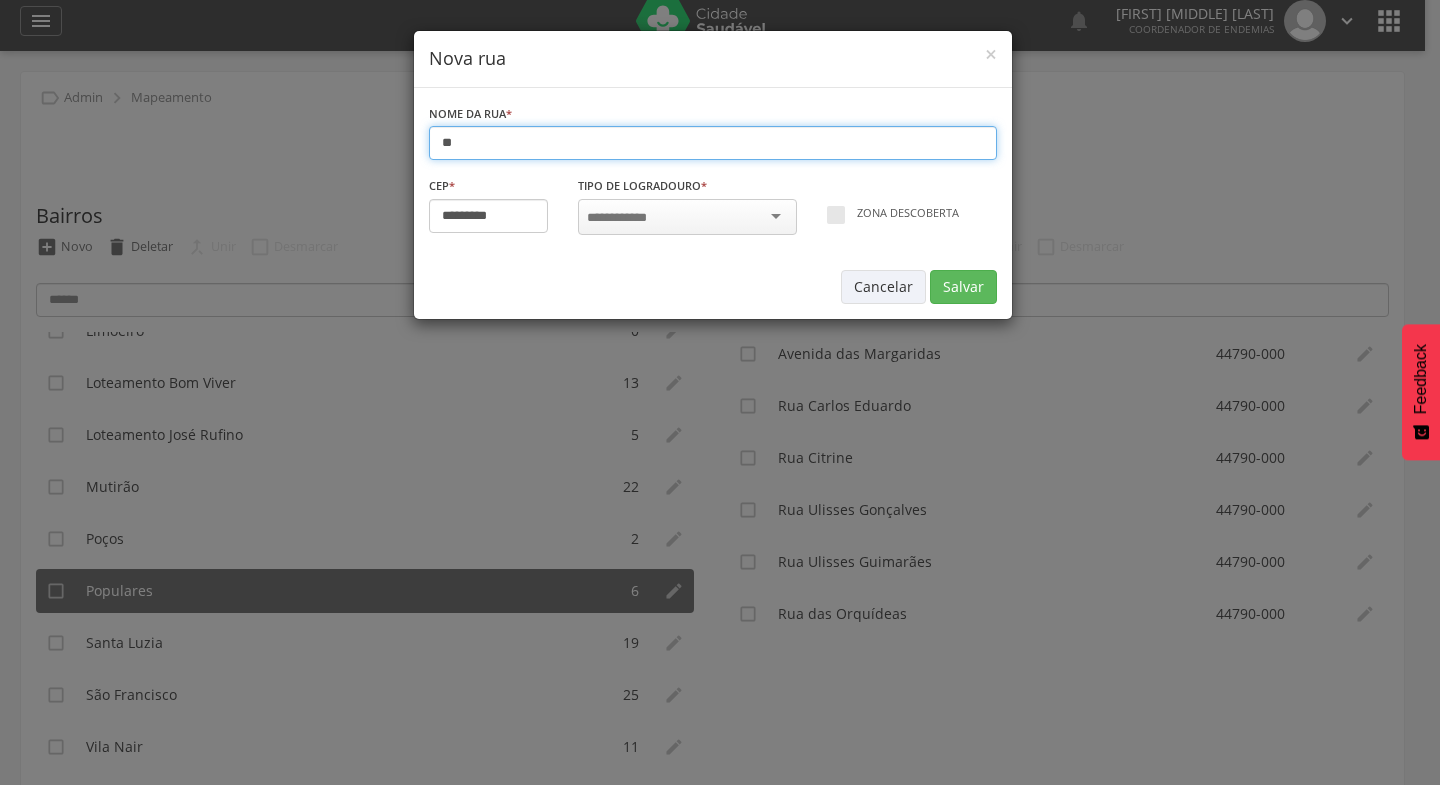 type on "**" 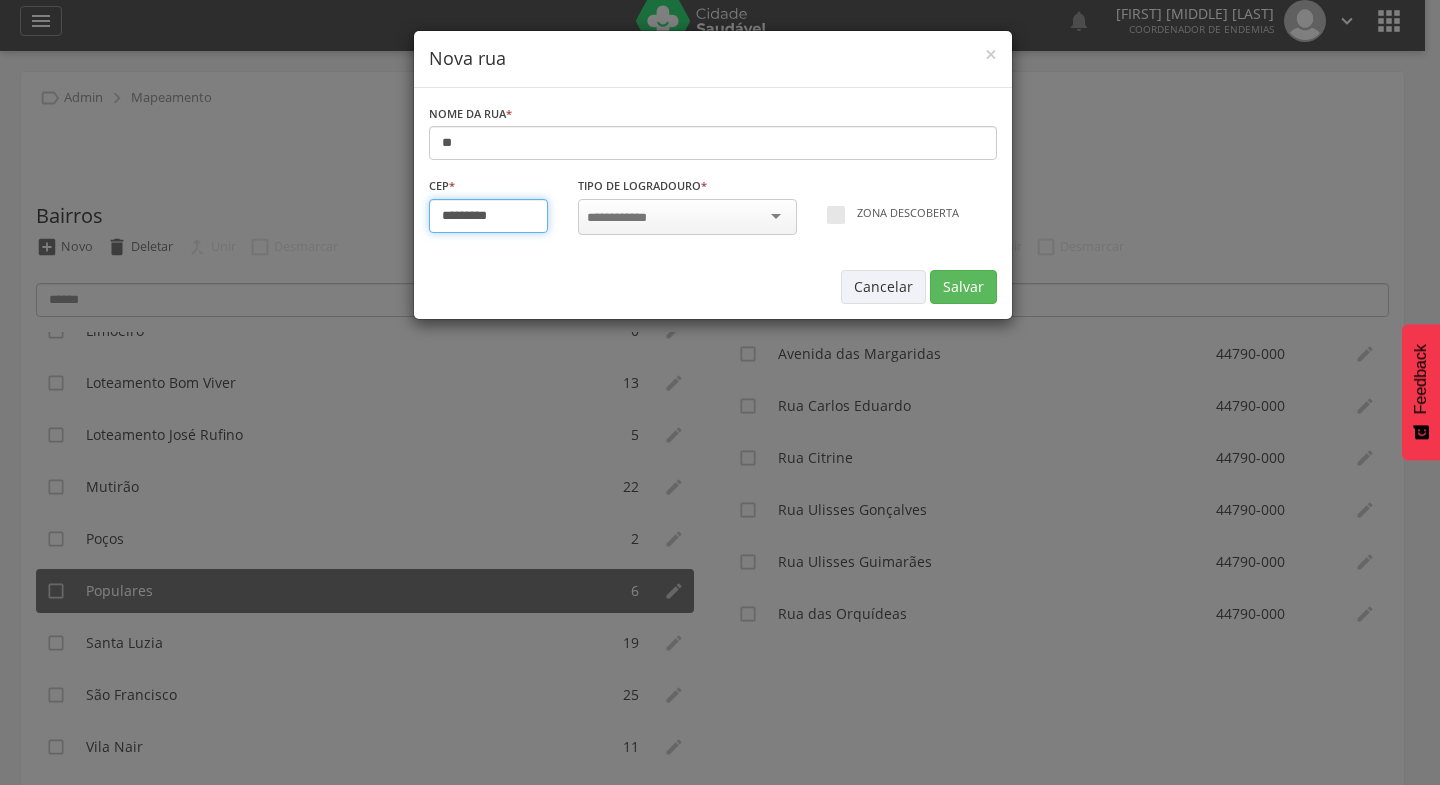 click on "*********" at bounding box center [489, 216] 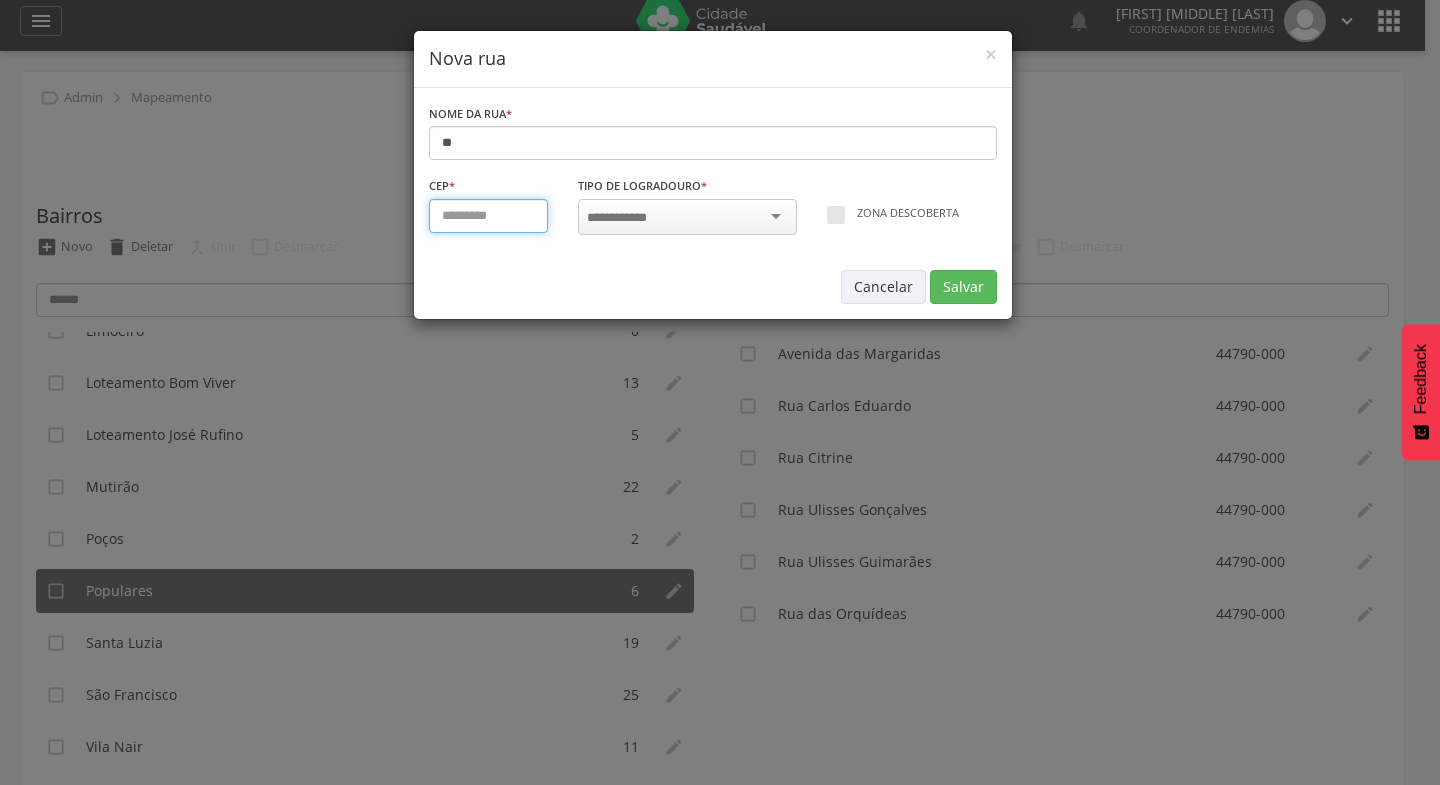type on "*********" 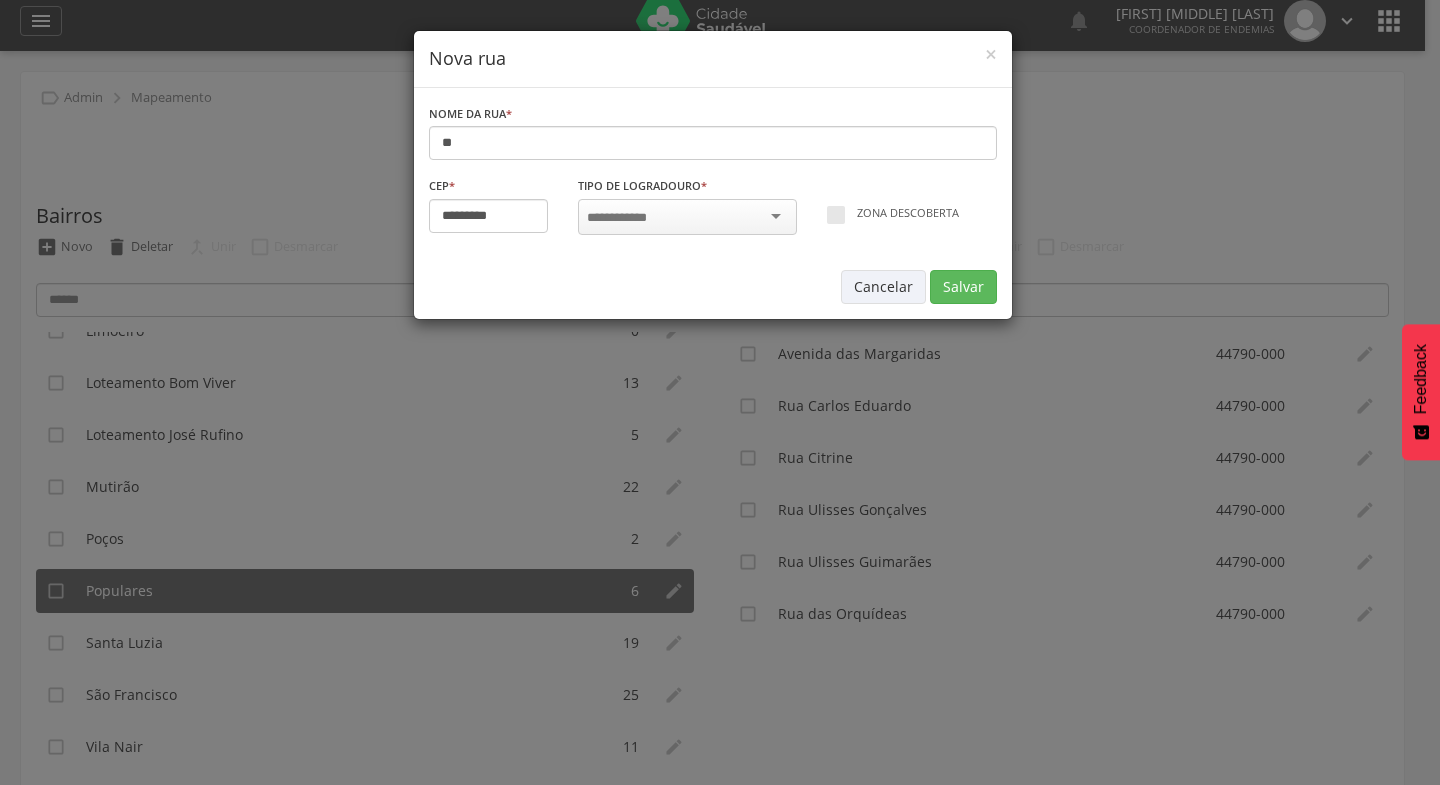 click at bounding box center [687, 217] 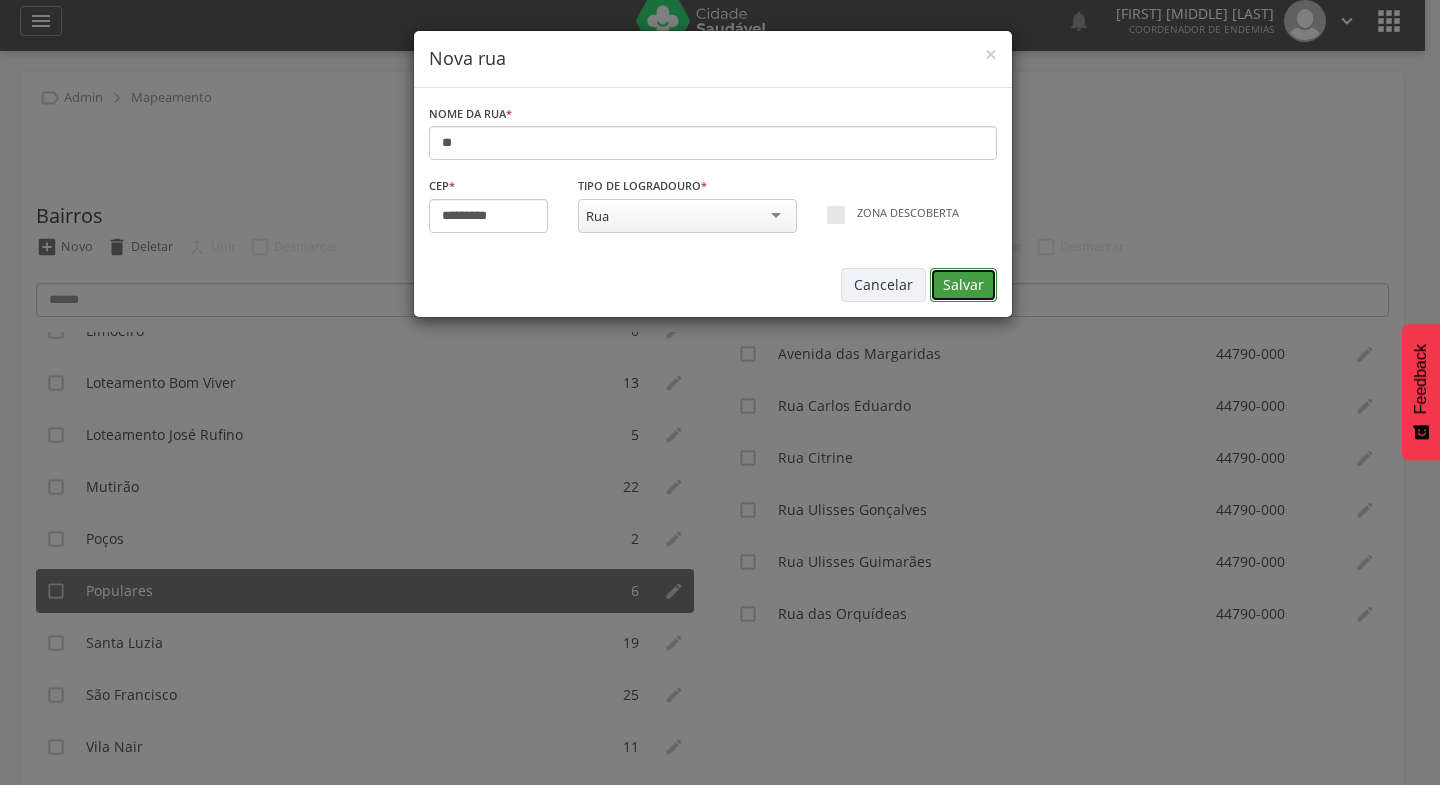 click on "Salvar" at bounding box center (963, 285) 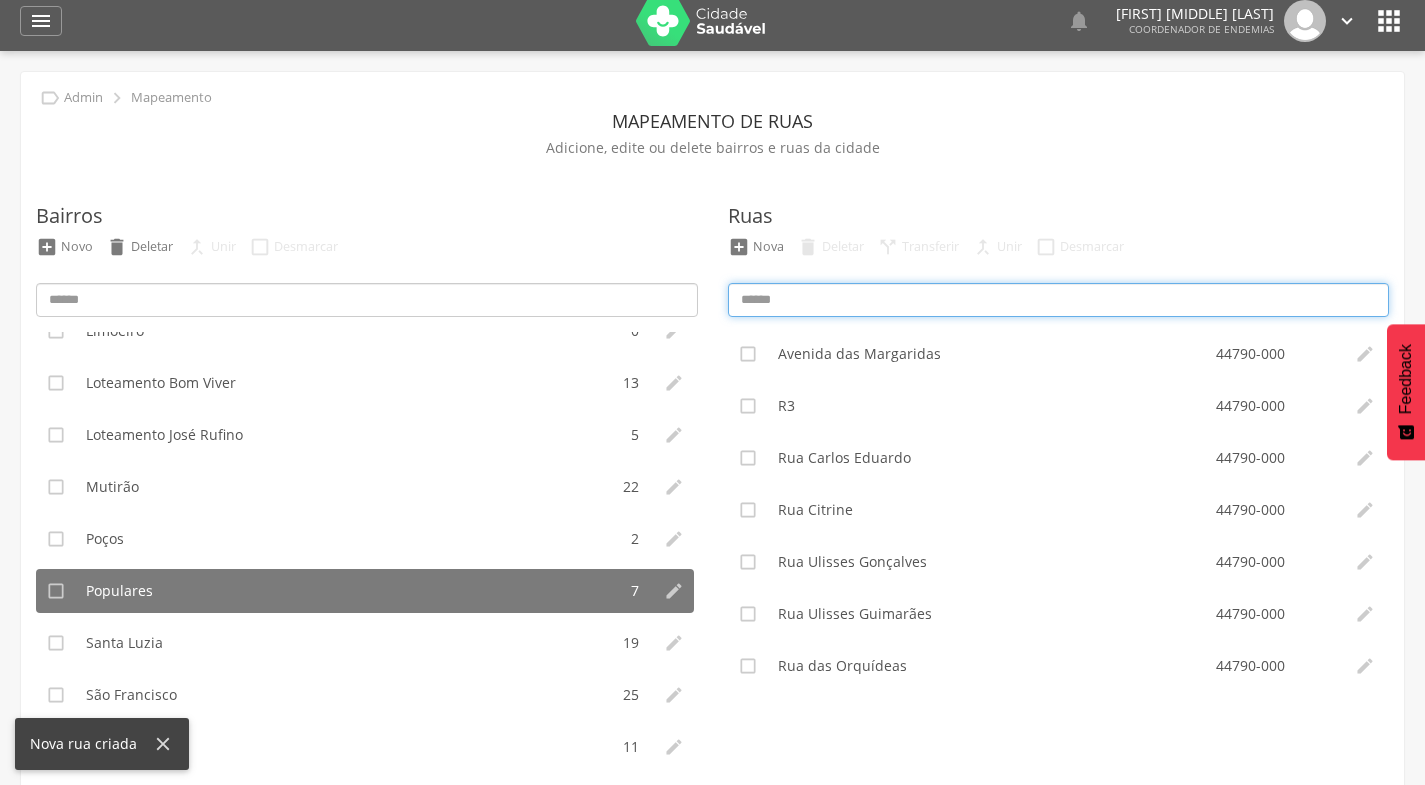 click at bounding box center [1059, 300] 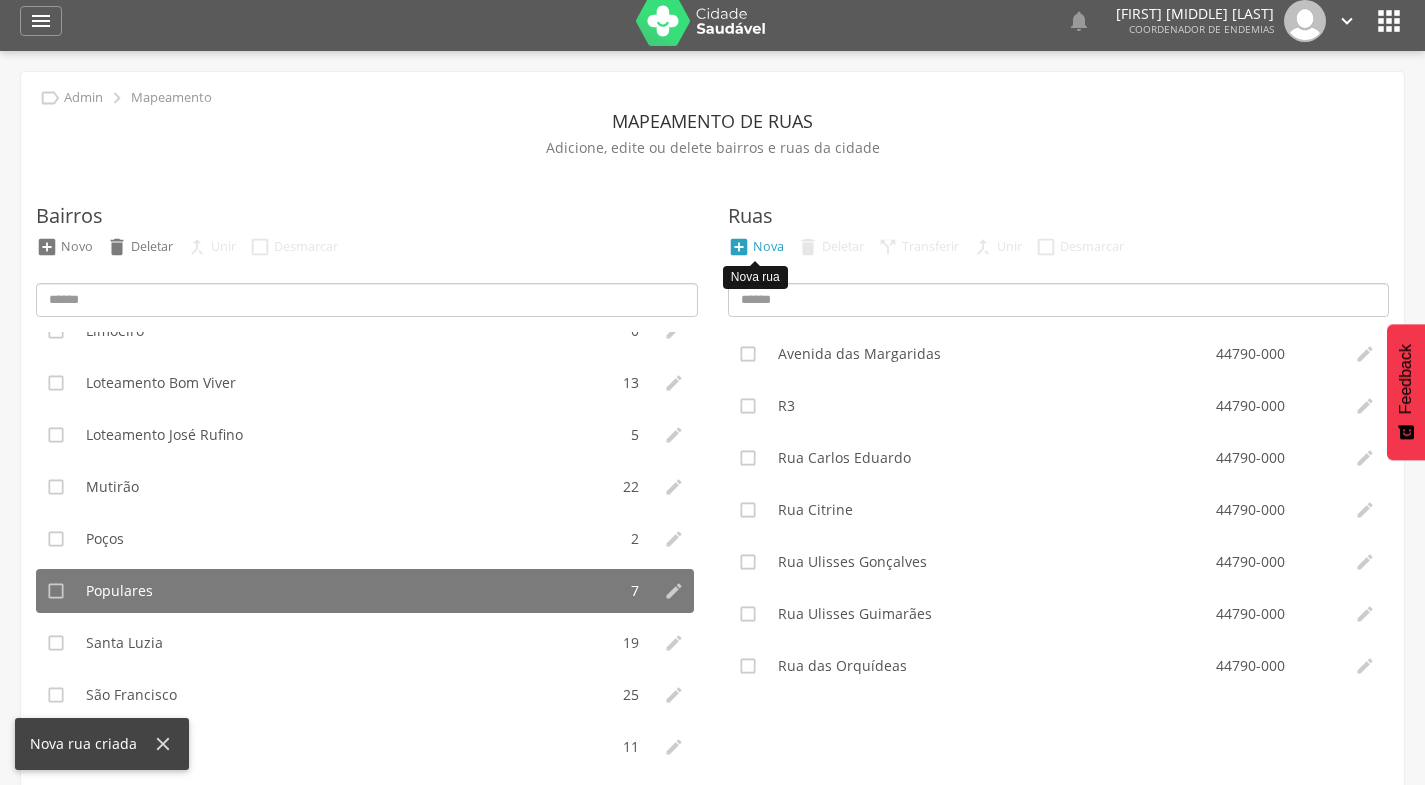 click on "
Nova" at bounding box center [756, 247] 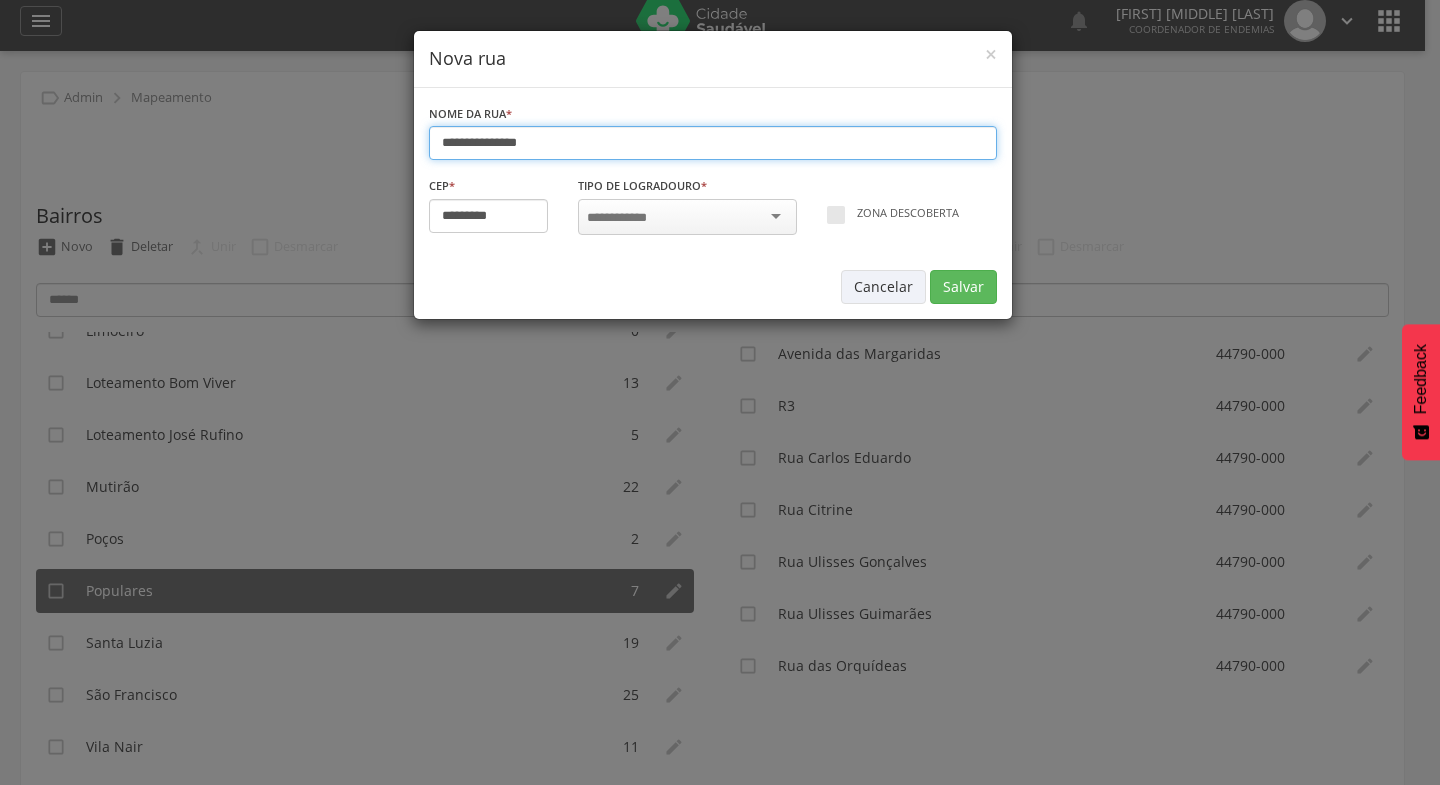 type on "**********" 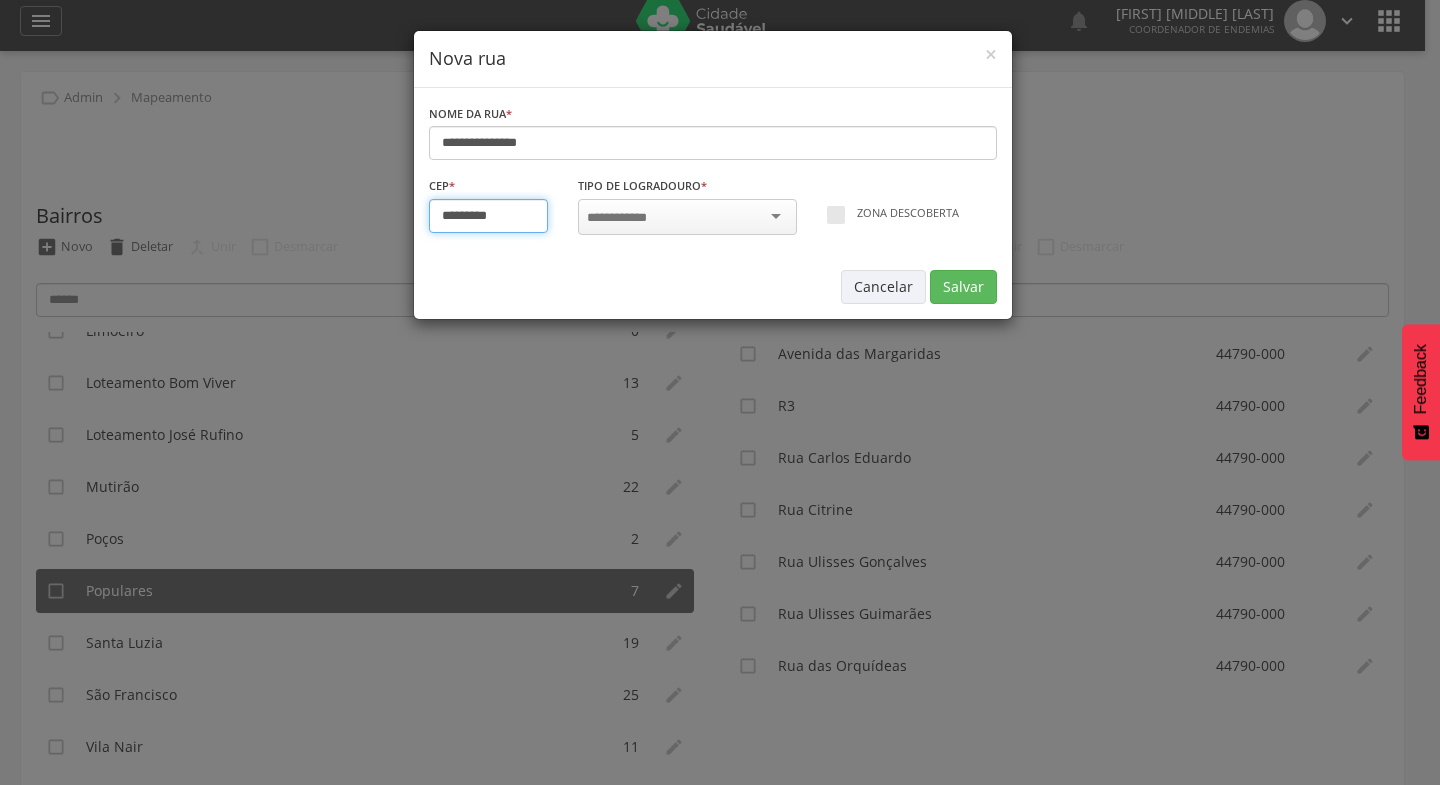 click on "*********" at bounding box center (489, 216) 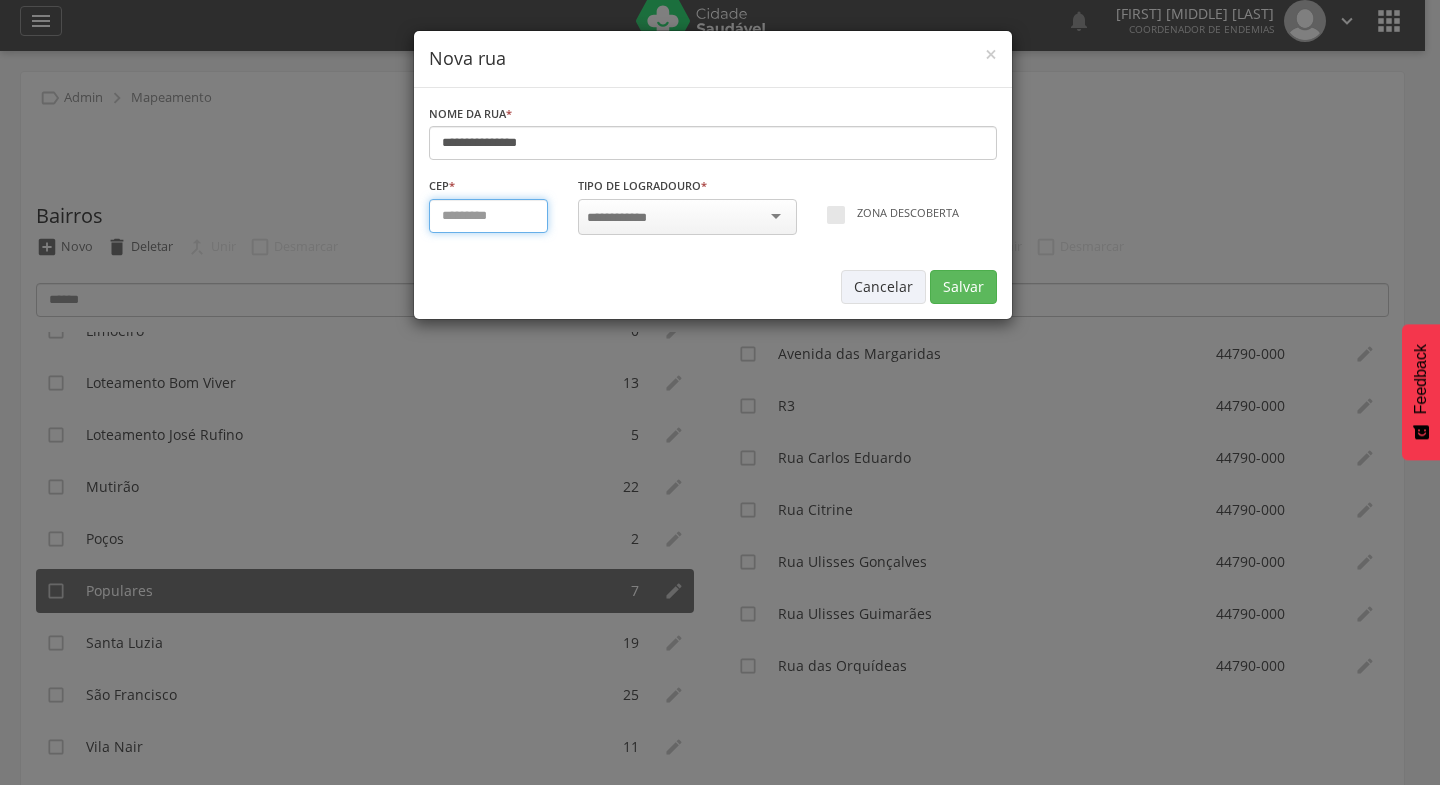 type on "*********" 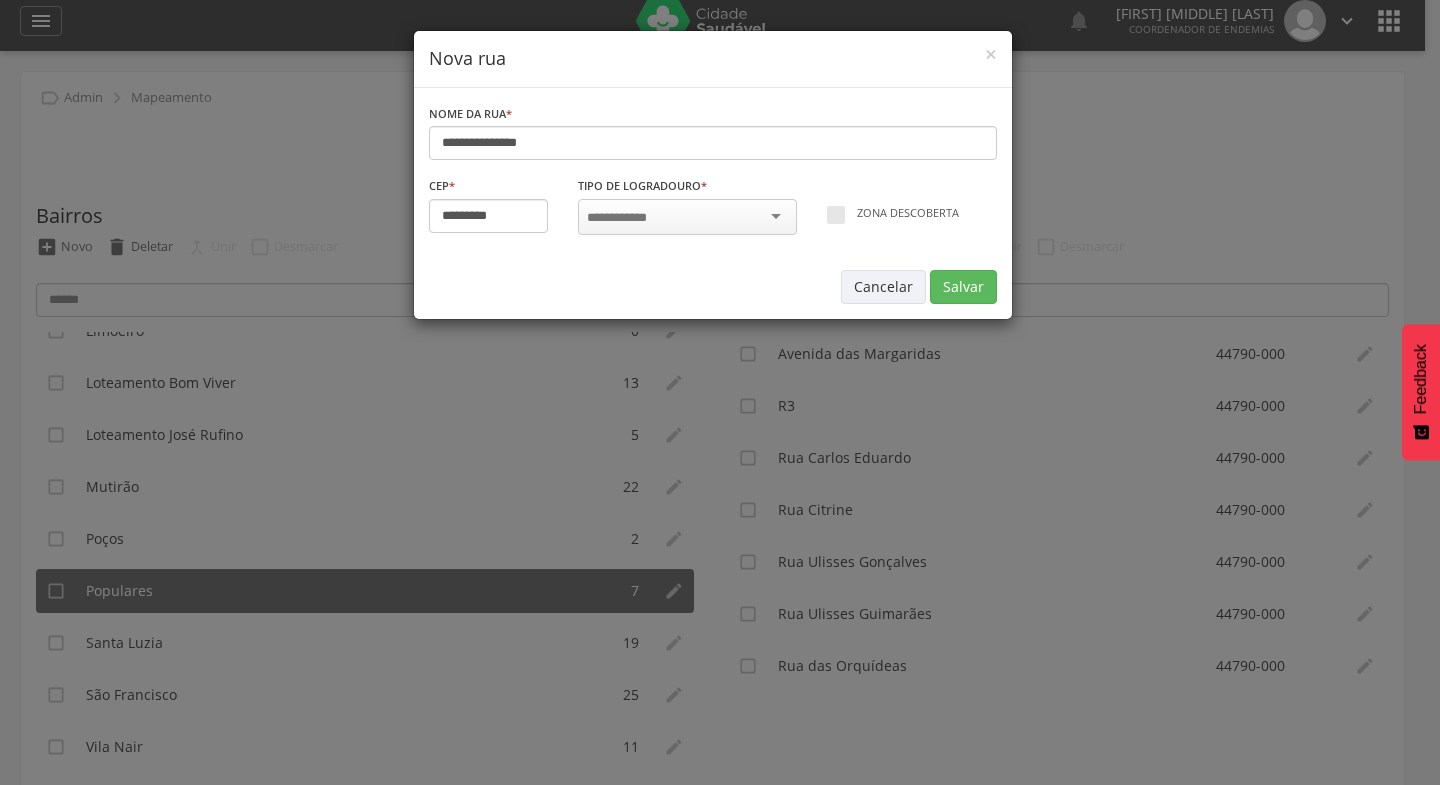 click at bounding box center (687, 217) 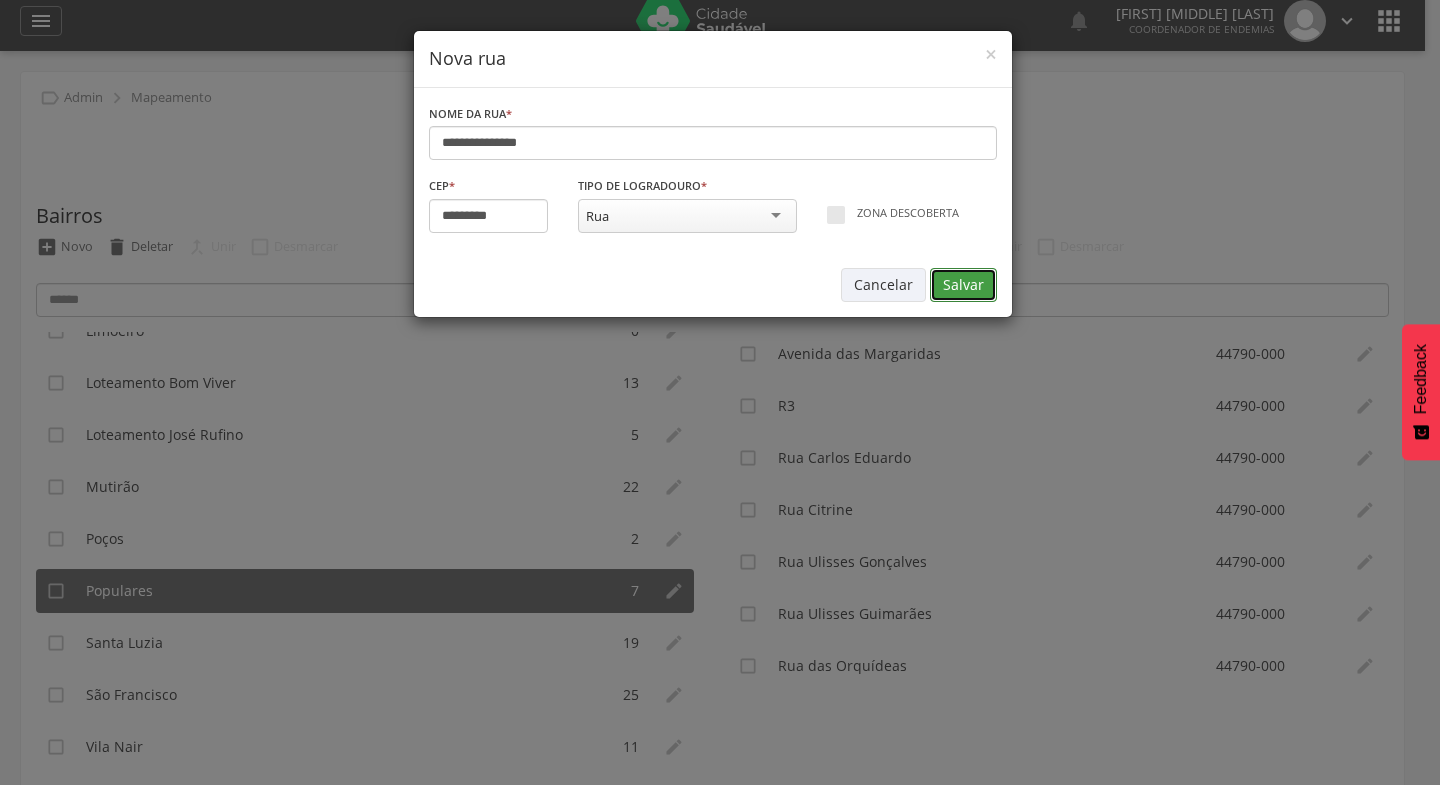 click on "Salvar" at bounding box center [963, 285] 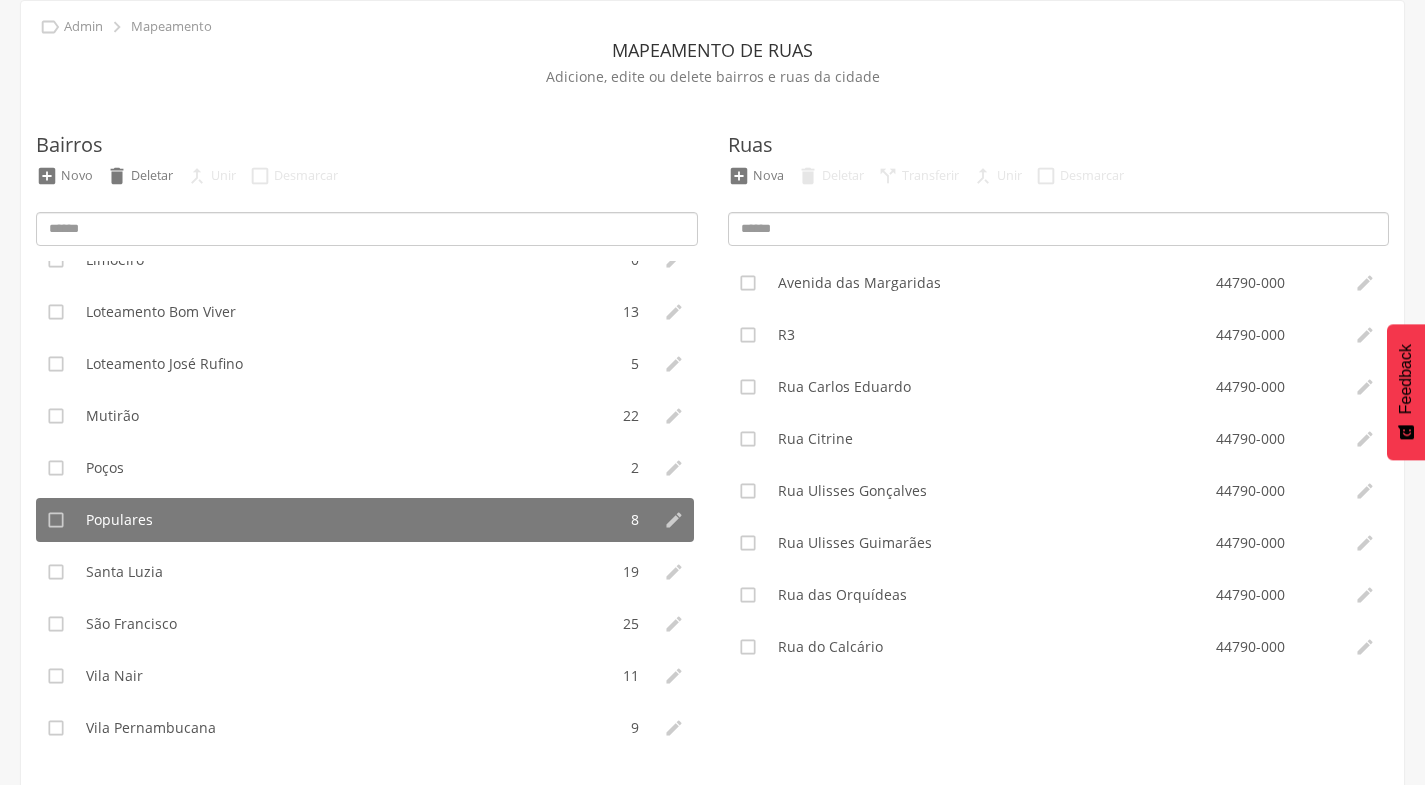 scroll, scrollTop: 87, scrollLeft: 0, axis: vertical 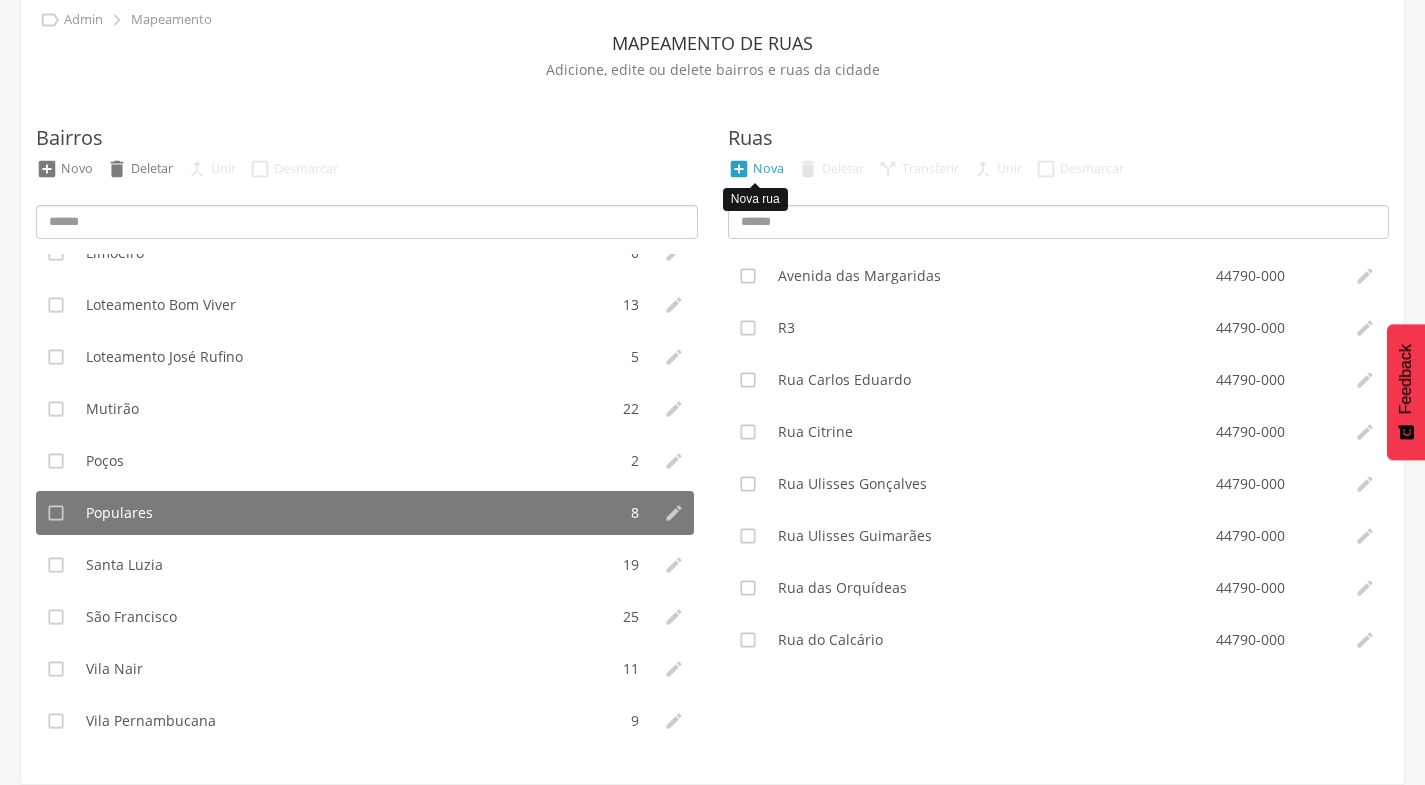 click on "Nova" at bounding box center [768, 168] 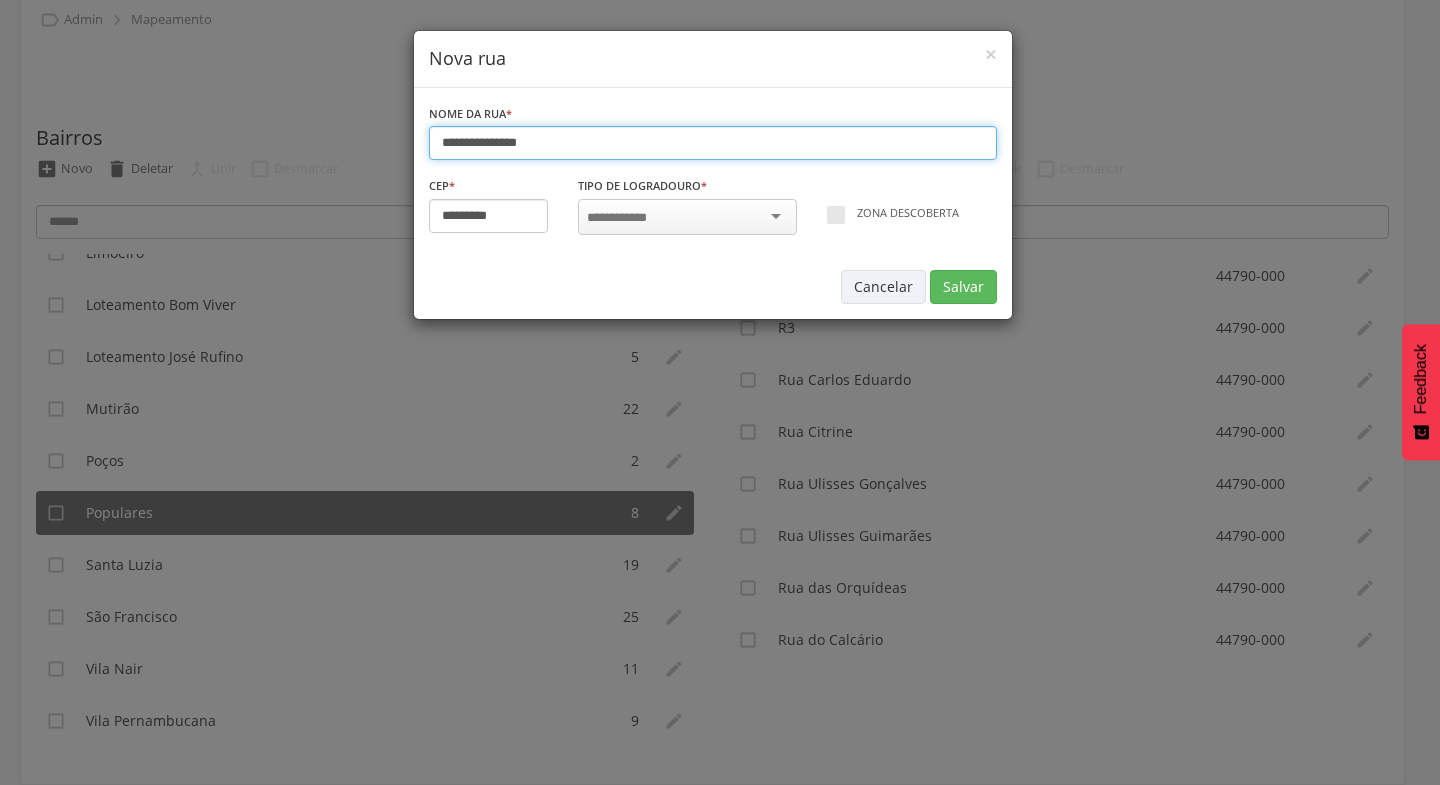 click on "**********" at bounding box center (713, 143) 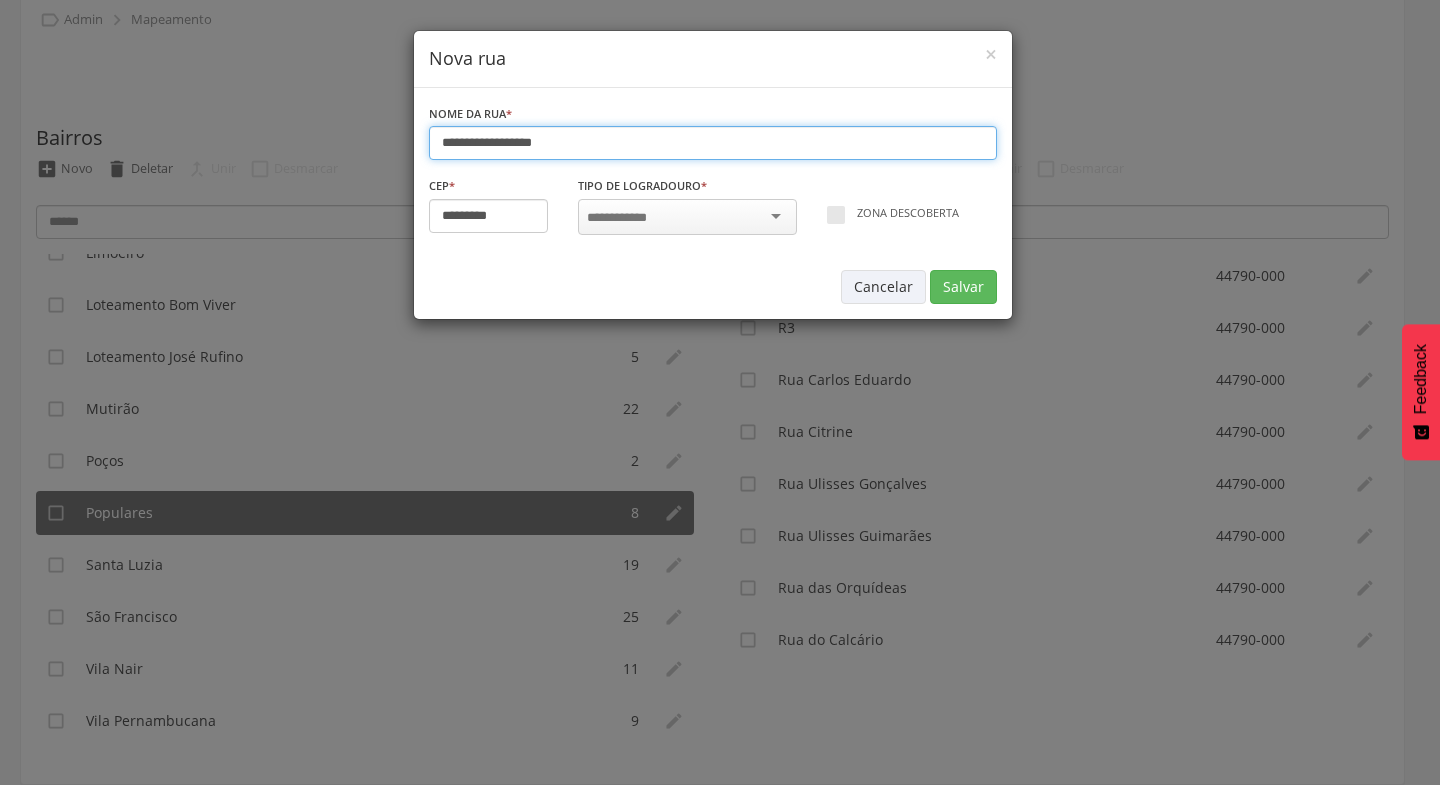 type on "**********" 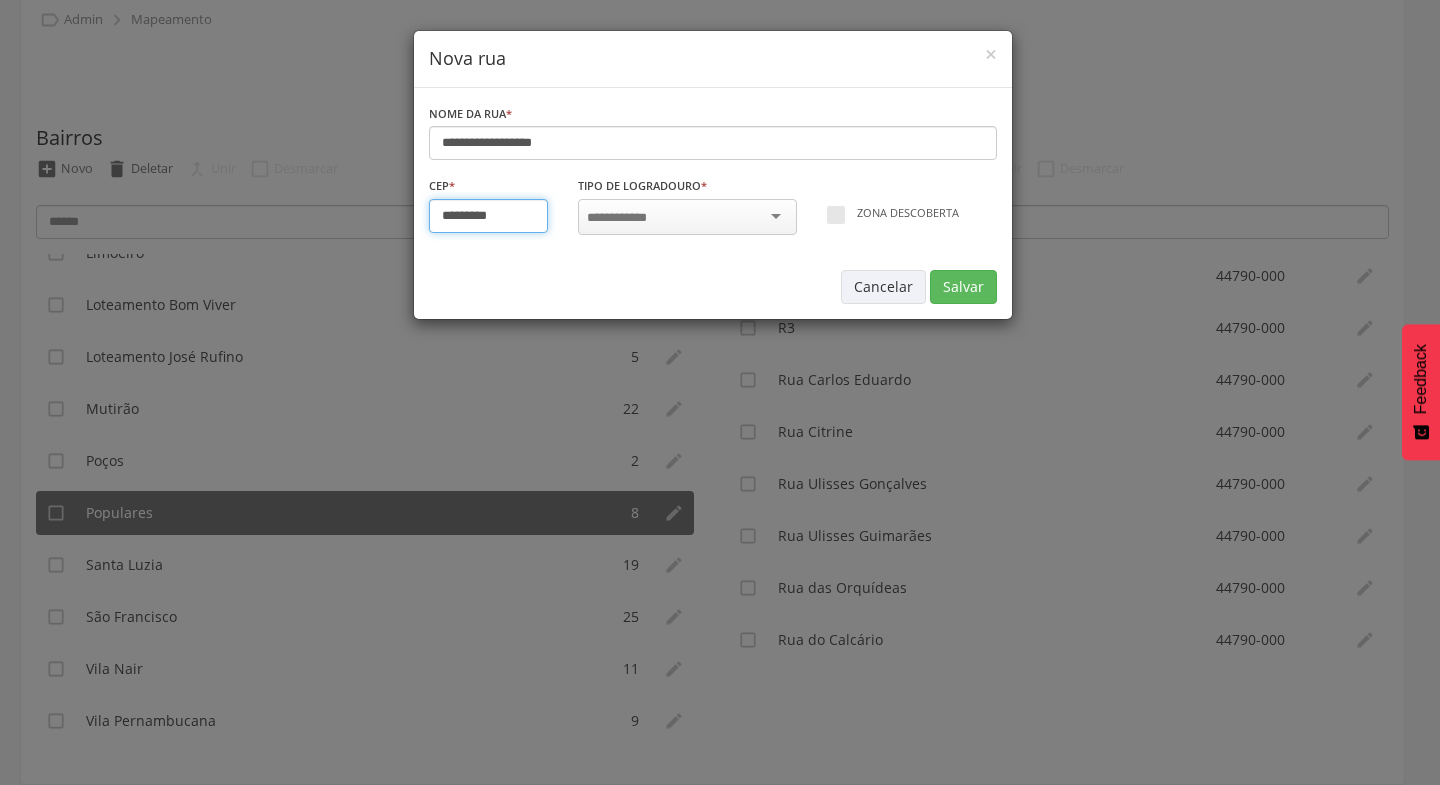 click on "*********" at bounding box center (489, 216) 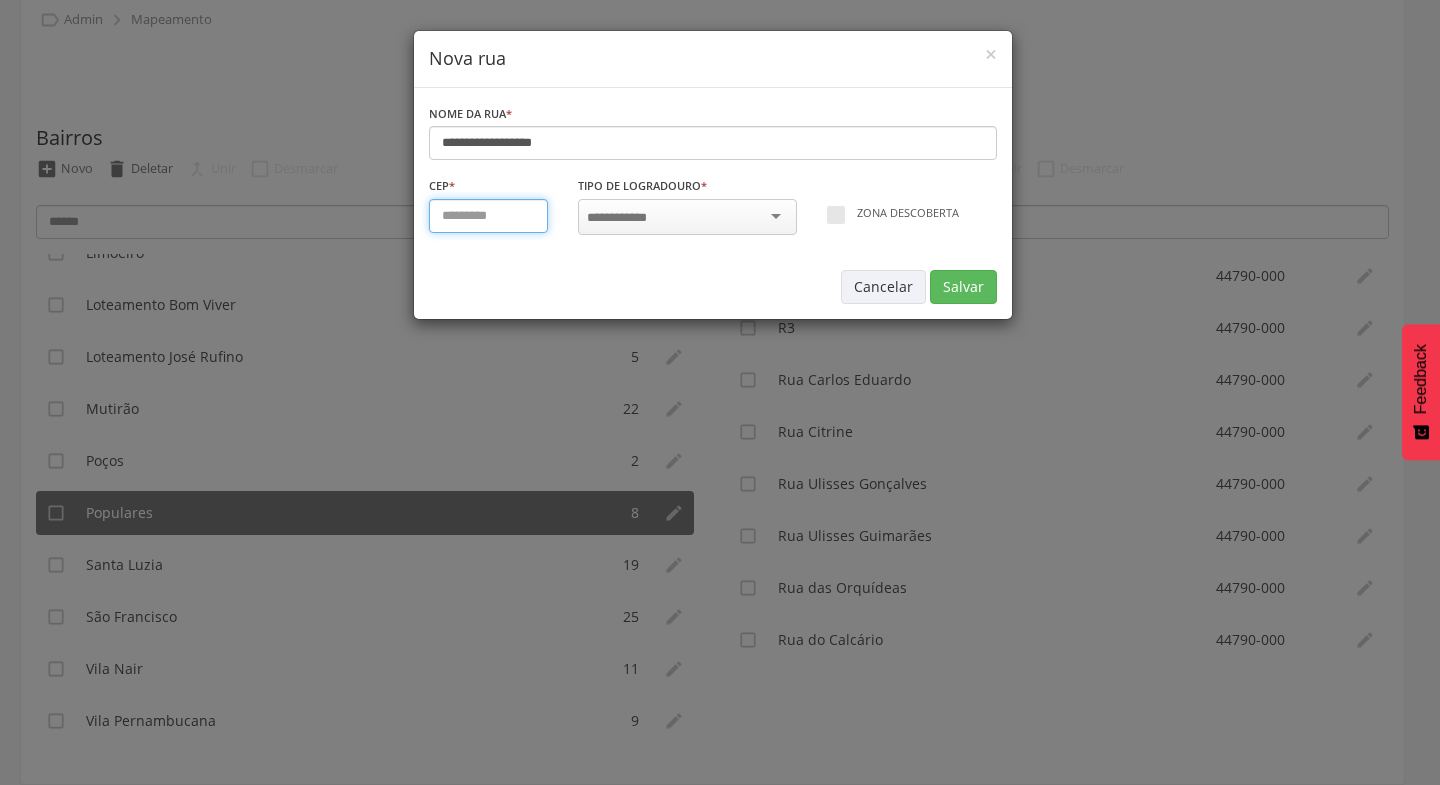 type on "*********" 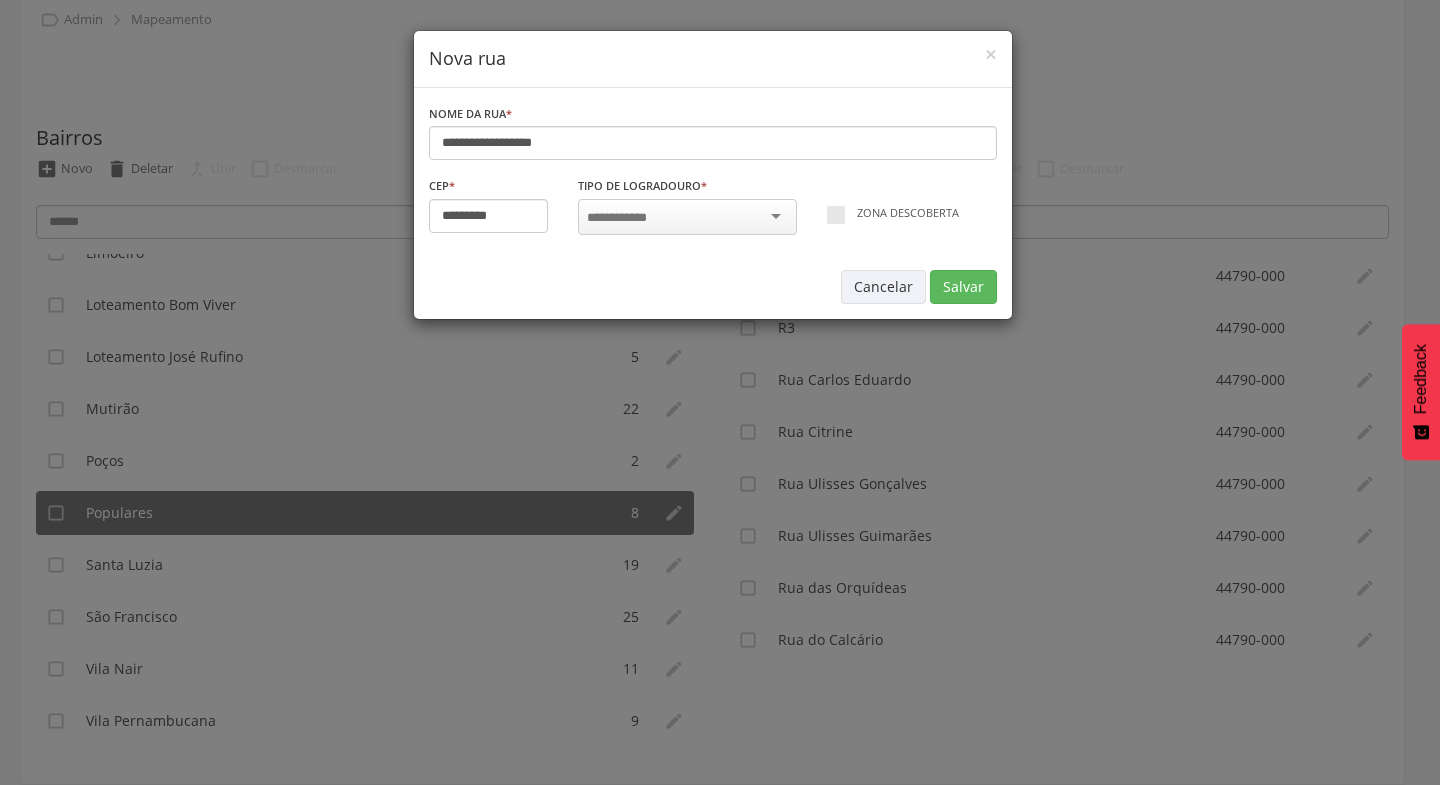 click at bounding box center [687, 217] 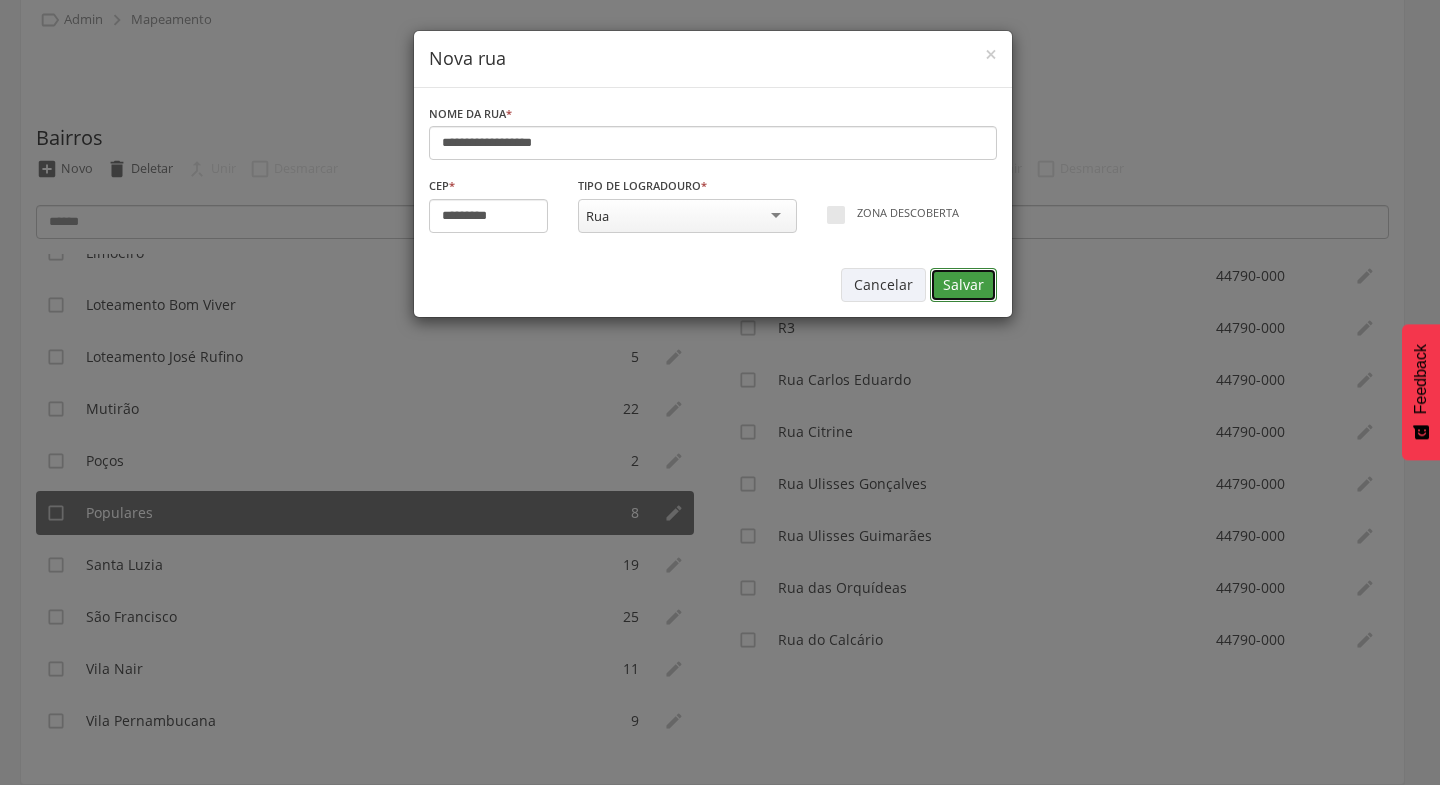 click on "Salvar" at bounding box center (963, 285) 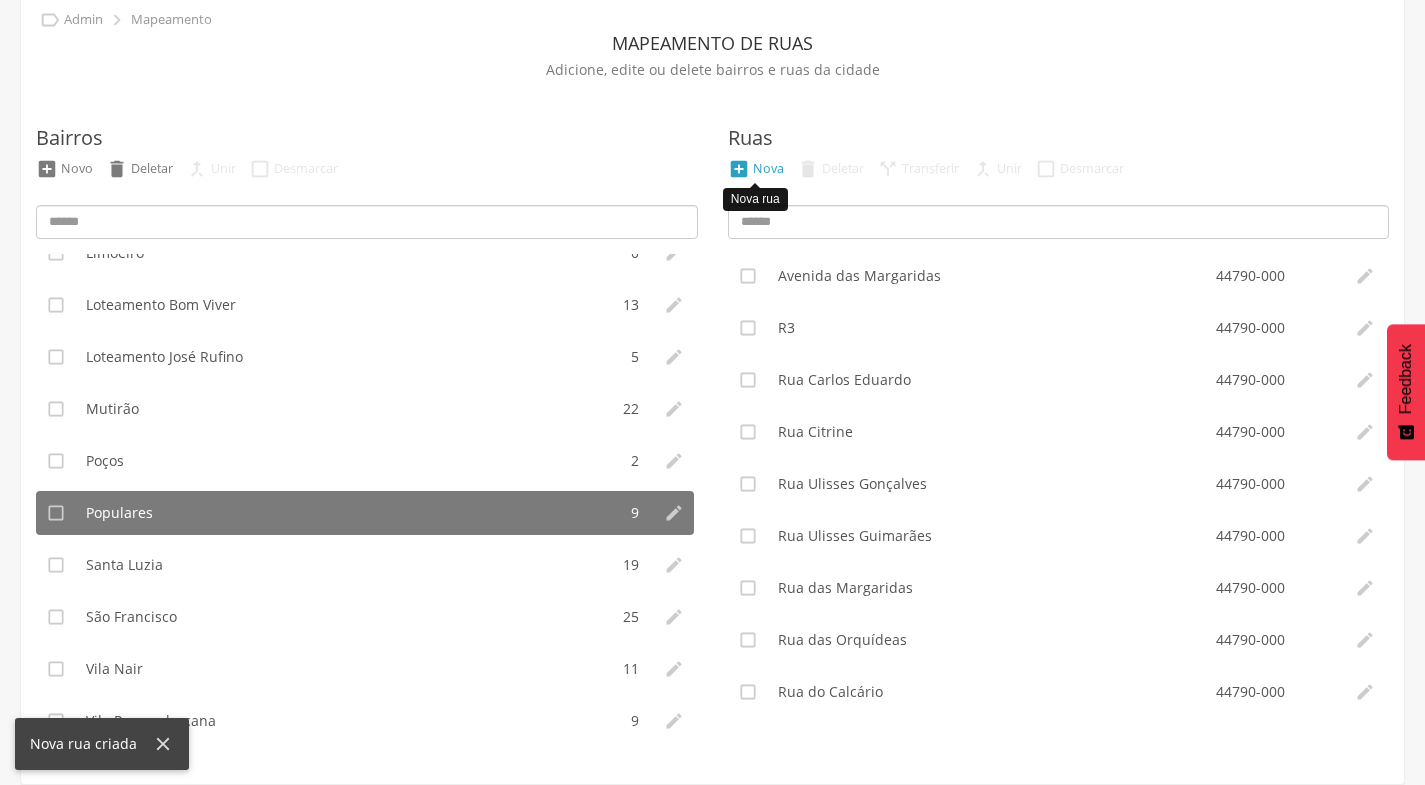 click on "Nova" at bounding box center [768, 168] 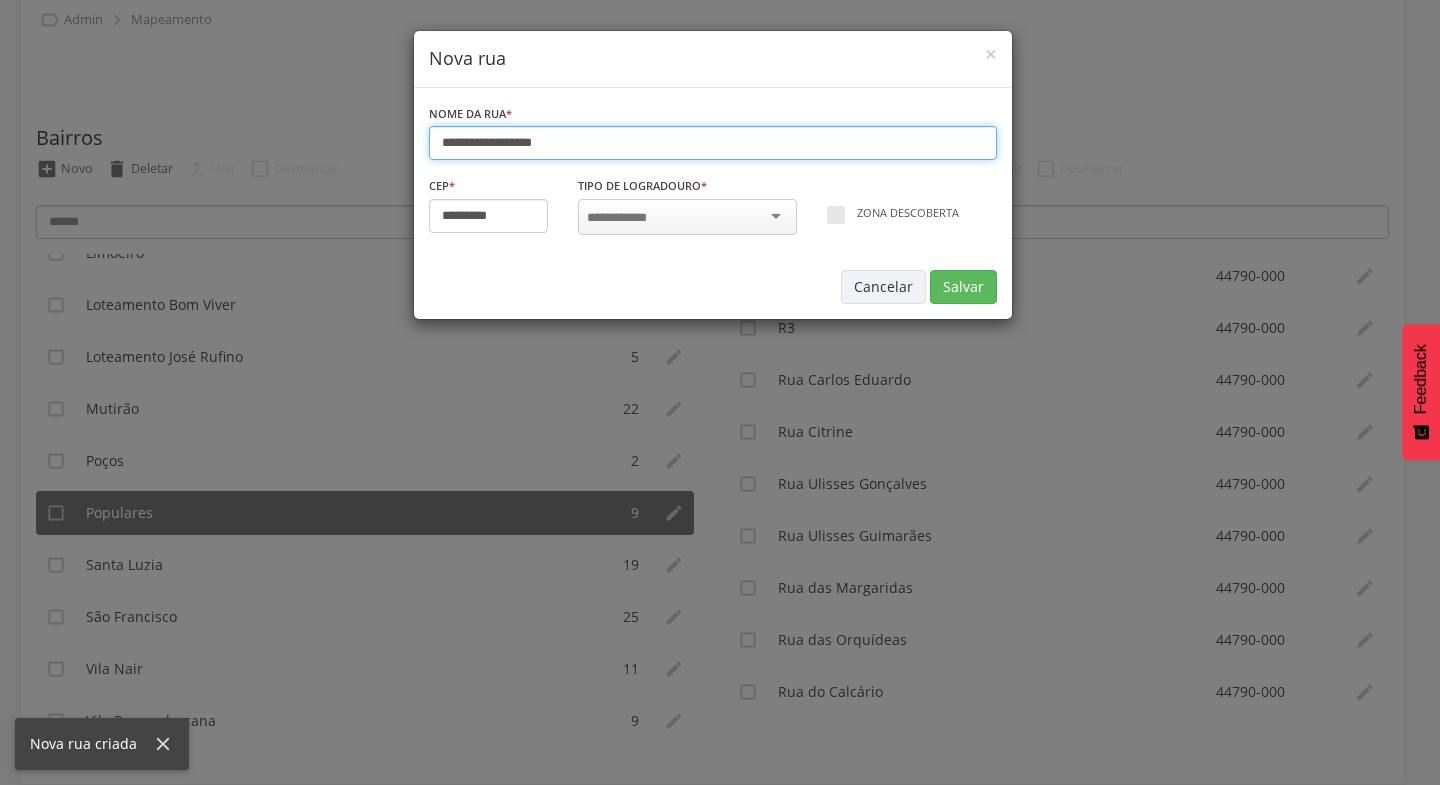 click on "**********" at bounding box center [713, 143] 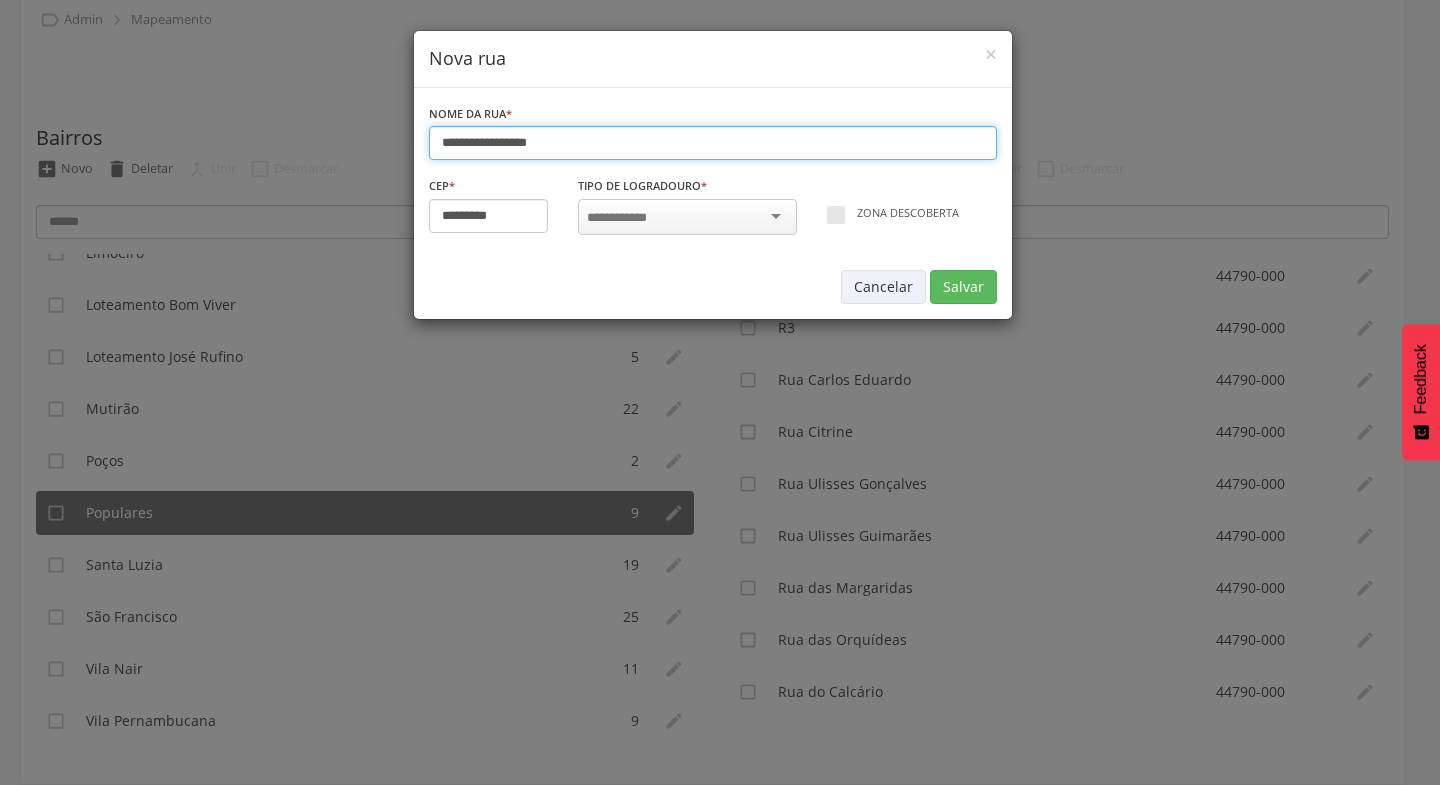 type on "**********" 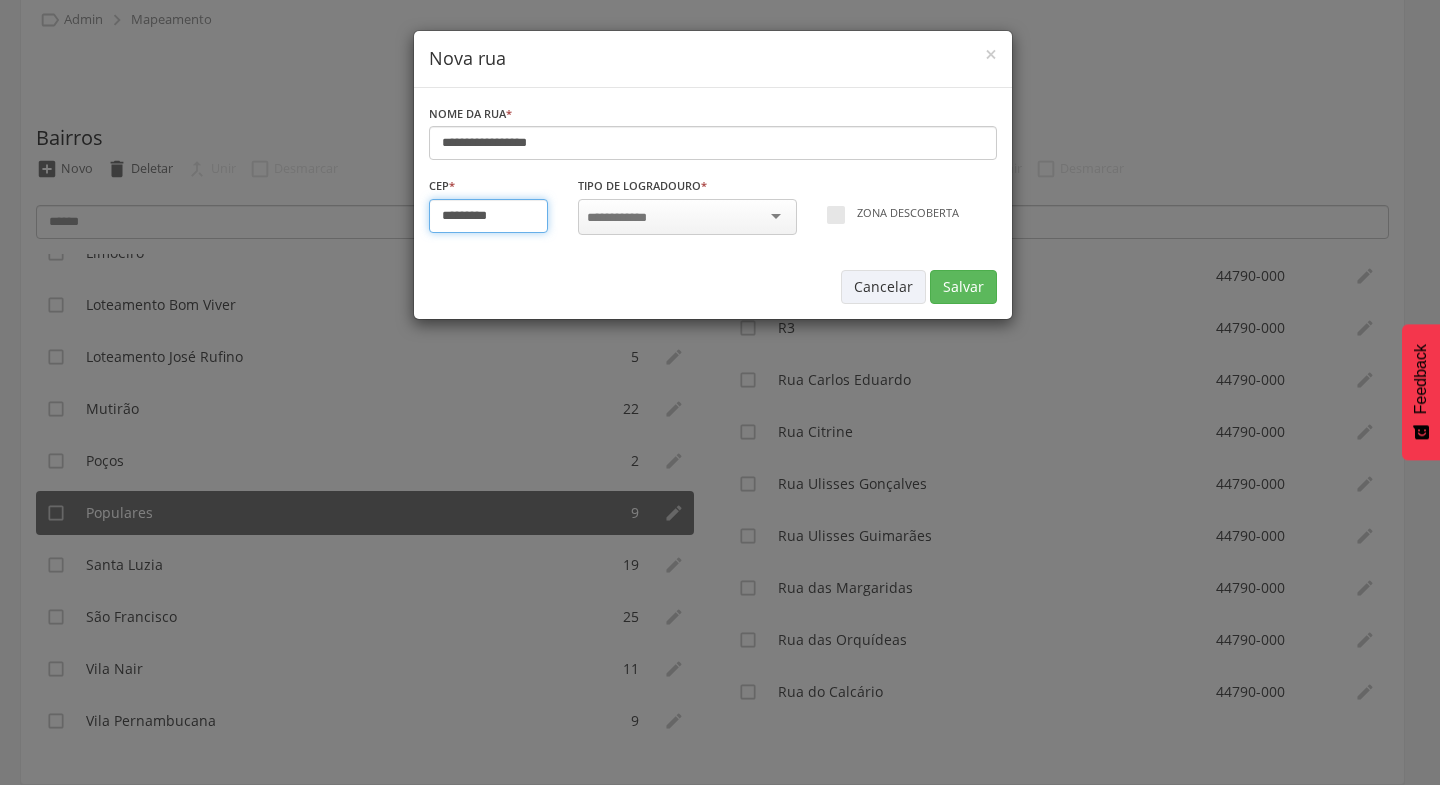 click on "*********" at bounding box center [489, 216] 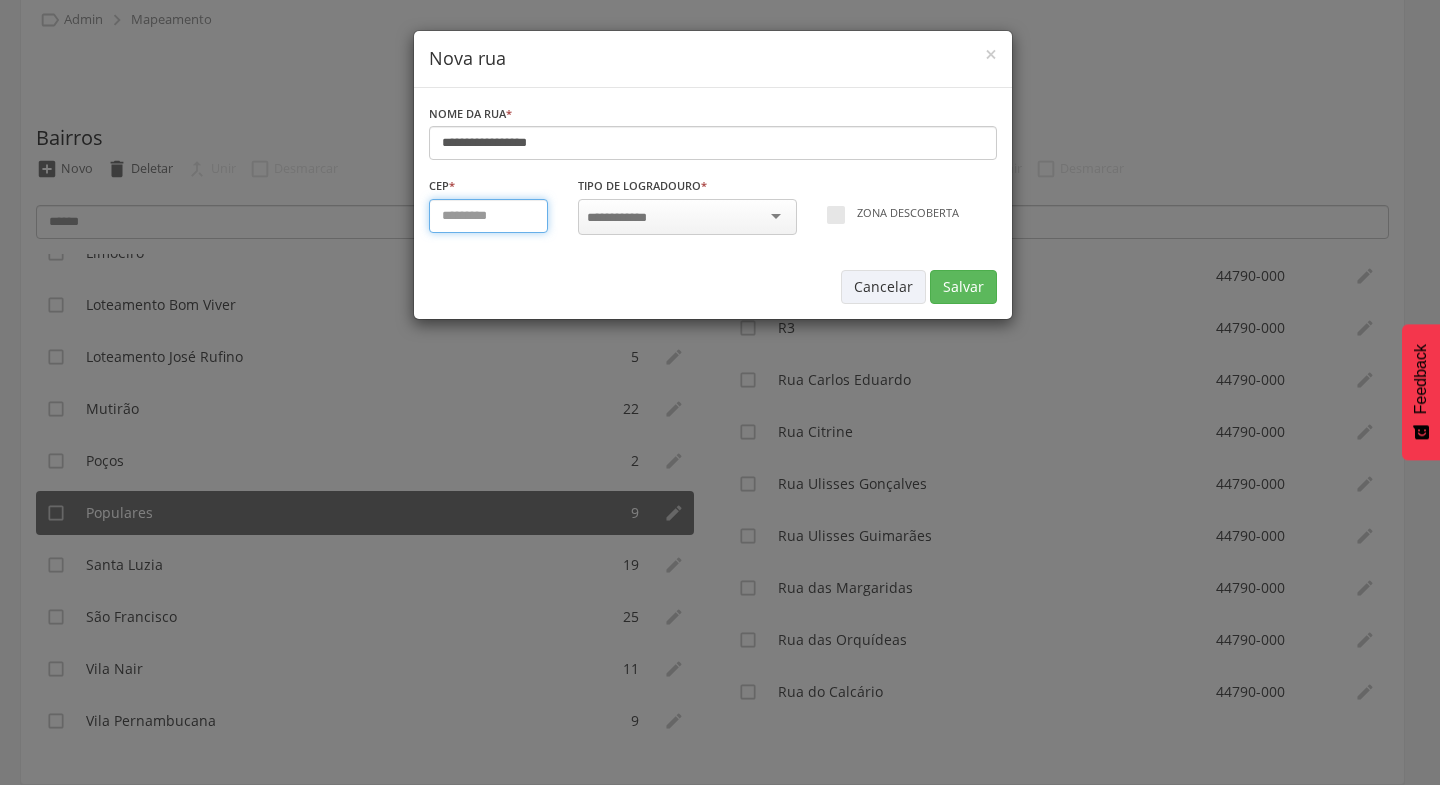 type on "*********" 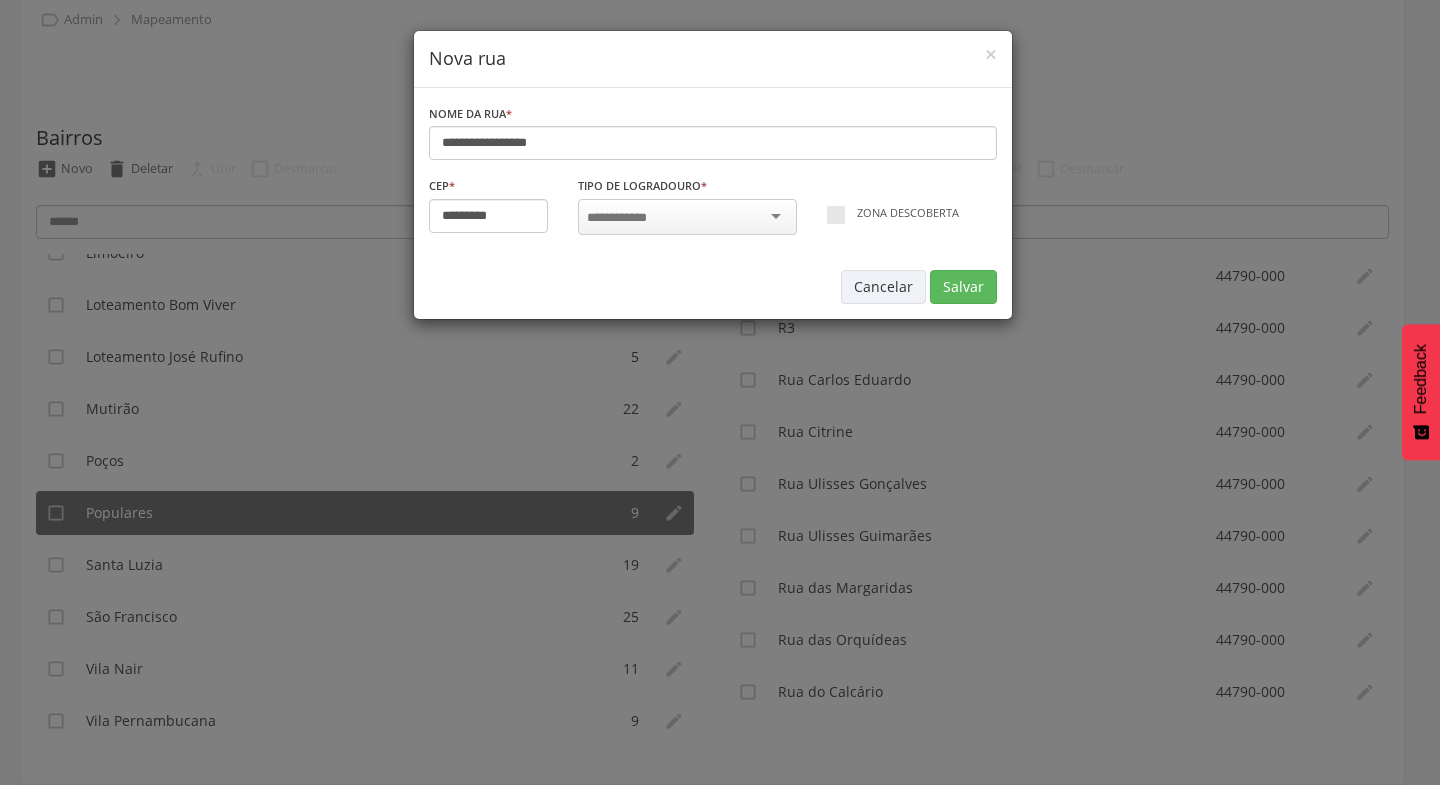 click at bounding box center [687, 217] 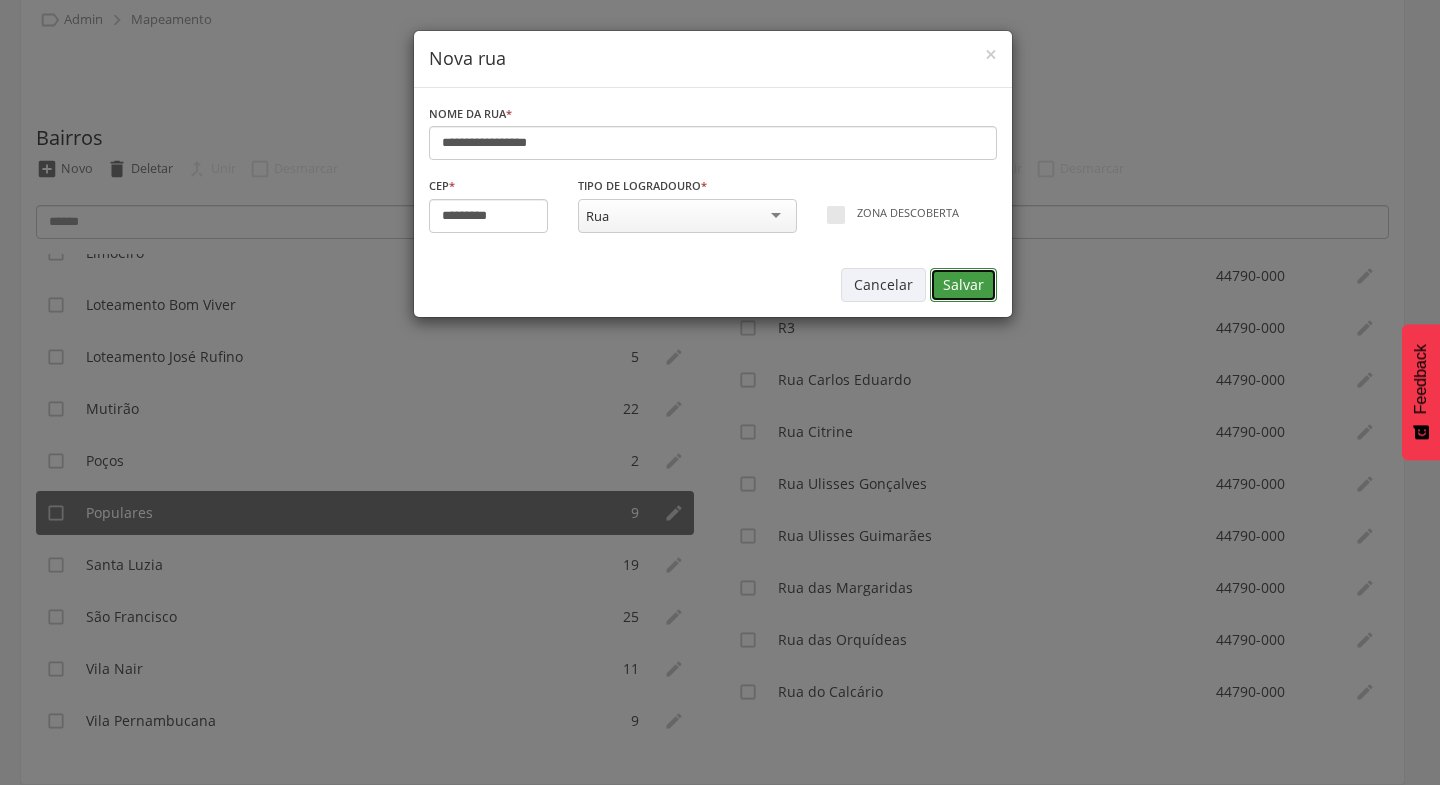 click on "Salvar" at bounding box center [963, 285] 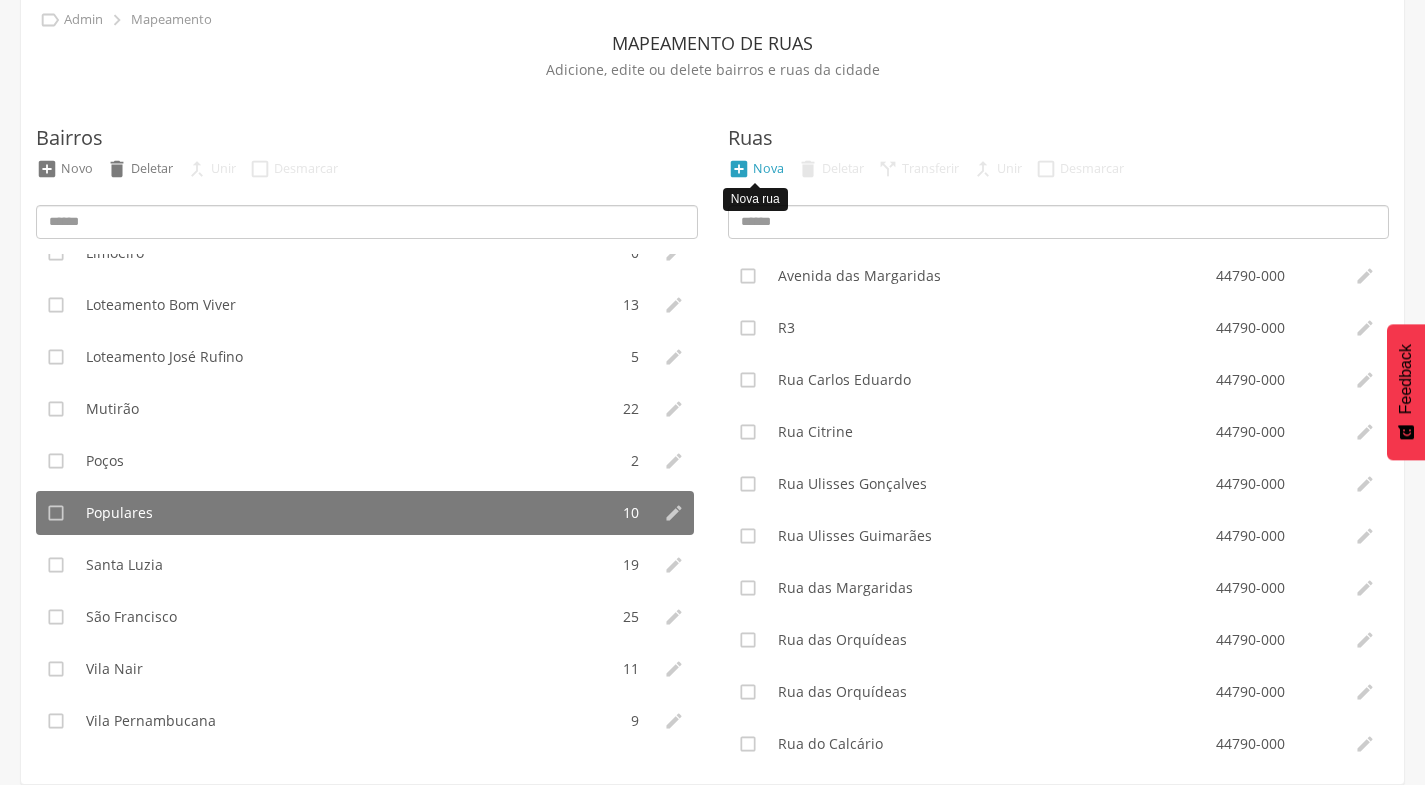 click on "Nova" at bounding box center [768, 168] 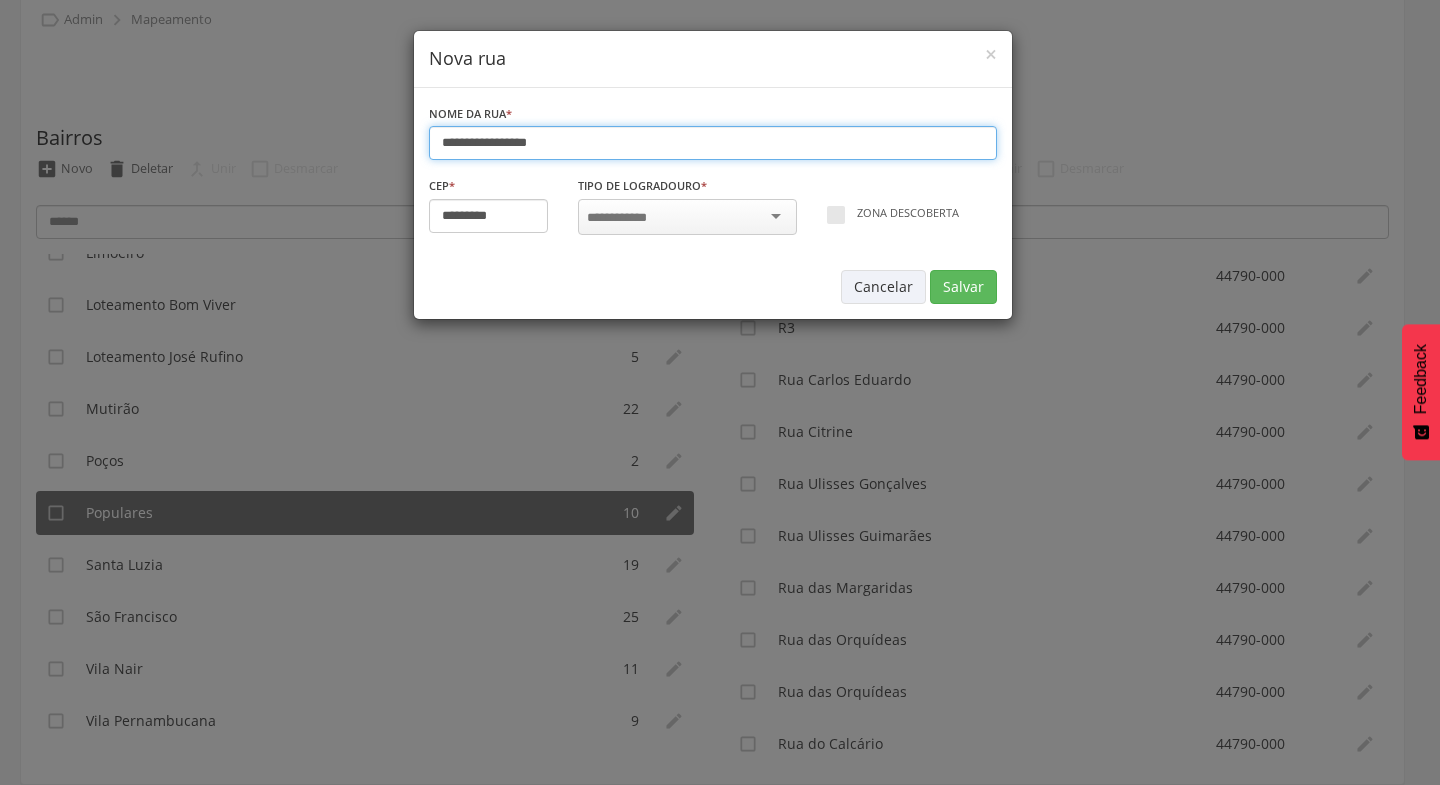 click on "**********" at bounding box center [713, 143] 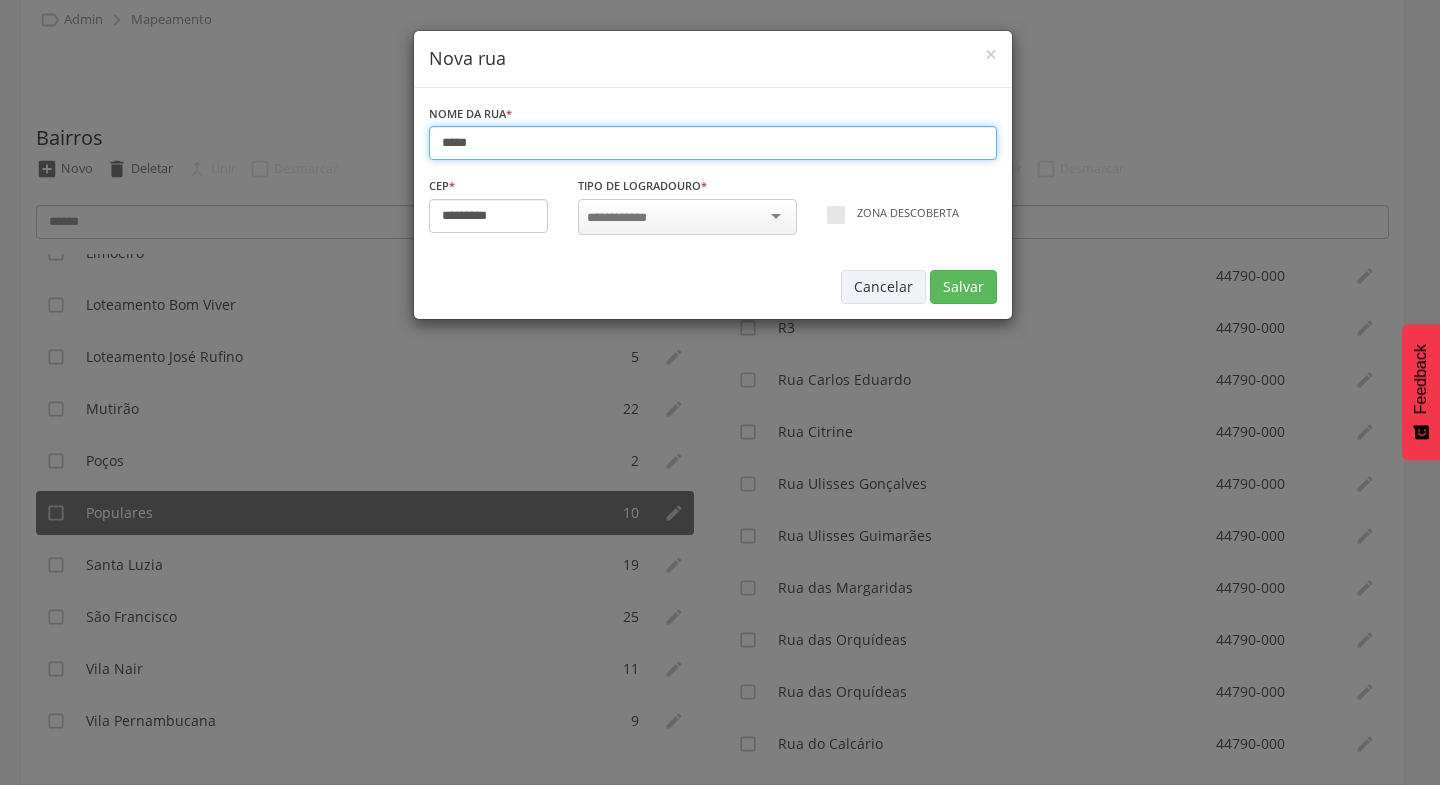 type on "*****" 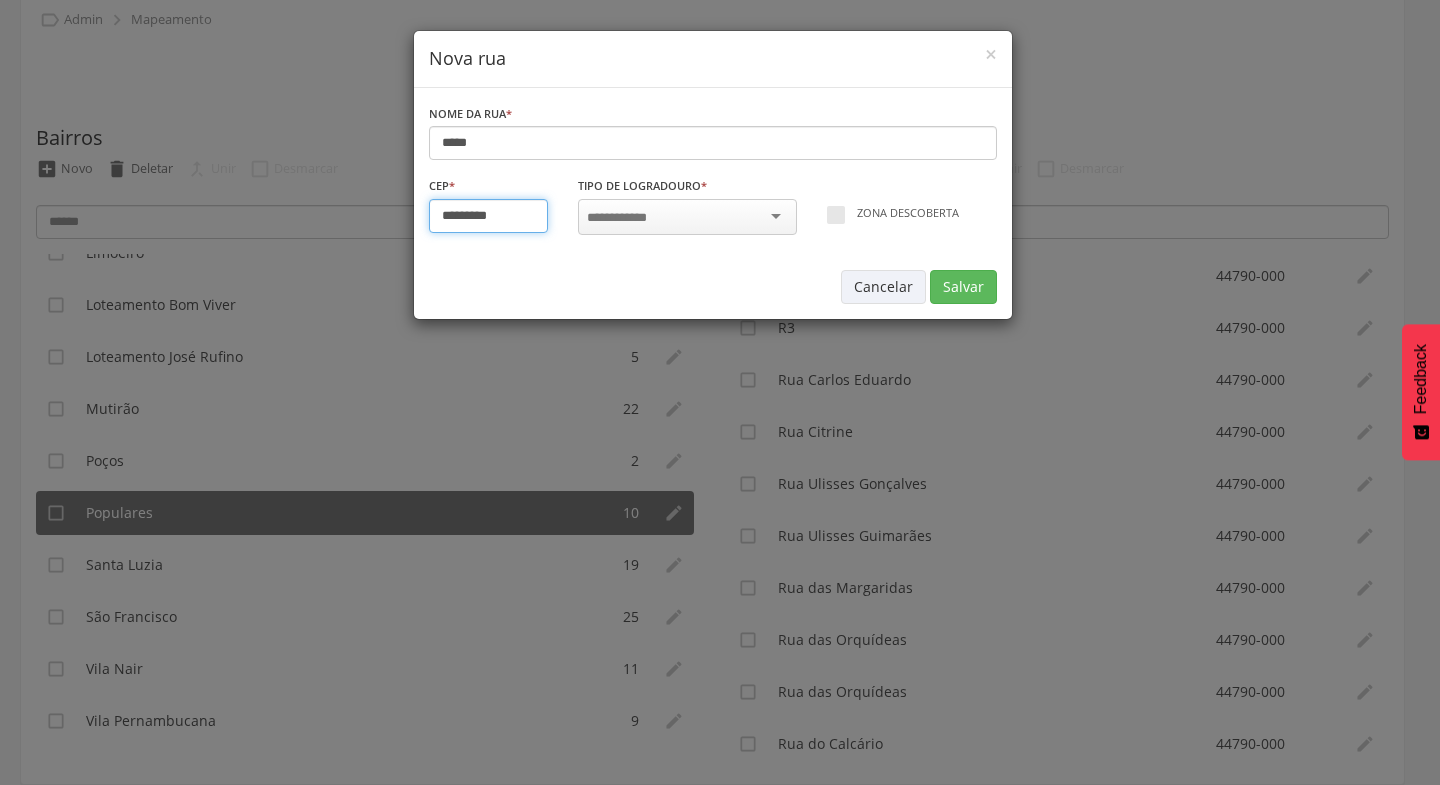 click on "*********" at bounding box center (489, 216) 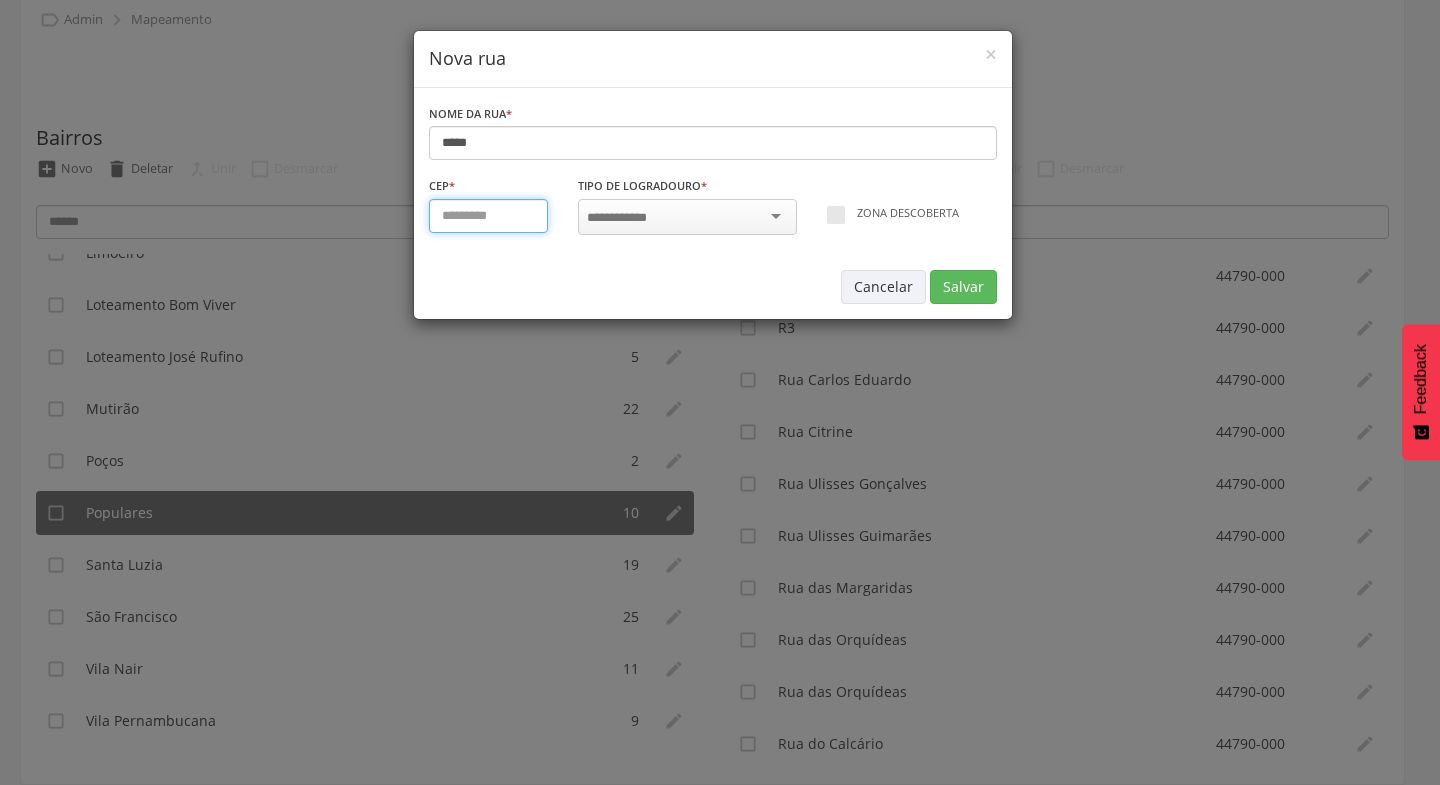 type on "*********" 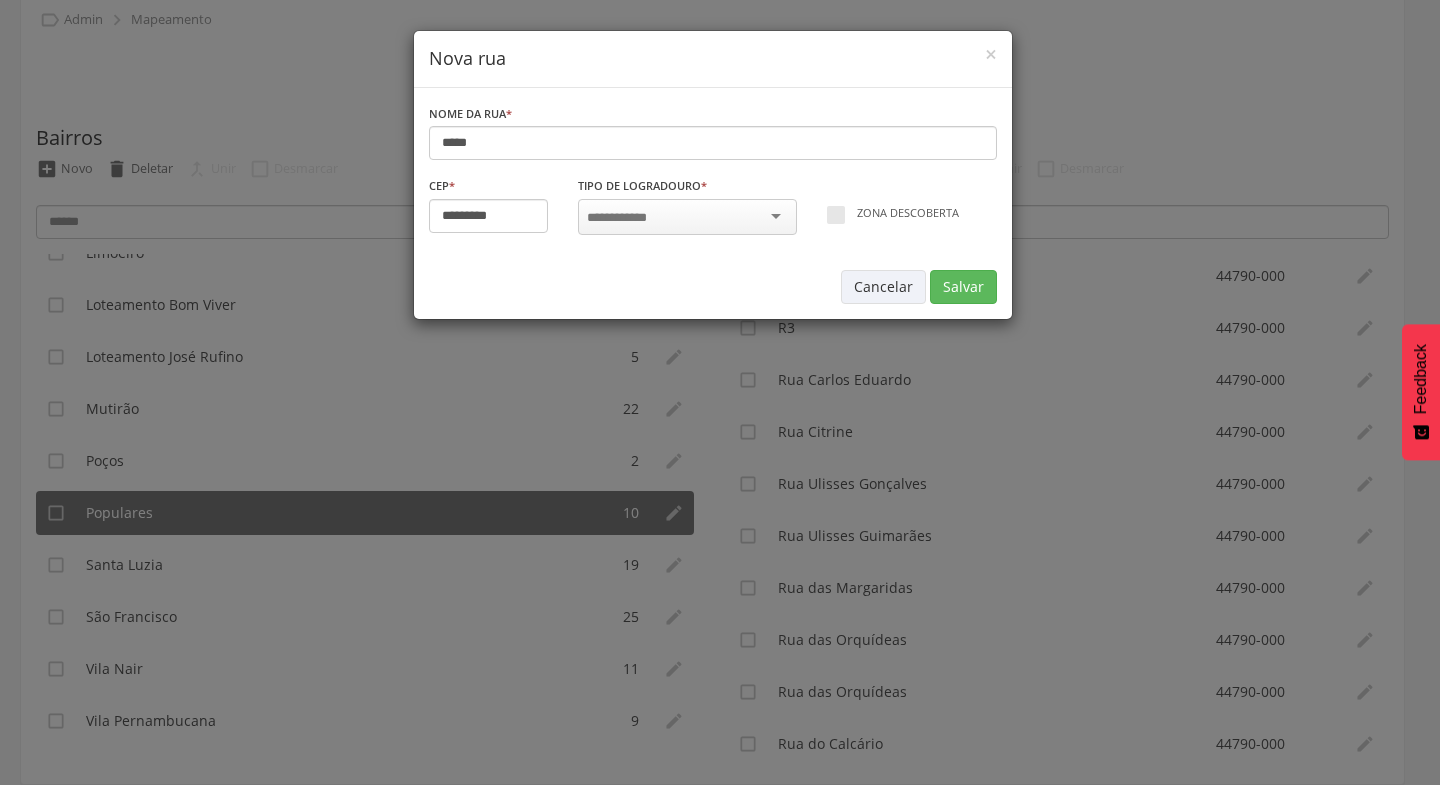 click at bounding box center (687, 217) 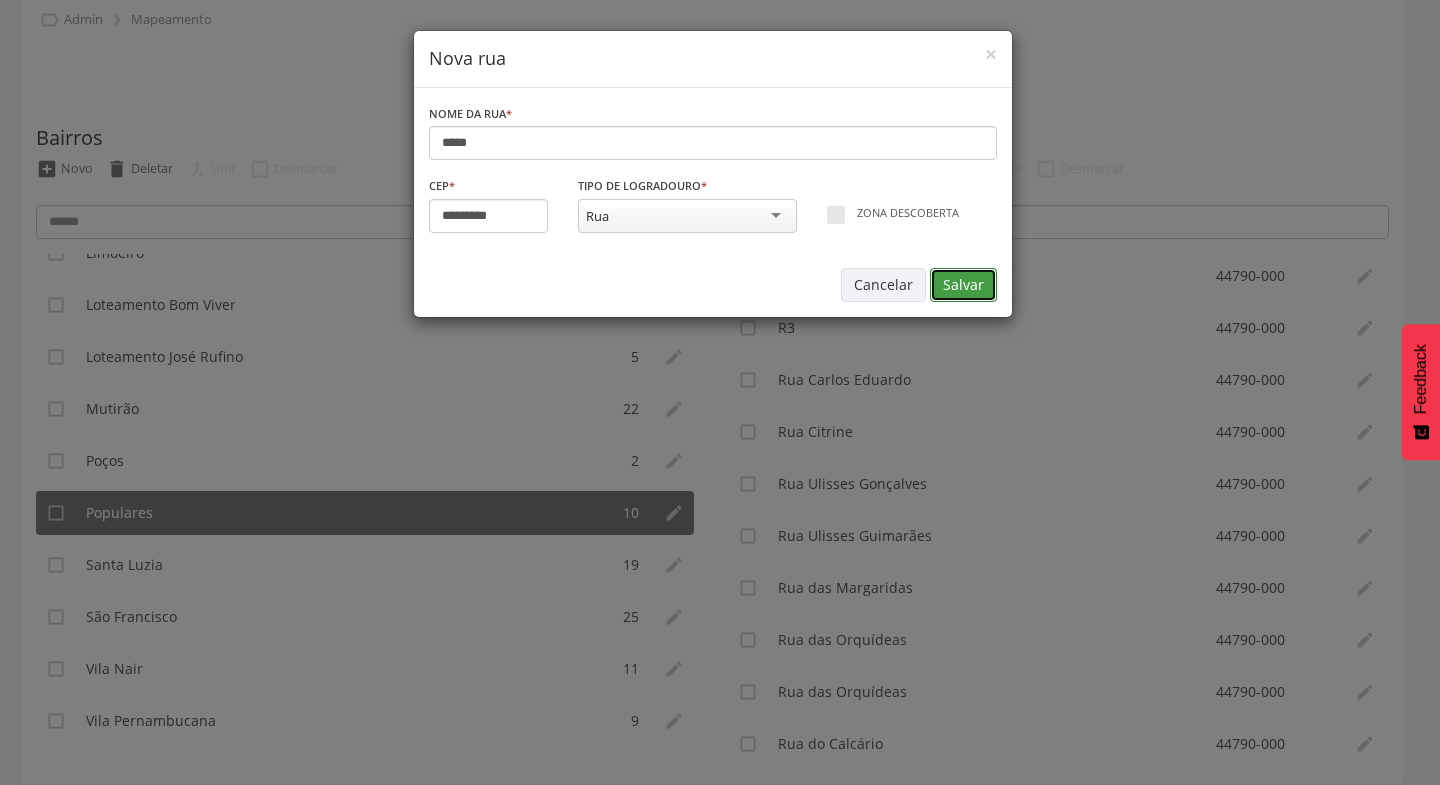 click on "Salvar" at bounding box center [963, 285] 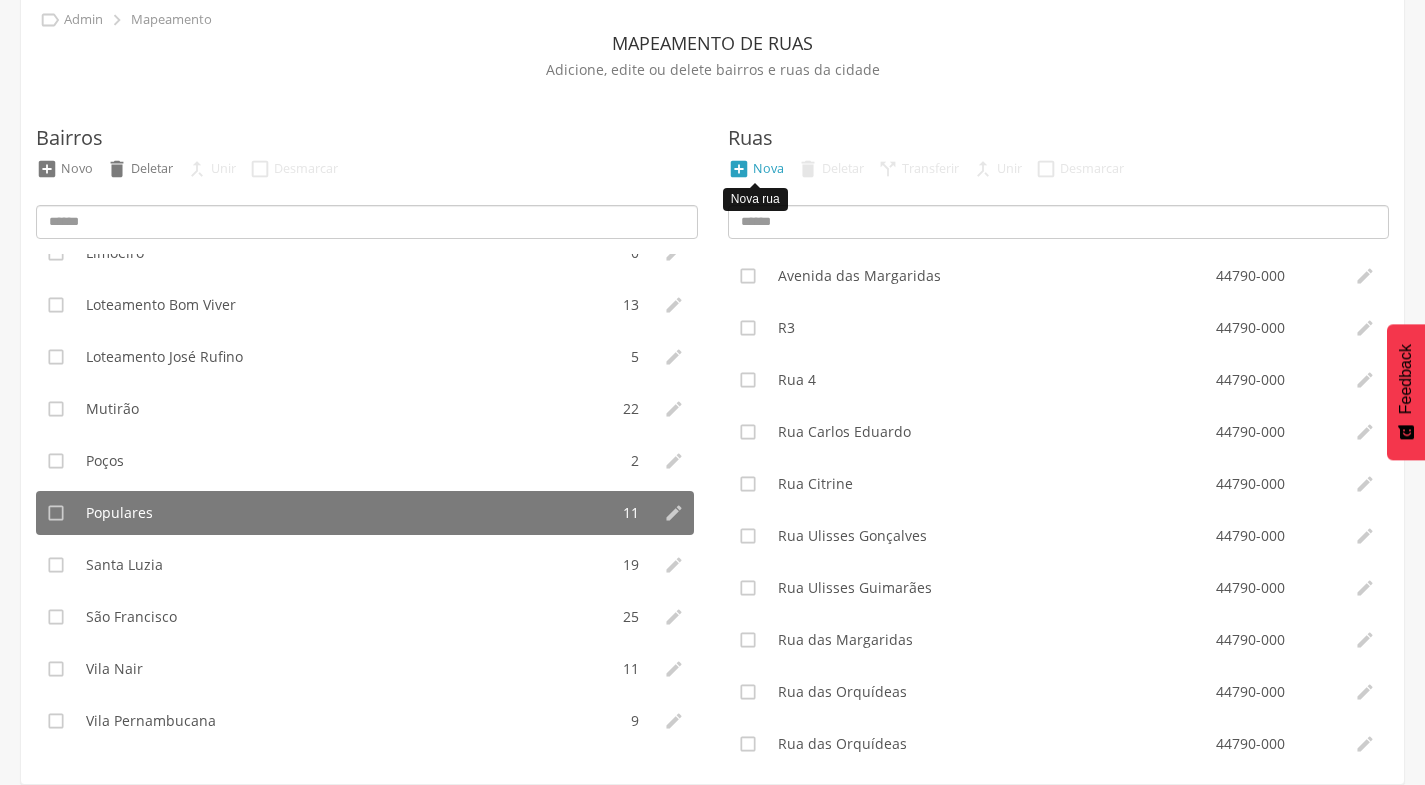 click on "
Nova" at bounding box center (756, 169) 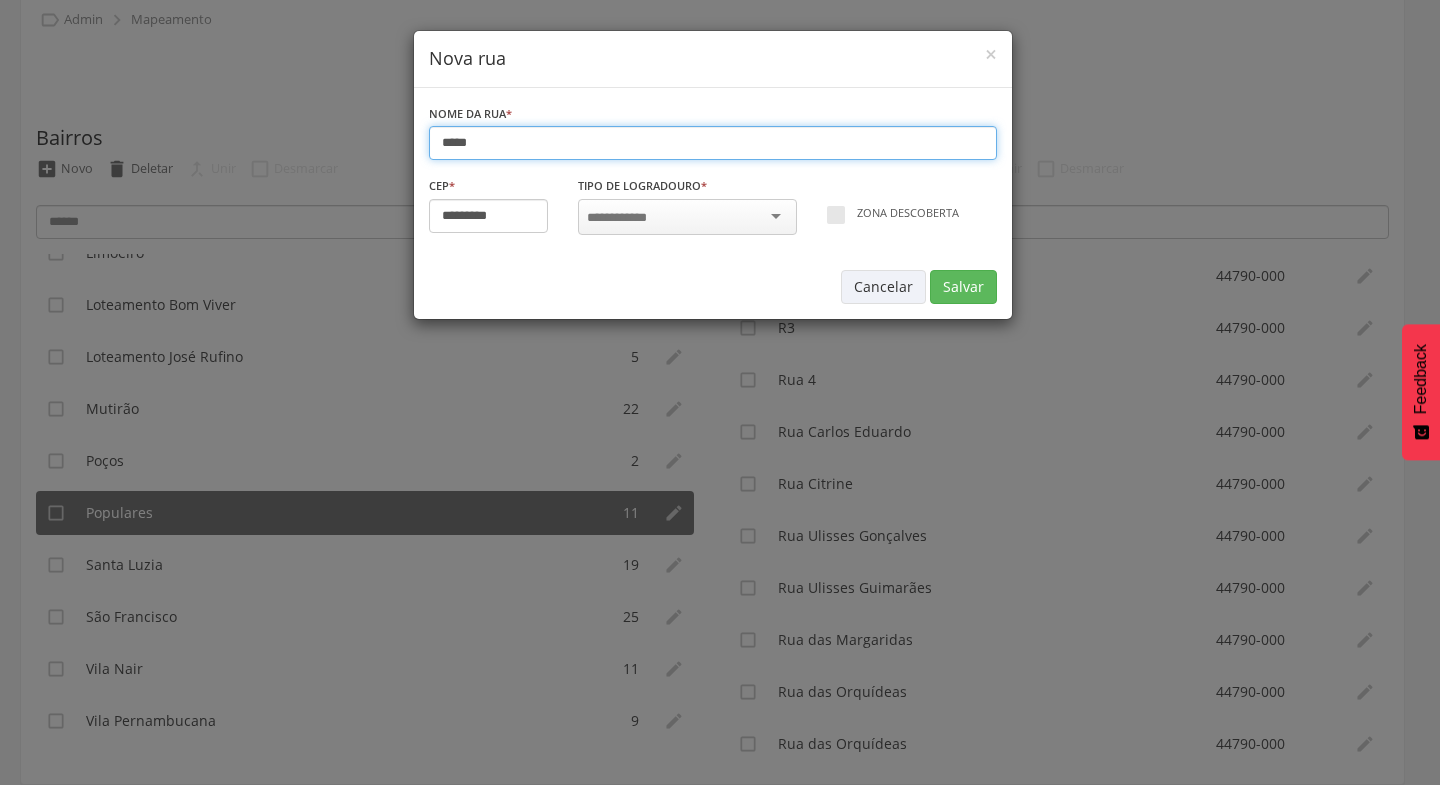 click on "*****" at bounding box center [713, 143] 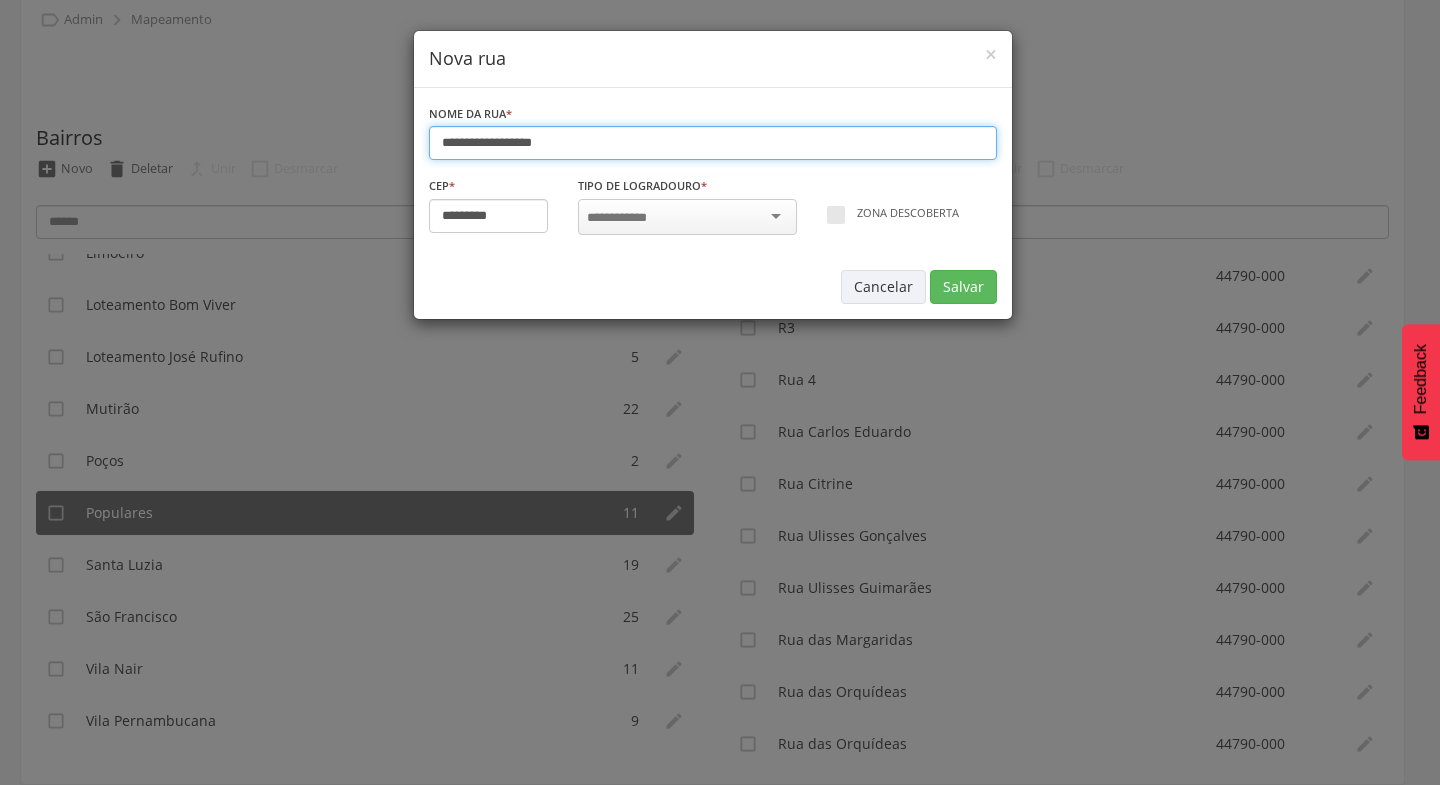 type on "**********" 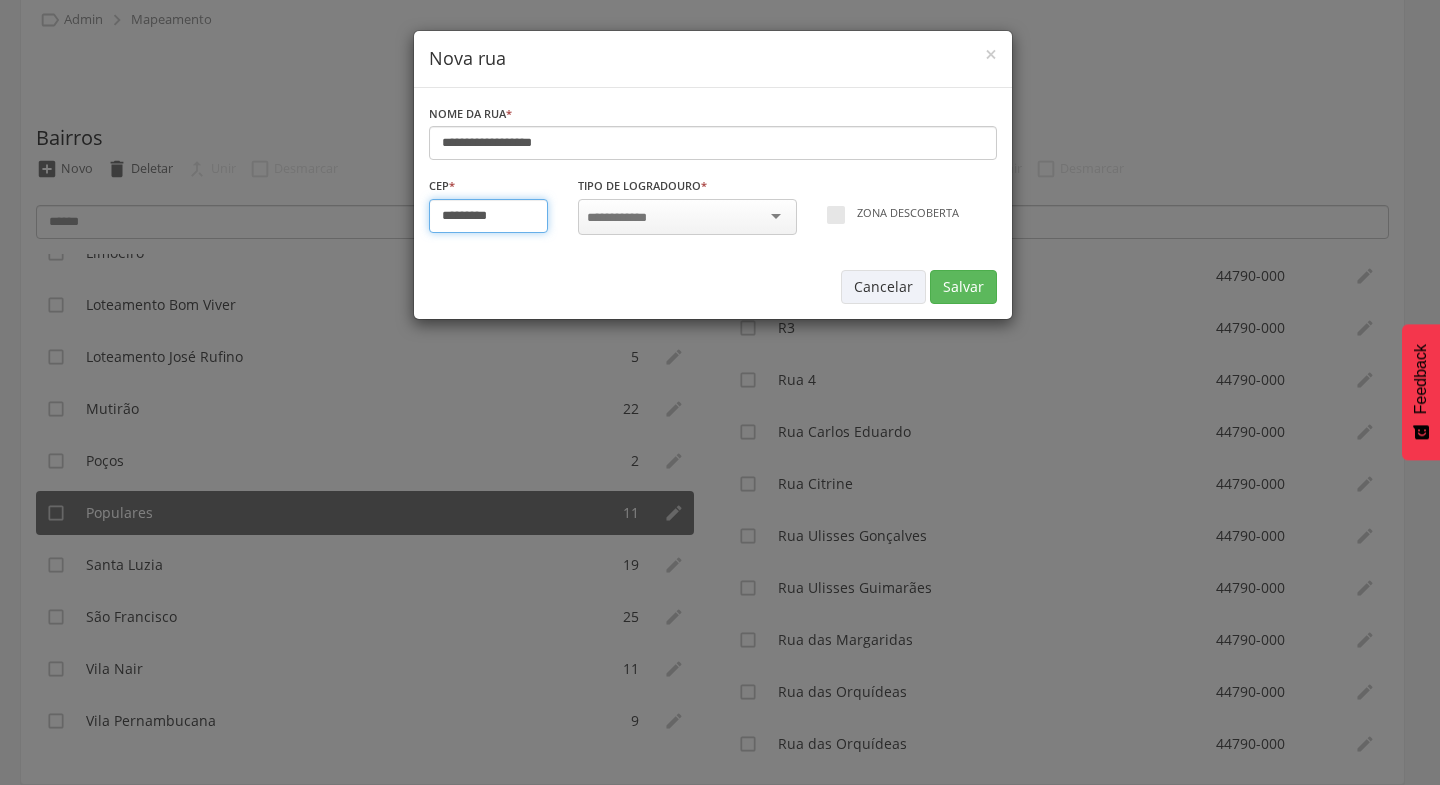 click on "*********" at bounding box center (489, 216) 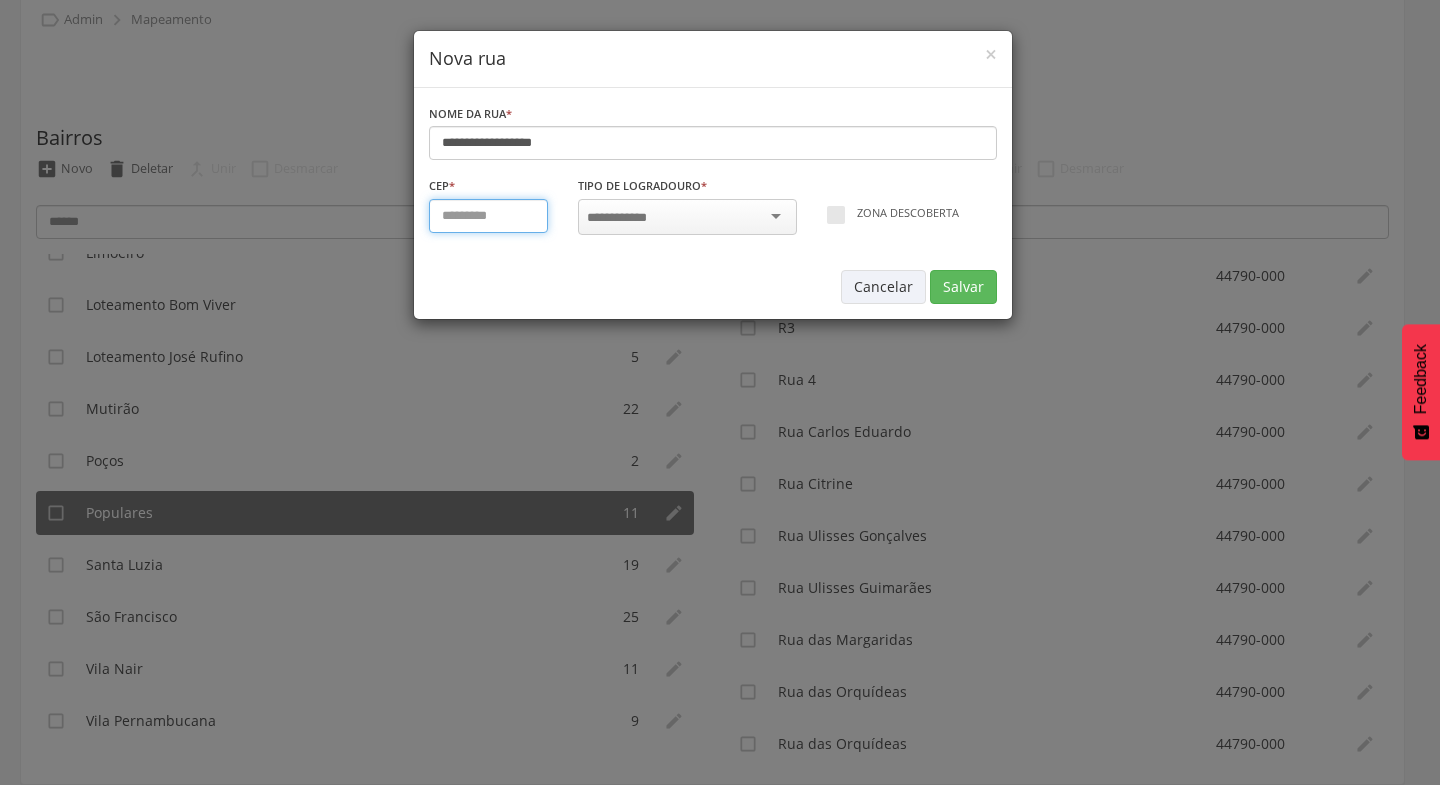 type on "*********" 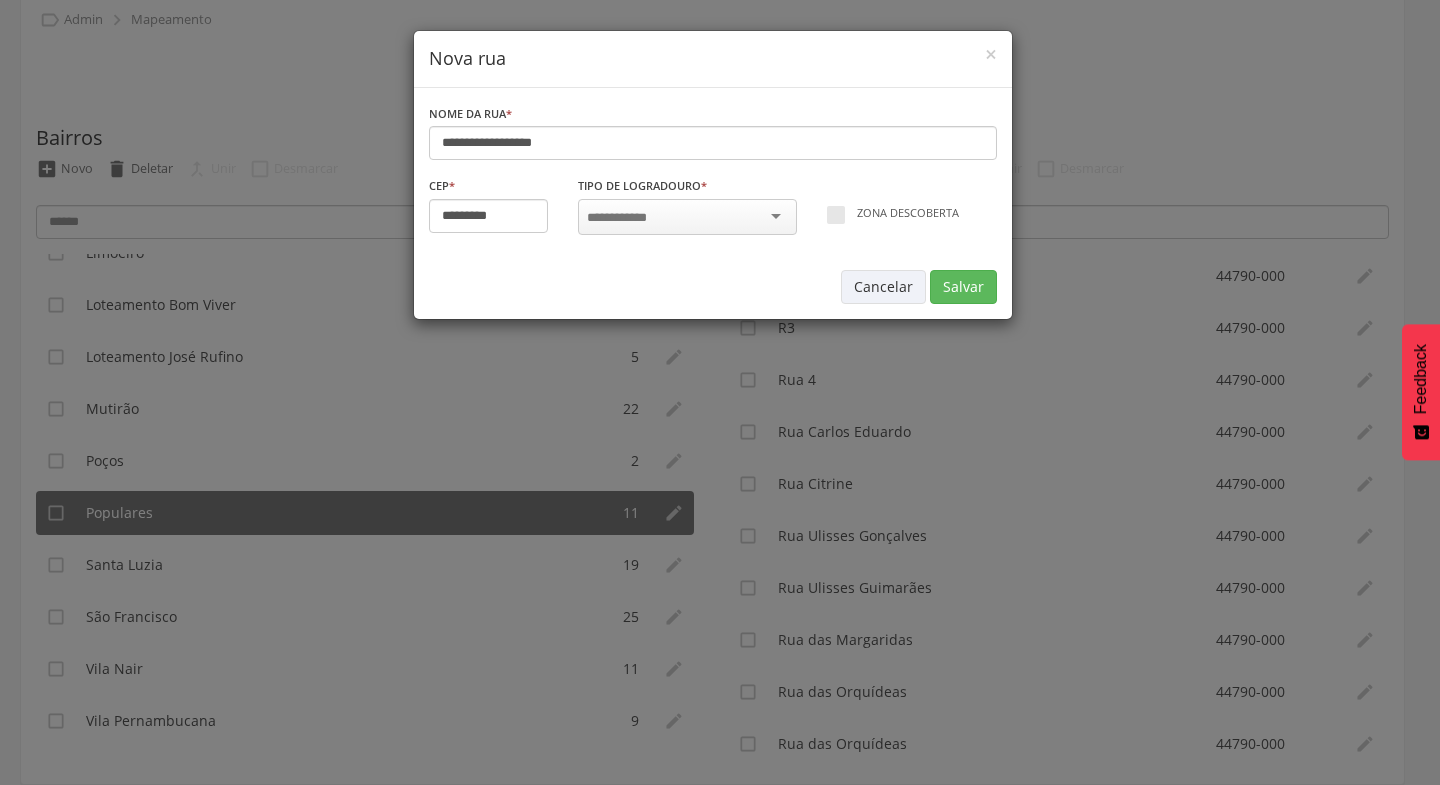 click at bounding box center [687, 217] 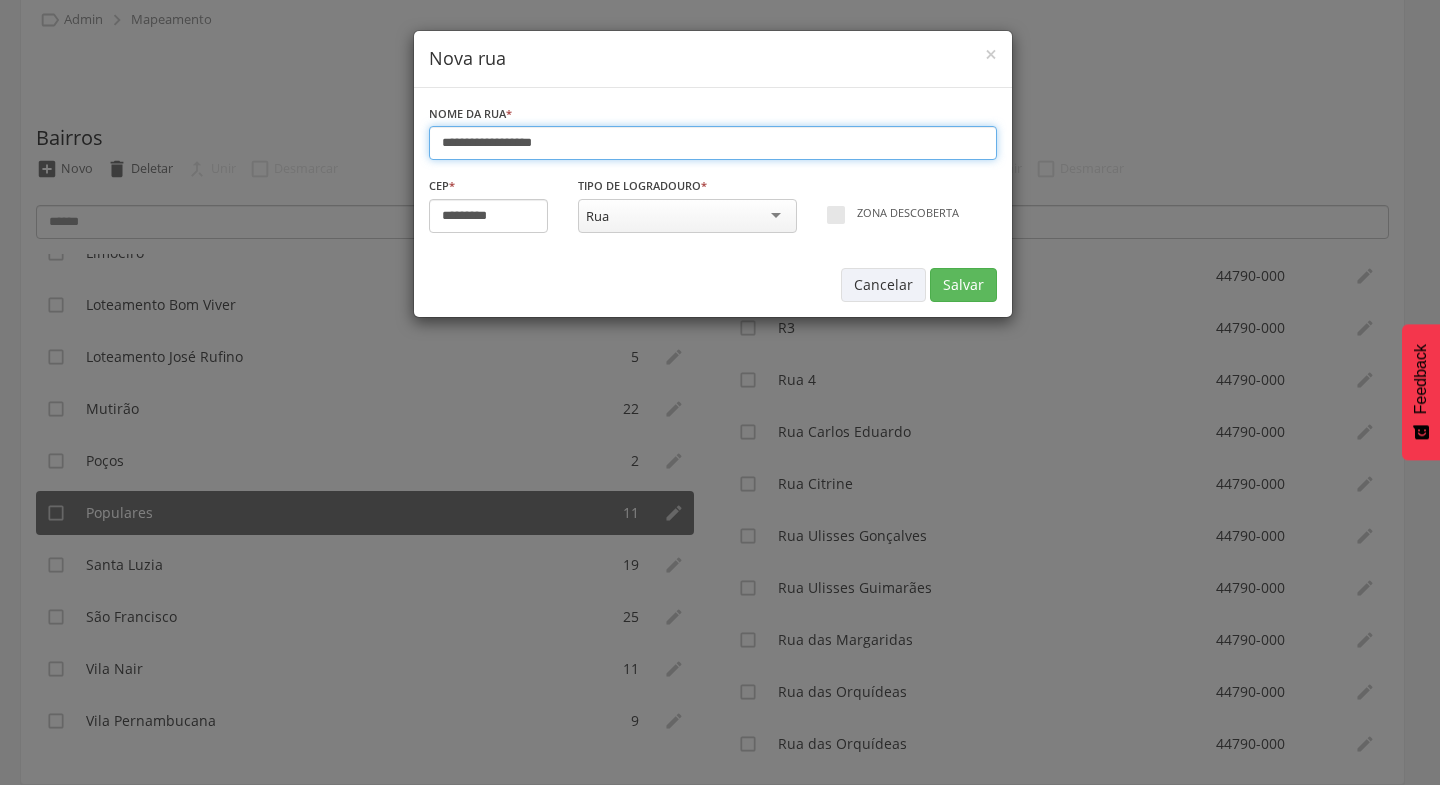 click on "**********" at bounding box center [713, 143] 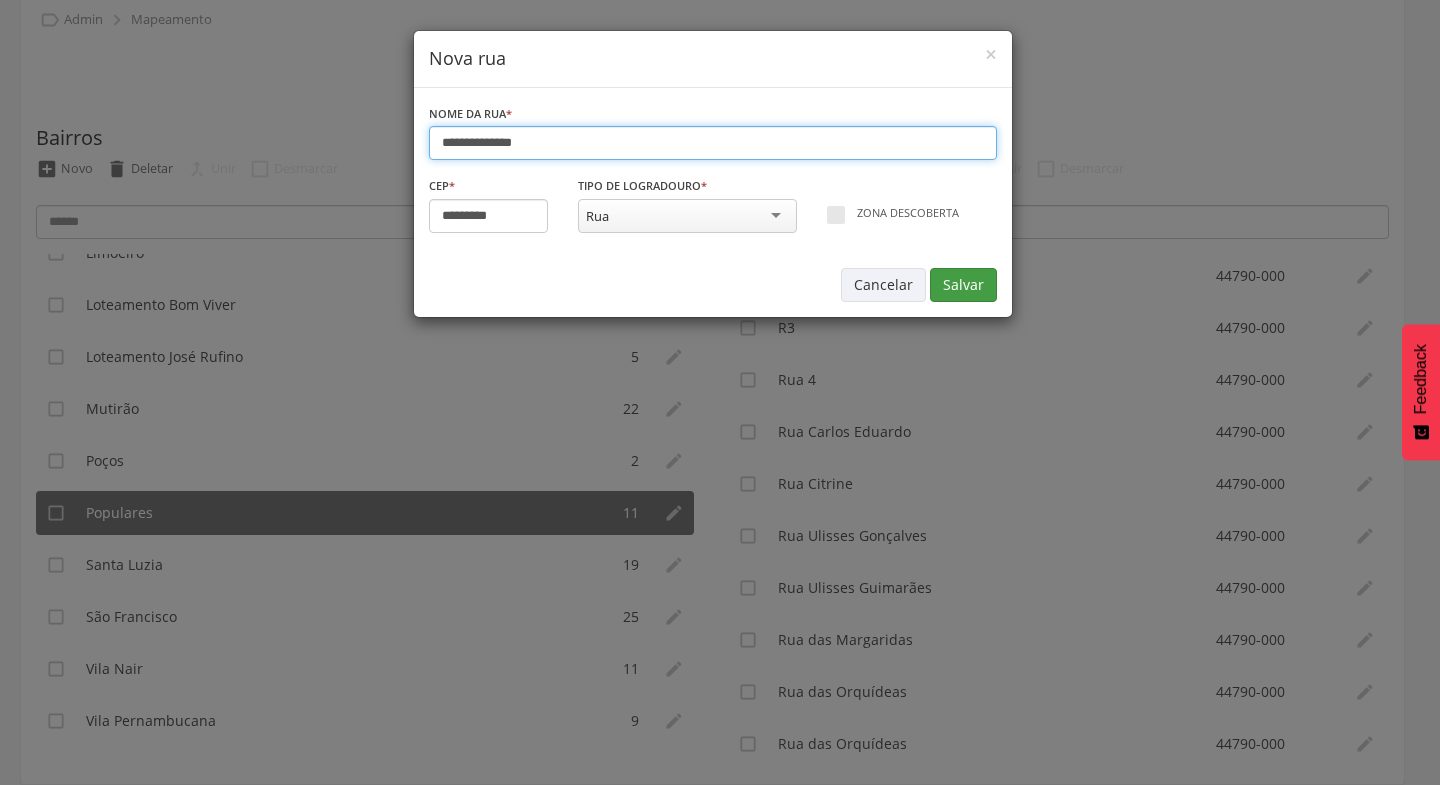 type on "**********" 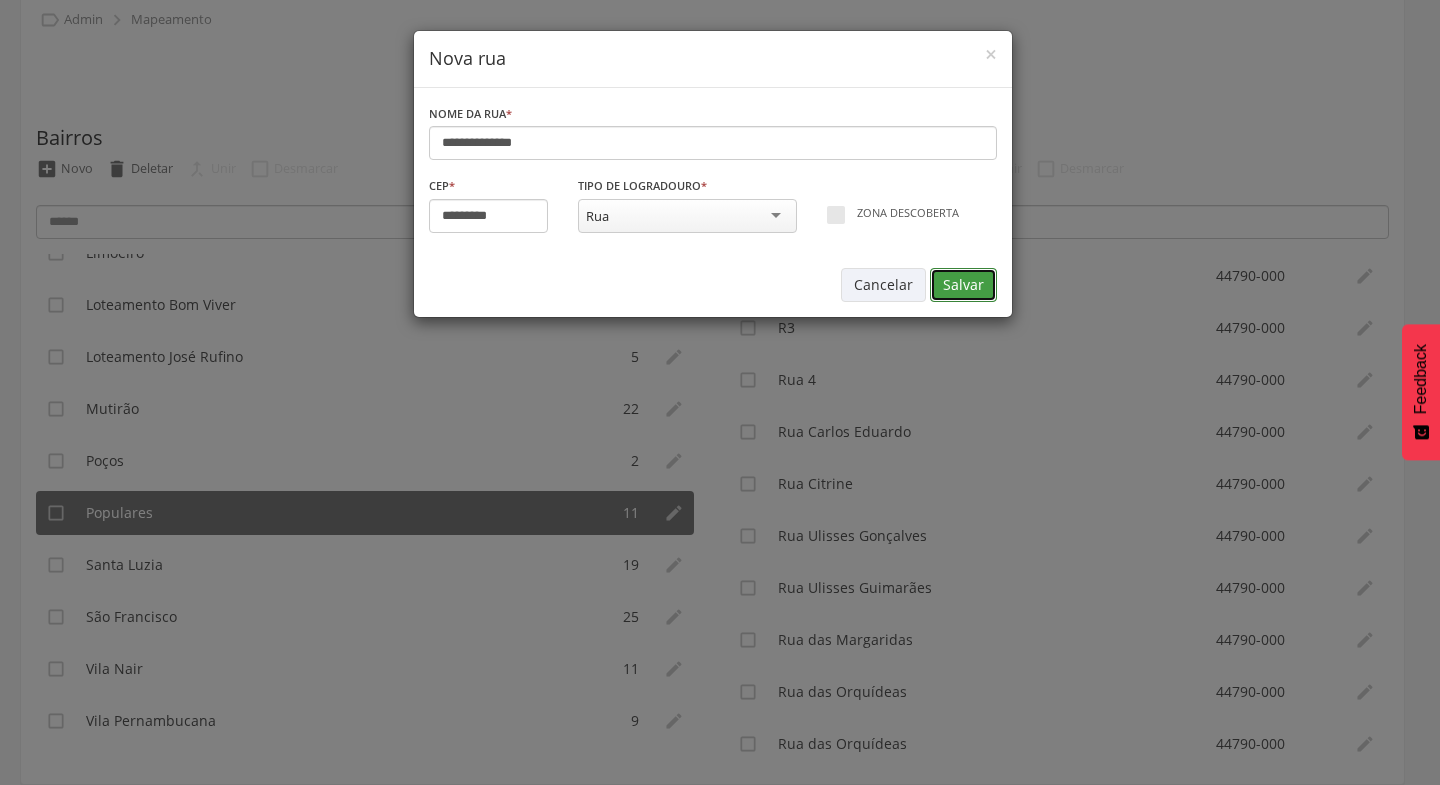 click on "Salvar" at bounding box center (963, 285) 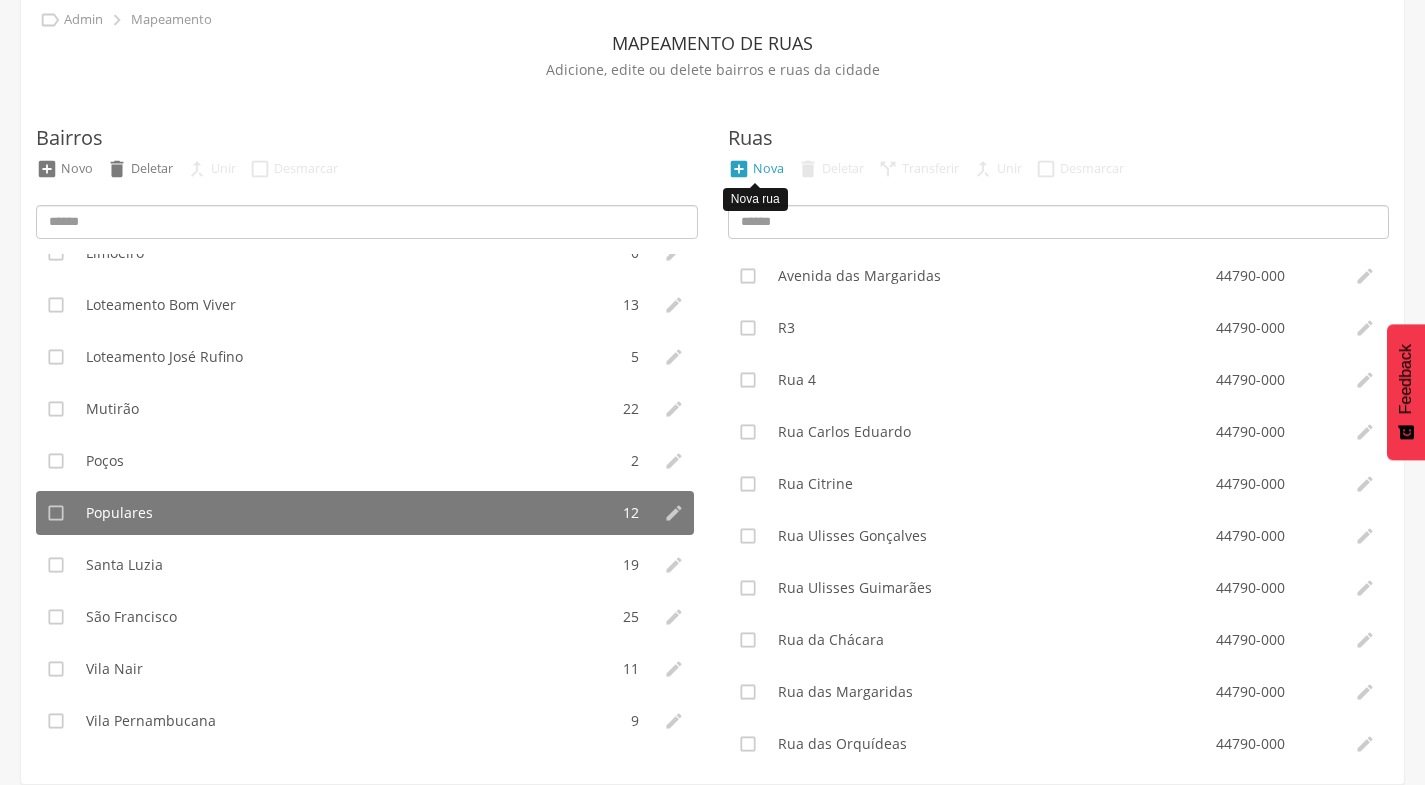 click on "Nova" at bounding box center [768, 168] 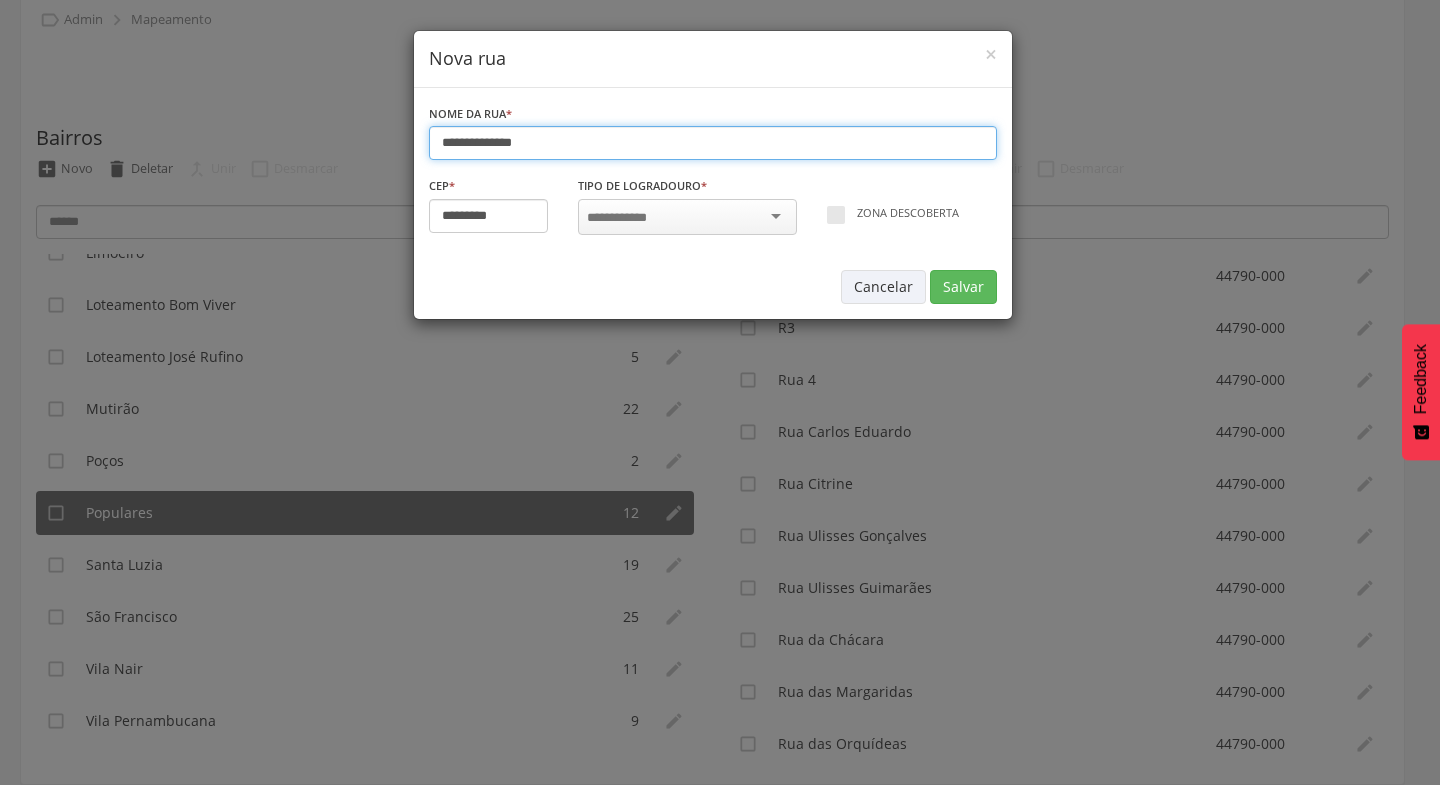 click on "**********" at bounding box center (713, 143) 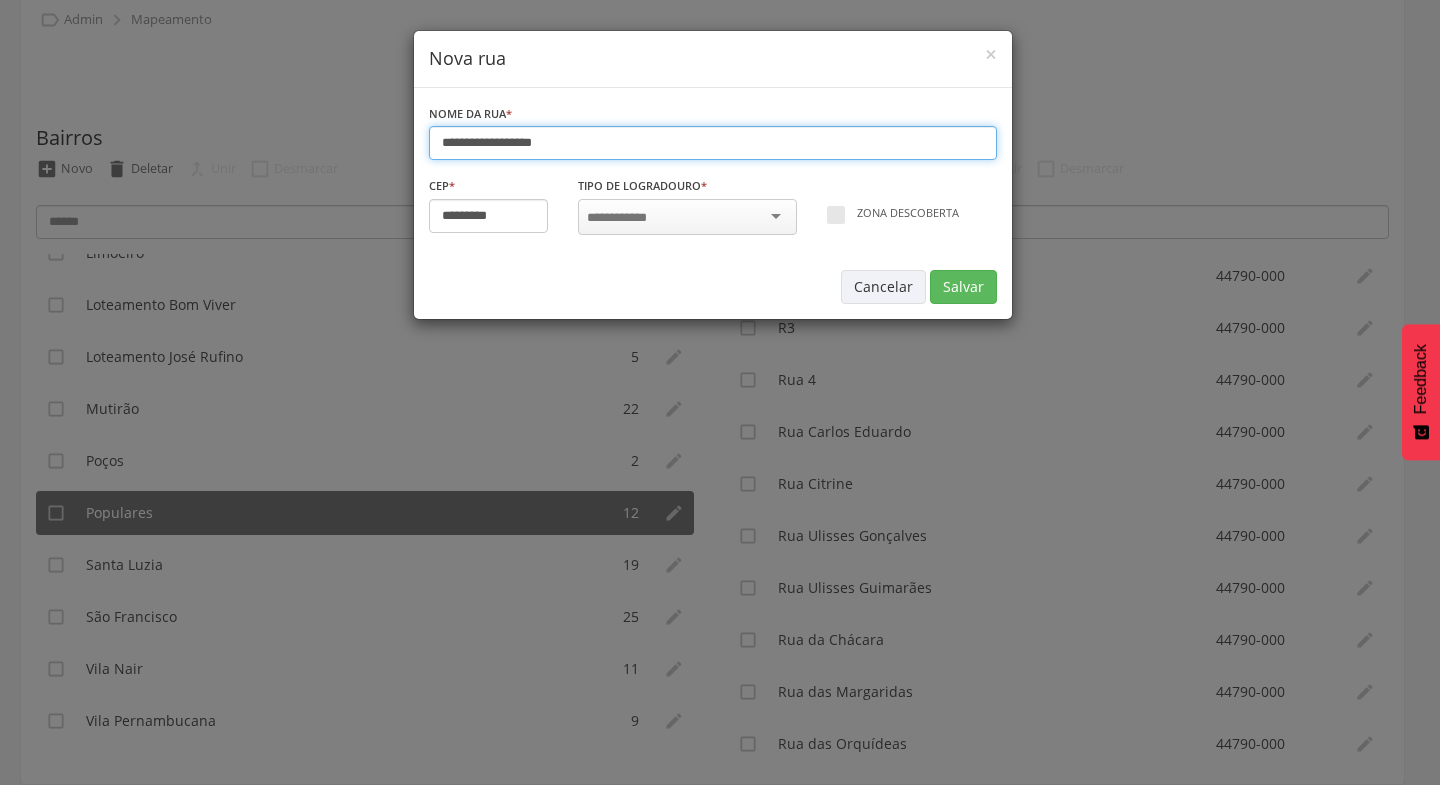 type on "**********" 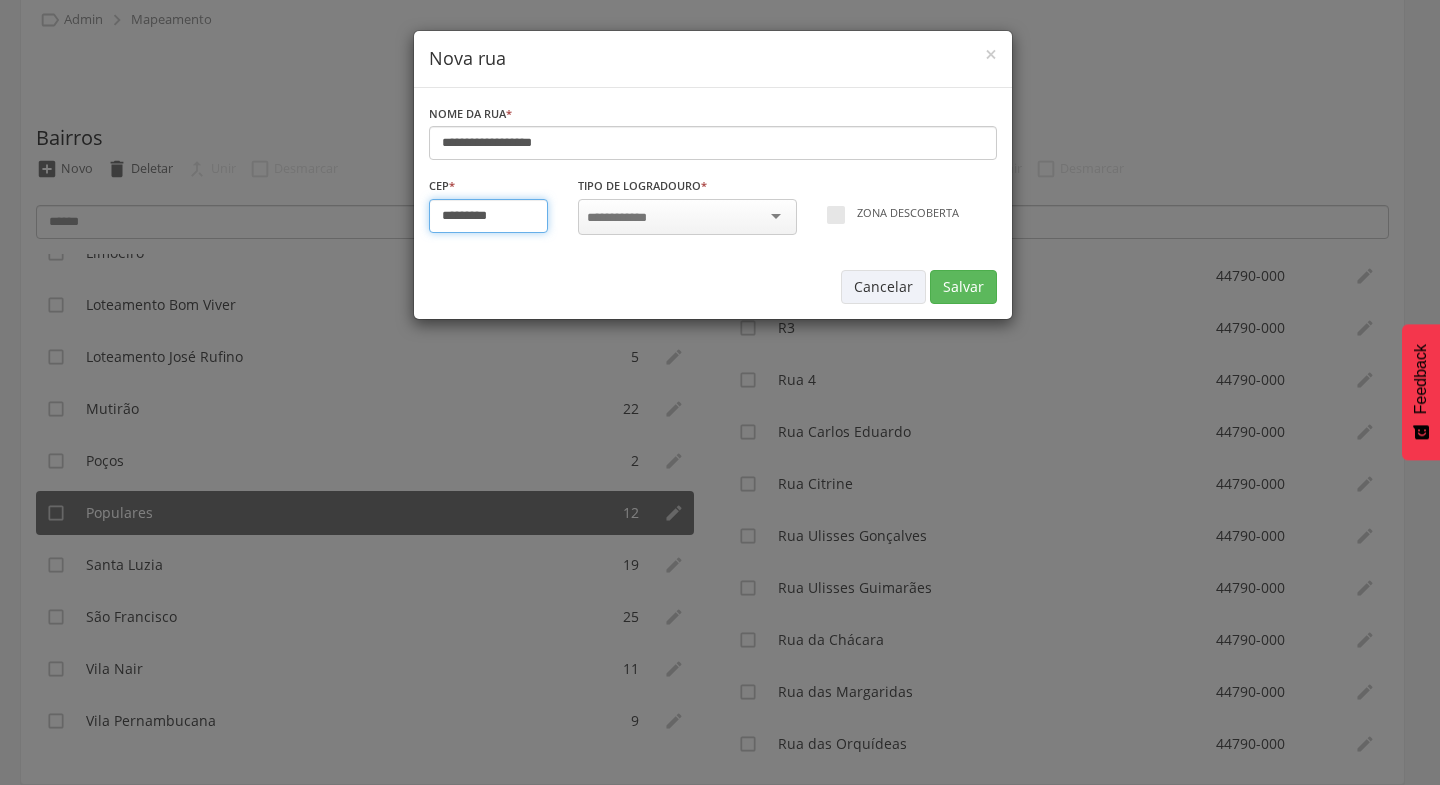 click on "*********" at bounding box center (489, 216) 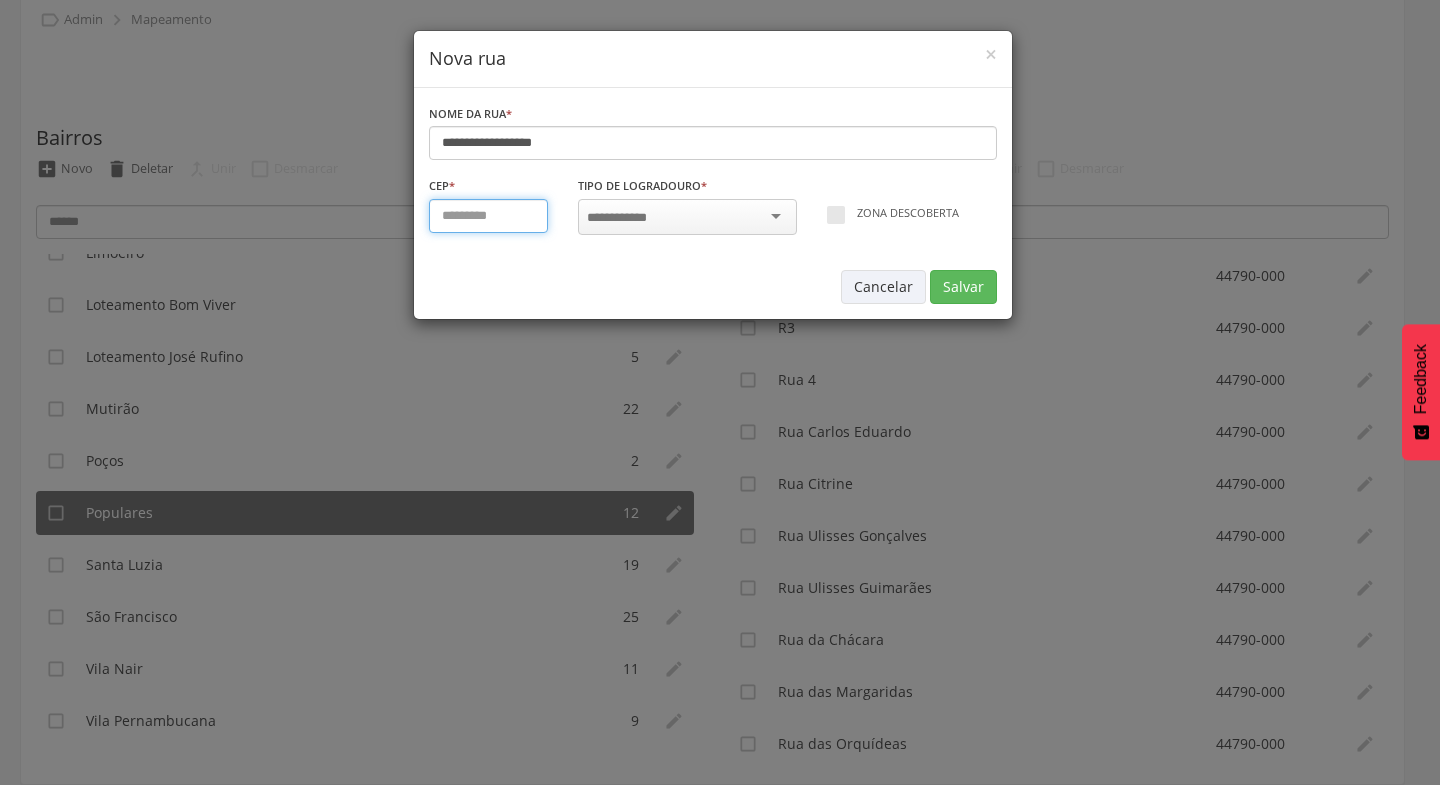 type on "*********" 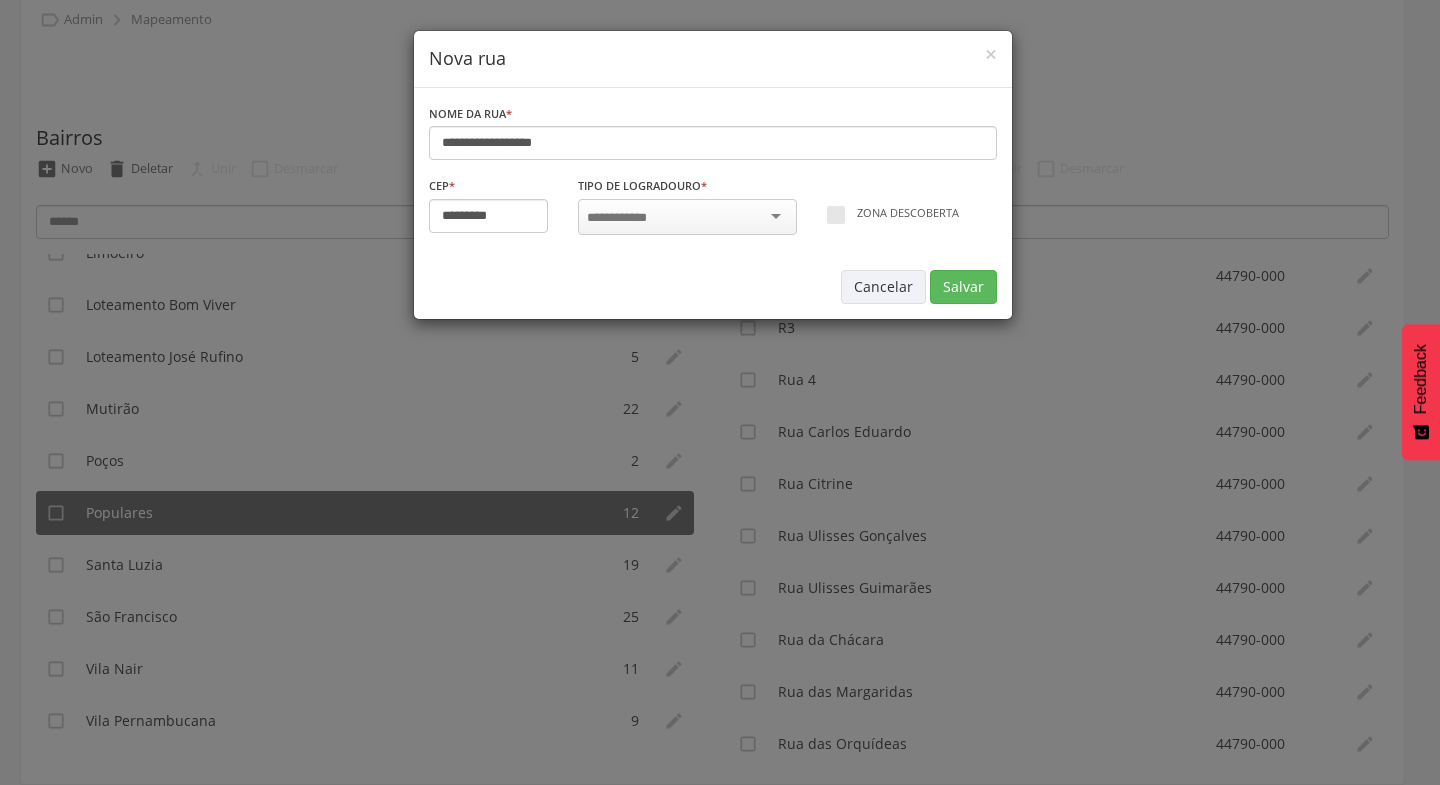 click at bounding box center [687, 217] 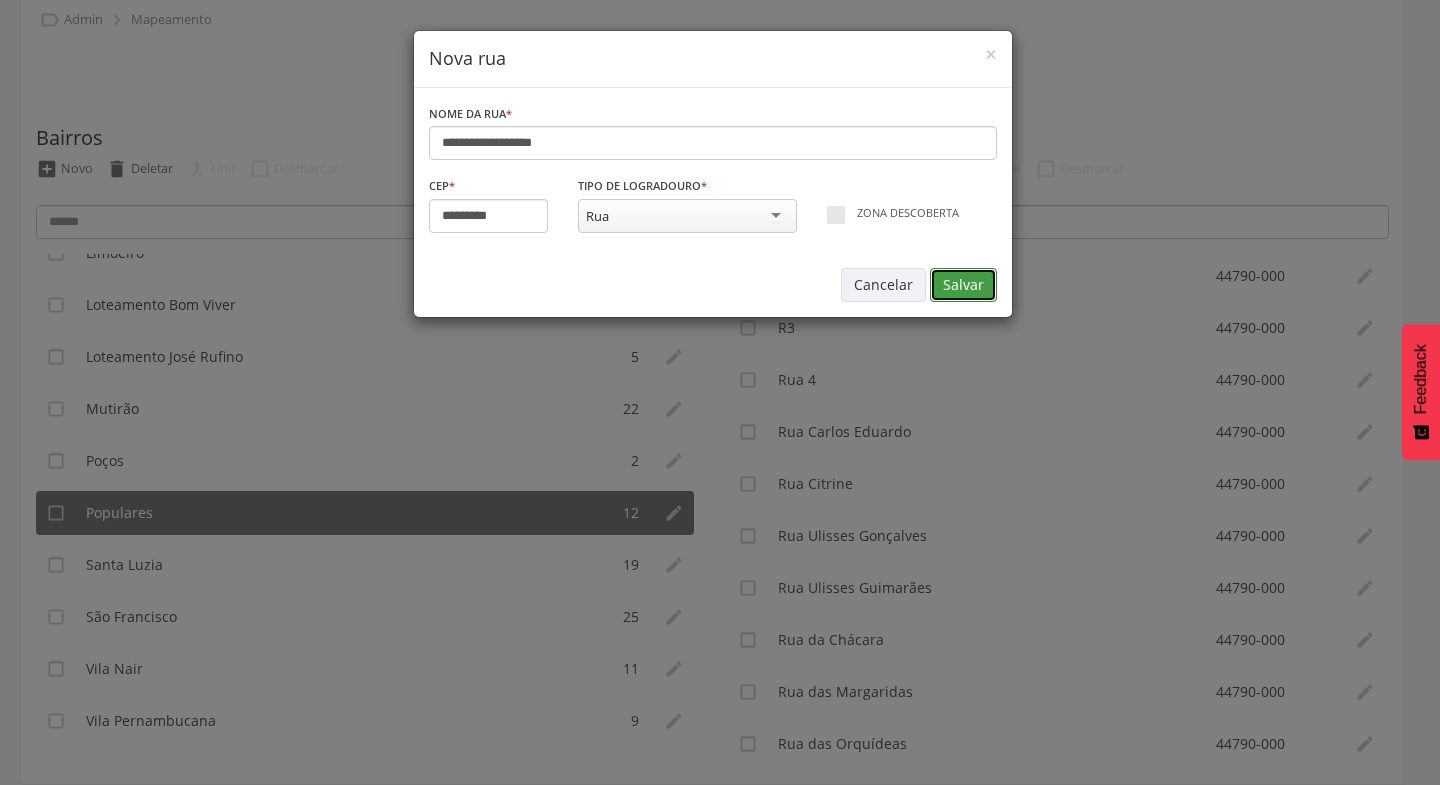 click on "Salvar" at bounding box center (963, 285) 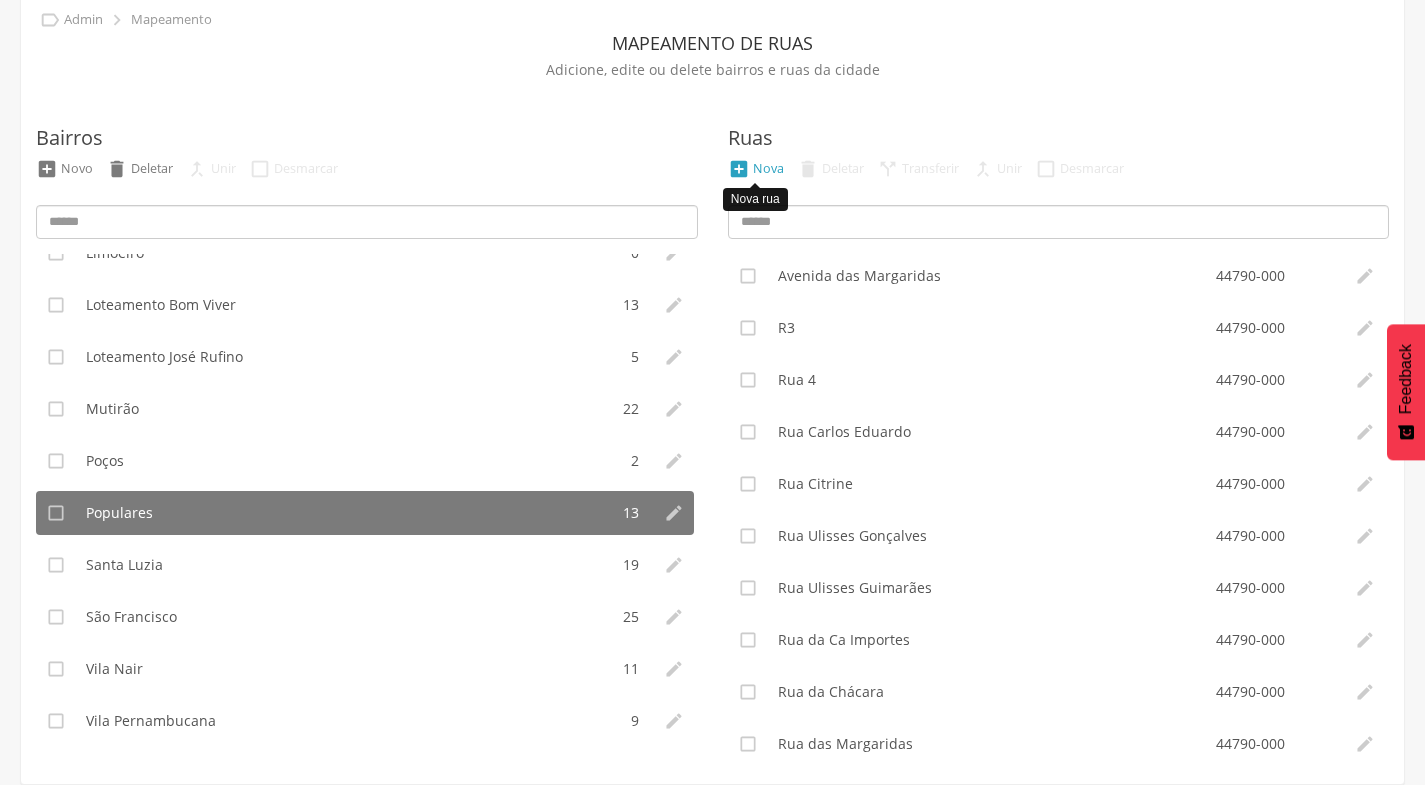 click on "Nova" at bounding box center [768, 168] 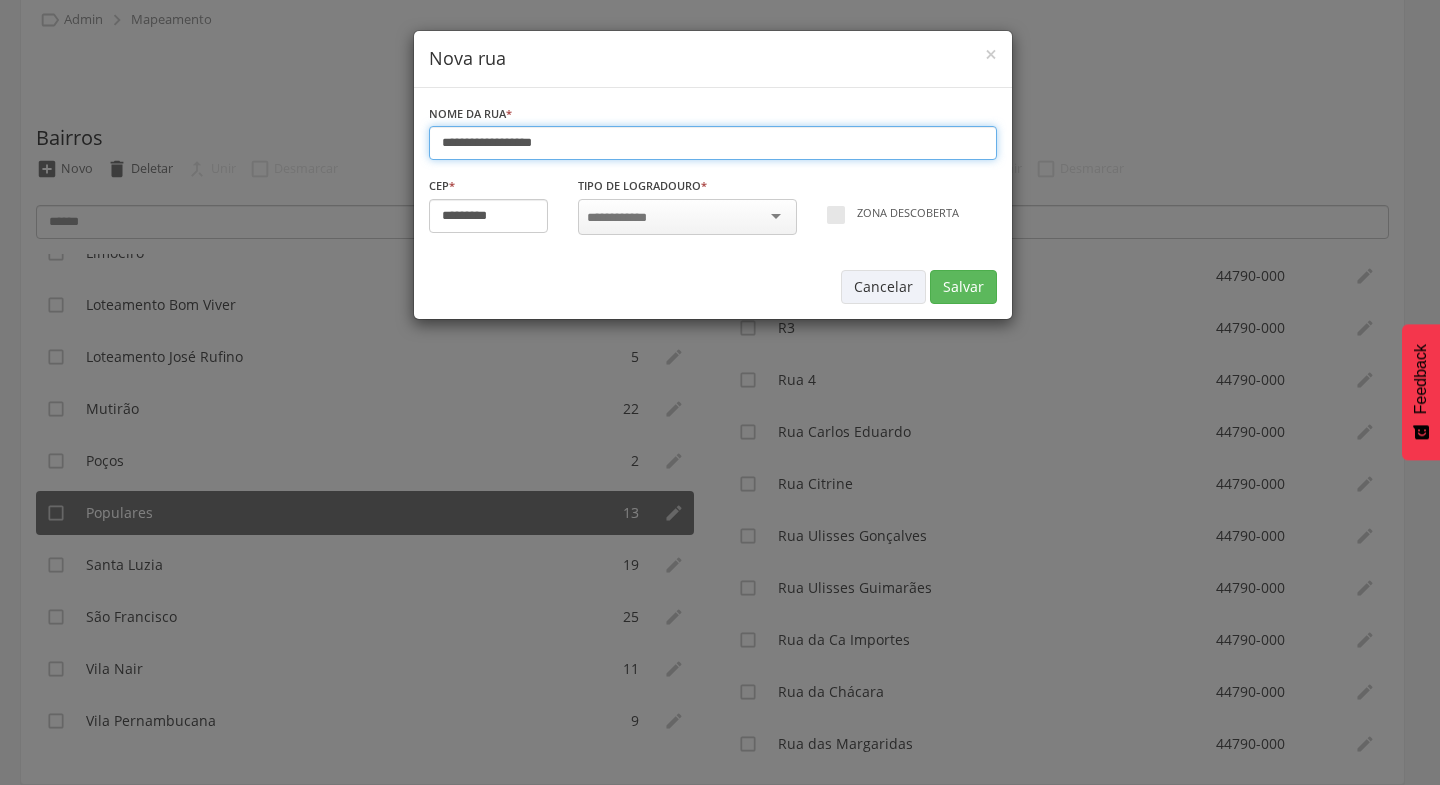 click on "**********" at bounding box center [713, 143] 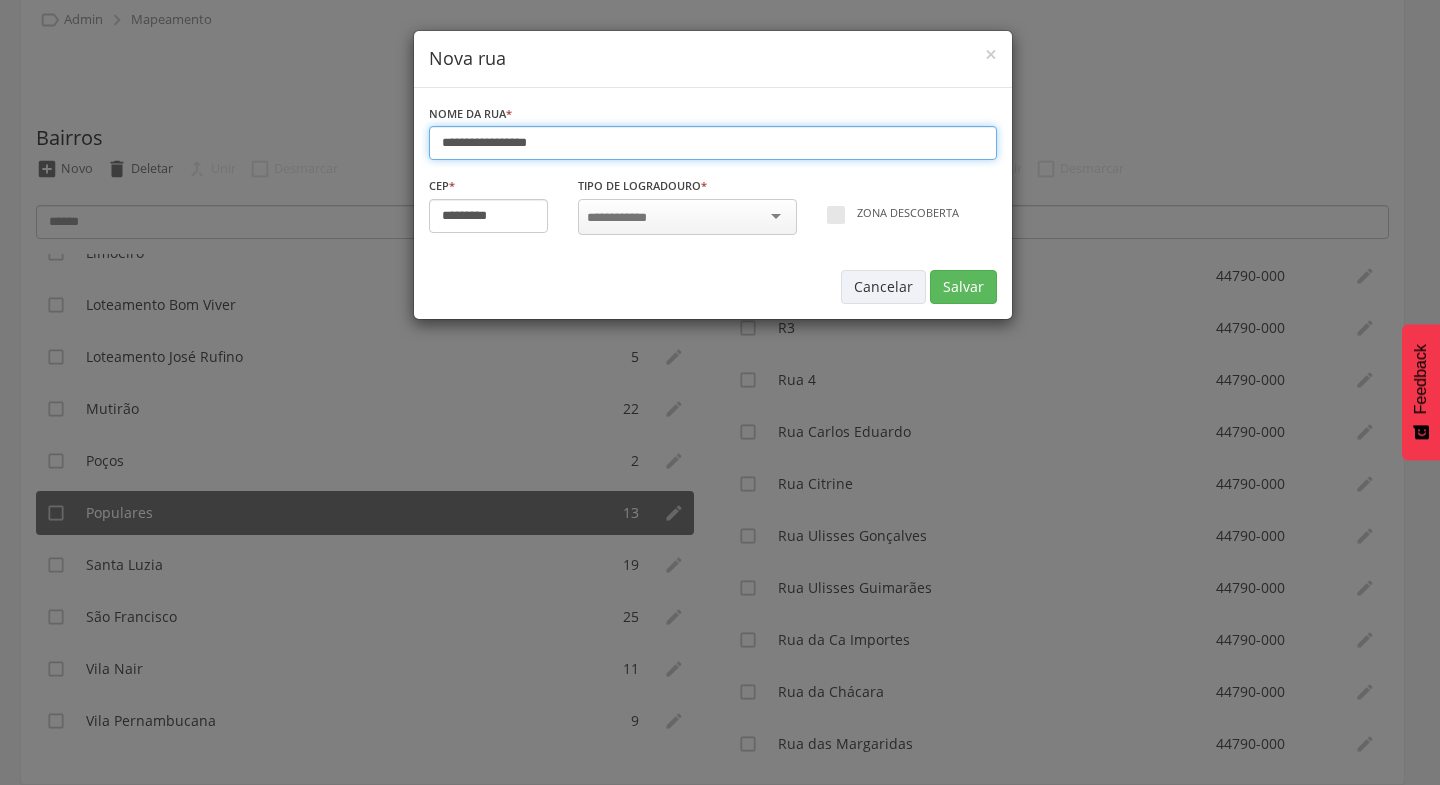 type on "**********" 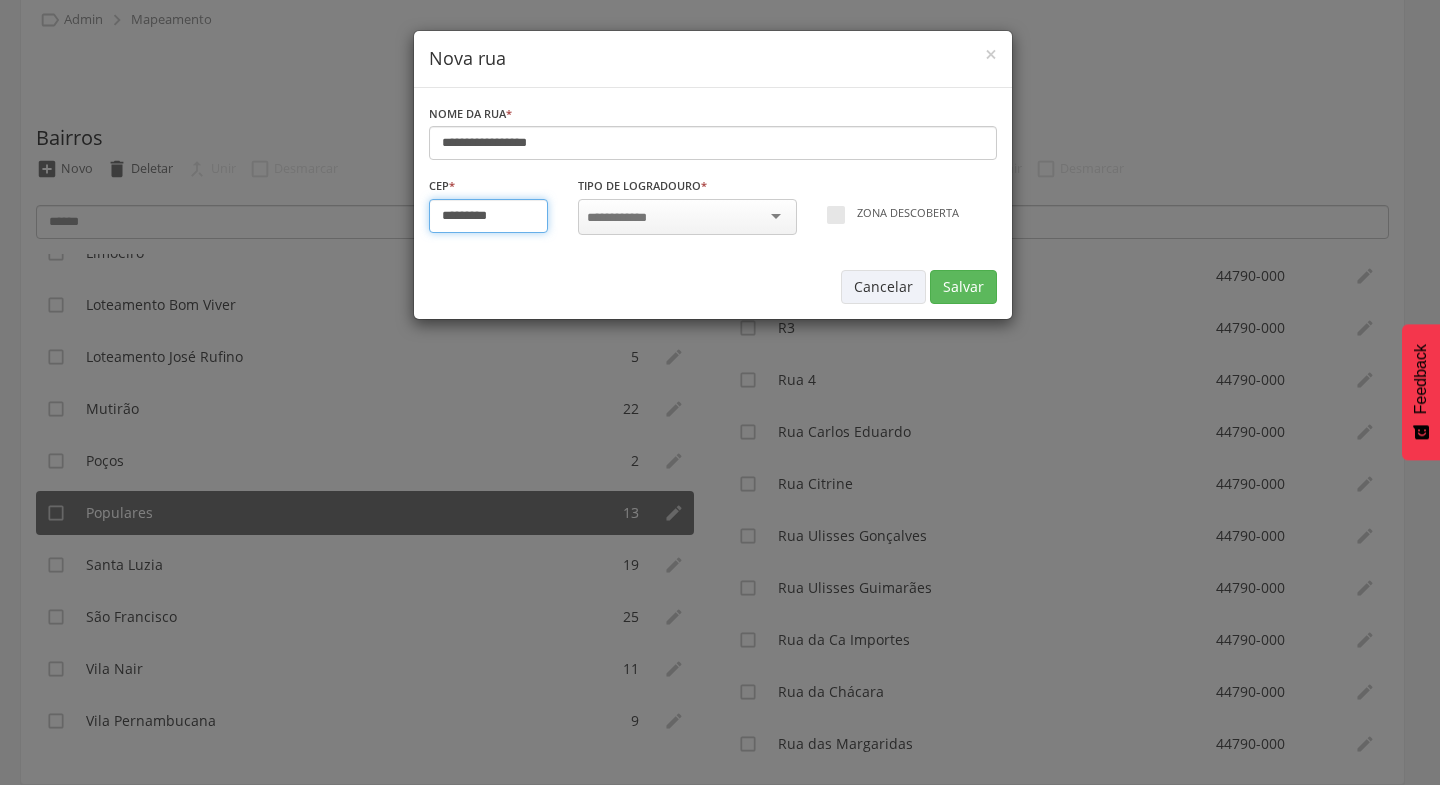 click on "*********" at bounding box center (489, 216) 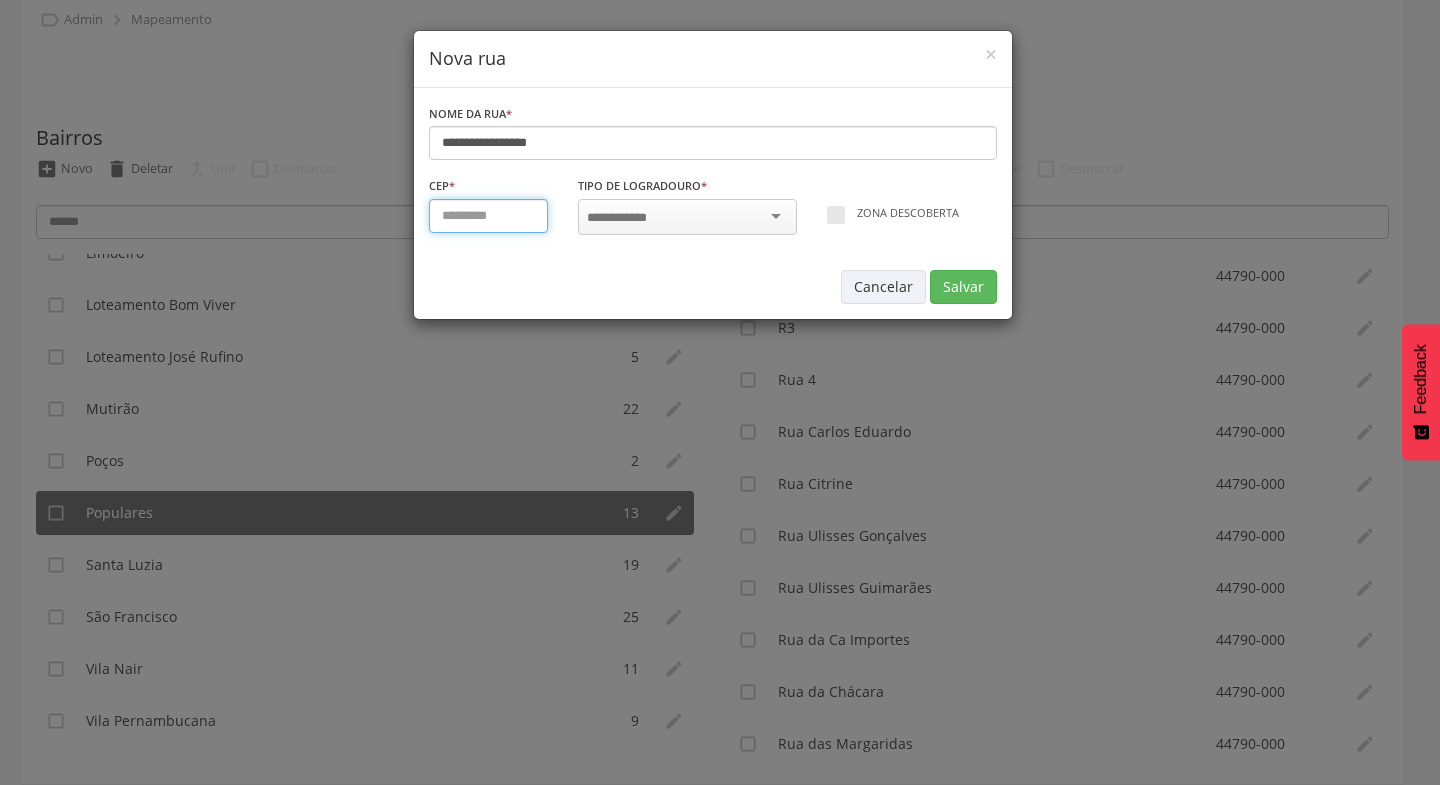 type on "*********" 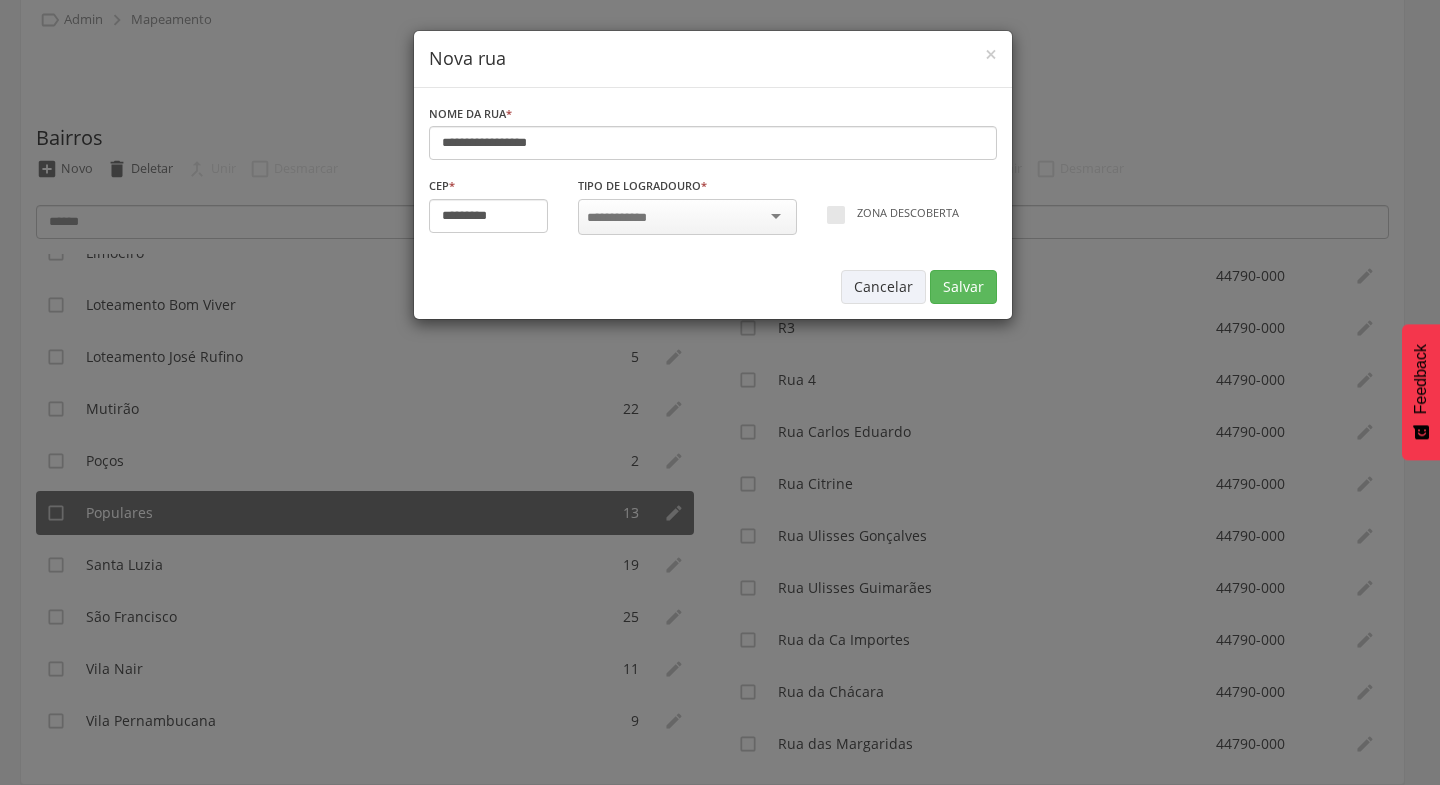 click at bounding box center [687, 217] 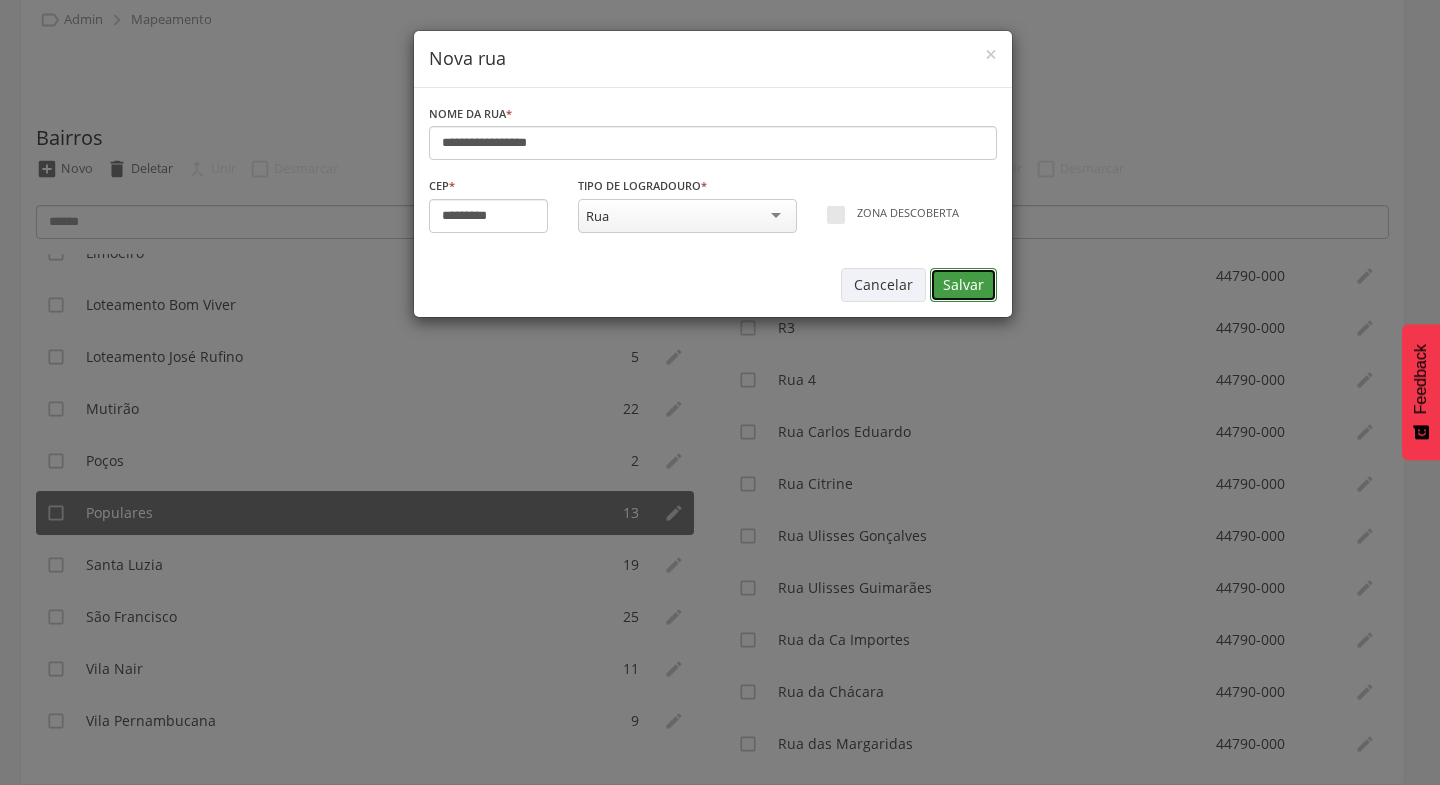 click on "Salvar" at bounding box center (963, 285) 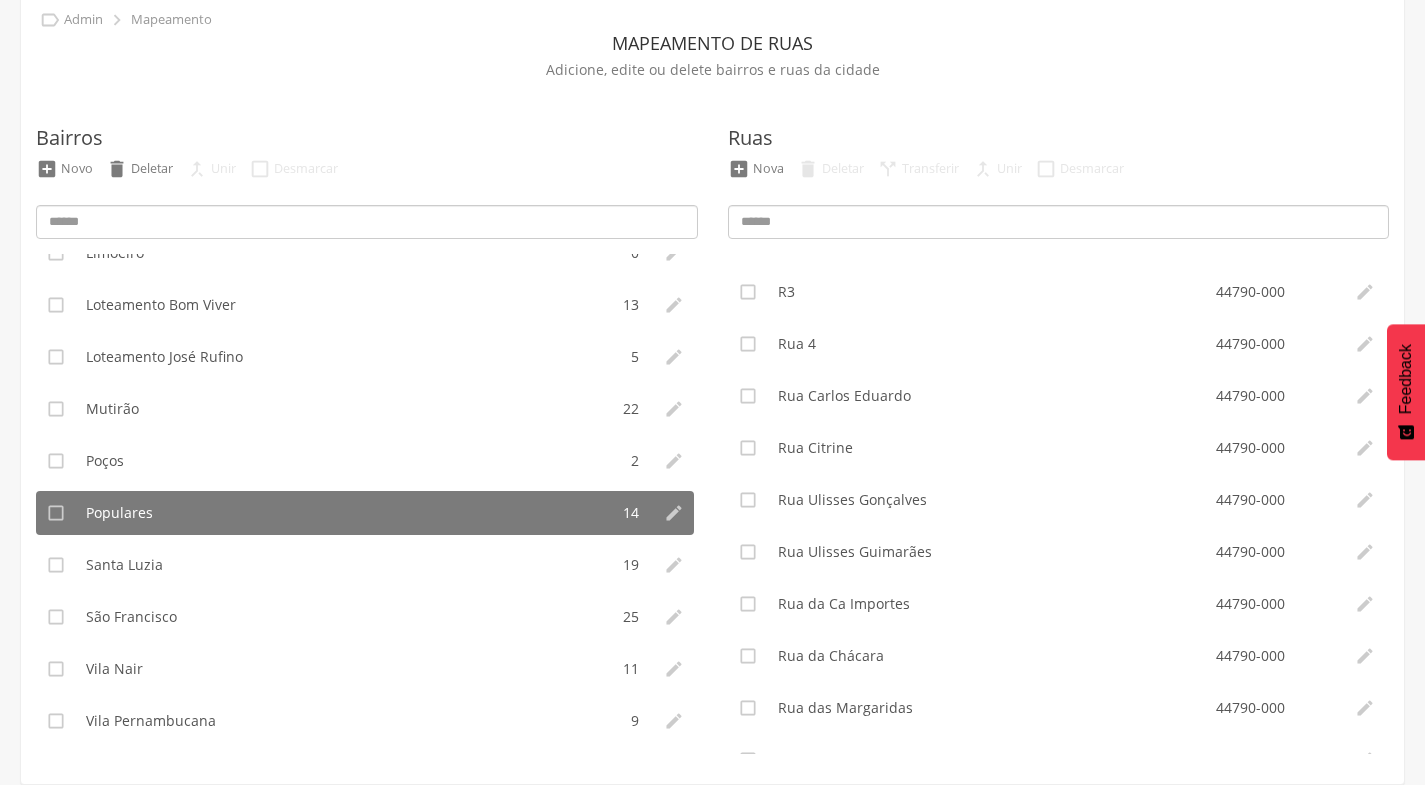 scroll, scrollTop: 0, scrollLeft: 0, axis: both 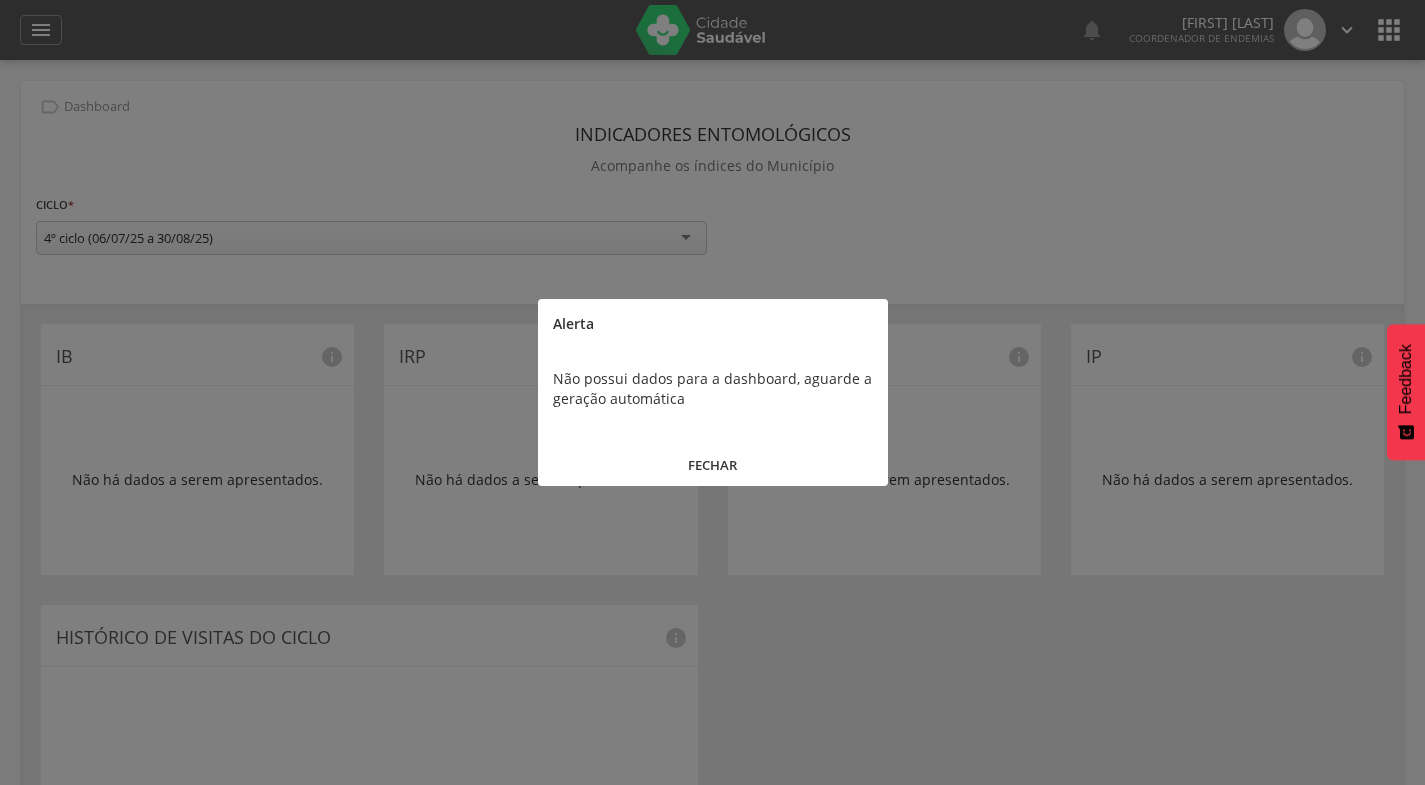 click on "FECHAR" at bounding box center [713, 465] 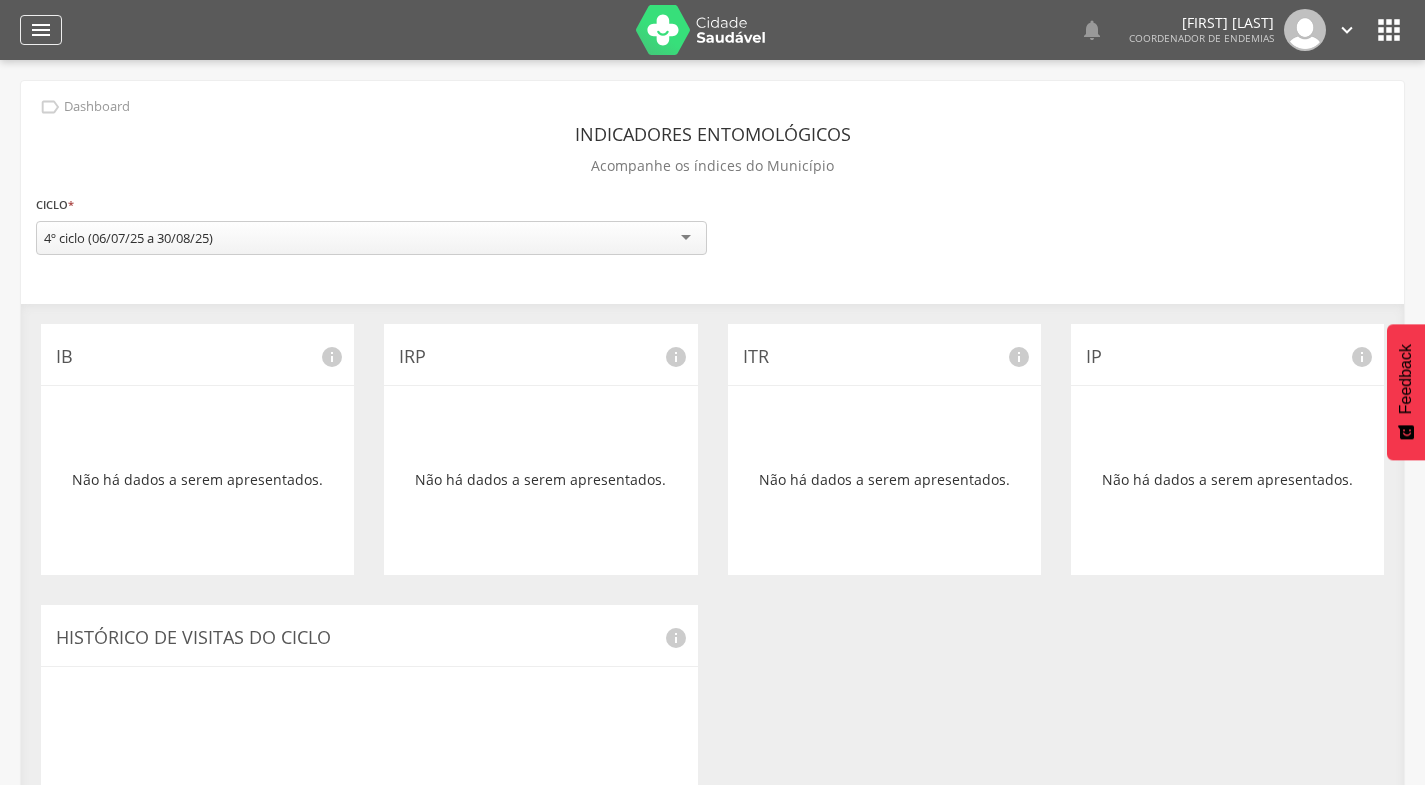click on "" at bounding box center [41, 30] 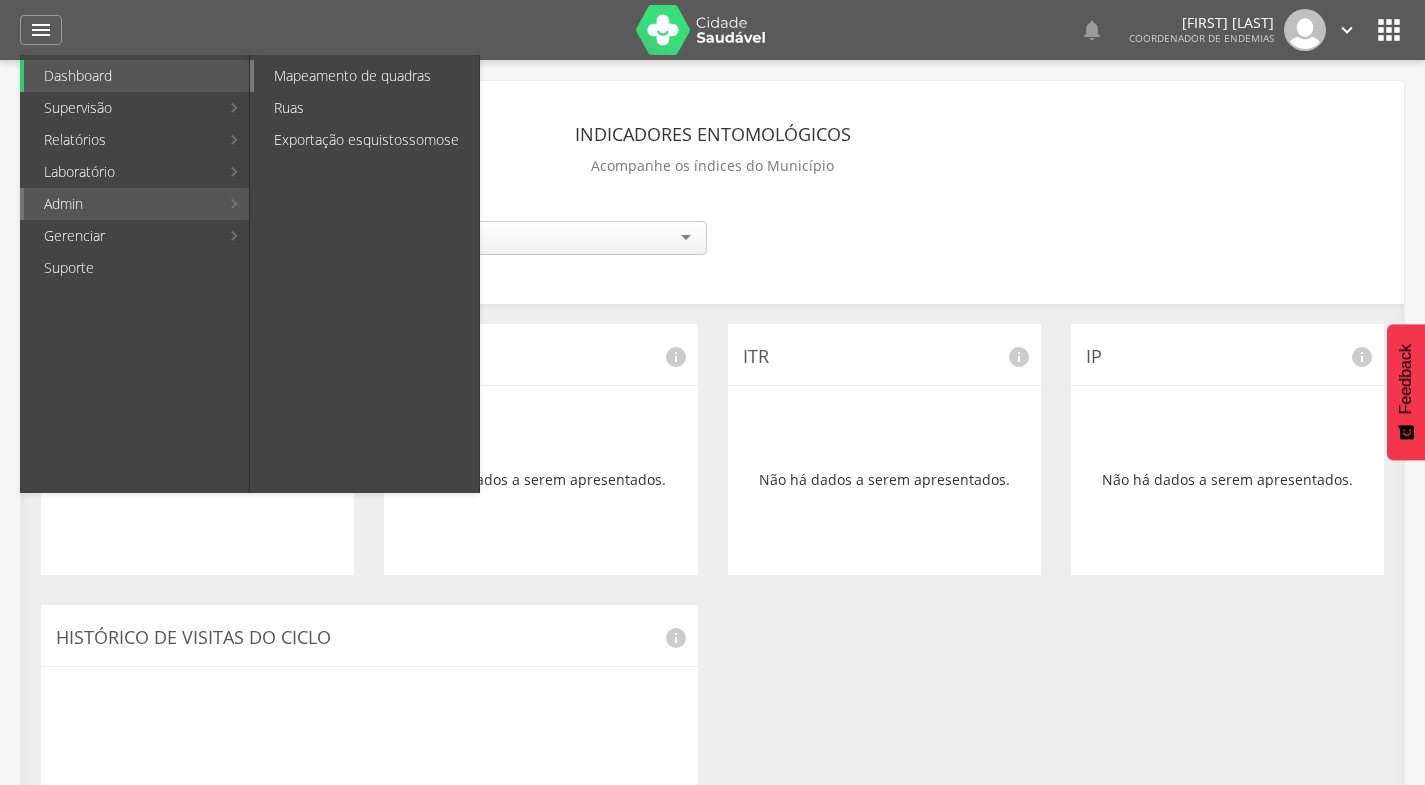 click on "Mapeamento de quadras" at bounding box center [366, 76] 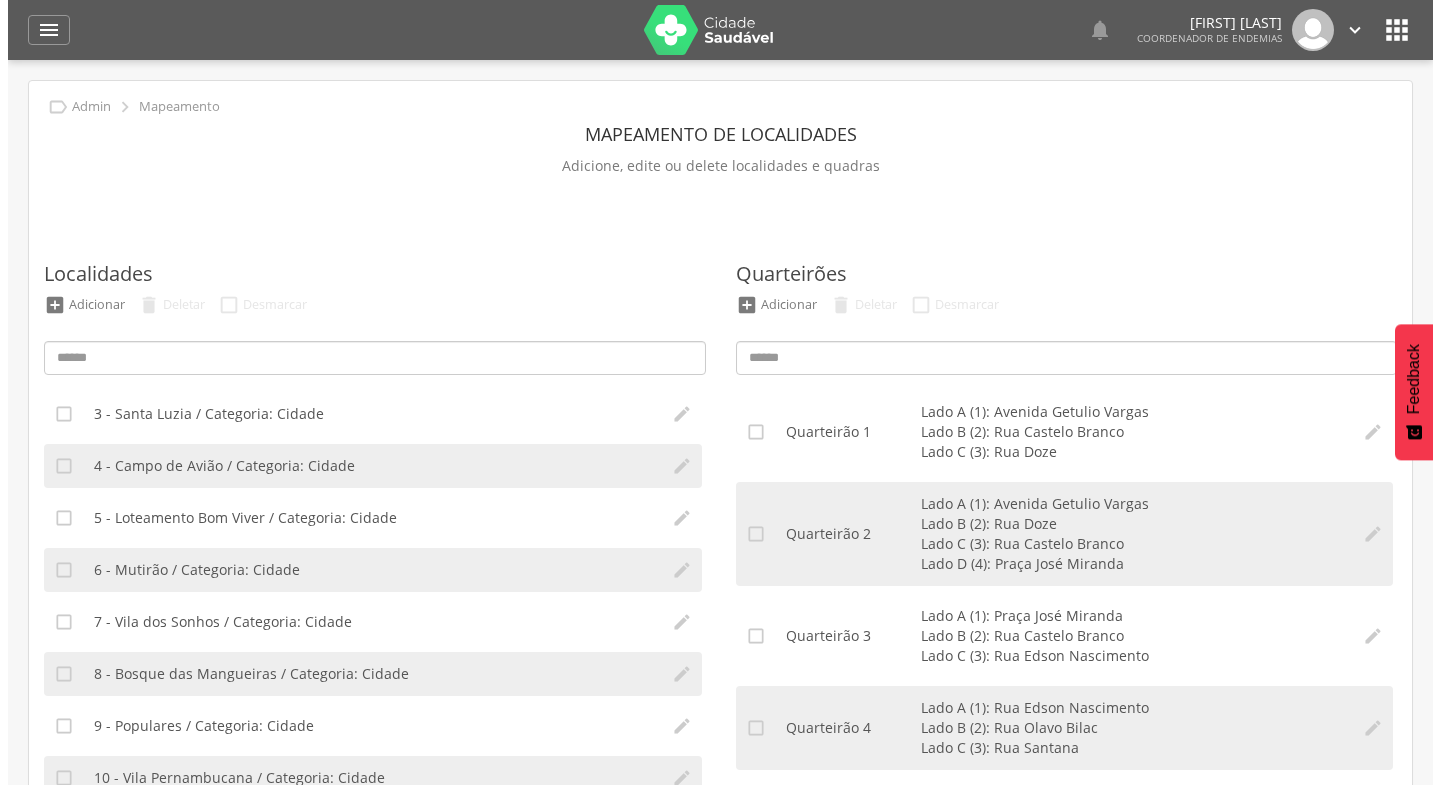 scroll, scrollTop: 152, scrollLeft: 0, axis: vertical 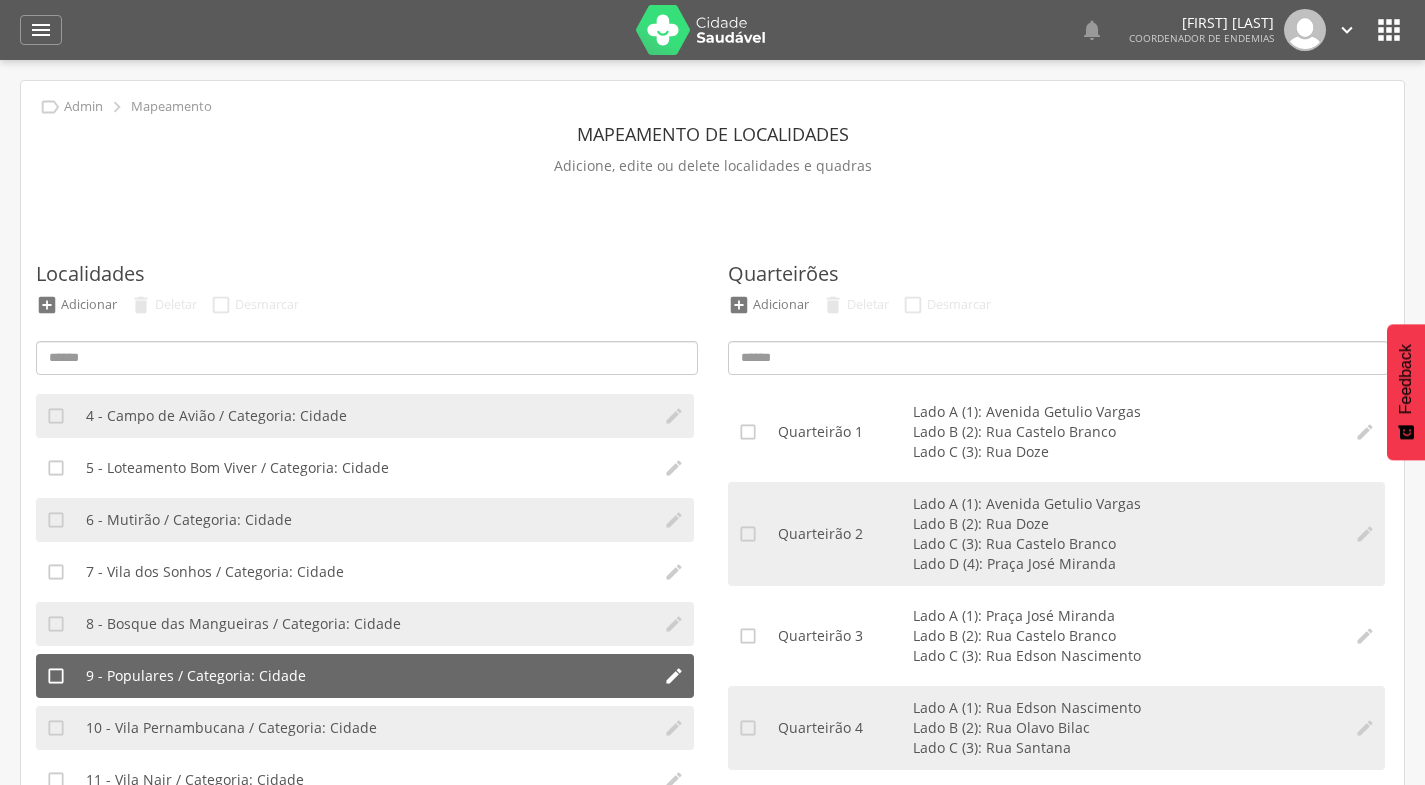 click on "9 - Populares / Categoria: Cidade" at bounding box center [196, 676] 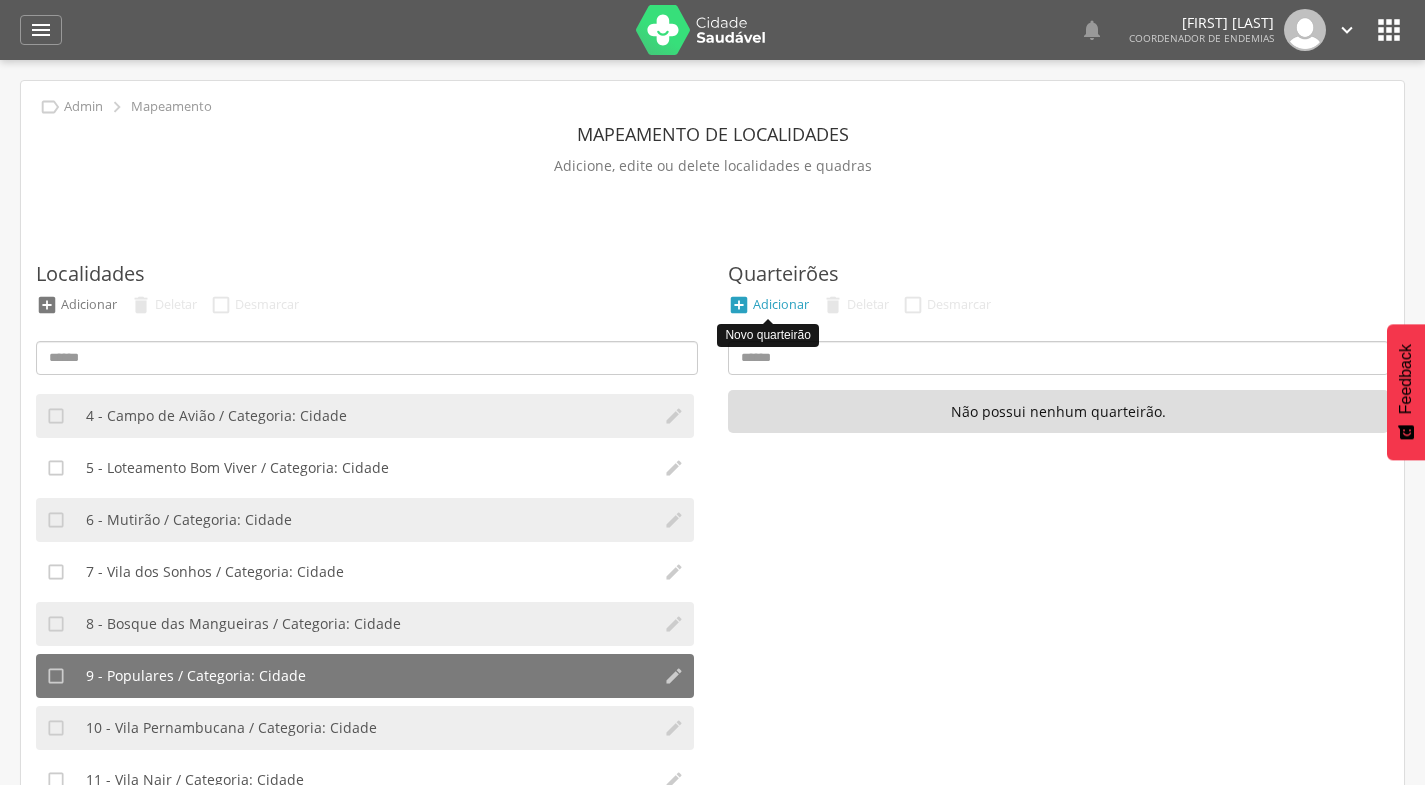 click on "Adicionar" at bounding box center [781, 304] 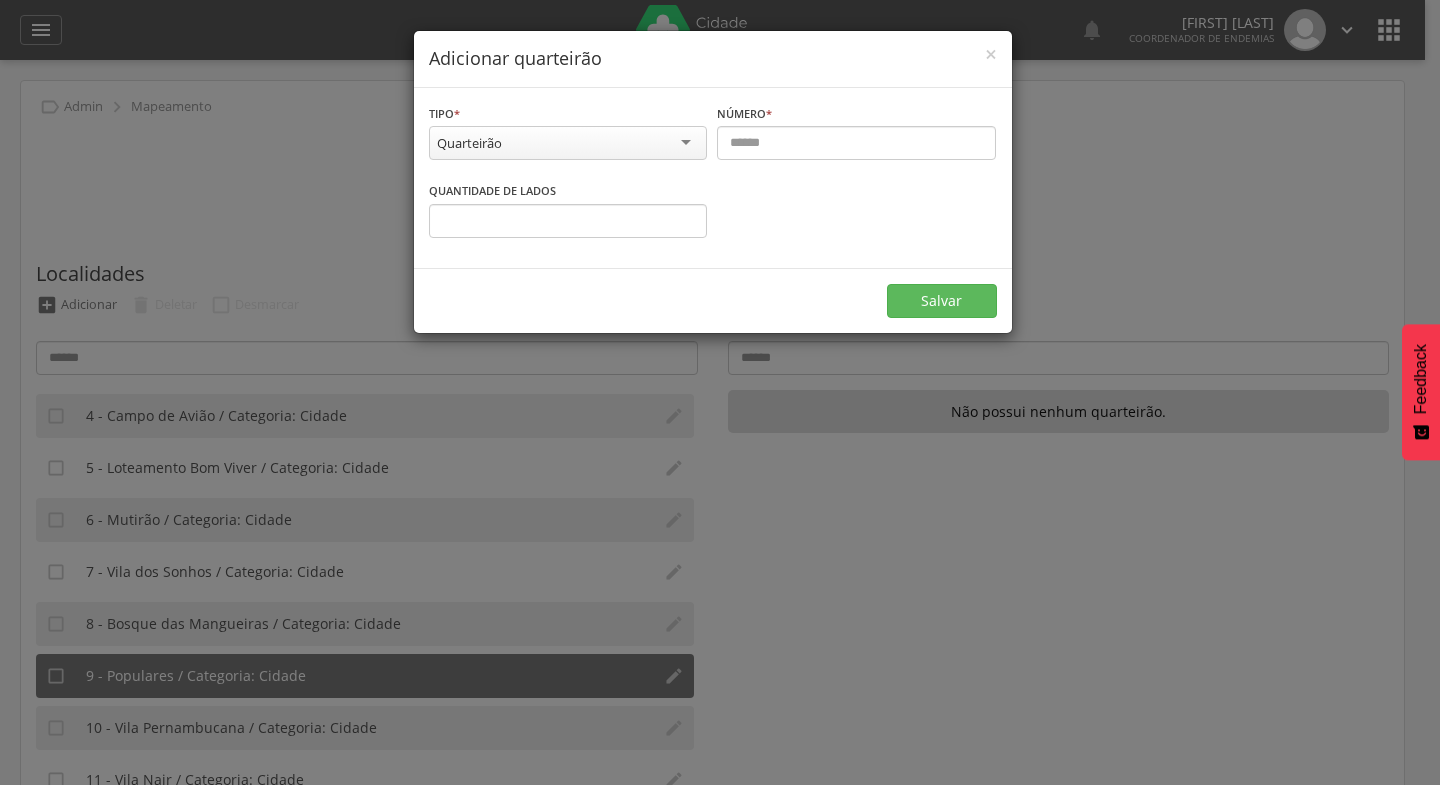 click on "Quarteirão" at bounding box center (568, 143) 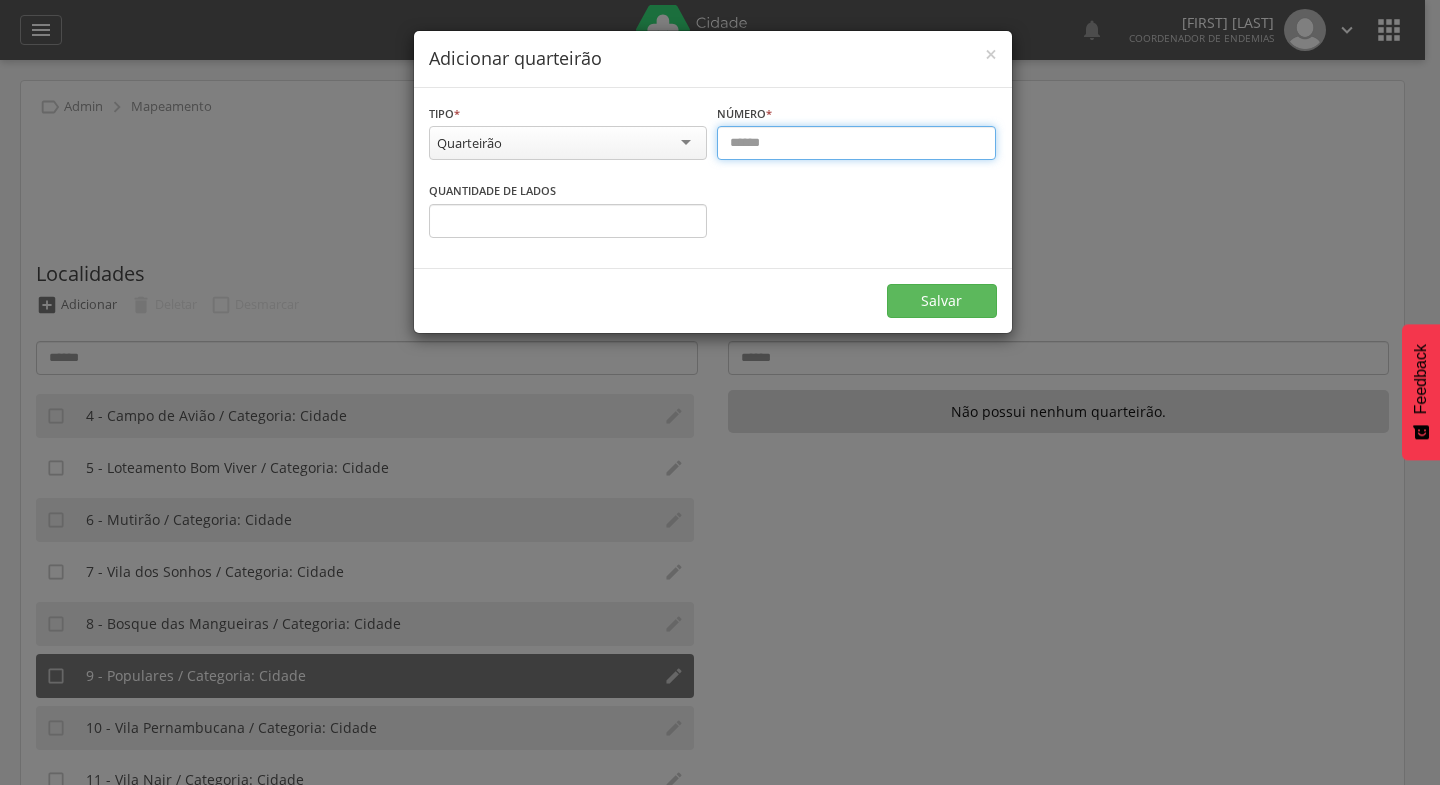 click at bounding box center (856, 143) 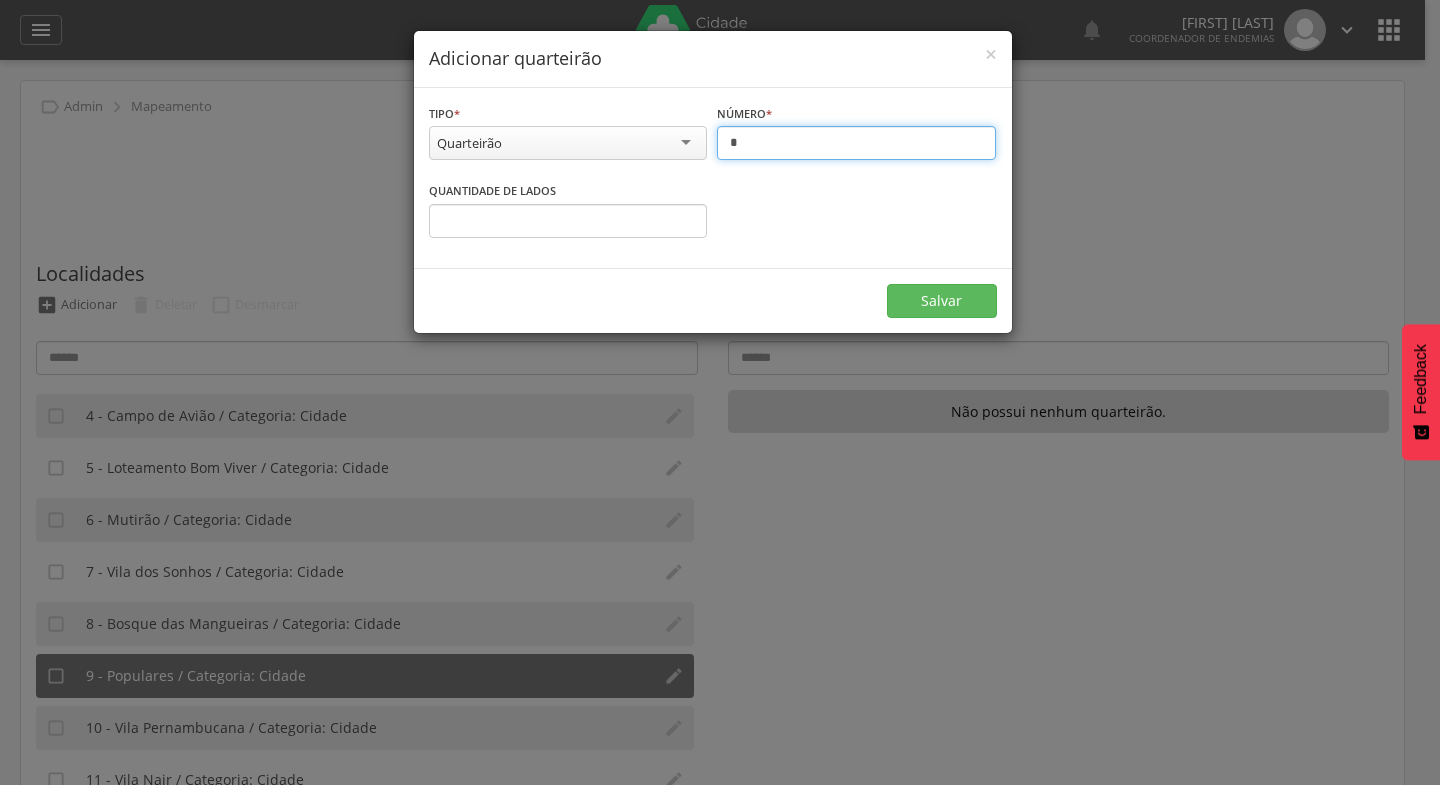 type on "*" 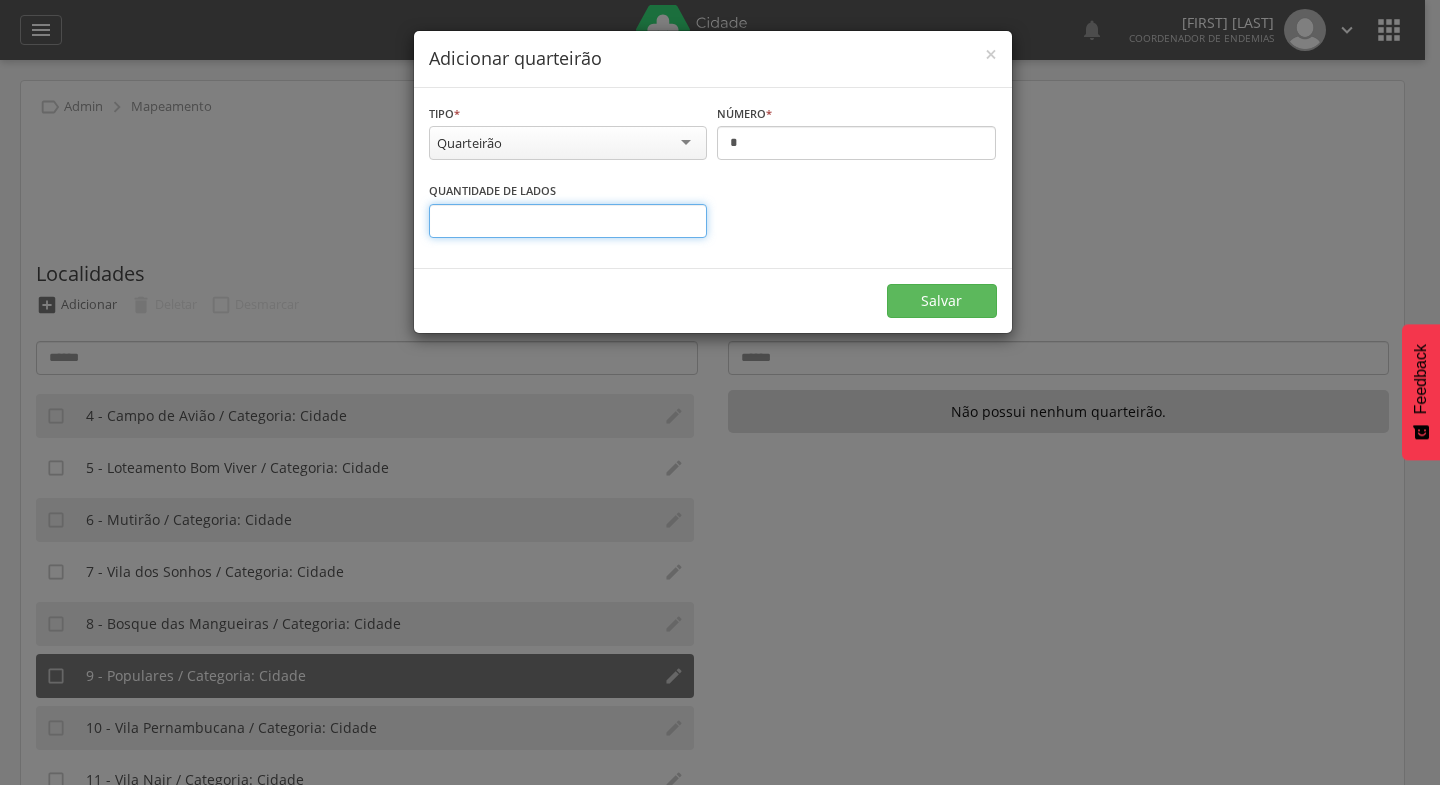 click on "*" at bounding box center [568, 221] 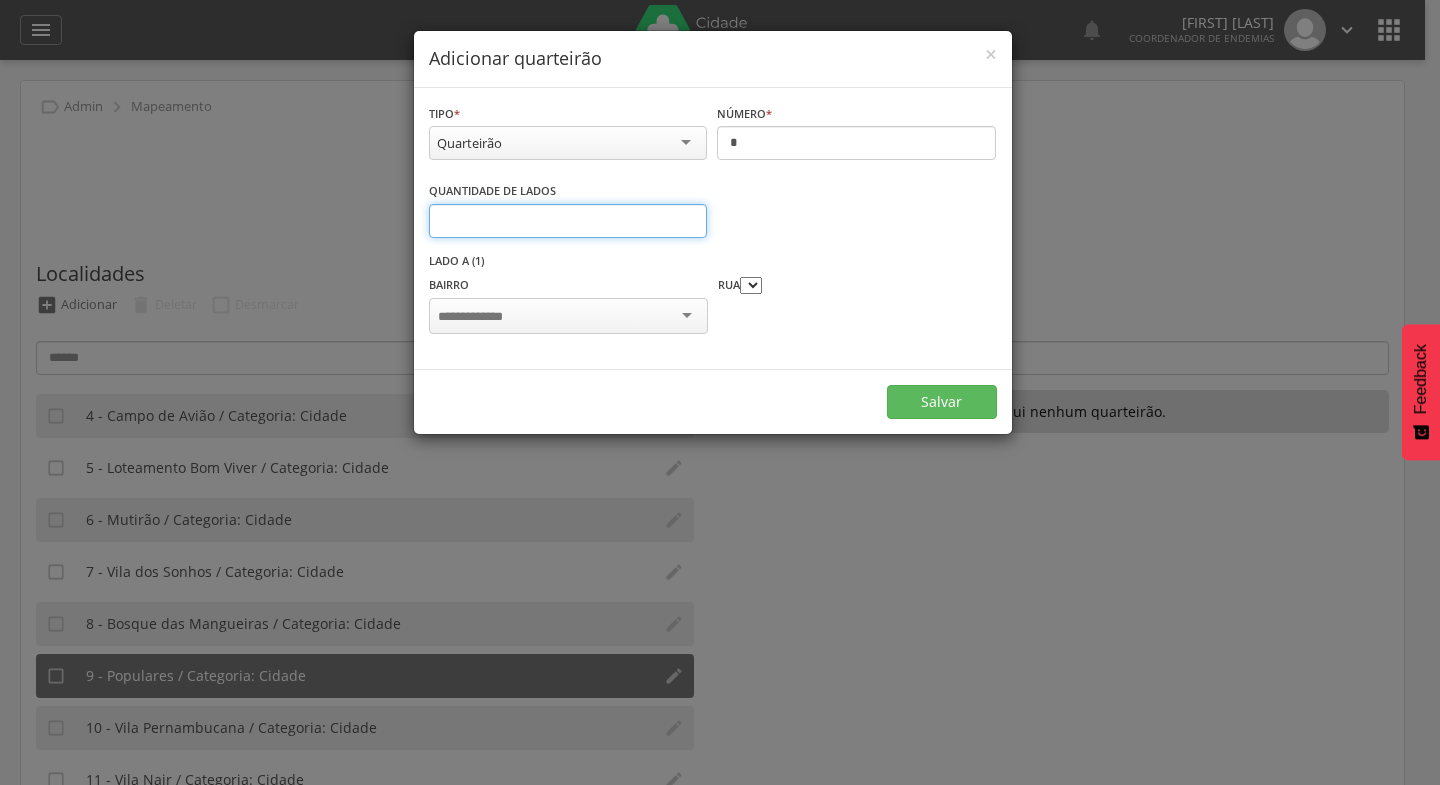 click on "*" at bounding box center [568, 221] 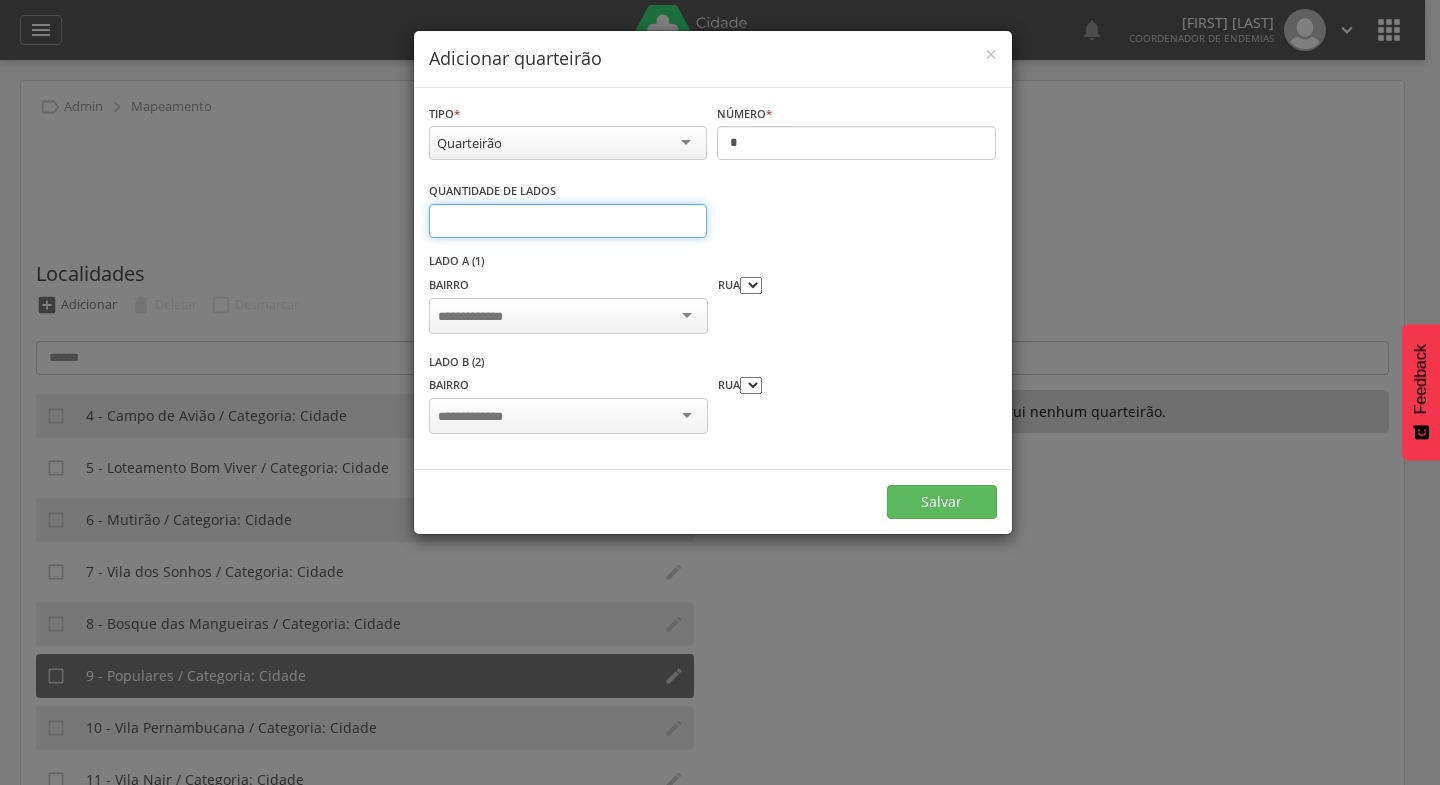 click on "*" at bounding box center [568, 221] 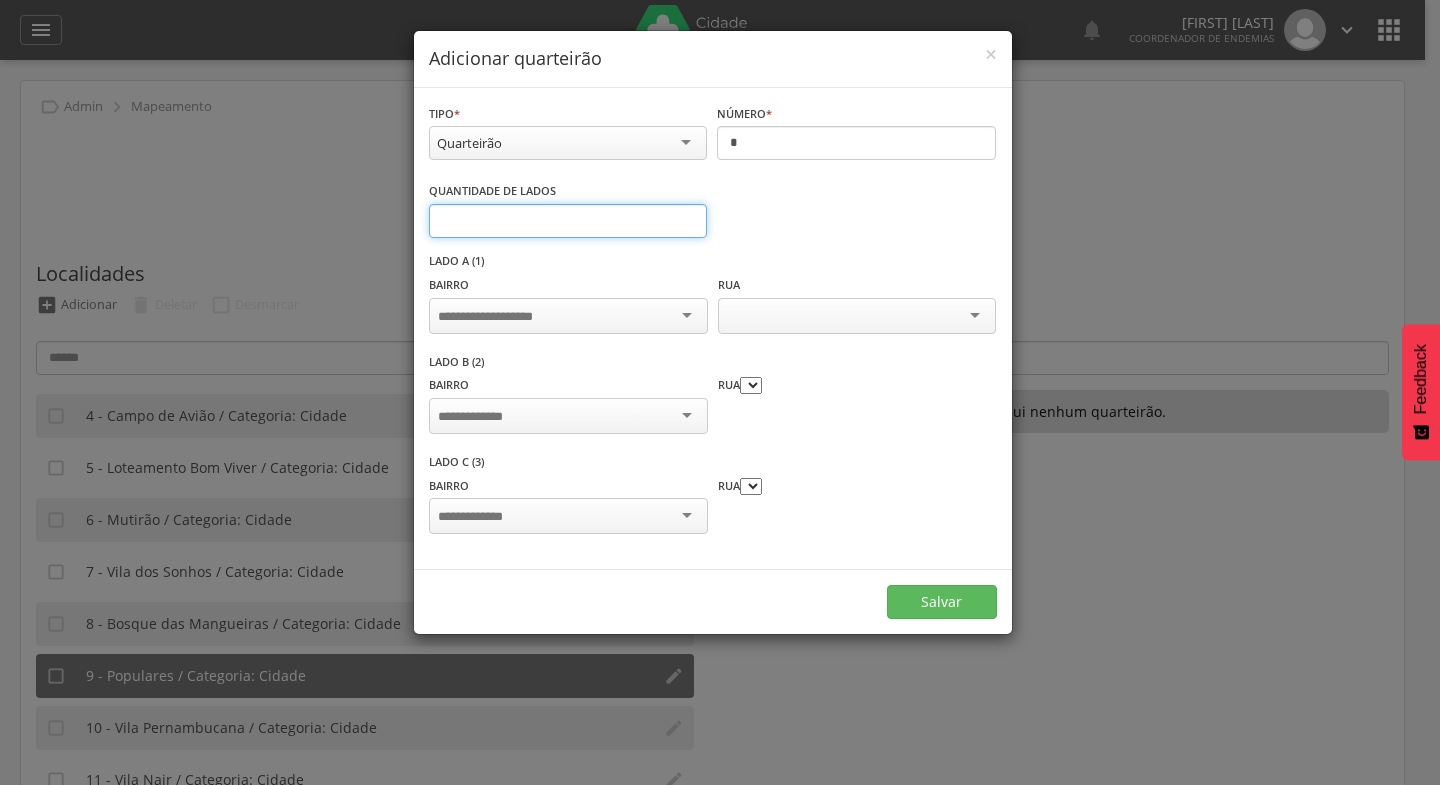 type on "*" 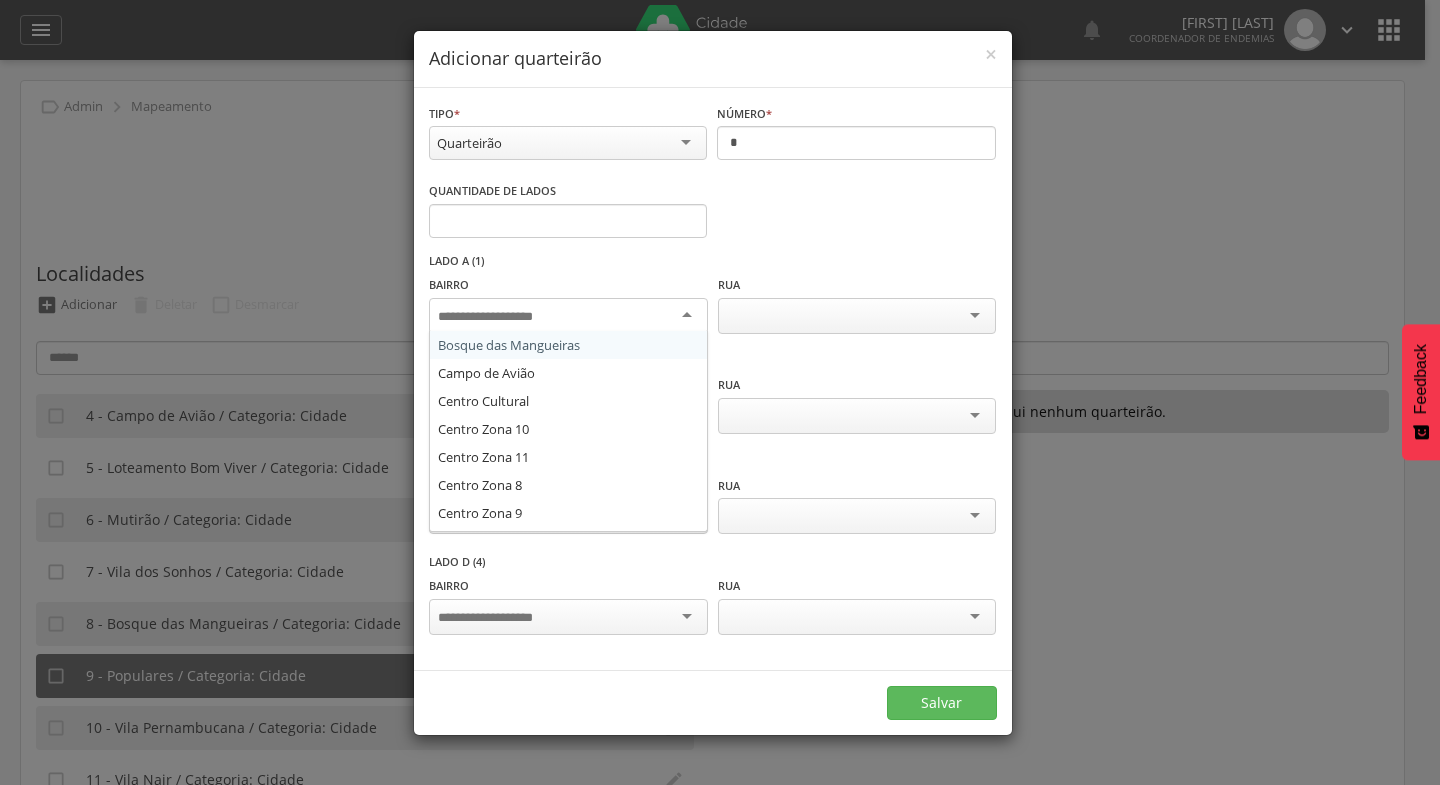 click at bounding box center (568, 316) 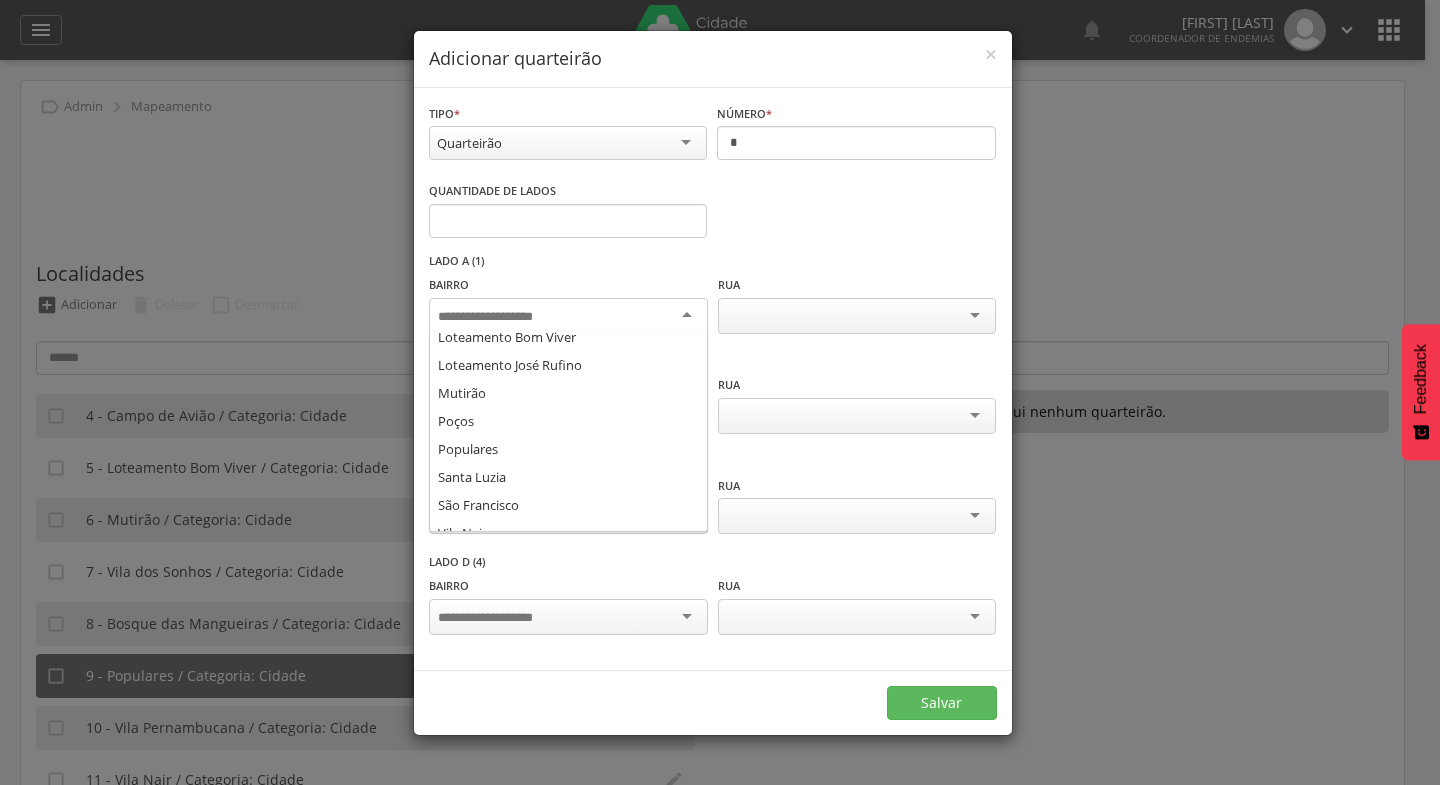 scroll, scrollTop: 264, scrollLeft: 0, axis: vertical 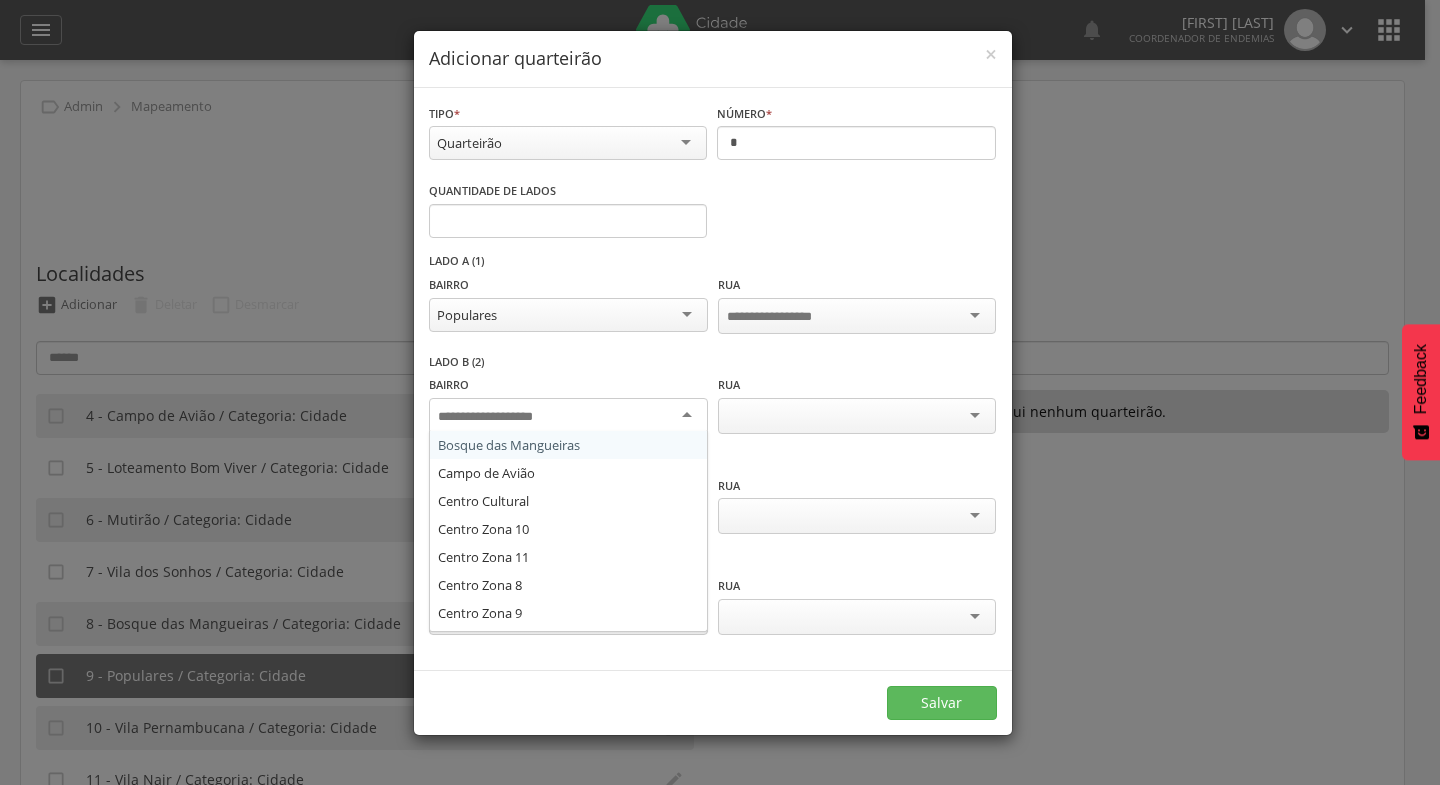 click at bounding box center [568, 416] 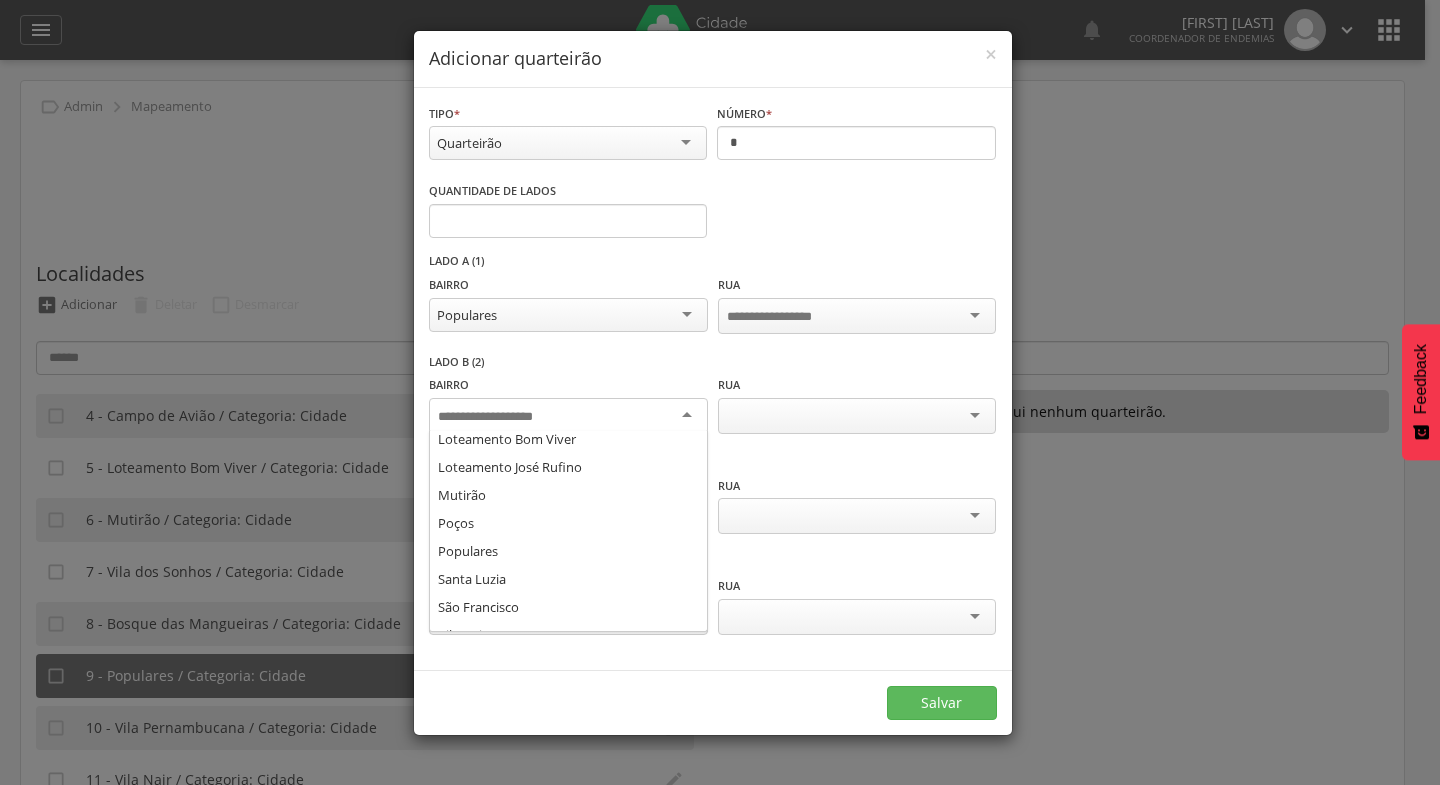 scroll, scrollTop: 263, scrollLeft: 0, axis: vertical 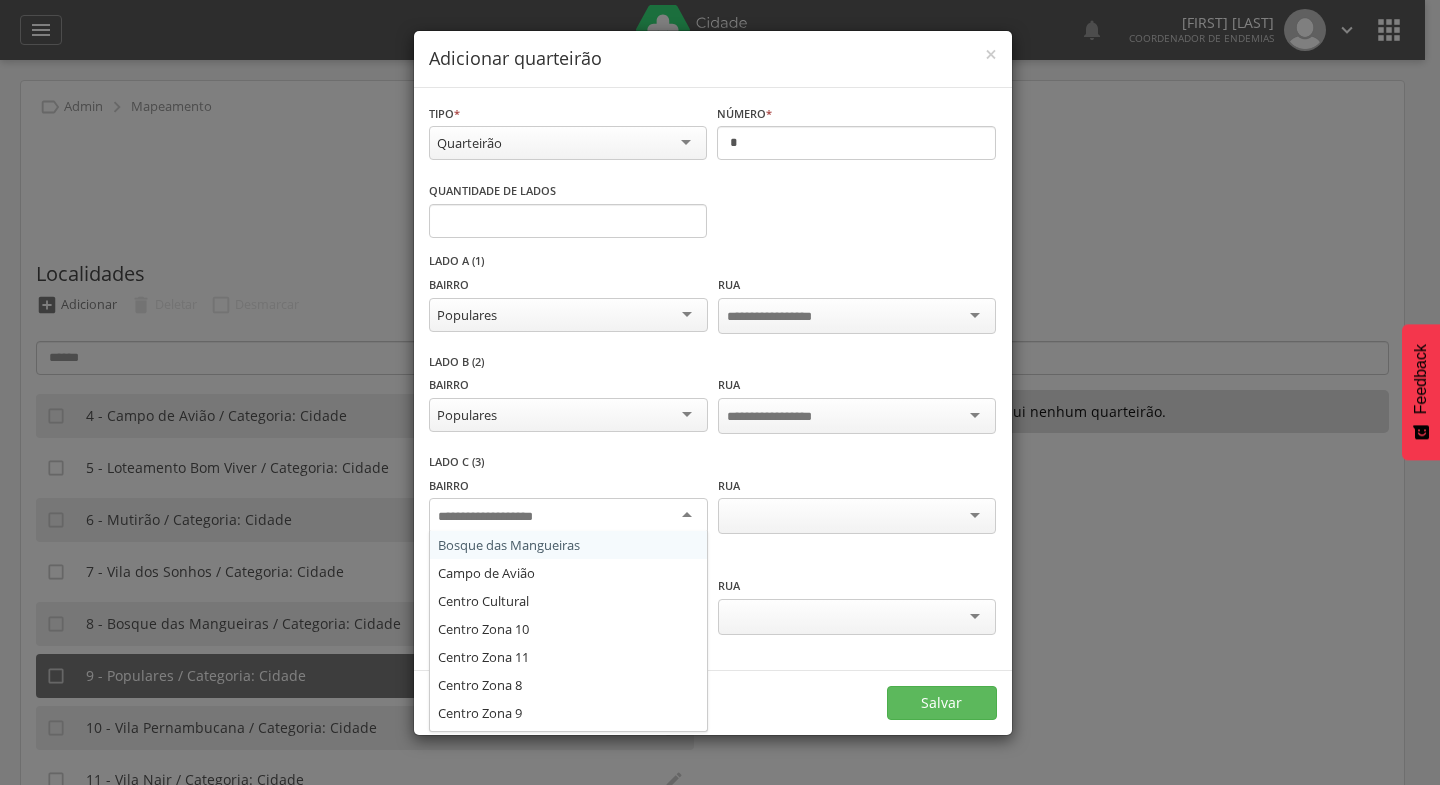 click at bounding box center (568, 516) 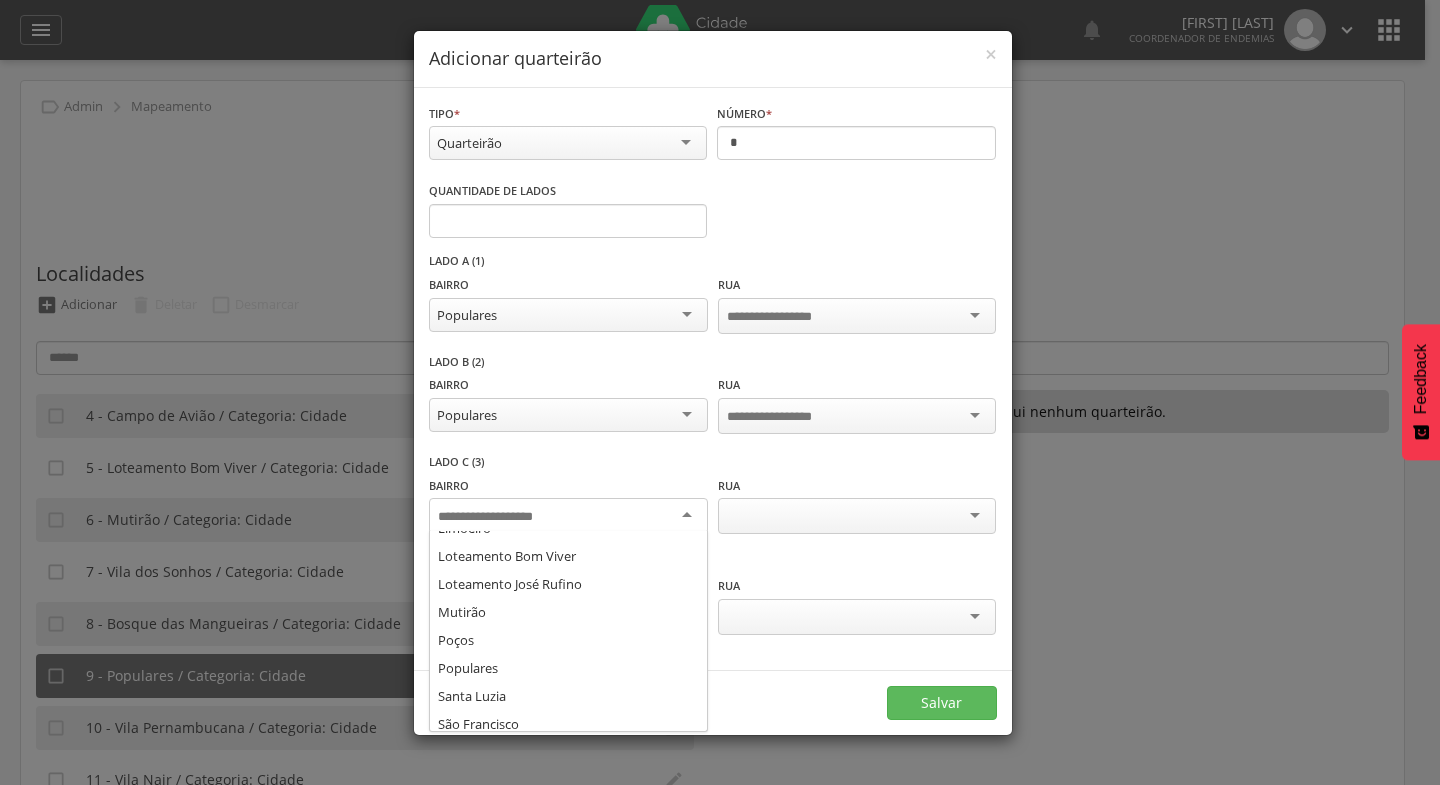 scroll, scrollTop: 270, scrollLeft: 0, axis: vertical 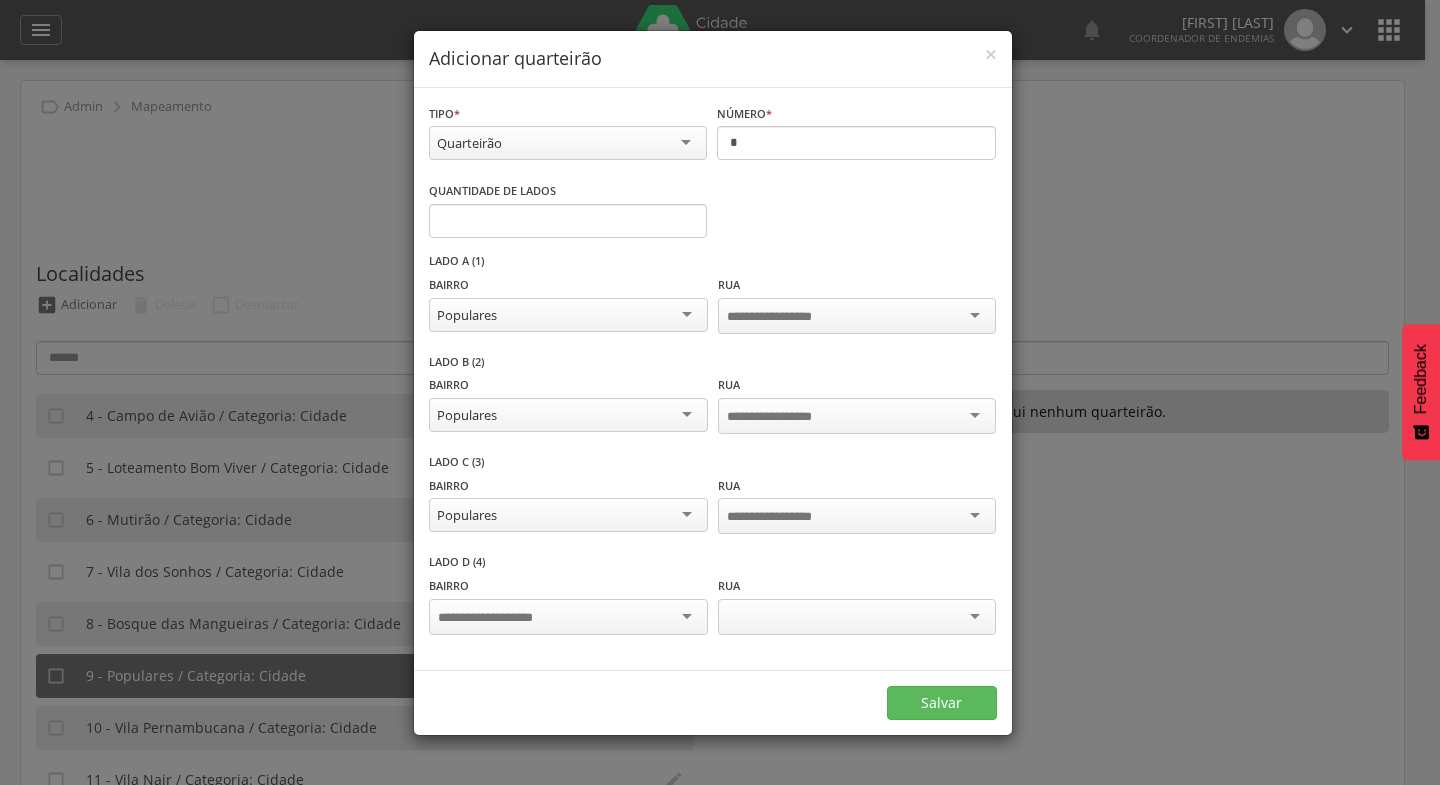 click at bounding box center [568, 617] 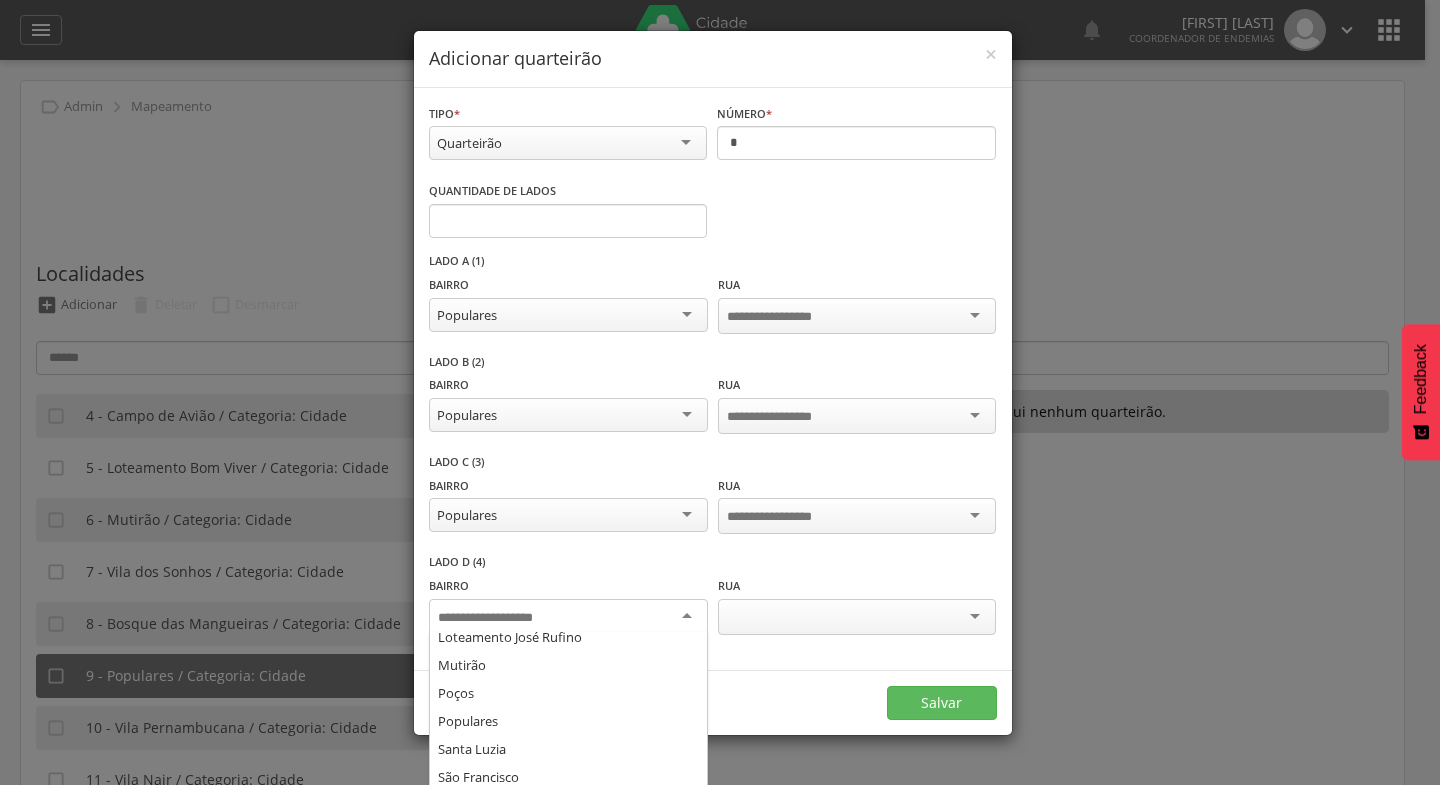 scroll, scrollTop: 293, scrollLeft: 0, axis: vertical 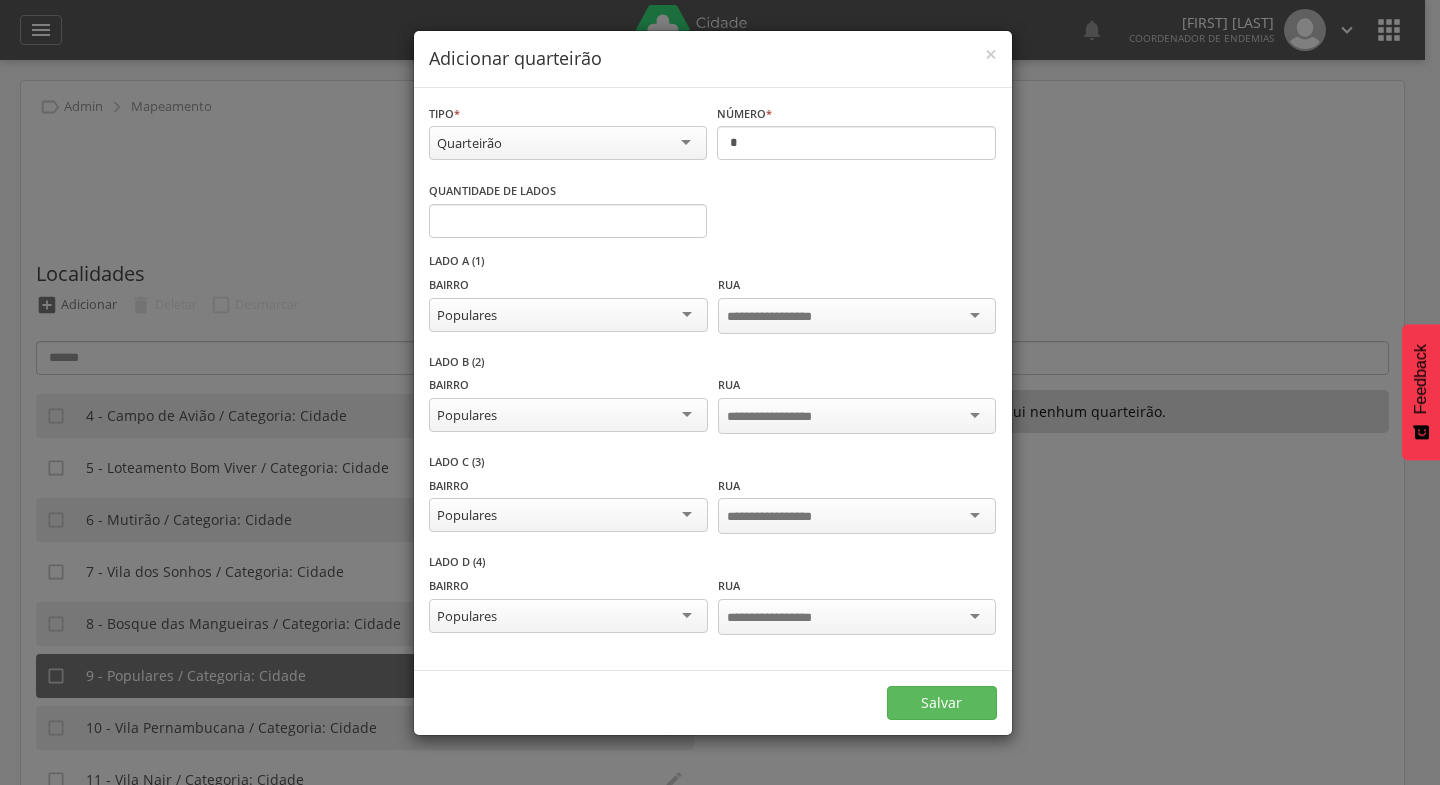 click at bounding box center (857, 316) 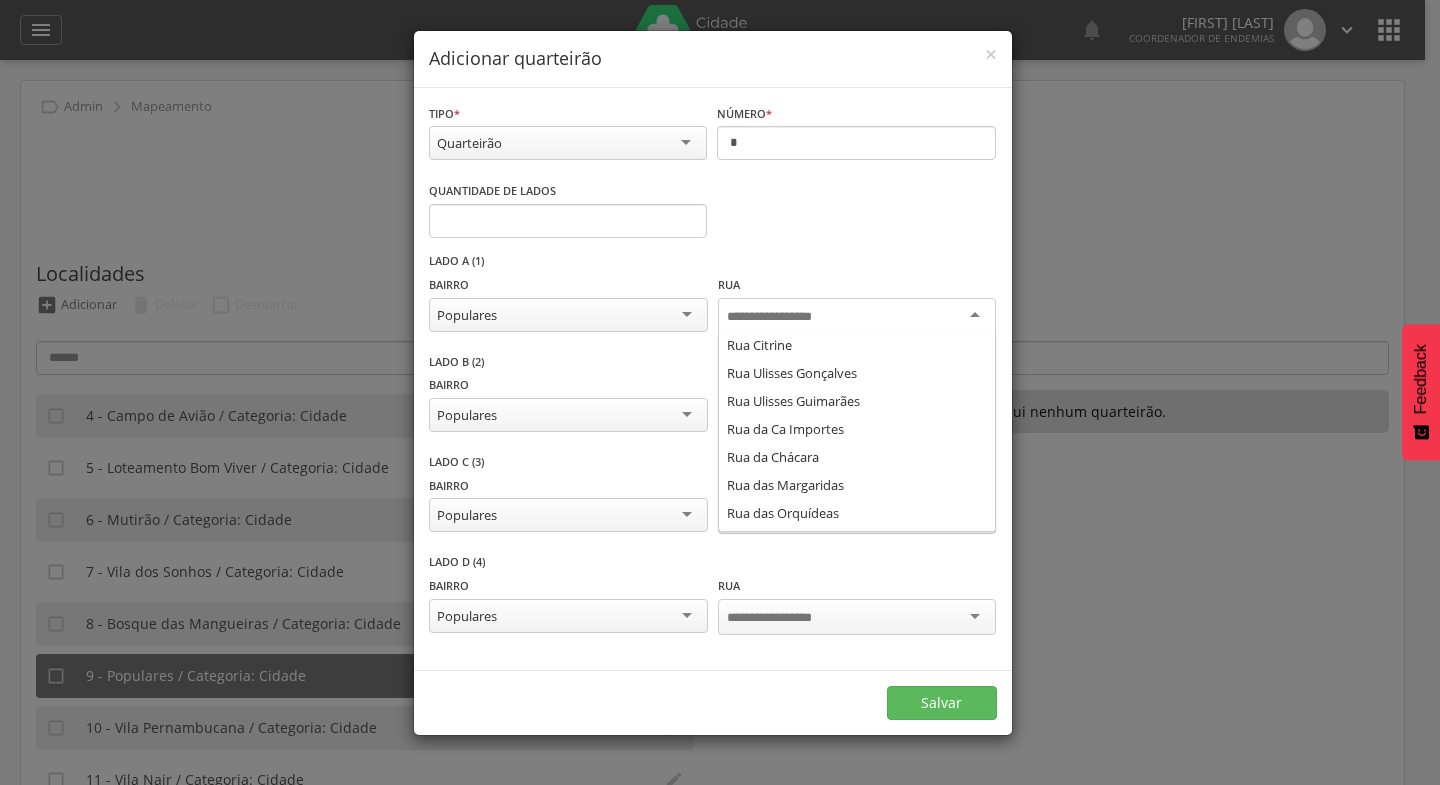 scroll, scrollTop: 142, scrollLeft: 0, axis: vertical 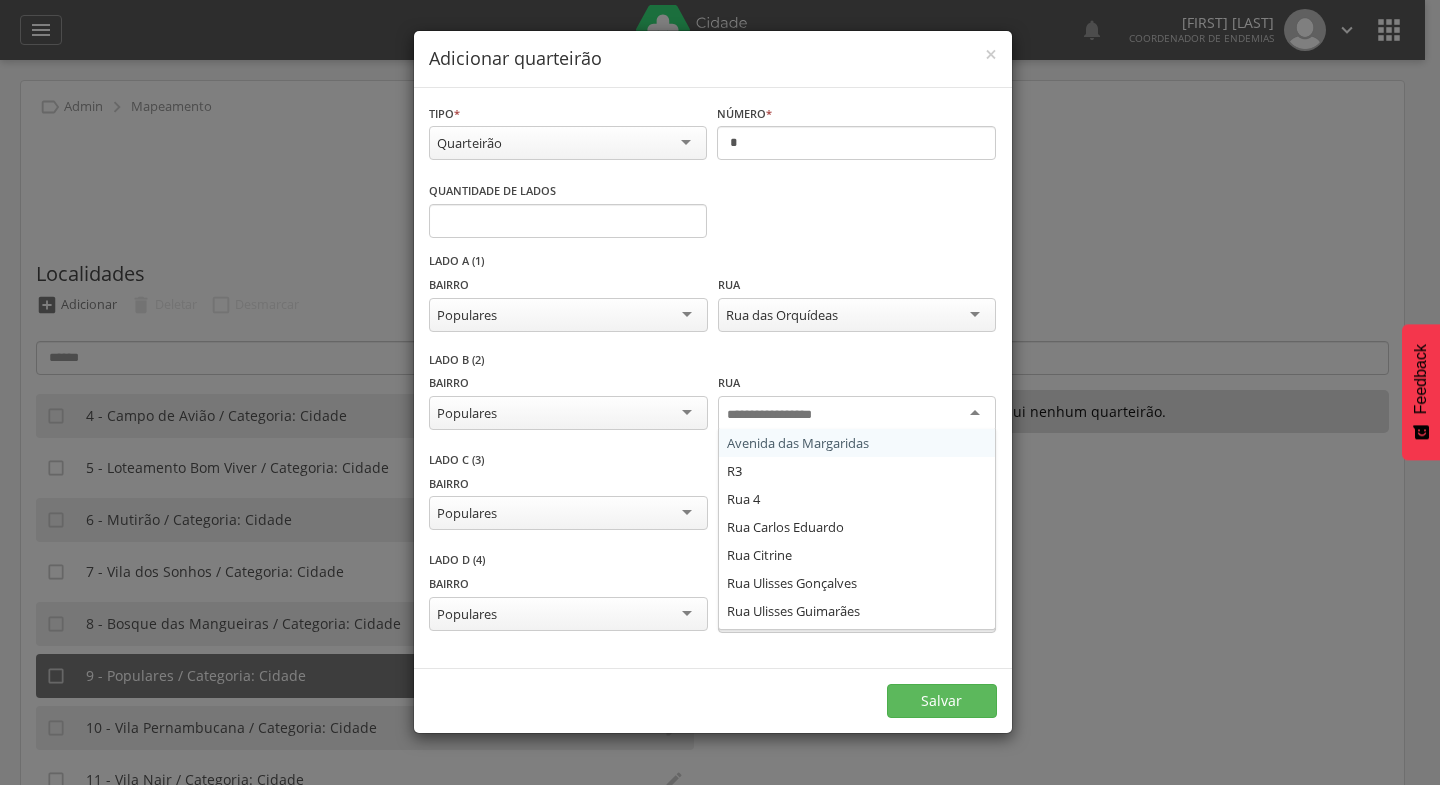 click at bounding box center [857, 414] 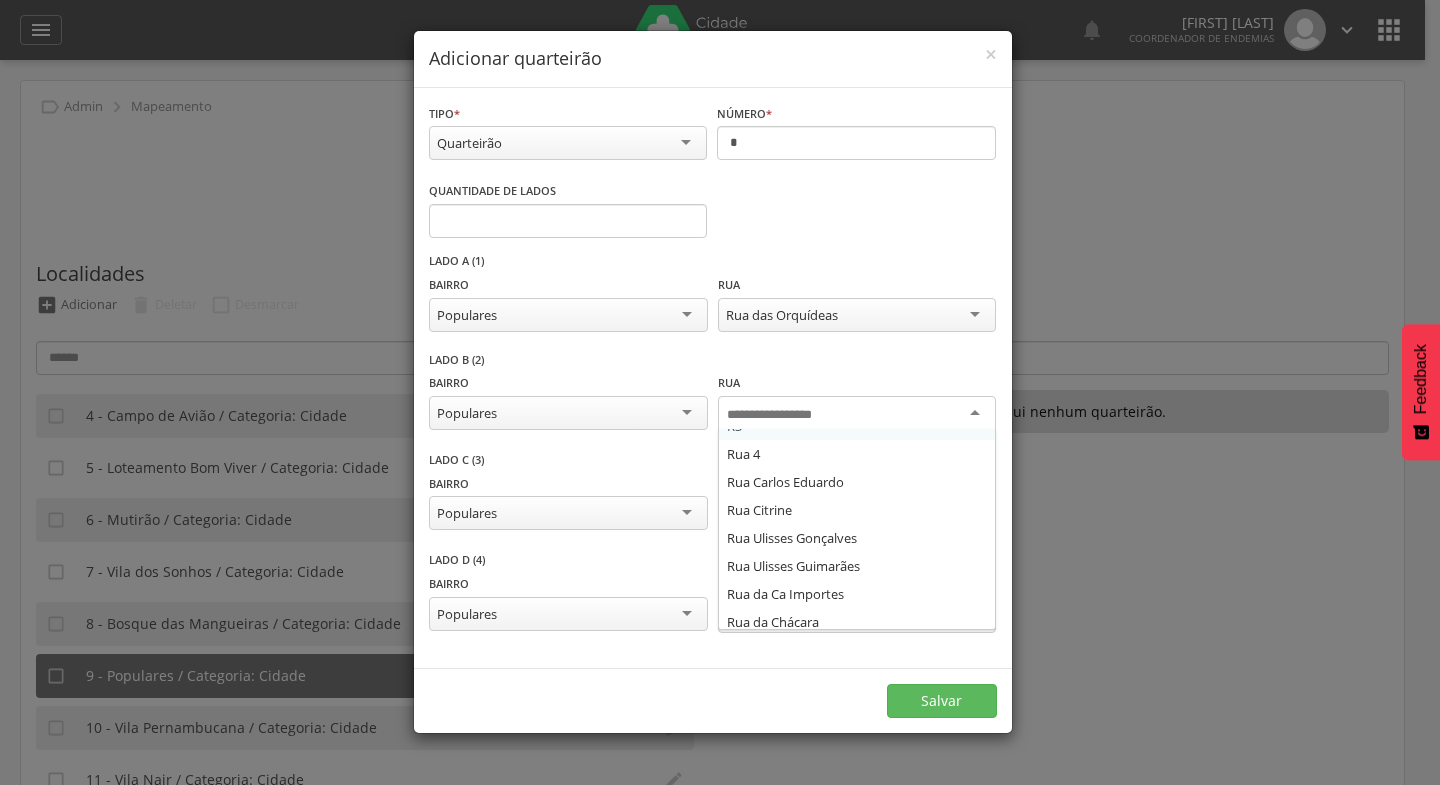 scroll, scrollTop: 51, scrollLeft: 0, axis: vertical 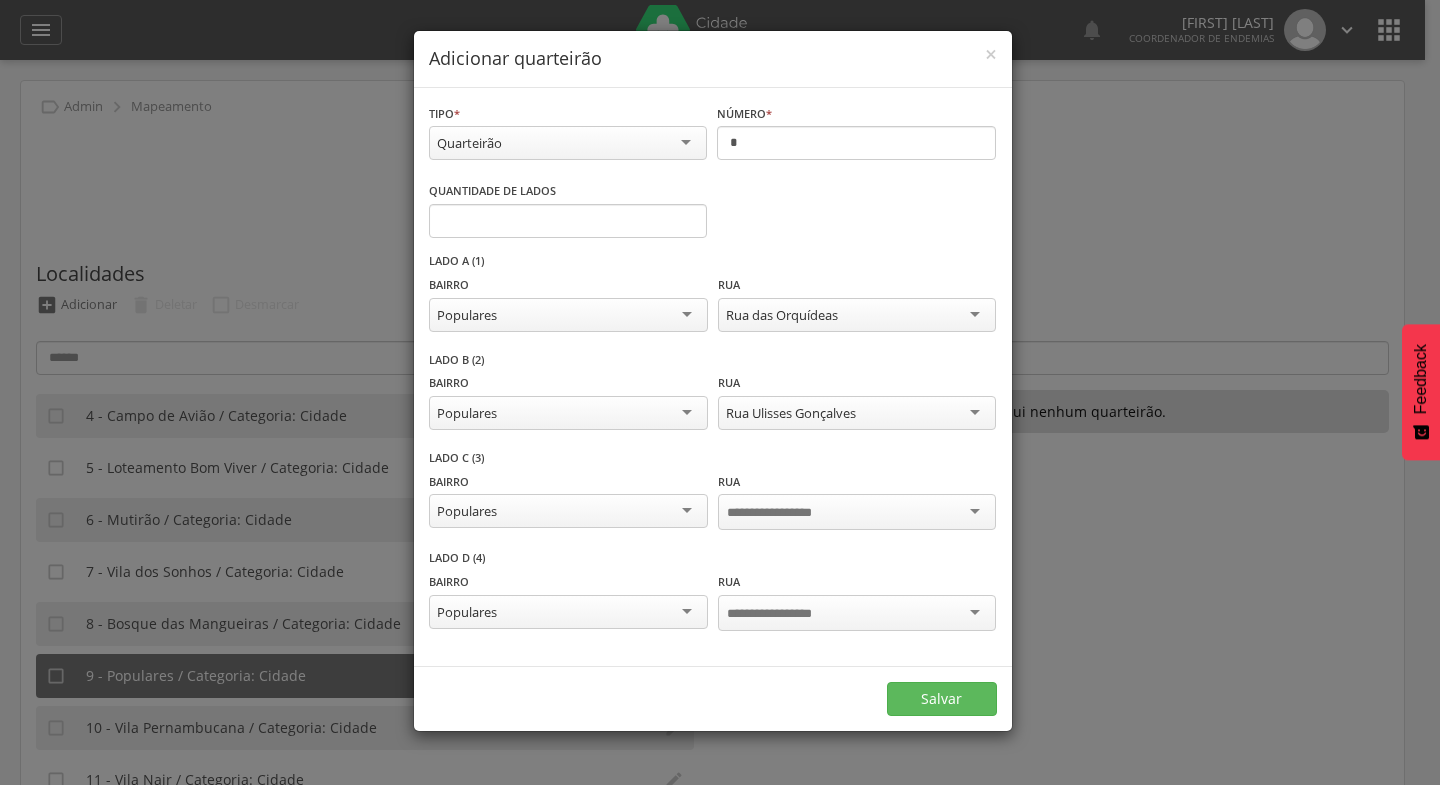 click at bounding box center (857, 512) 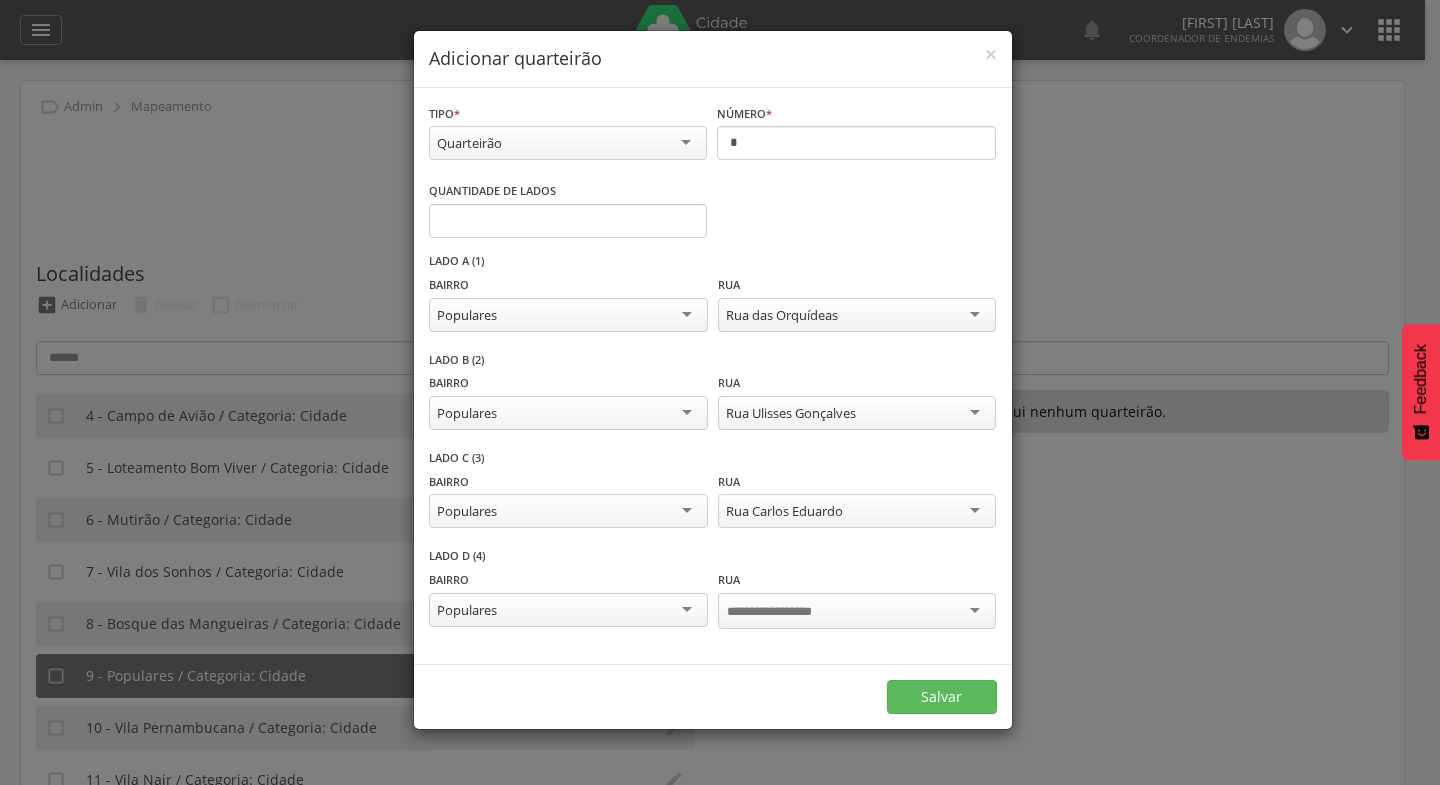 click at bounding box center (857, 611) 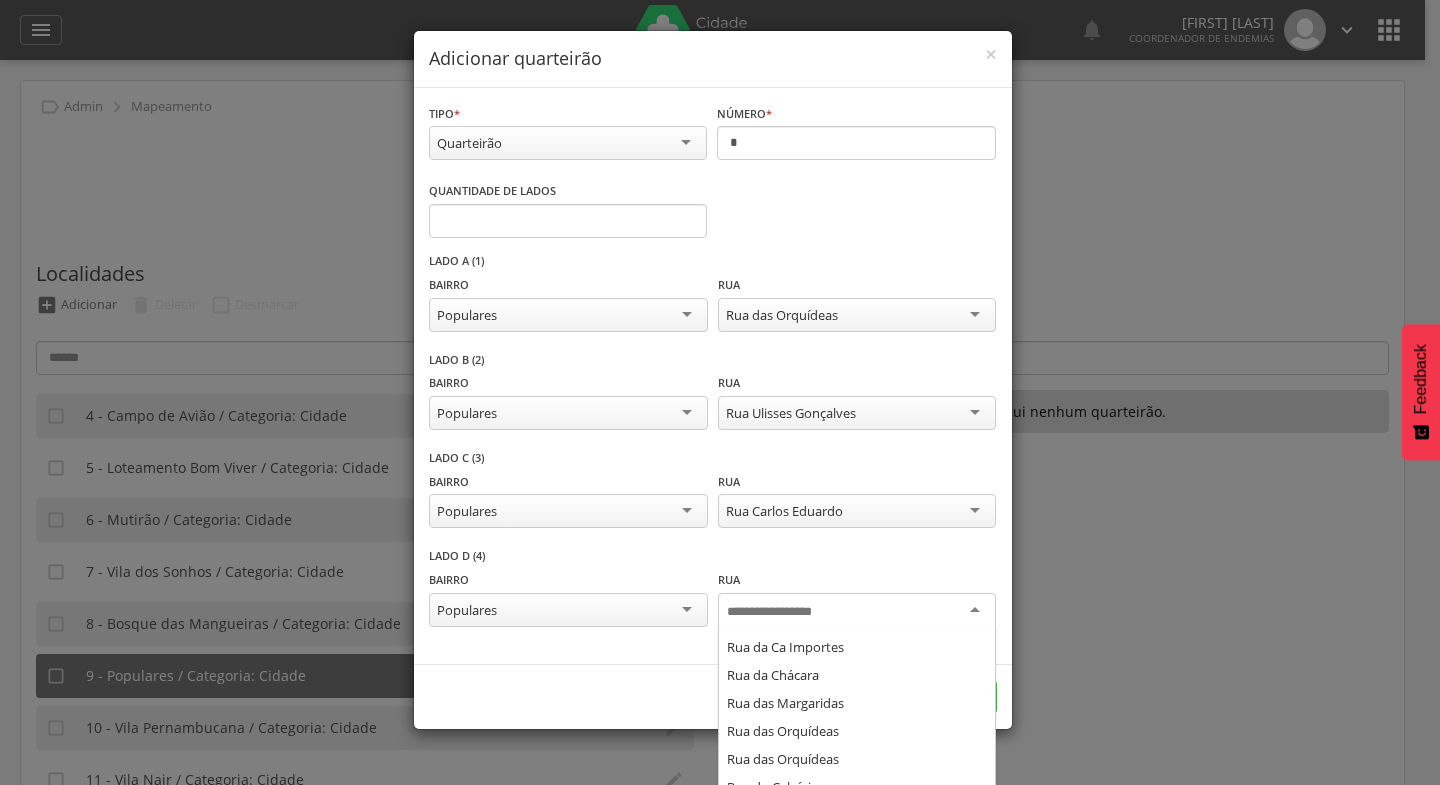 scroll, scrollTop: 192, scrollLeft: 0, axis: vertical 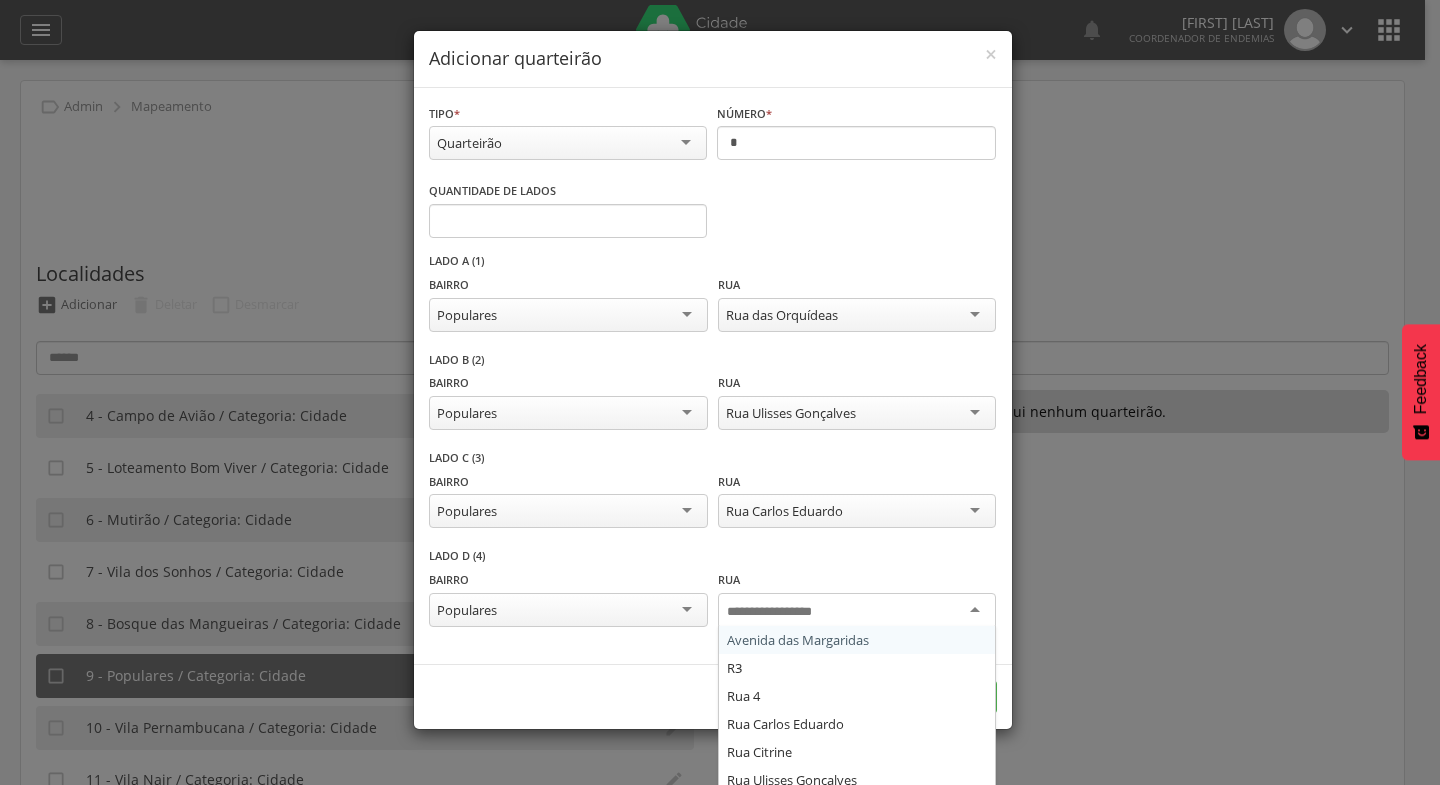 click at bounding box center [857, 611] 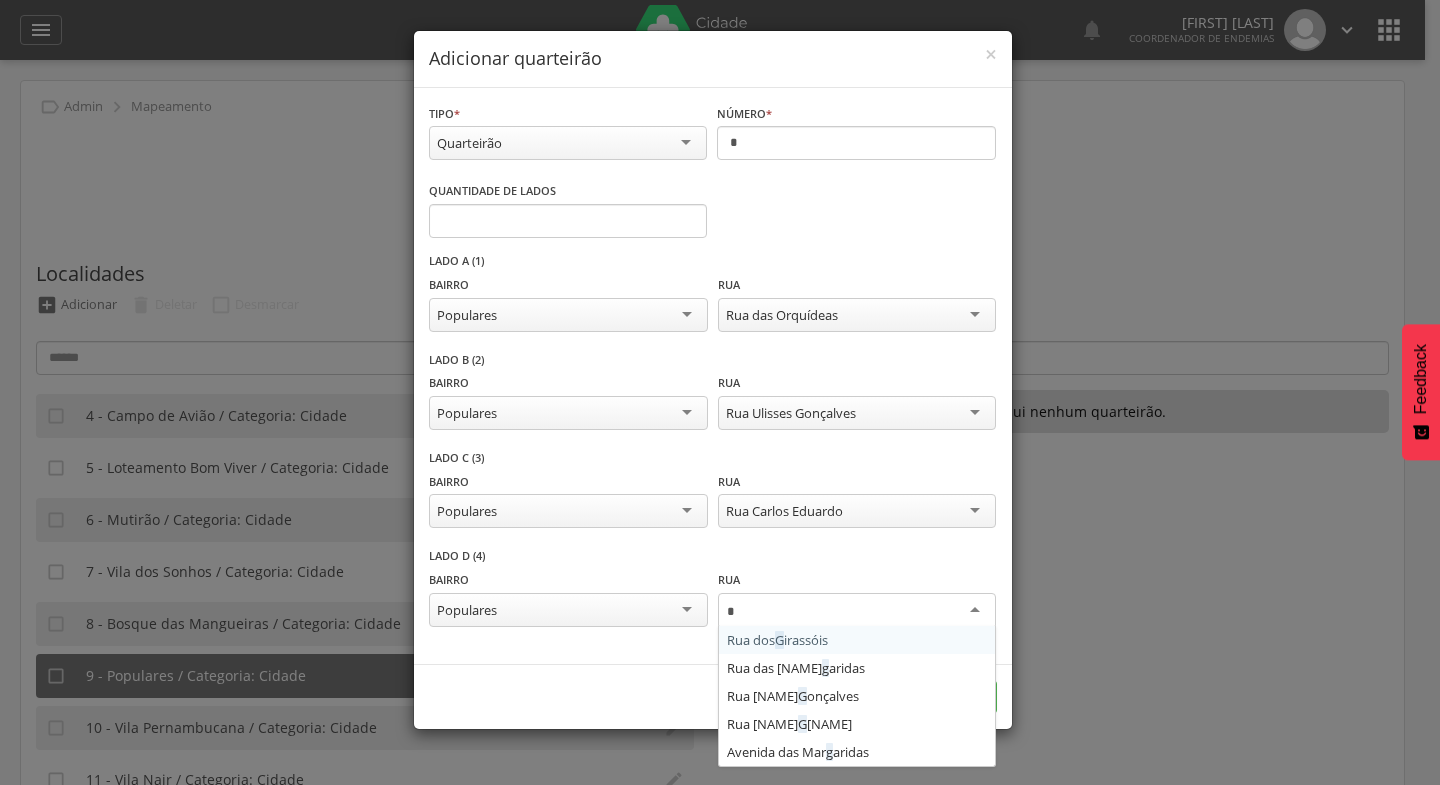 type 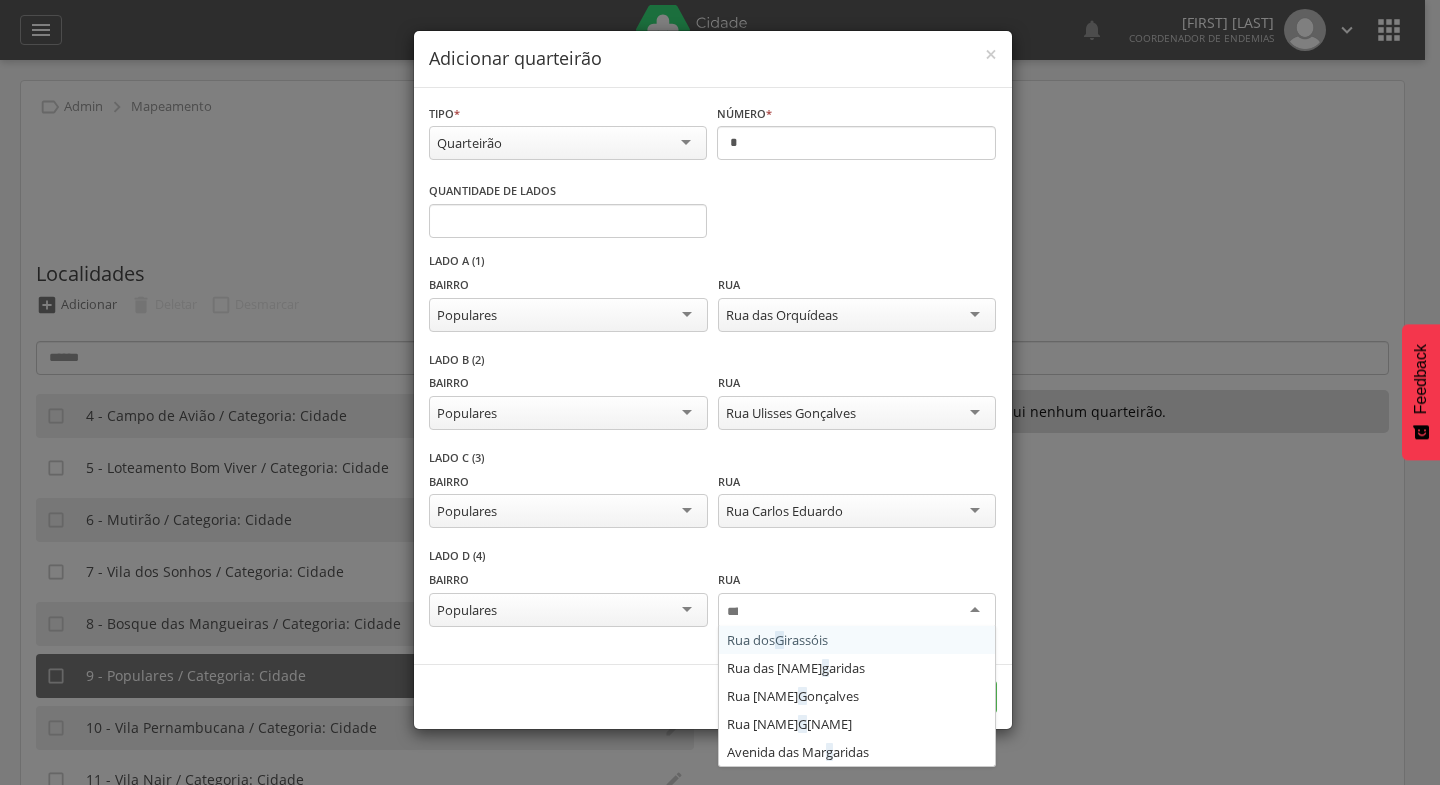 scroll, scrollTop: 0, scrollLeft: 0, axis: both 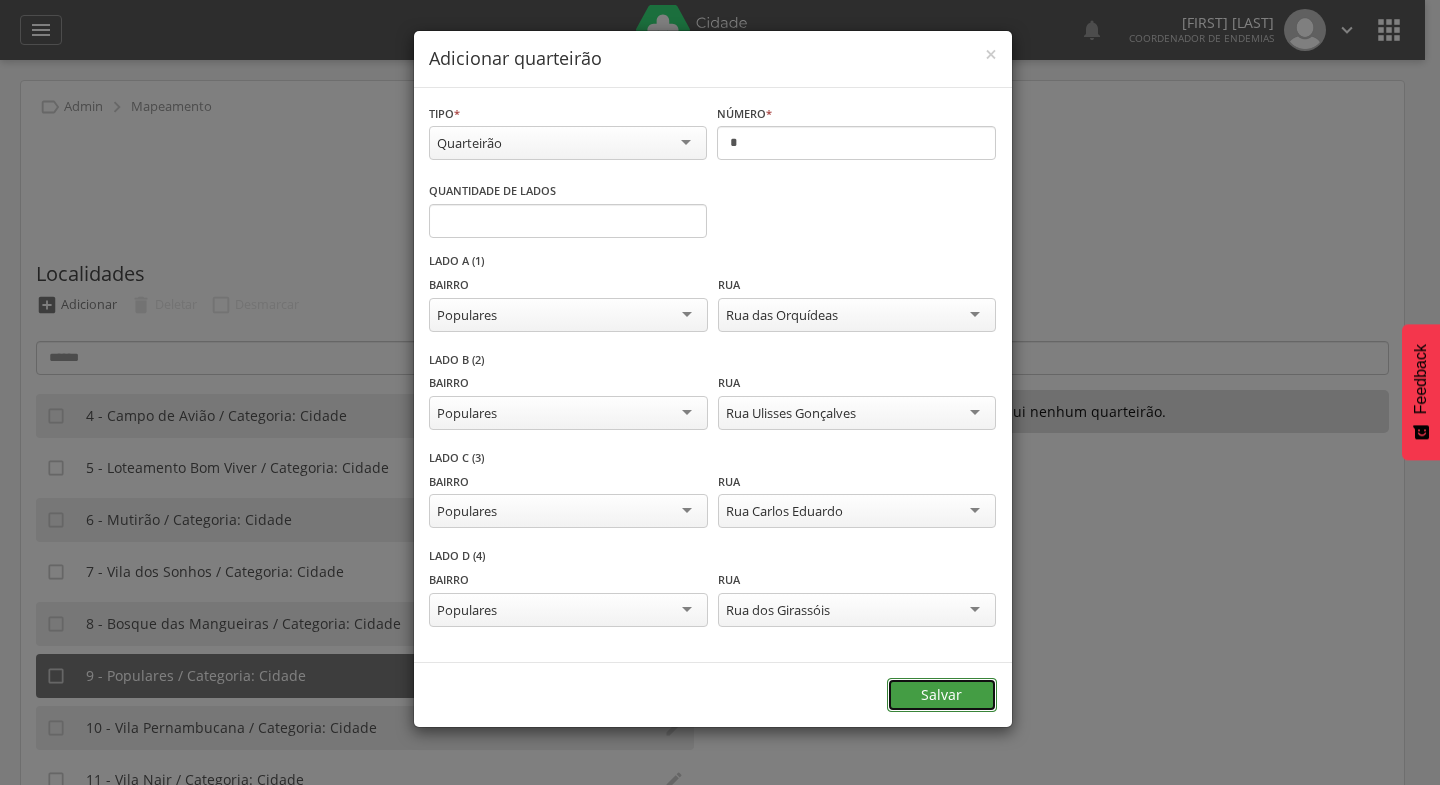 click on "Salvar" at bounding box center [942, 695] 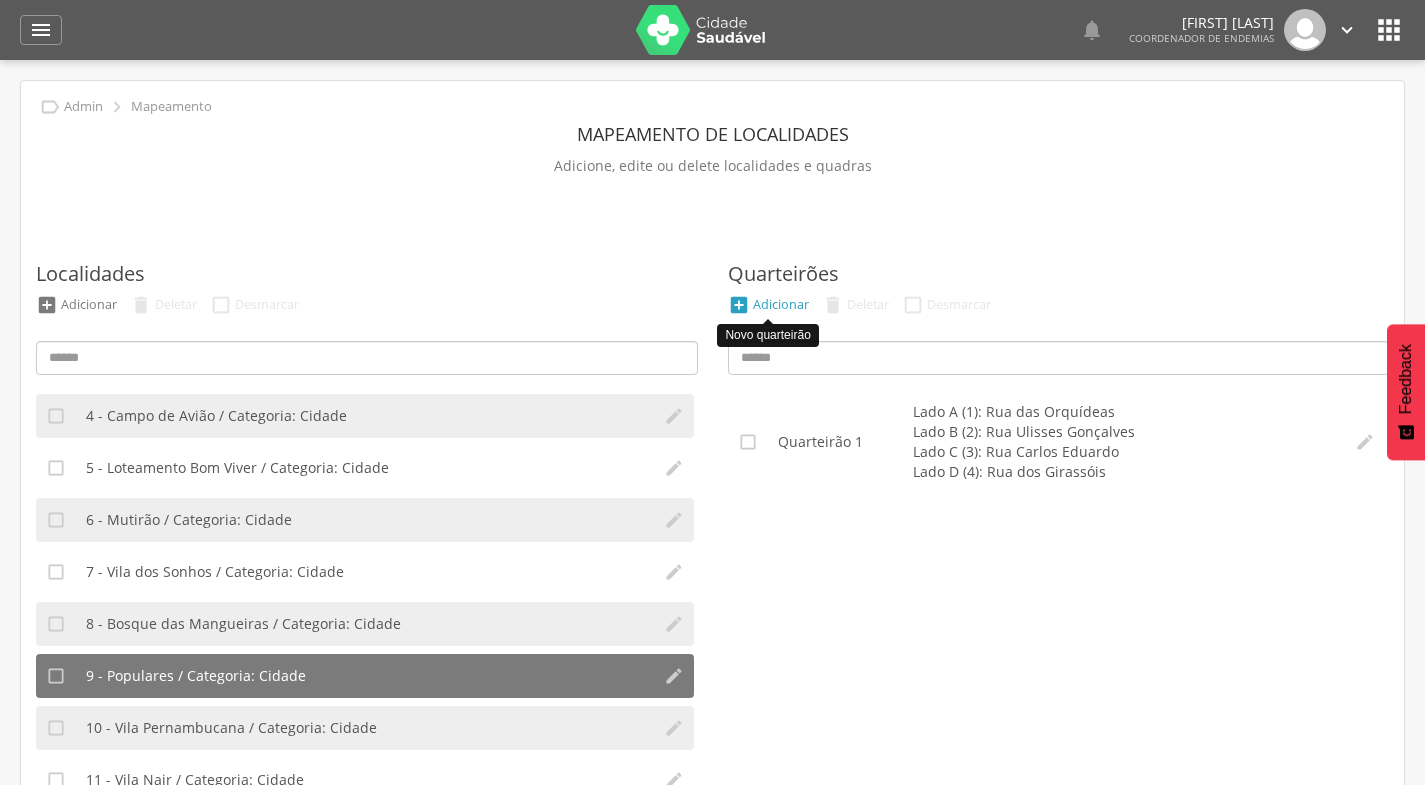 click on "Adicionar" at bounding box center (781, 304) 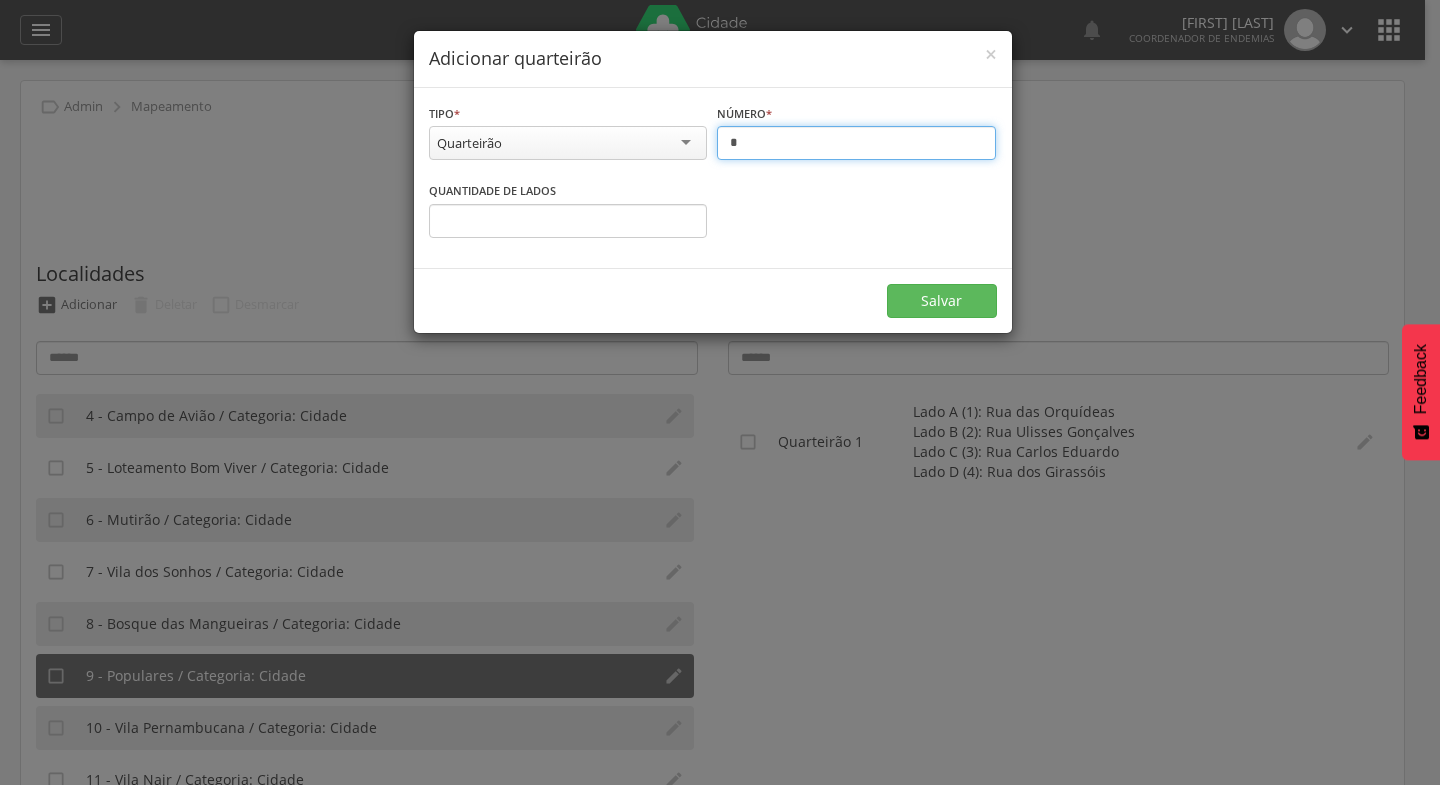 click on "*" at bounding box center [856, 143] 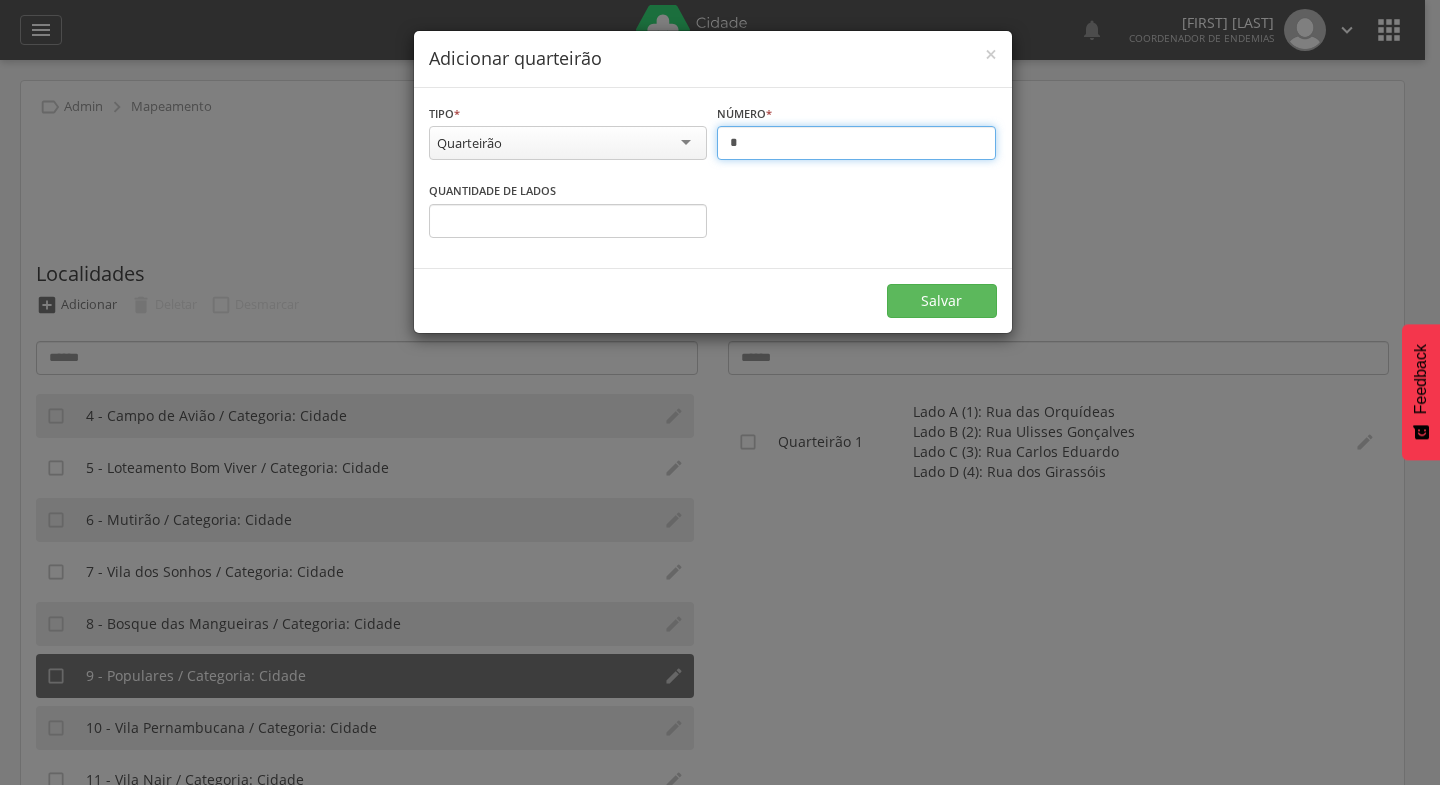 type on "*" 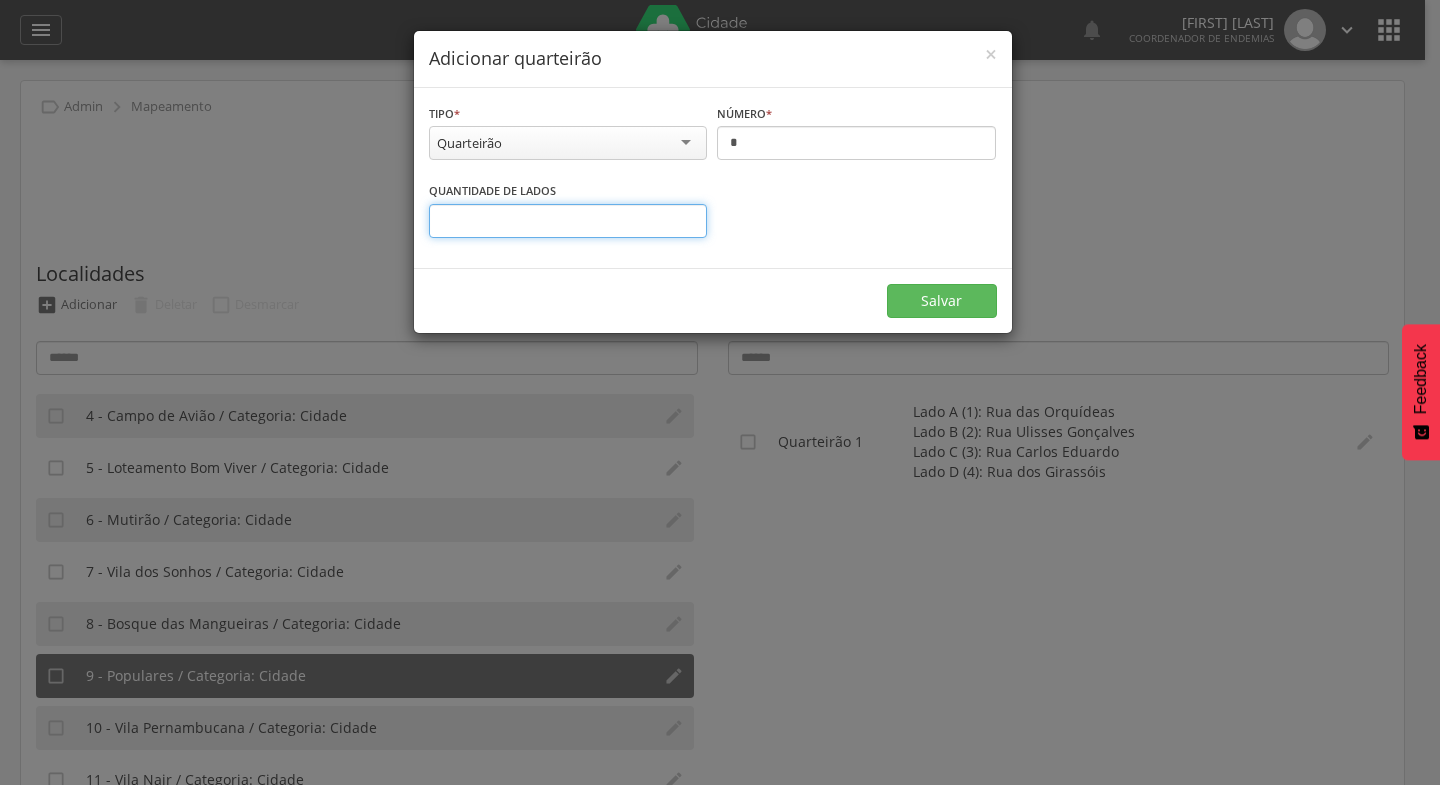 click on "*" at bounding box center [568, 221] 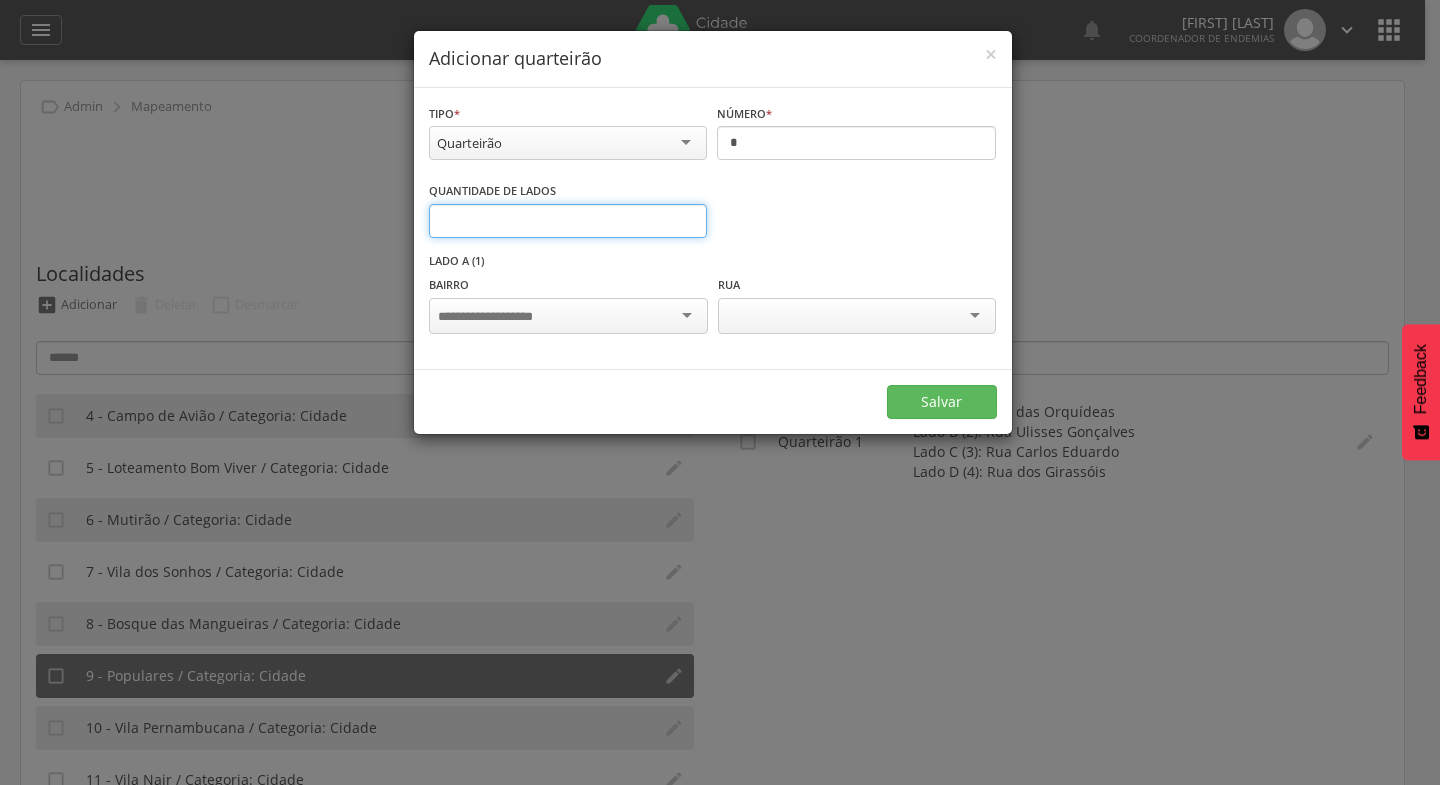click on "*" at bounding box center [568, 221] 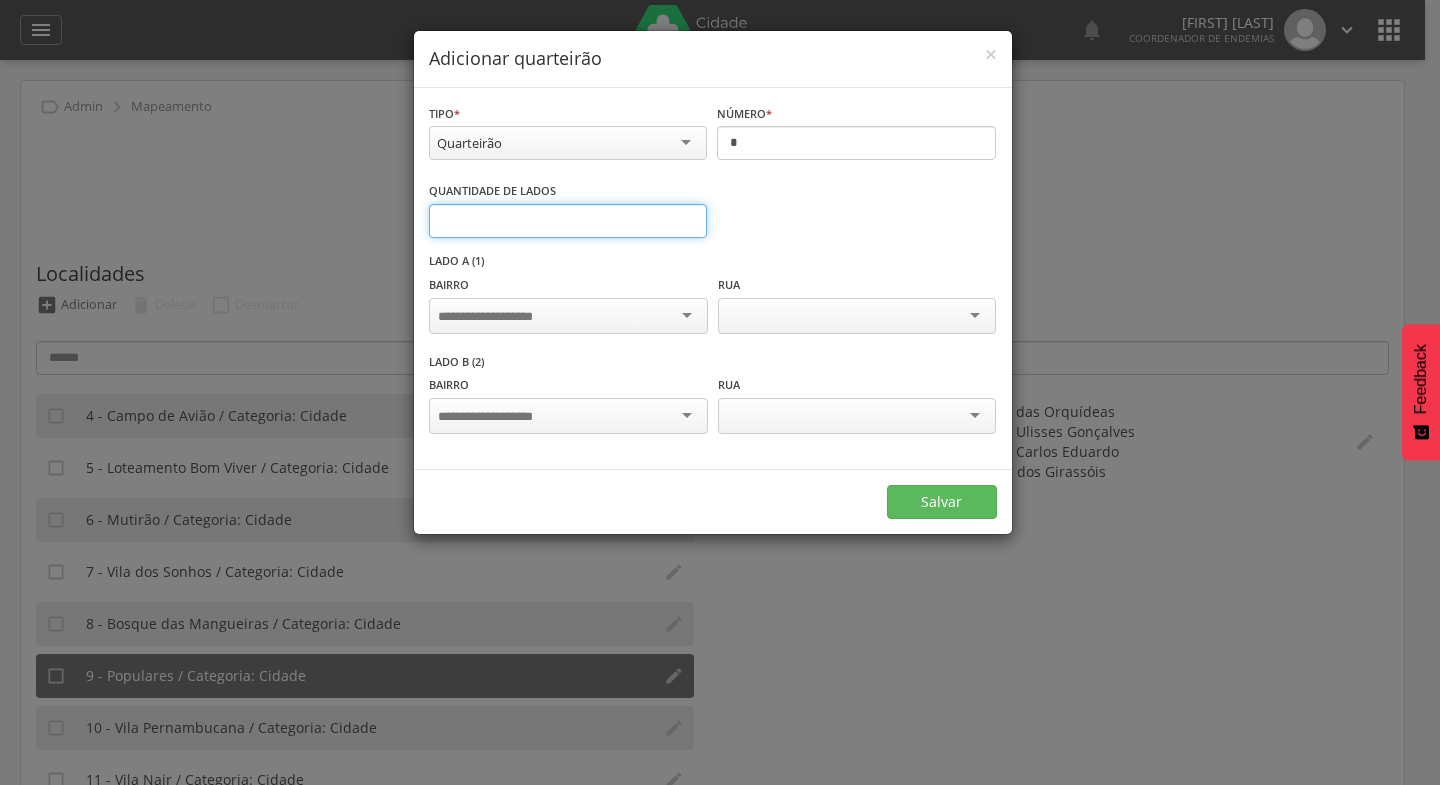 click on "*" at bounding box center (568, 221) 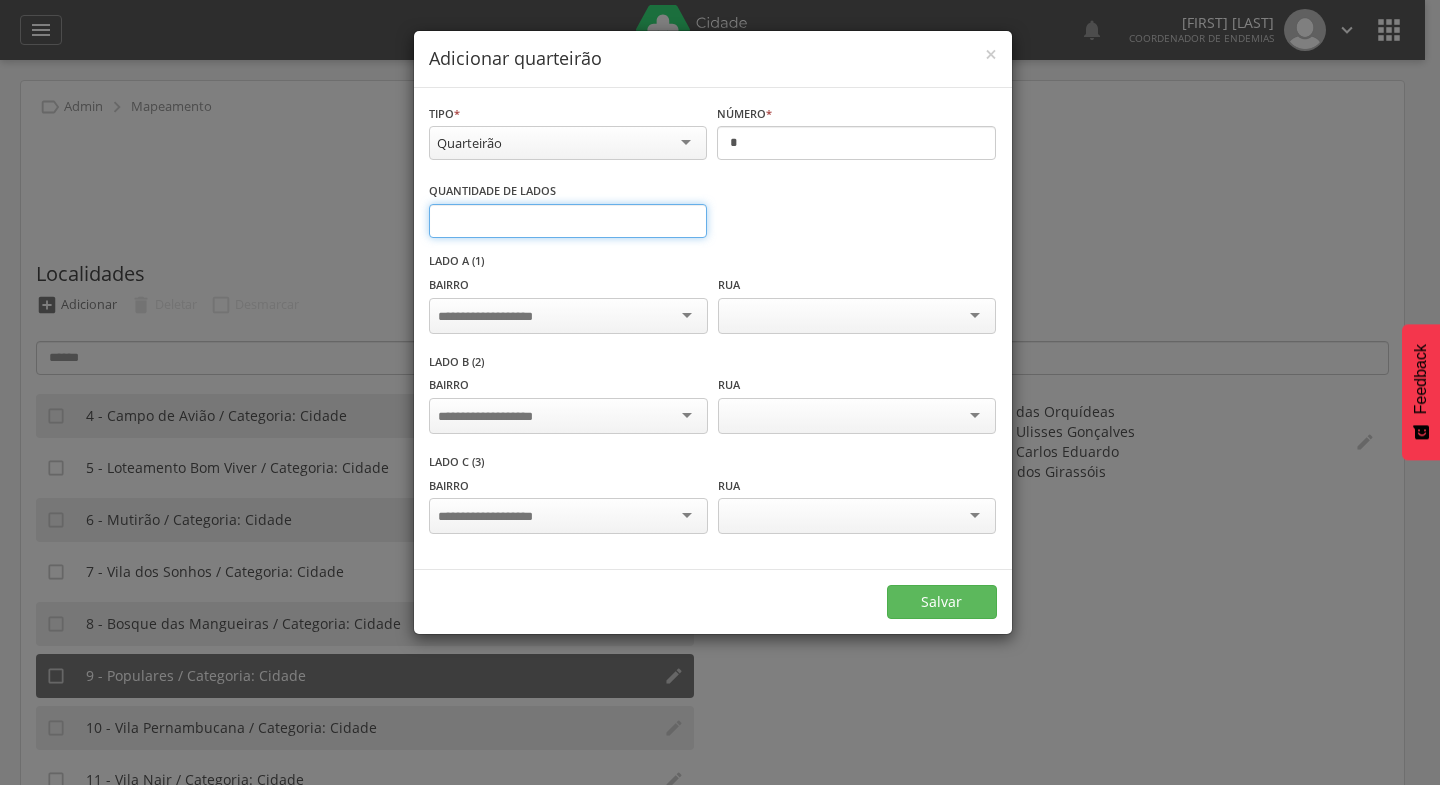 type on "*" 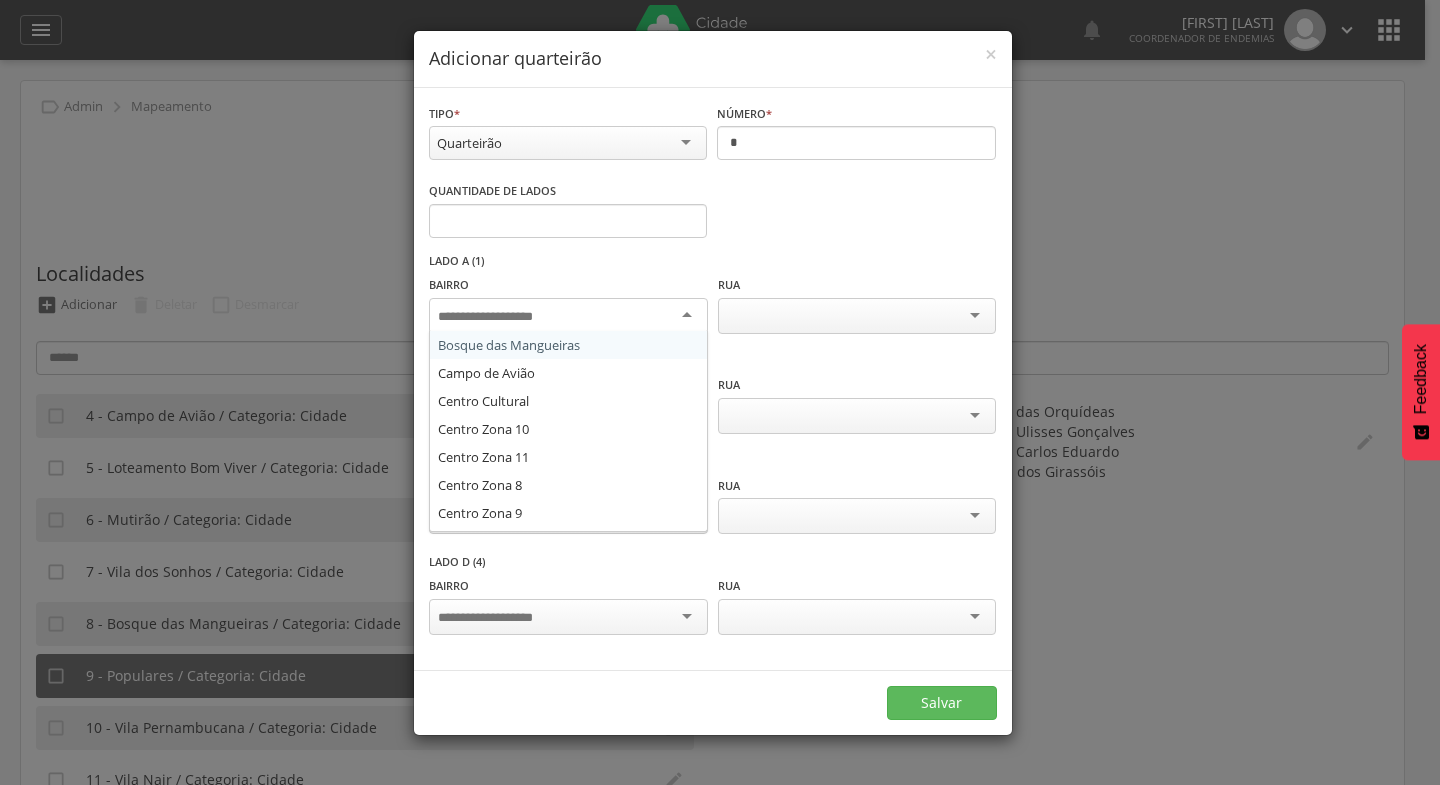 click at bounding box center (568, 316) 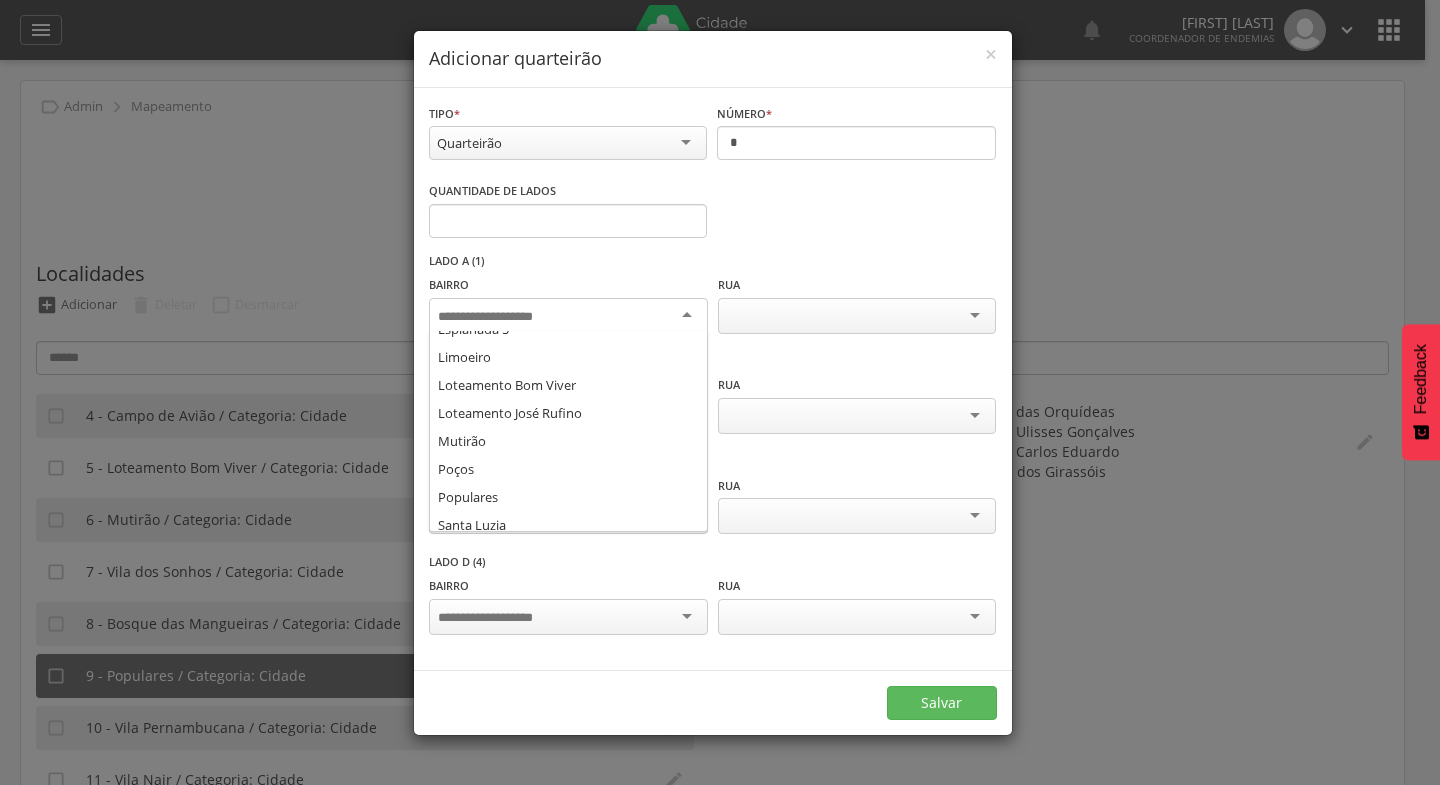 scroll, scrollTop: 258, scrollLeft: 0, axis: vertical 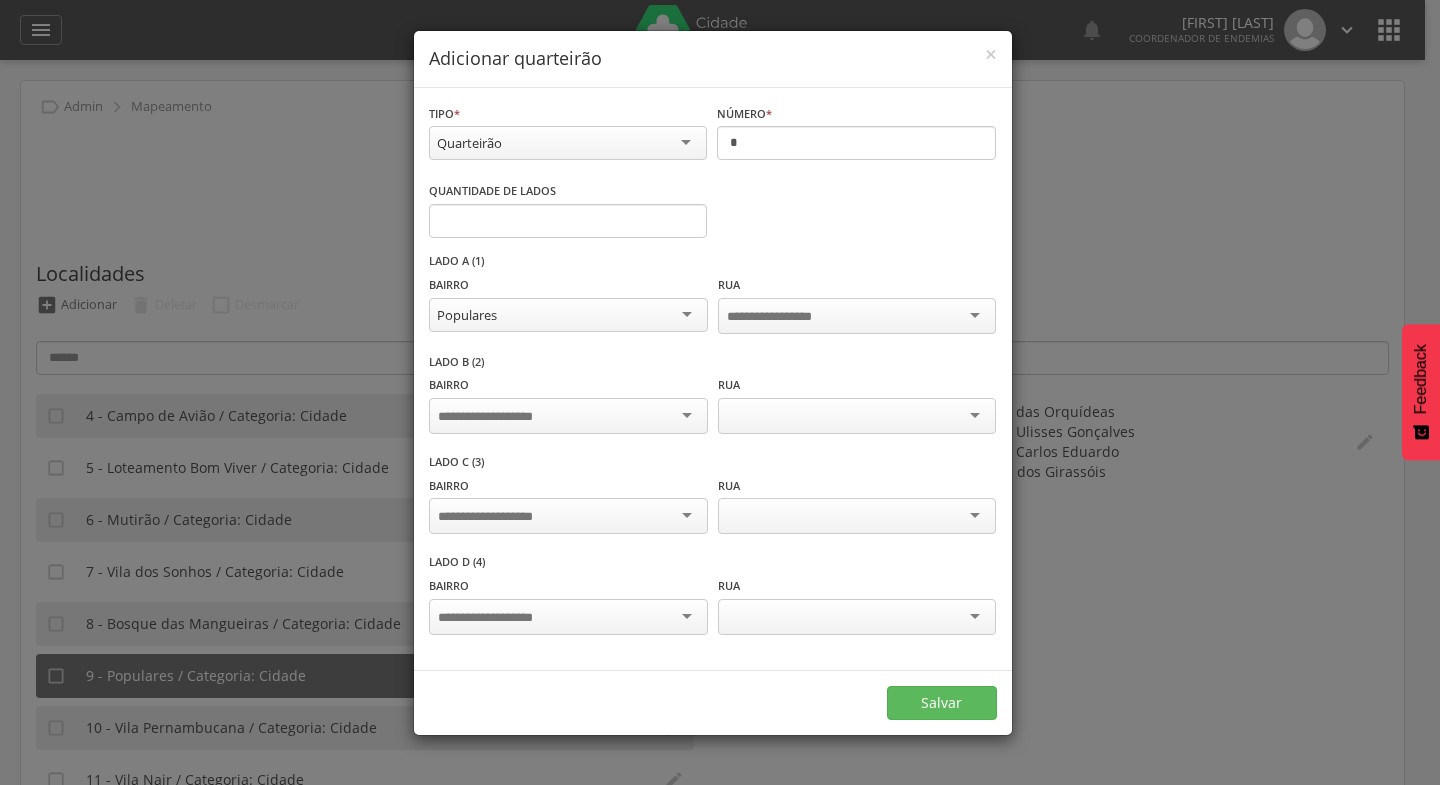 click at bounding box center [568, 416] 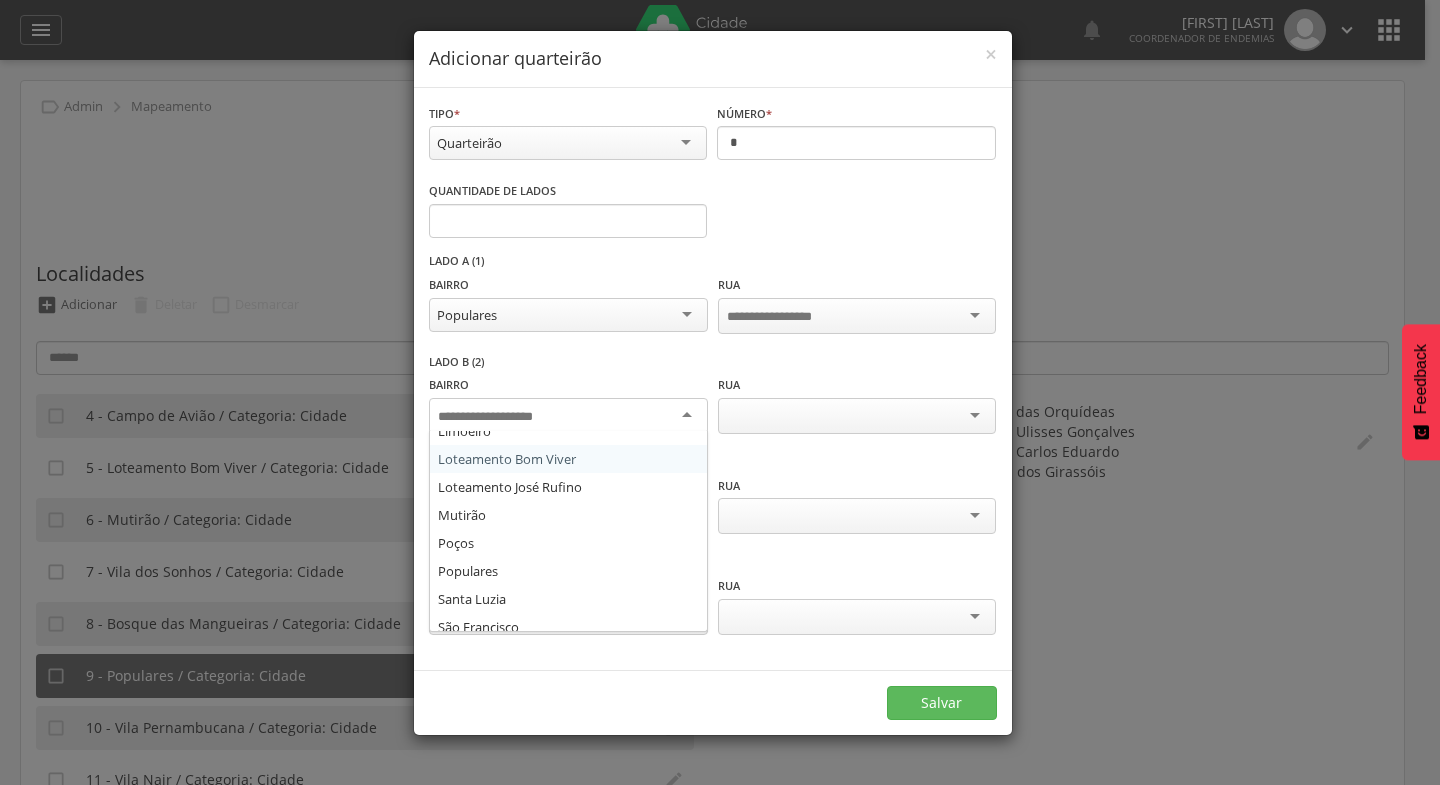 scroll, scrollTop: 241, scrollLeft: 0, axis: vertical 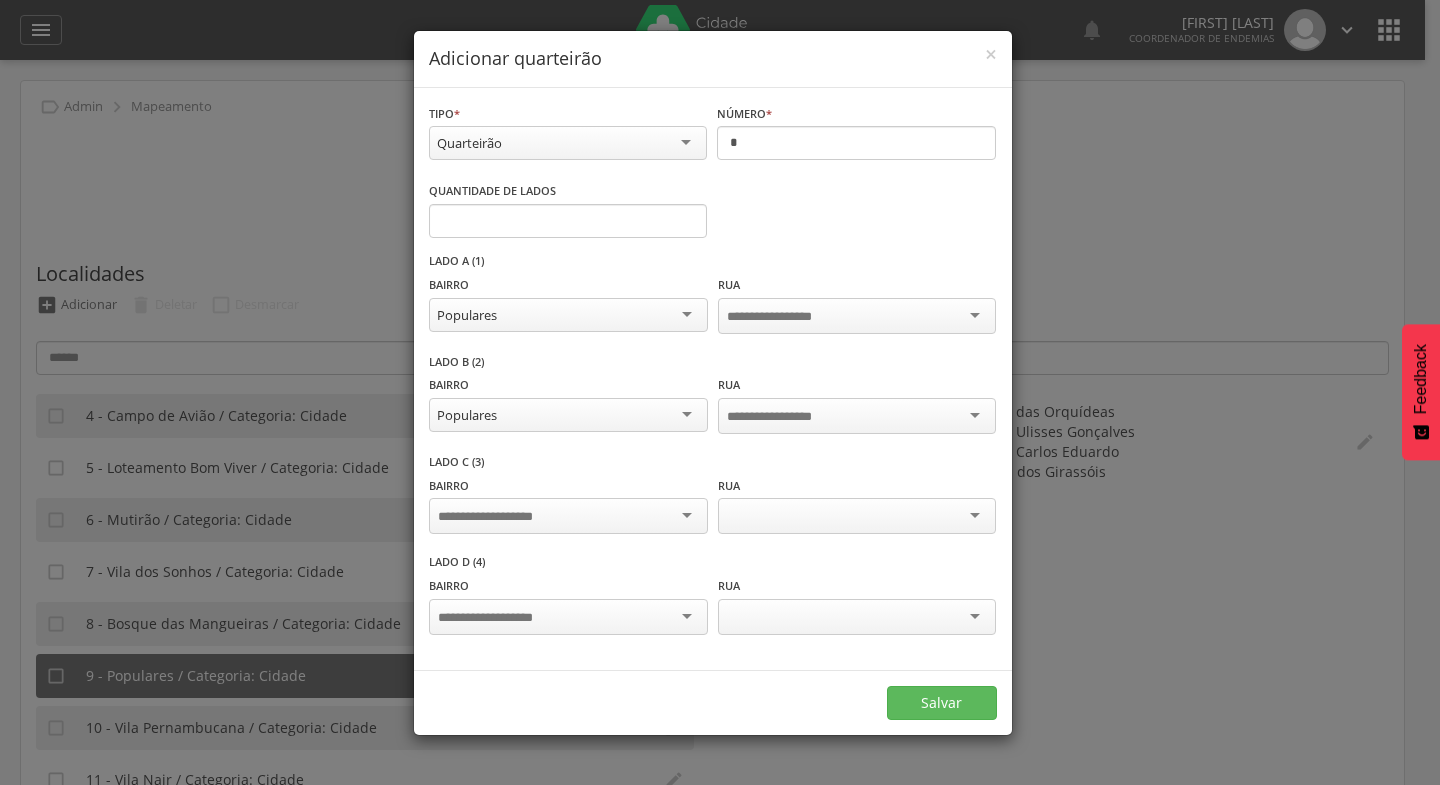 click at bounding box center [568, 516] 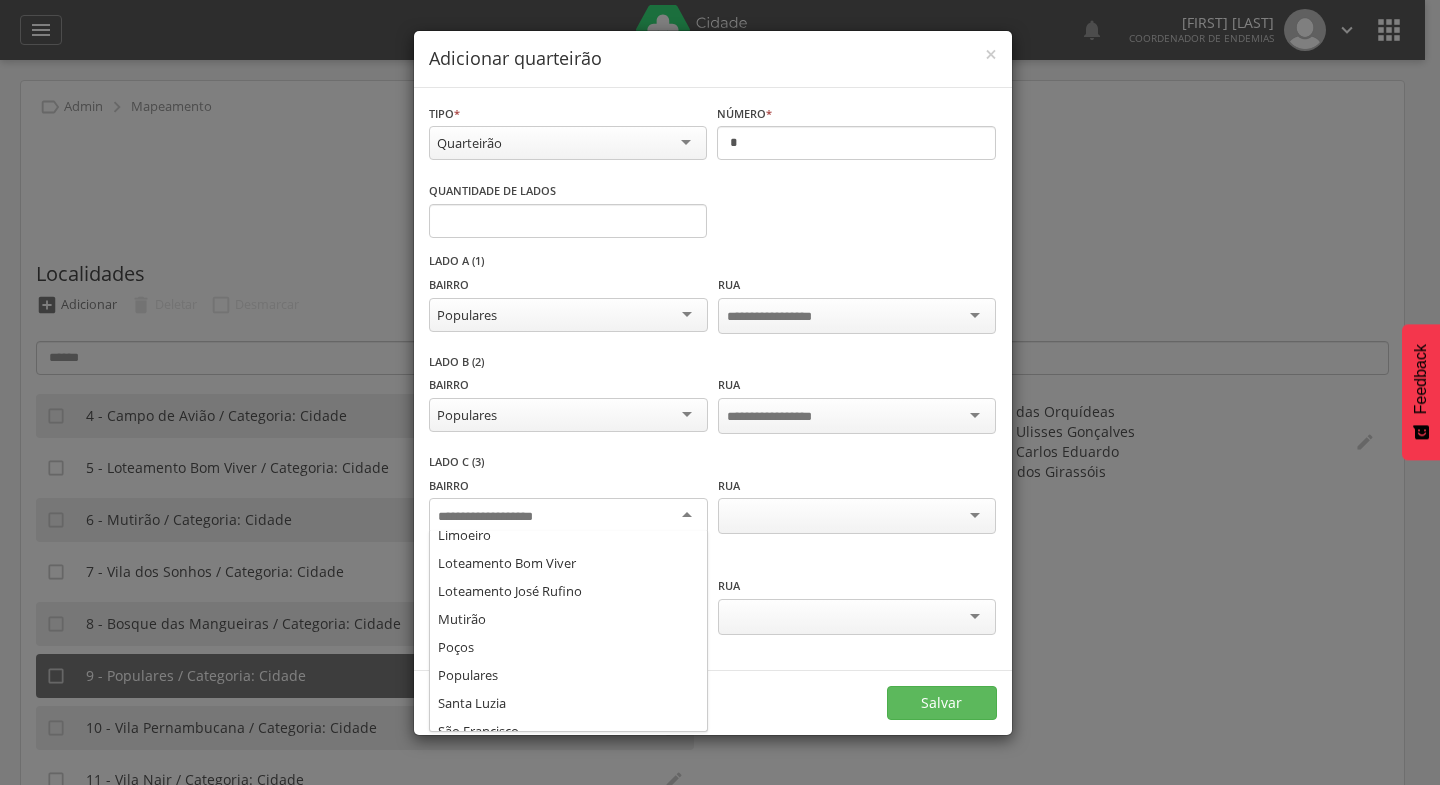 scroll, scrollTop: 244, scrollLeft: 0, axis: vertical 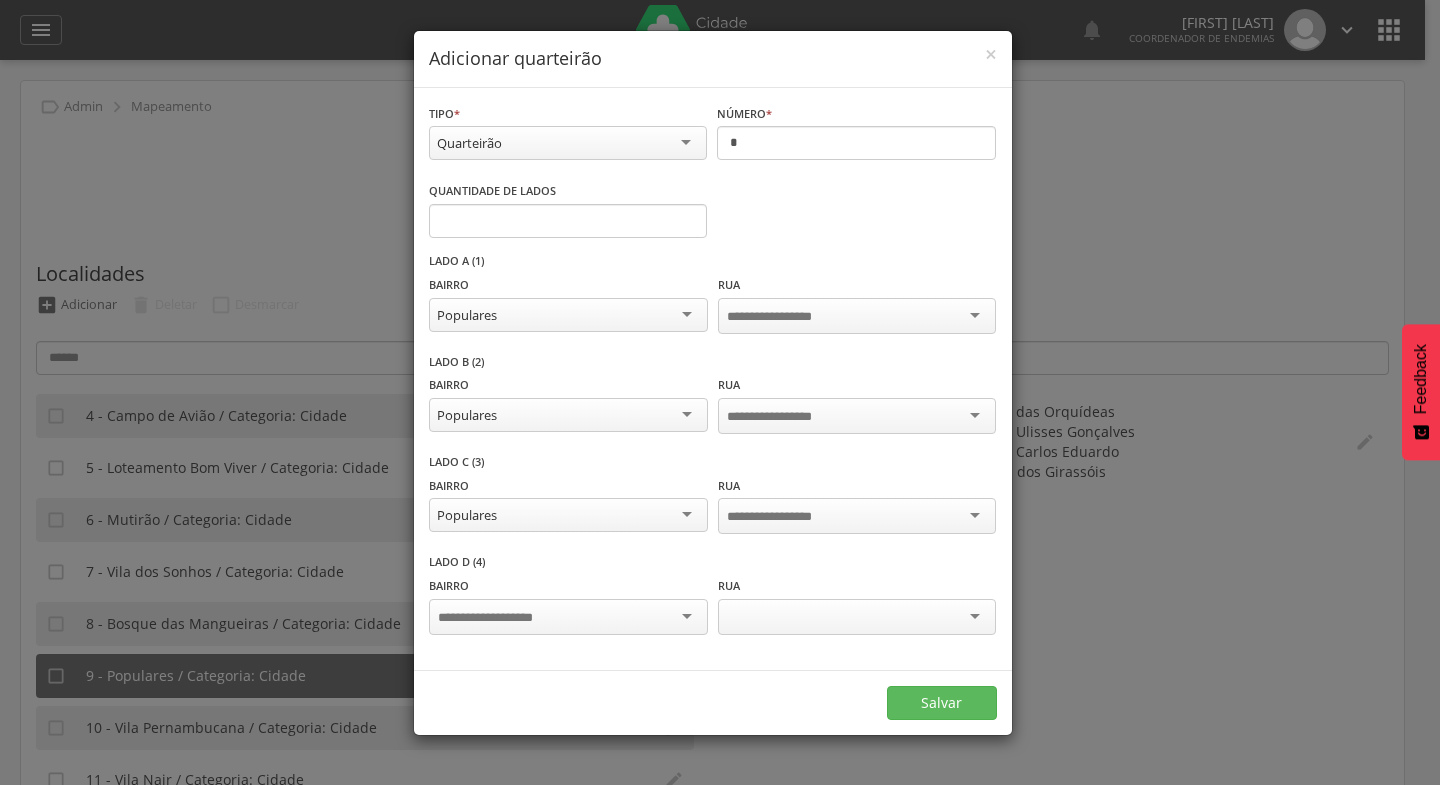 click at bounding box center [568, 617] 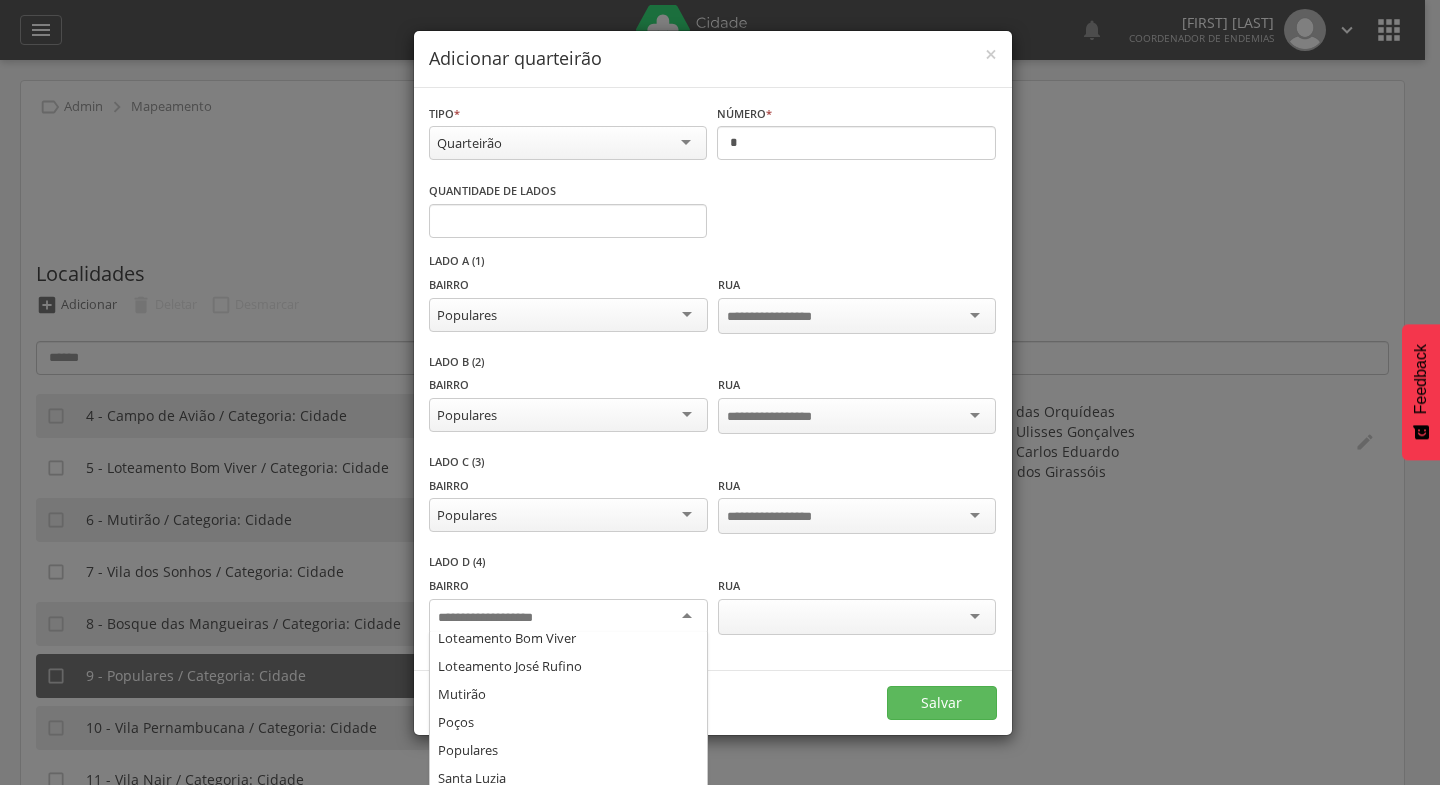 scroll, scrollTop: 267, scrollLeft: 0, axis: vertical 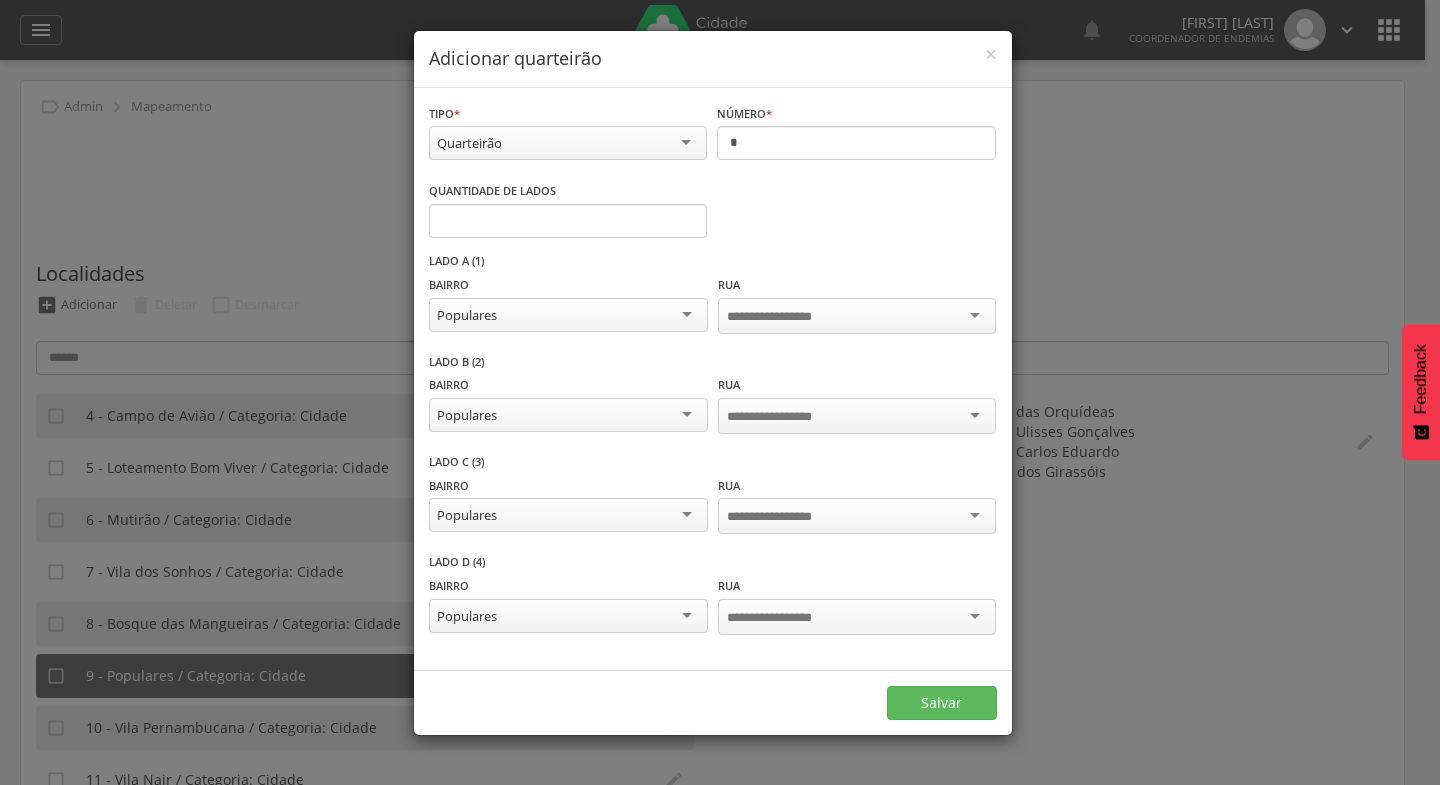 click at bounding box center [857, 316] 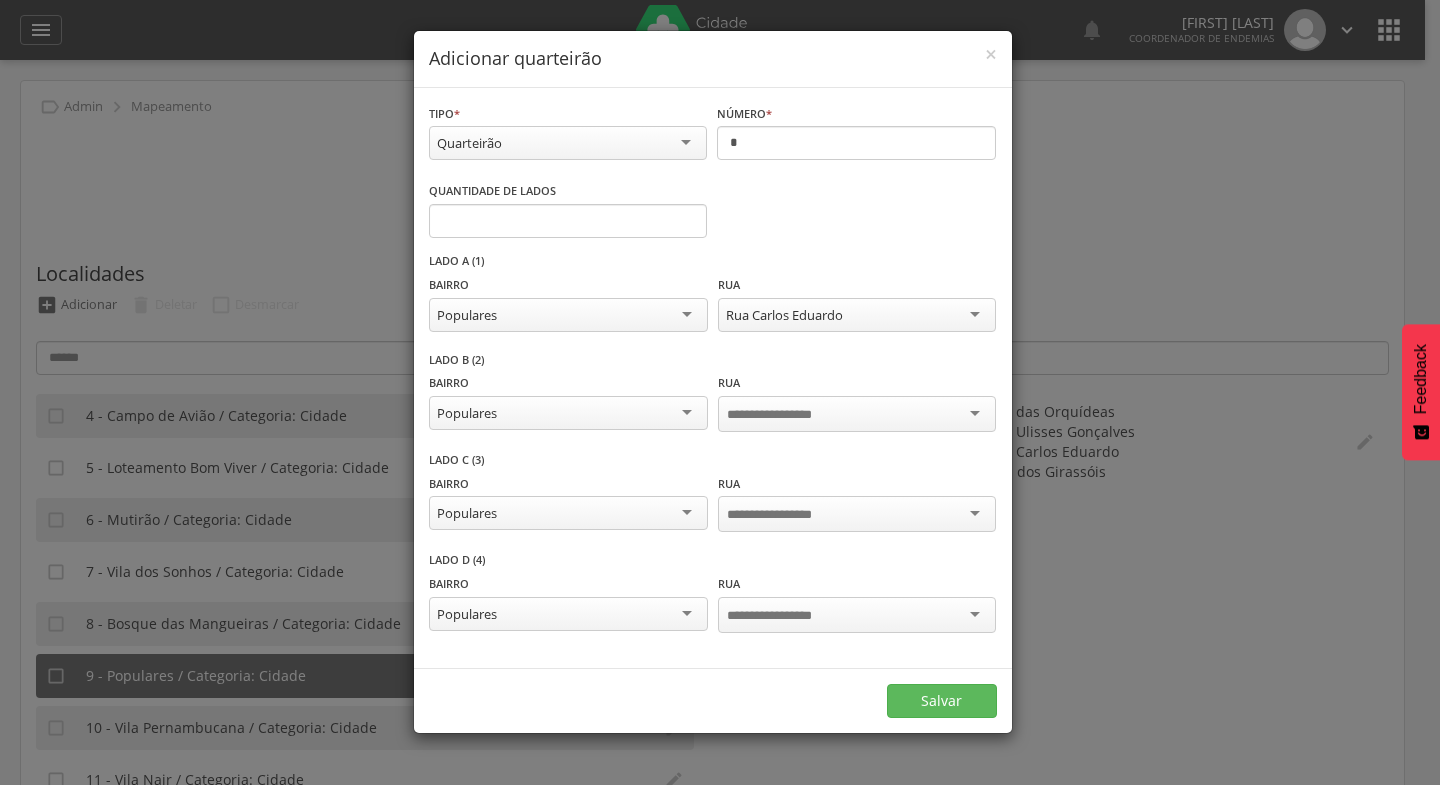 click at bounding box center (857, 414) 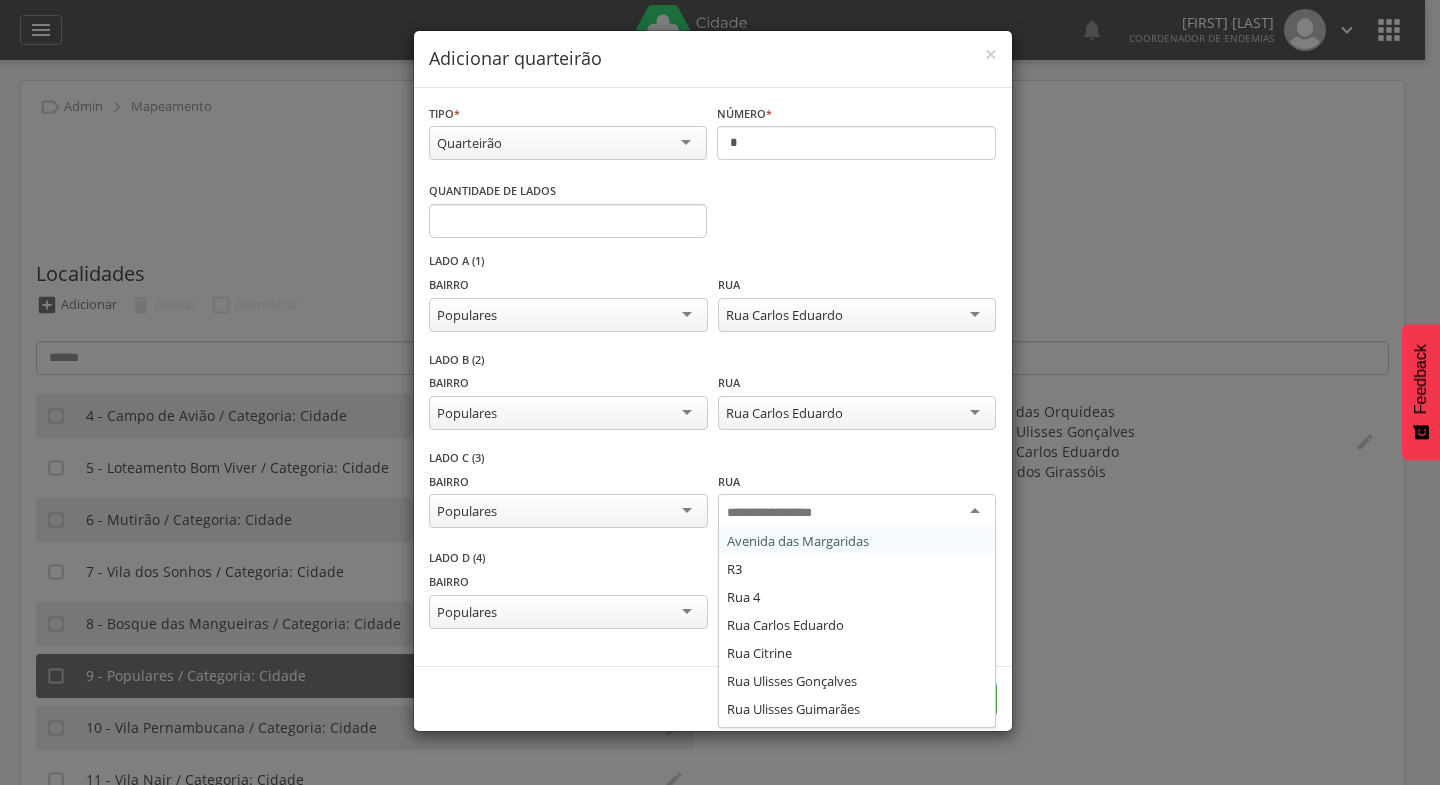 click at bounding box center (857, 512) 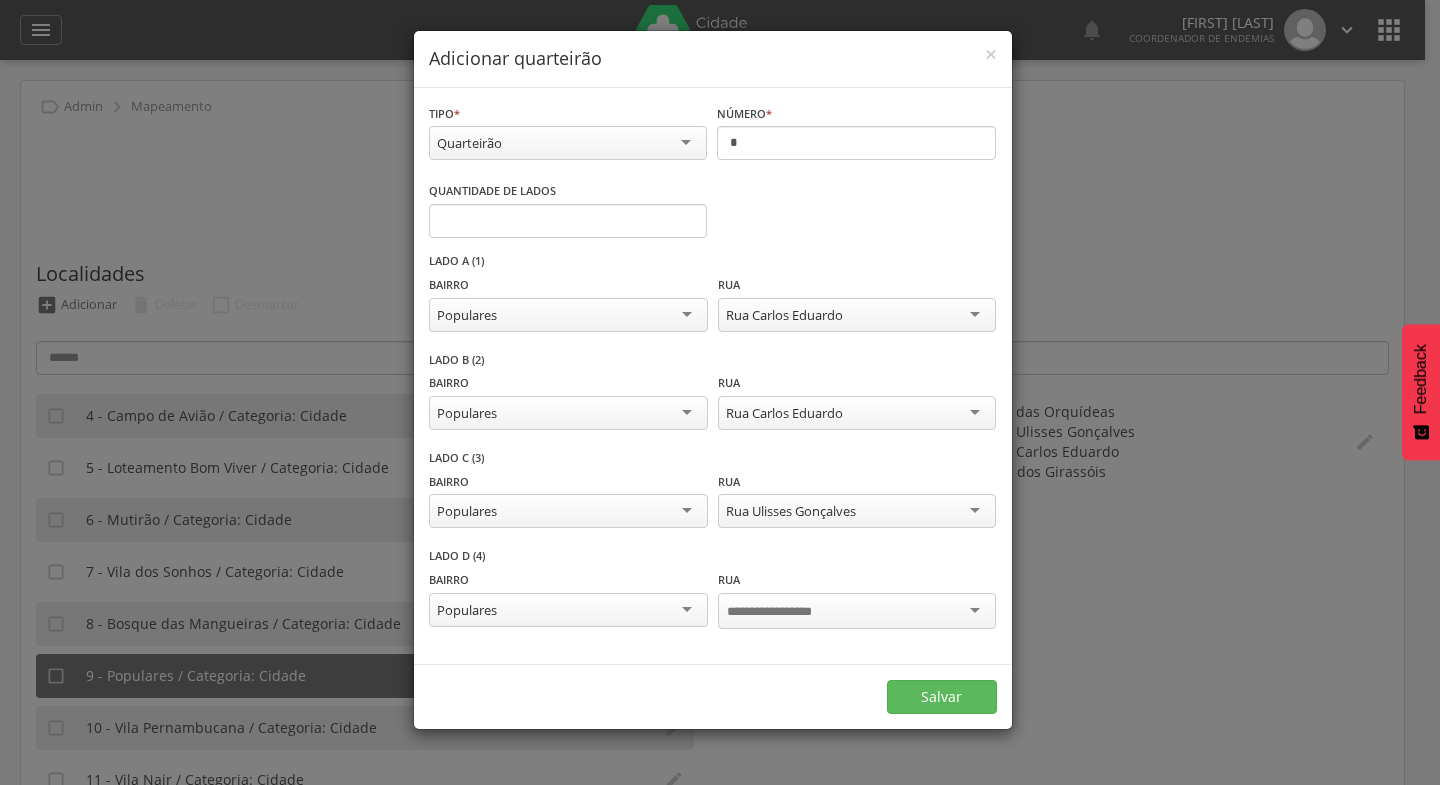 click at bounding box center [857, 611] 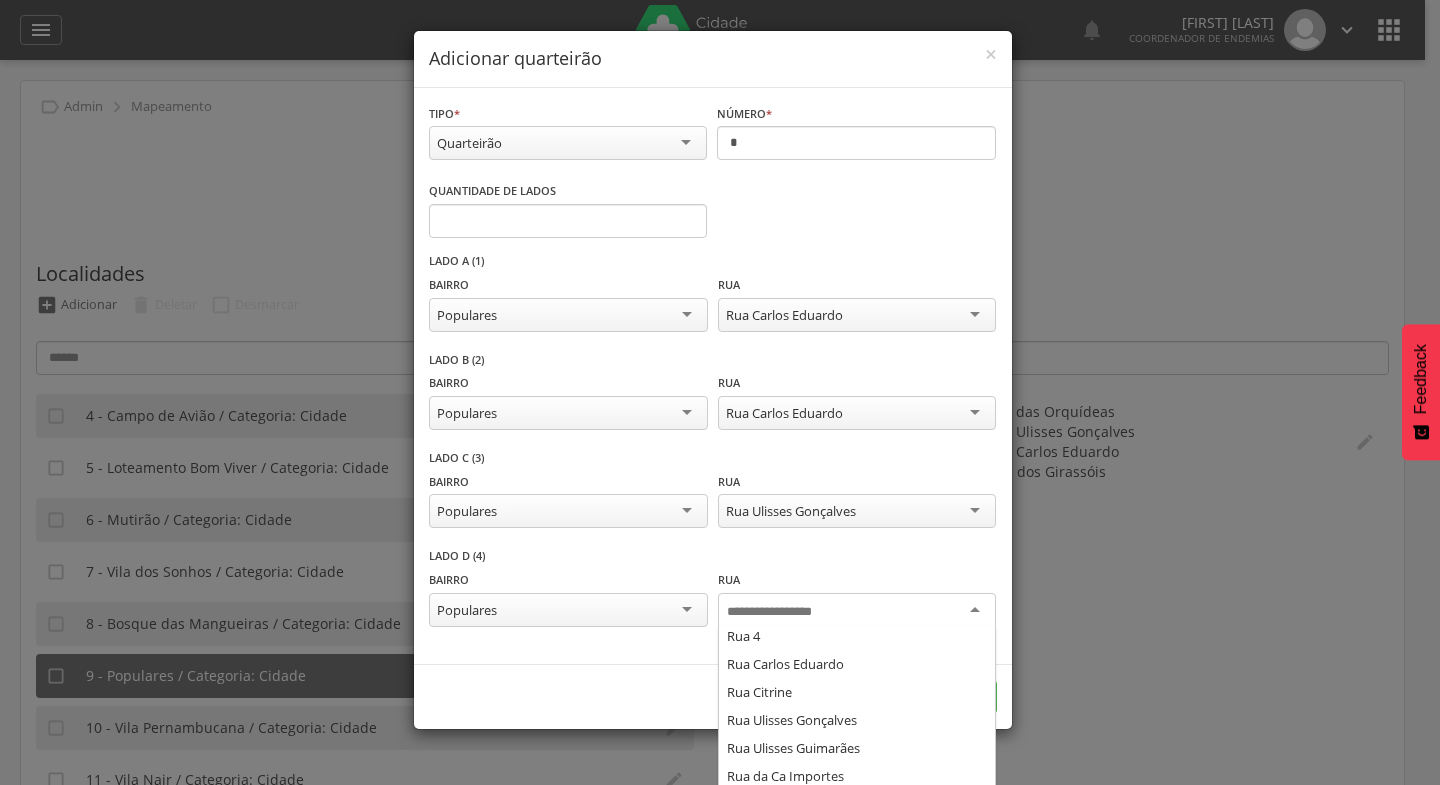 scroll, scrollTop: 74, scrollLeft: 0, axis: vertical 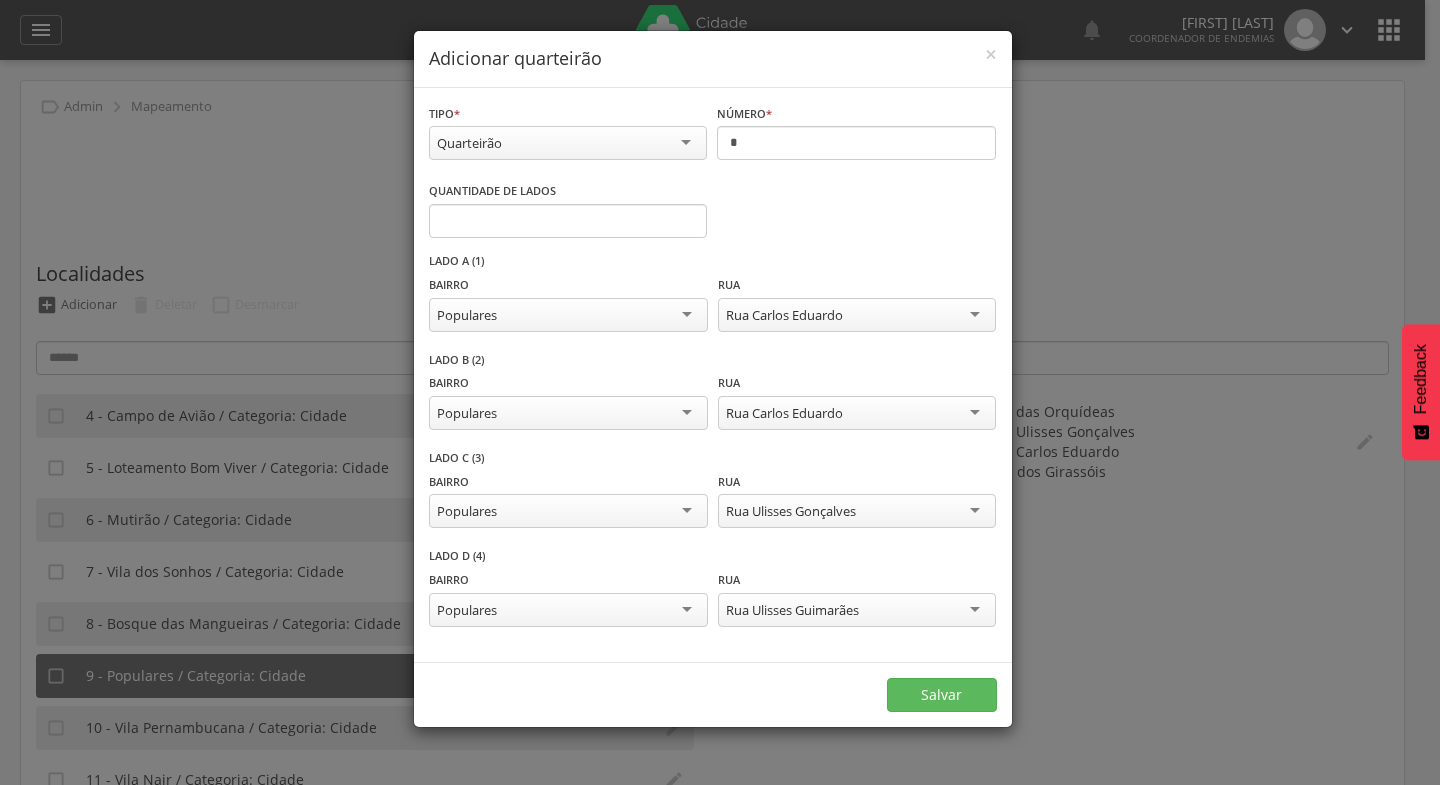 click on "Rua Carlos Eduardo" at bounding box center [857, 413] 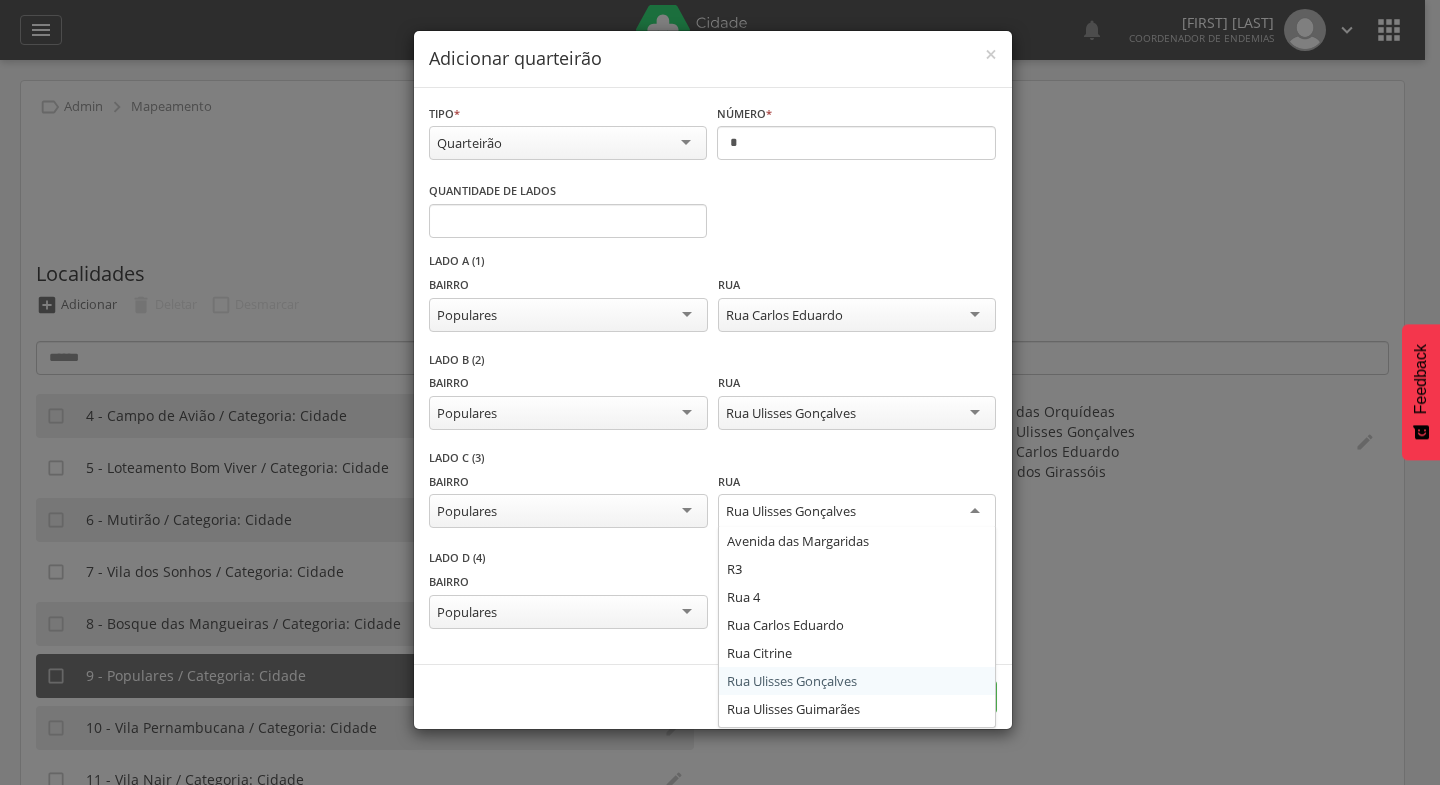 click on "Rua Ulisses Gonçalves" at bounding box center (857, 512) 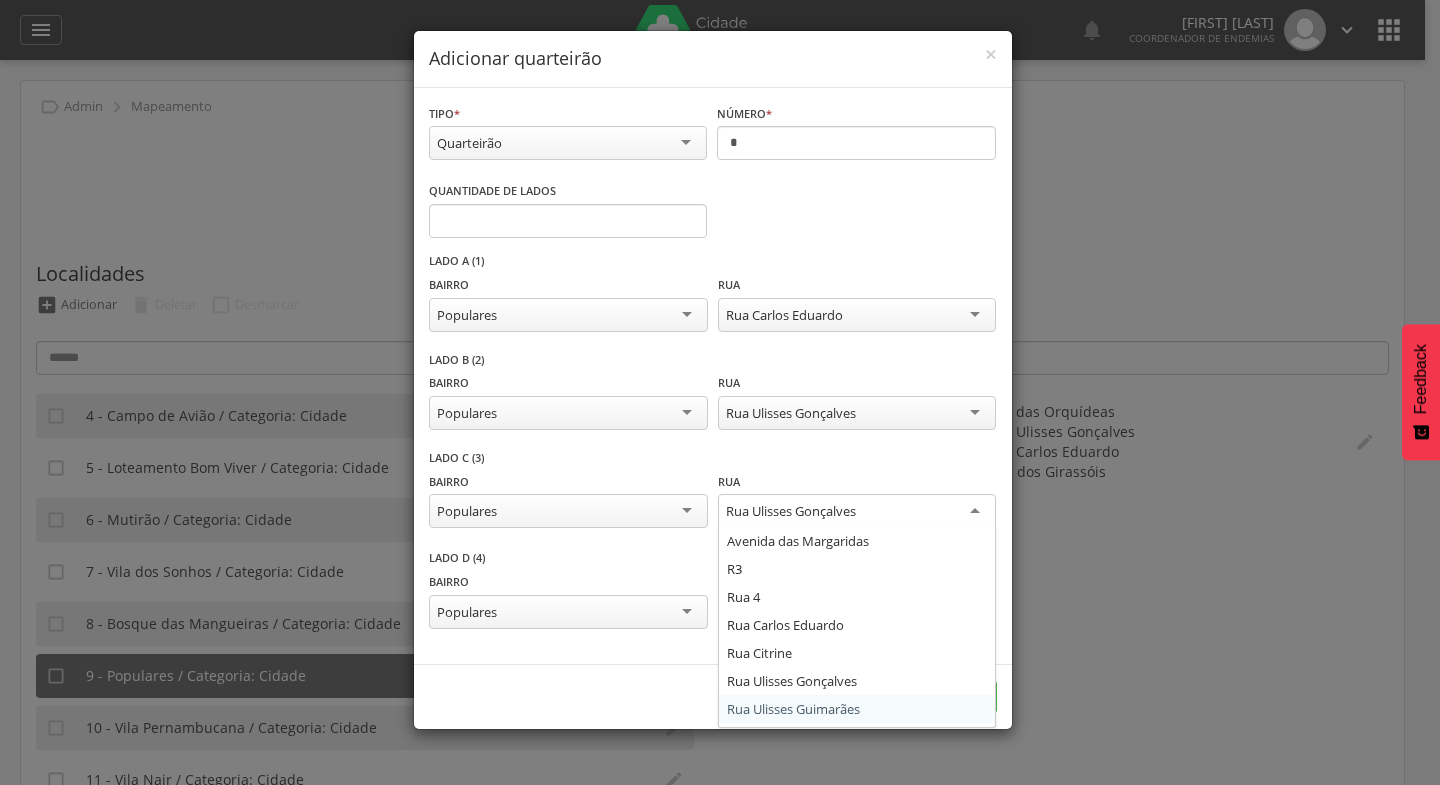 scroll, scrollTop: 0, scrollLeft: 0, axis: both 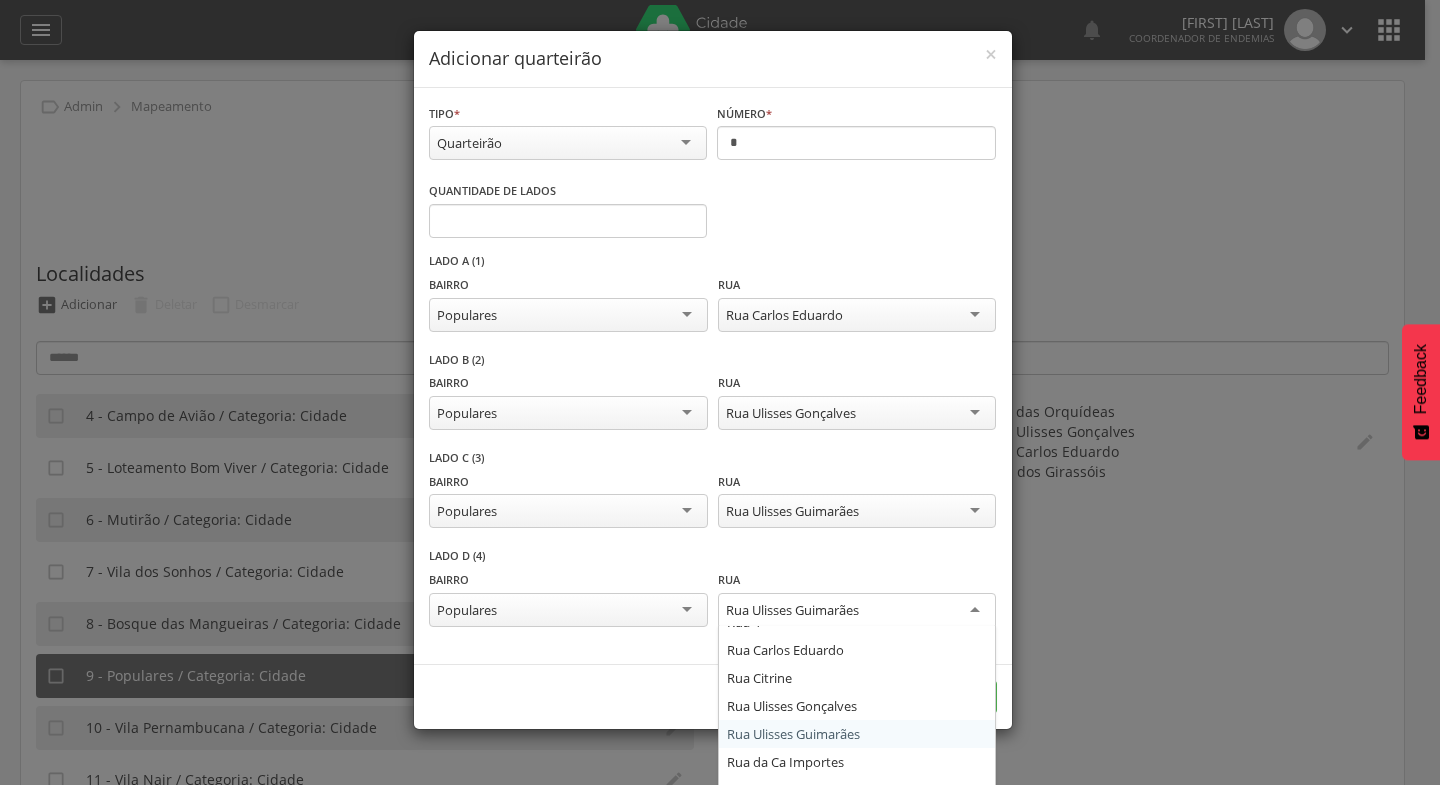 click on "Rua Ulisses Guimarães" at bounding box center [857, 611] 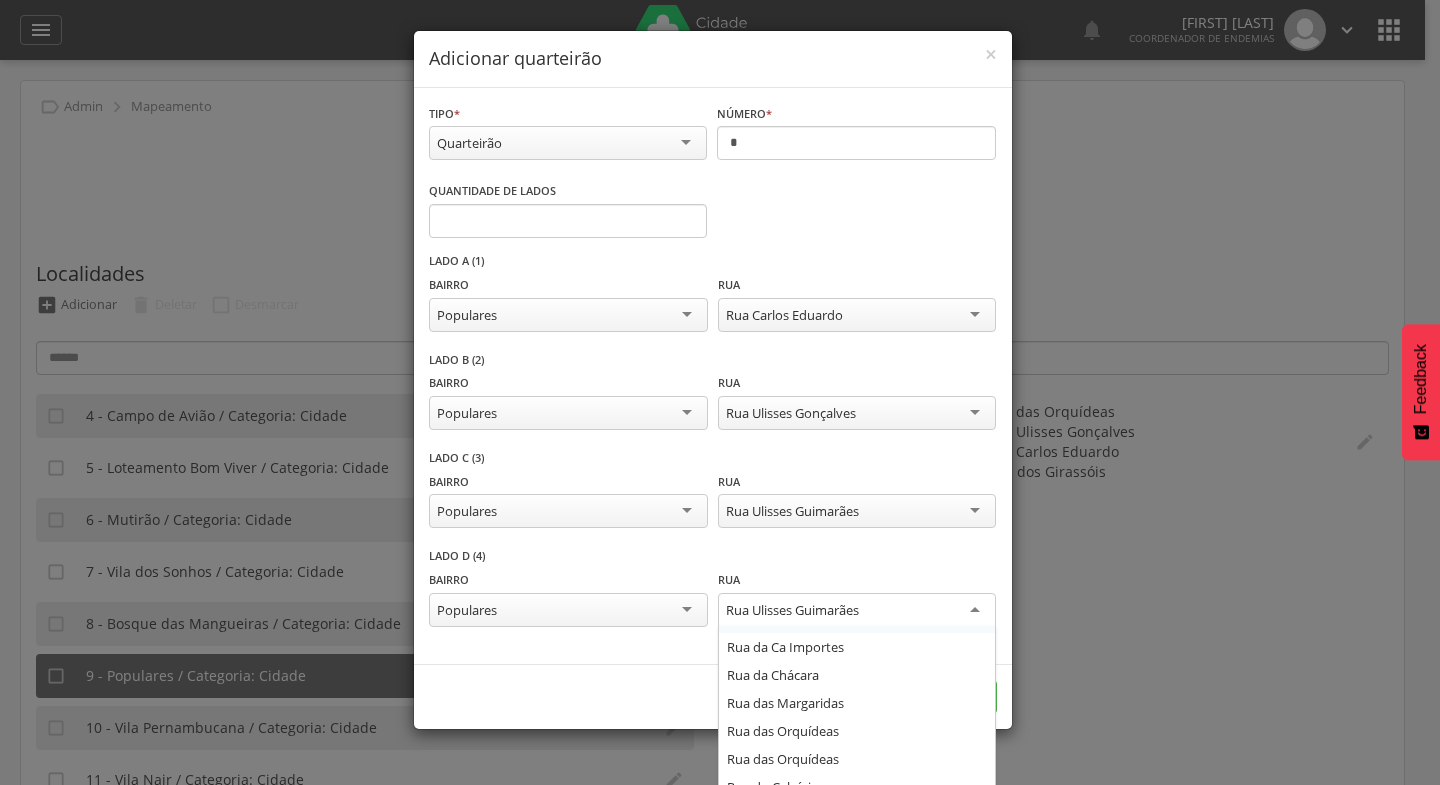 scroll, scrollTop: 192, scrollLeft: 0, axis: vertical 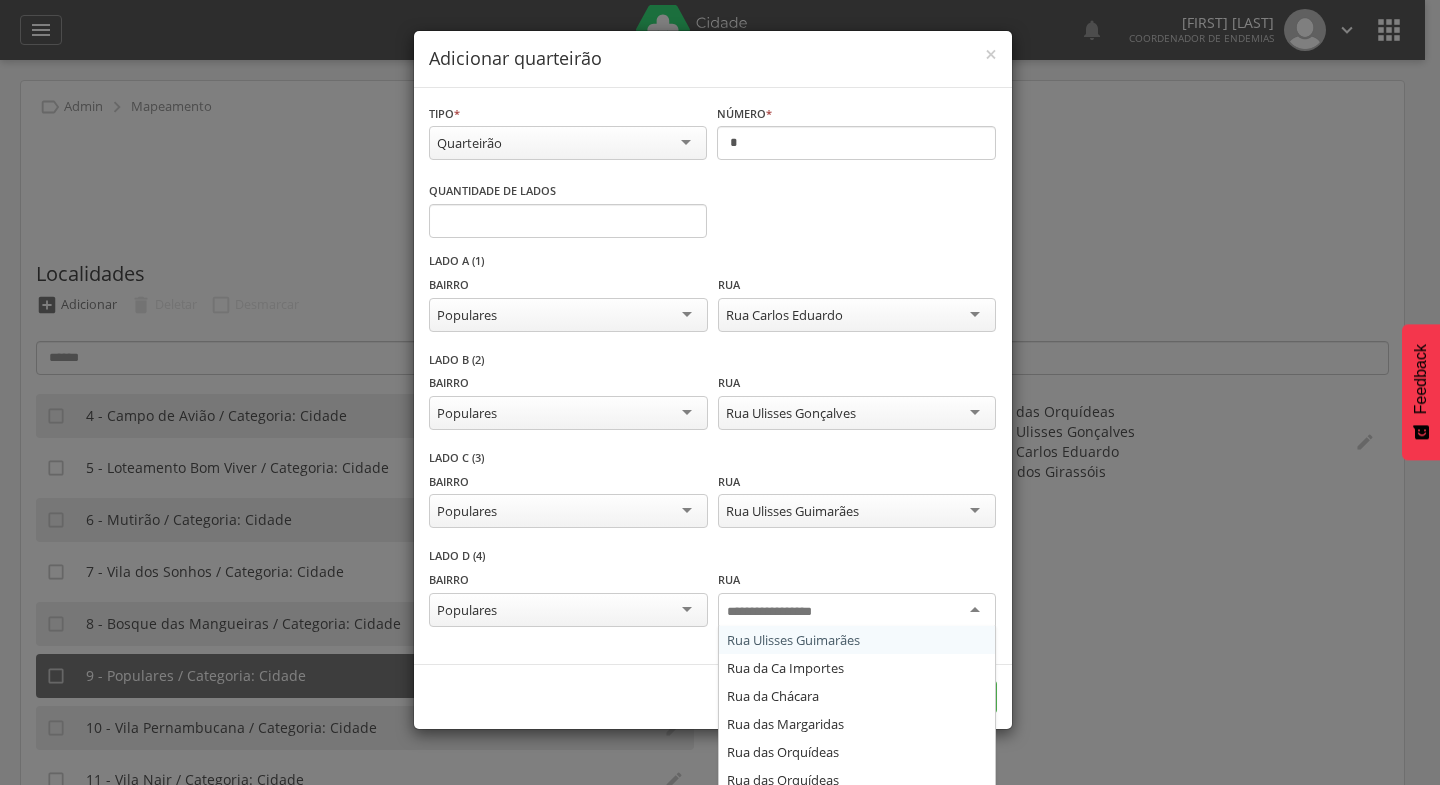 type on "*" 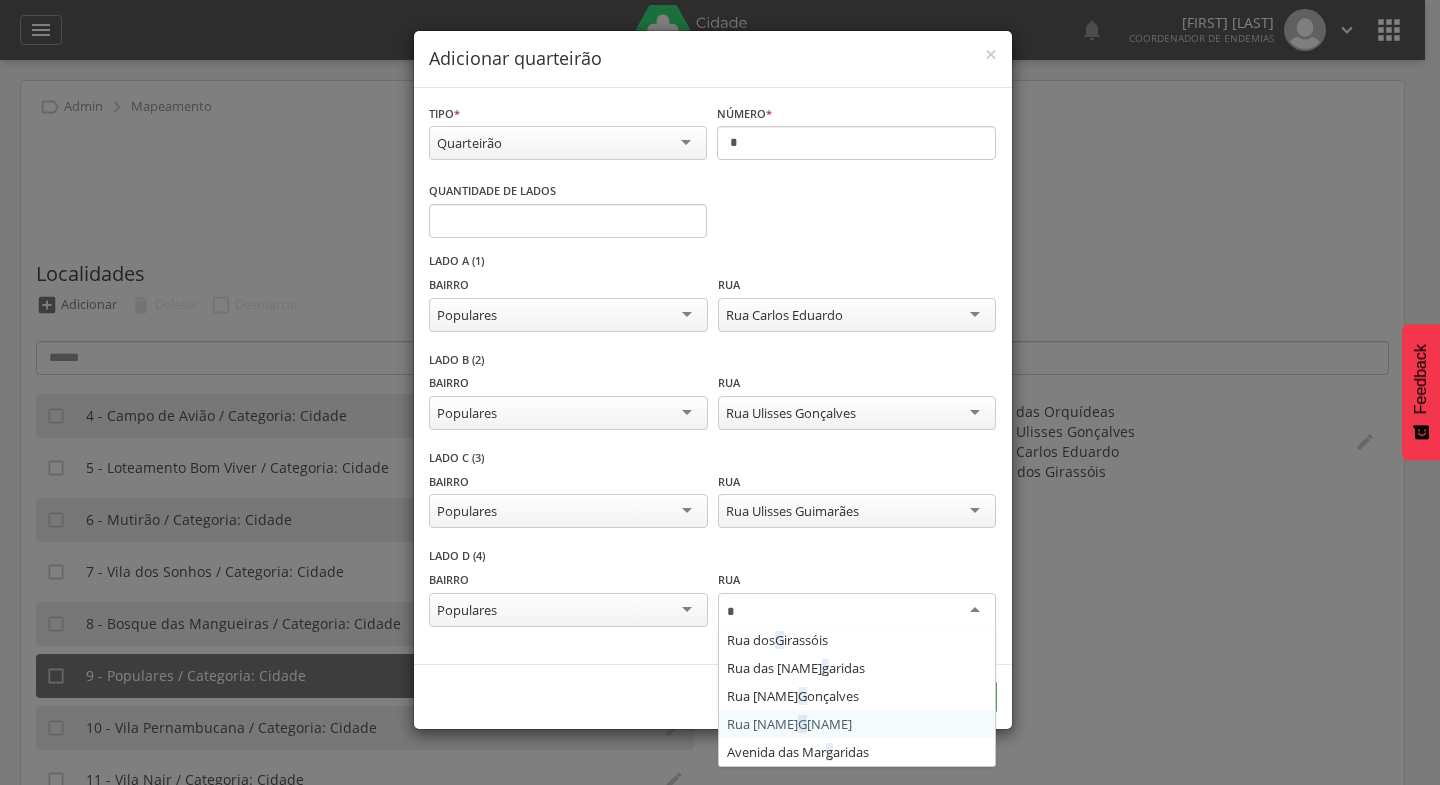 scroll, scrollTop: 0, scrollLeft: 0, axis: both 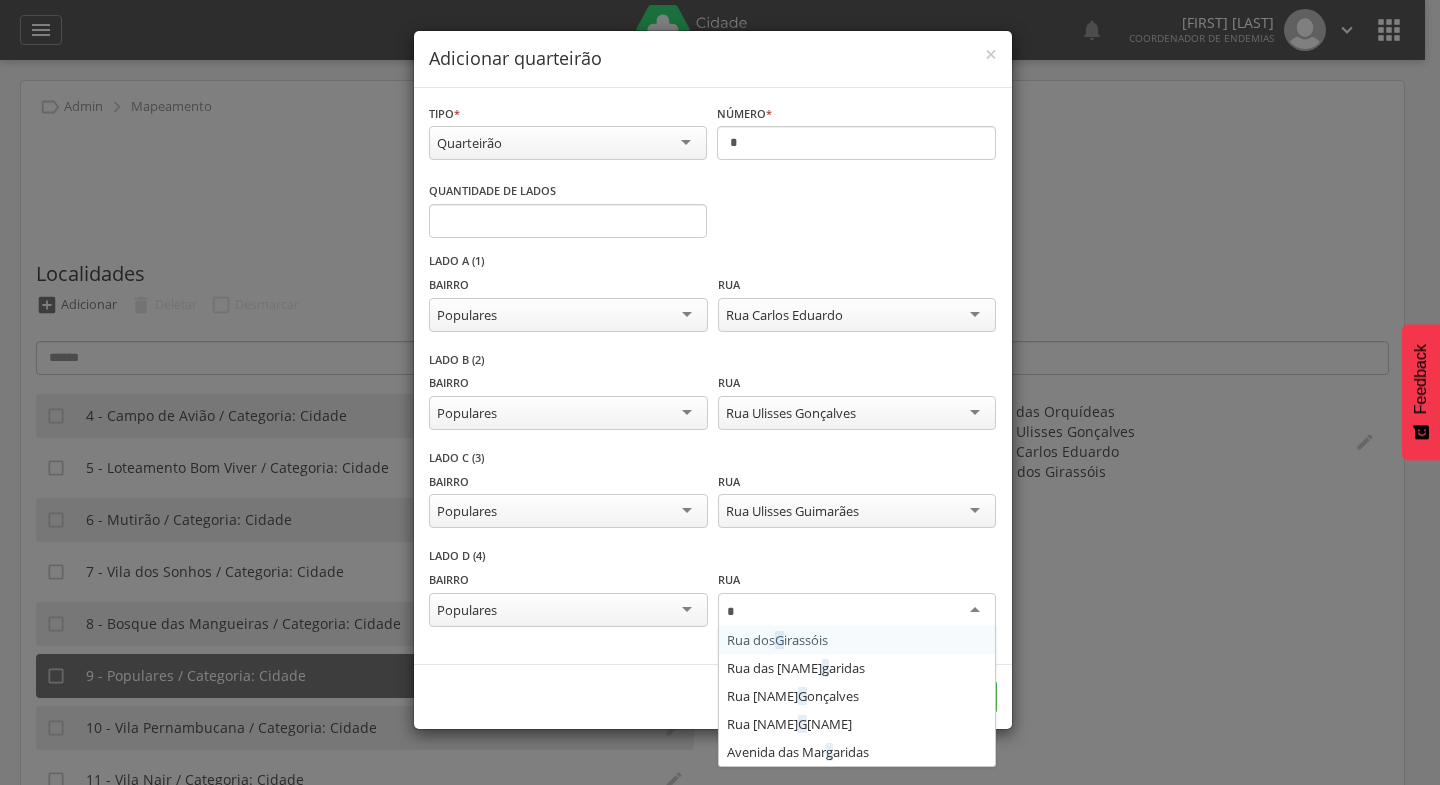 type 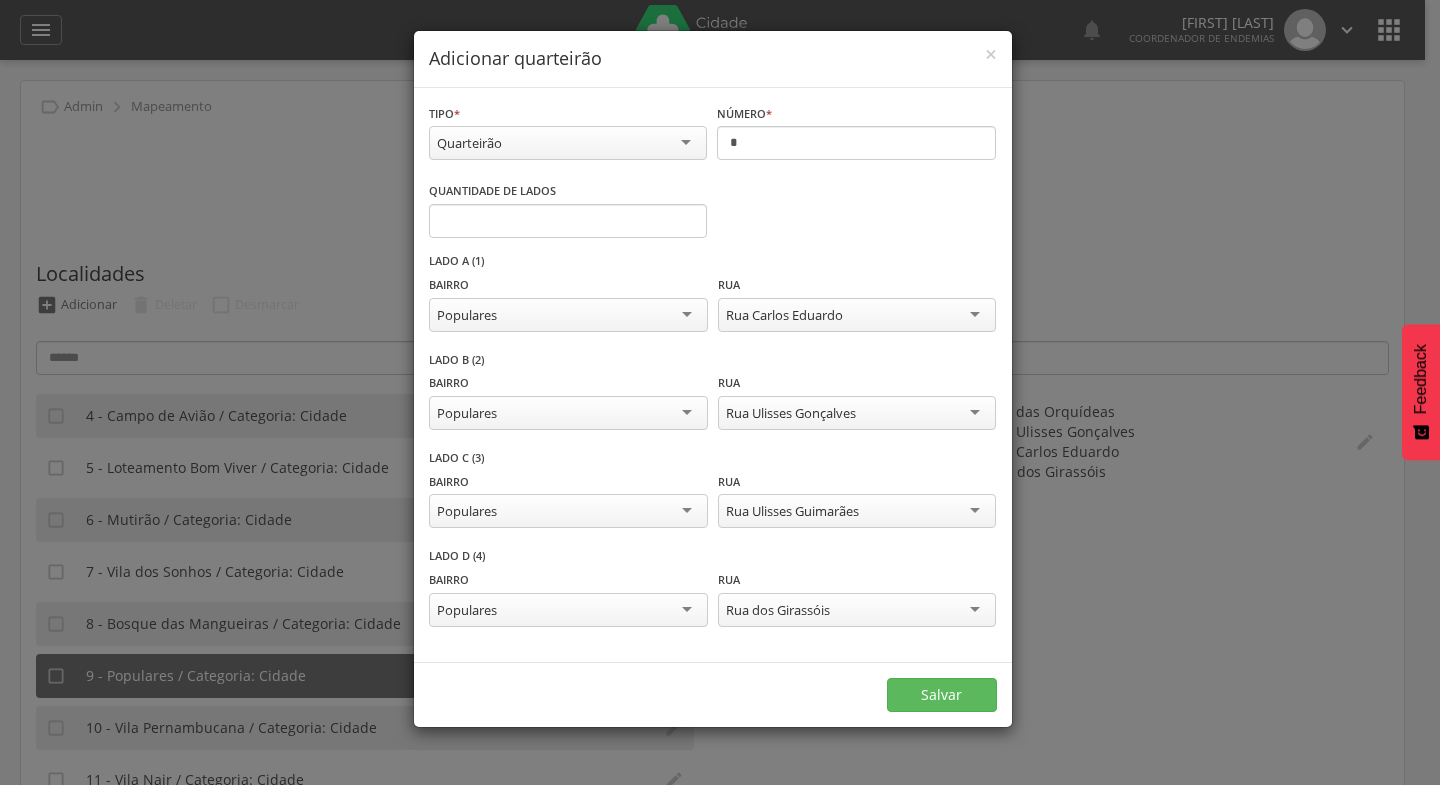 scroll, scrollTop: 0, scrollLeft: 0, axis: both 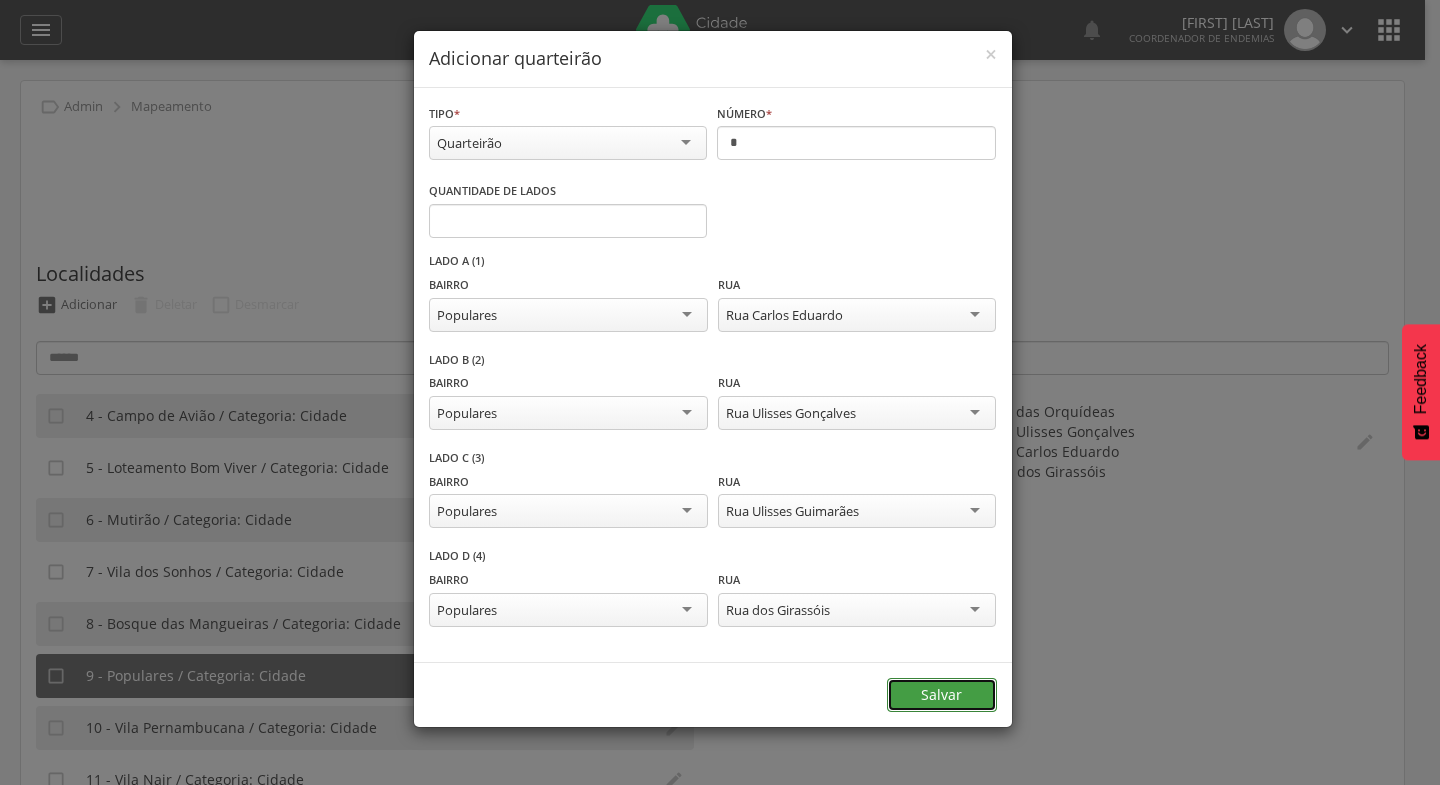 click on "Salvar" at bounding box center (942, 695) 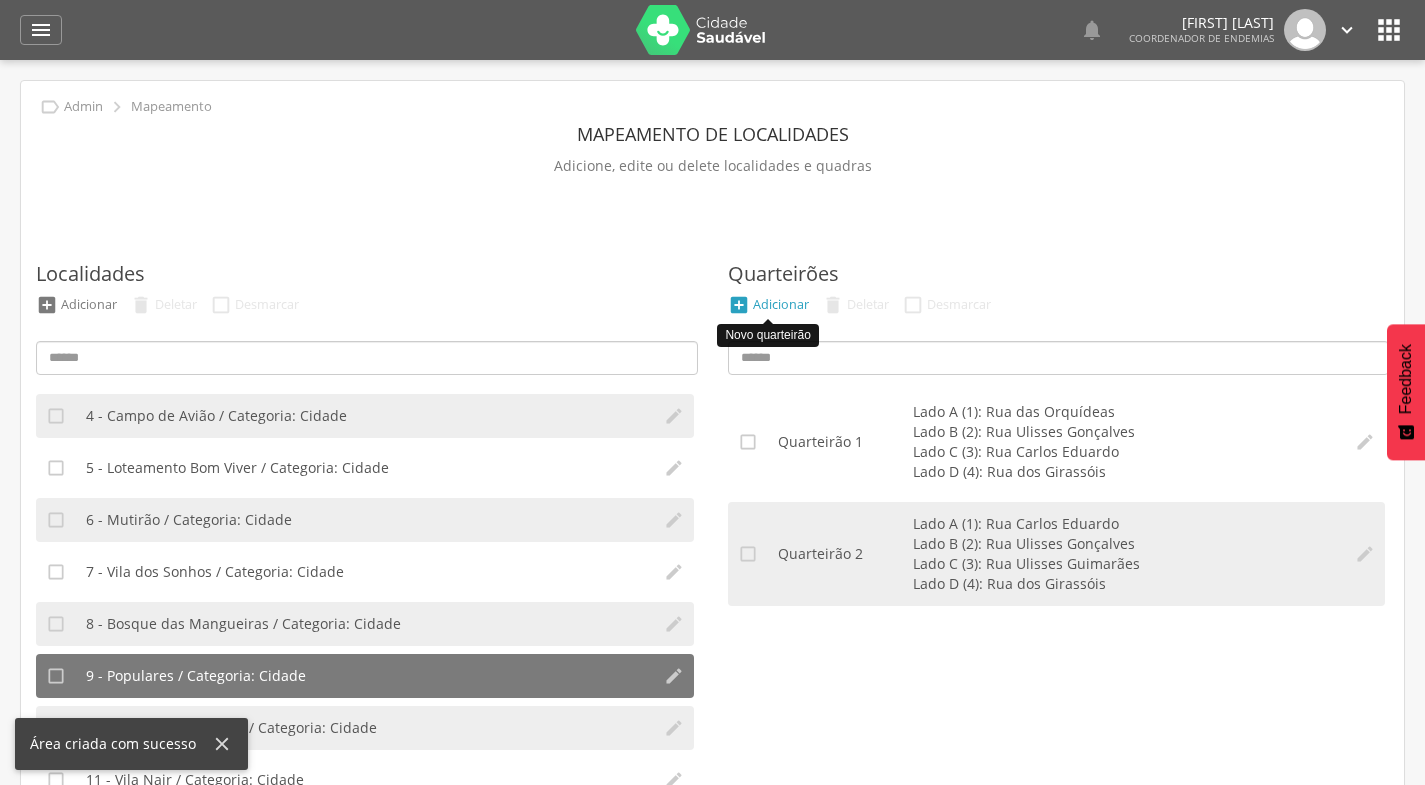 click on "Adicionar" at bounding box center [781, 304] 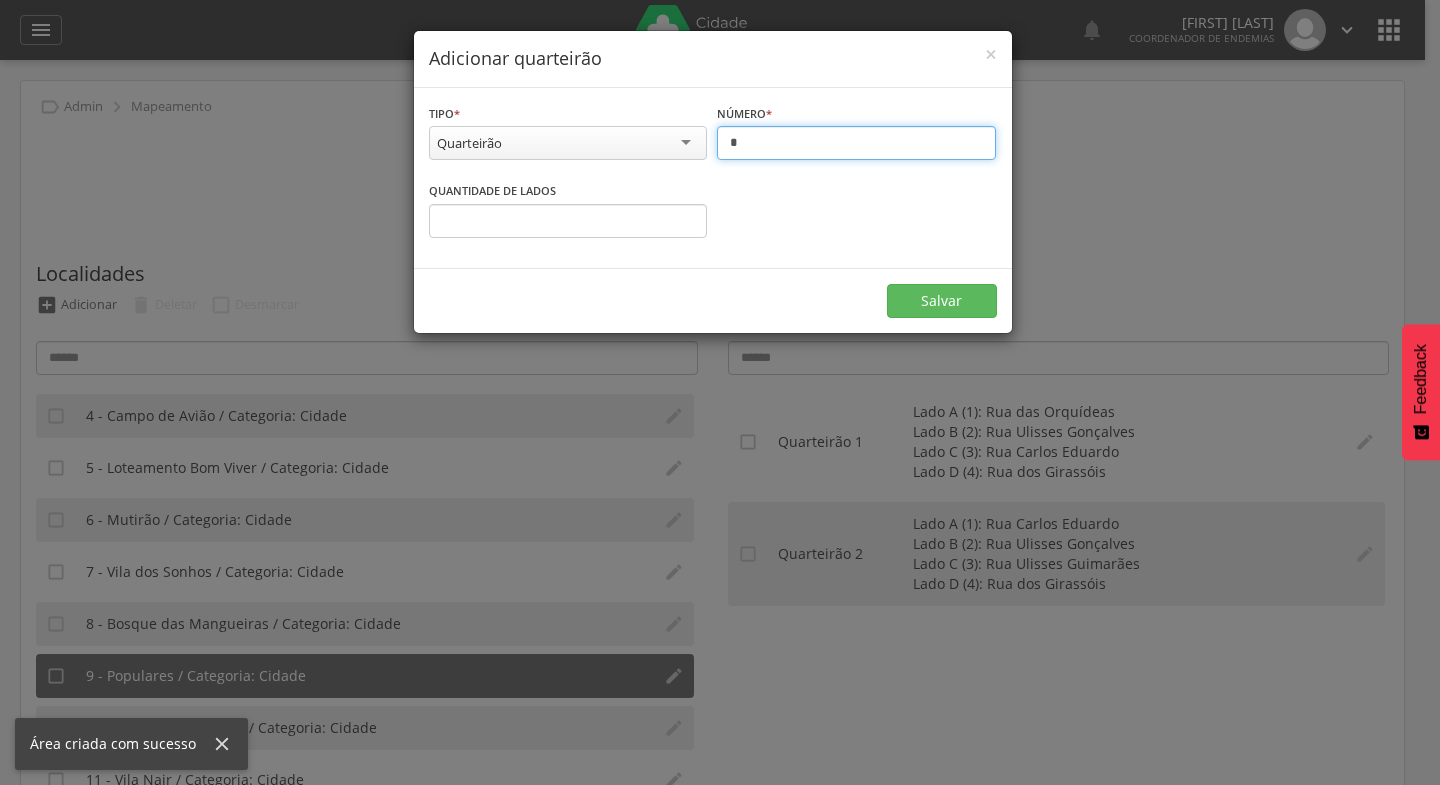 click on "*" at bounding box center [856, 143] 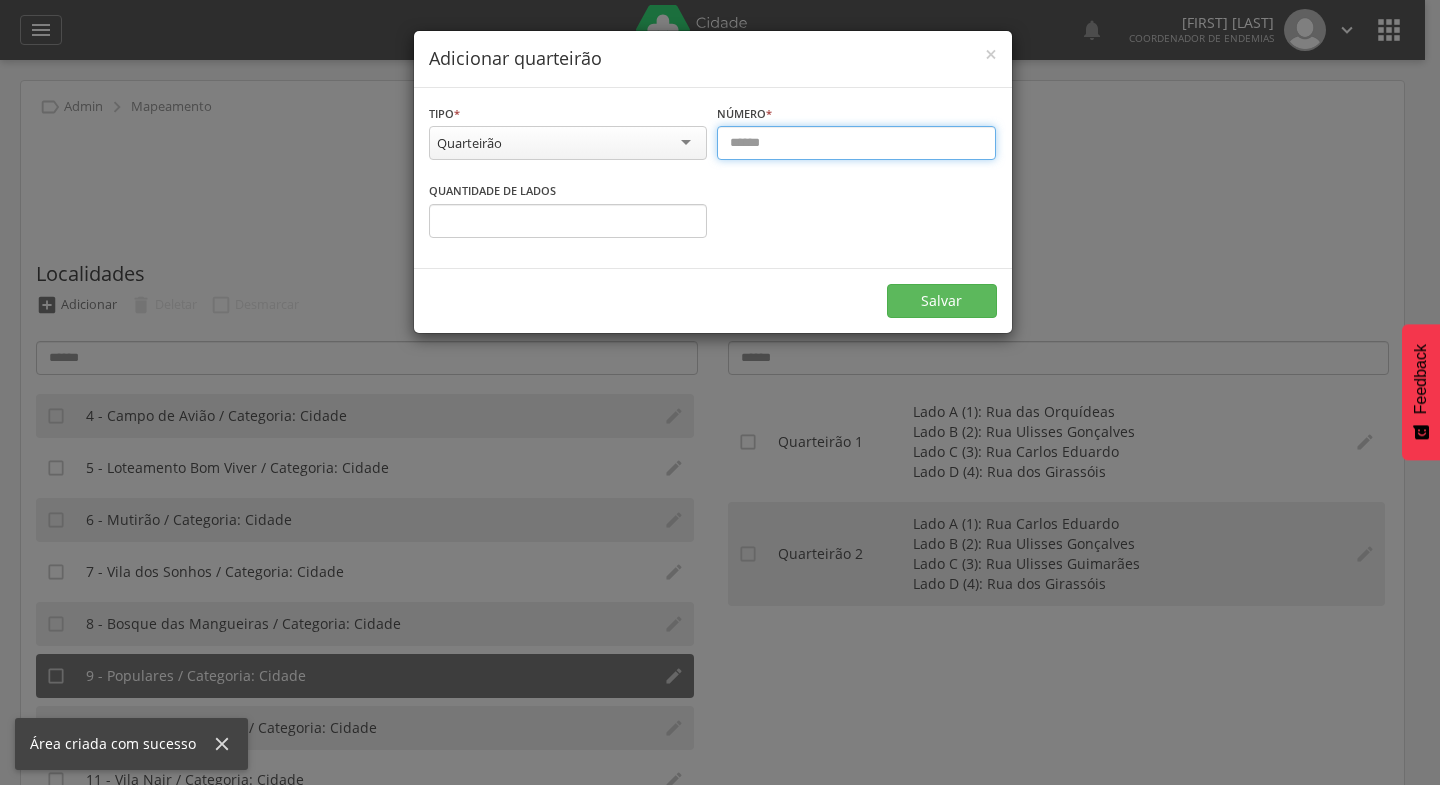 type on "*" 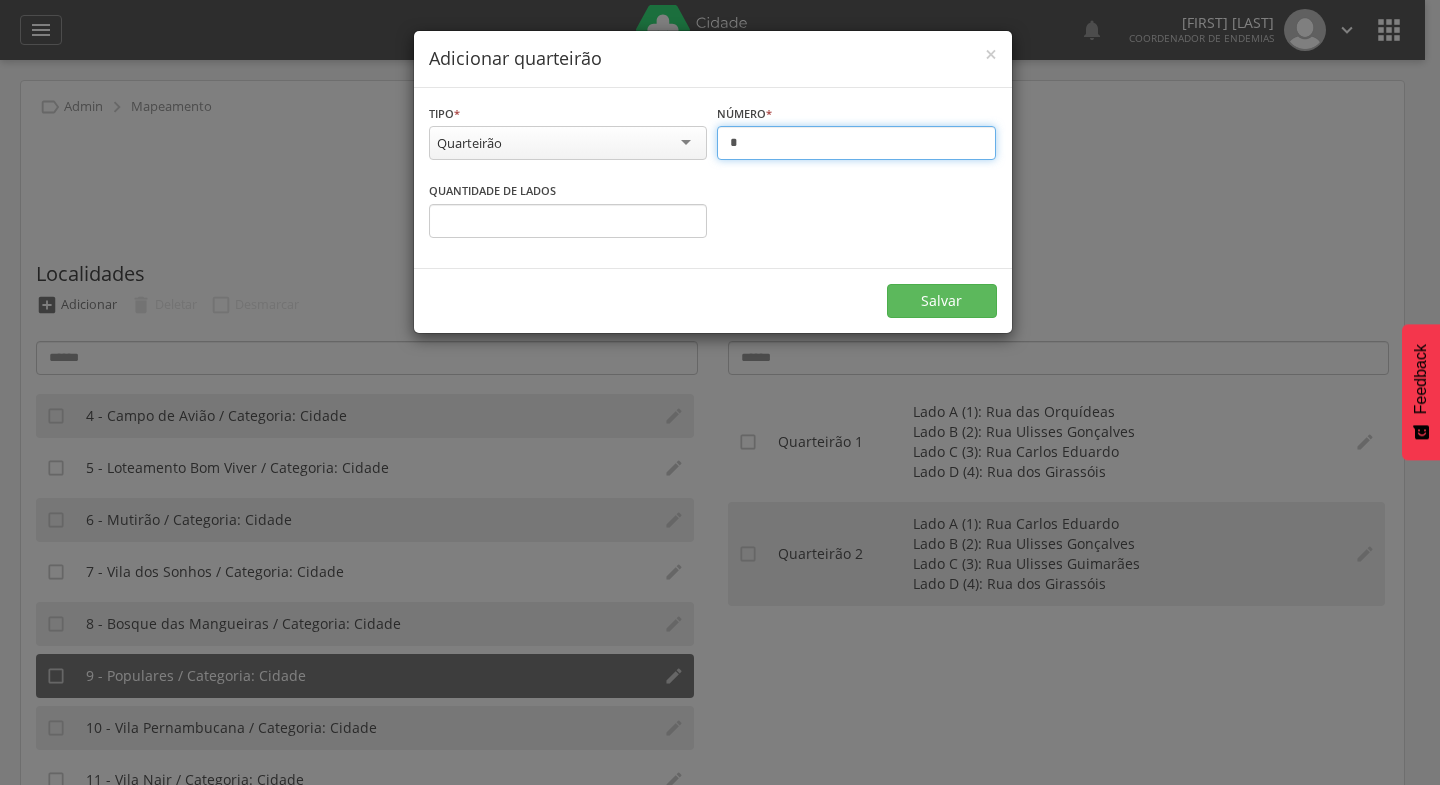 type on "*" 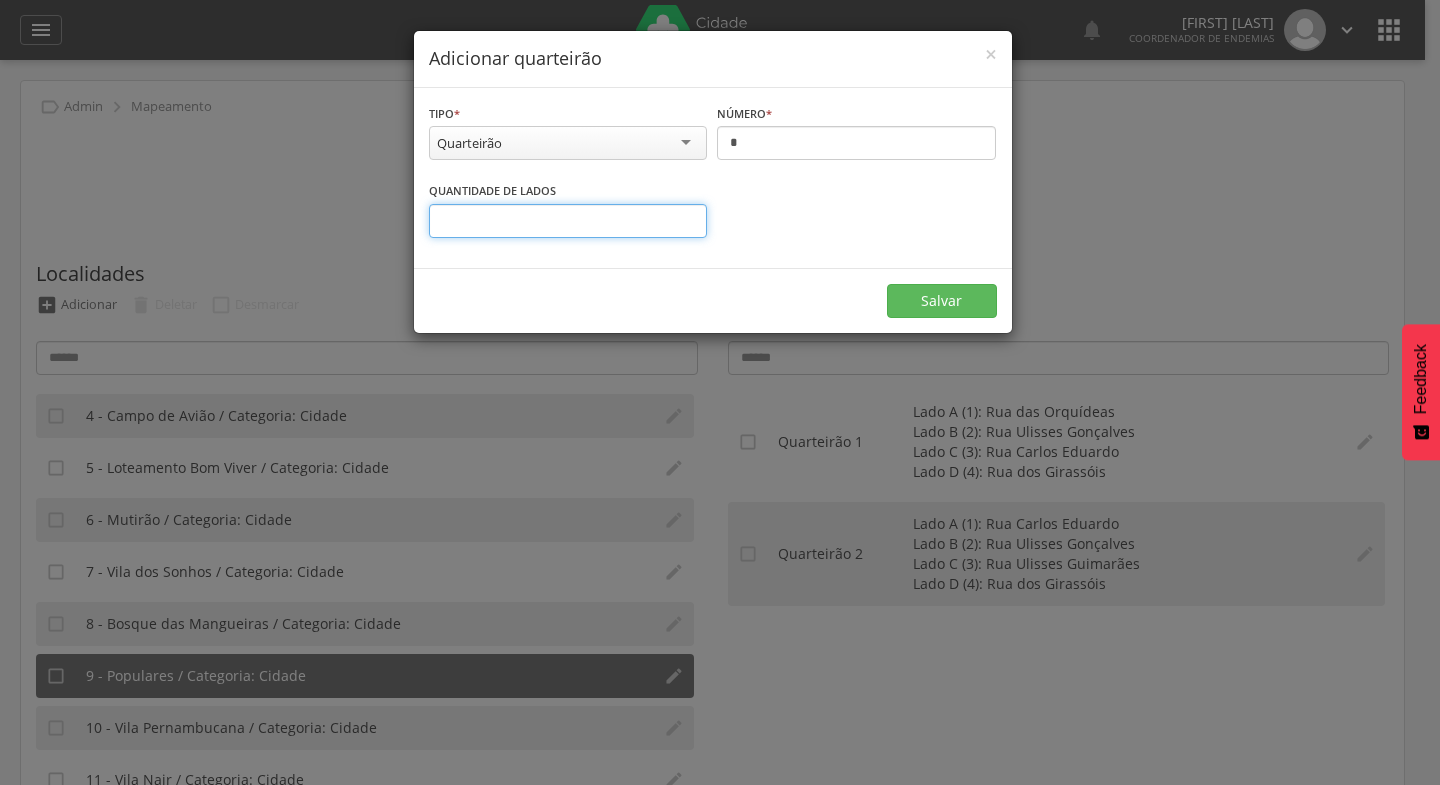 click on "*" at bounding box center (568, 221) 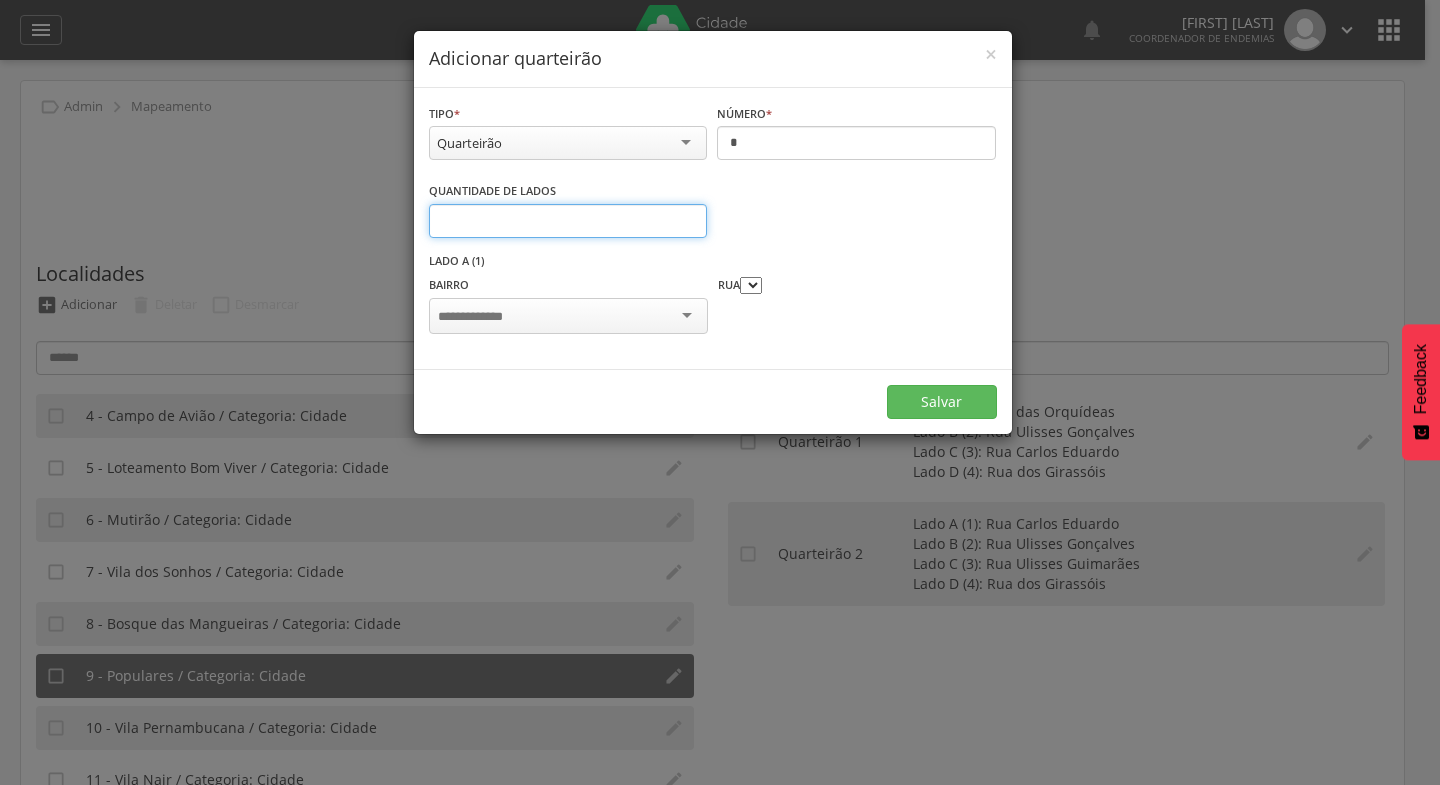 click on "*" at bounding box center (568, 221) 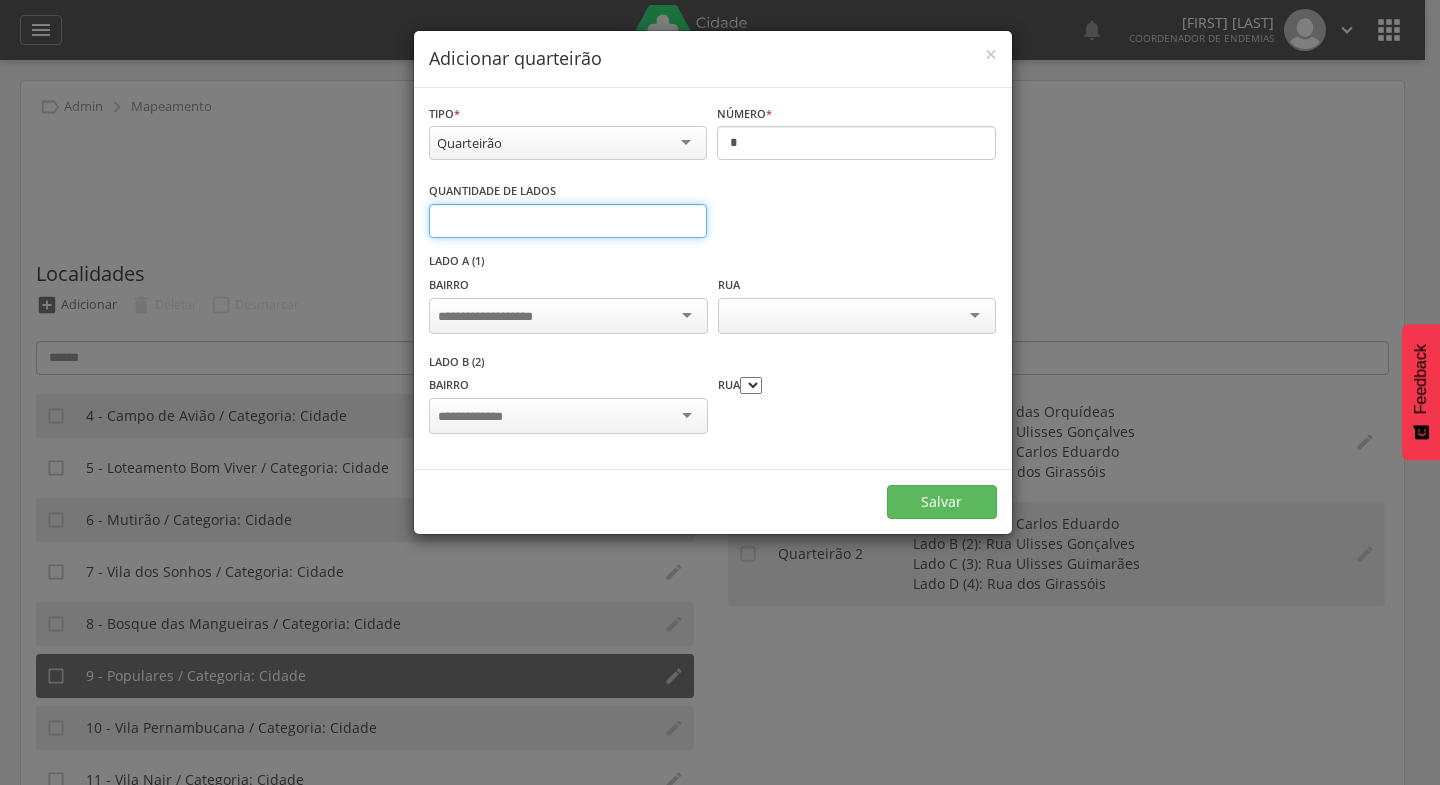 click on "*" at bounding box center [568, 221] 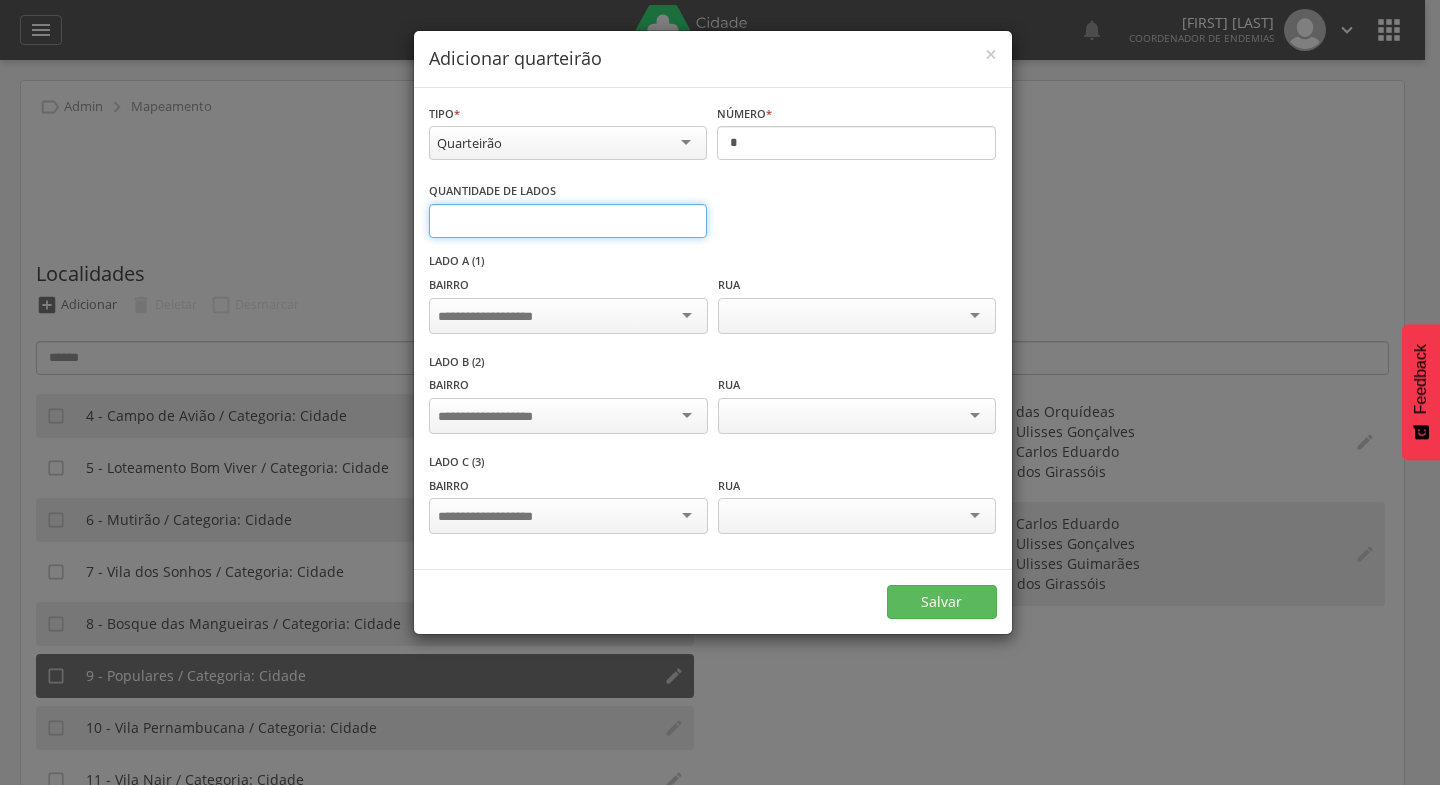 type on "*" 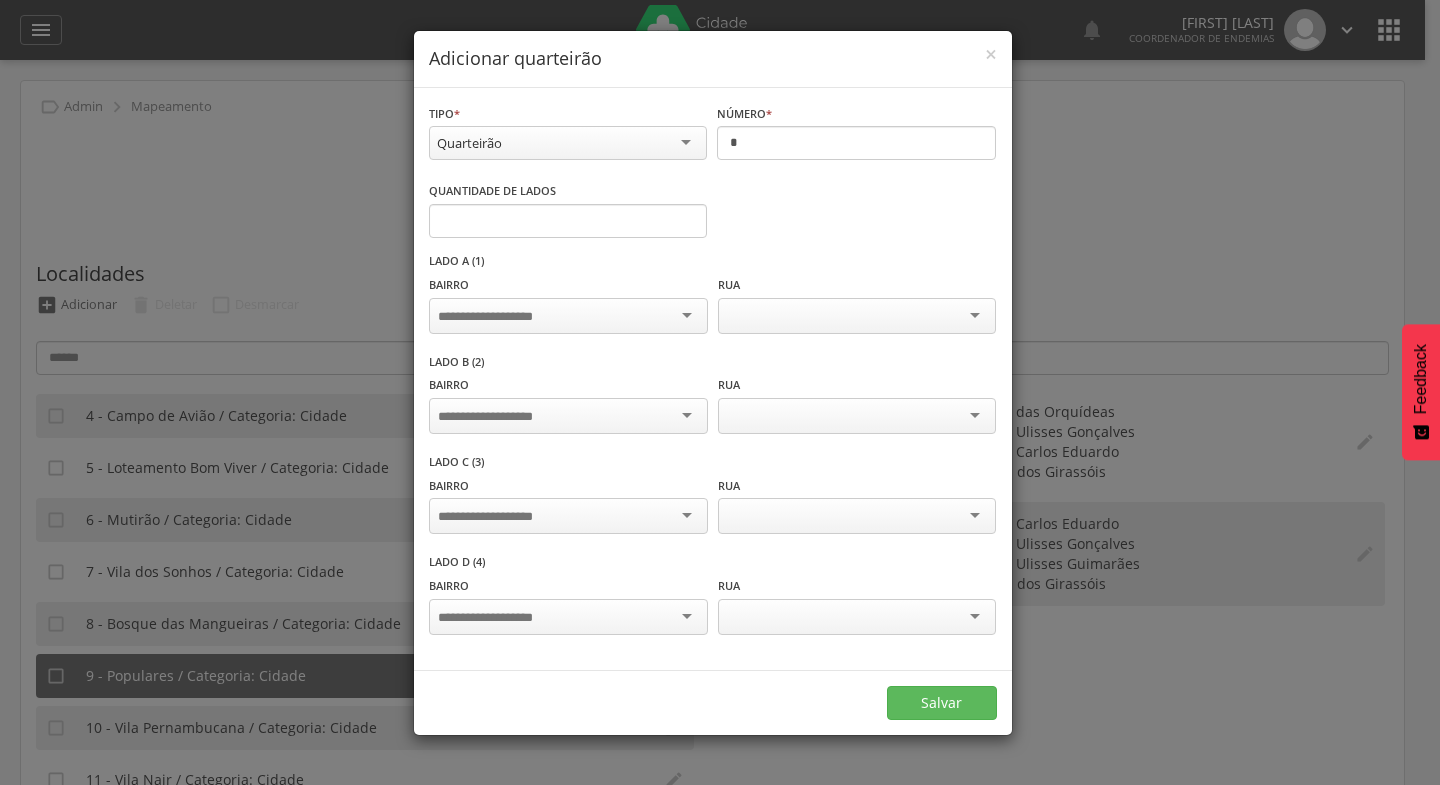 click at bounding box center (568, 316) 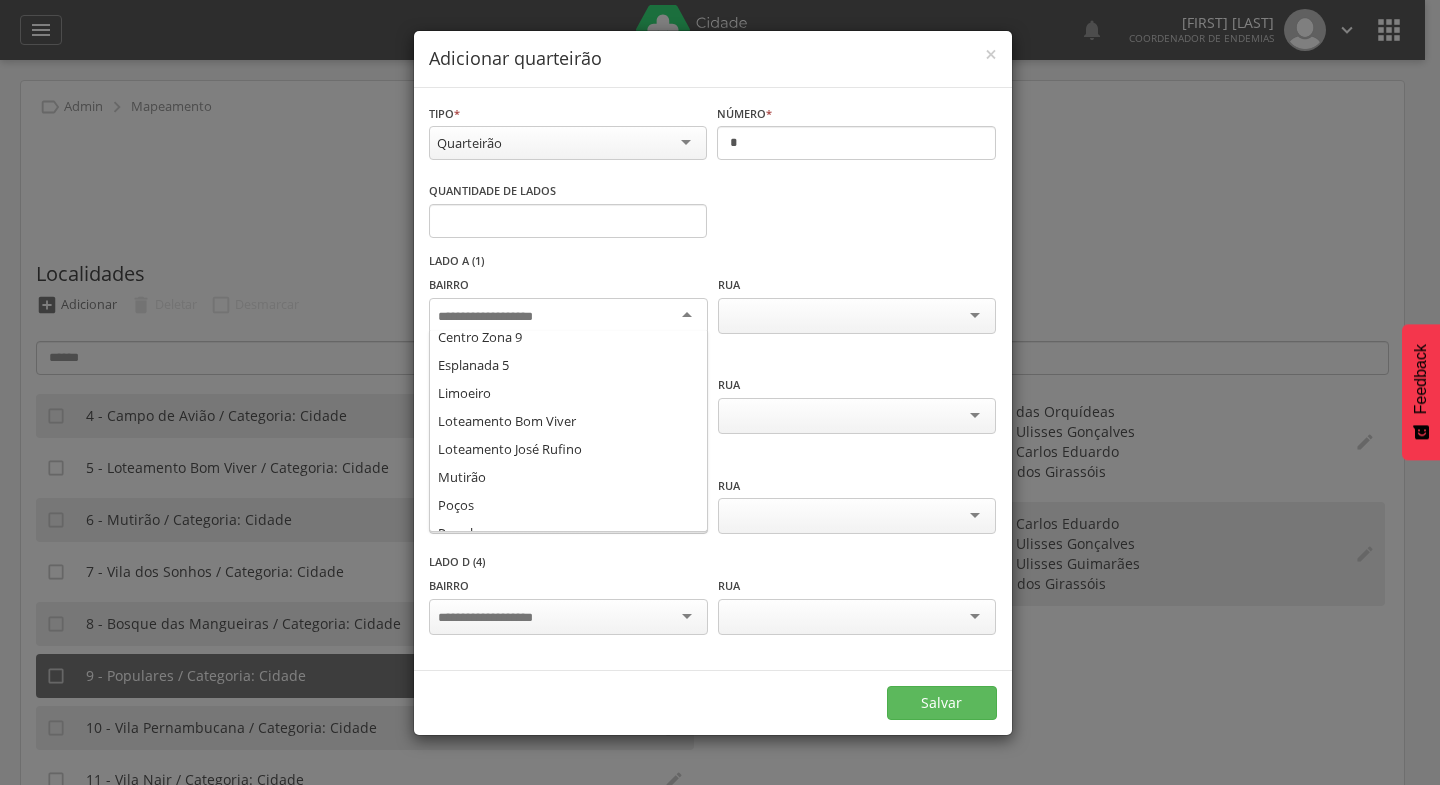 scroll, scrollTop: 225, scrollLeft: 0, axis: vertical 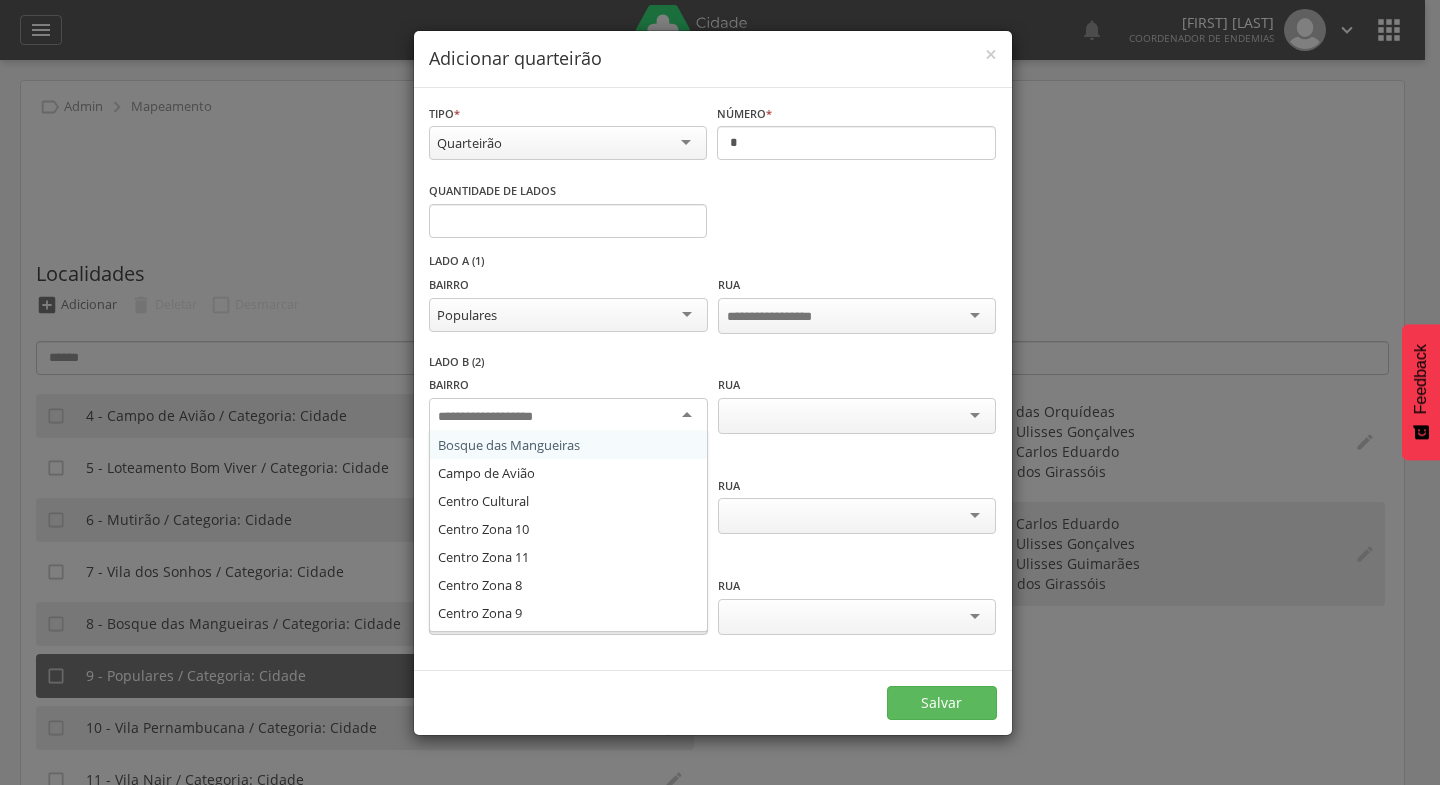 click at bounding box center (568, 416) 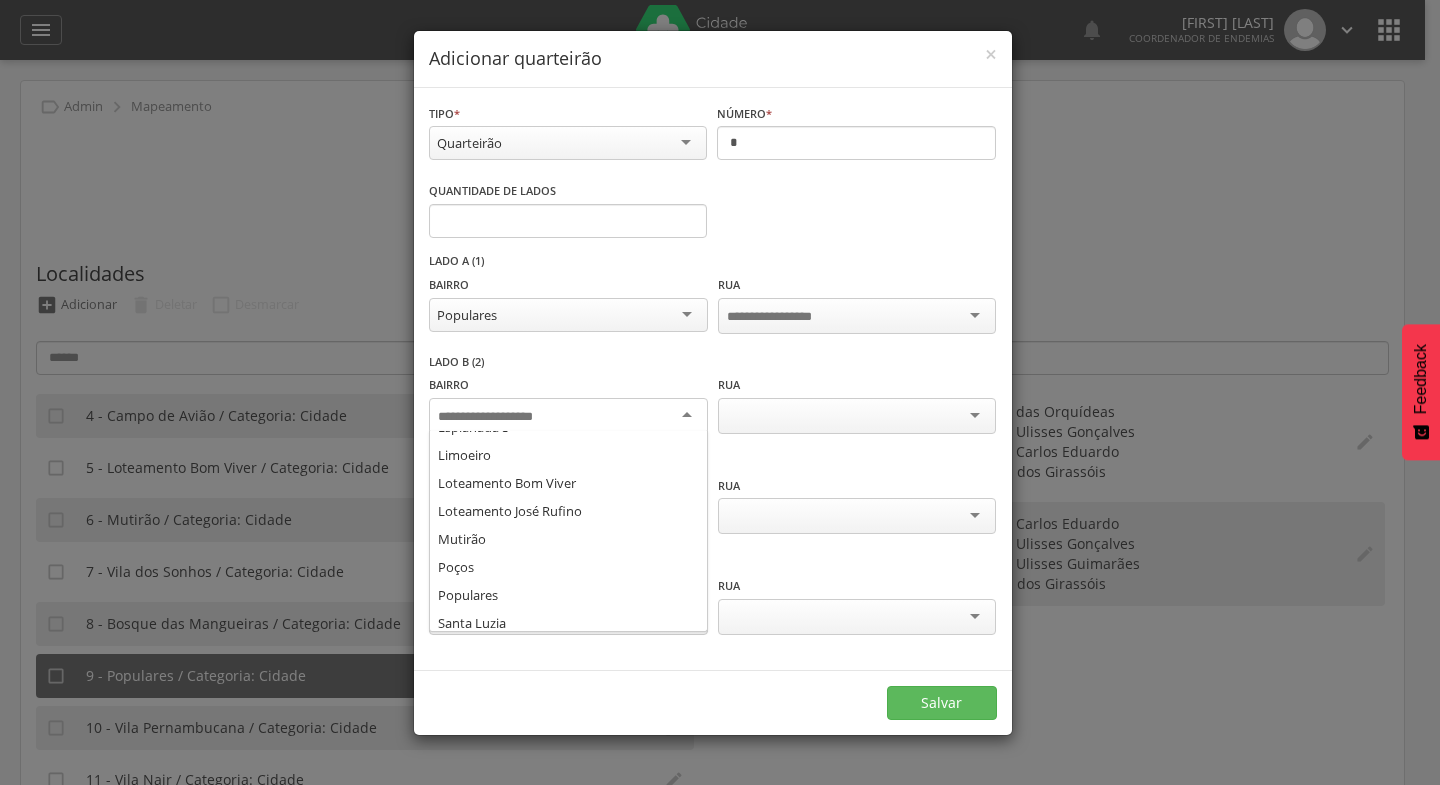 scroll, scrollTop: 222, scrollLeft: 0, axis: vertical 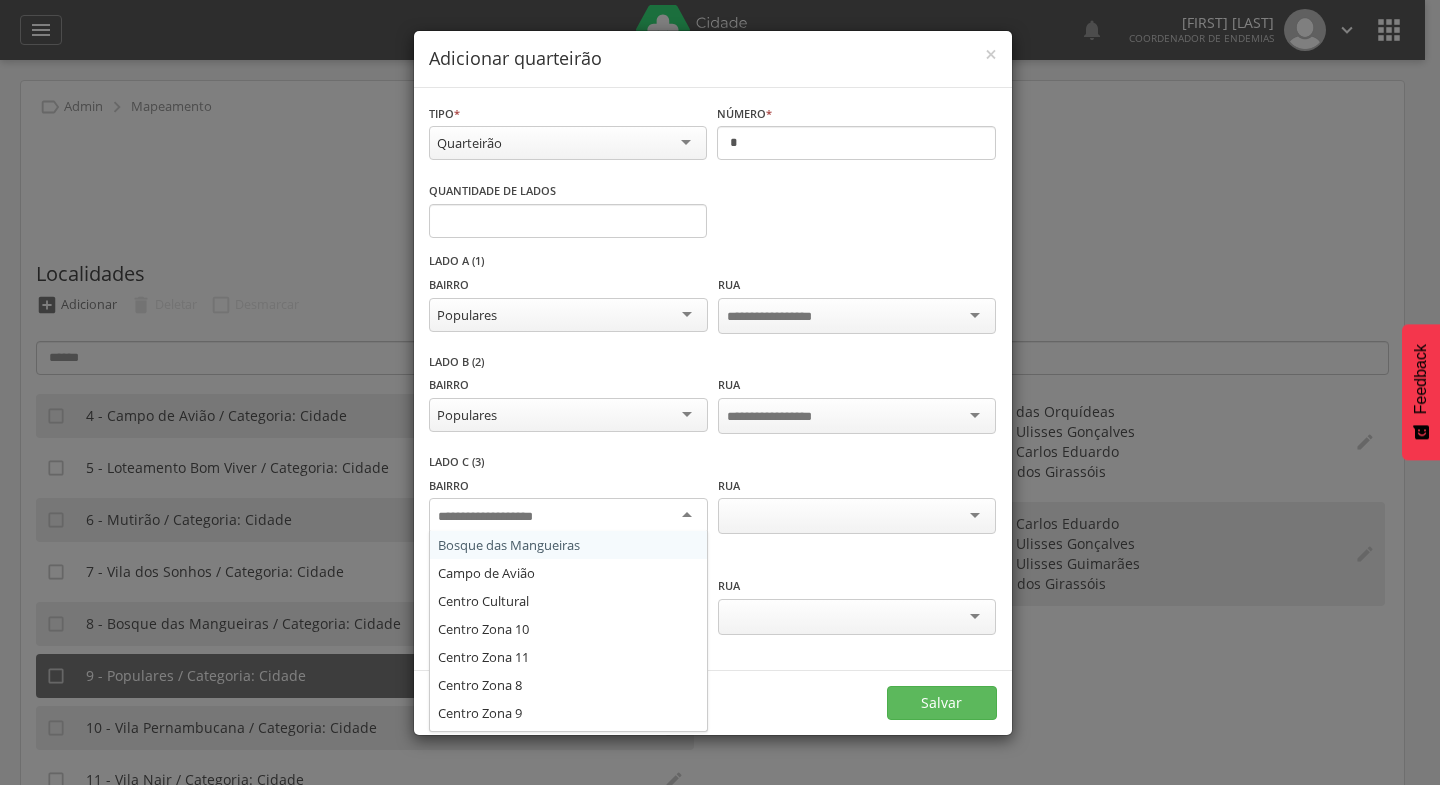 click at bounding box center [568, 516] 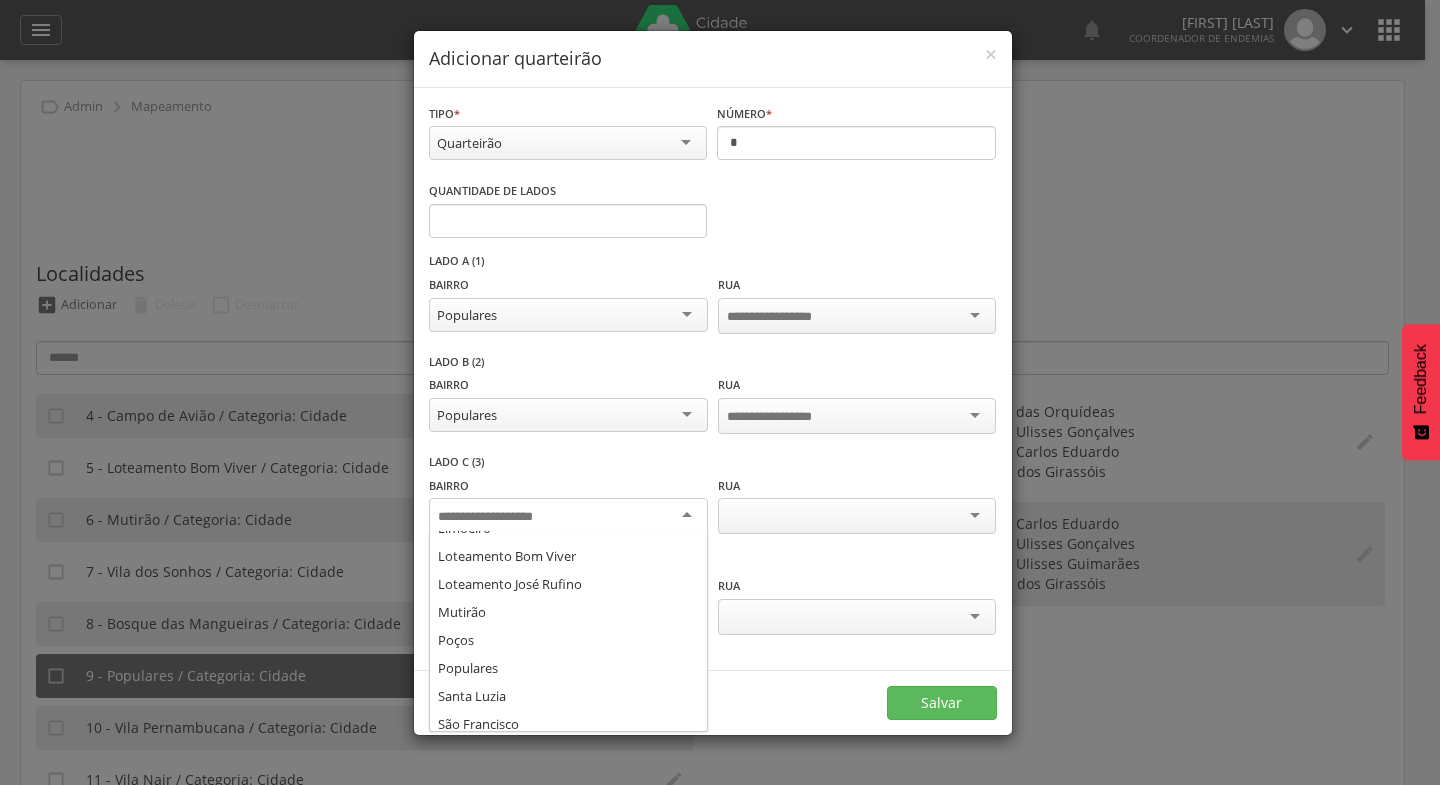 scroll, scrollTop: 247, scrollLeft: 0, axis: vertical 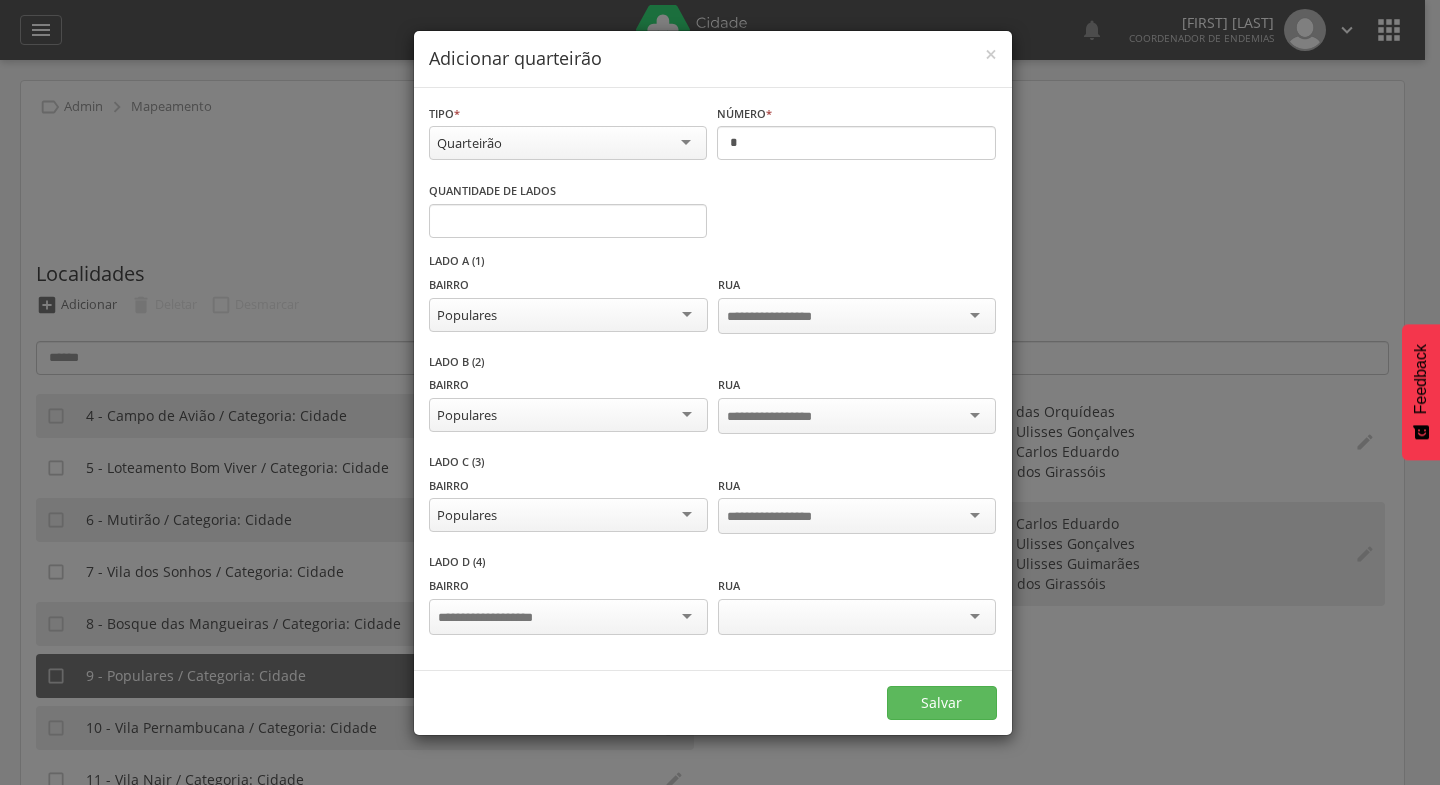 click at bounding box center [568, 617] 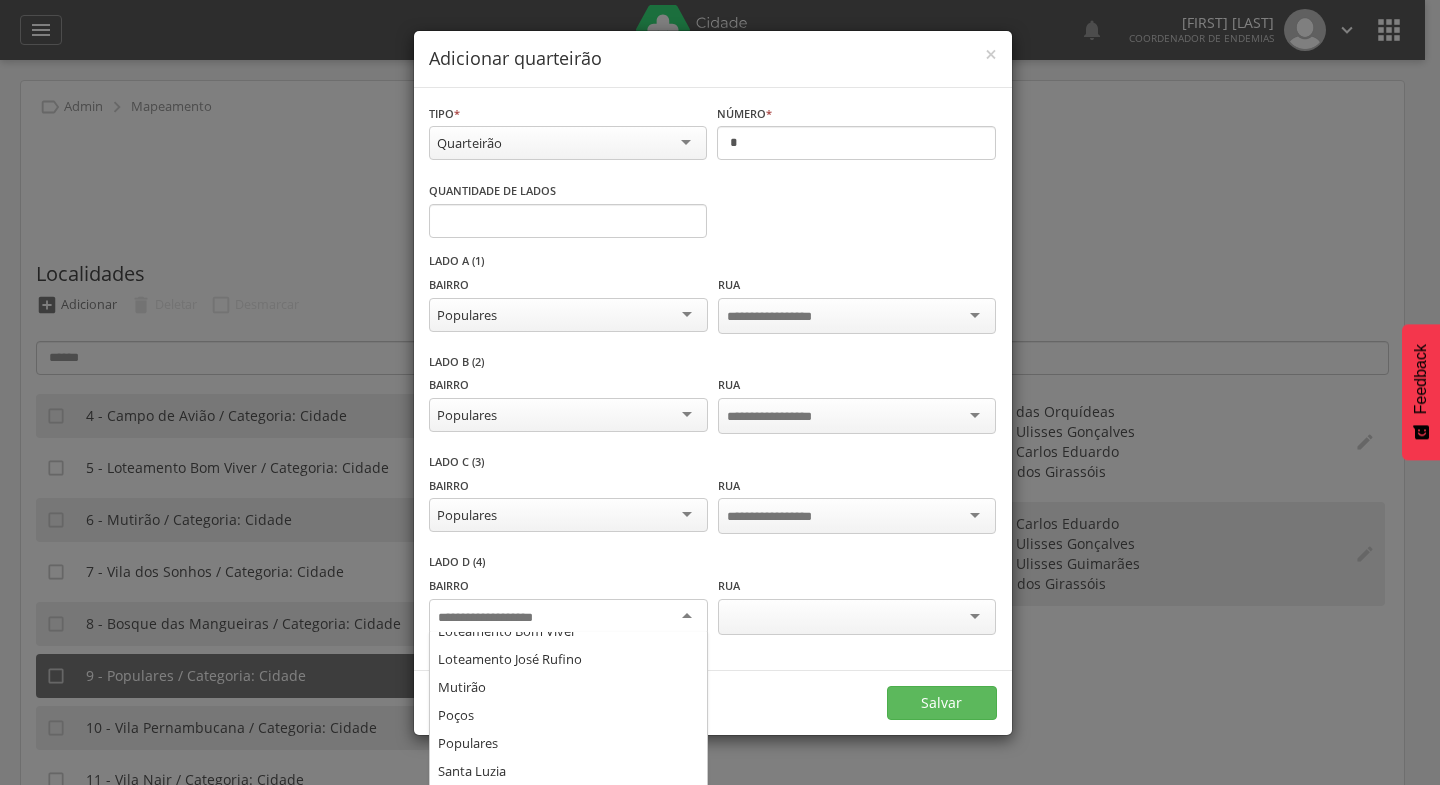 scroll, scrollTop: 270, scrollLeft: 0, axis: vertical 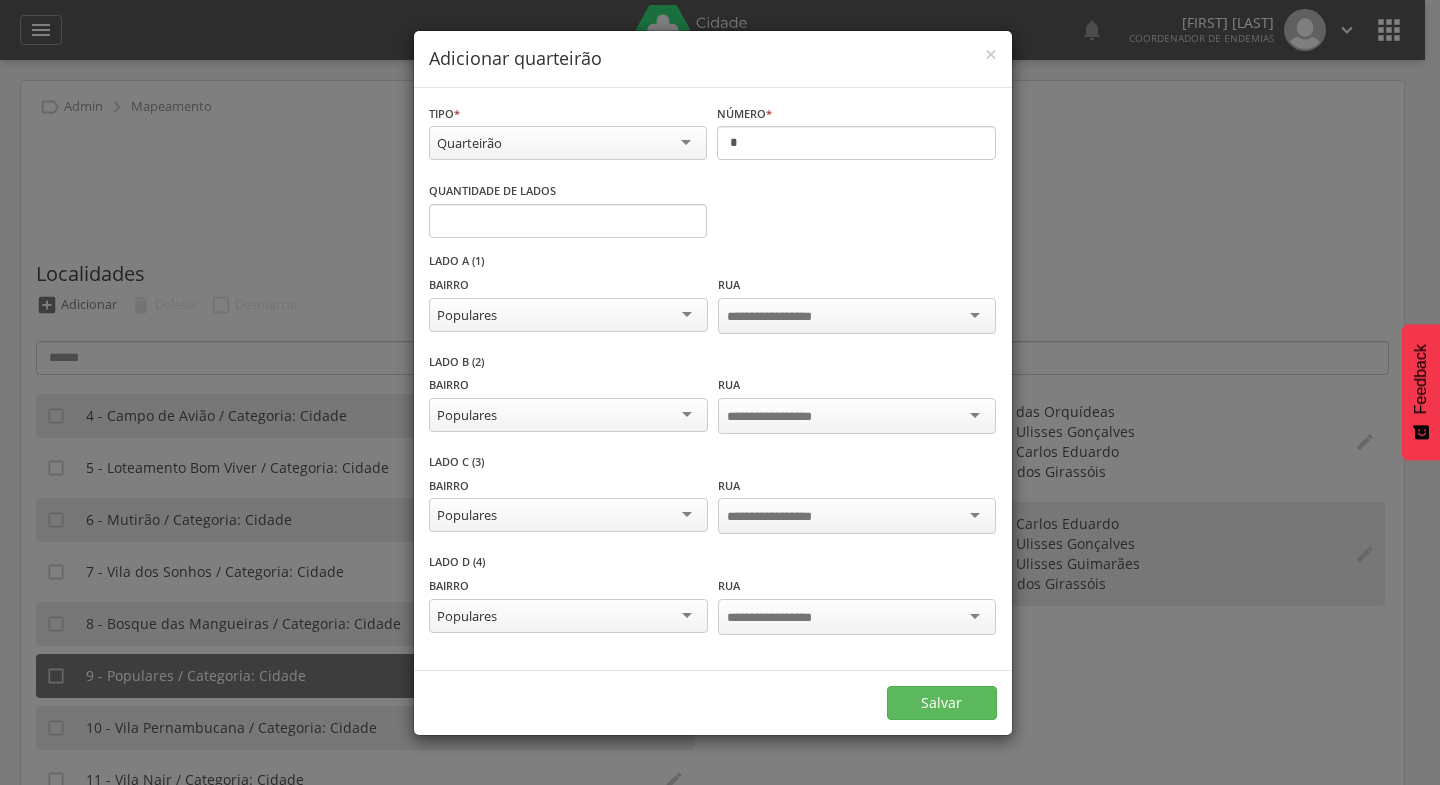 click at bounding box center [857, 316] 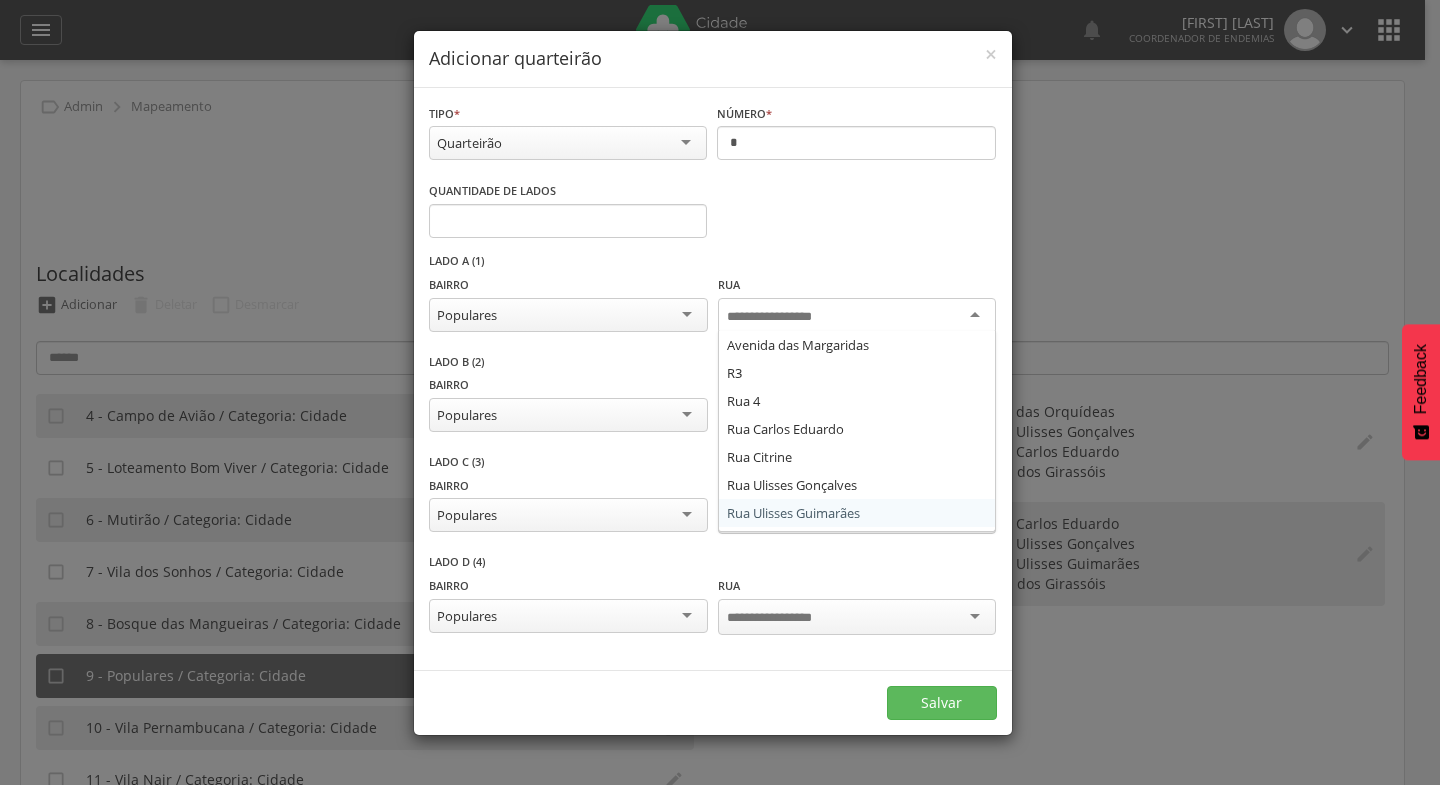 scroll, scrollTop: 0, scrollLeft: 0, axis: both 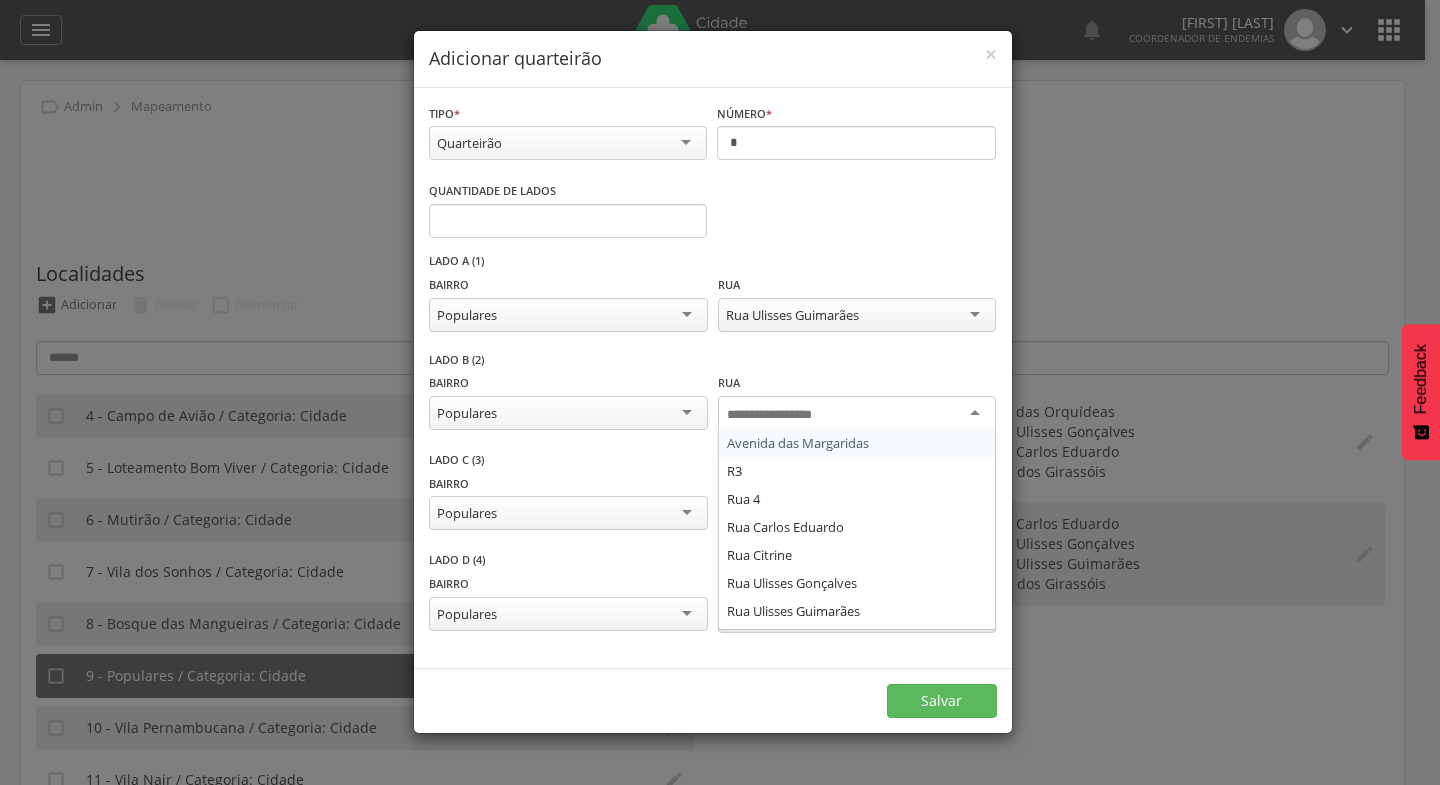 click at bounding box center (857, 414) 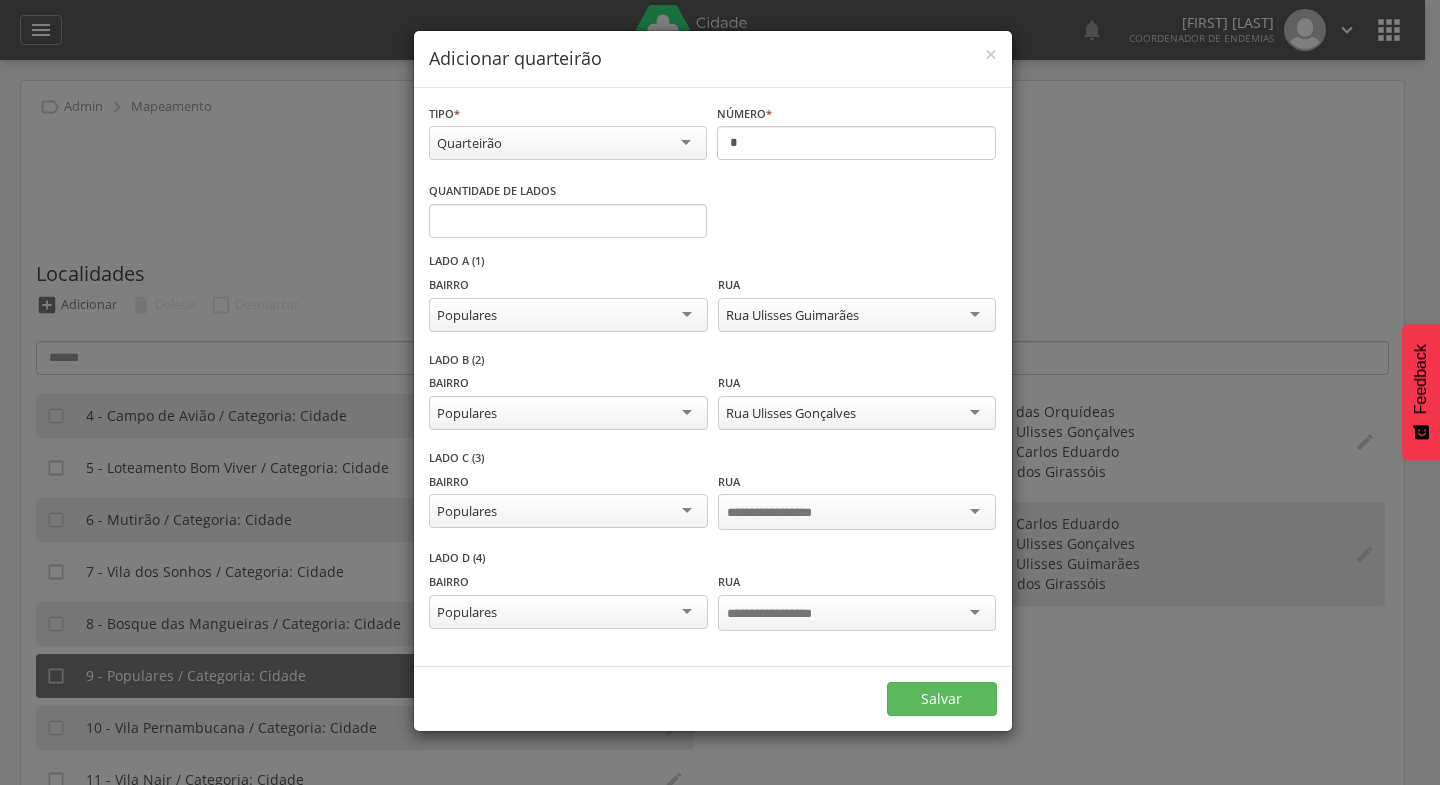 click at bounding box center (857, 512) 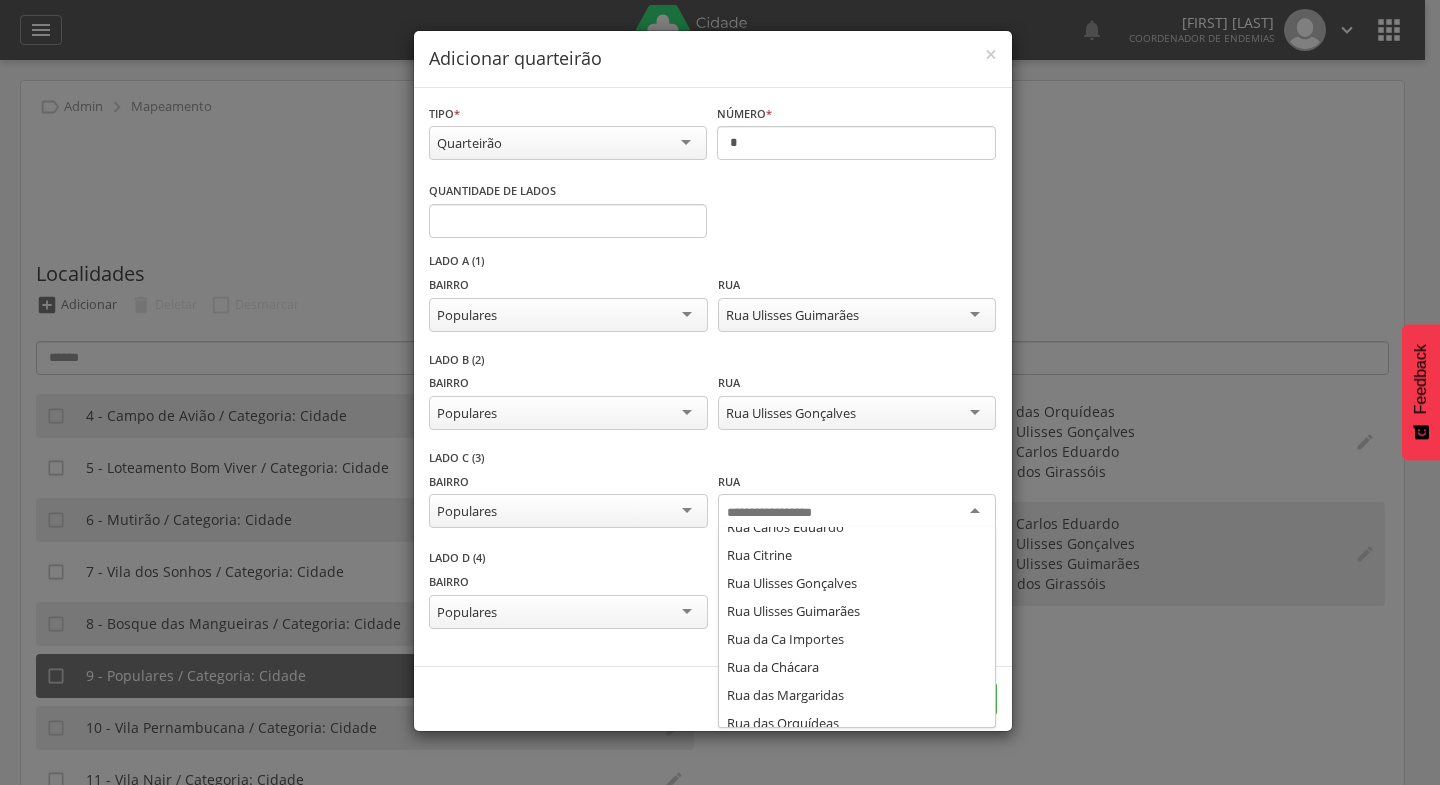 scroll, scrollTop: 106, scrollLeft: 0, axis: vertical 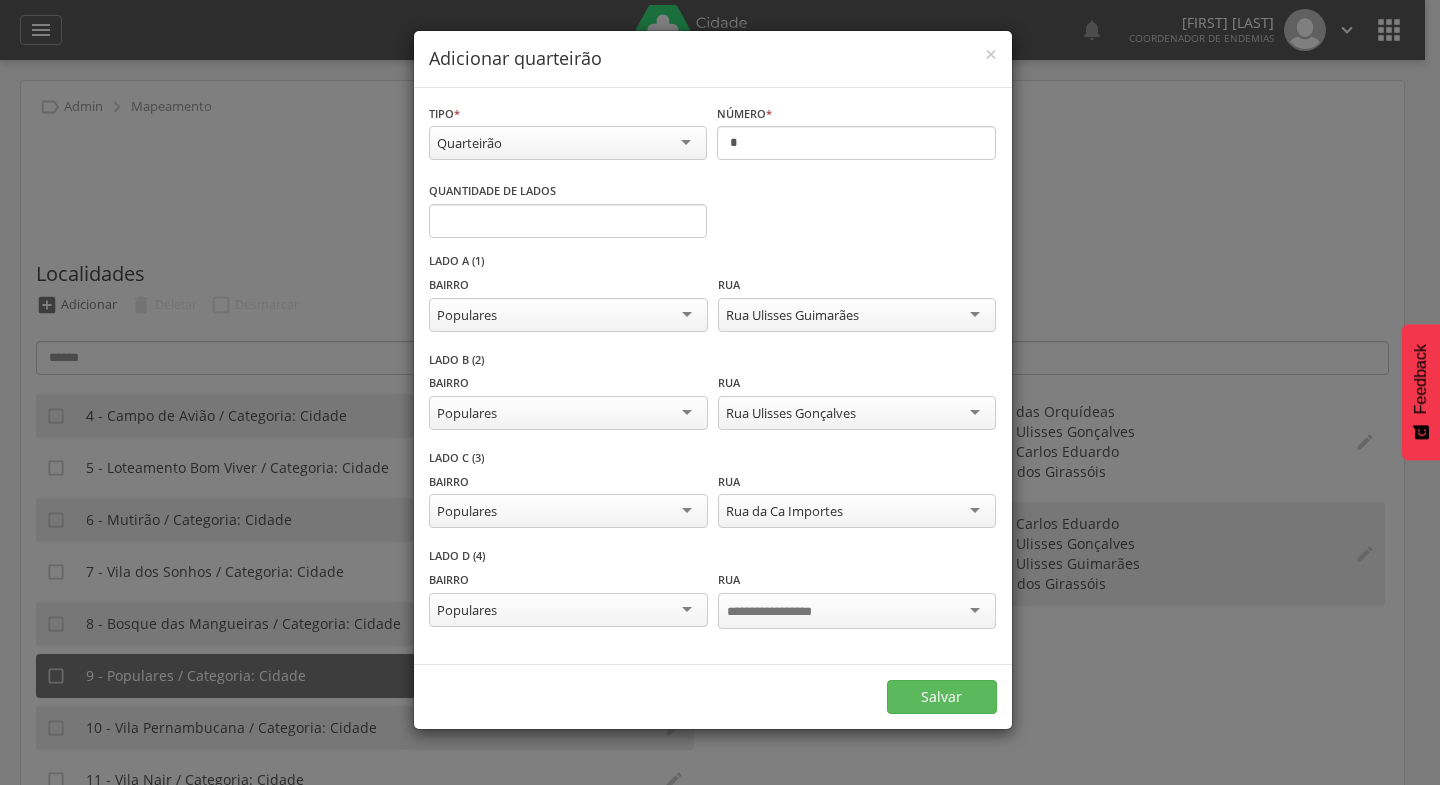 click at bounding box center (857, 611) 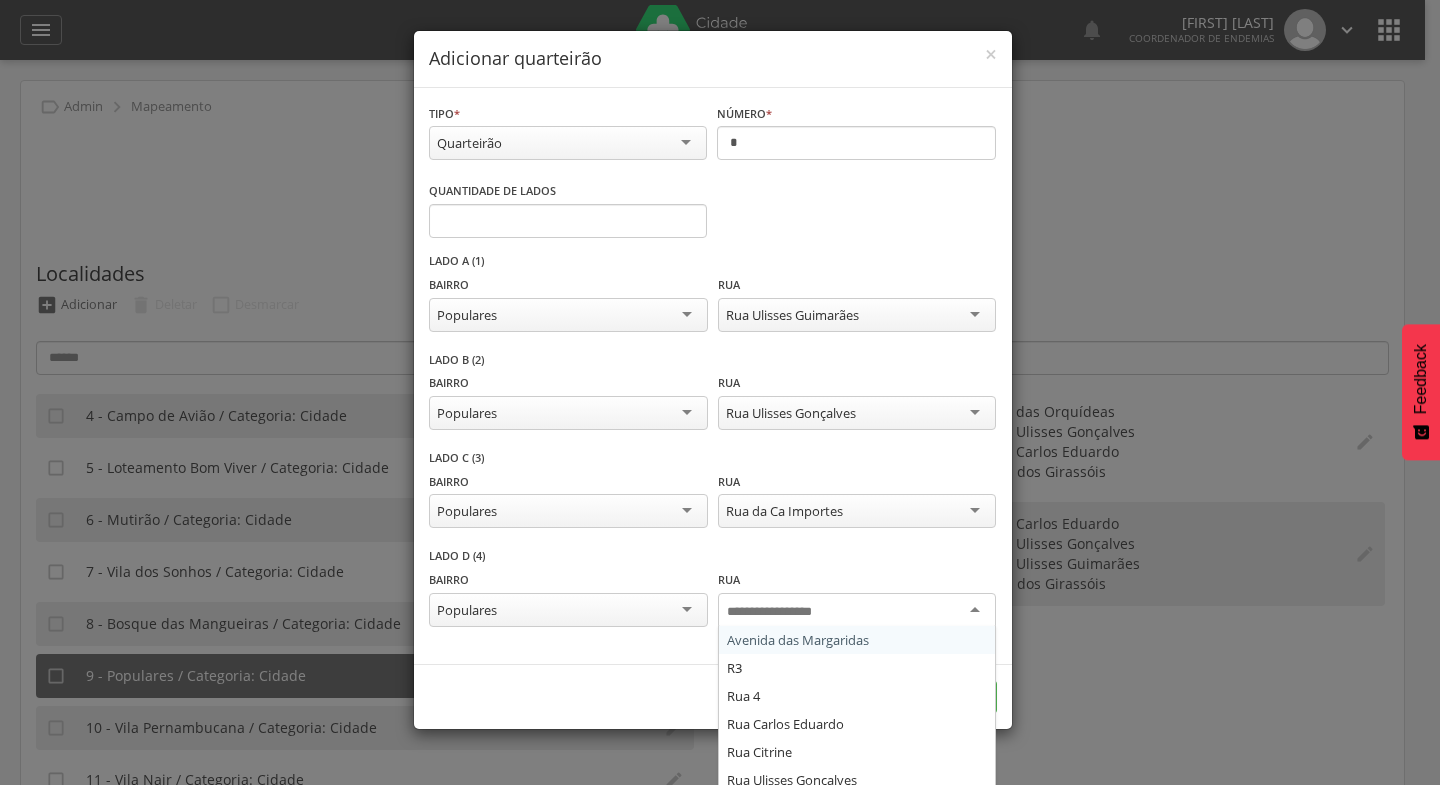 click at bounding box center (785, 612) 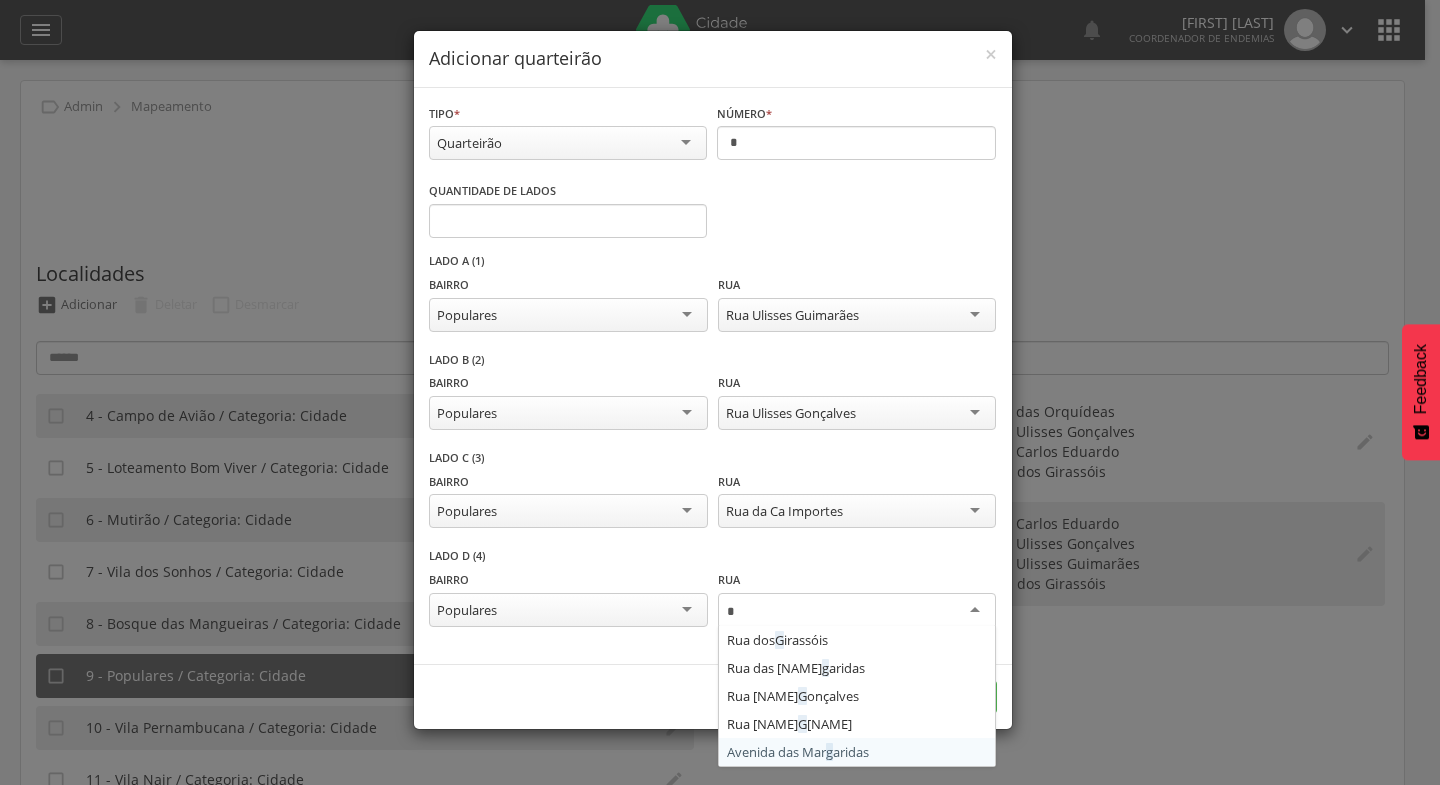 type on "**" 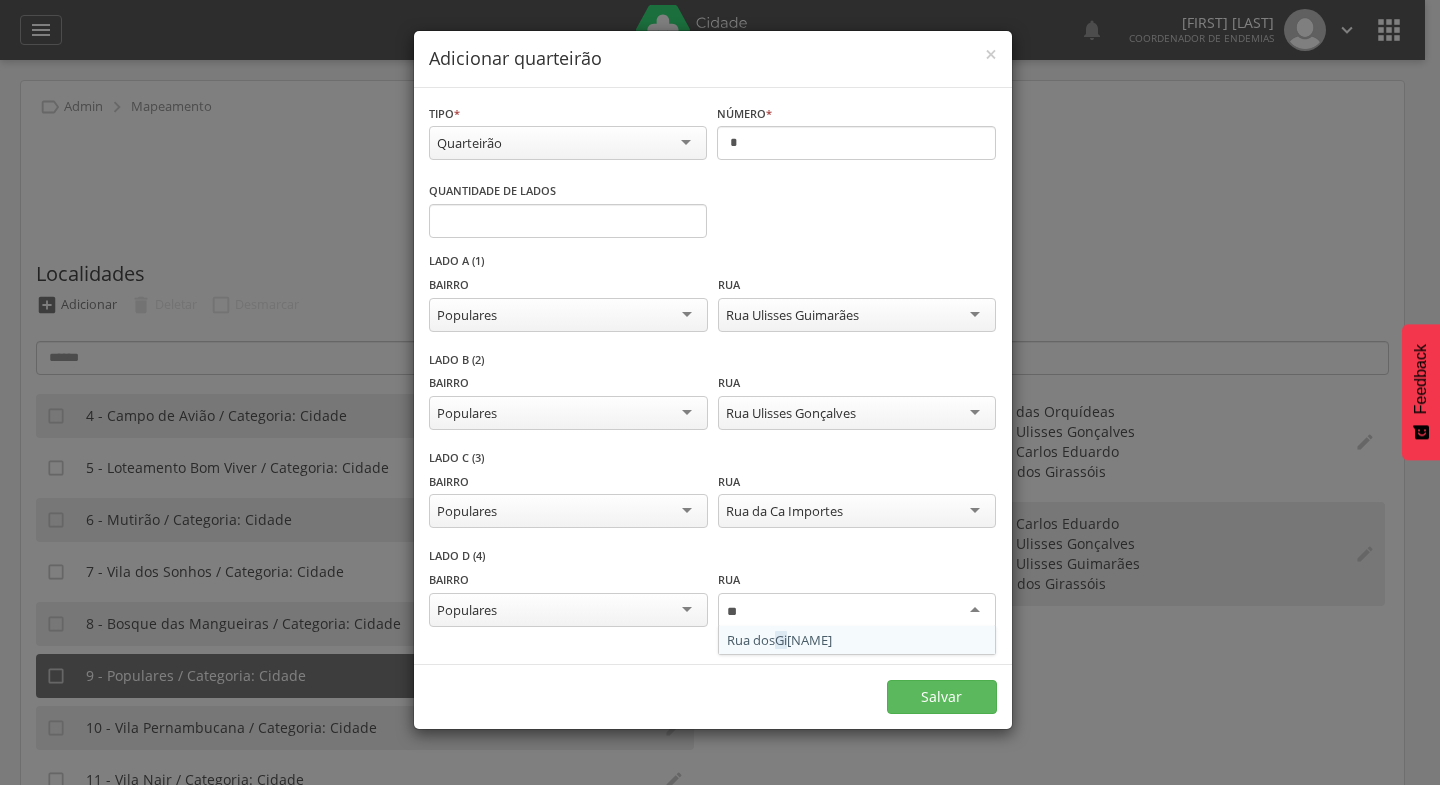 type 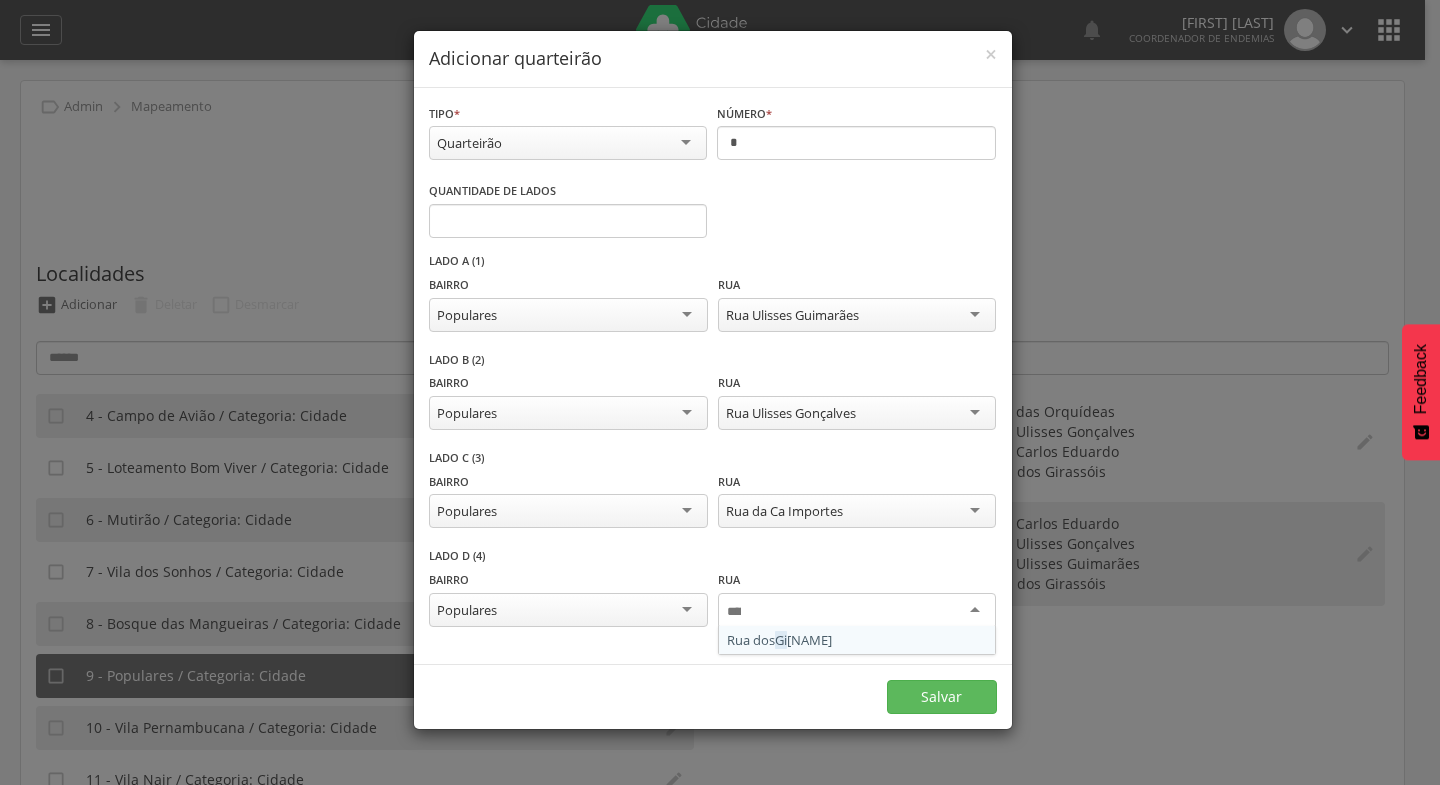 scroll, scrollTop: 0, scrollLeft: 0, axis: both 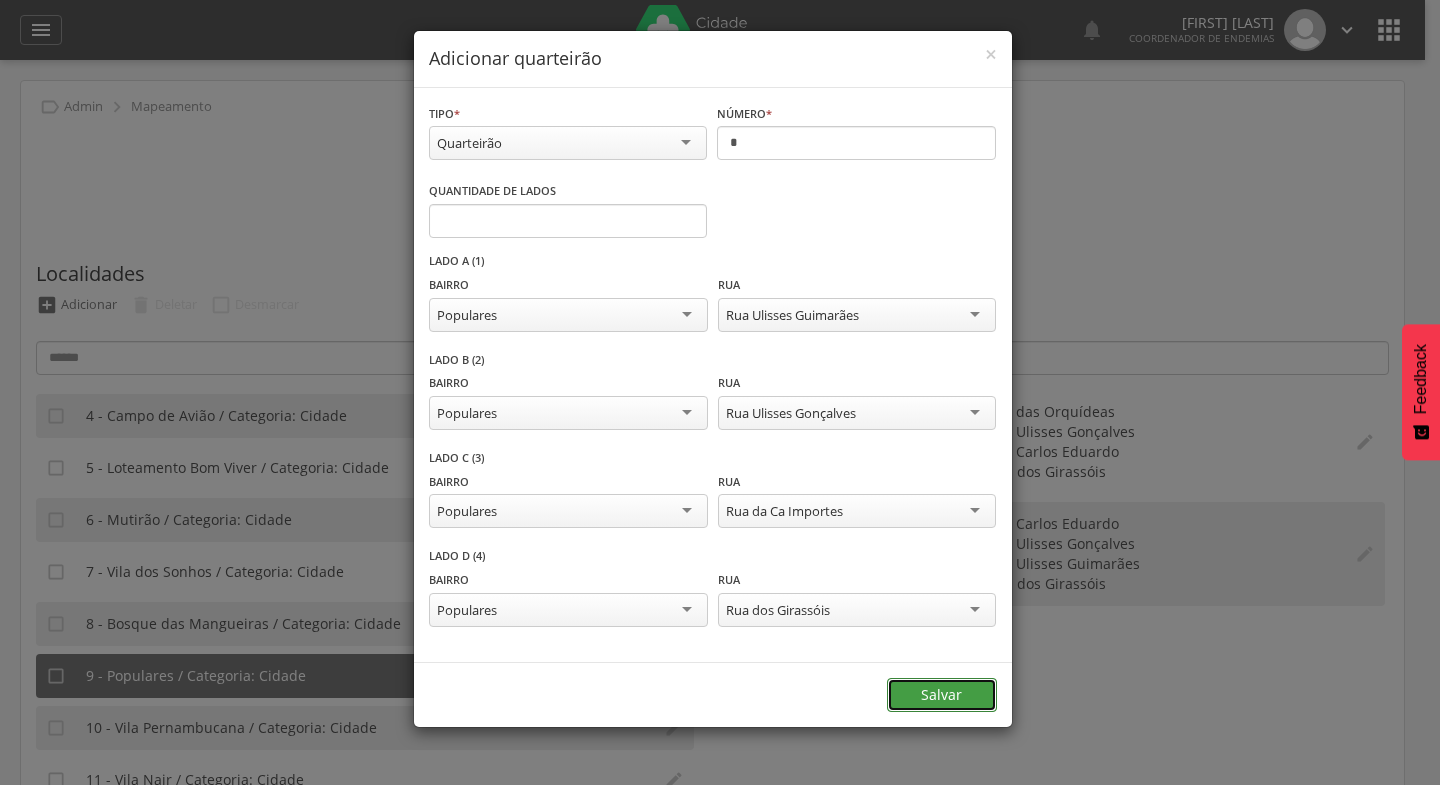 click on "Salvar" at bounding box center [942, 695] 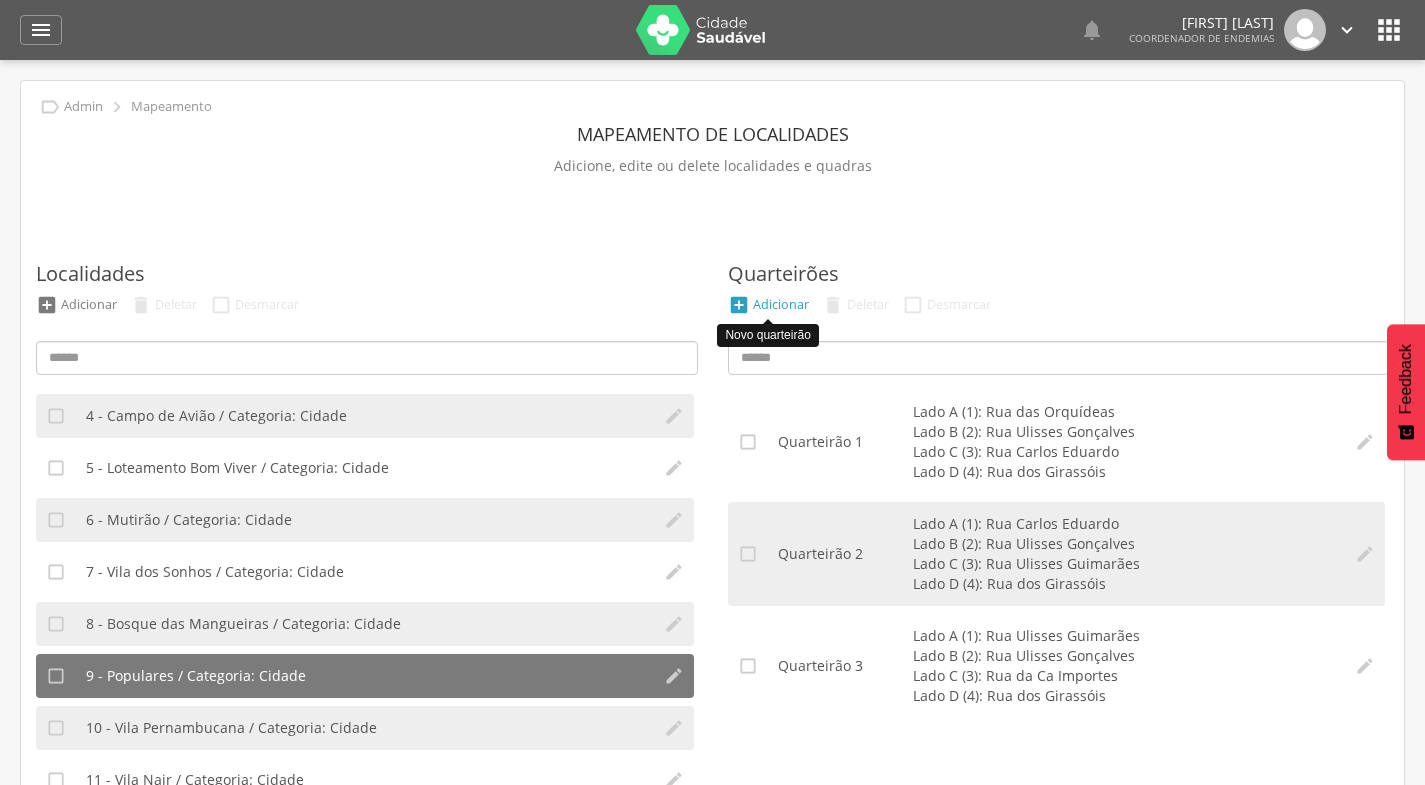 click on "Adicionar" at bounding box center (781, 304) 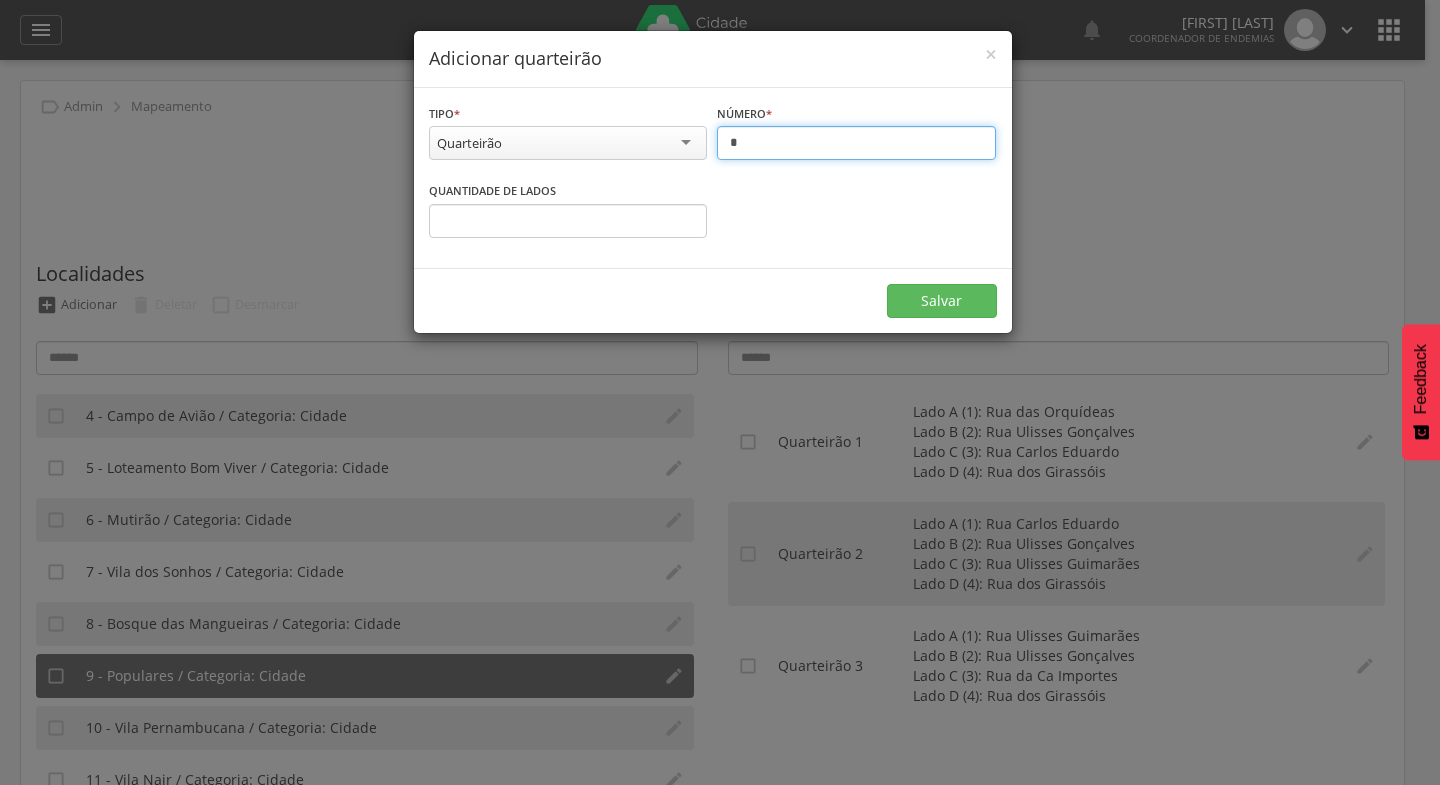 click on "*" at bounding box center (856, 143) 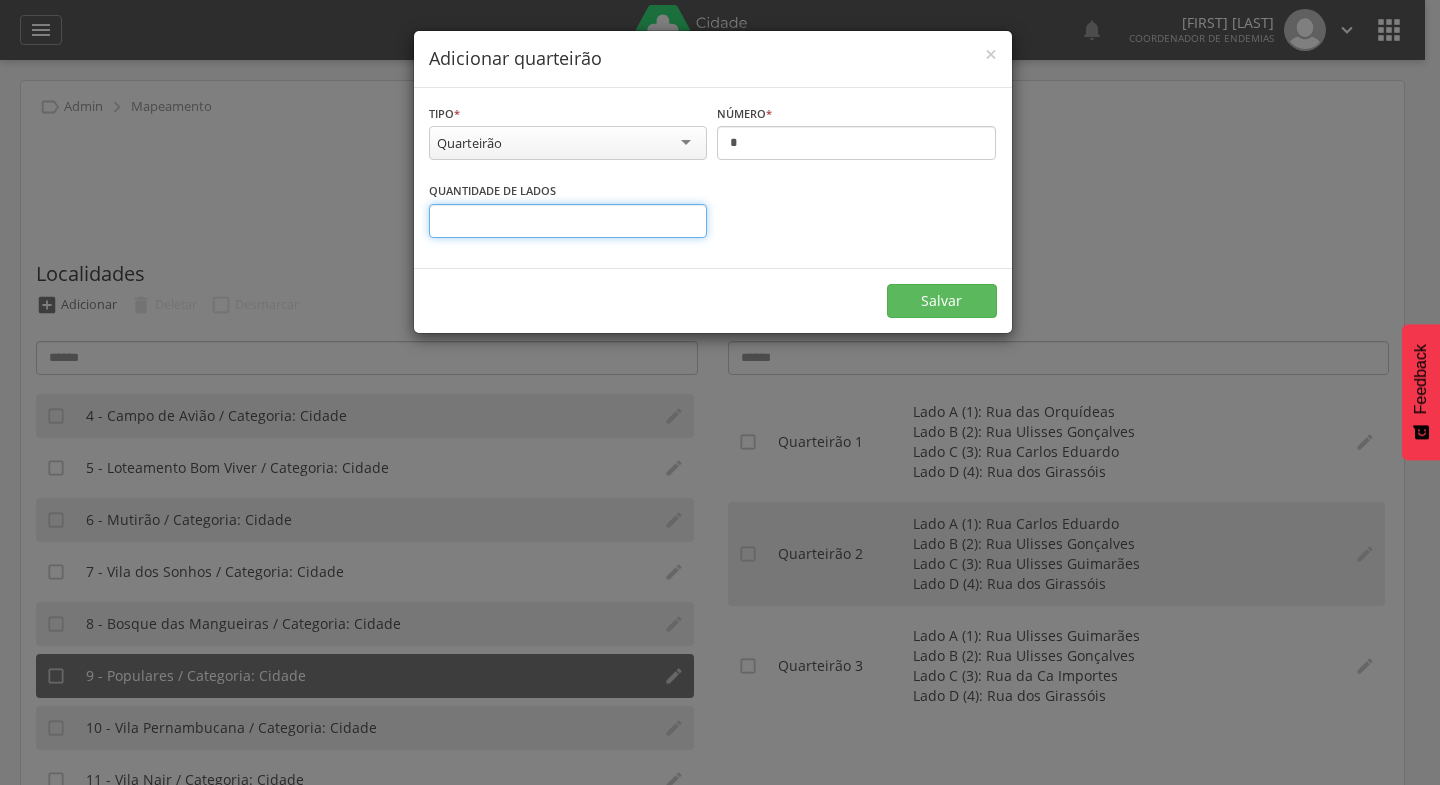 click on "*" at bounding box center [568, 221] 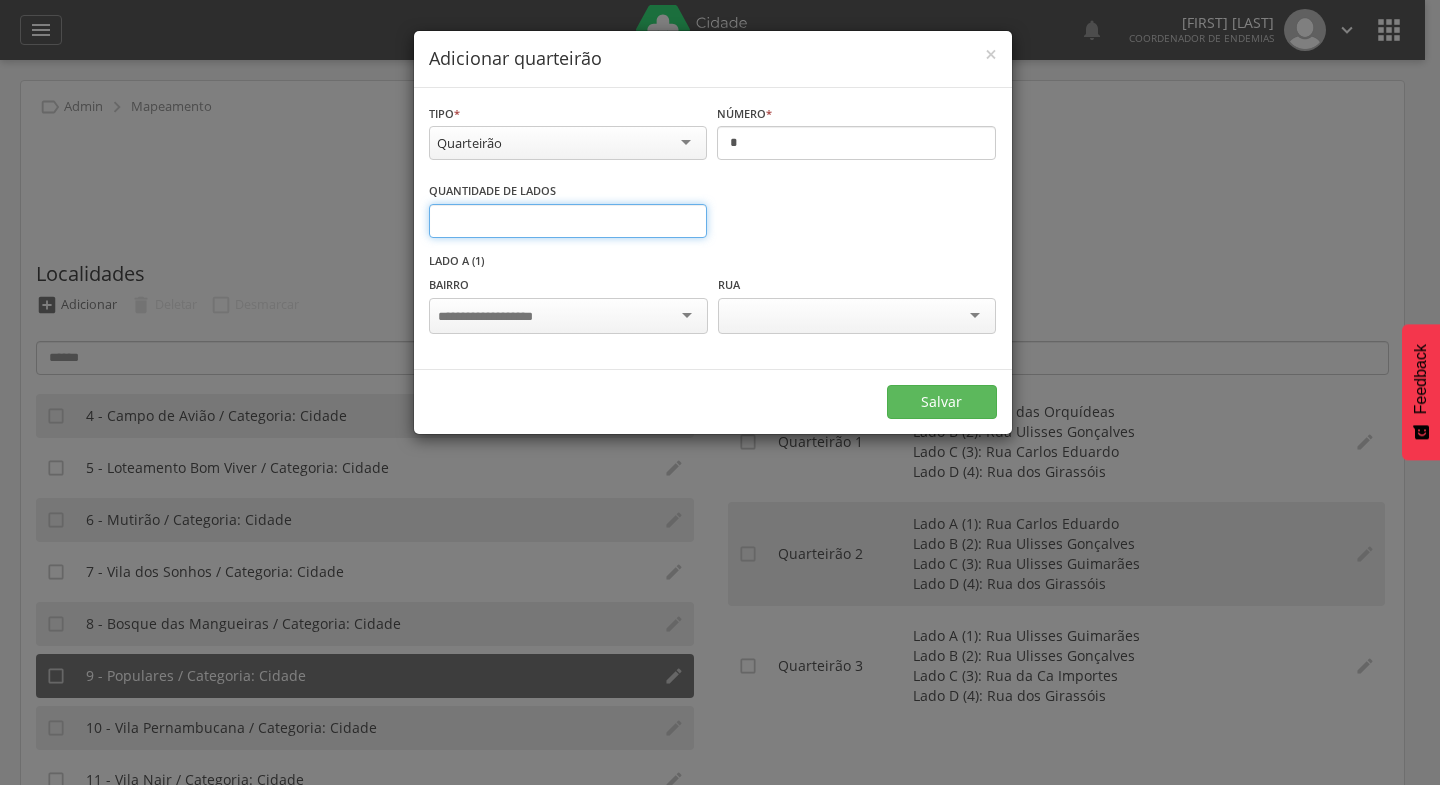 click on "*" at bounding box center (568, 221) 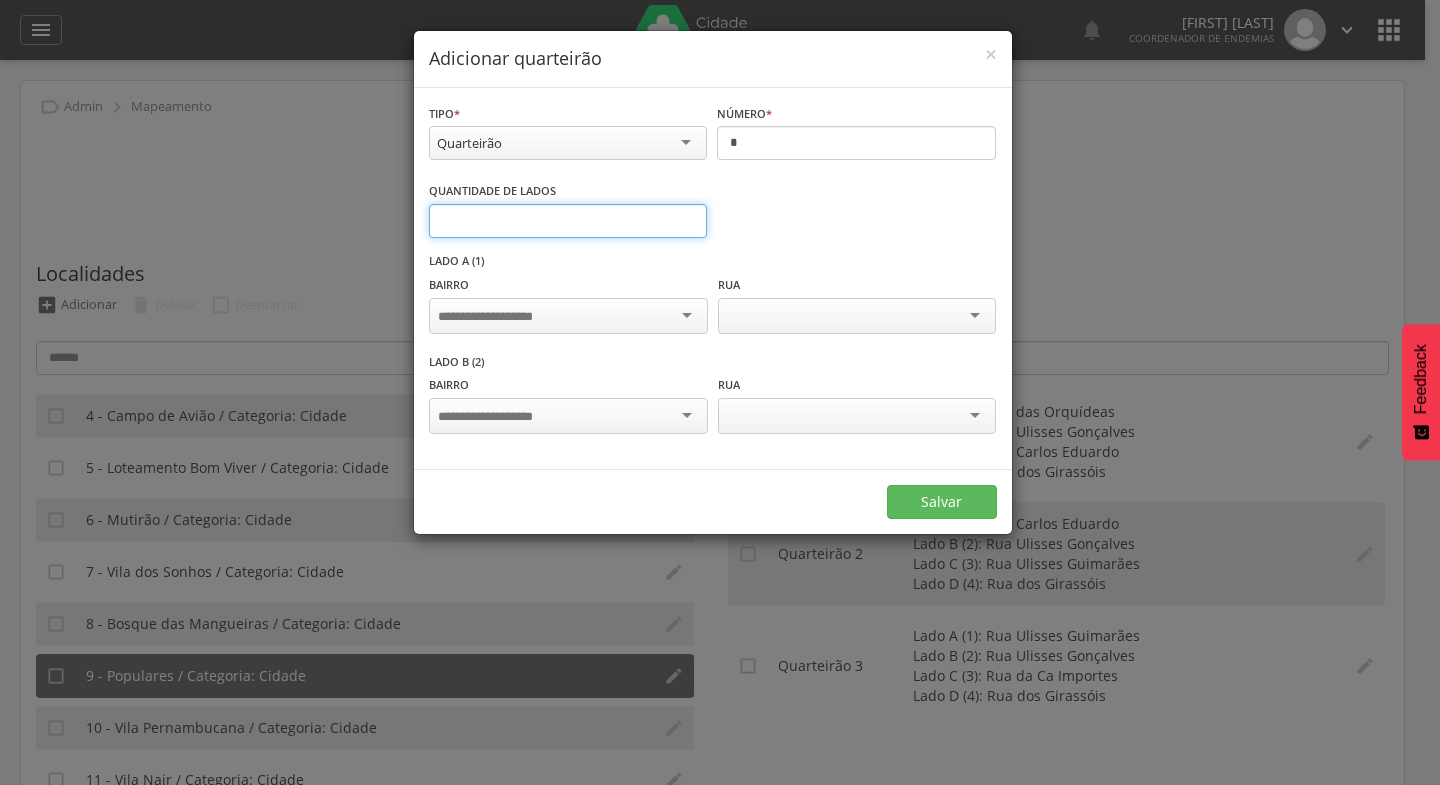 click on "*" at bounding box center [568, 221] 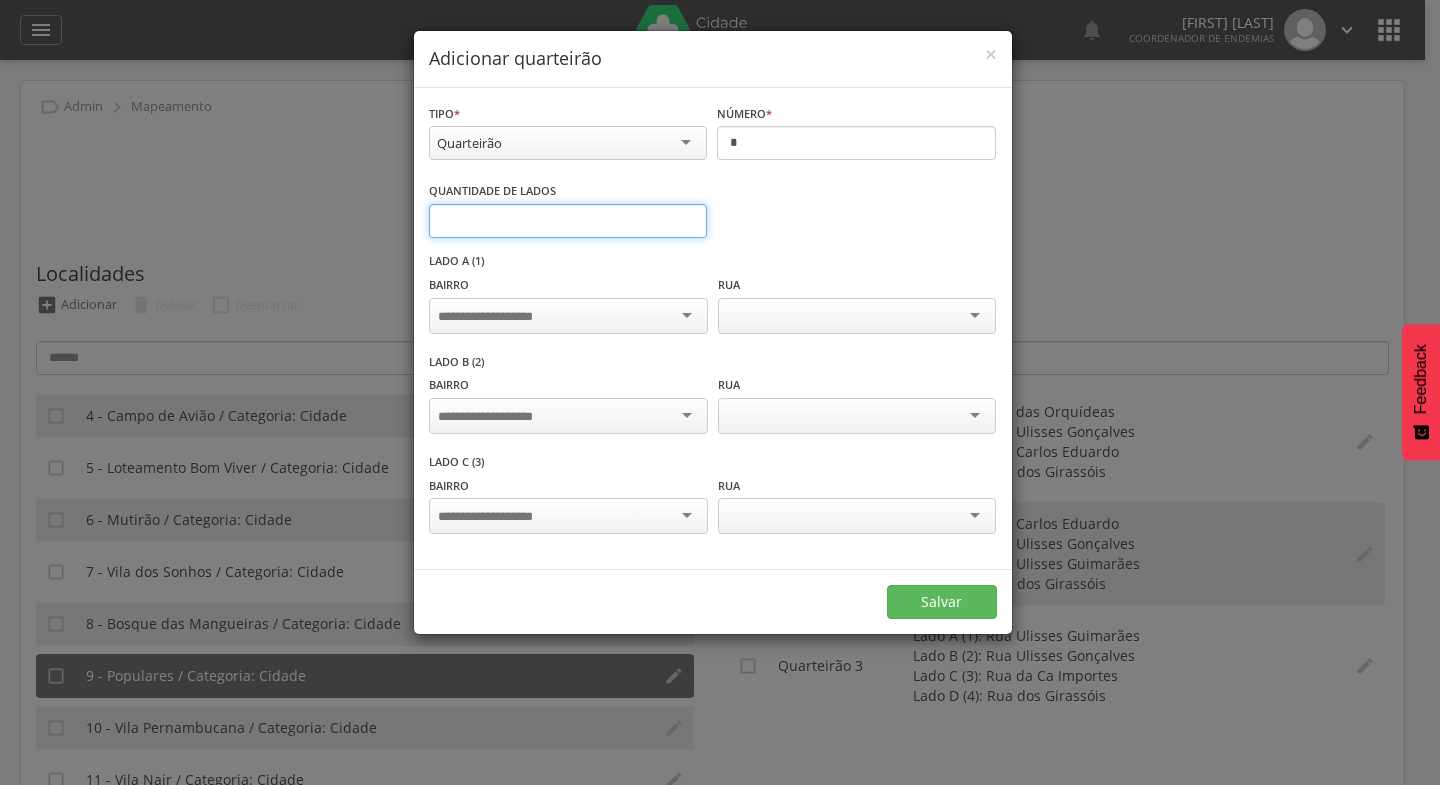 click on "*" at bounding box center (568, 221) 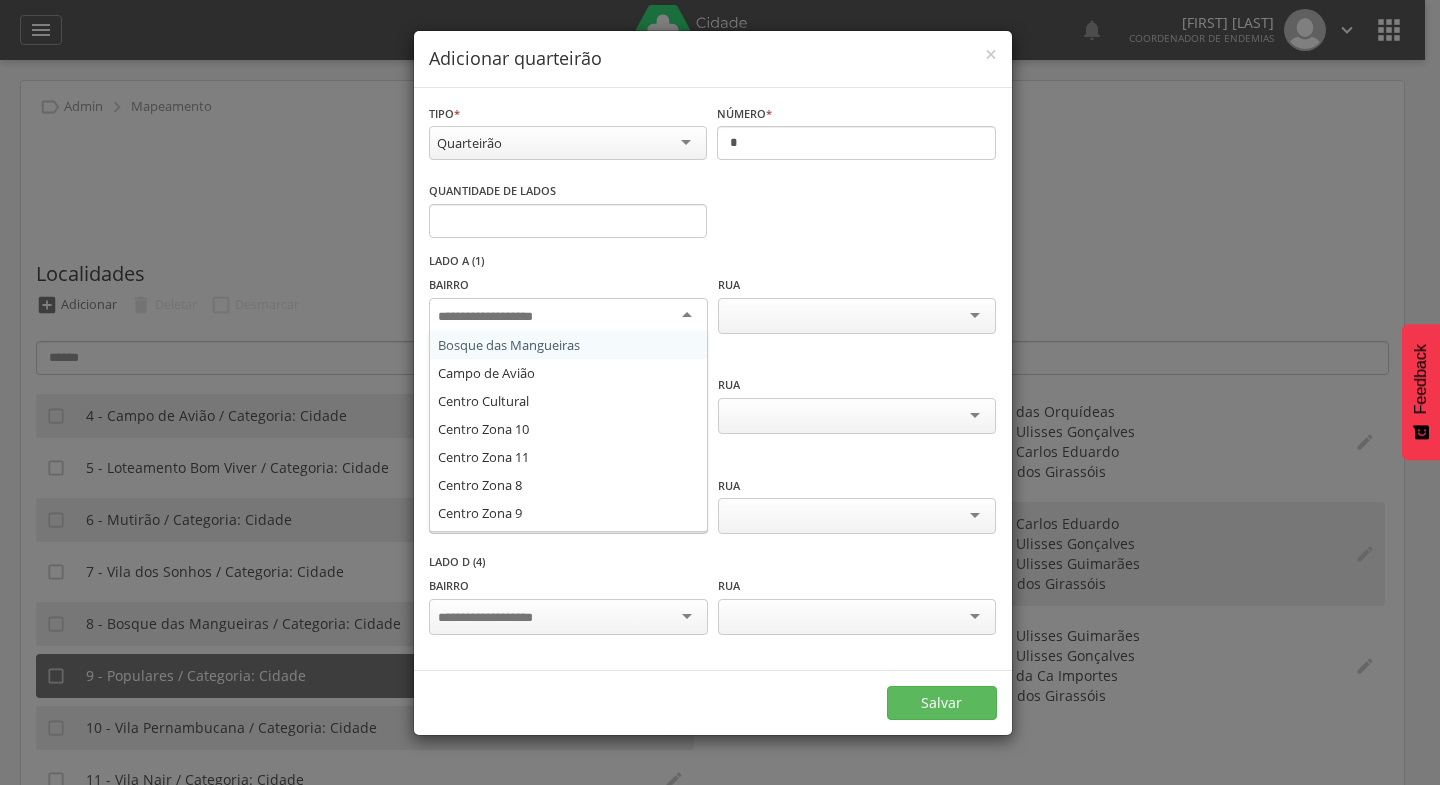 click at bounding box center (568, 316) 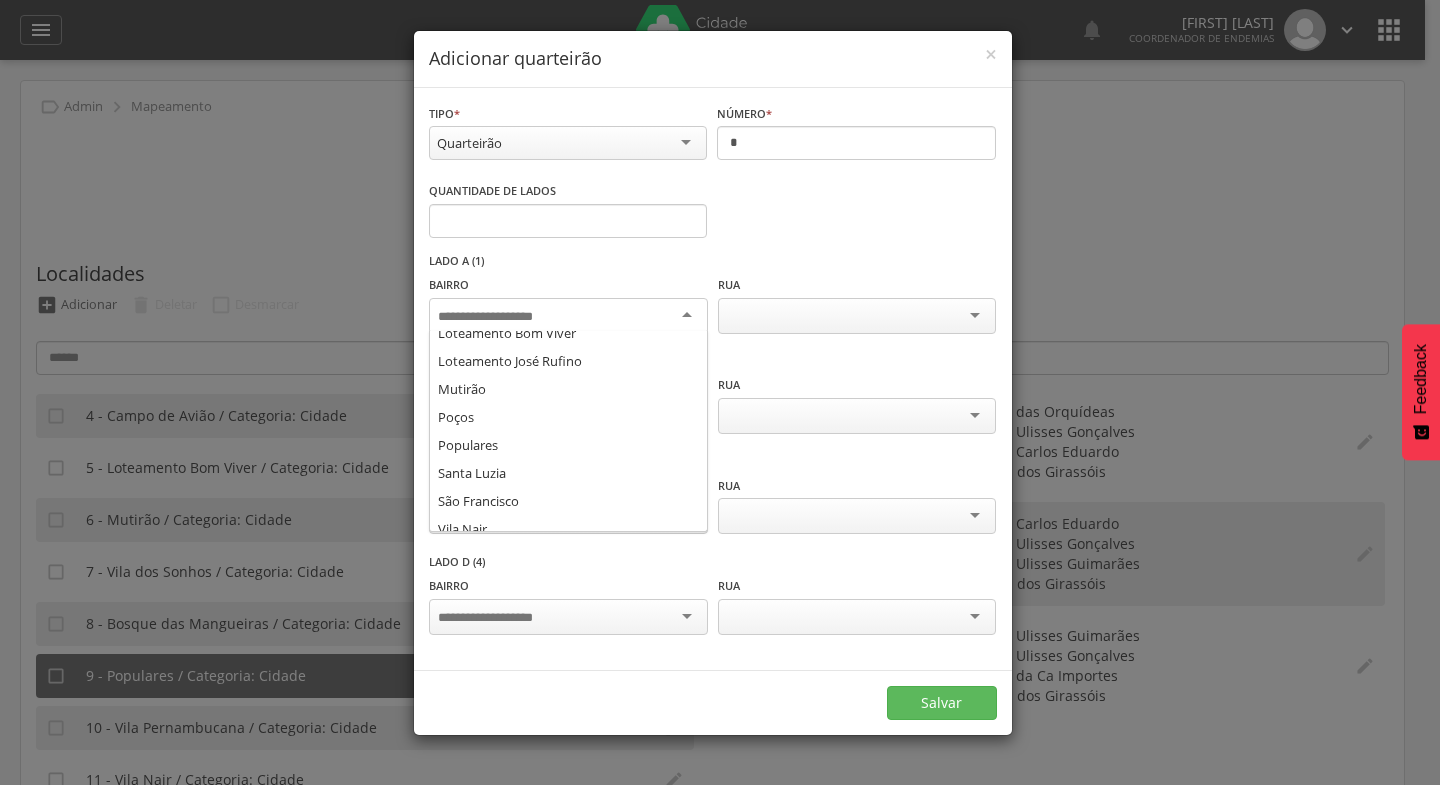 scroll, scrollTop: 267, scrollLeft: 0, axis: vertical 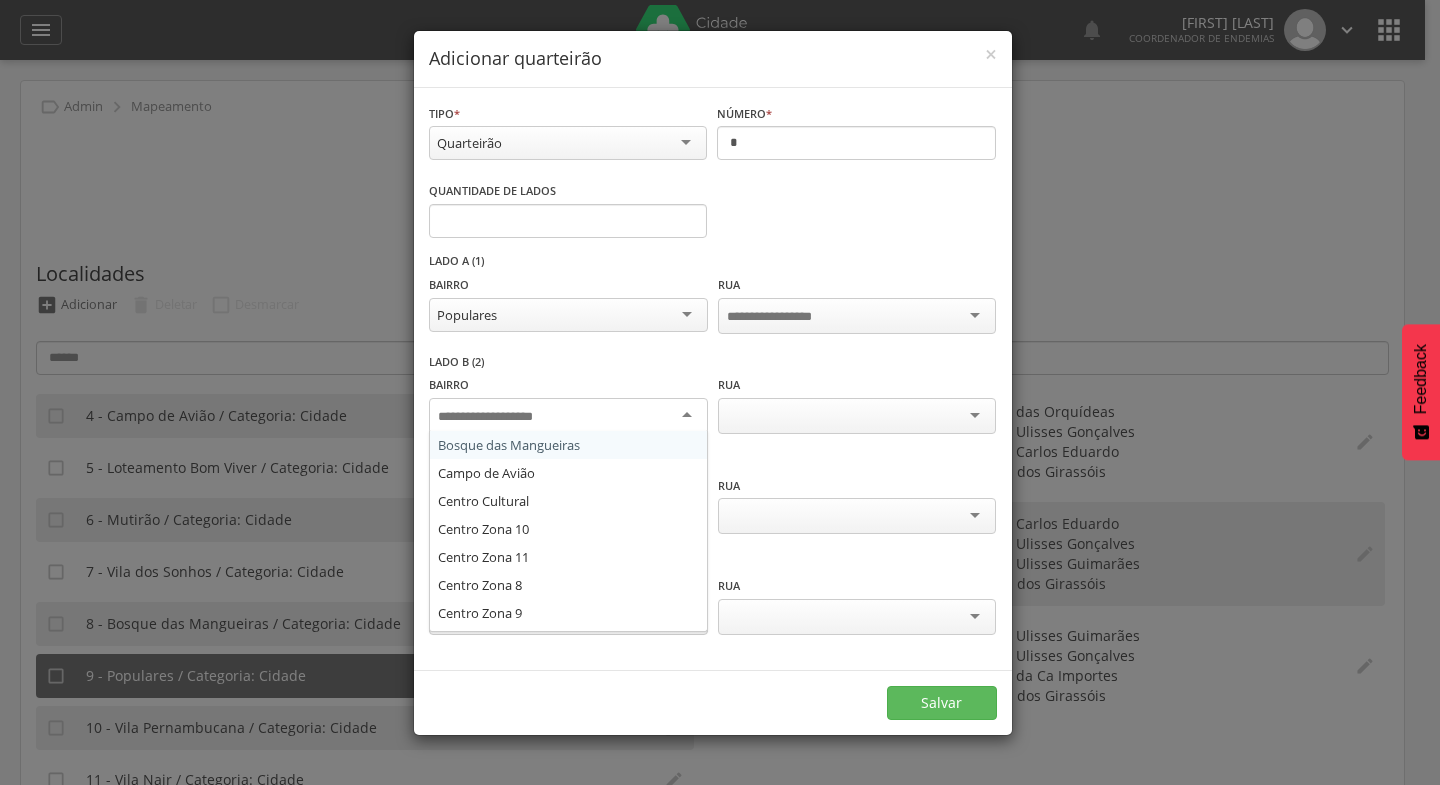 click at bounding box center (568, 416) 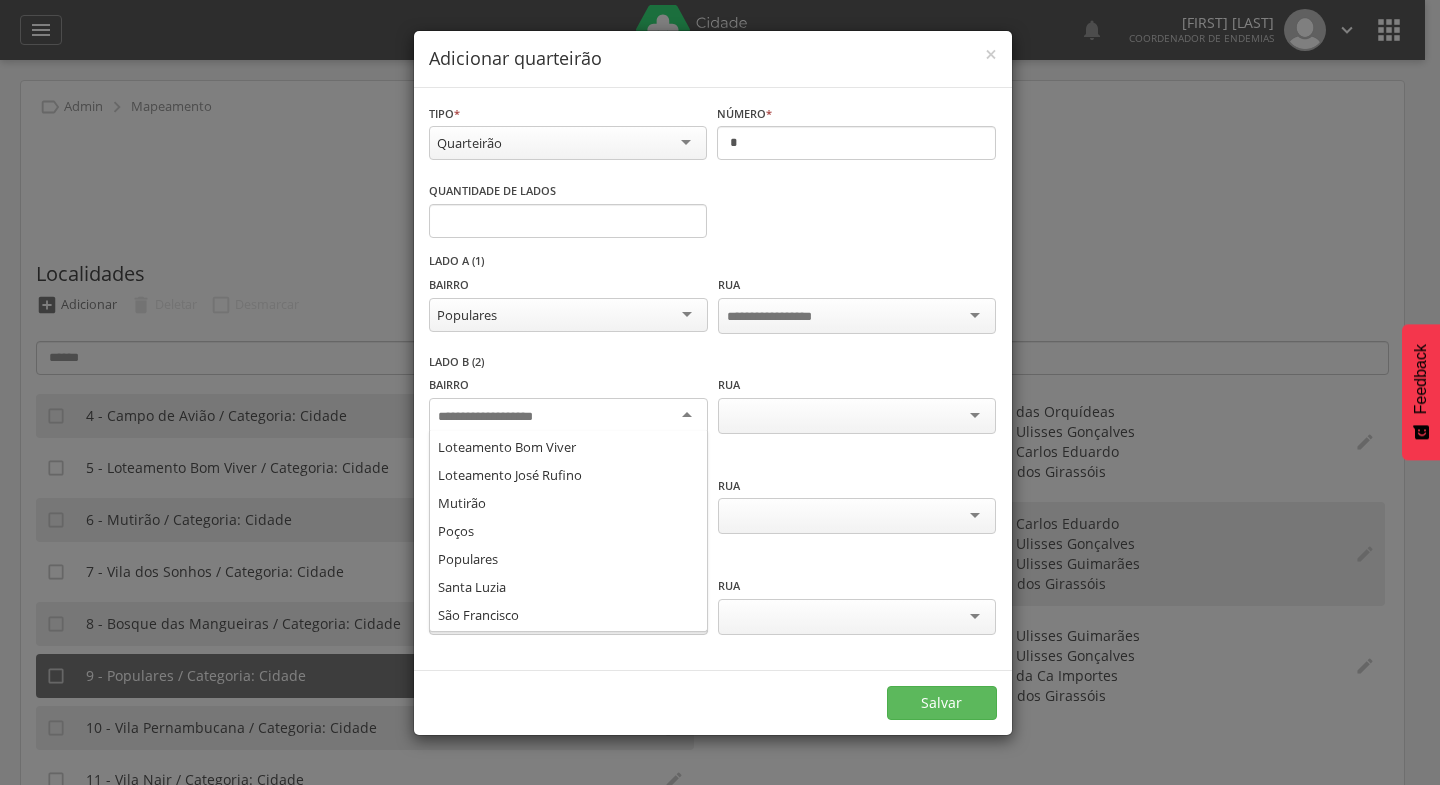 scroll, scrollTop: 254, scrollLeft: 0, axis: vertical 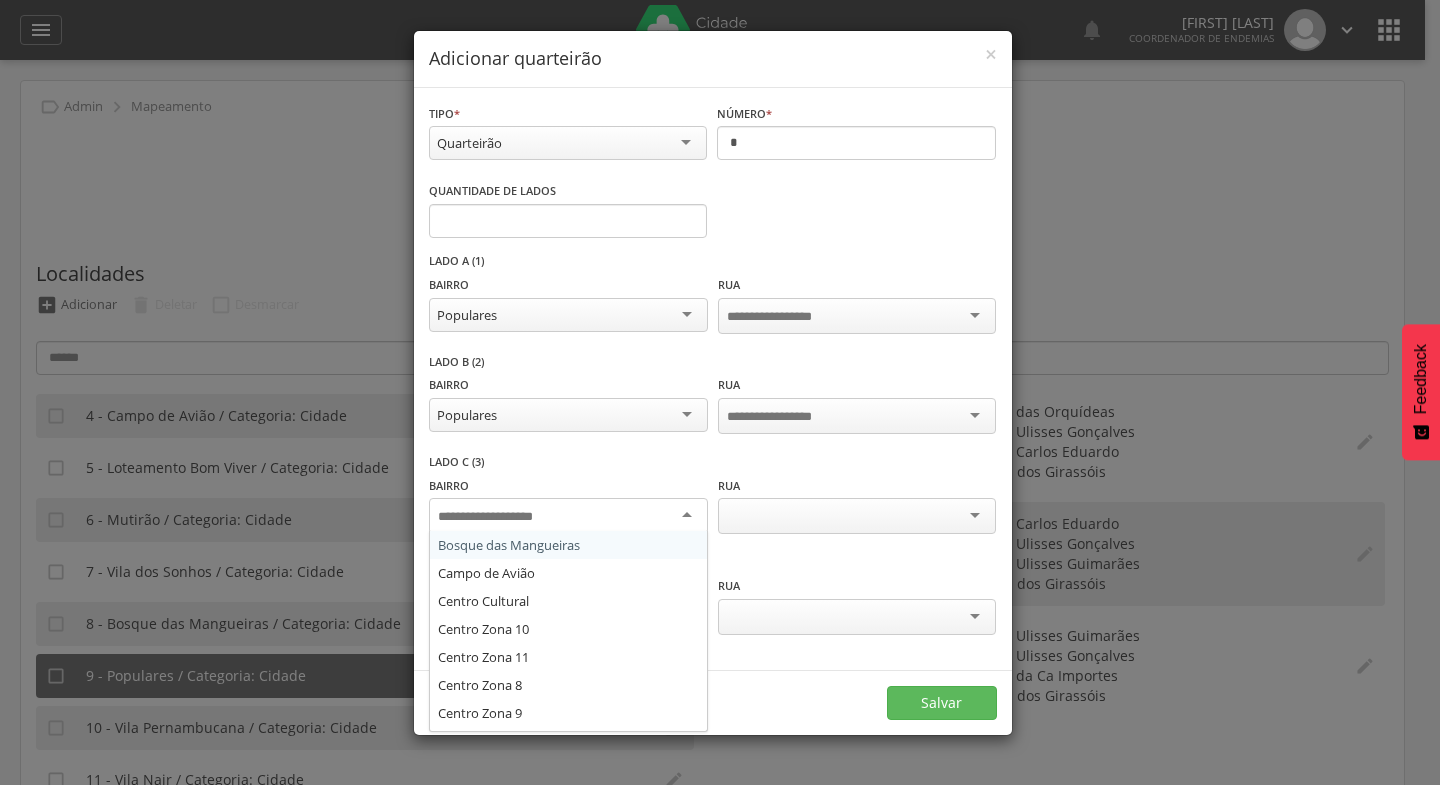 click at bounding box center (568, 516) 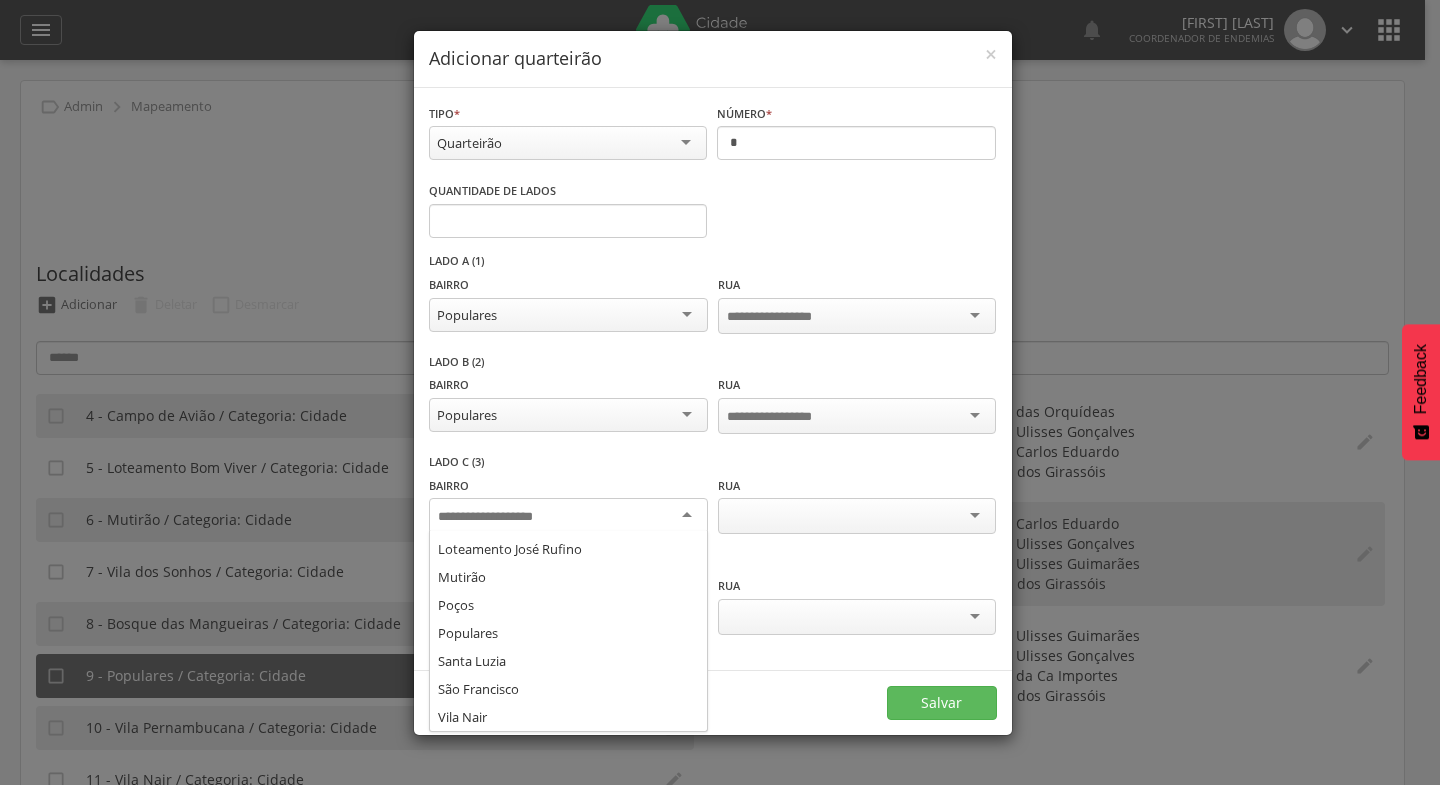 scroll, scrollTop: 293, scrollLeft: 0, axis: vertical 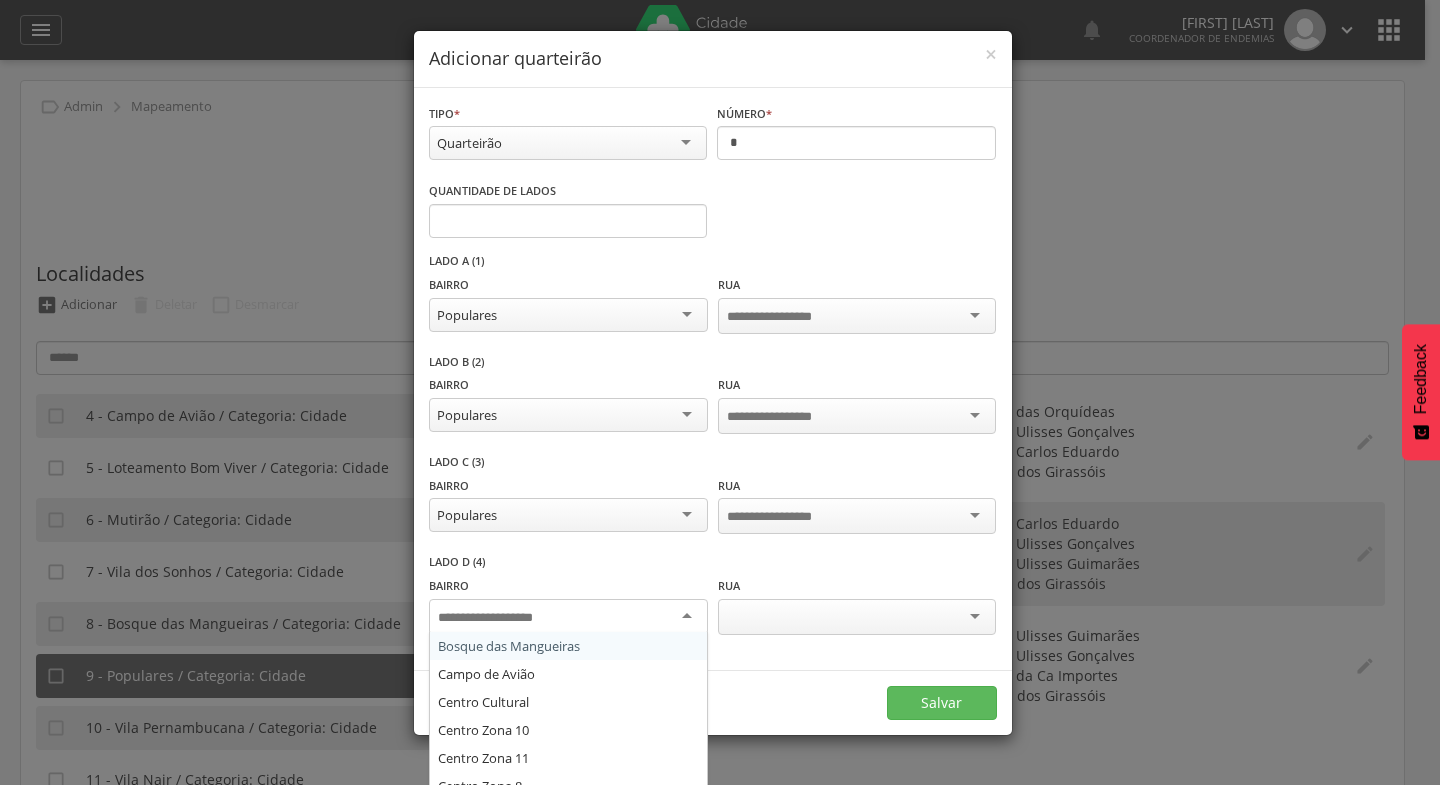 drag, startPoint x: 685, startPoint y: 608, endPoint x: 689, endPoint y: 621, distance: 13.601471 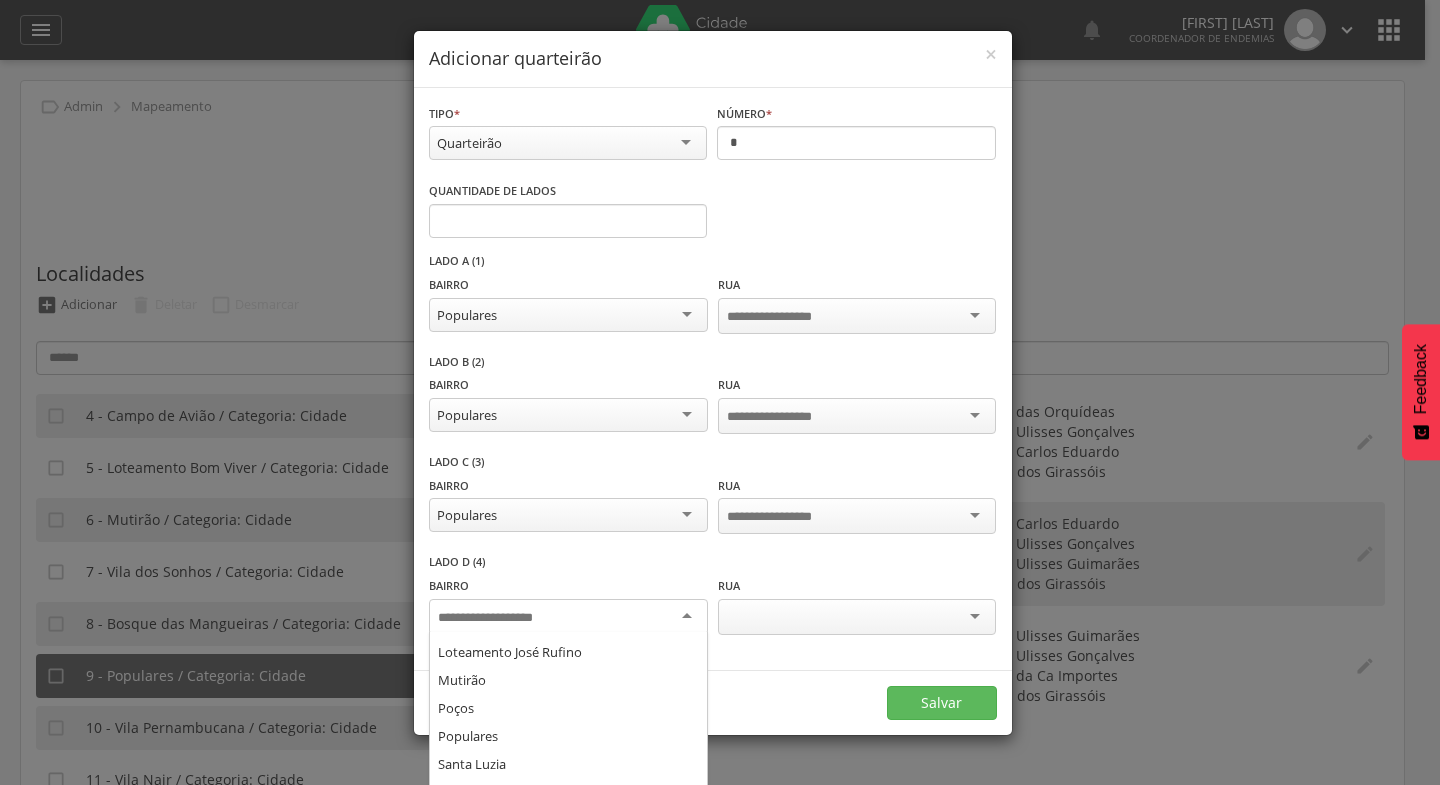 scroll, scrollTop: 279, scrollLeft: 0, axis: vertical 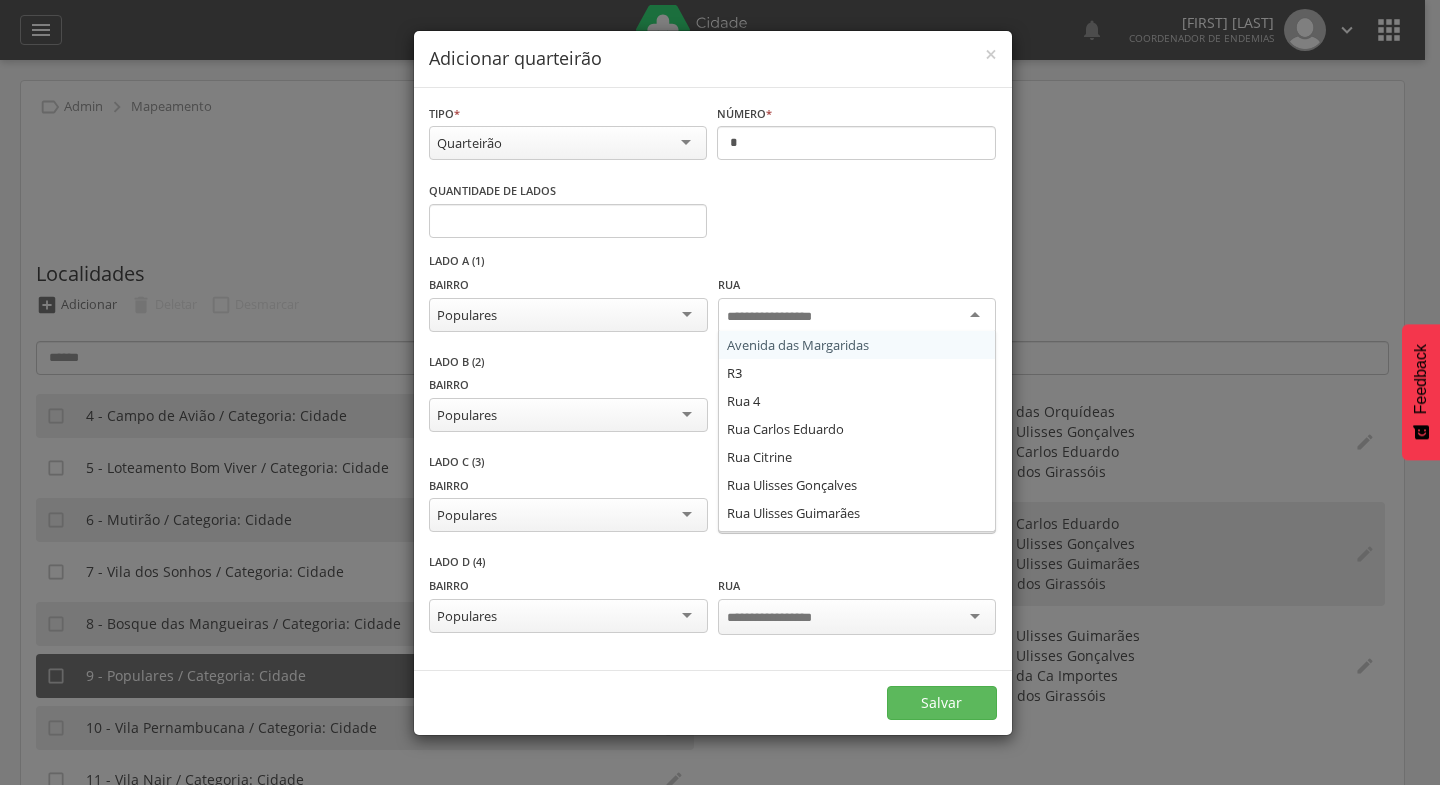 click at bounding box center [857, 316] 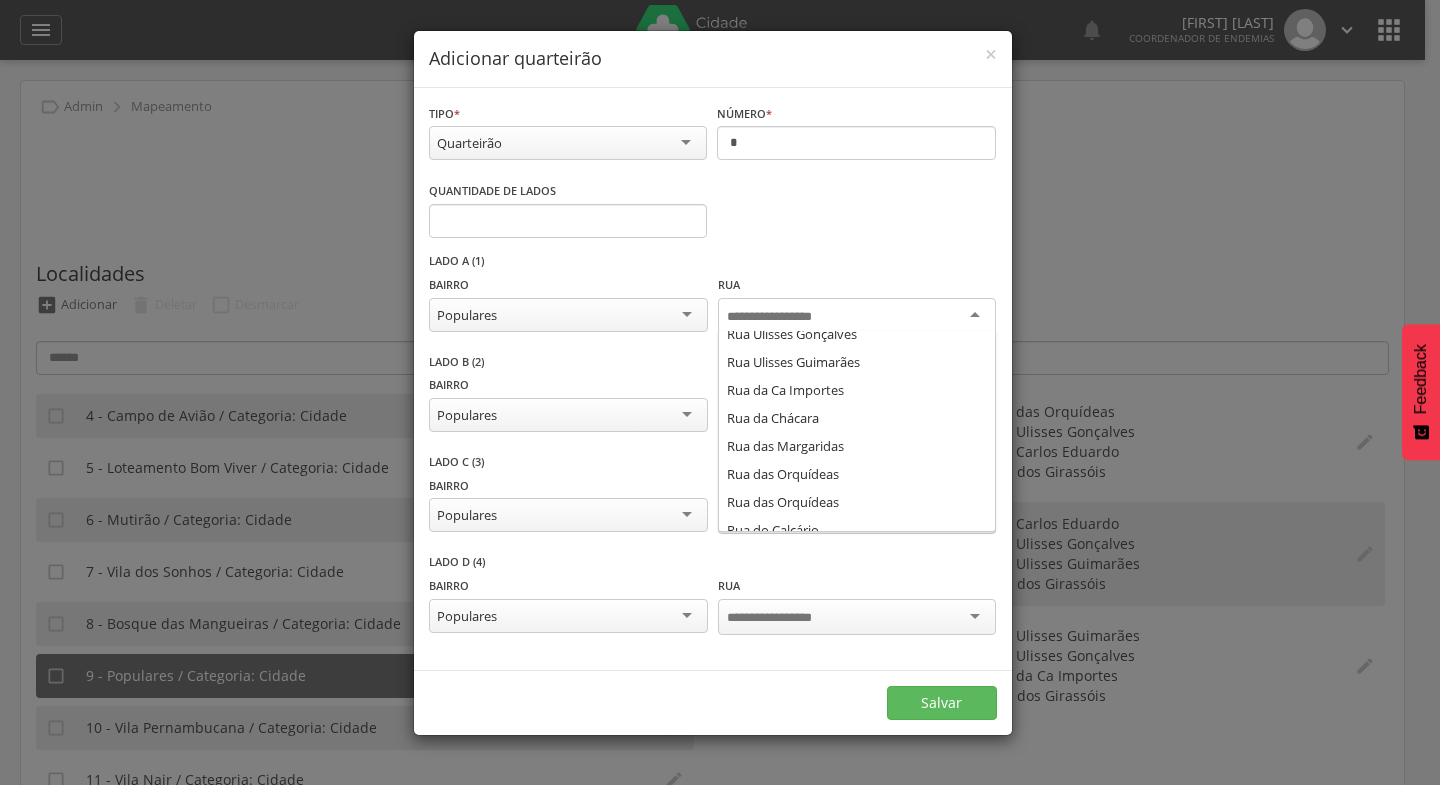 scroll, scrollTop: 152, scrollLeft: 0, axis: vertical 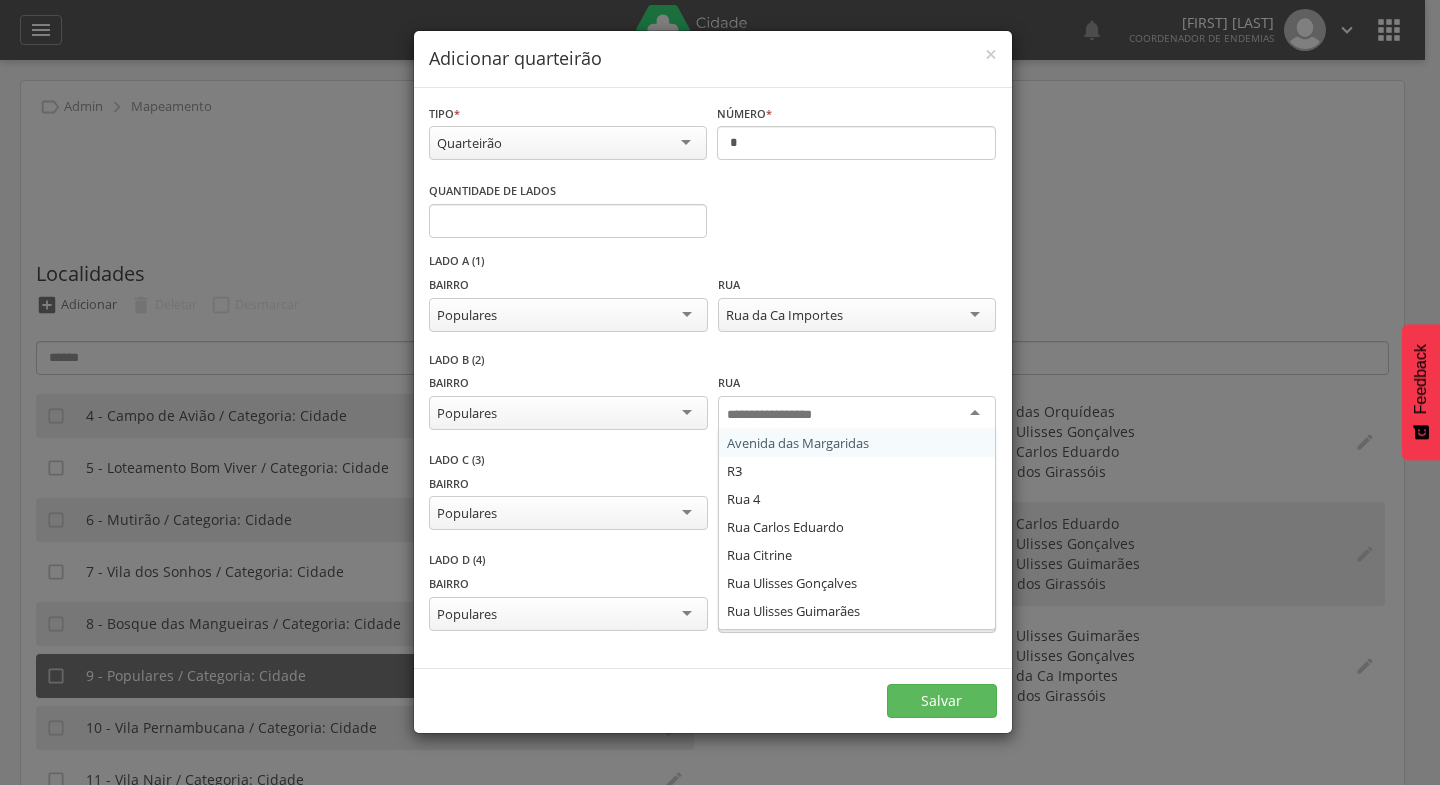 click at bounding box center (857, 414) 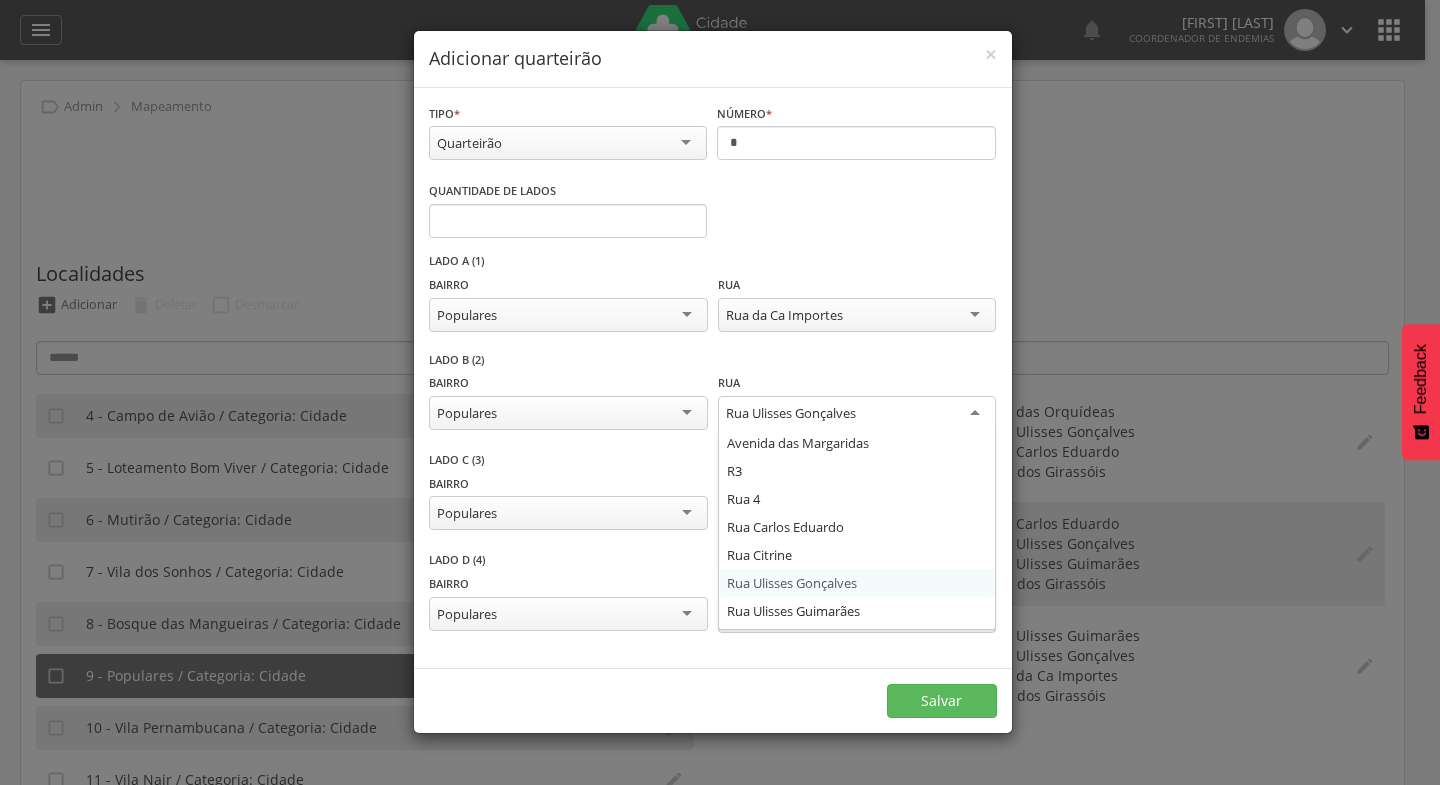 click on "Rua Ulisses Gonçalves" at bounding box center (857, 414) 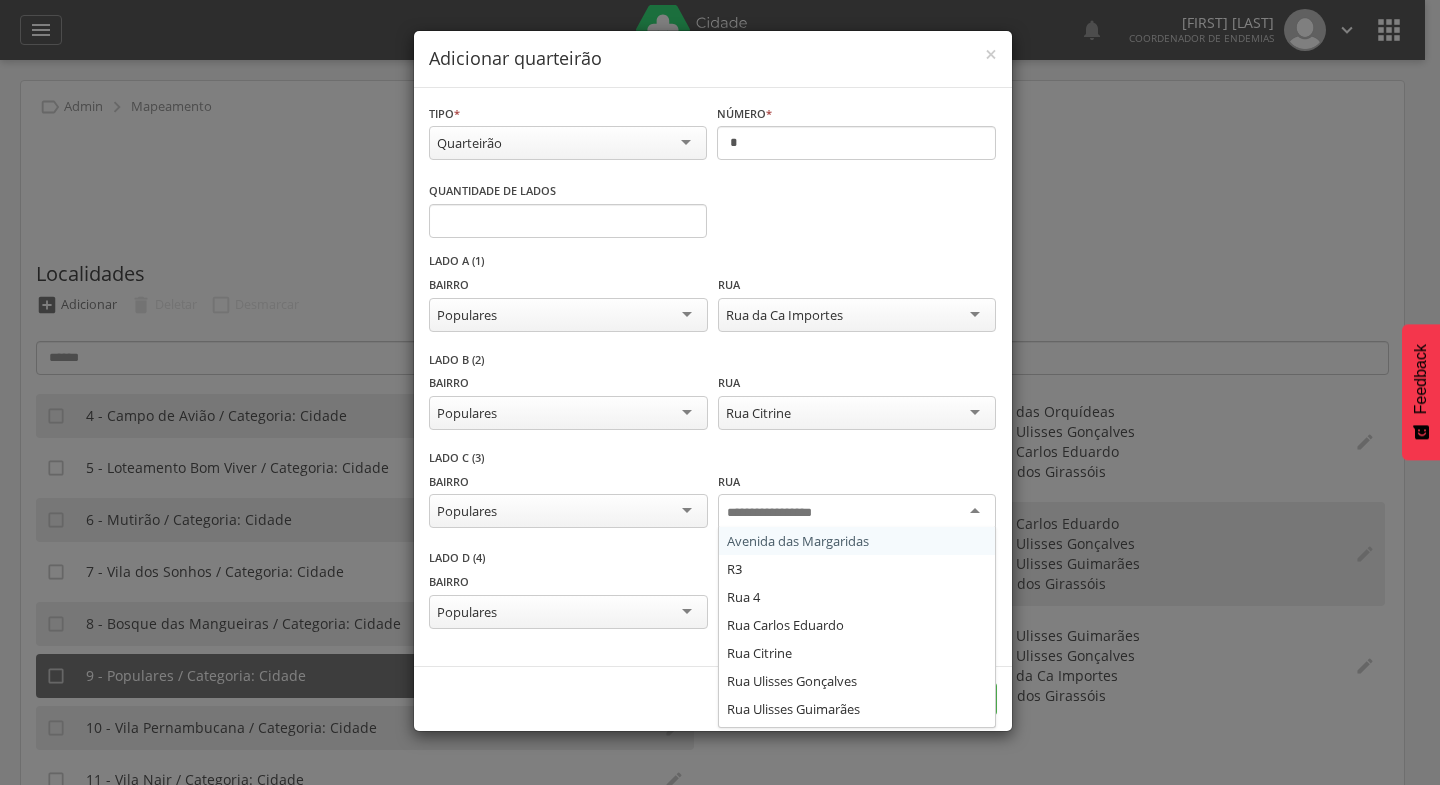 click at bounding box center [857, 512] 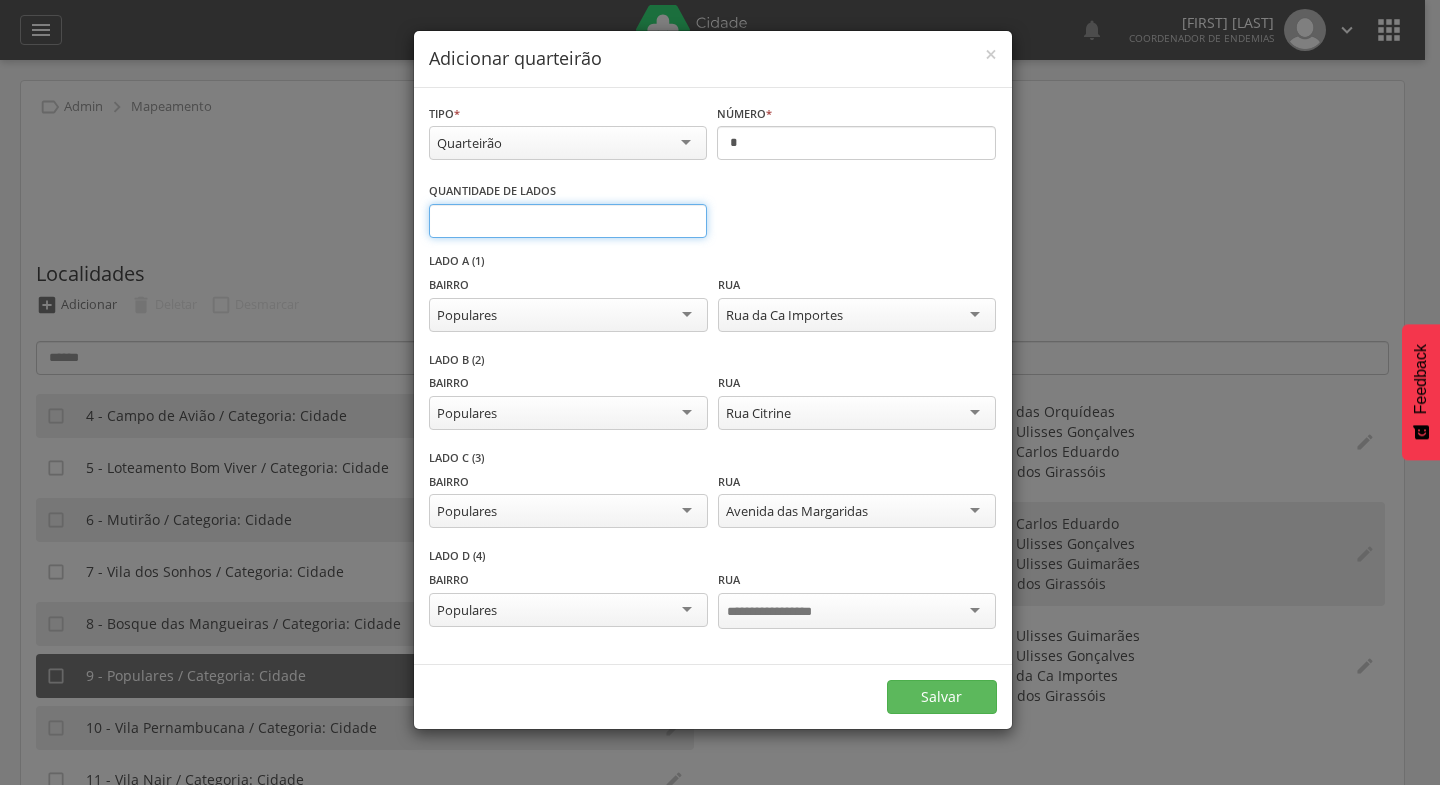 type on "*" 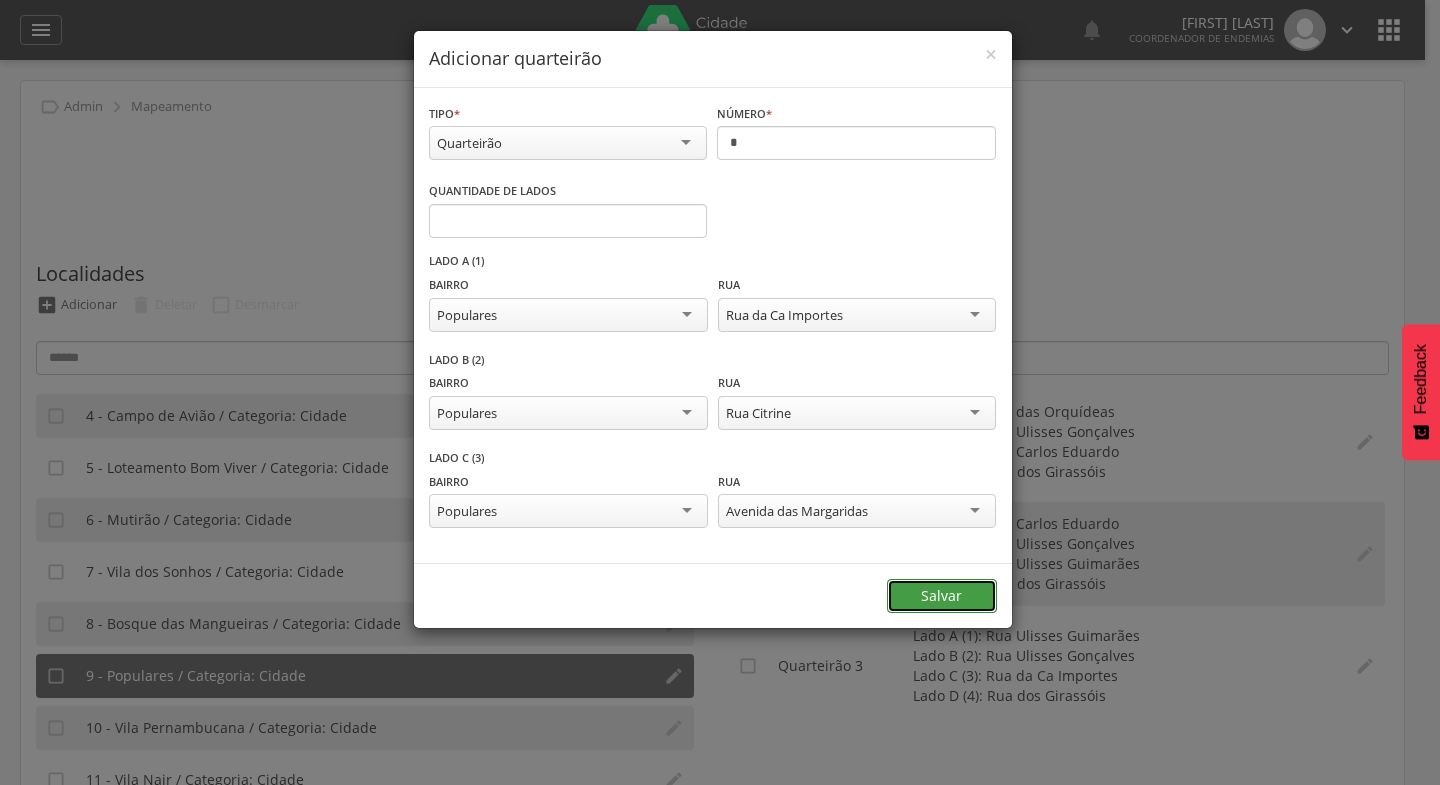 click on "Salvar" at bounding box center [942, 596] 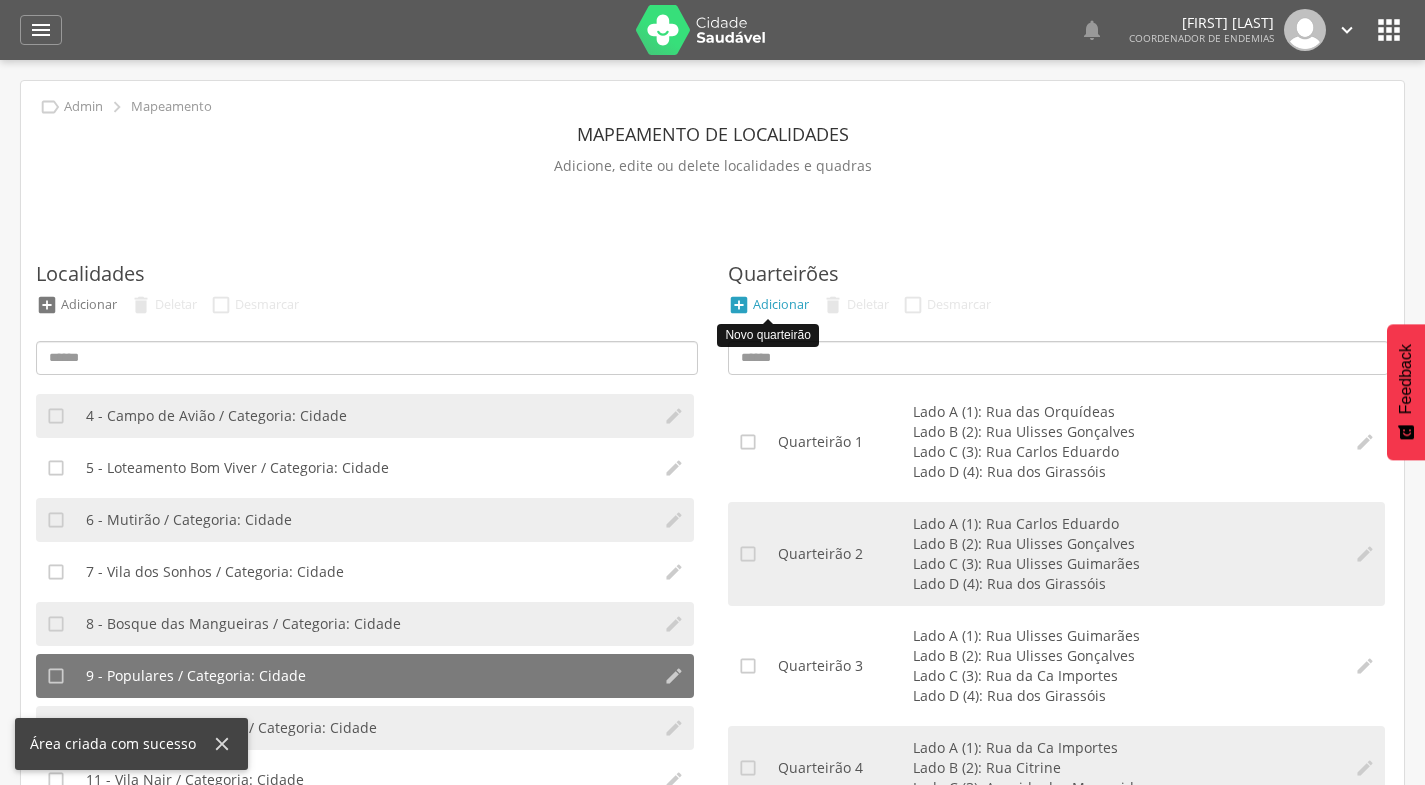 click on "Adicionar" at bounding box center [781, 304] 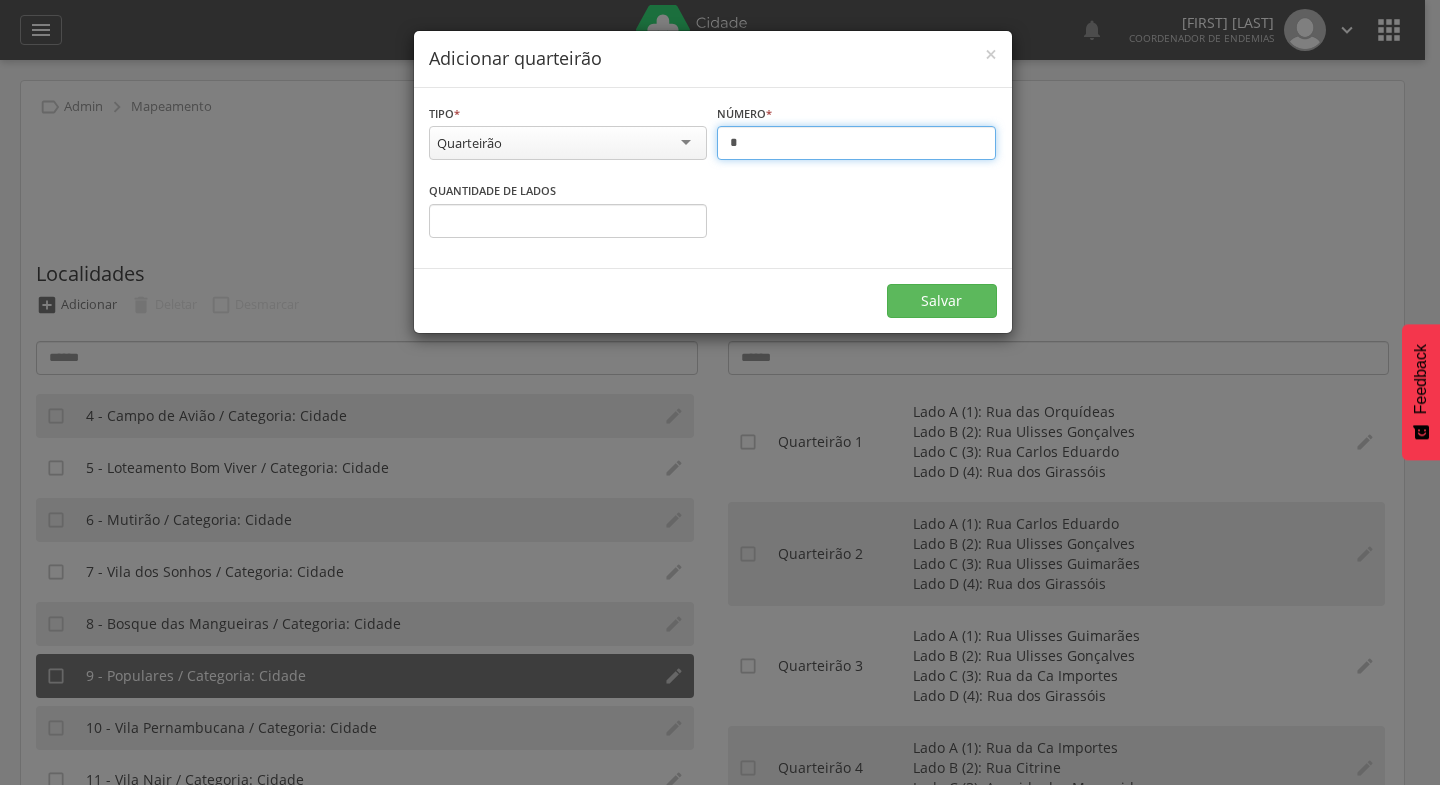 click on "*" at bounding box center [856, 143] 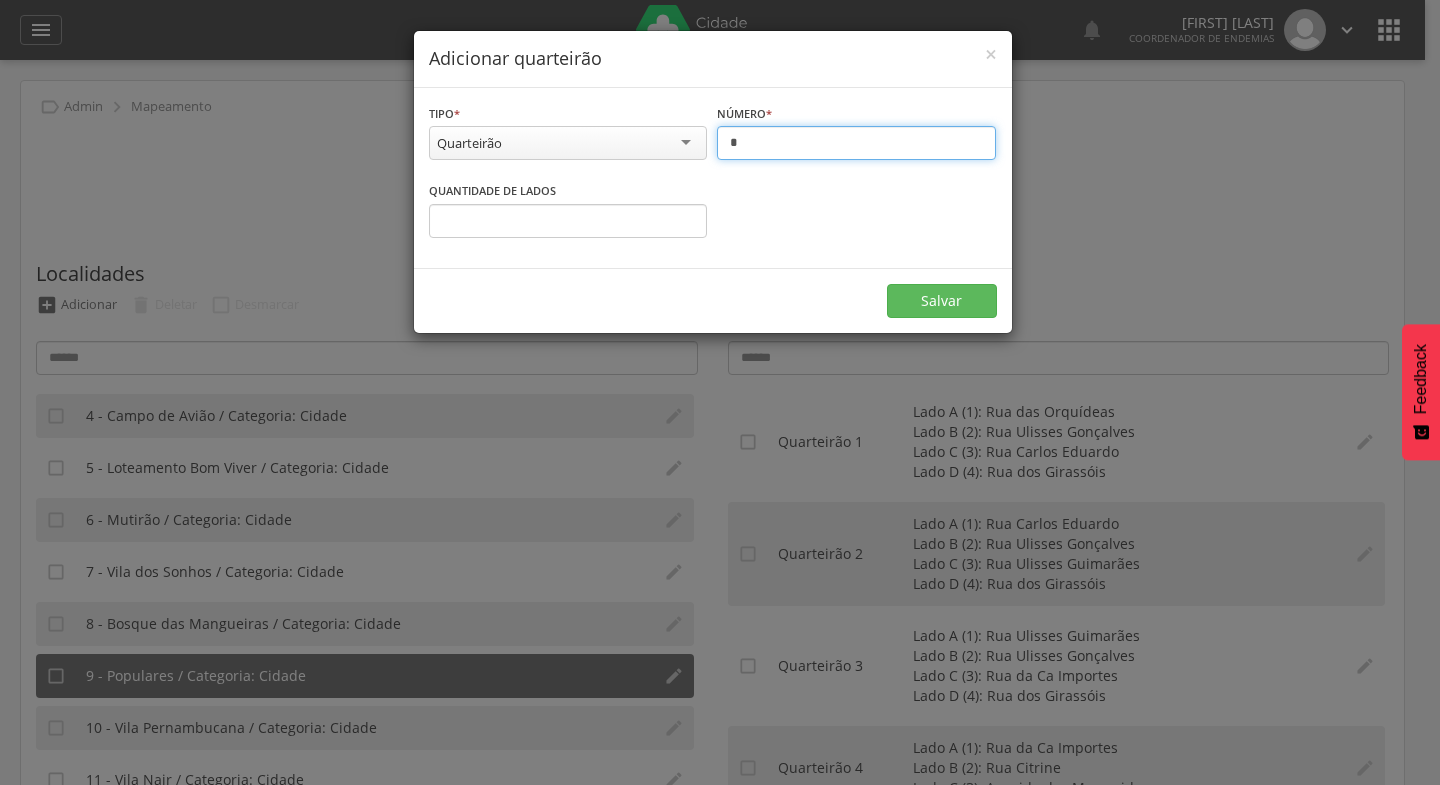 type on "*" 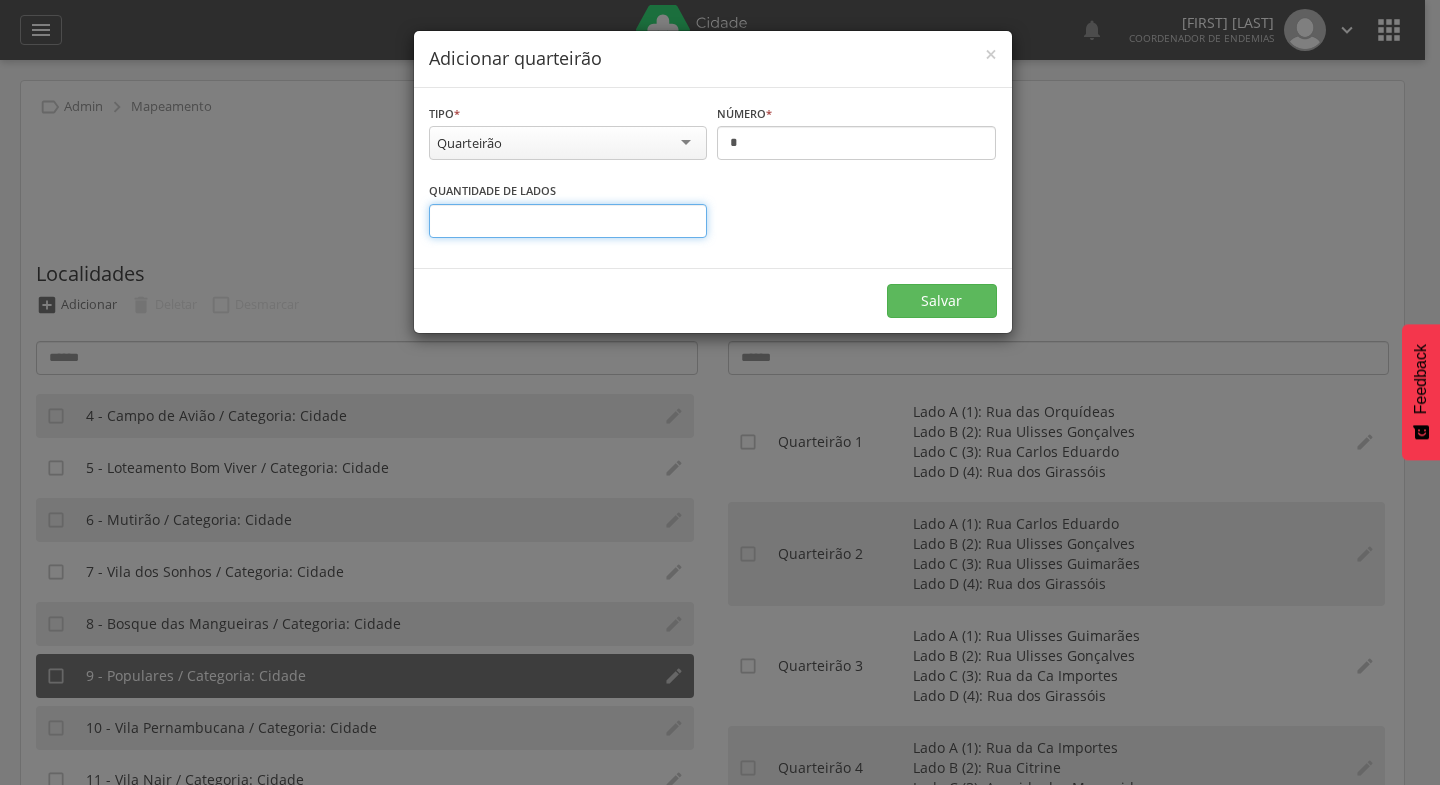 click on "*" at bounding box center [568, 221] 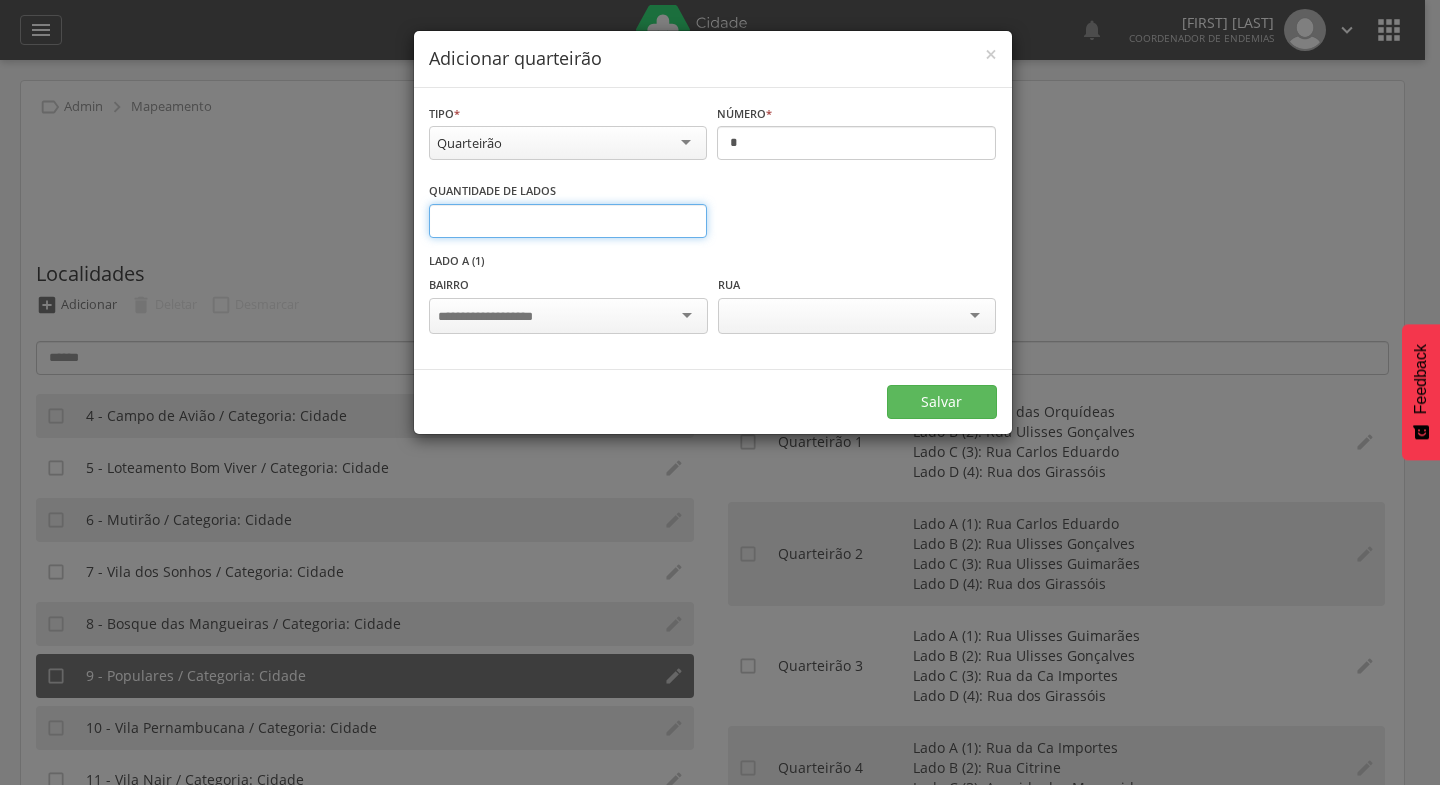 click on "*" at bounding box center [568, 221] 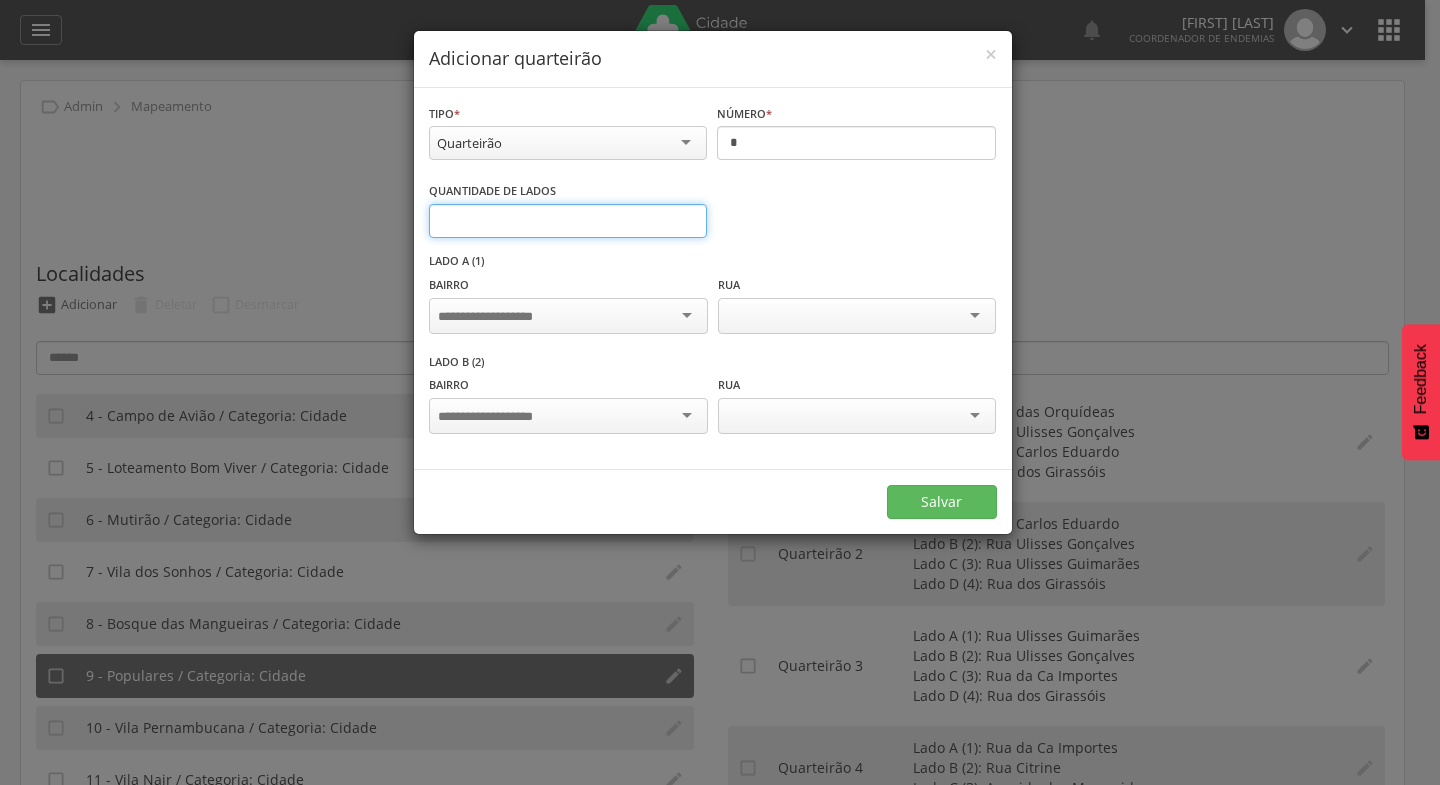 click on "*" at bounding box center [568, 221] 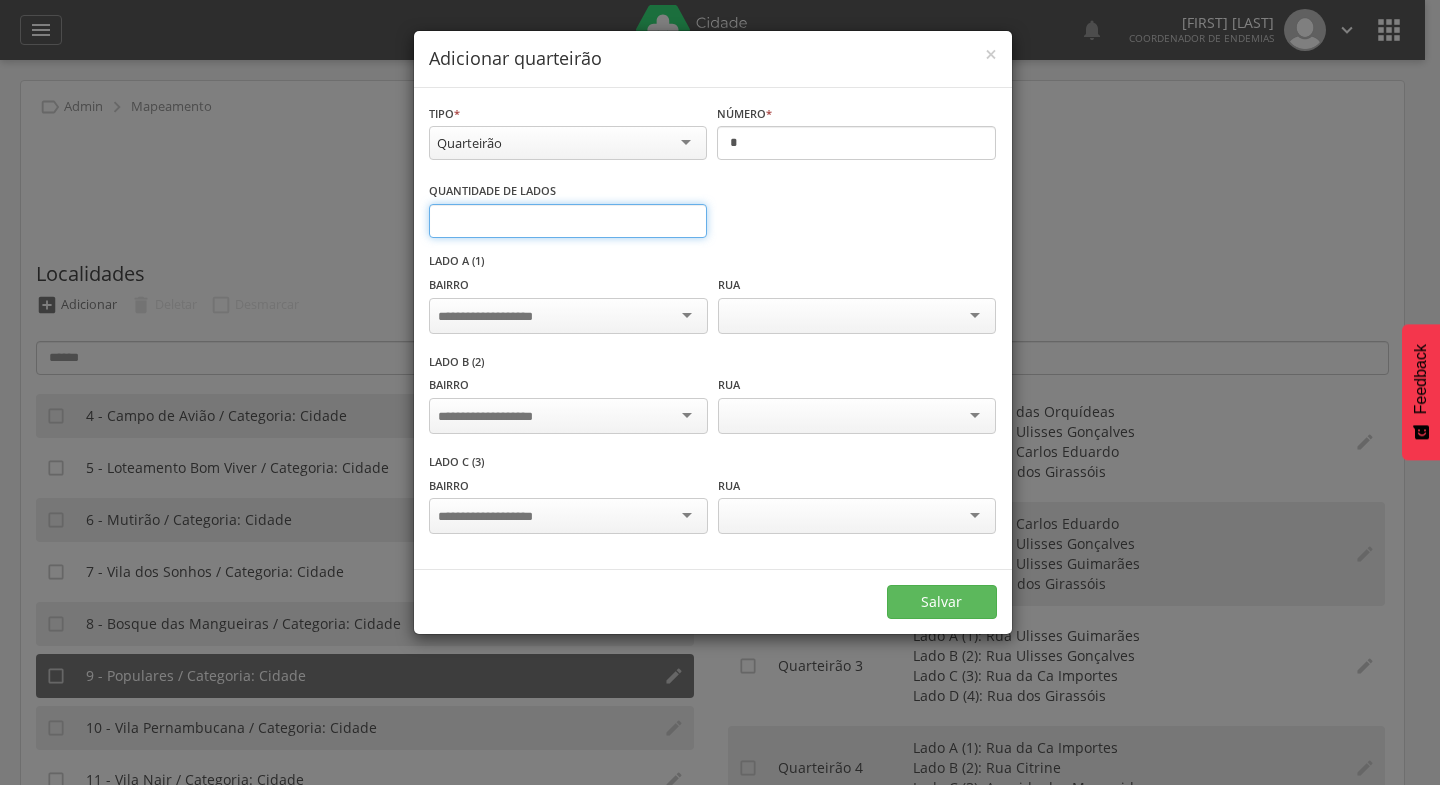 type on "*" 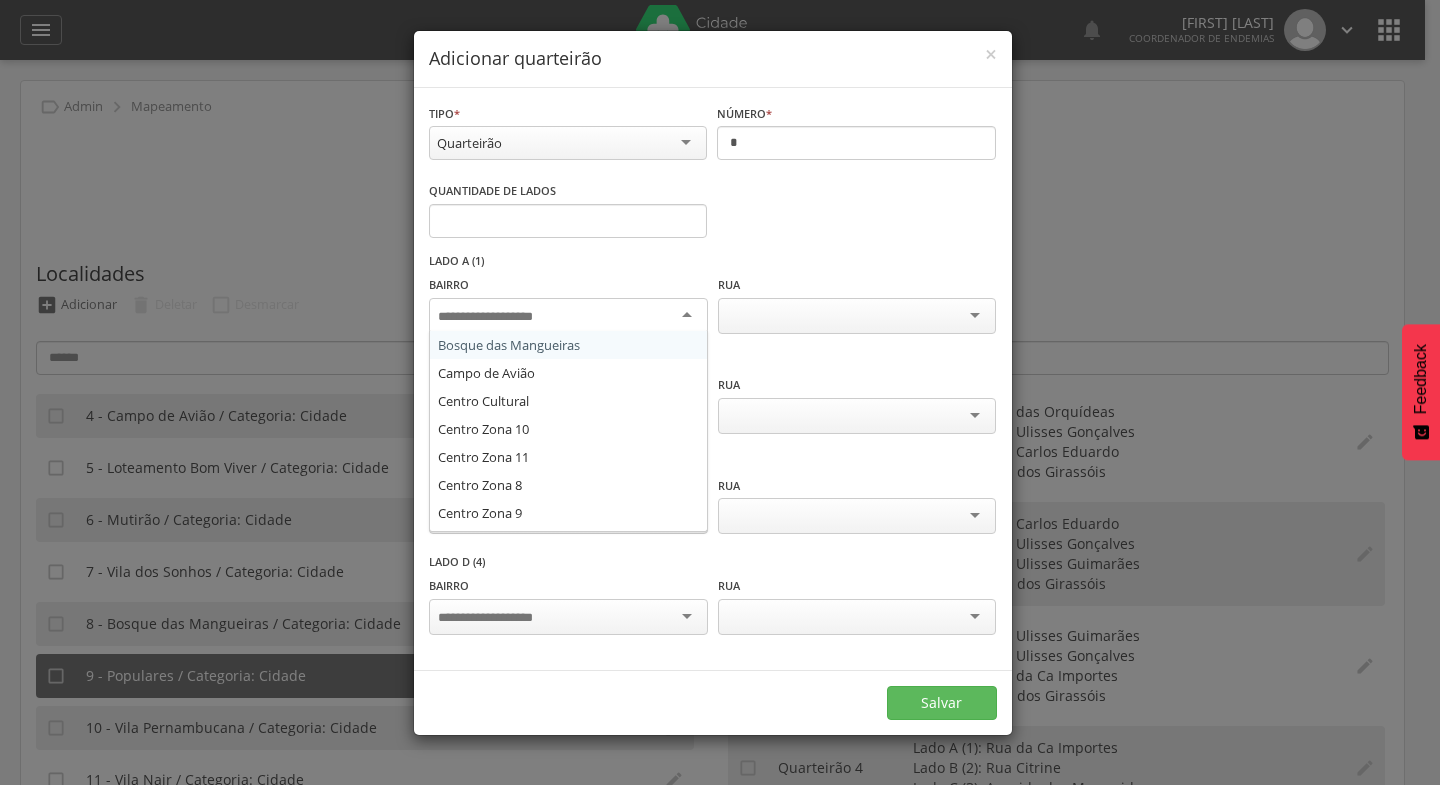 click at bounding box center [568, 316] 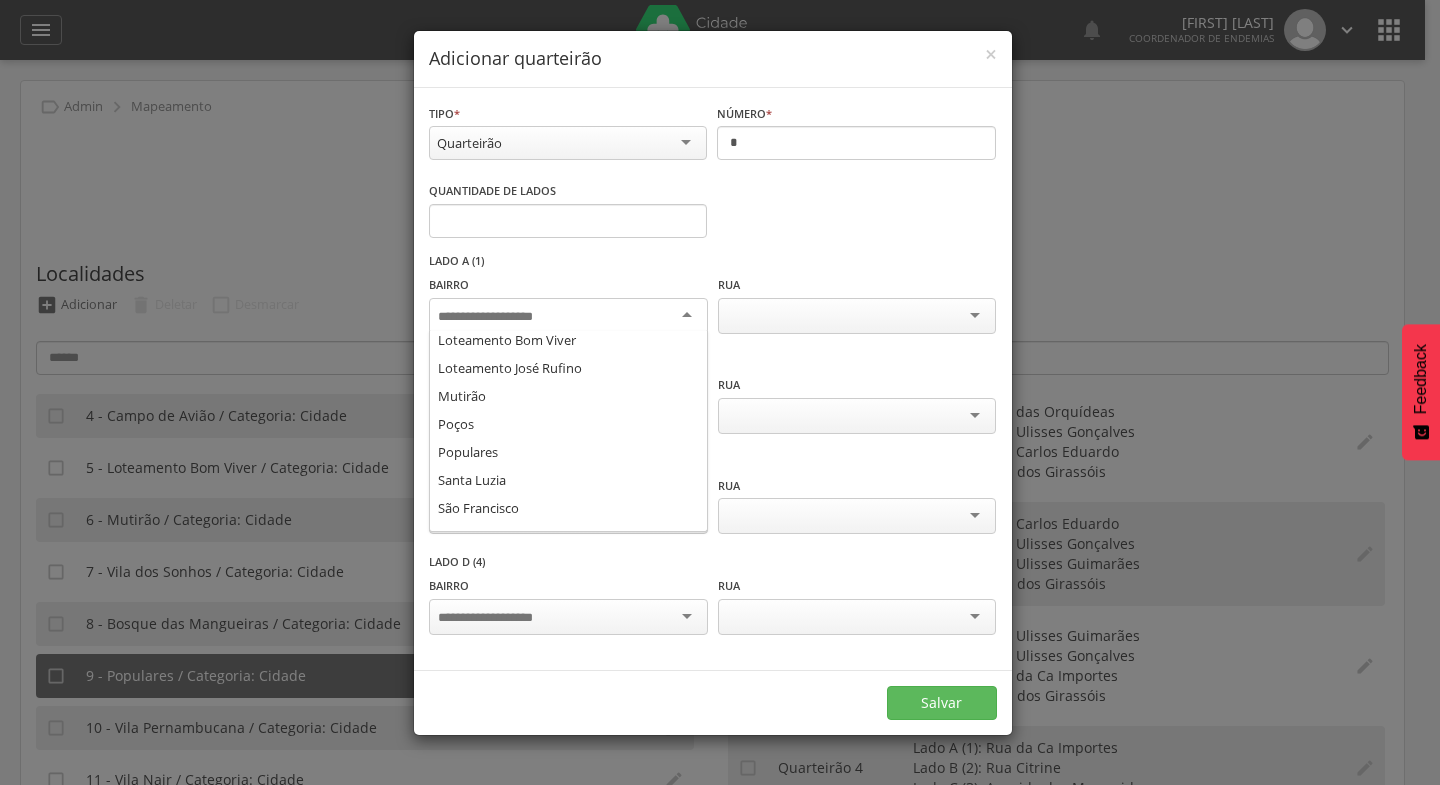 scroll, scrollTop: 260, scrollLeft: 0, axis: vertical 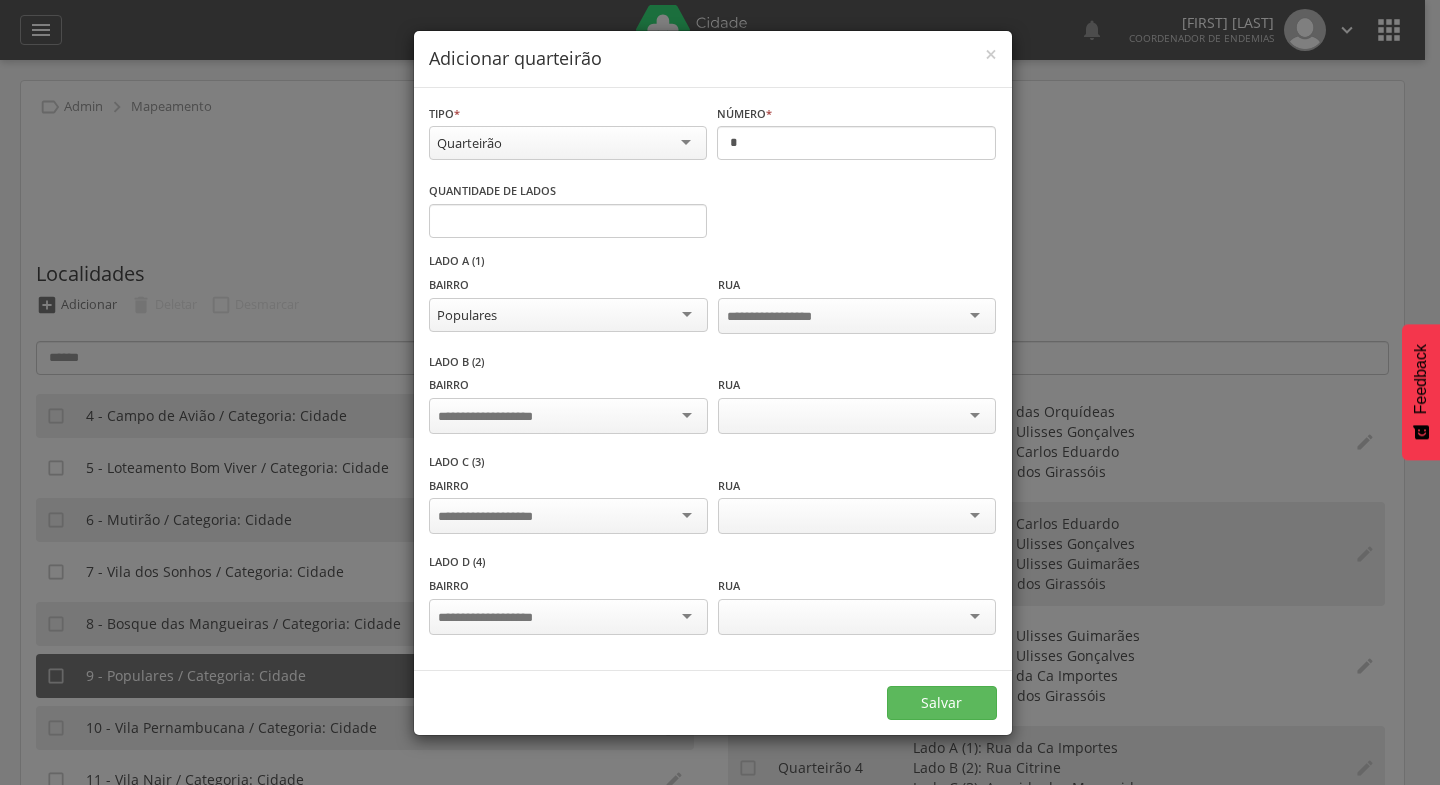 click at bounding box center (568, 416) 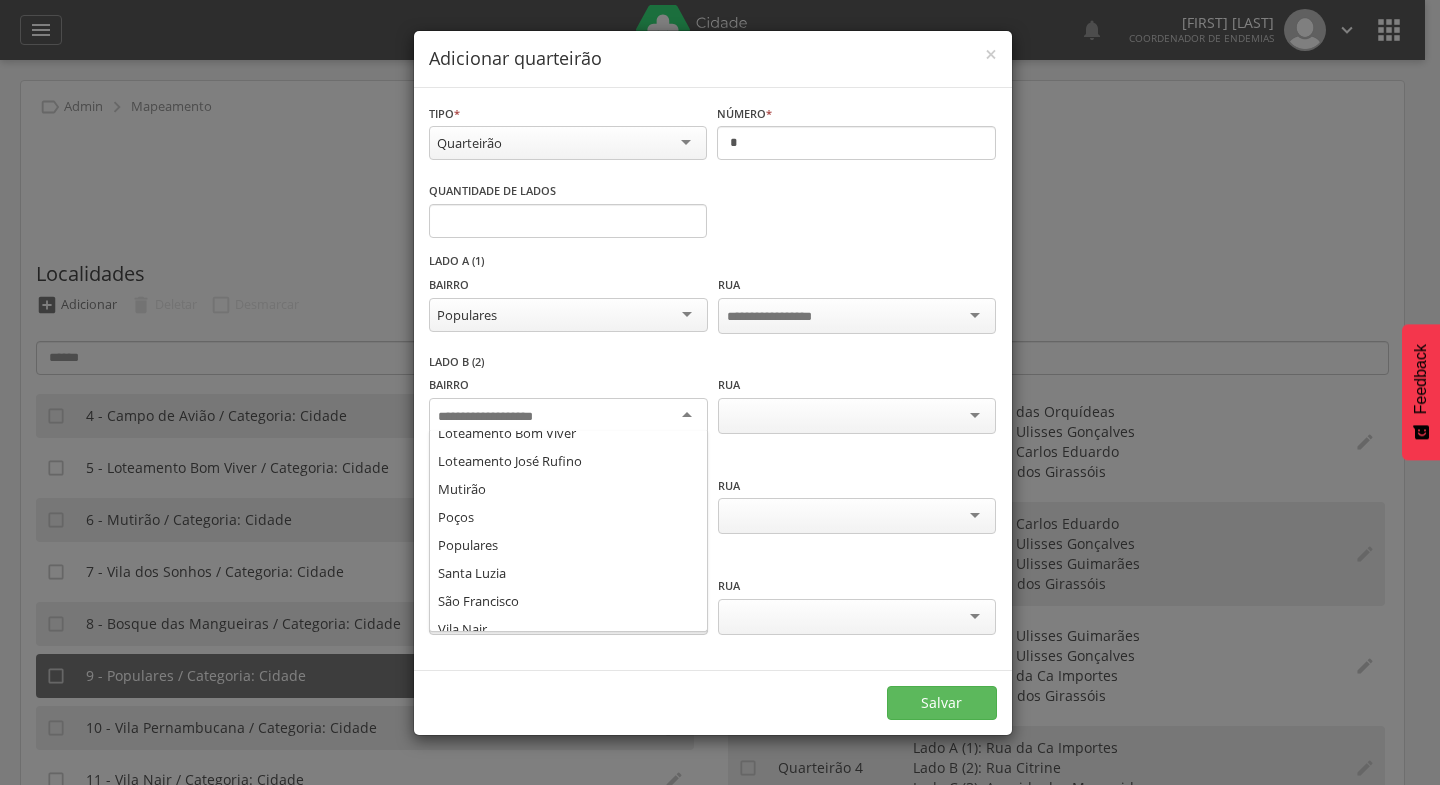 scroll, scrollTop: 267, scrollLeft: 0, axis: vertical 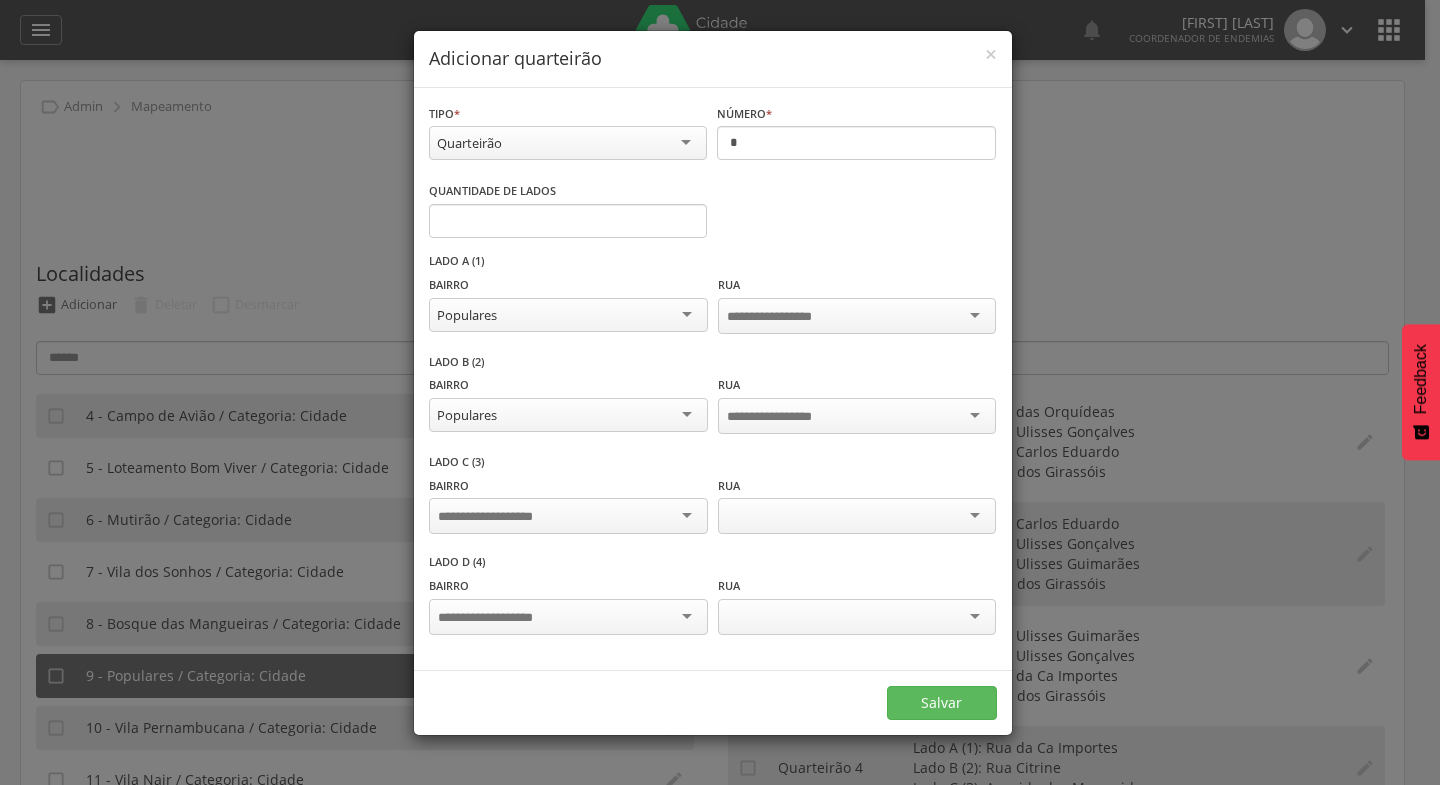 click at bounding box center [568, 516] 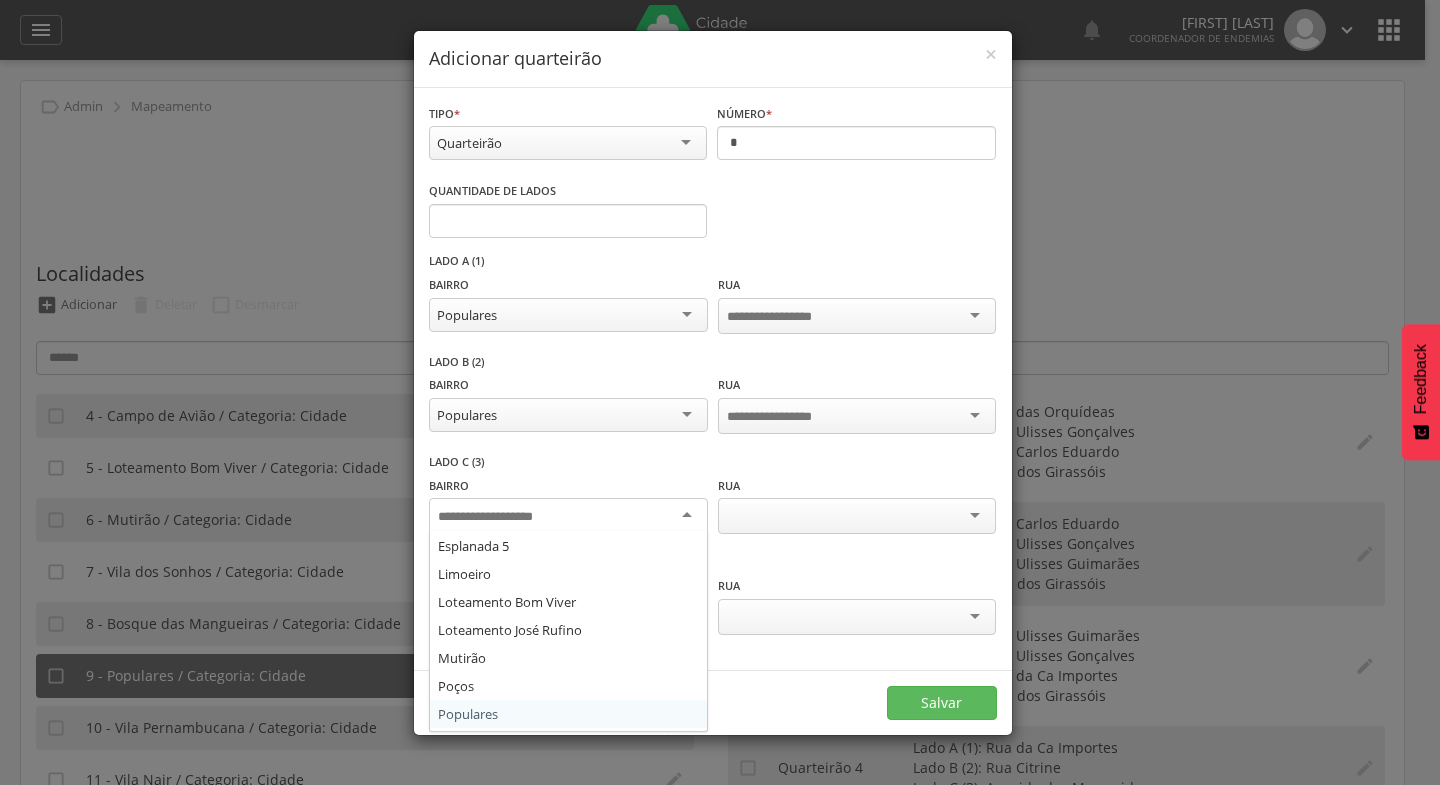 scroll, scrollTop: 0, scrollLeft: 0, axis: both 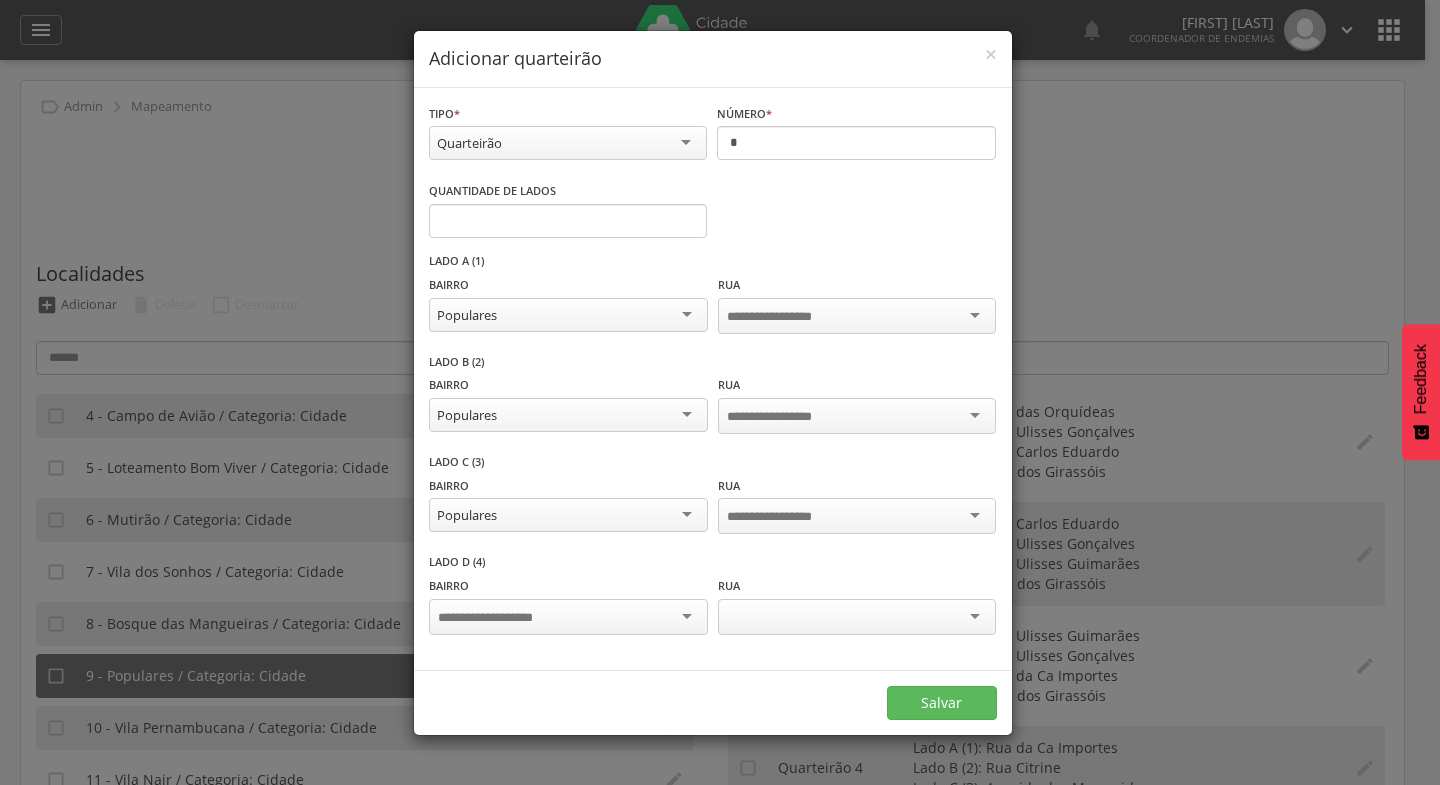 click at bounding box center [568, 617] 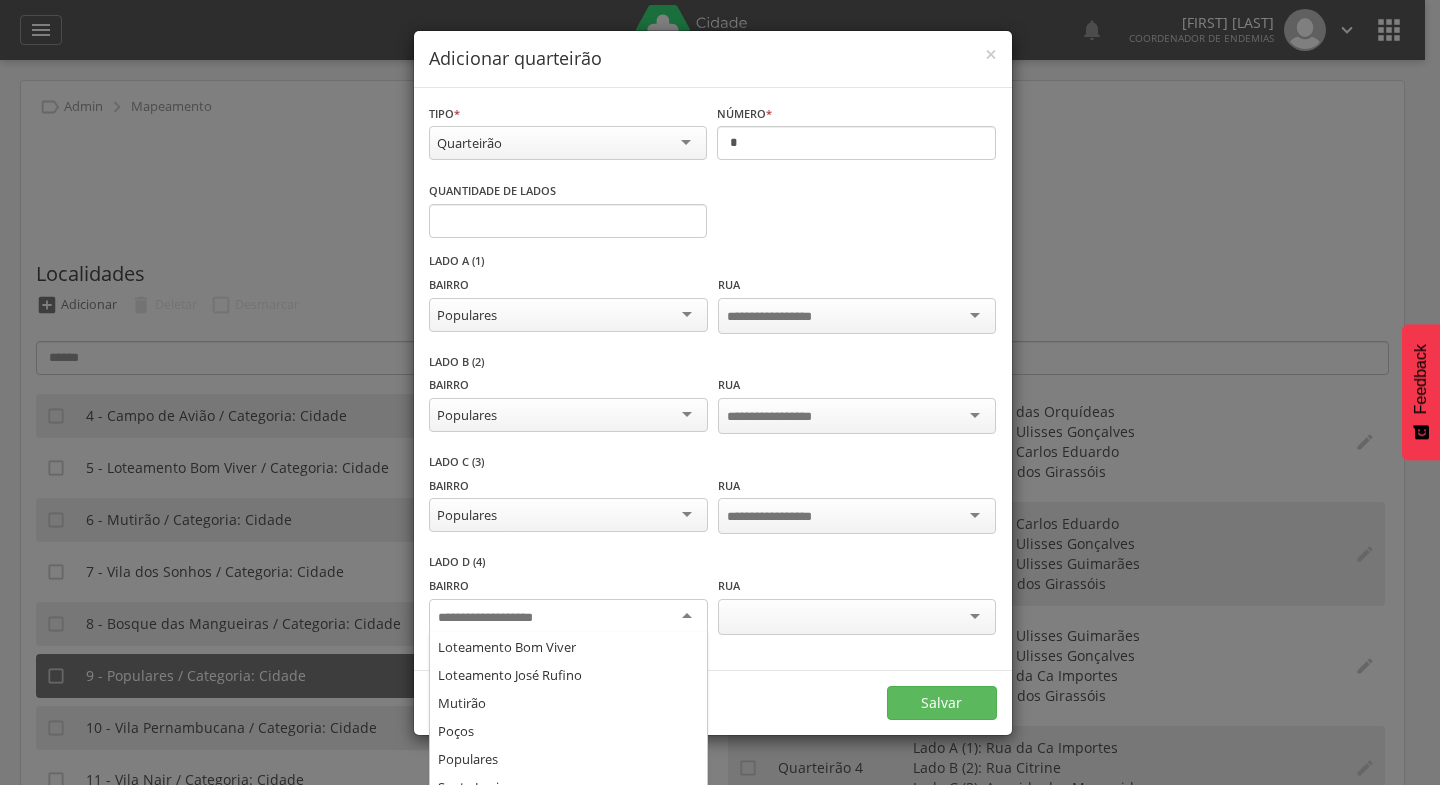 scroll, scrollTop: 254, scrollLeft: 0, axis: vertical 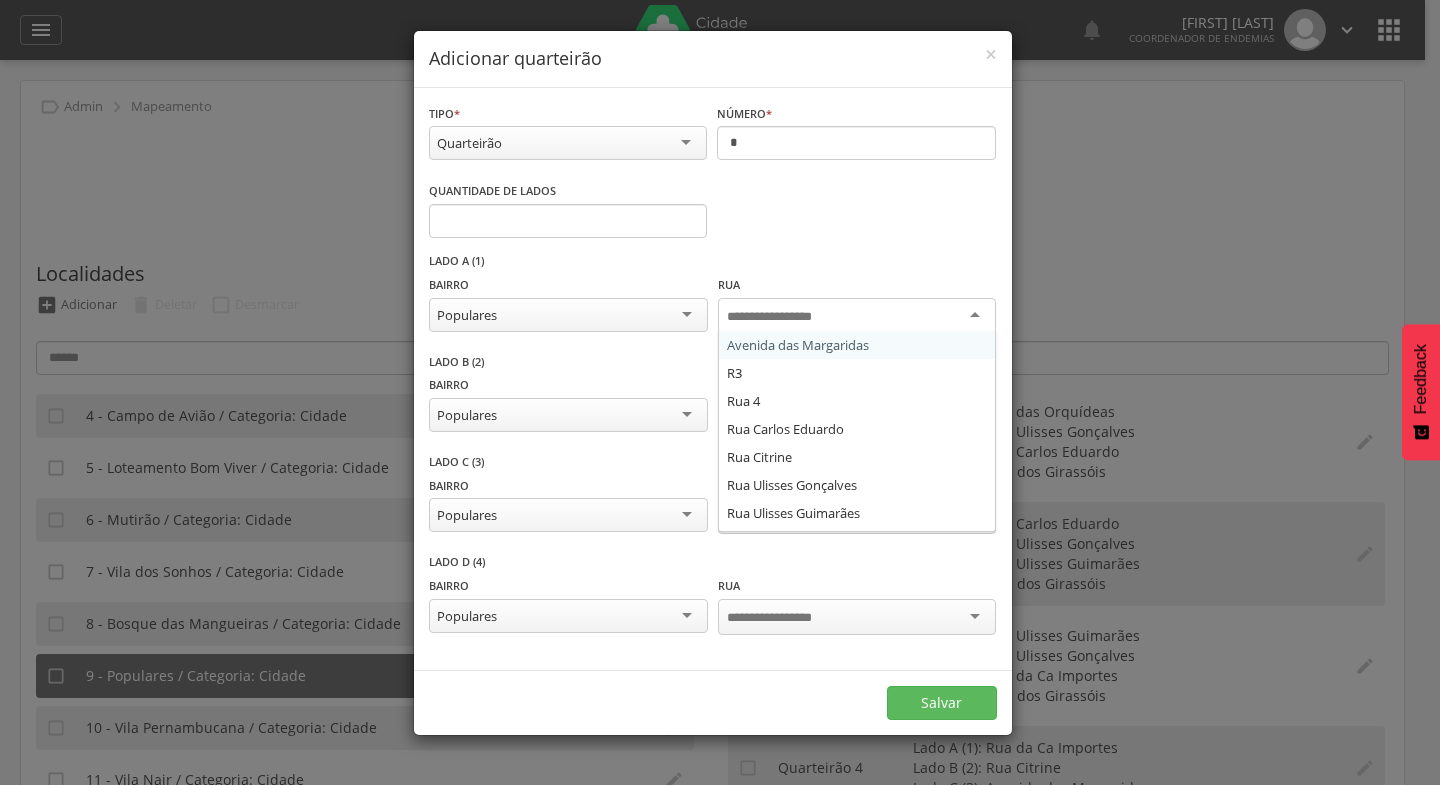 click at bounding box center [857, 316] 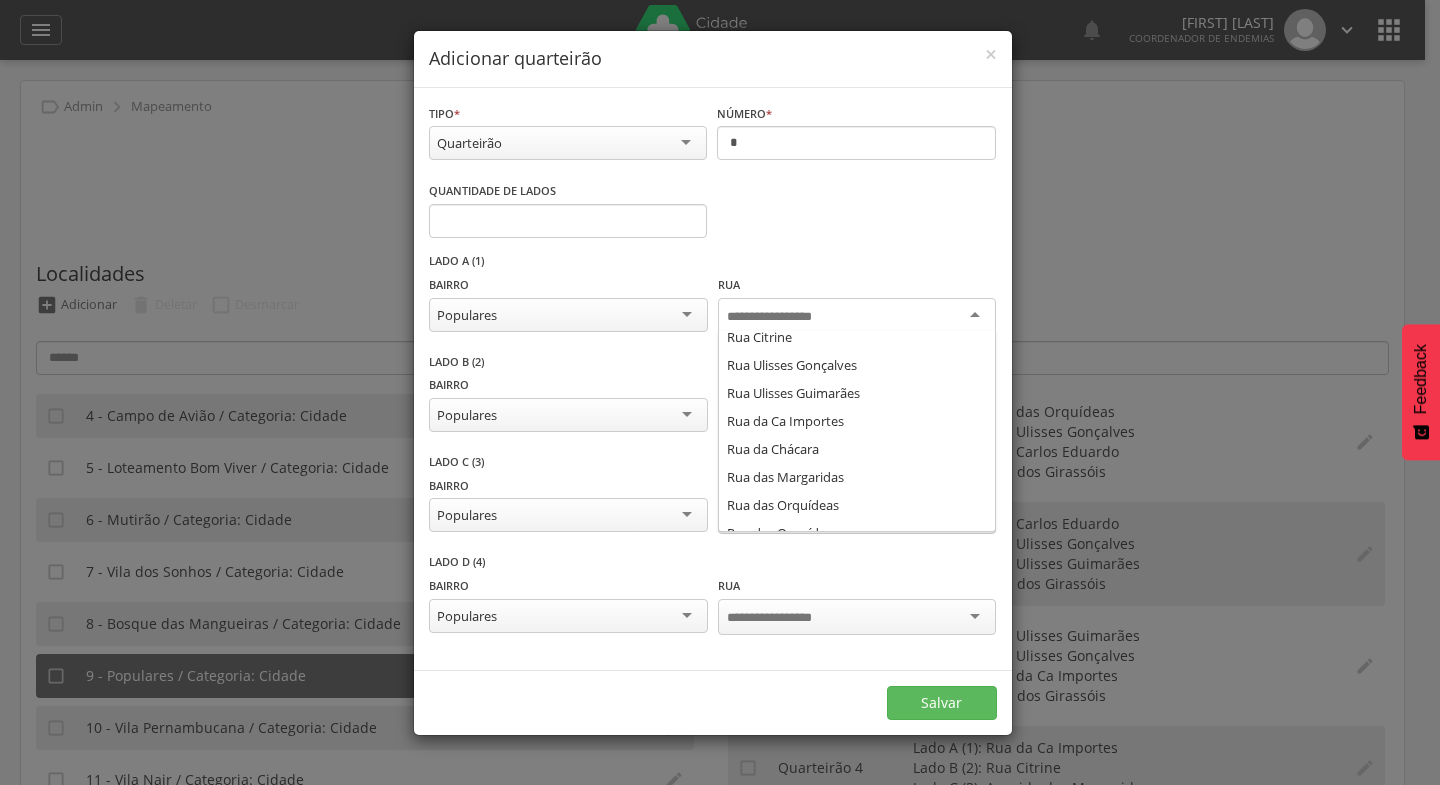 scroll, scrollTop: 123, scrollLeft: 0, axis: vertical 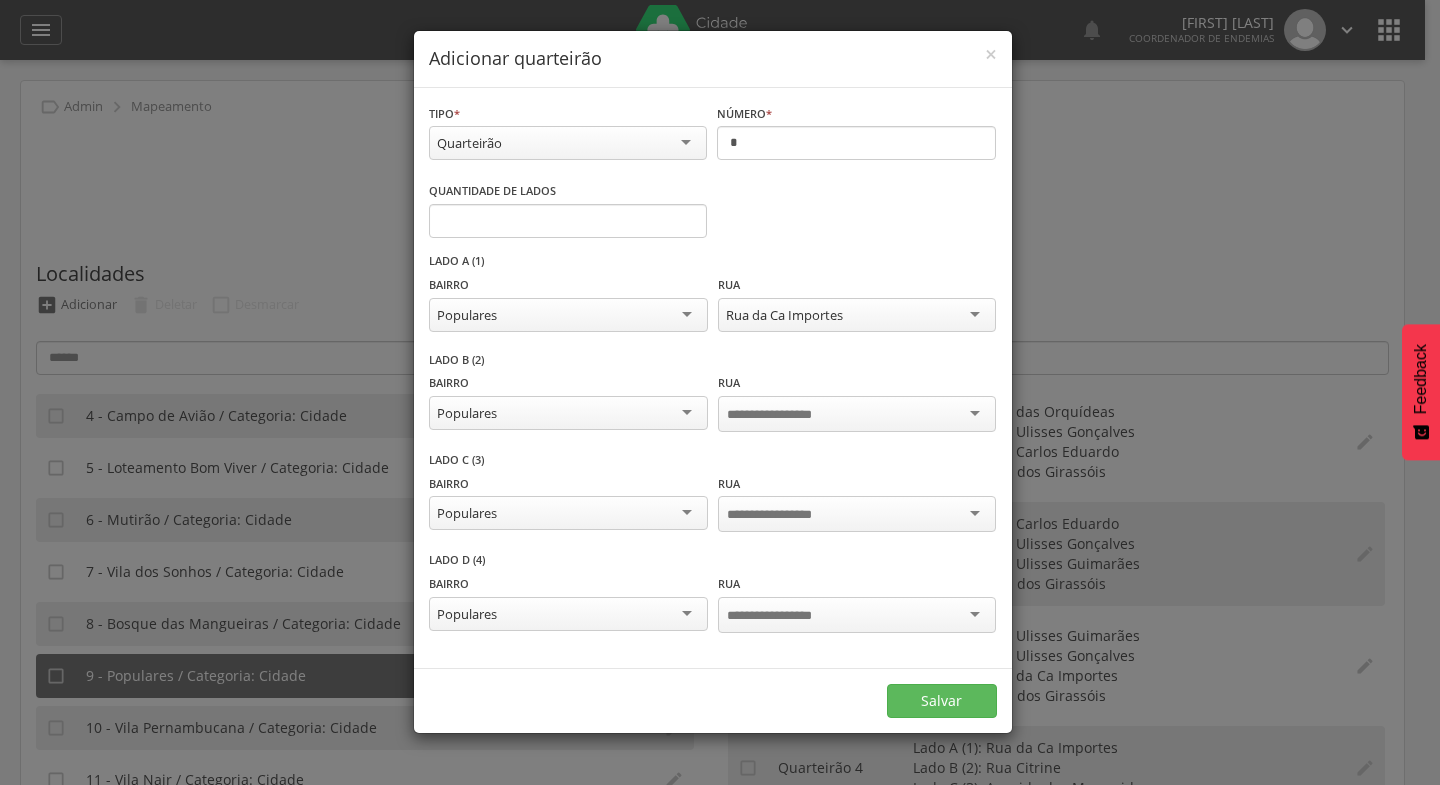 click at bounding box center (857, 414) 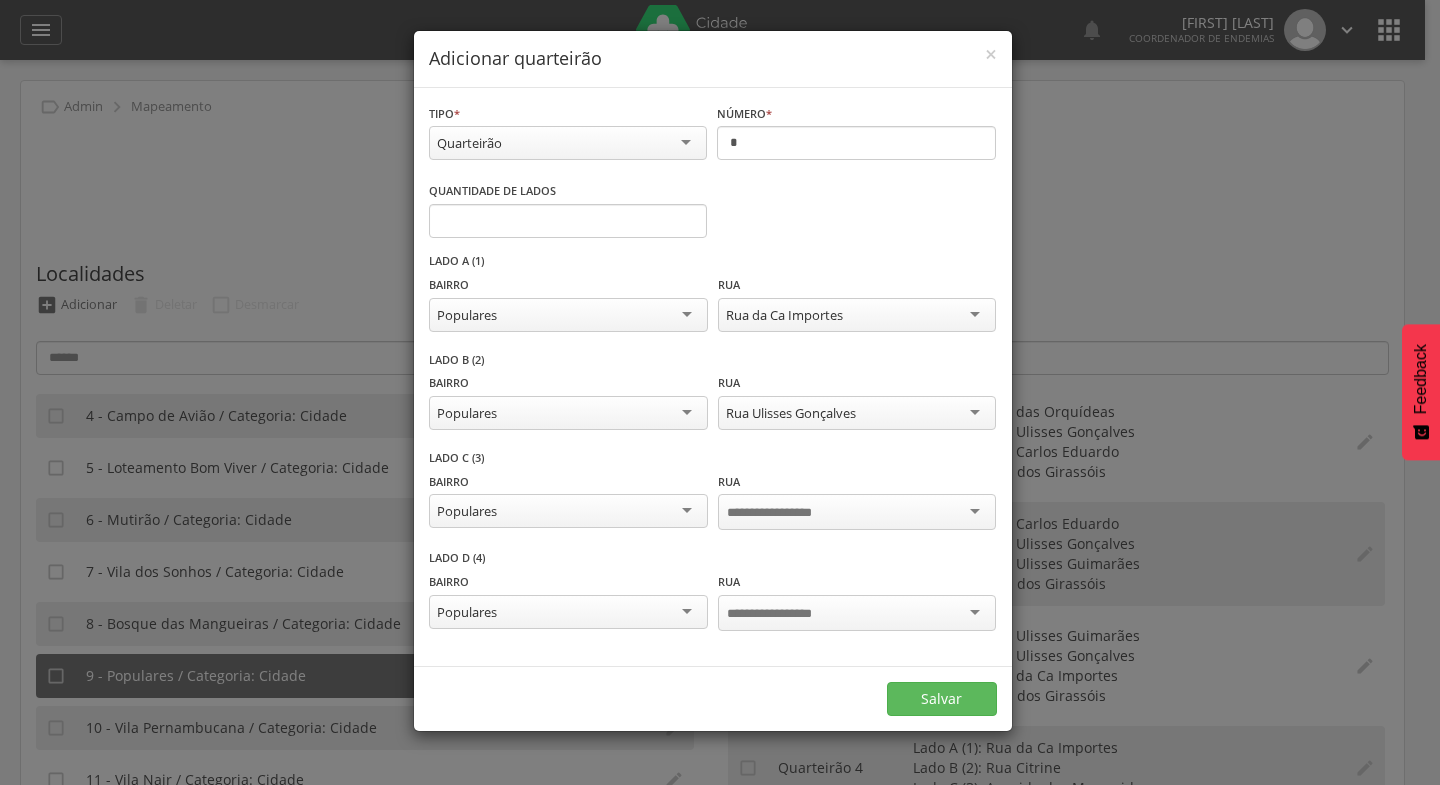 click at bounding box center [857, 512] 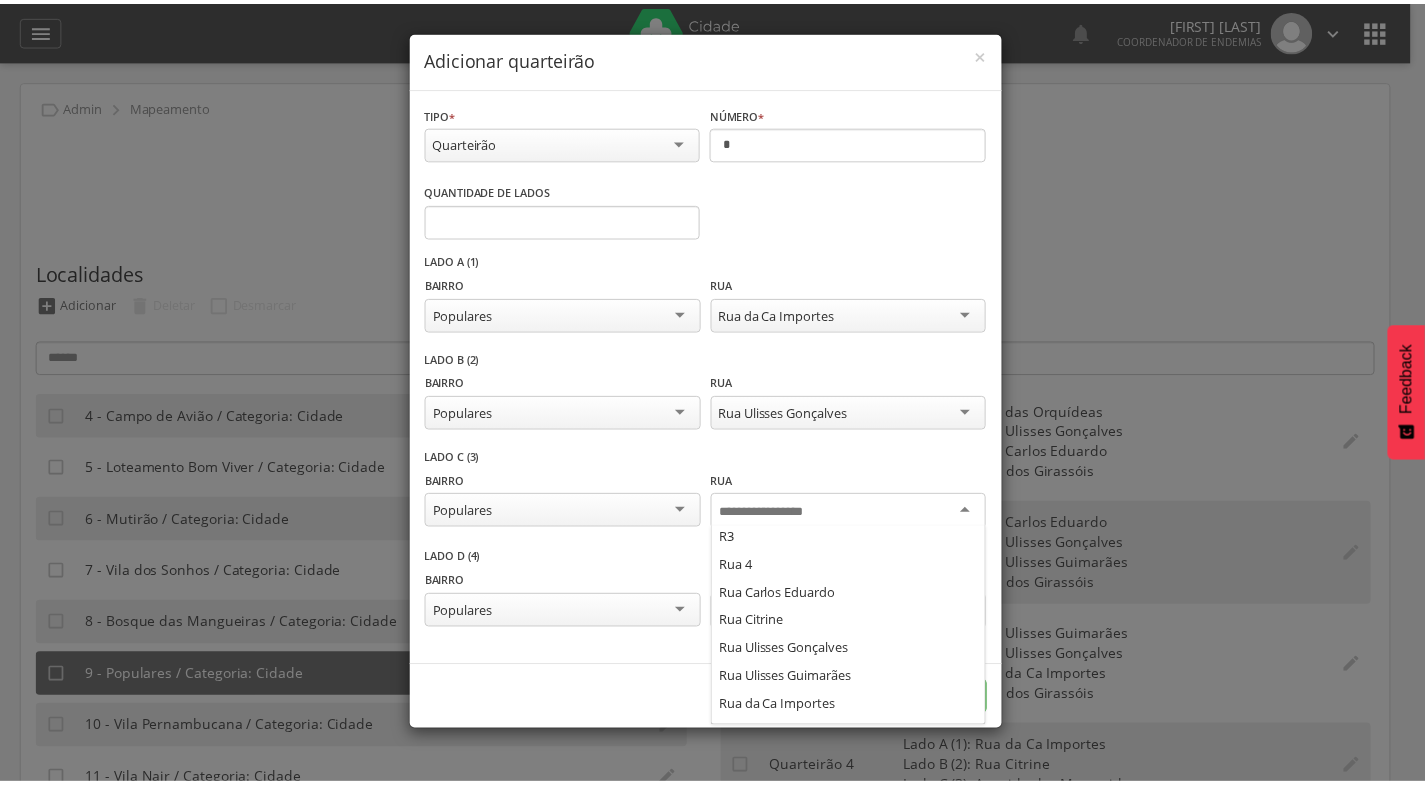 scroll, scrollTop: 0, scrollLeft: 0, axis: both 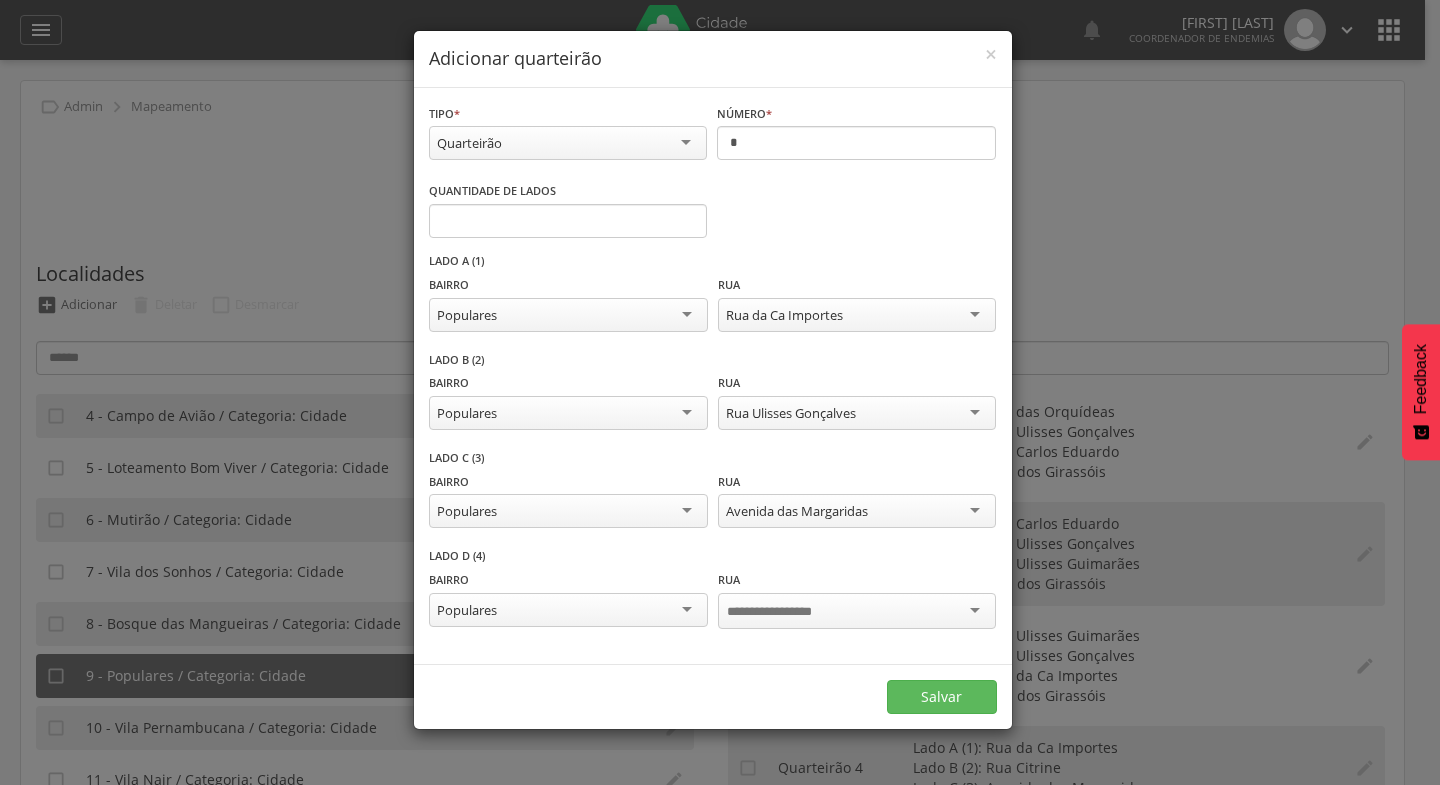 click at bounding box center [857, 611] 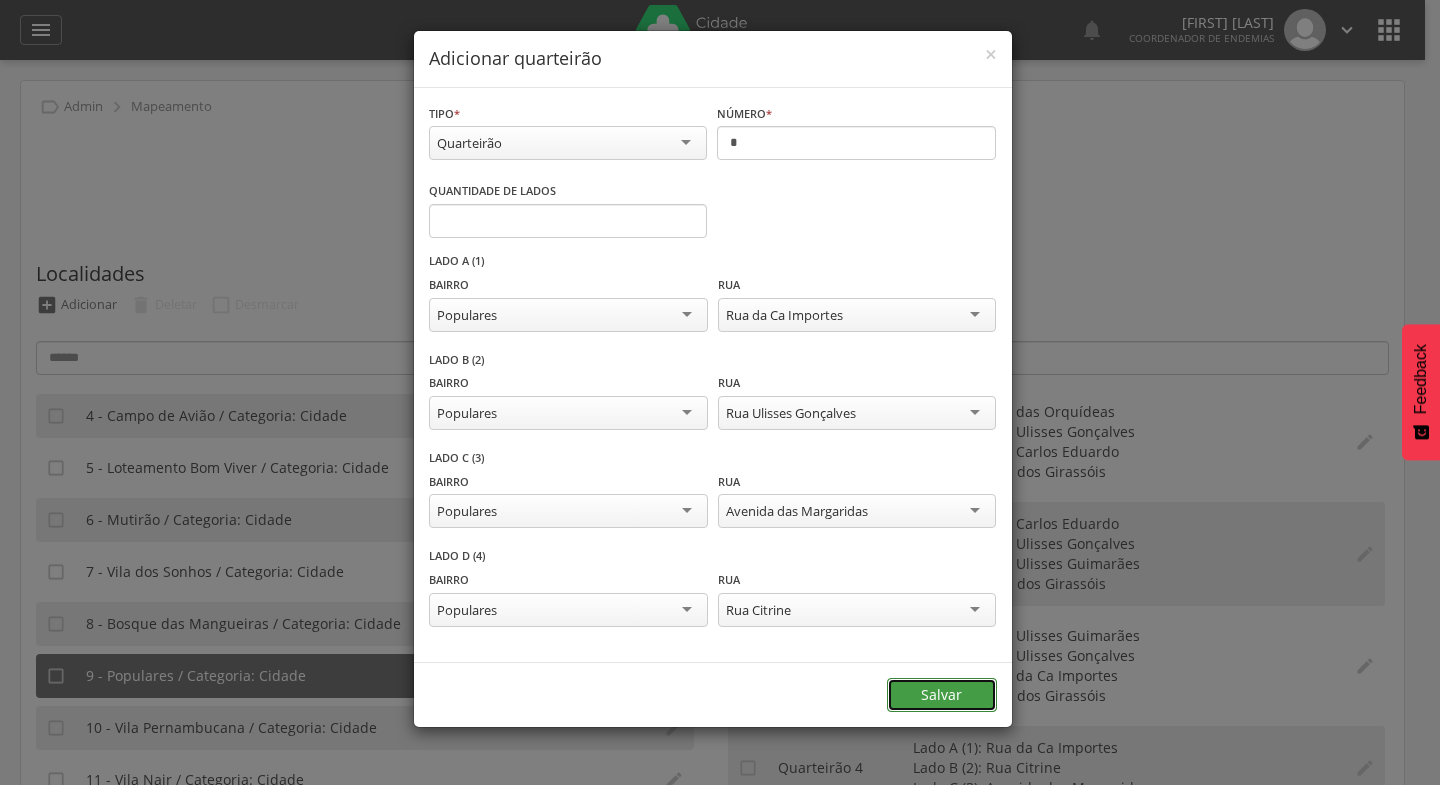 click on "Salvar" at bounding box center (942, 695) 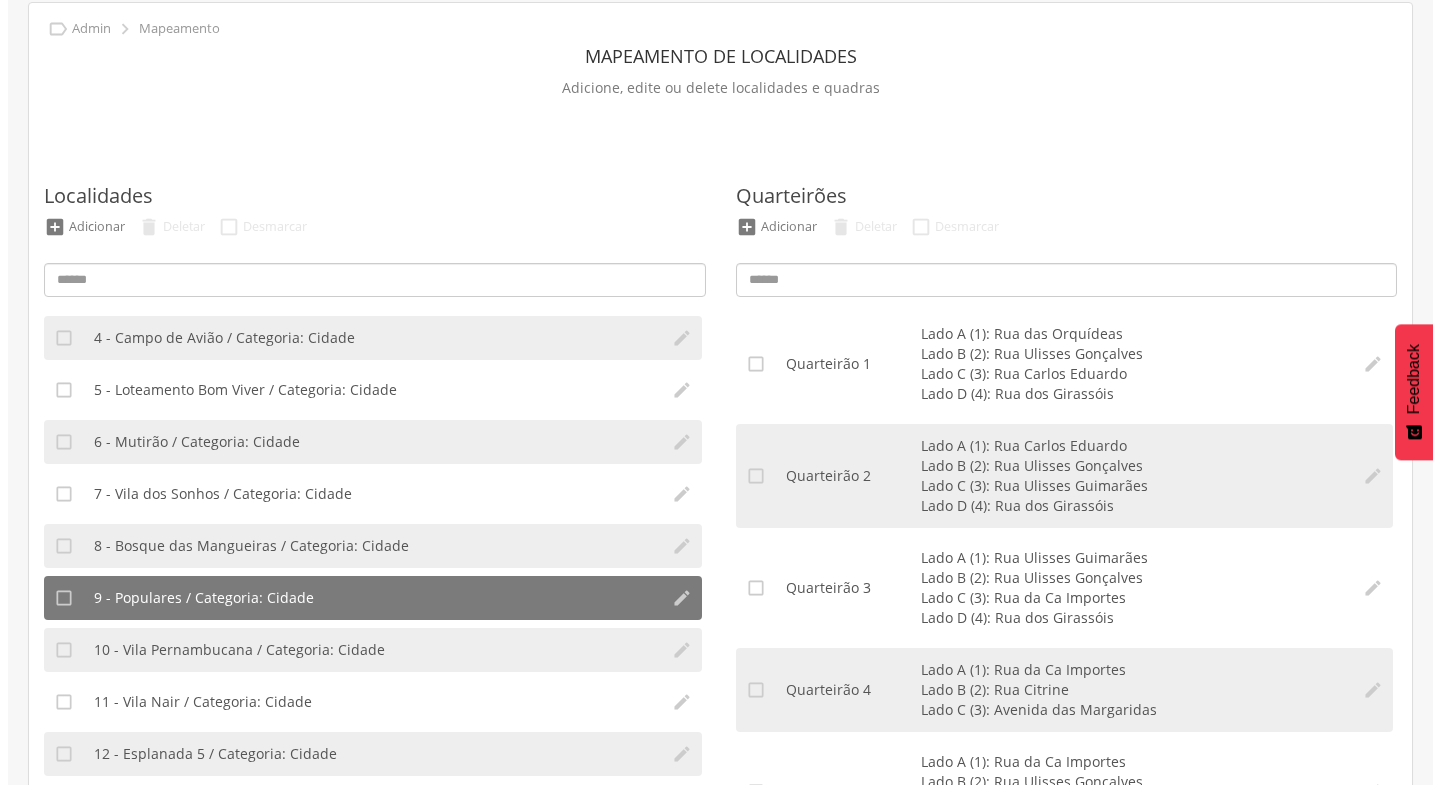scroll, scrollTop: 77, scrollLeft: 0, axis: vertical 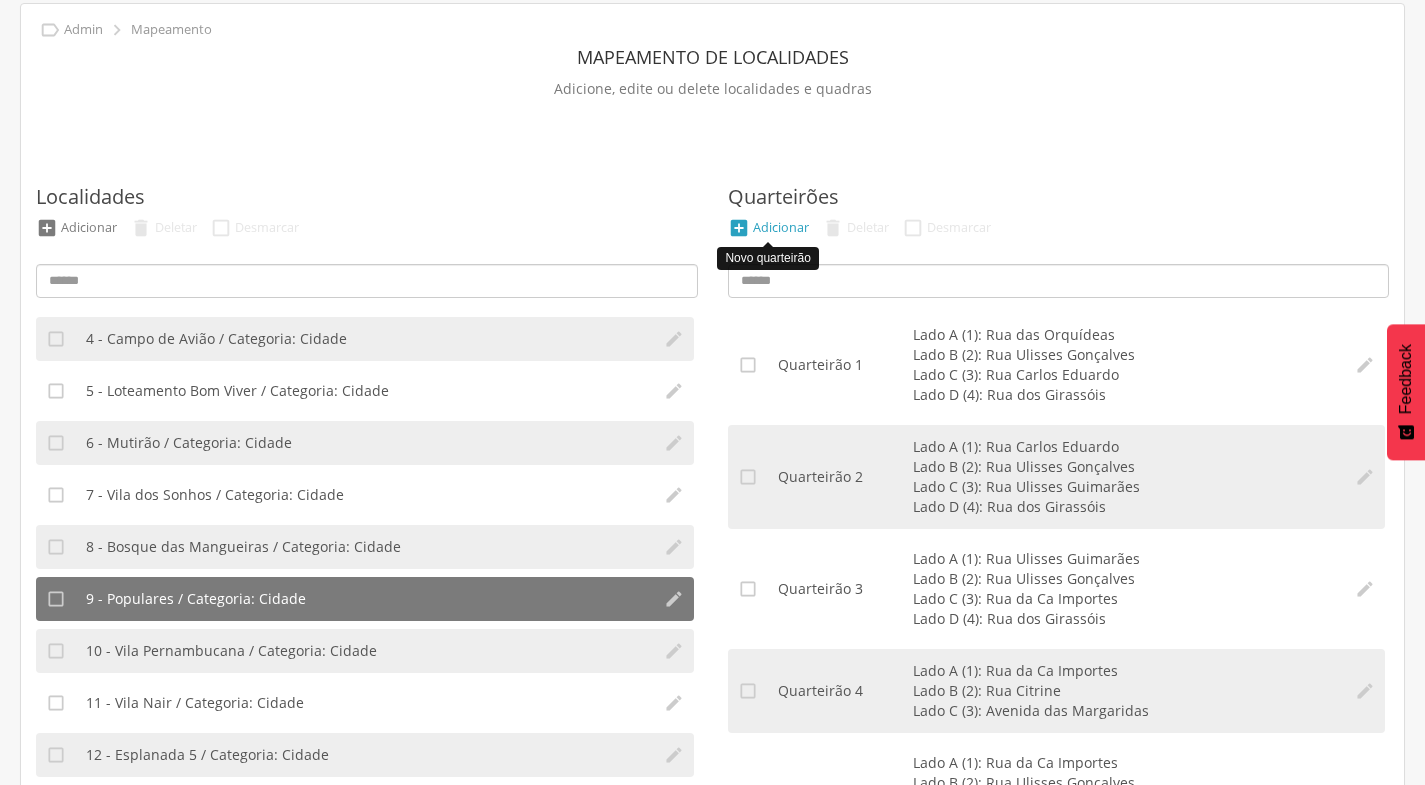 click on "Adicionar" at bounding box center [781, 227] 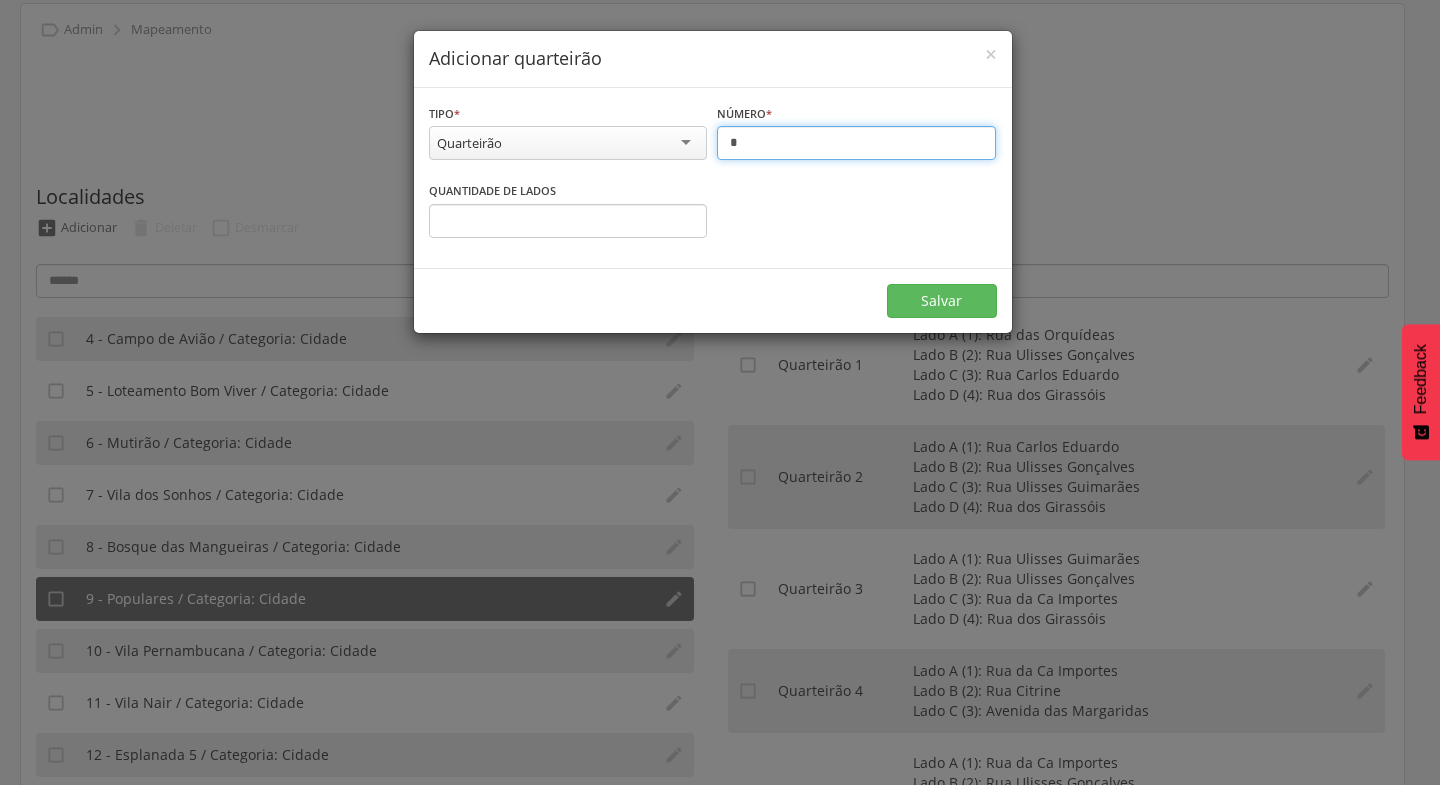 click on "*" at bounding box center (856, 143) 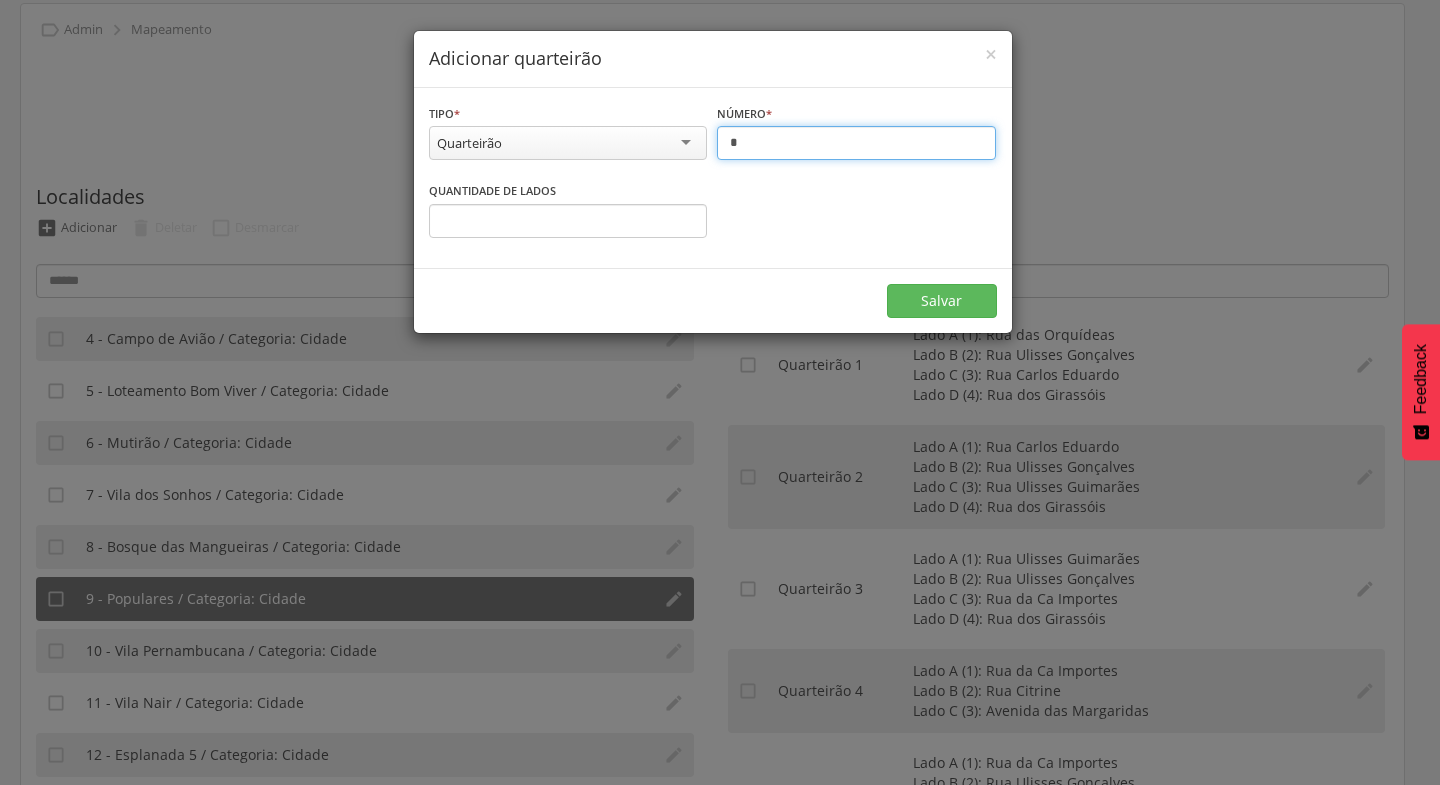 type on "*" 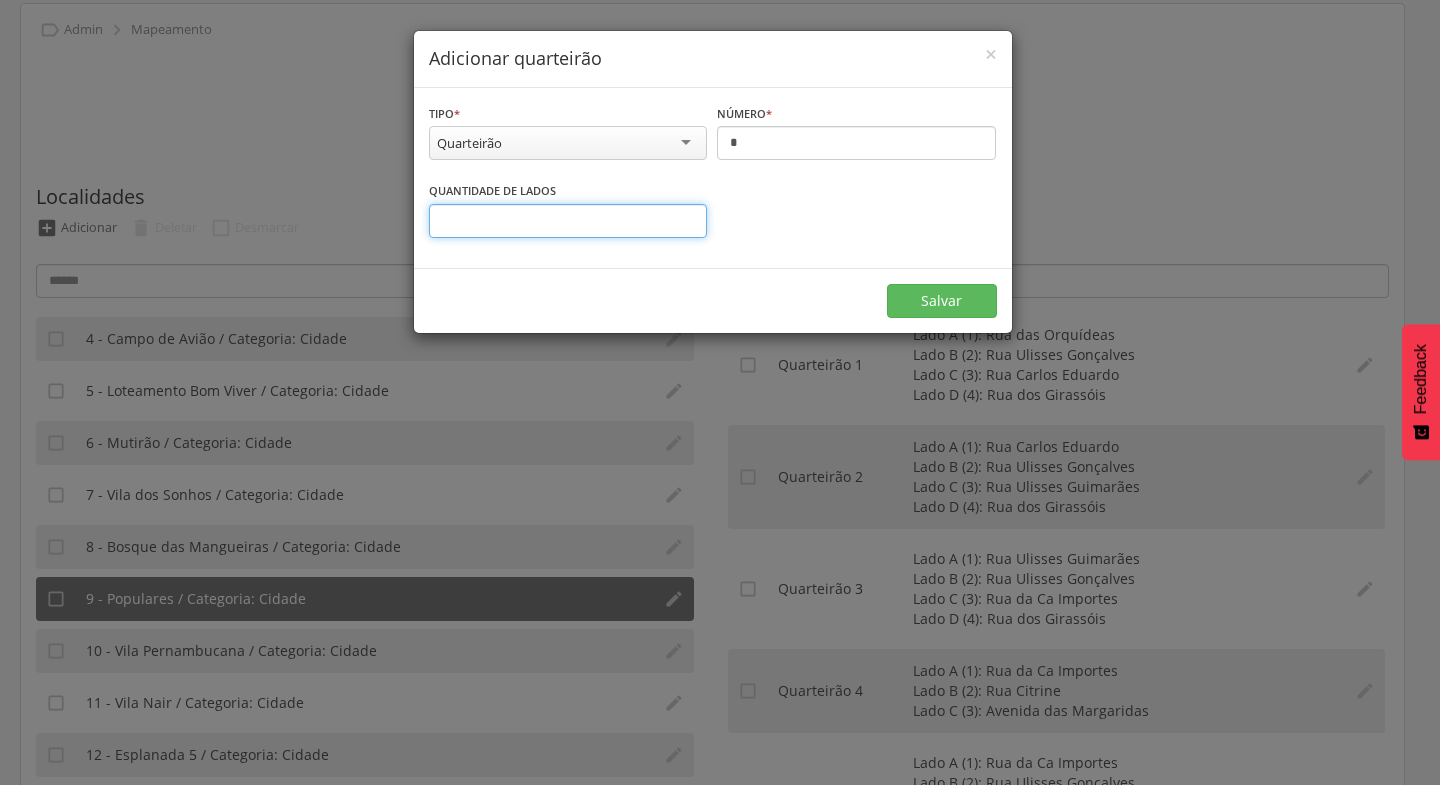 click on "*" at bounding box center [568, 221] 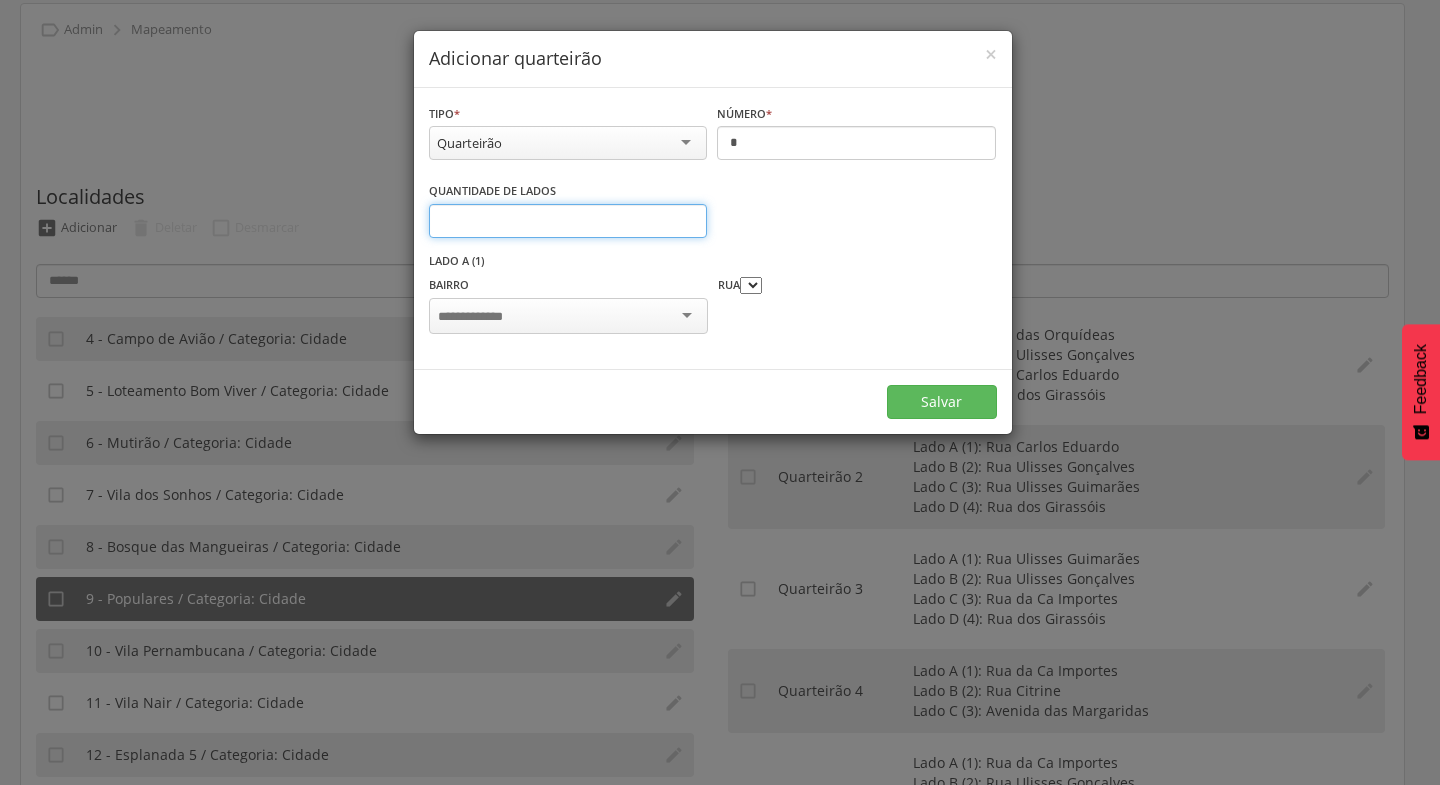 click on "*" at bounding box center (568, 221) 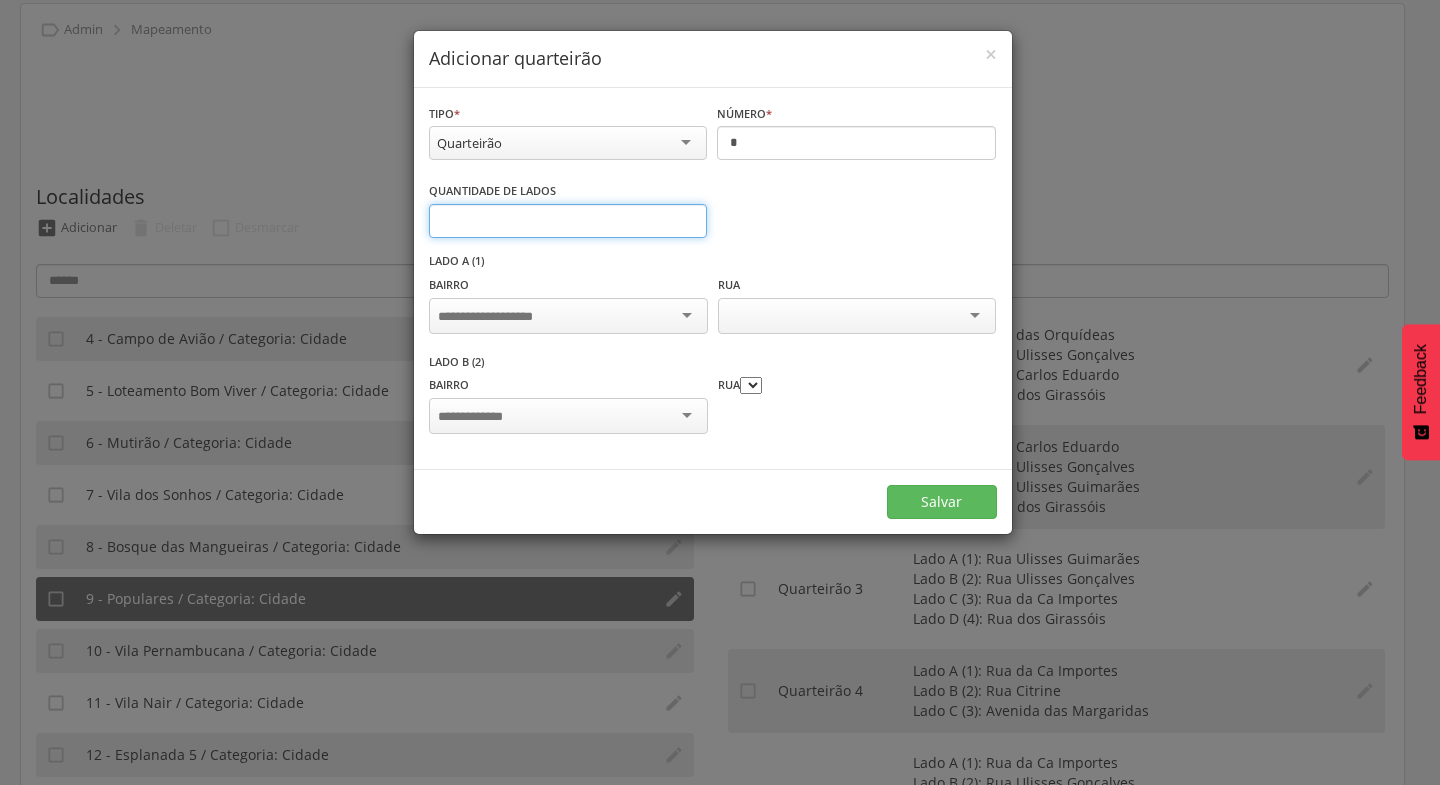 click on "*" at bounding box center (568, 221) 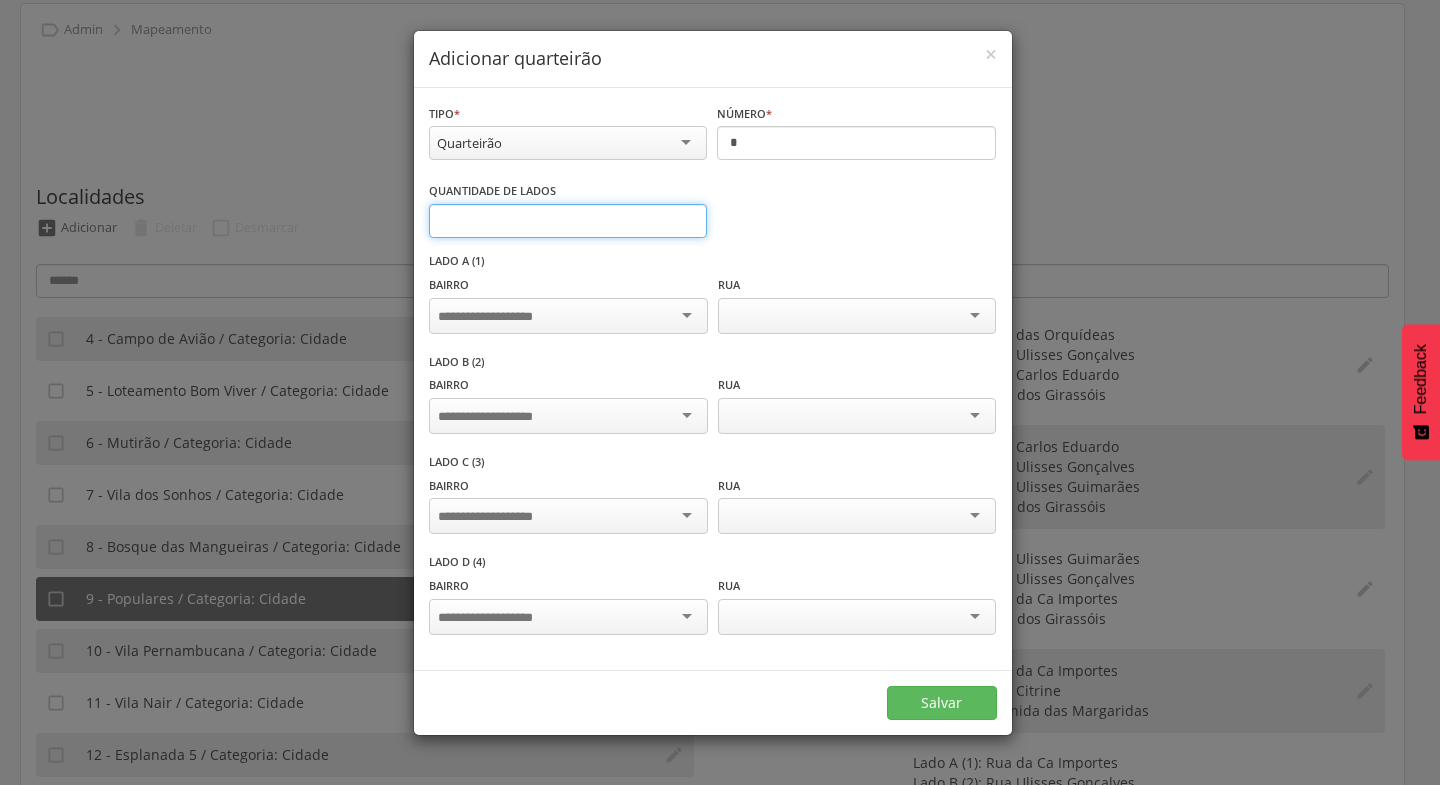 click on "*" at bounding box center [568, 221] 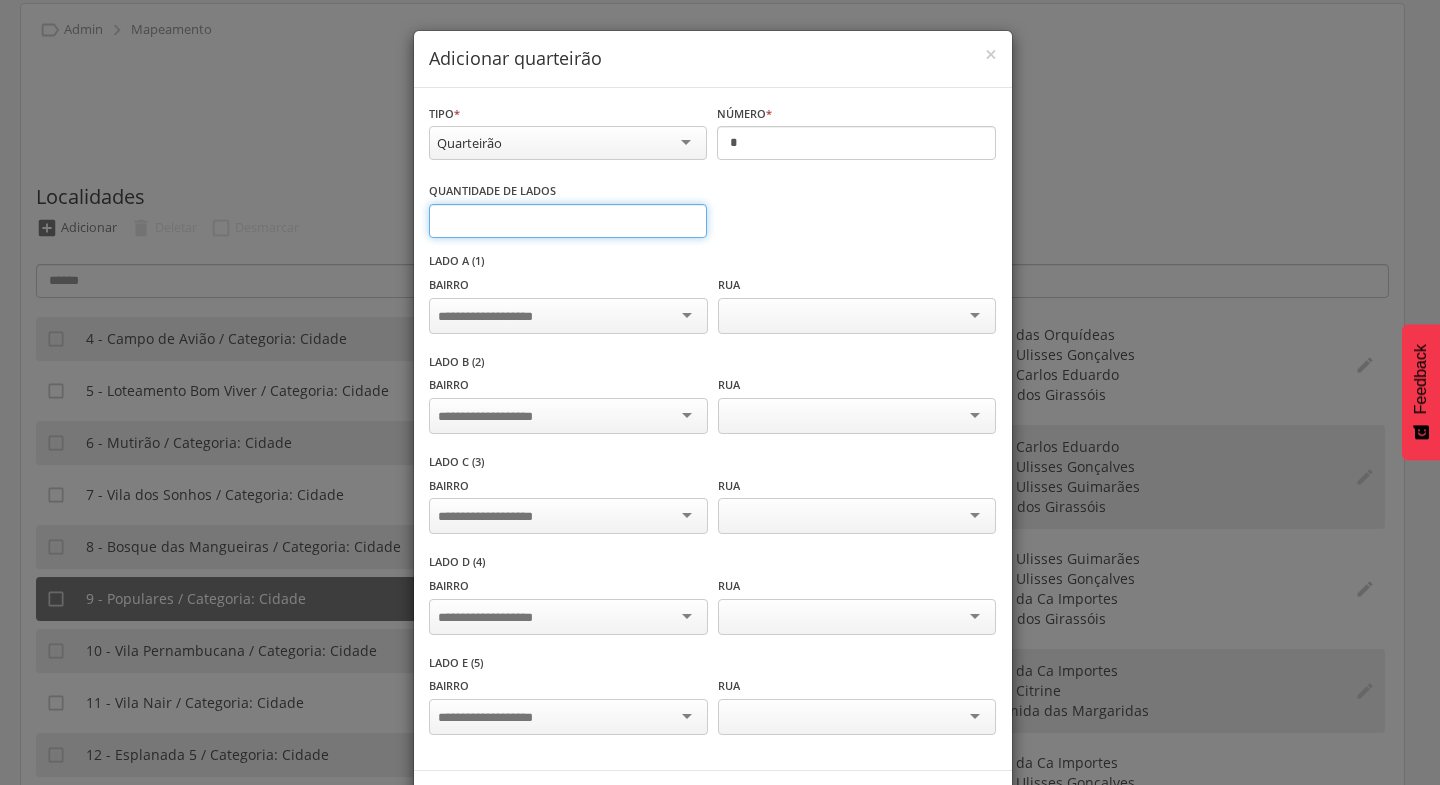 type on "*" 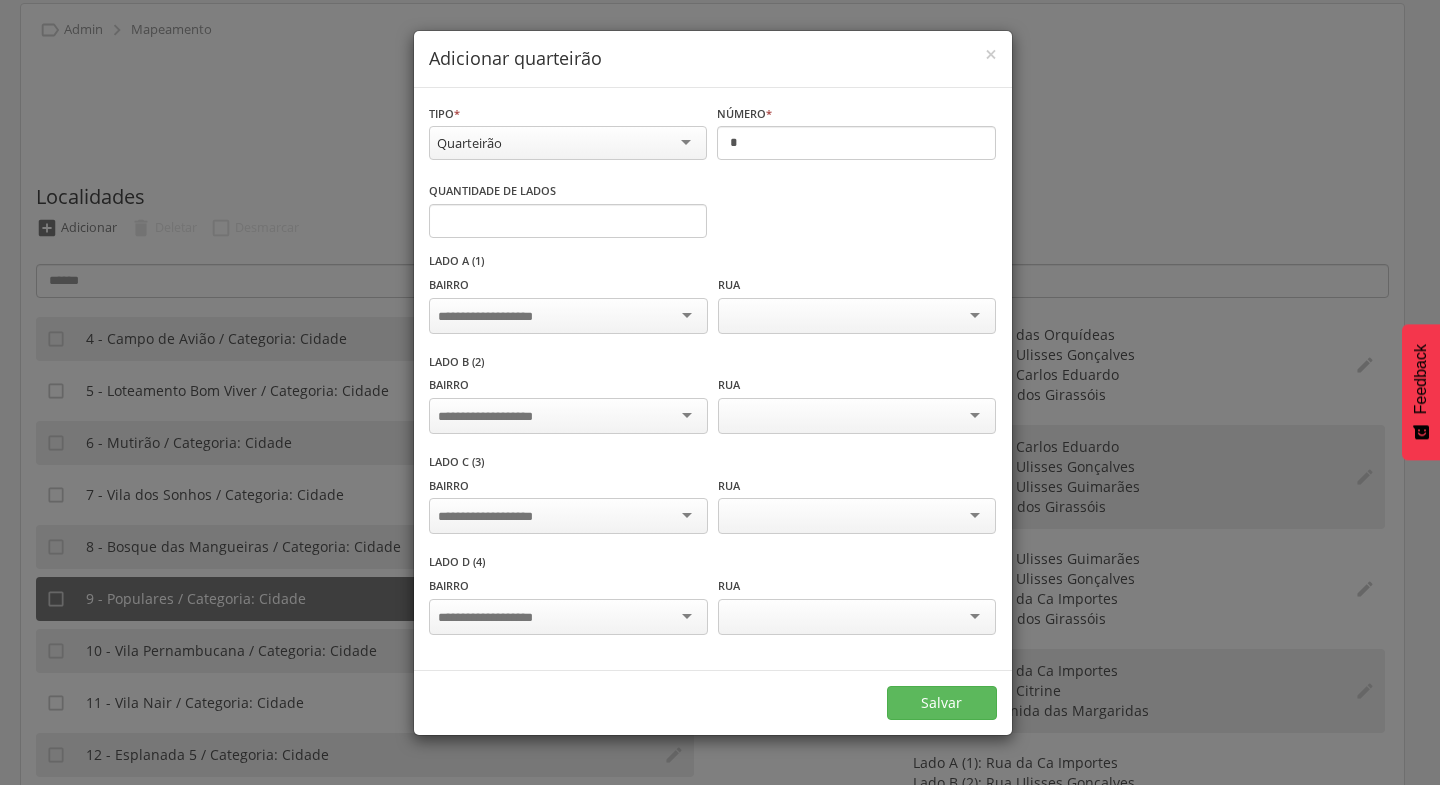 click at bounding box center [568, 316] 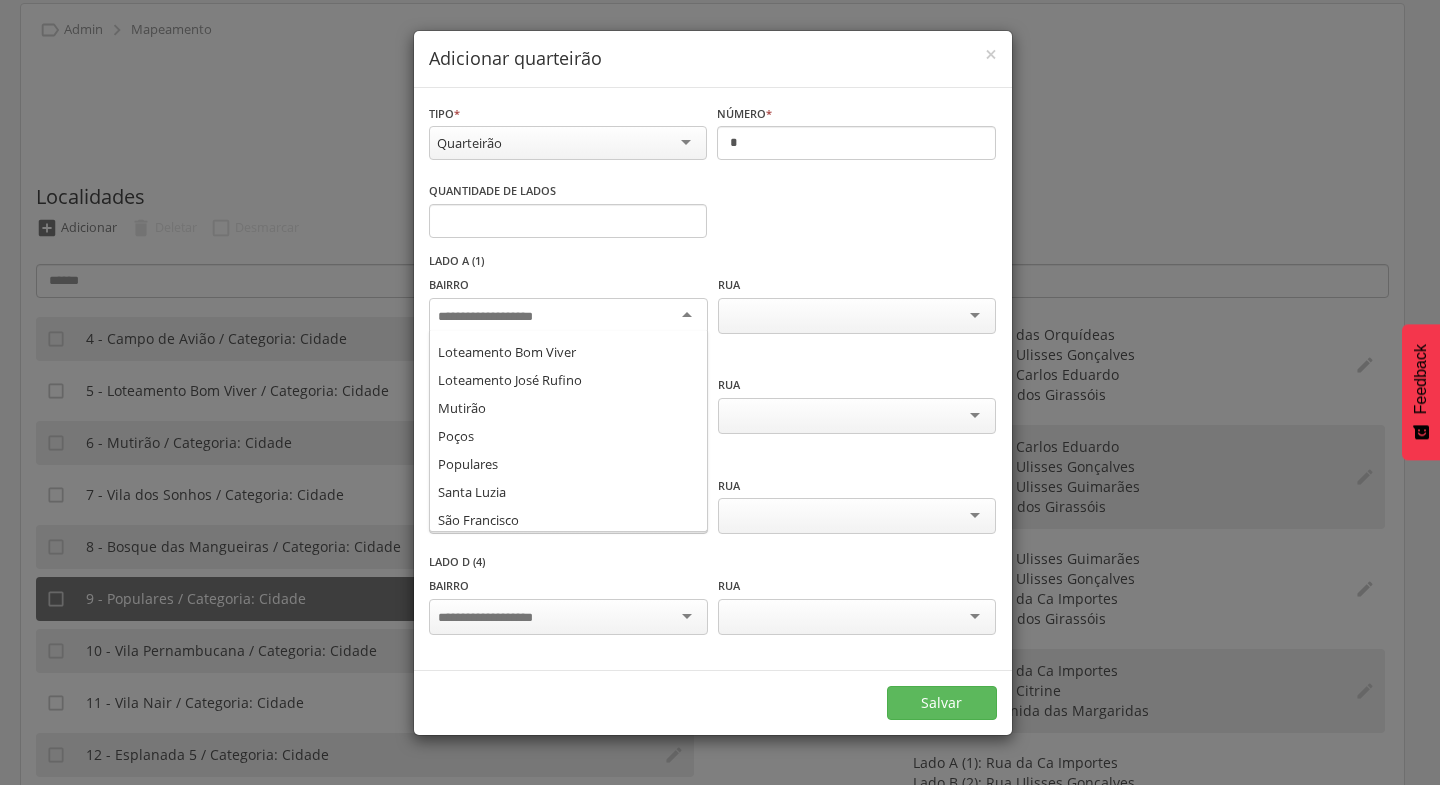 scroll, scrollTop: 267, scrollLeft: 0, axis: vertical 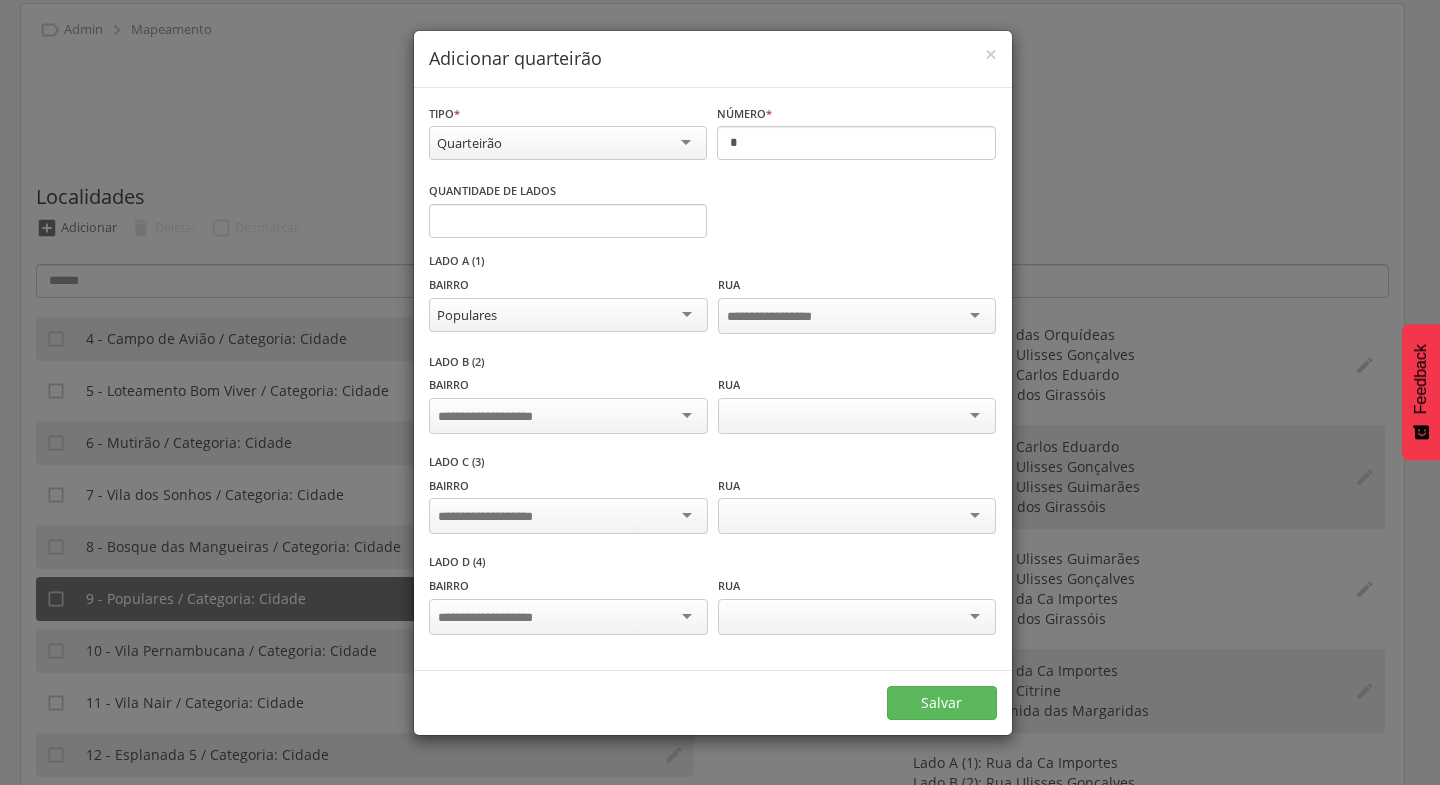 click at bounding box center [568, 416] 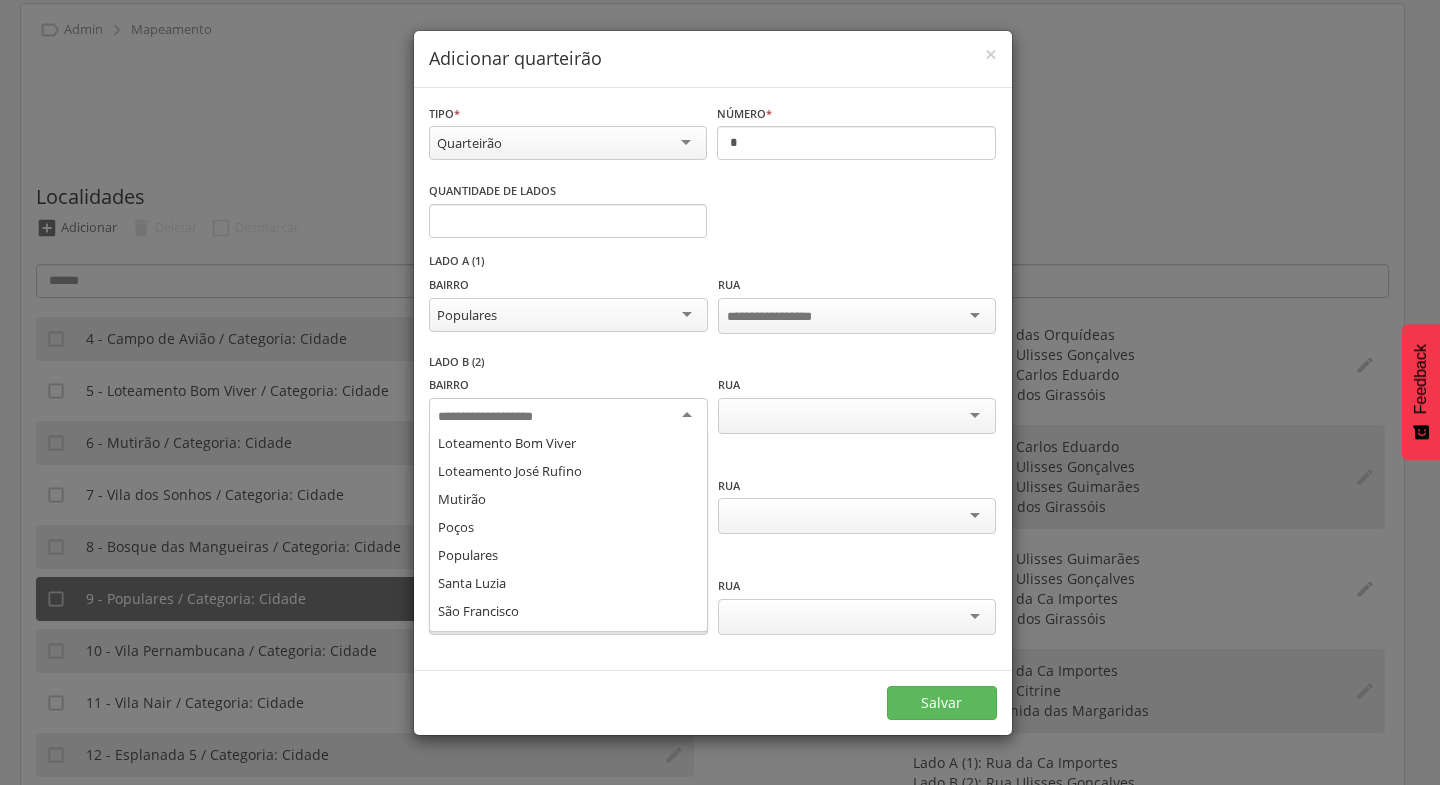 scroll, scrollTop: 257, scrollLeft: 0, axis: vertical 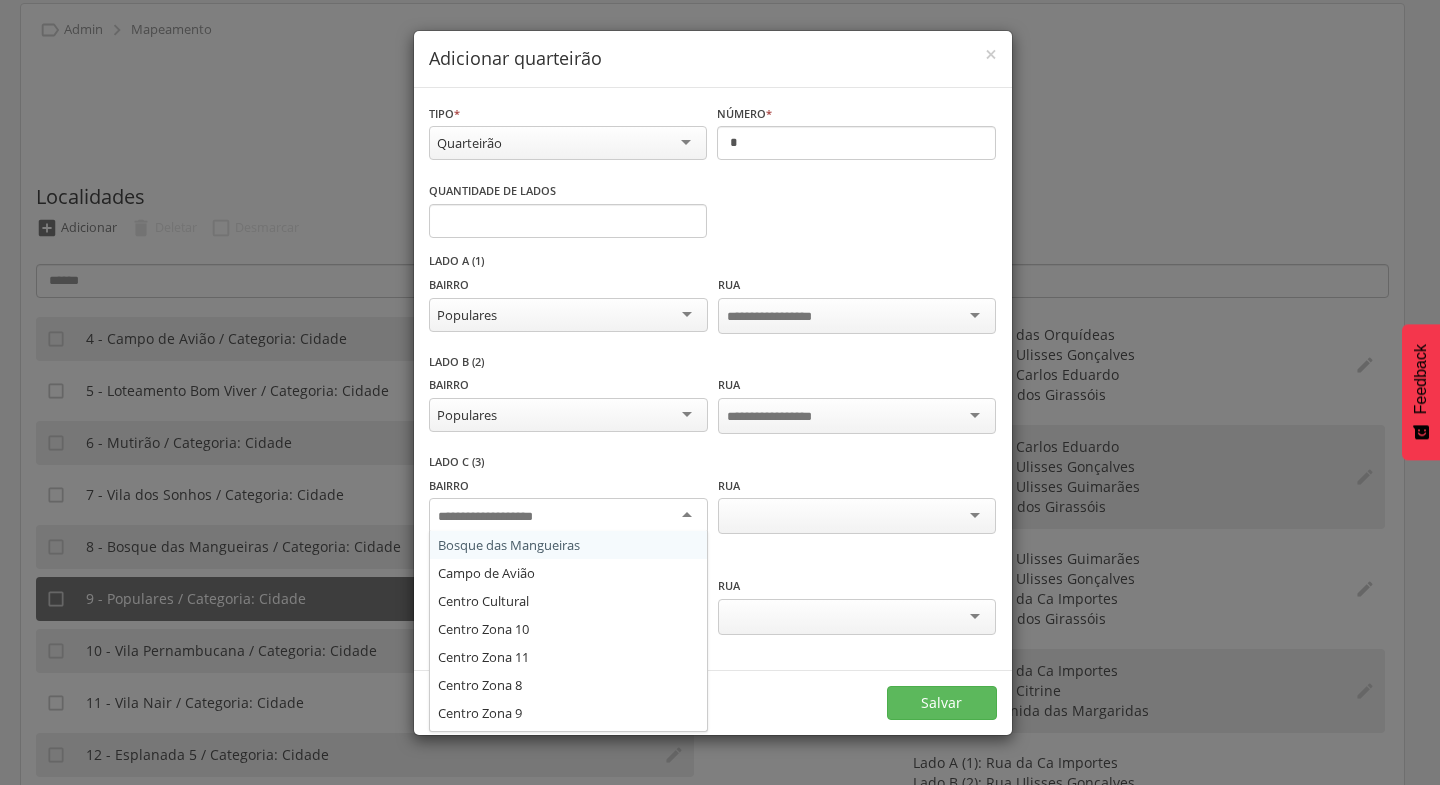 click at bounding box center (568, 516) 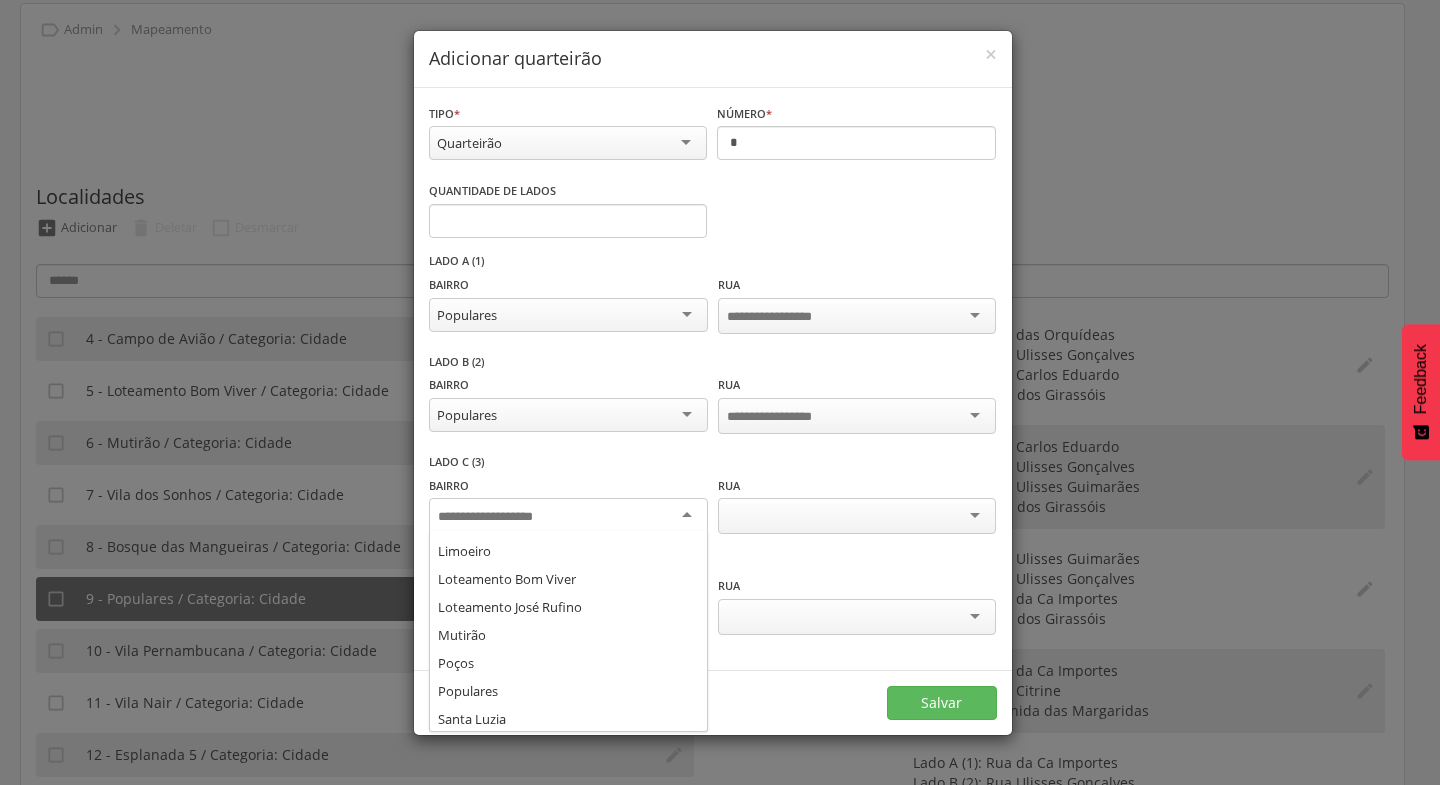 scroll, scrollTop: 260, scrollLeft: 0, axis: vertical 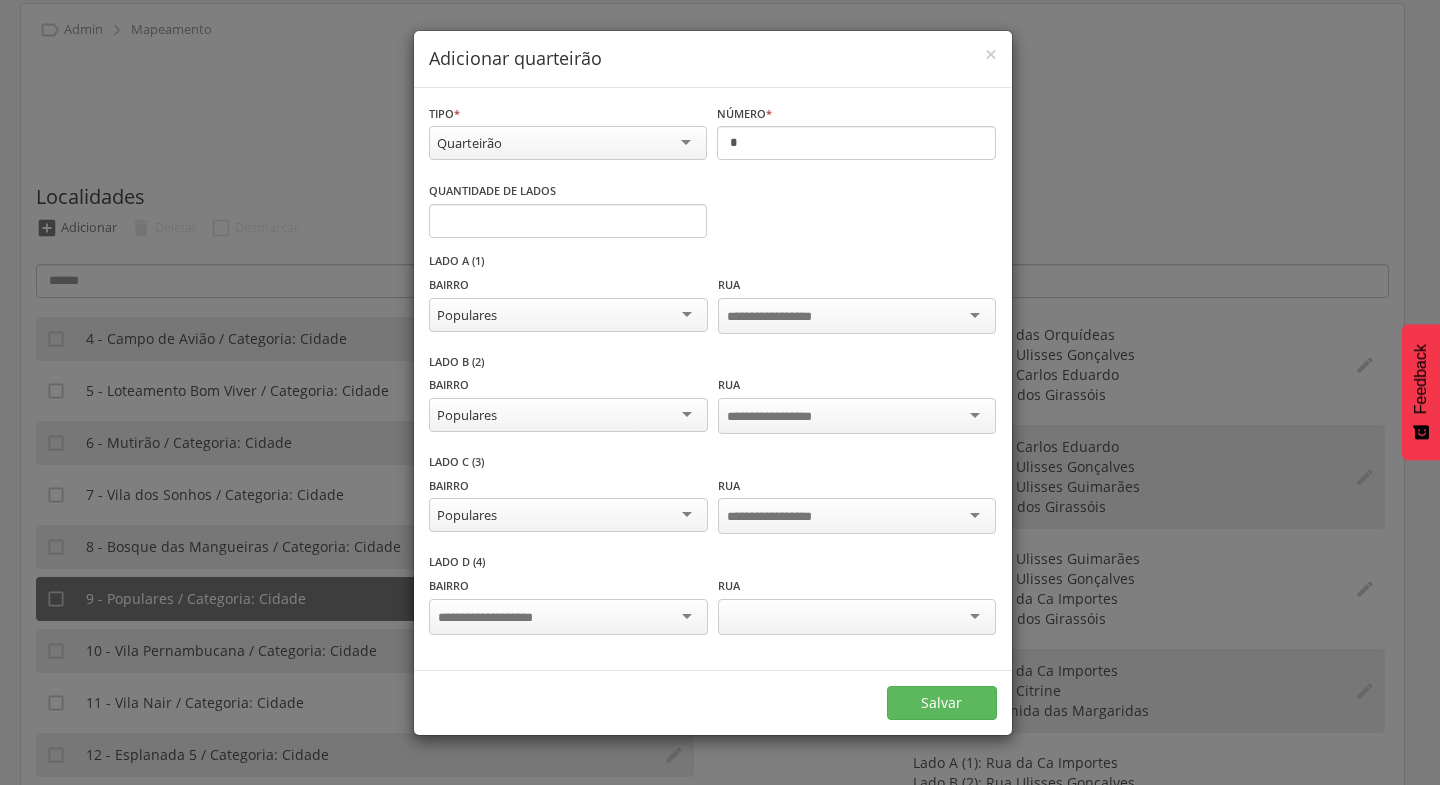 click at bounding box center (568, 617) 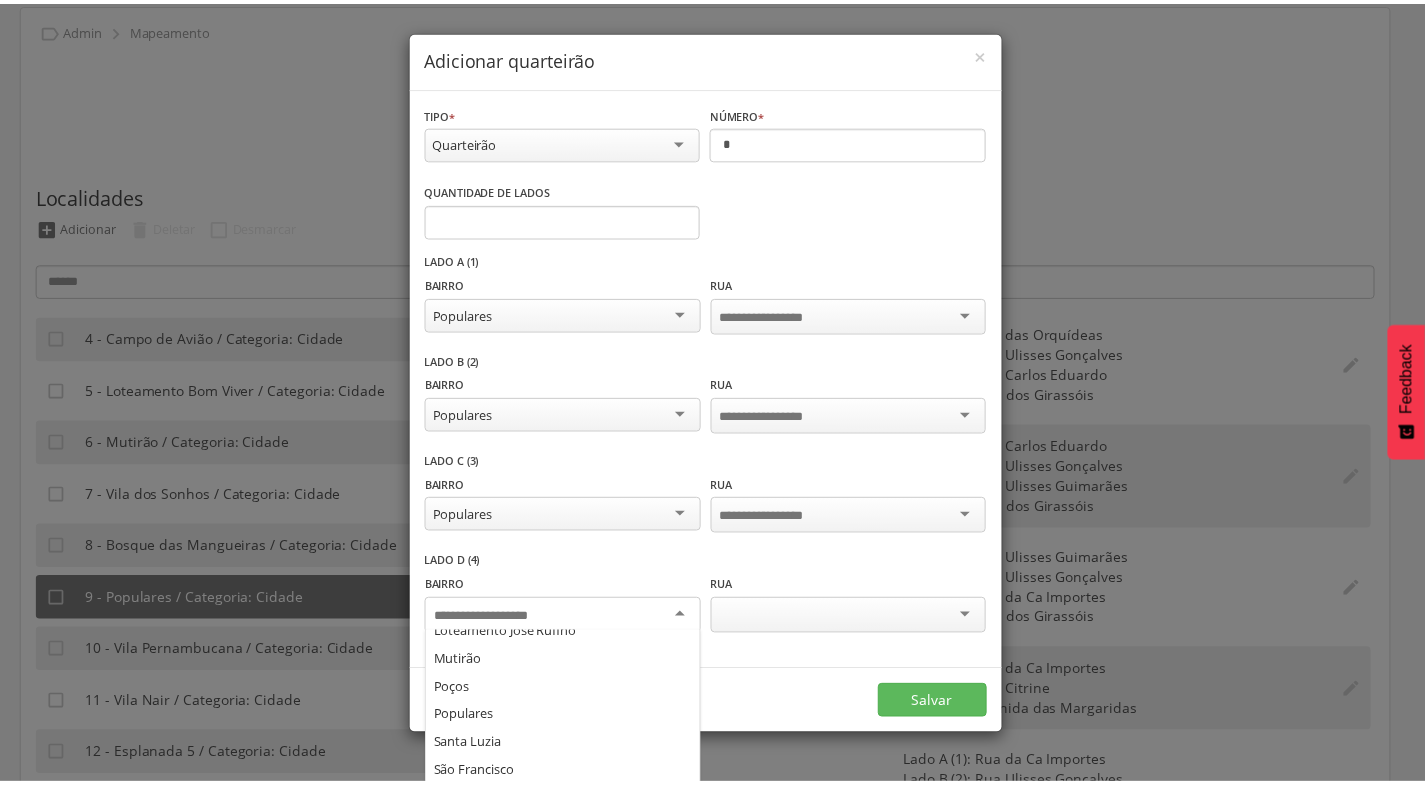 scroll, scrollTop: 303, scrollLeft: 0, axis: vertical 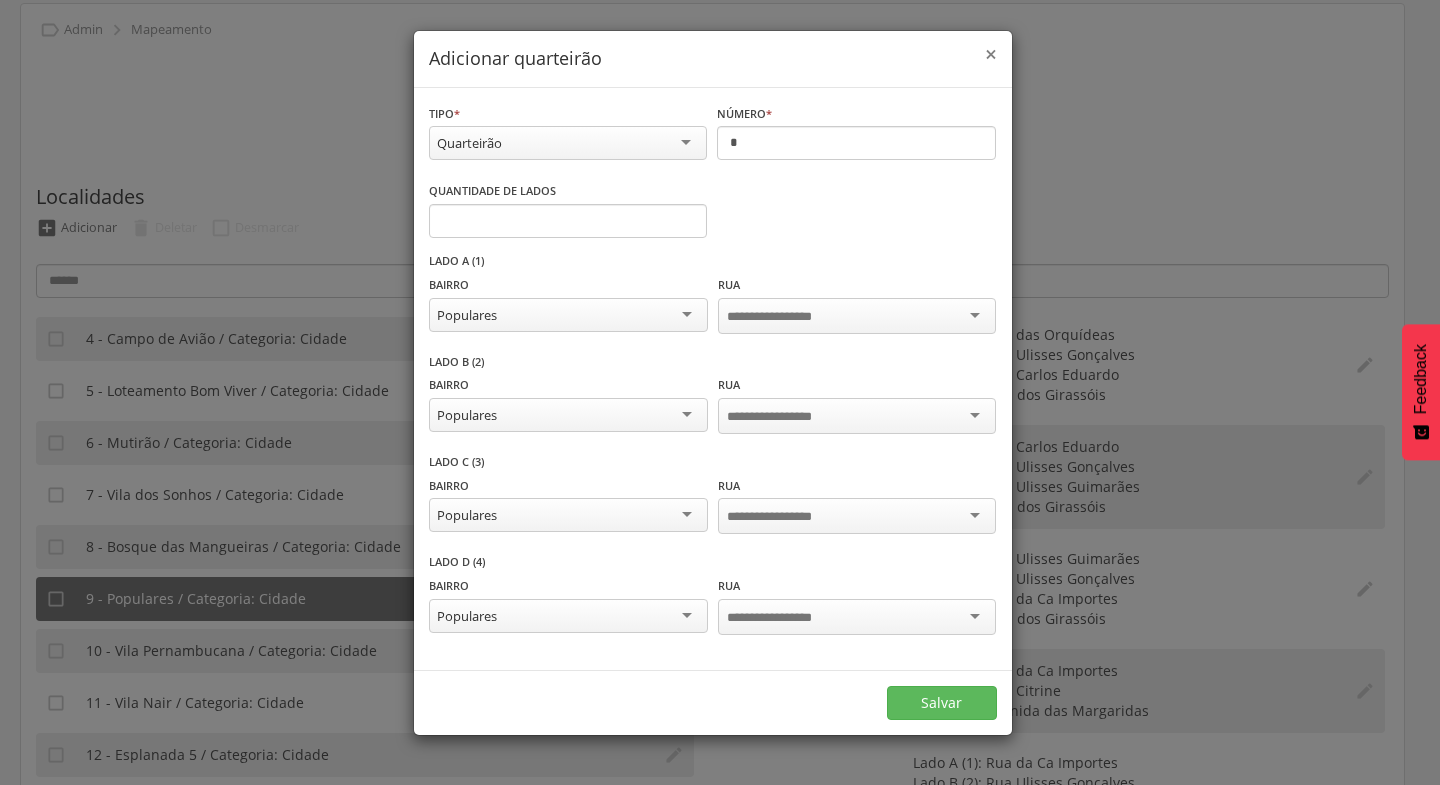 click on "×" at bounding box center [991, 54] 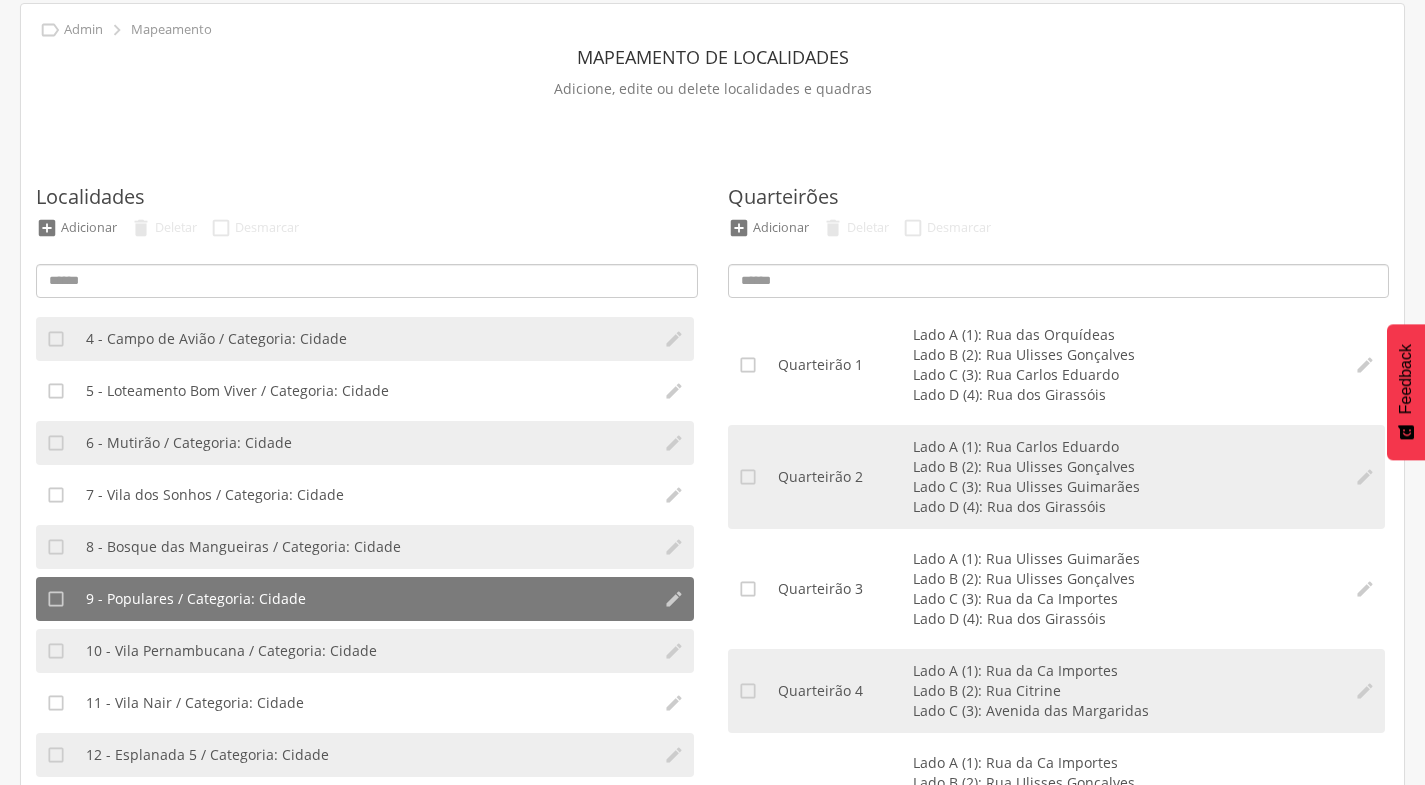 scroll, scrollTop: 40, scrollLeft: 0, axis: vertical 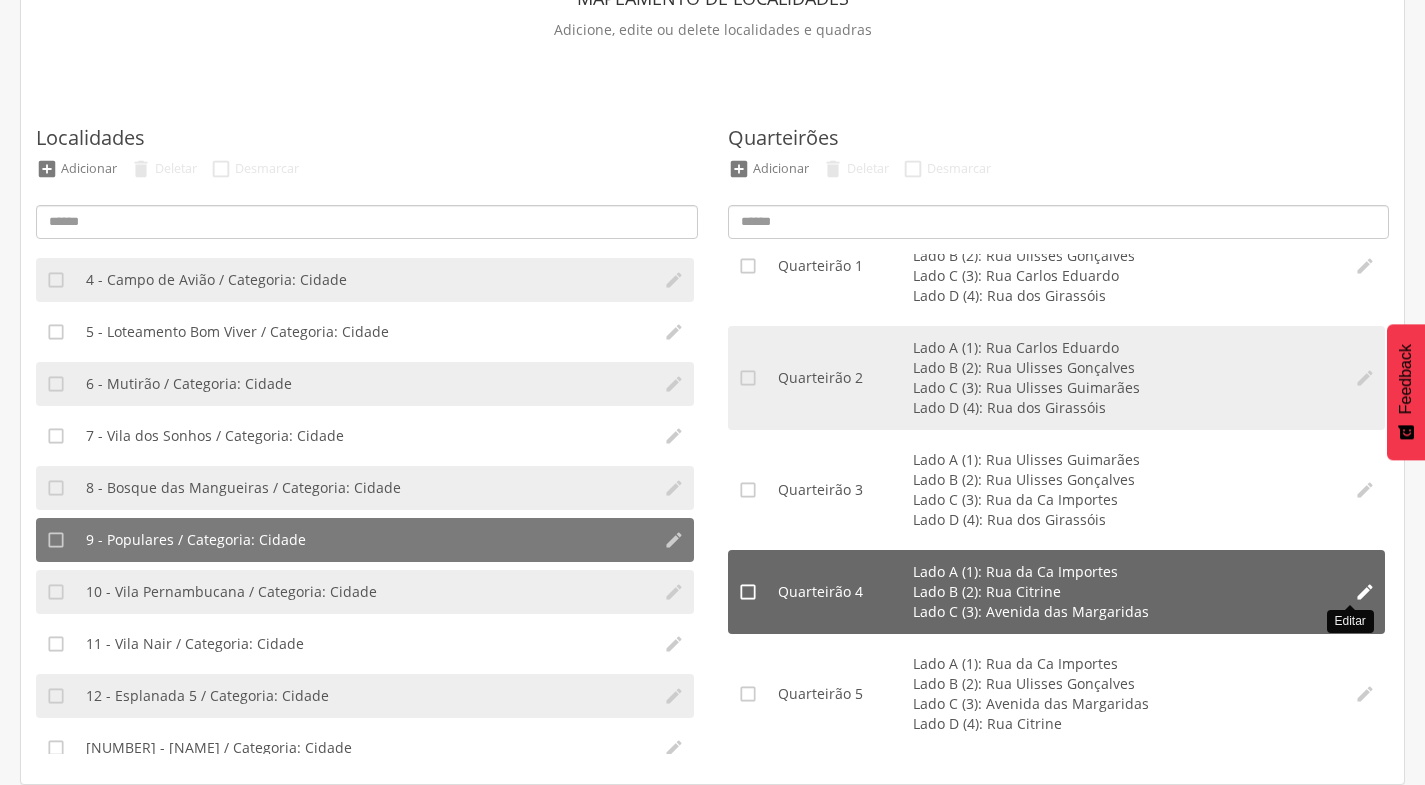 click on "" at bounding box center (1365, 592) 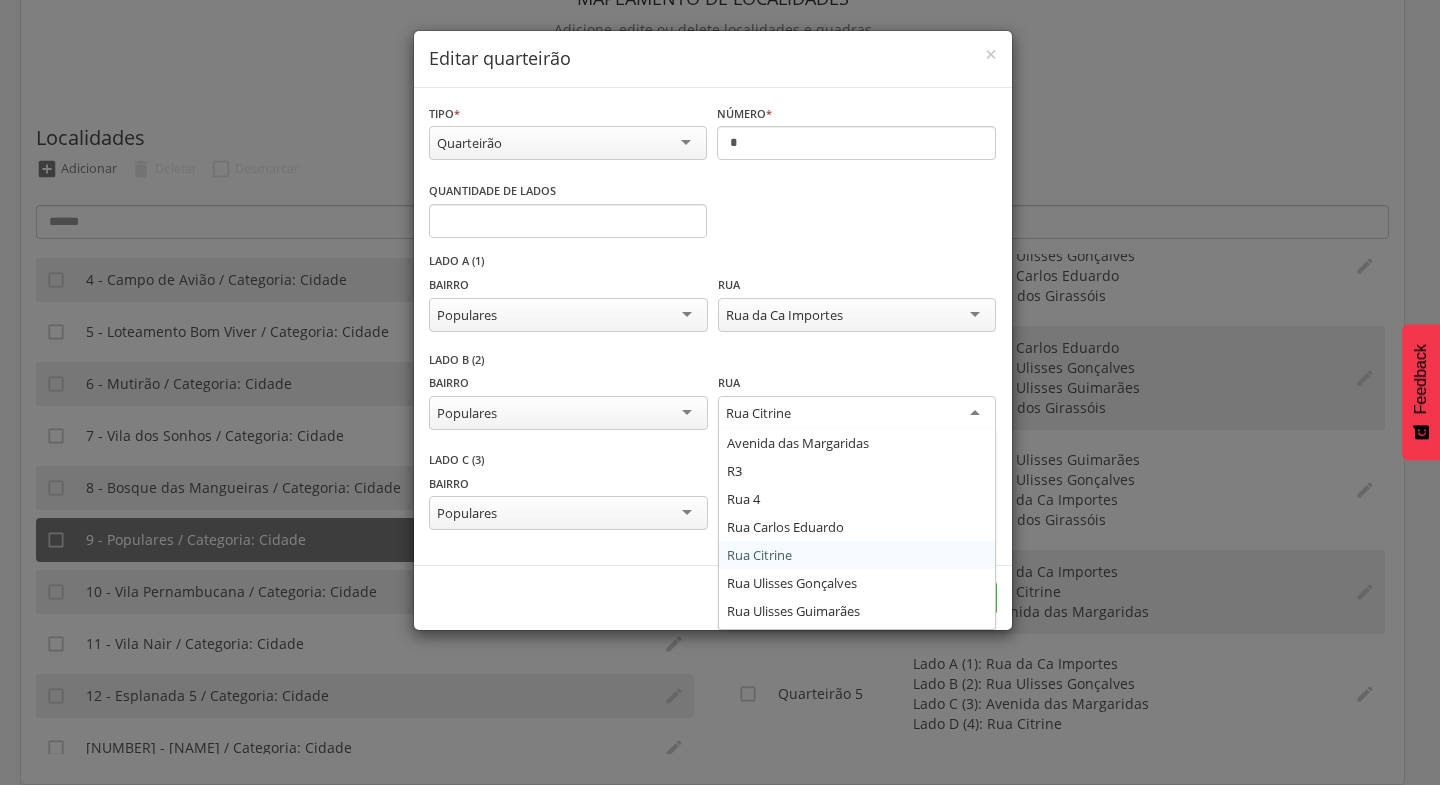 click on "Rua Citrine" at bounding box center [857, 414] 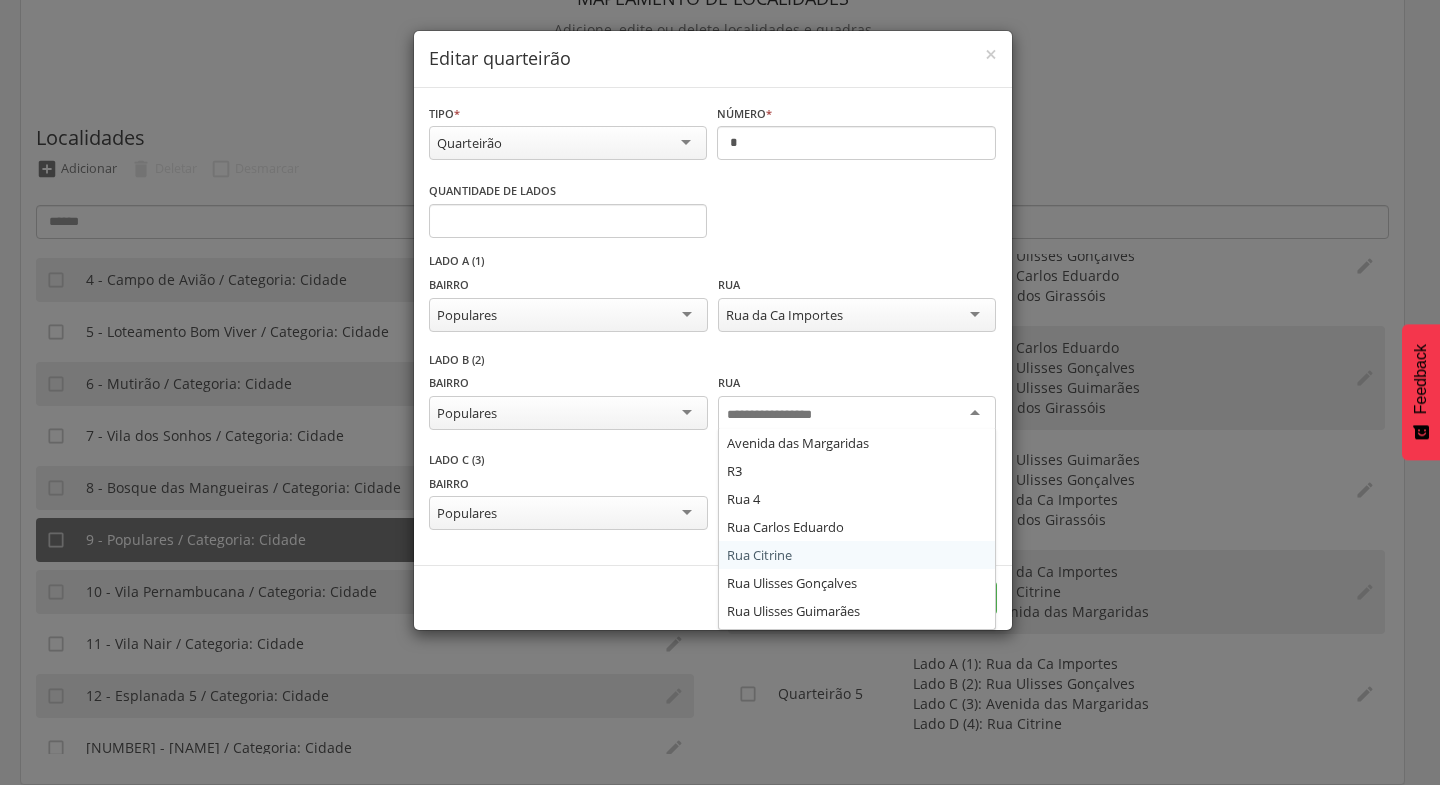click on "**********" at bounding box center (713, 327) 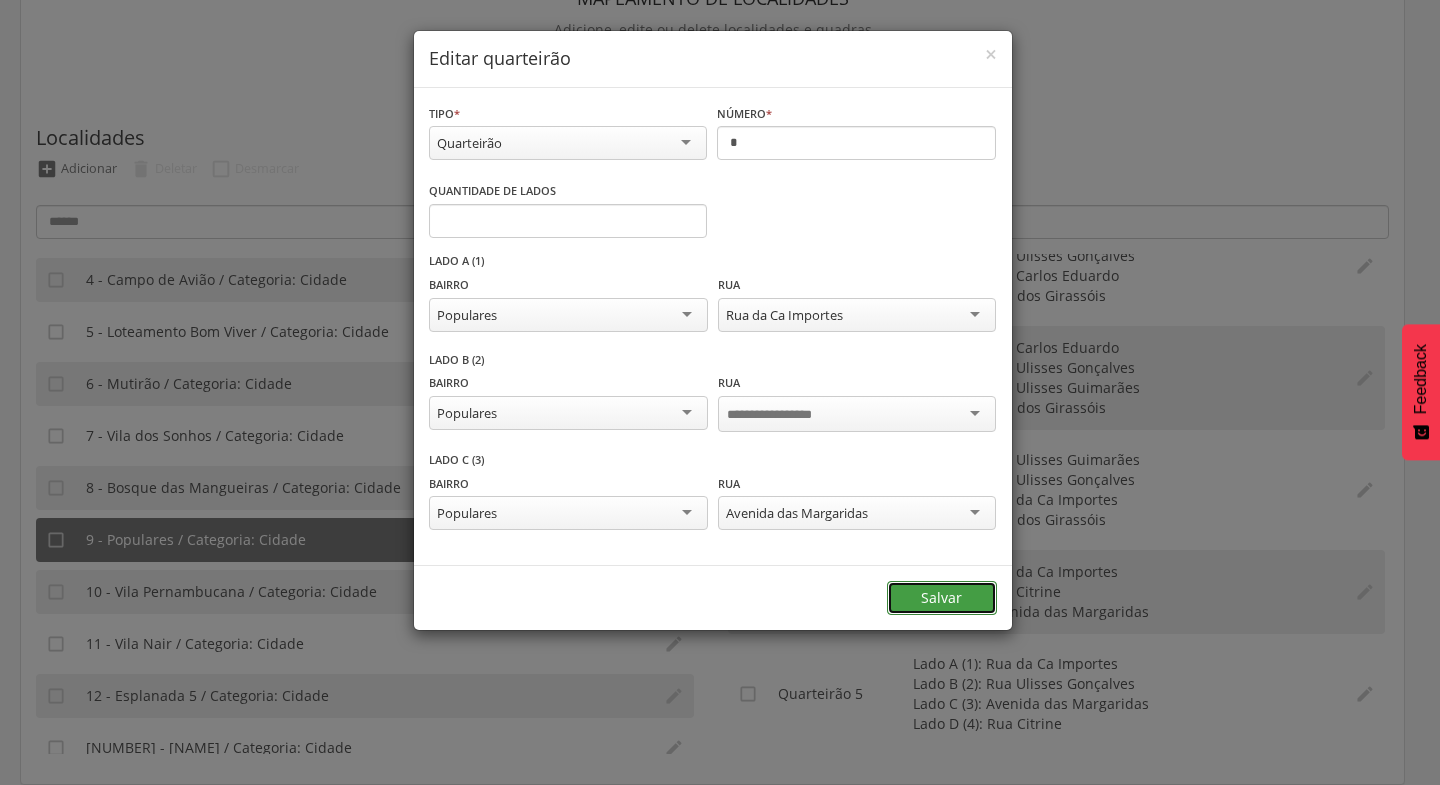 click on "Salvar" at bounding box center [942, 598] 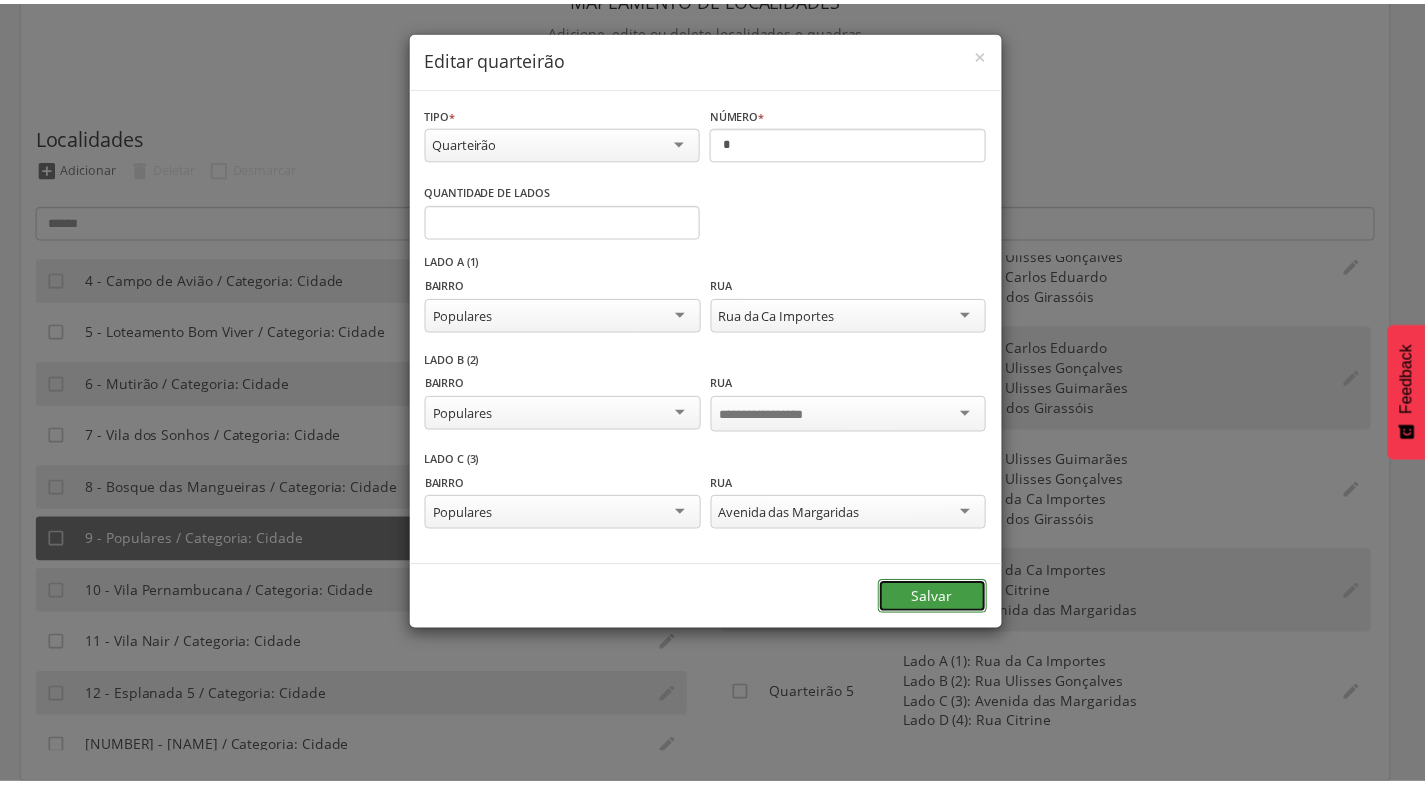 scroll, scrollTop: 0, scrollLeft: 0, axis: both 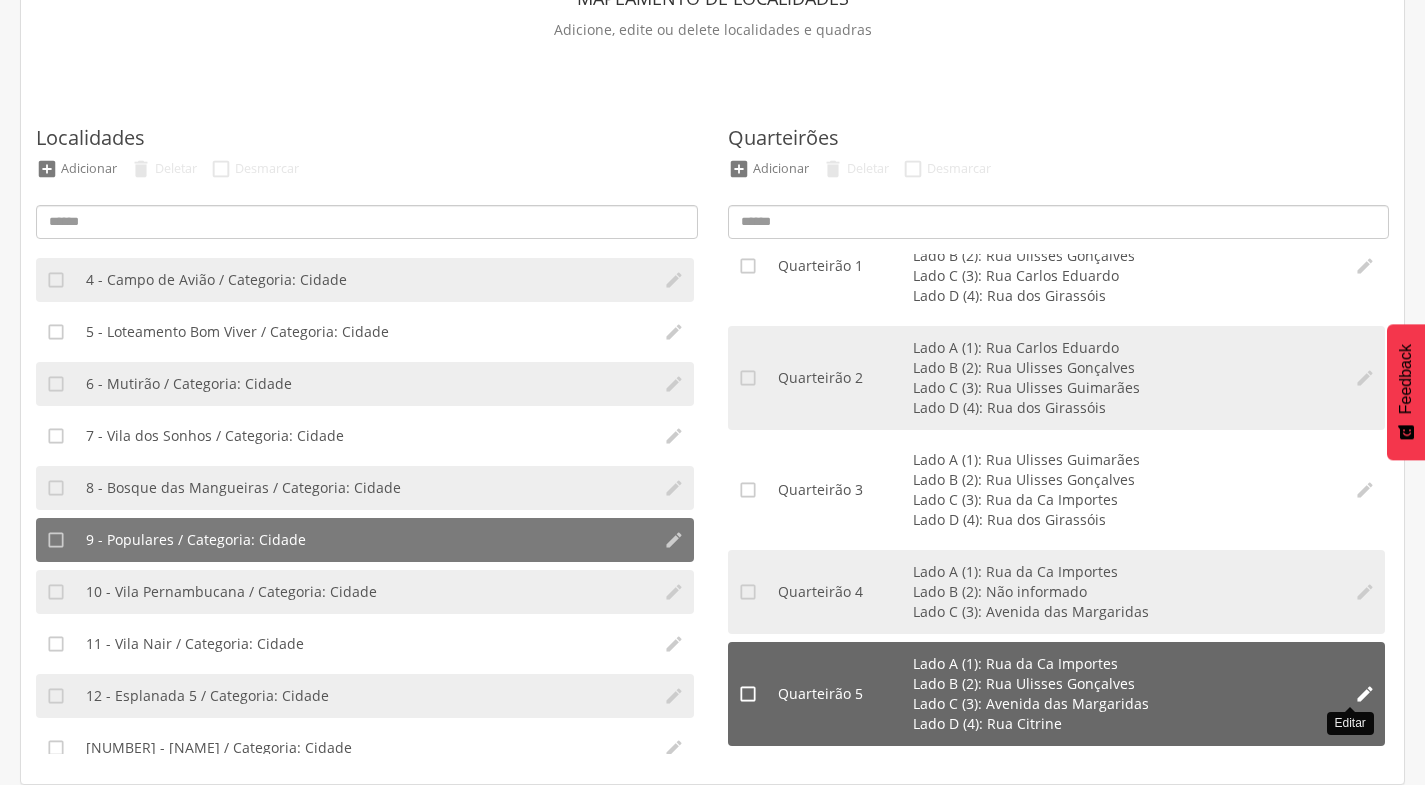 click on "" at bounding box center (1365, 694) 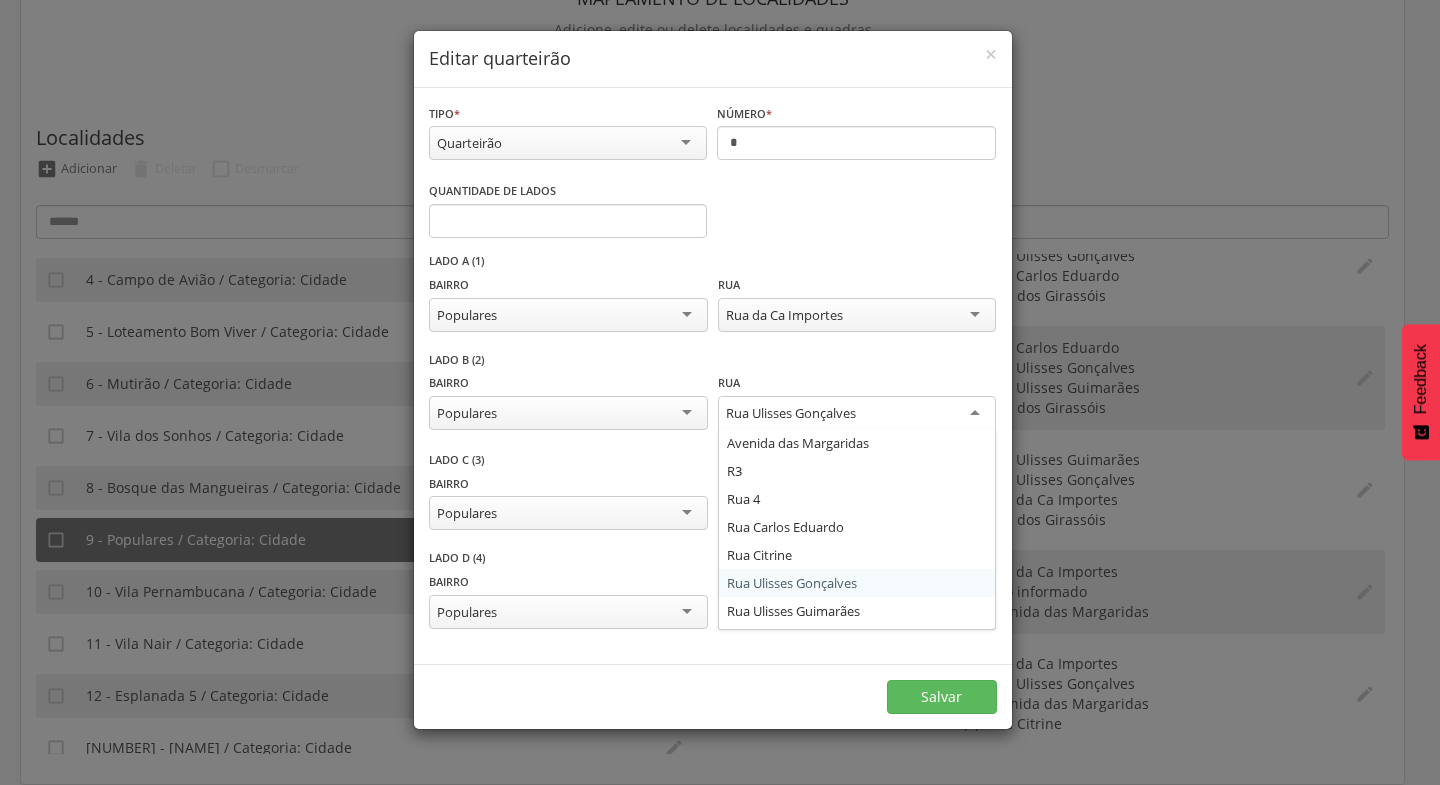 click on "Rua Ulisses Gonçalves" at bounding box center (857, 414) 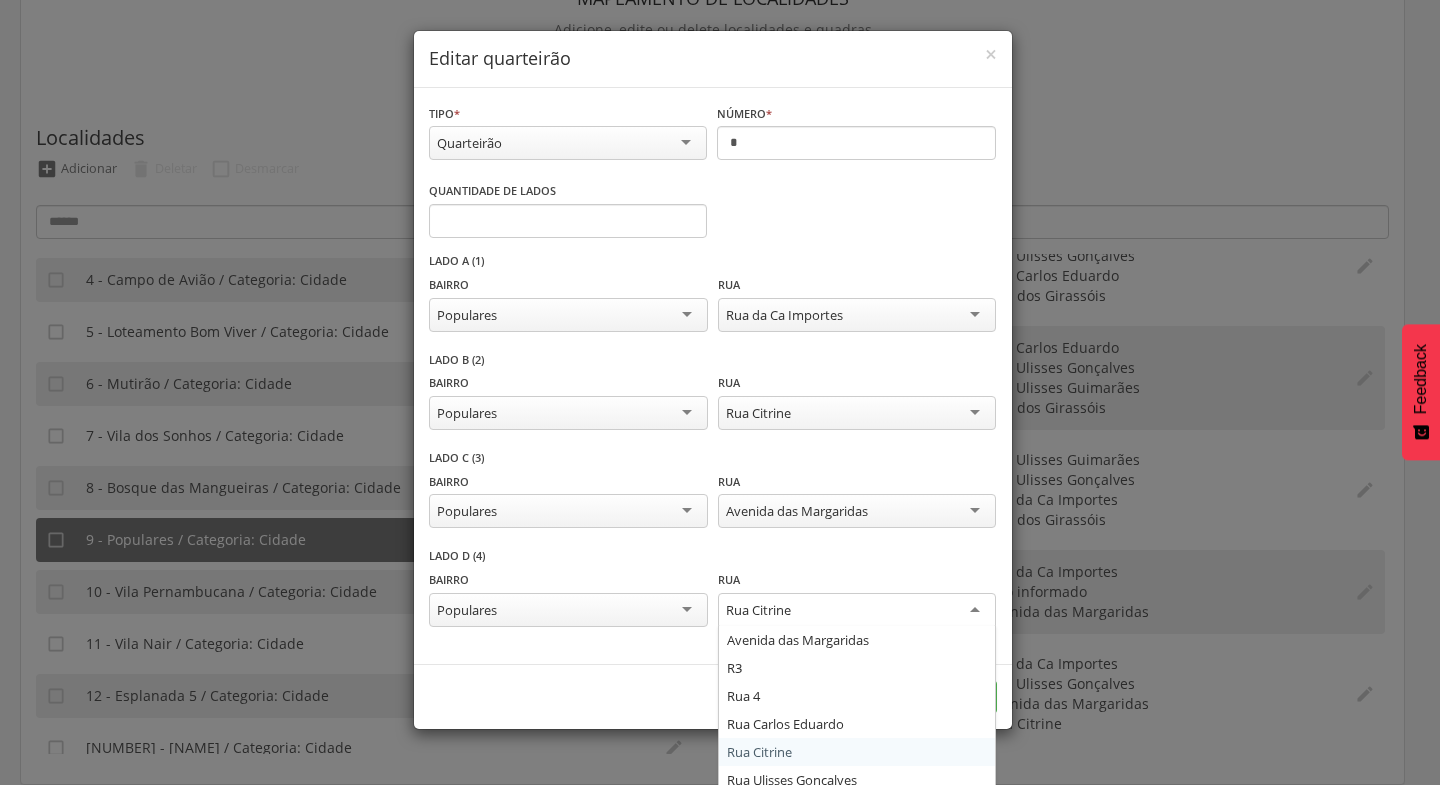 click on "Rua Citrine" at bounding box center [857, 611] 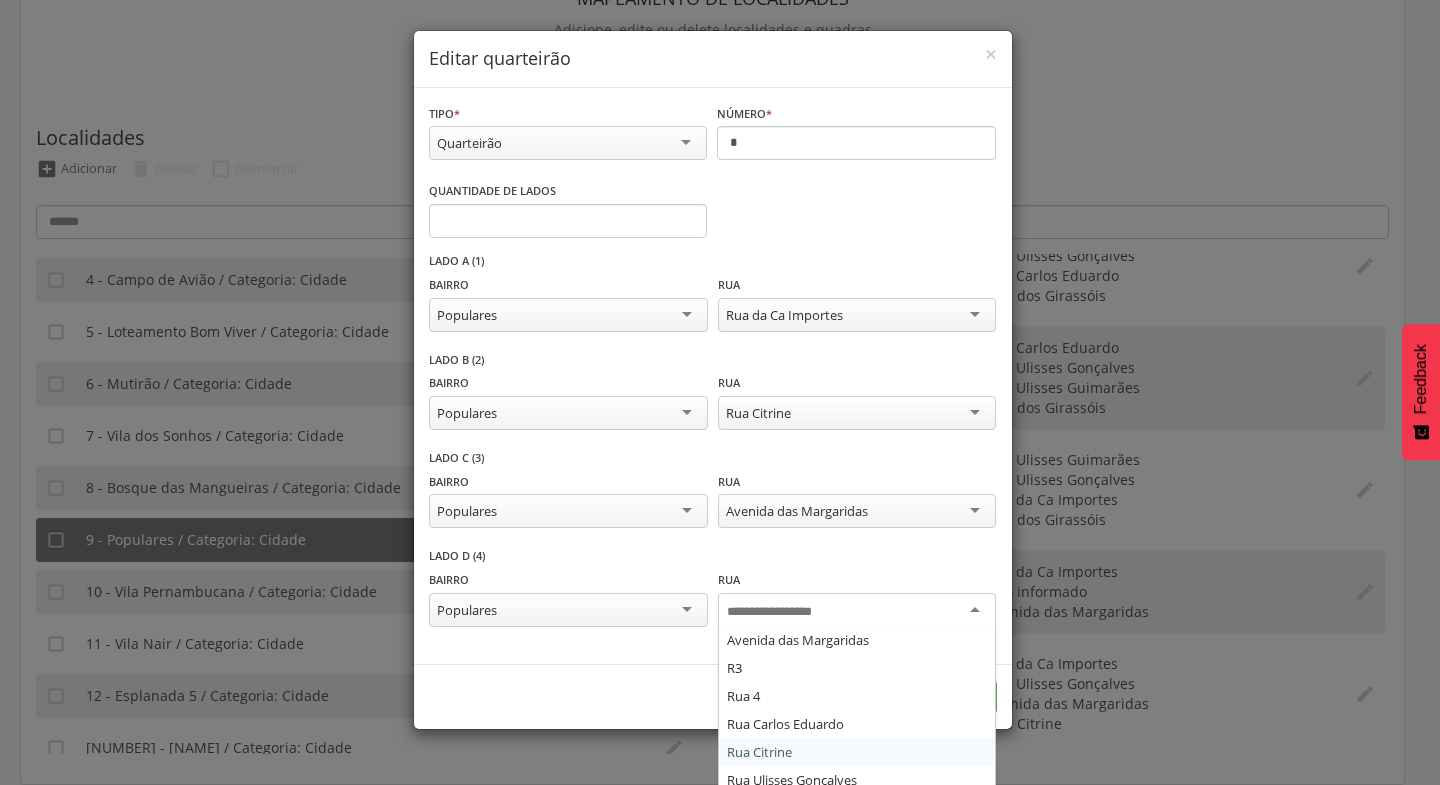 click on "Salvar" at bounding box center (713, 696) 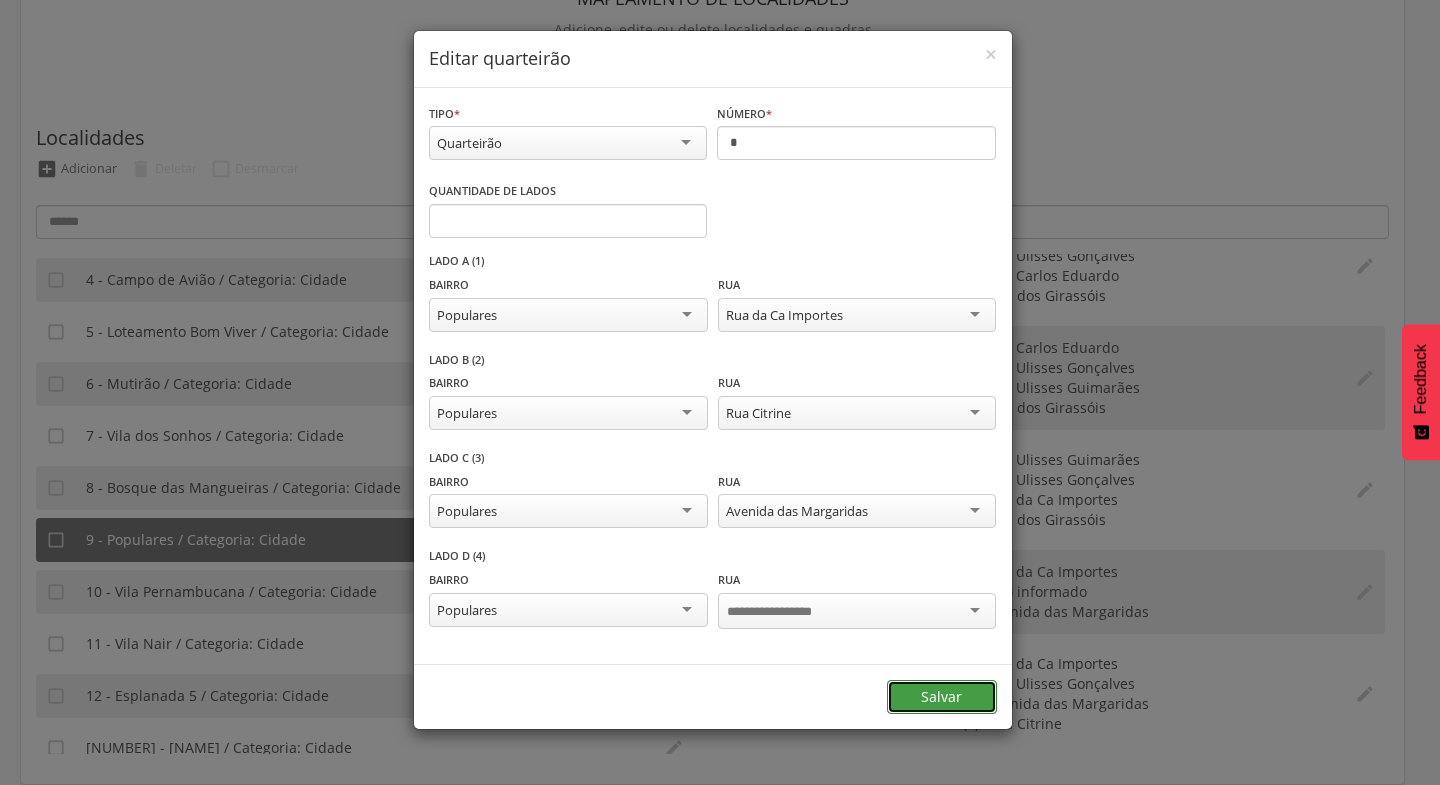 click on "Salvar" at bounding box center [942, 697] 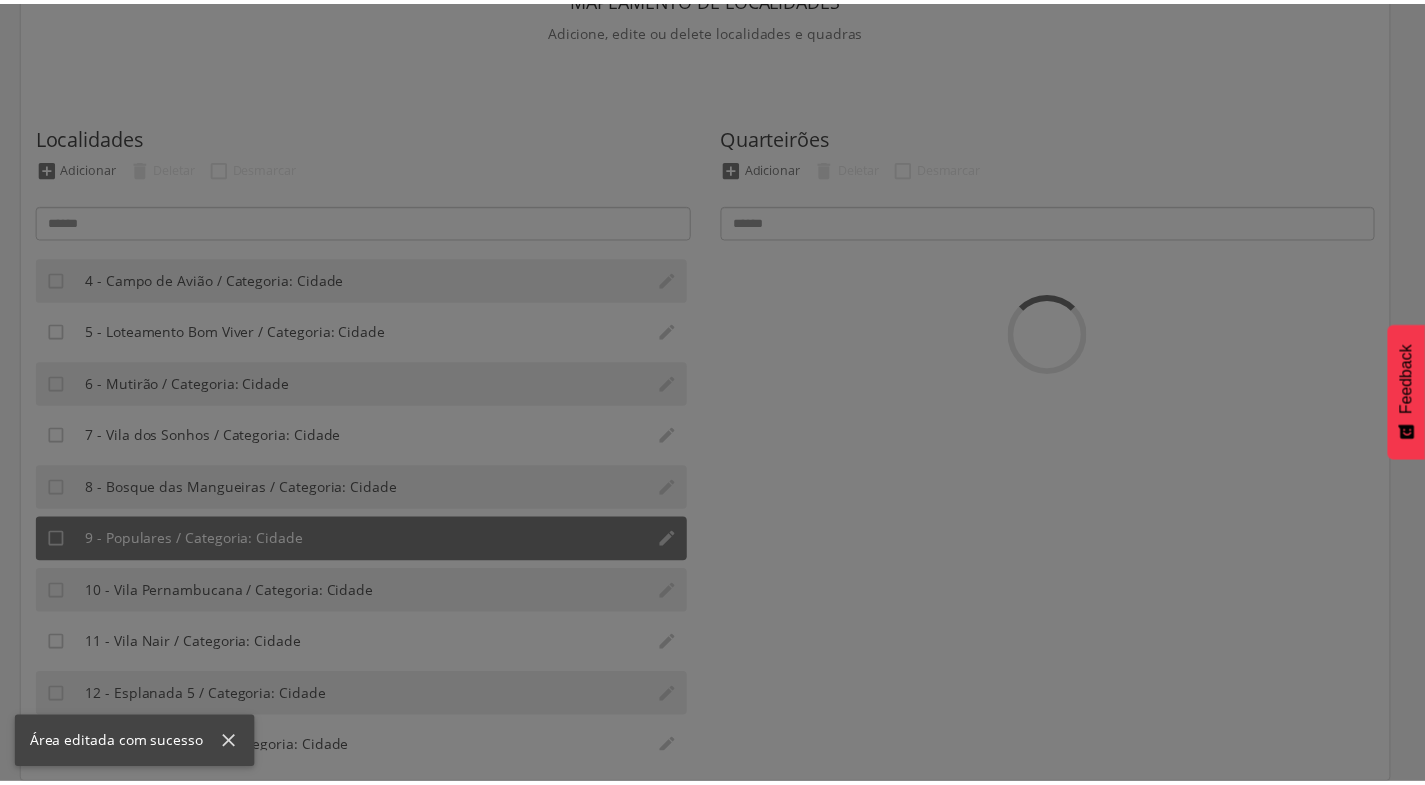 scroll, scrollTop: 0, scrollLeft: 0, axis: both 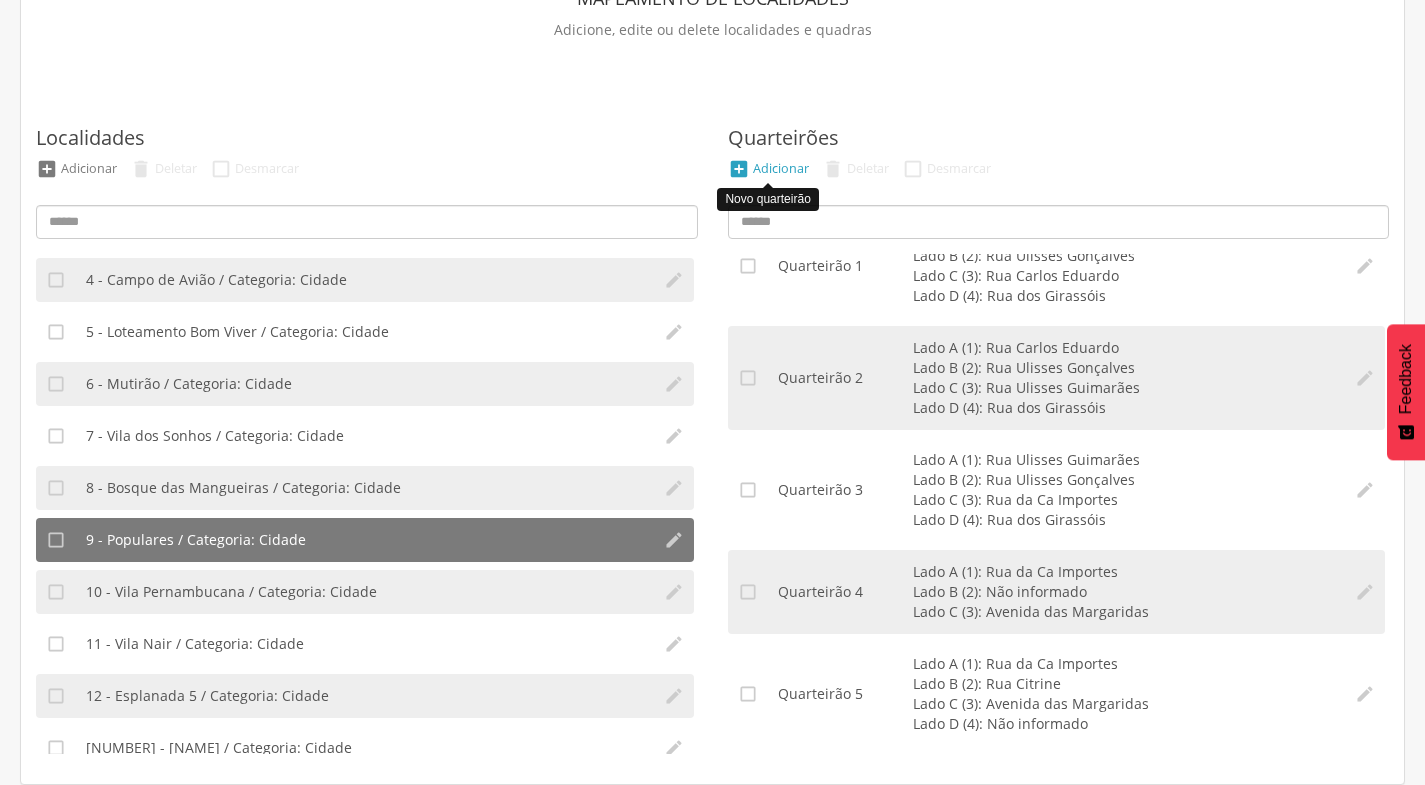 click on "Adicionar" at bounding box center (781, 168) 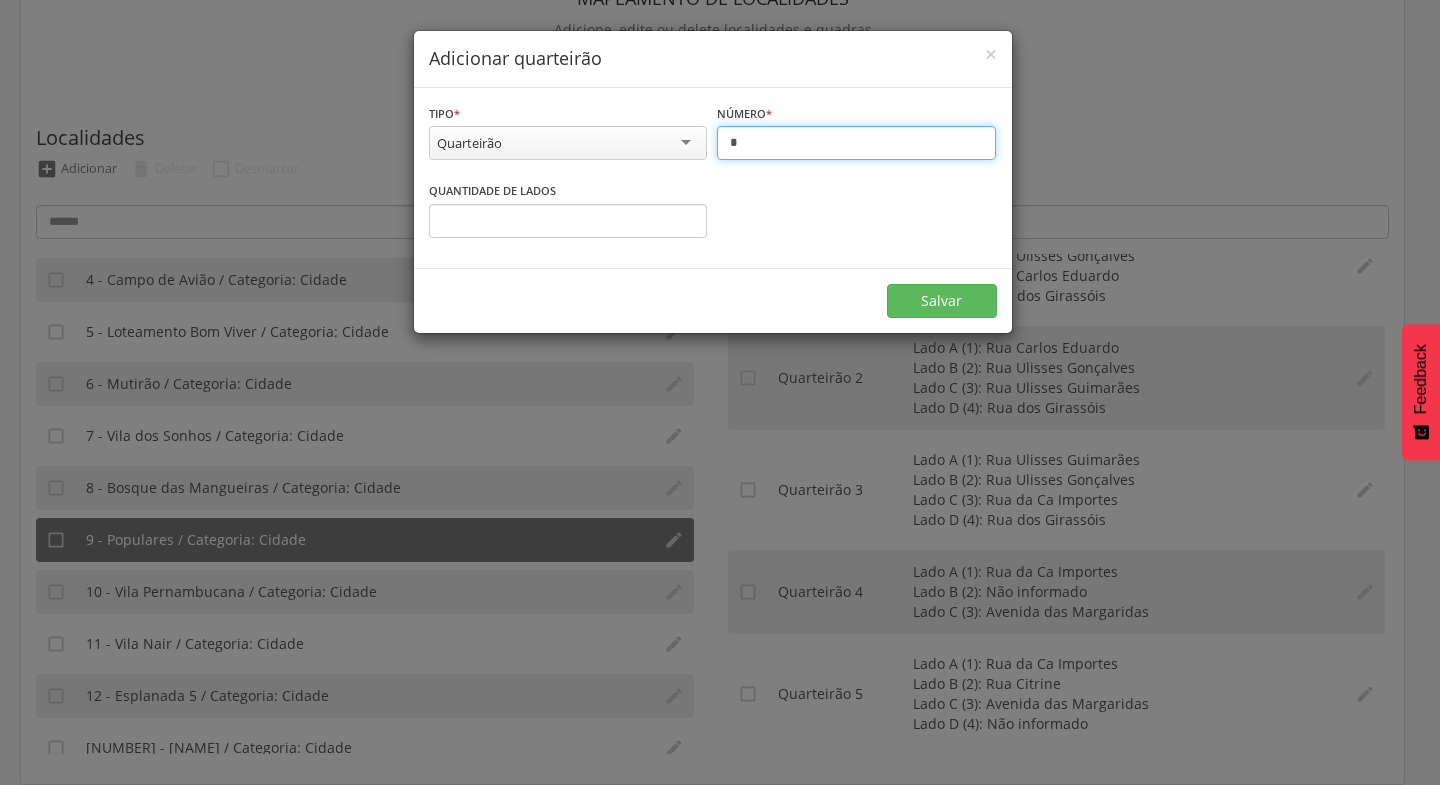 click on "*" at bounding box center (856, 143) 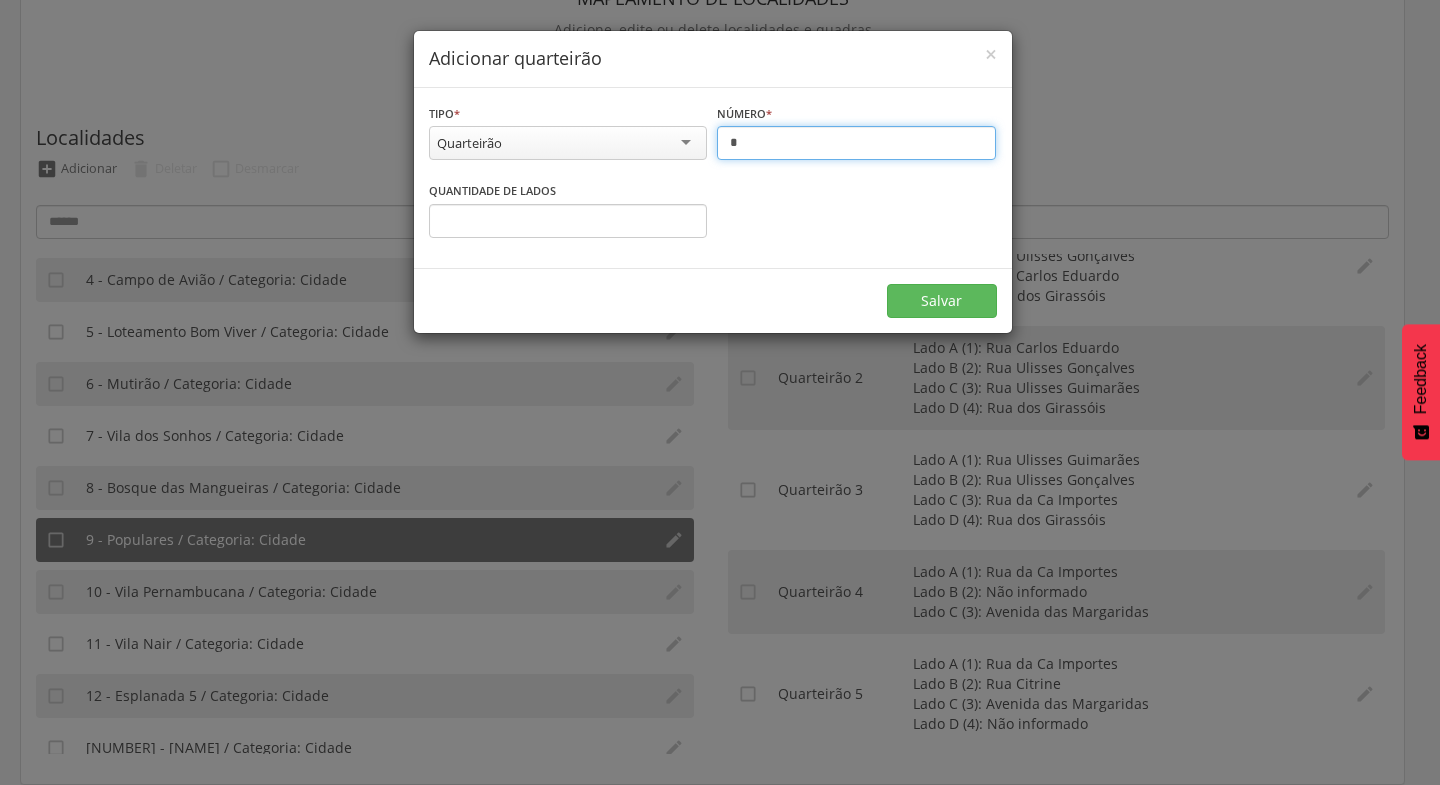 type on "*" 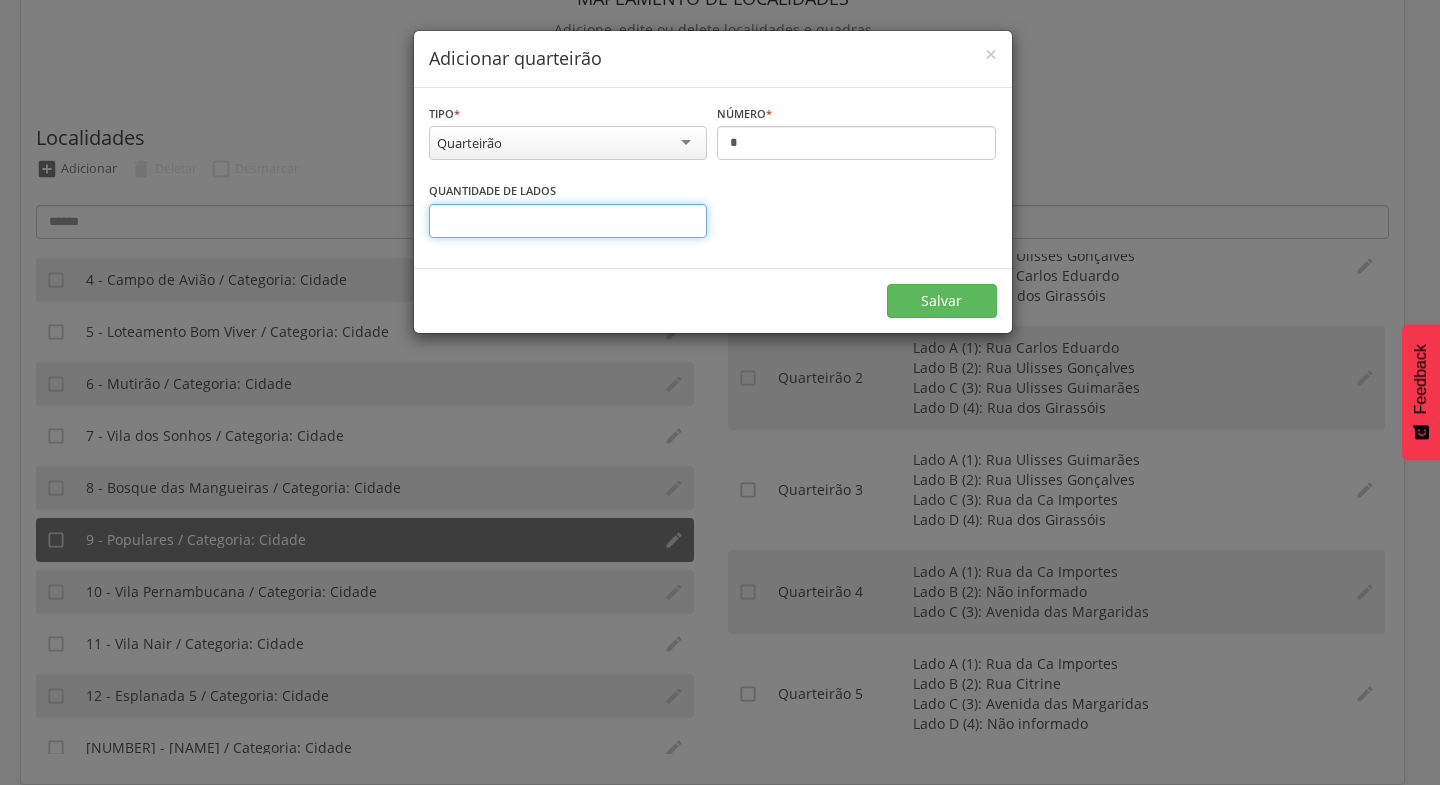 click on "*" at bounding box center [568, 221] 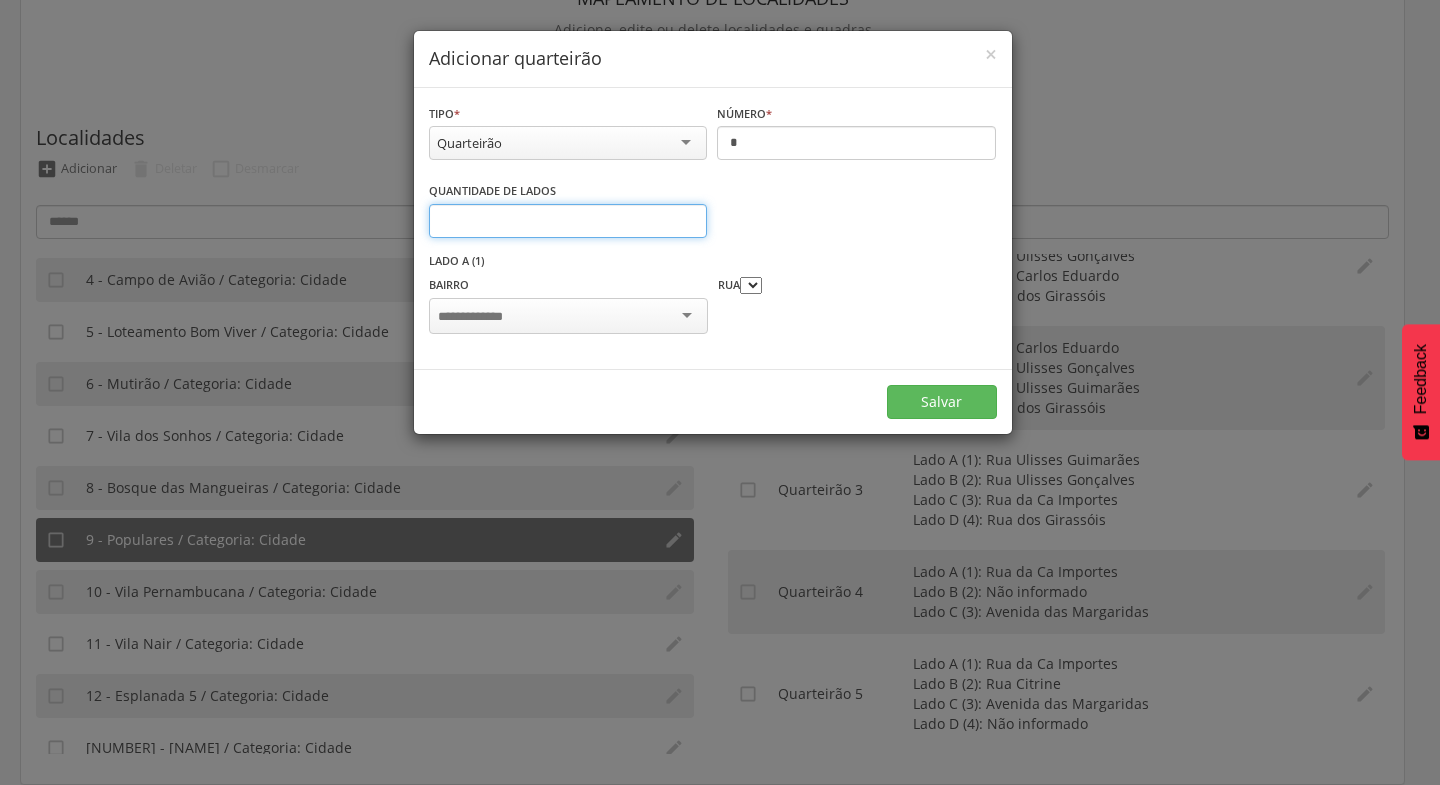 click on "*" at bounding box center [568, 221] 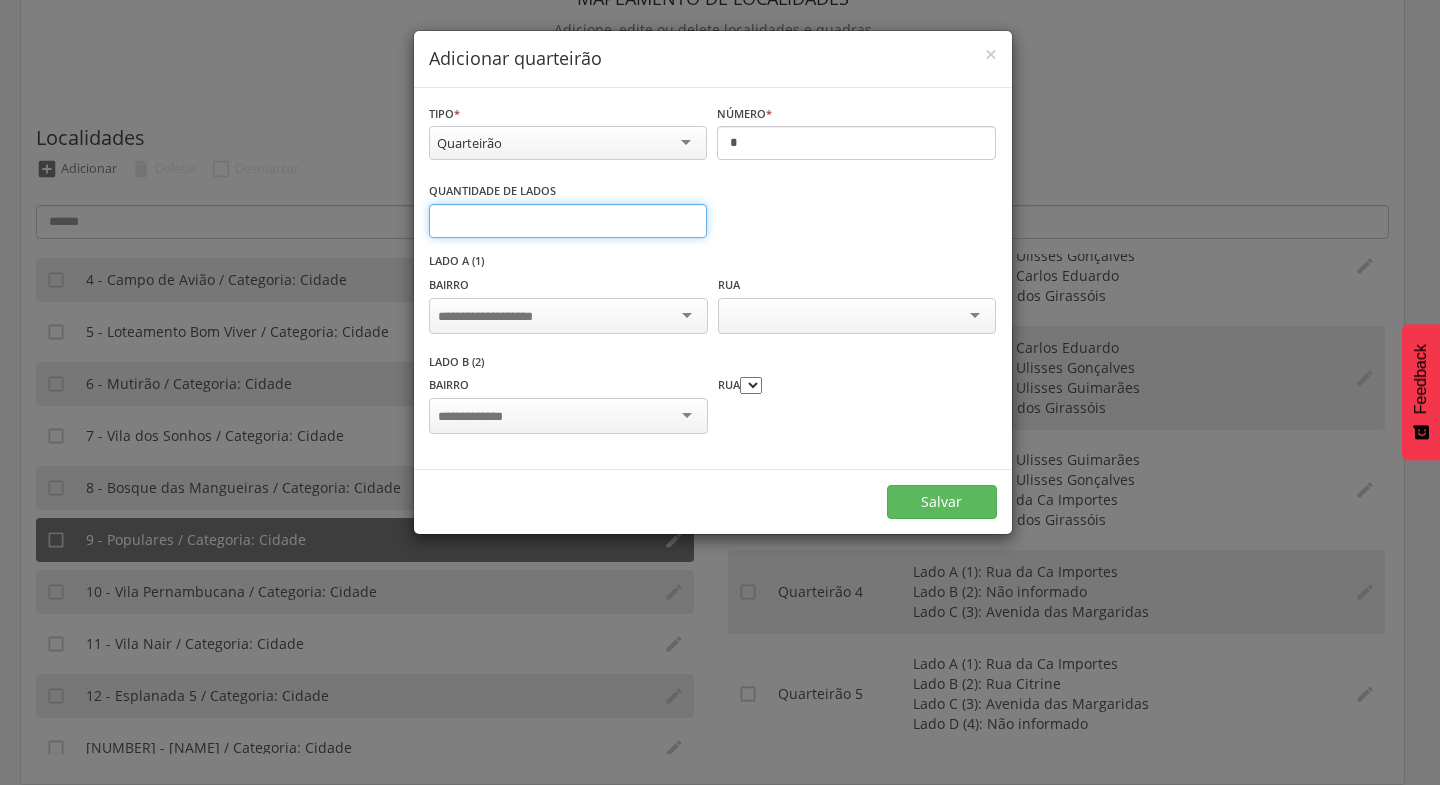 click on "*" at bounding box center [568, 221] 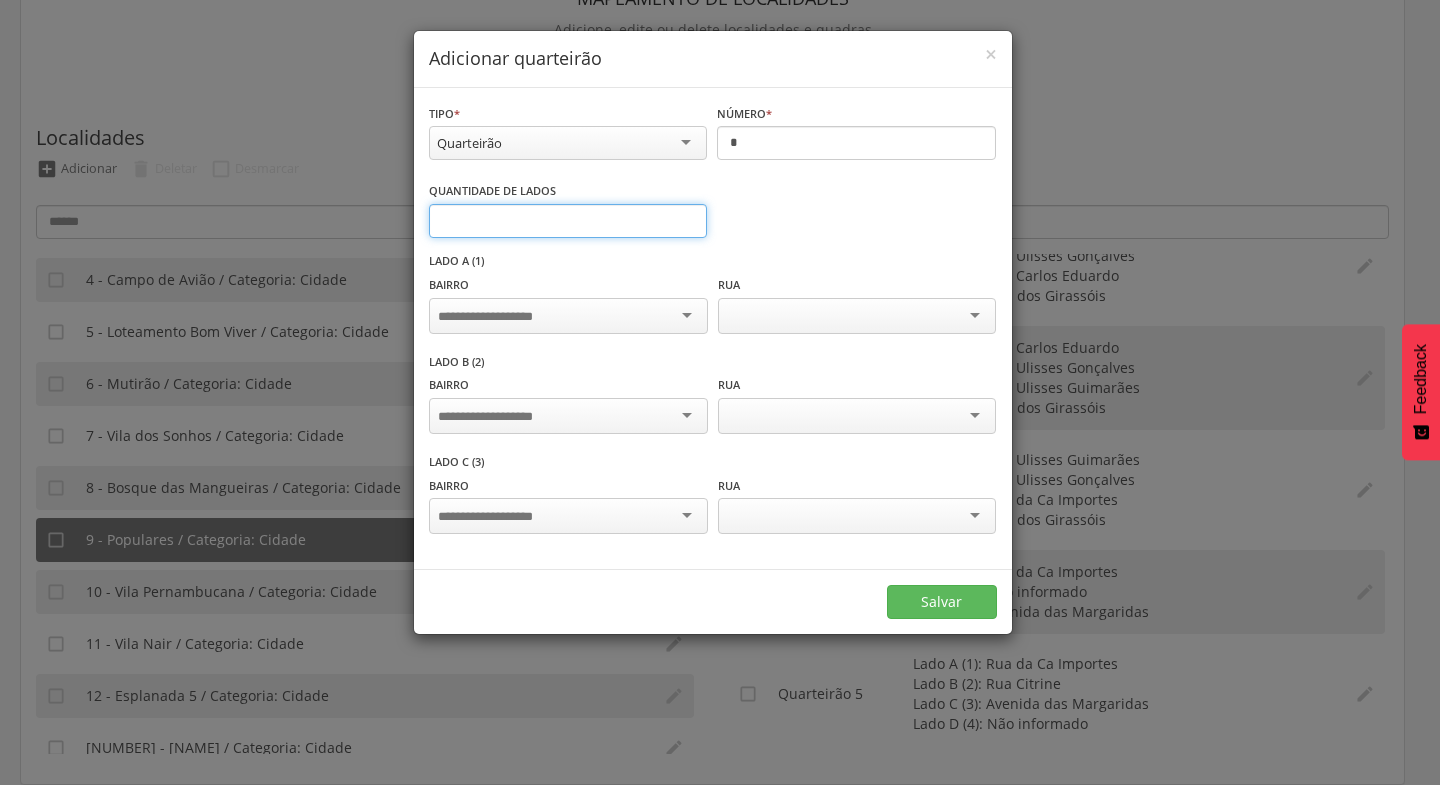 type on "*" 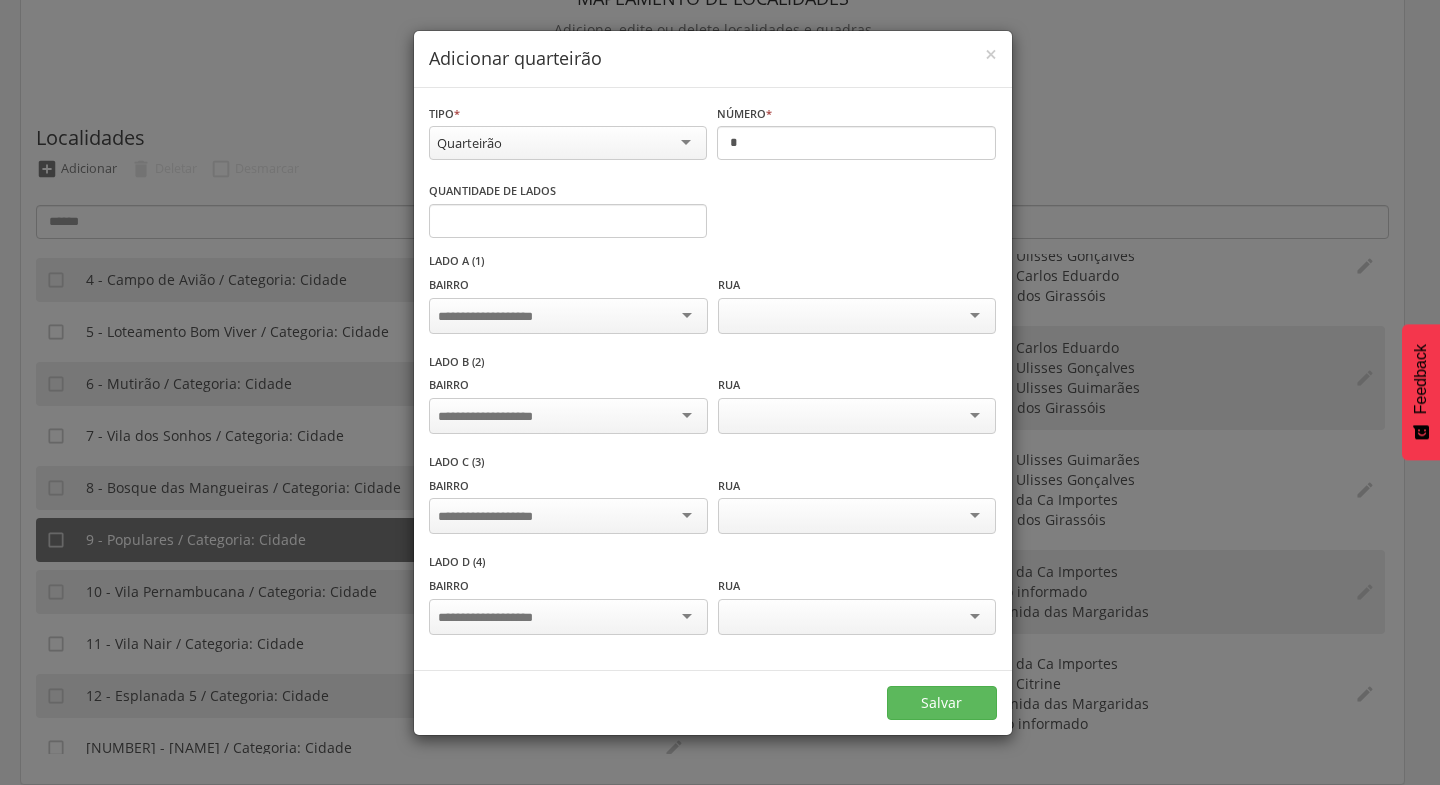 click at bounding box center (568, 316) 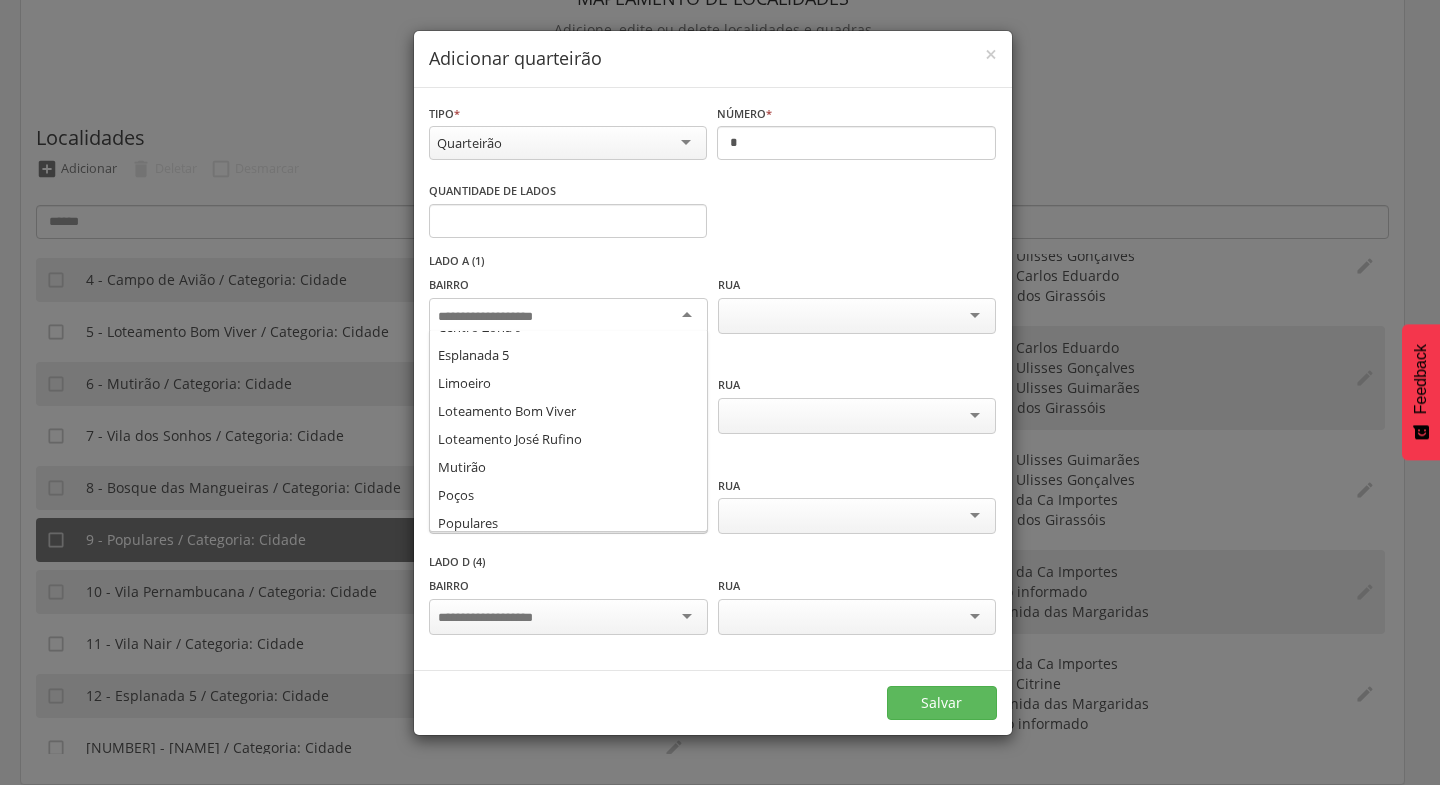 scroll, scrollTop: 238, scrollLeft: 0, axis: vertical 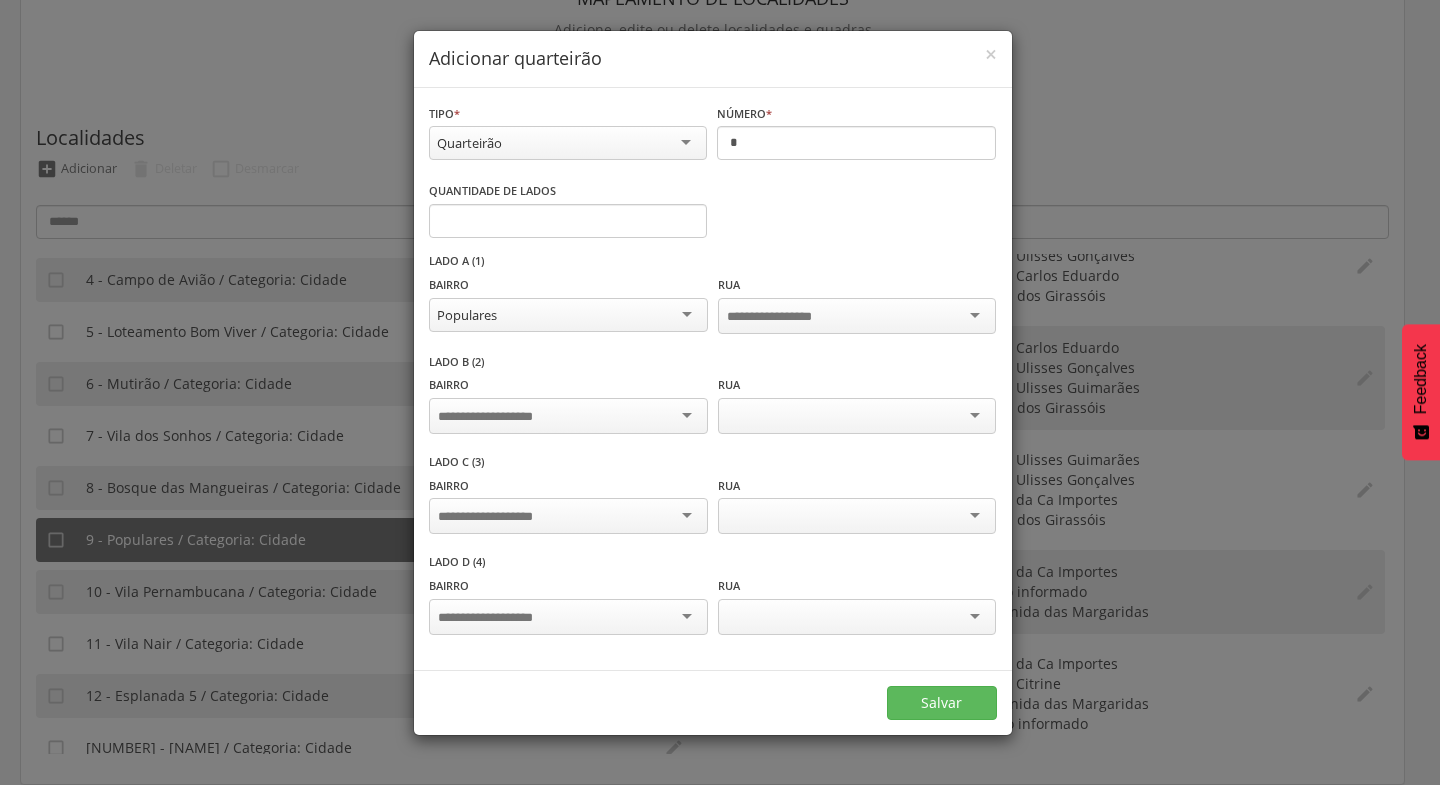 click at bounding box center [568, 416] 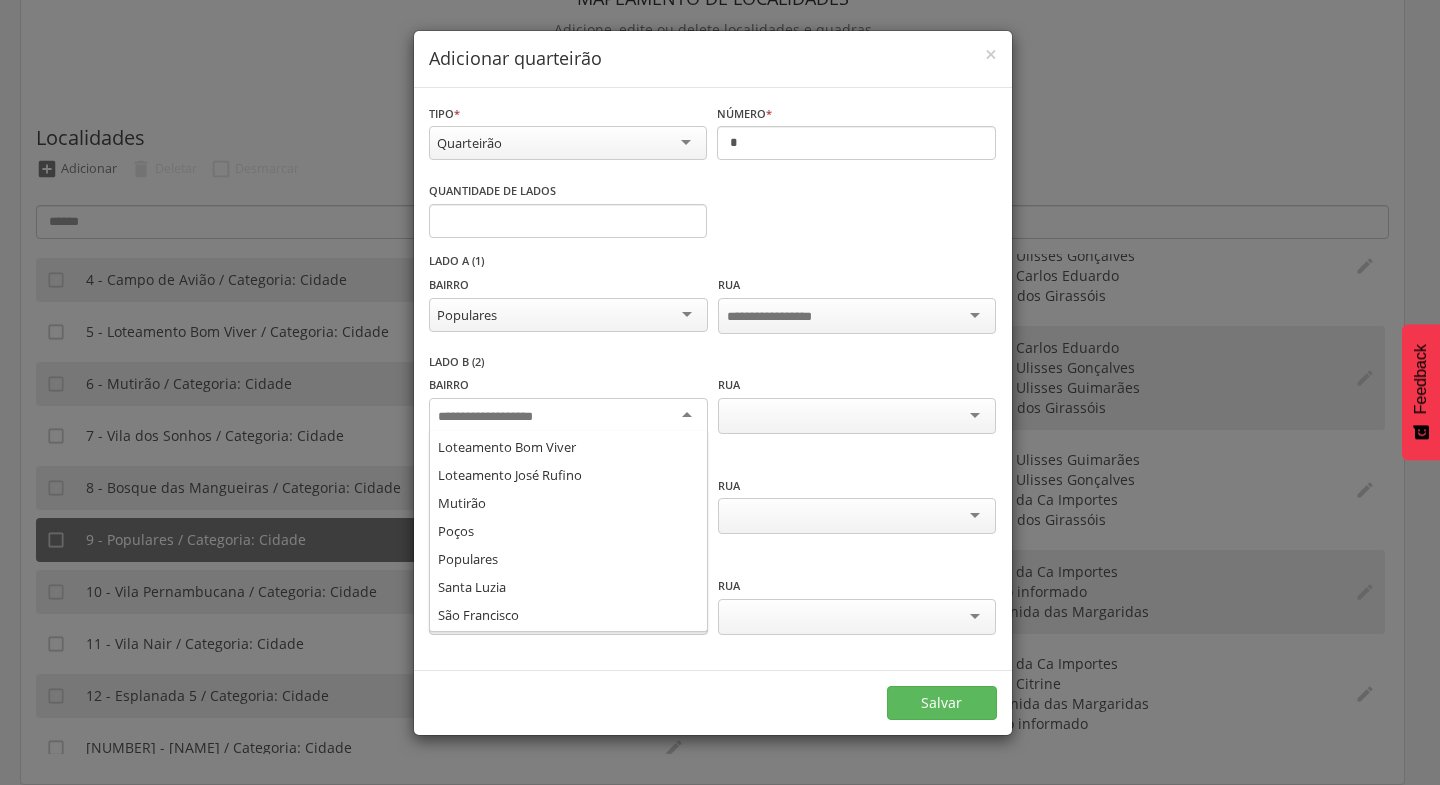 scroll, scrollTop: 261, scrollLeft: 0, axis: vertical 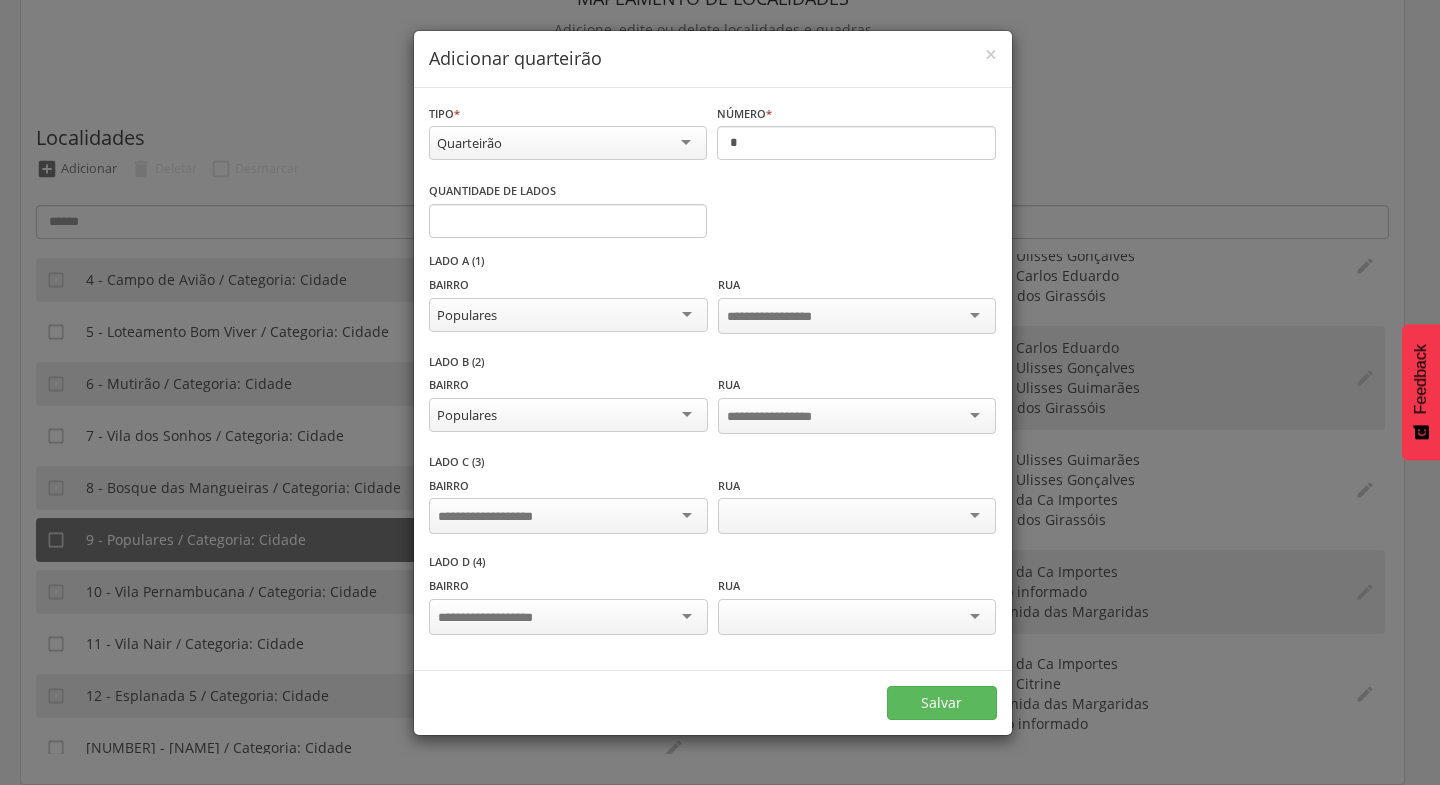 click at bounding box center [568, 516] 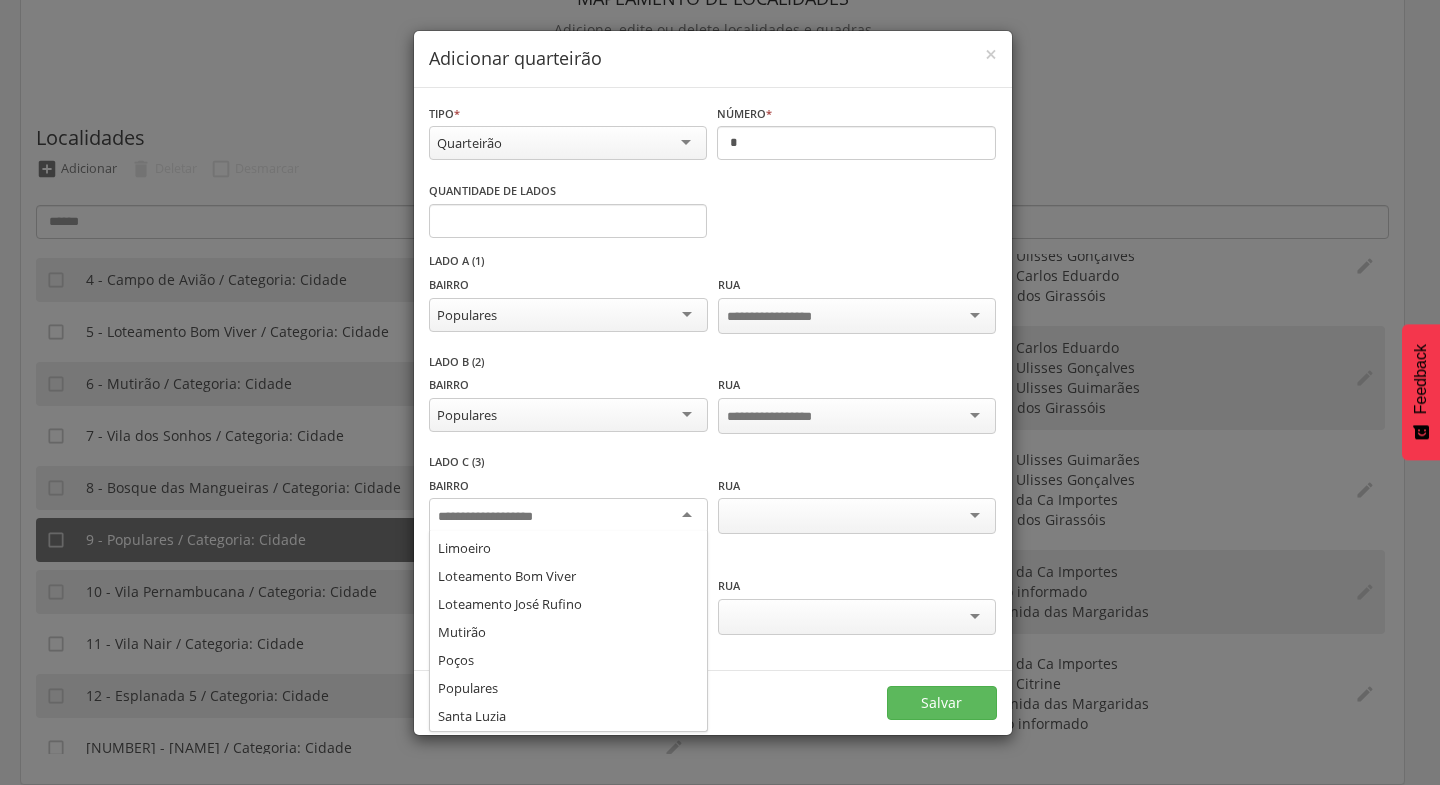 scroll, scrollTop: 228, scrollLeft: 0, axis: vertical 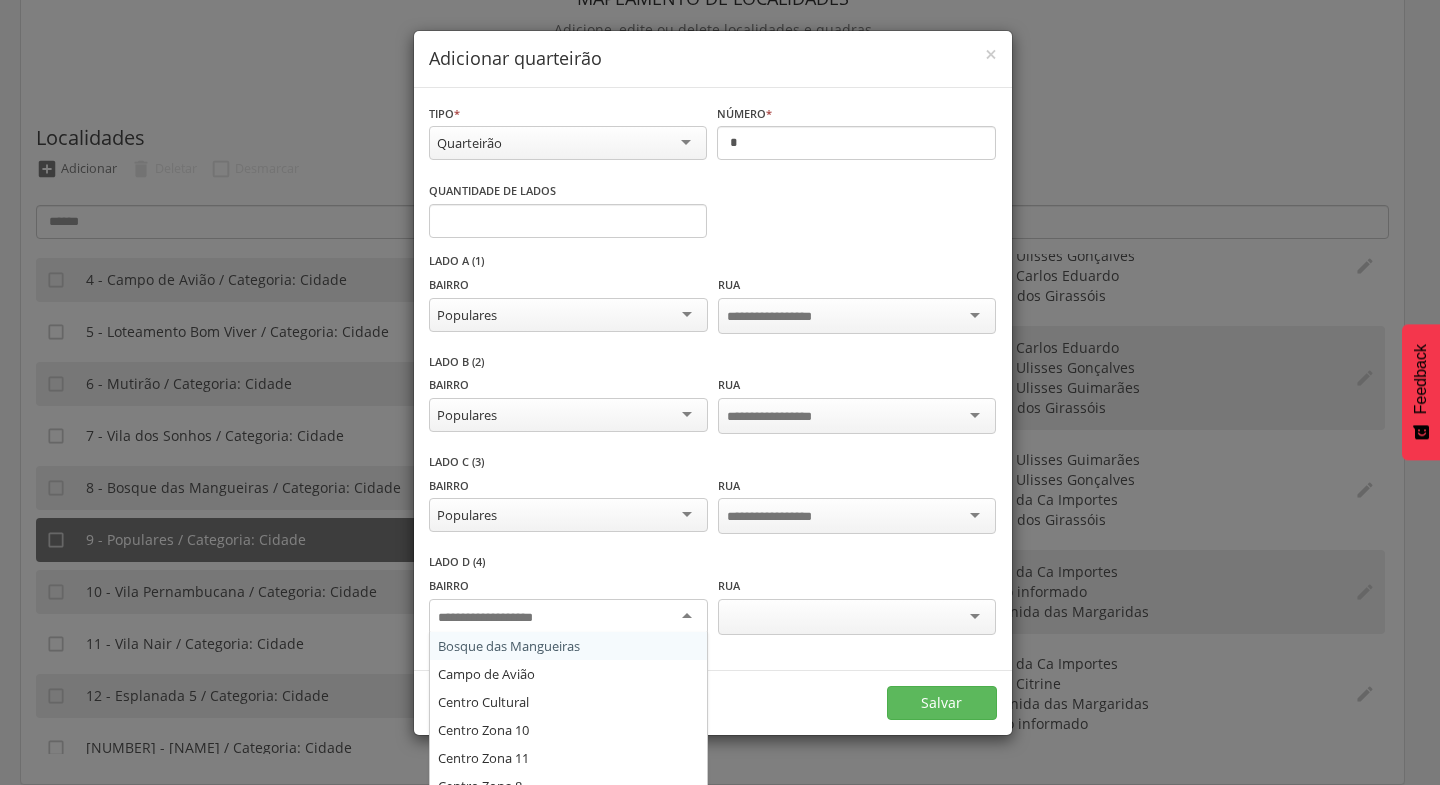 click at bounding box center (568, 617) 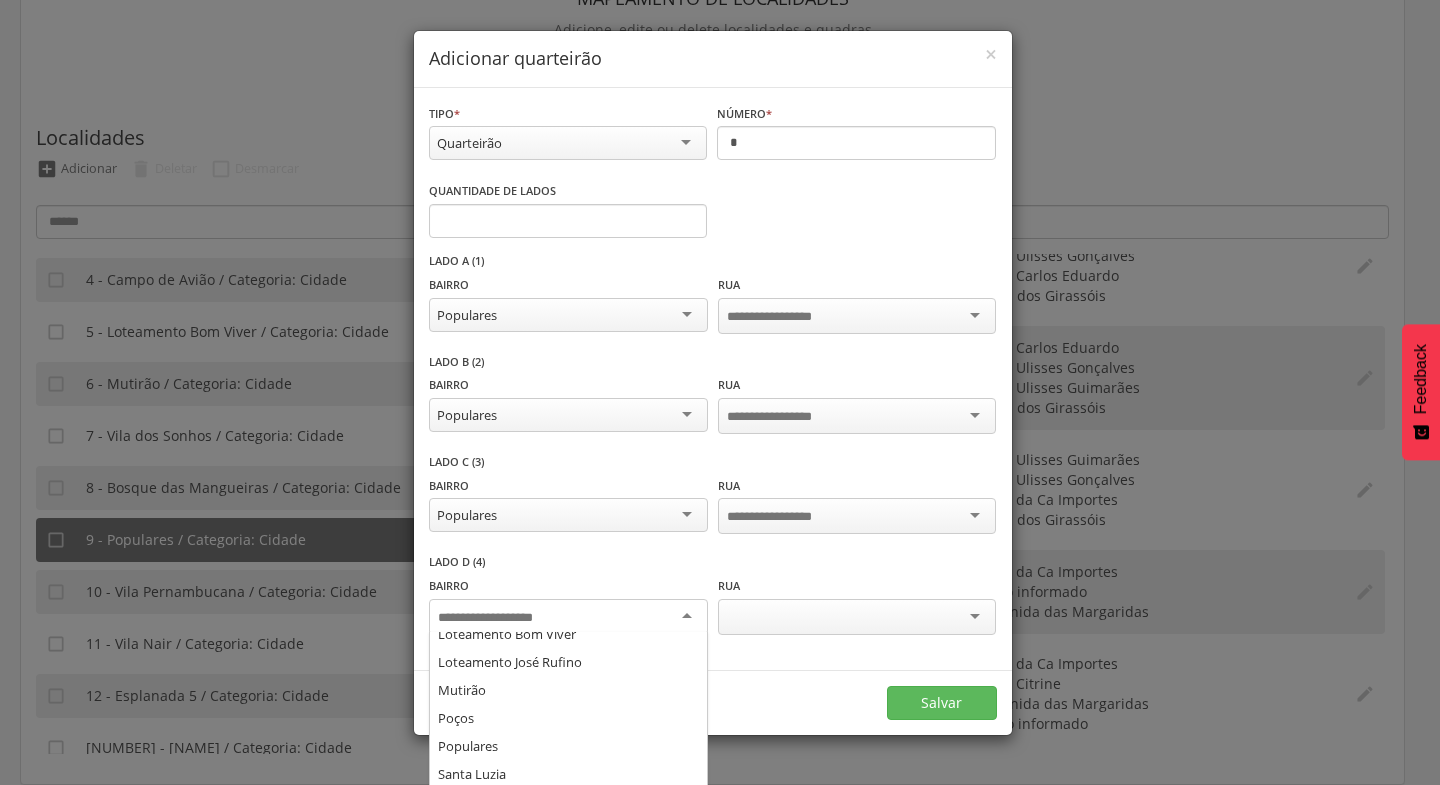scroll, scrollTop: 273, scrollLeft: 0, axis: vertical 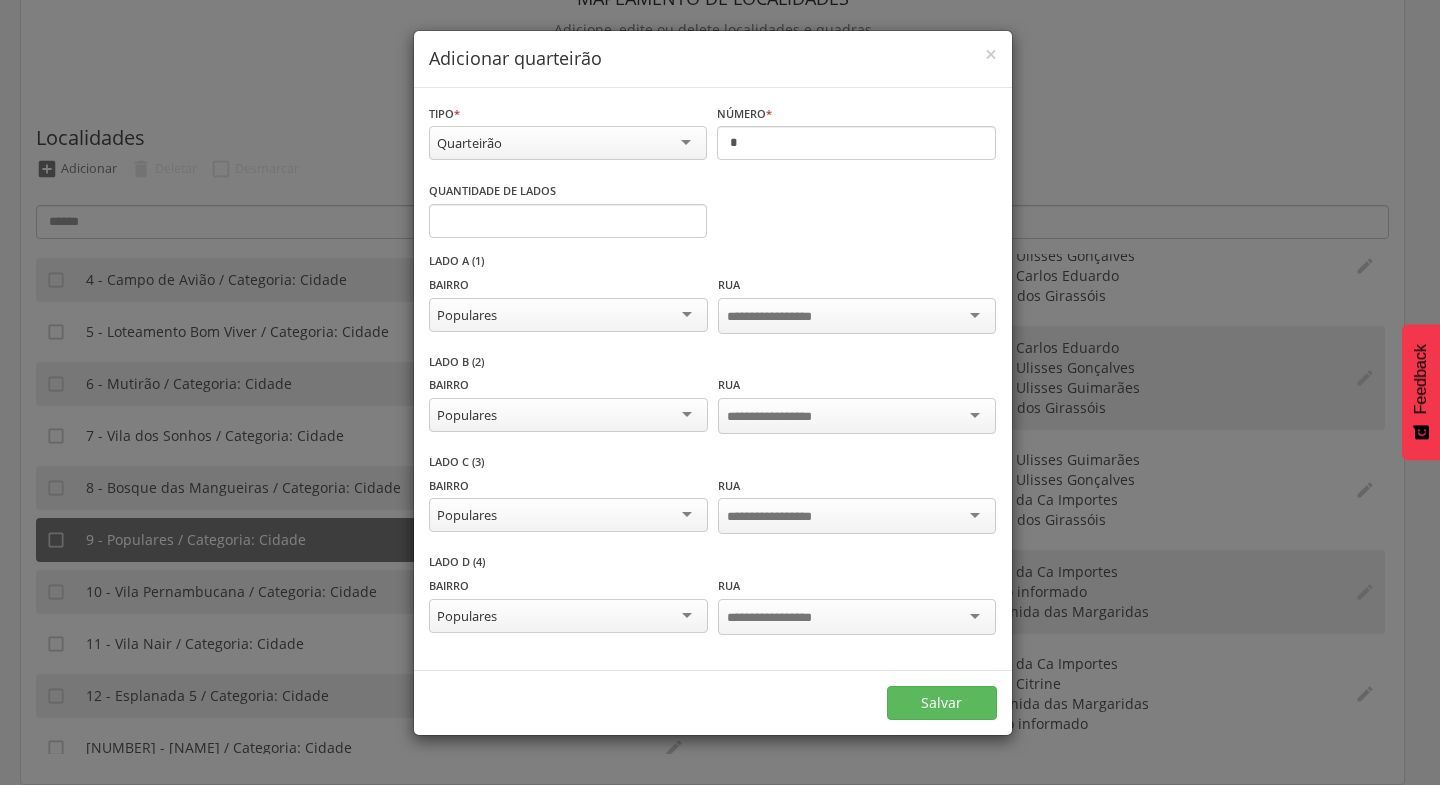 click at bounding box center [857, 316] 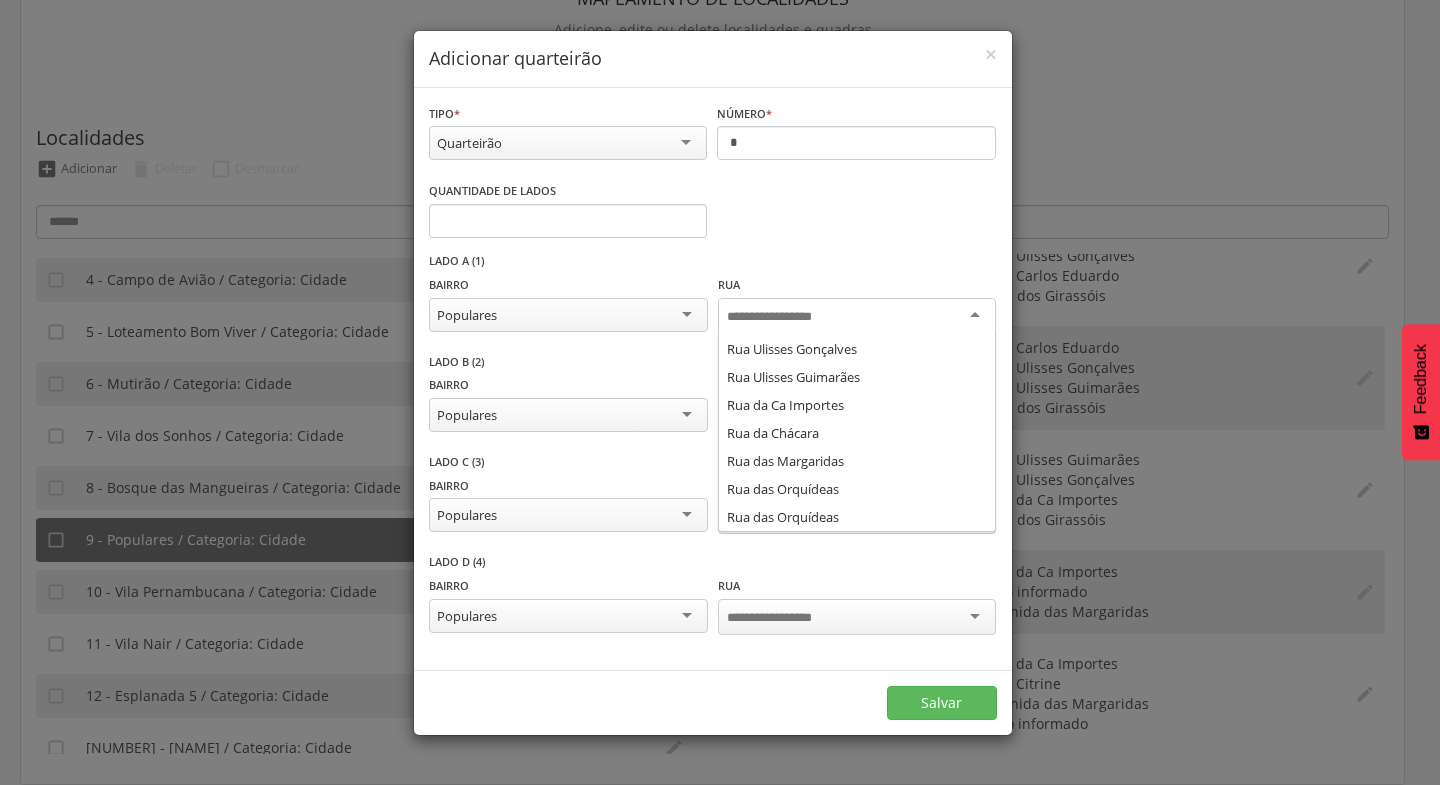 scroll, scrollTop: 132, scrollLeft: 0, axis: vertical 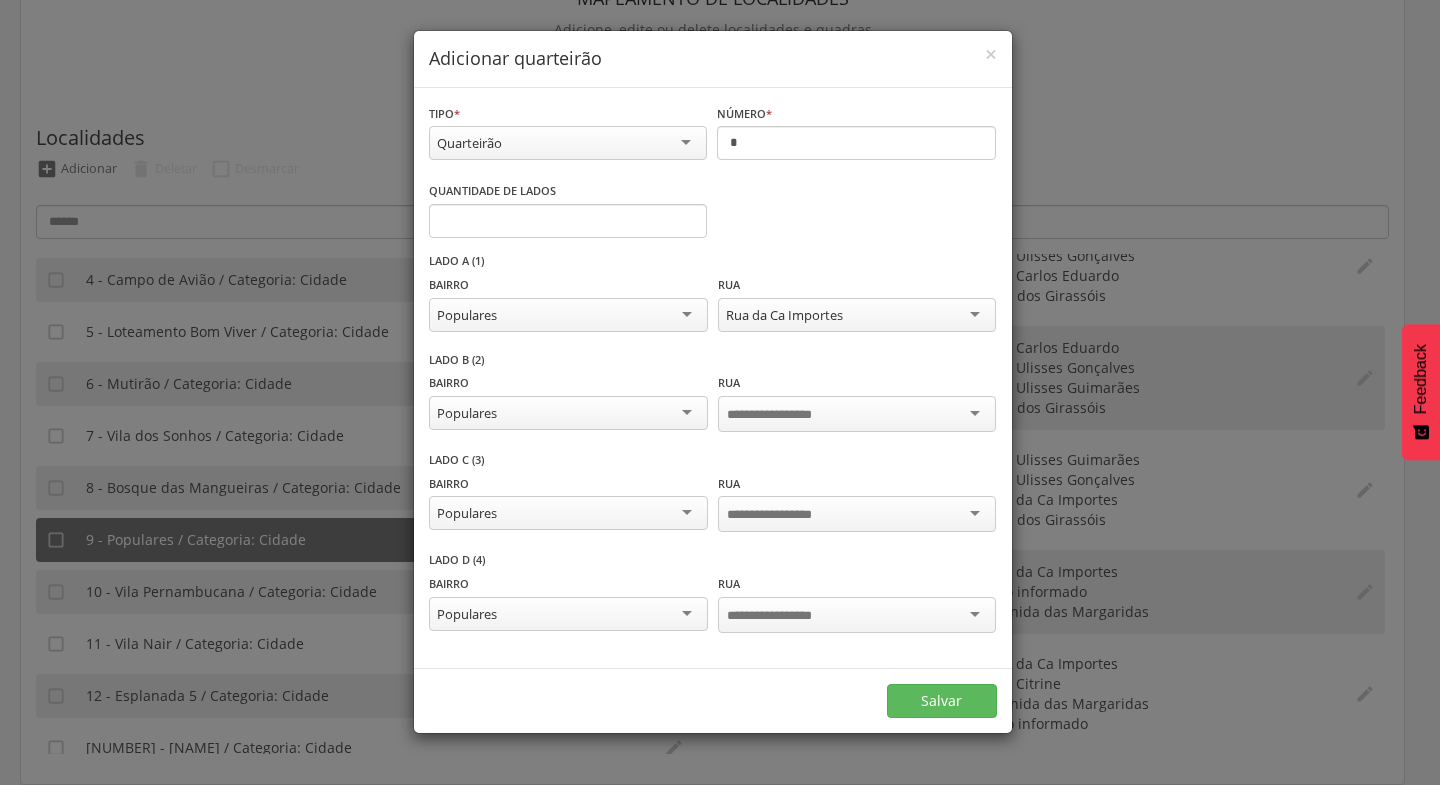 click at bounding box center [857, 414] 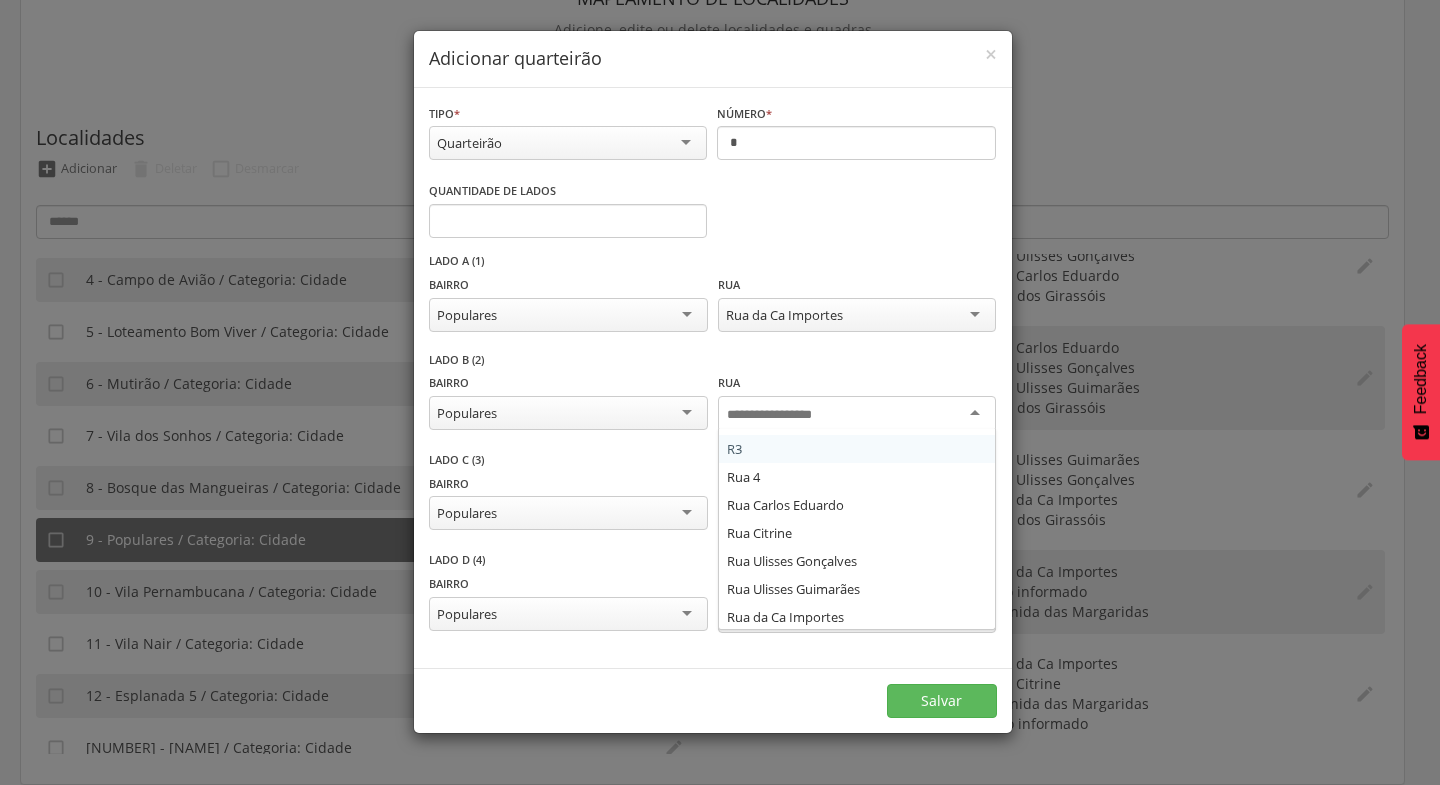 scroll, scrollTop: 26, scrollLeft: 0, axis: vertical 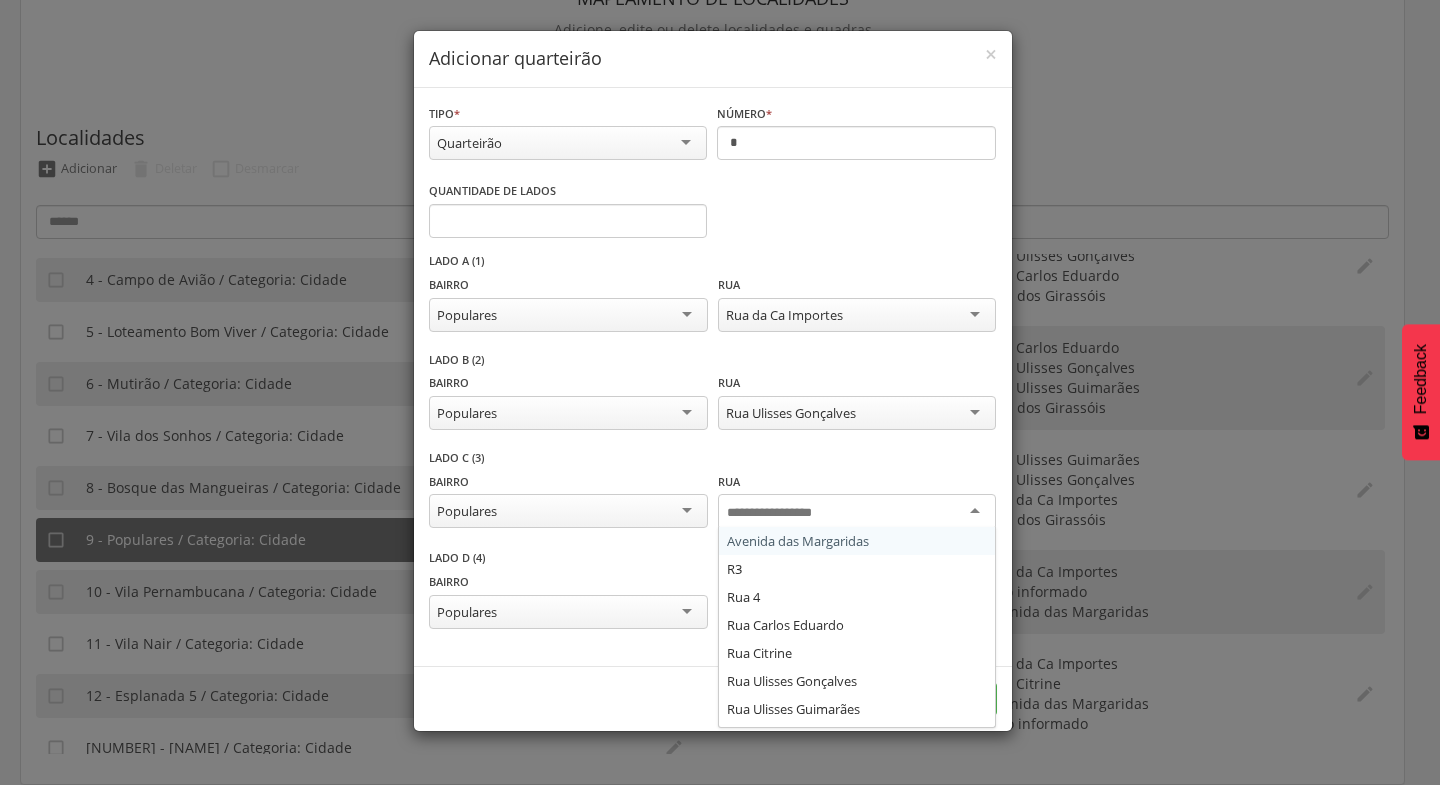 click at bounding box center (857, 512) 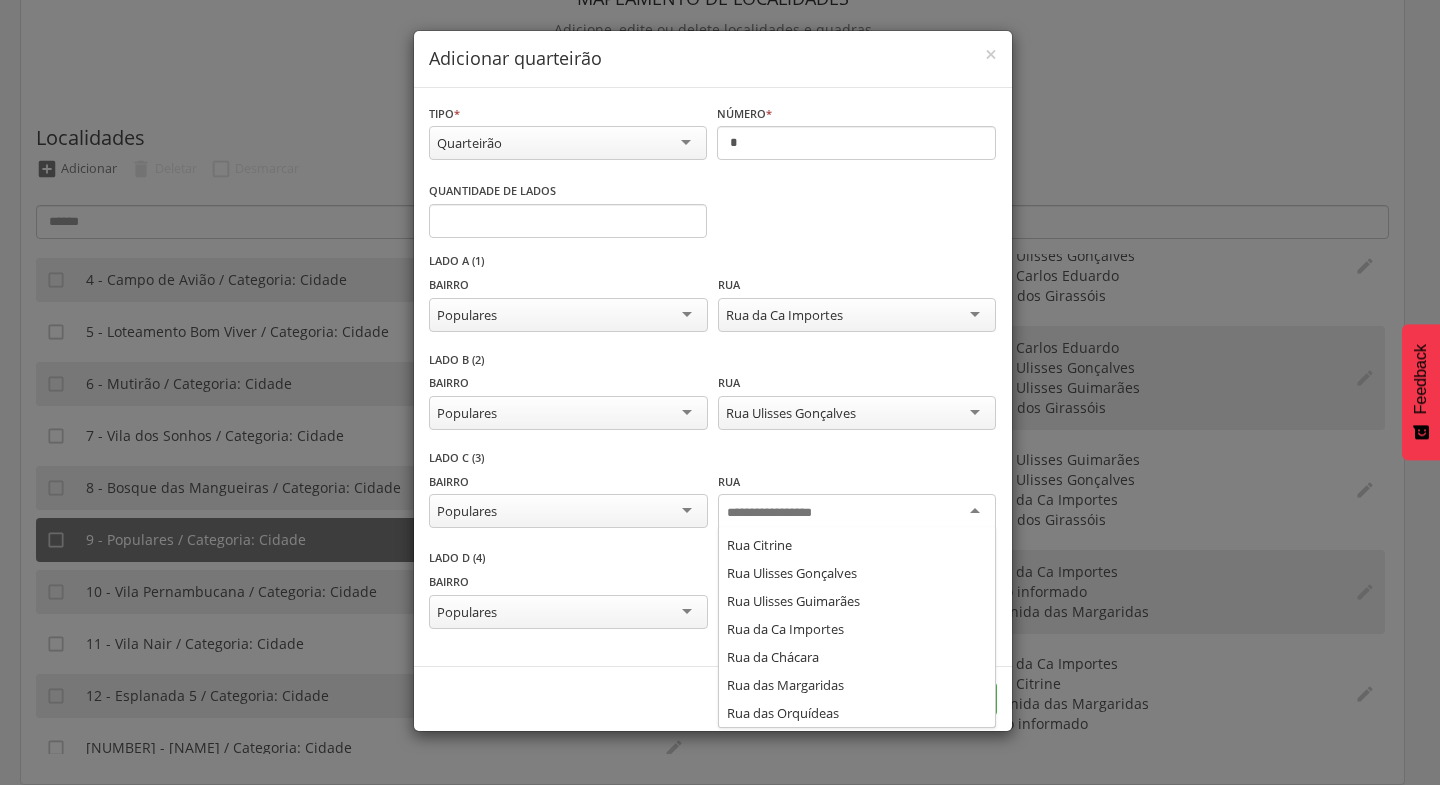 scroll, scrollTop: 0, scrollLeft: 0, axis: both 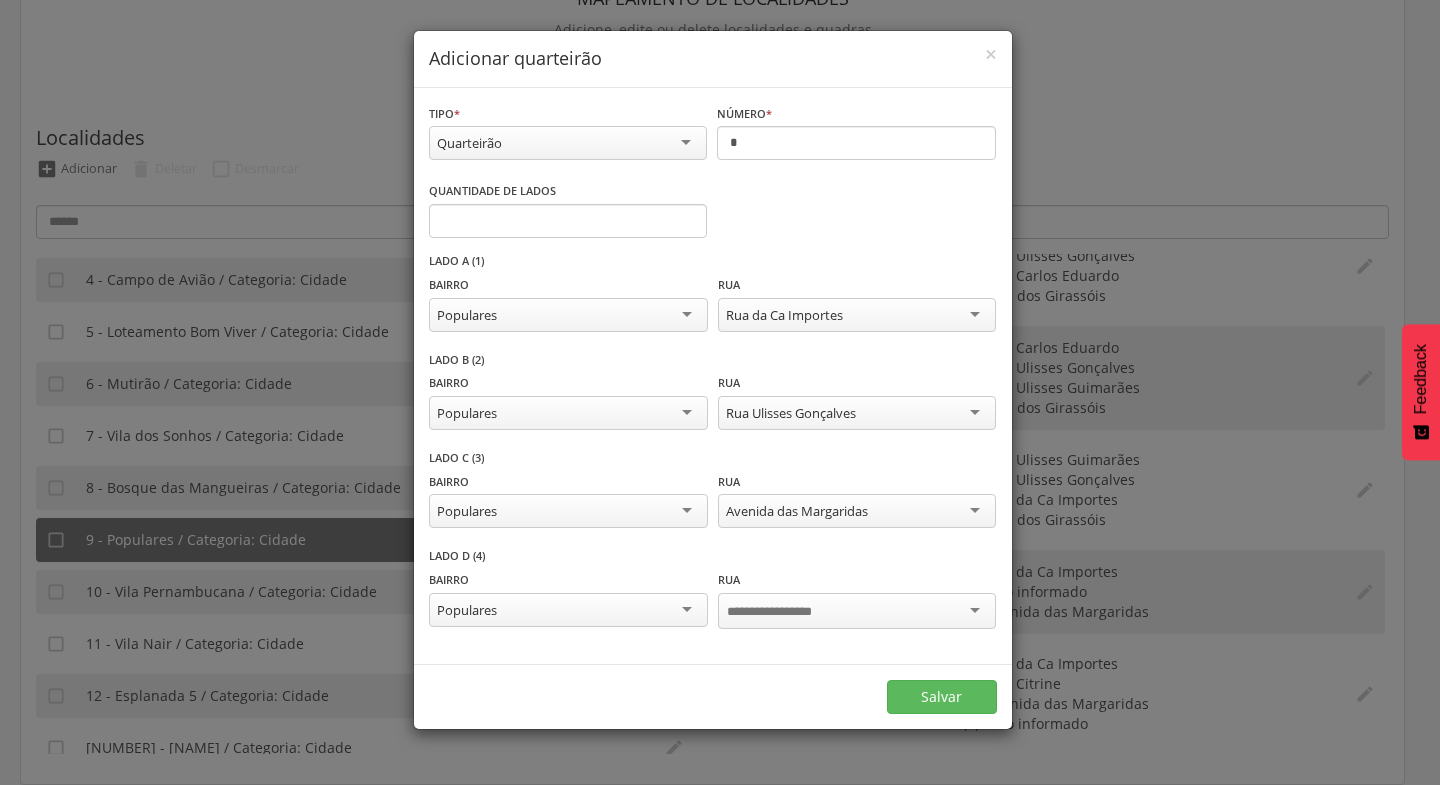 click at bounding box center [857, 611] 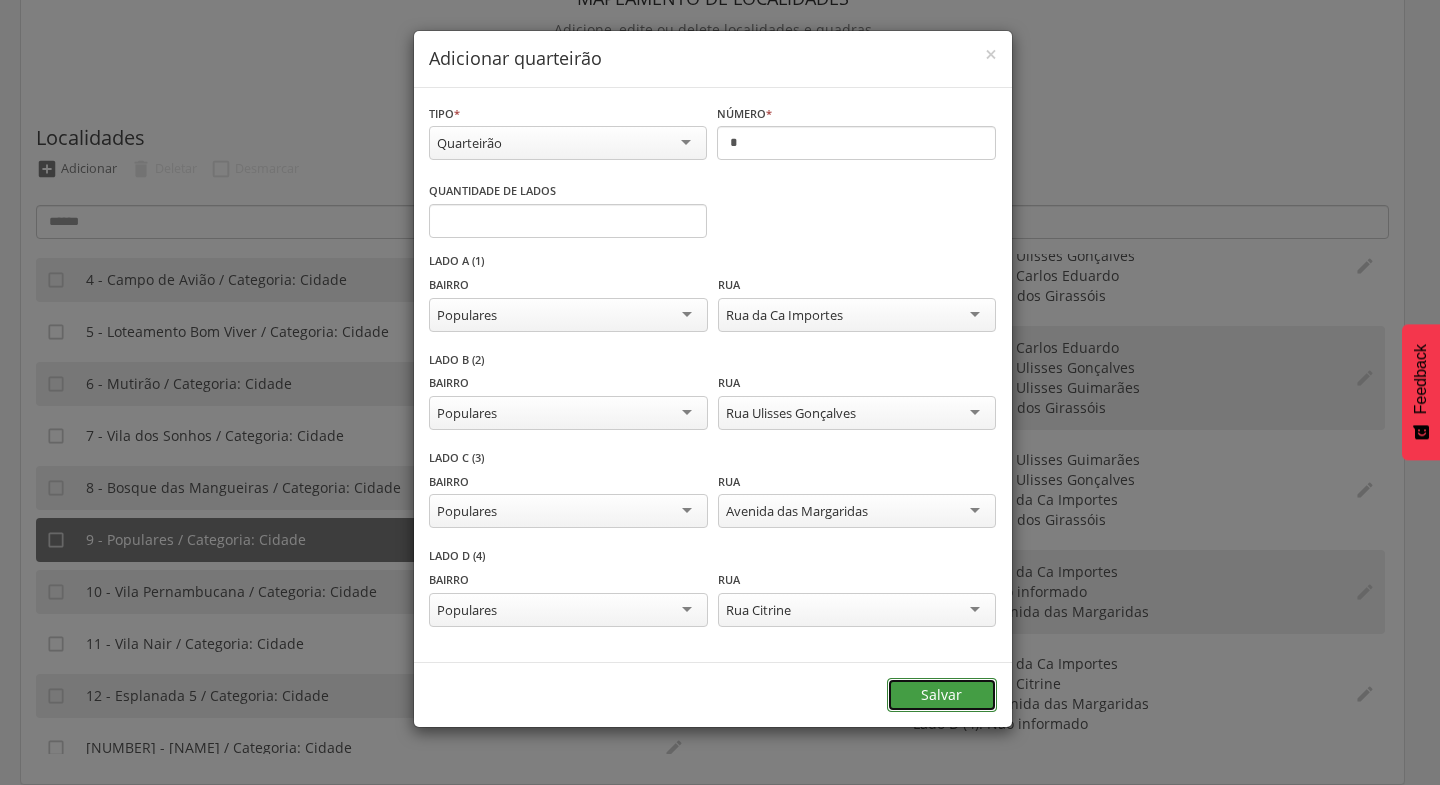click on "Salvar" at bounding box center [942, 695] 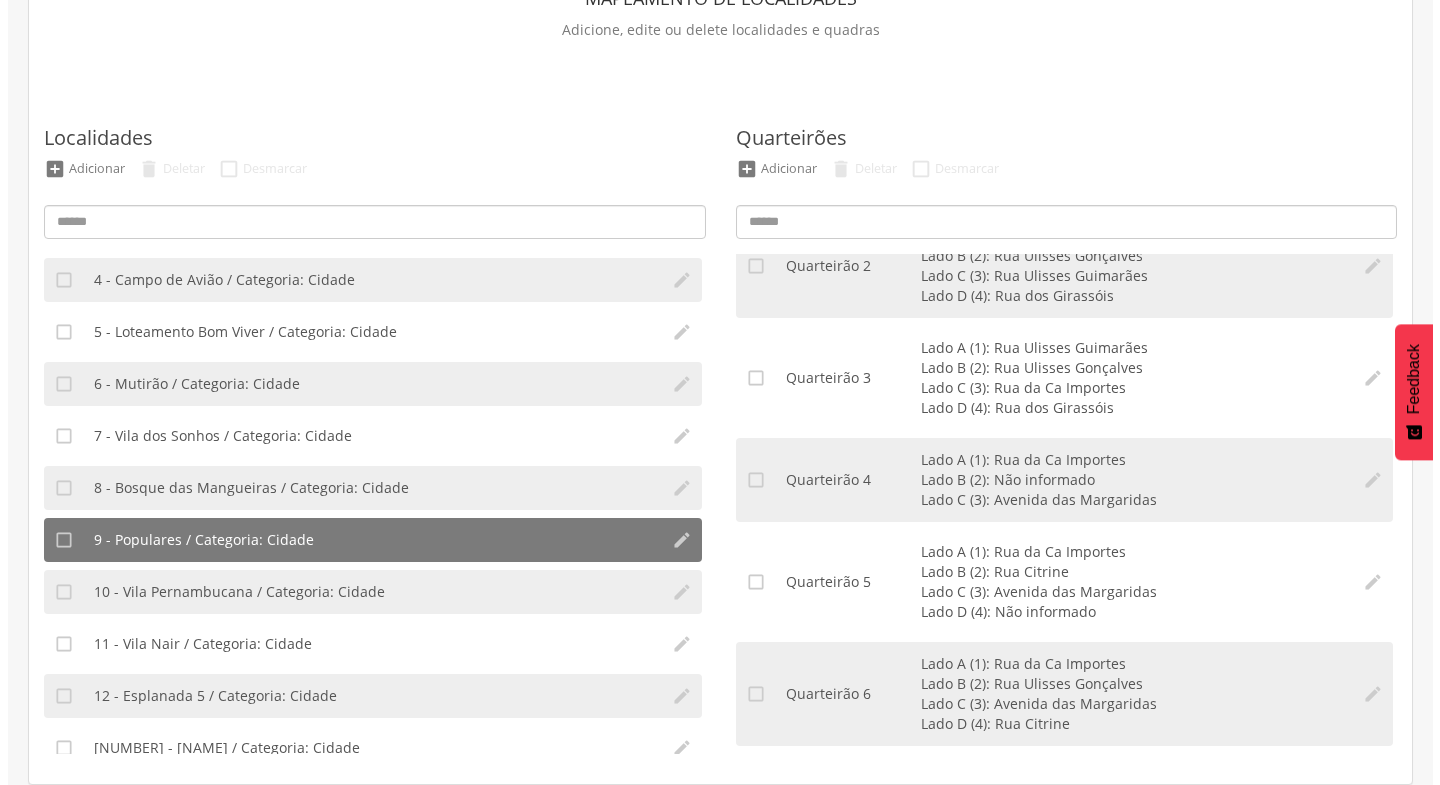 scroll, scrollTop: 0, scrollLeft: 0, axis: both 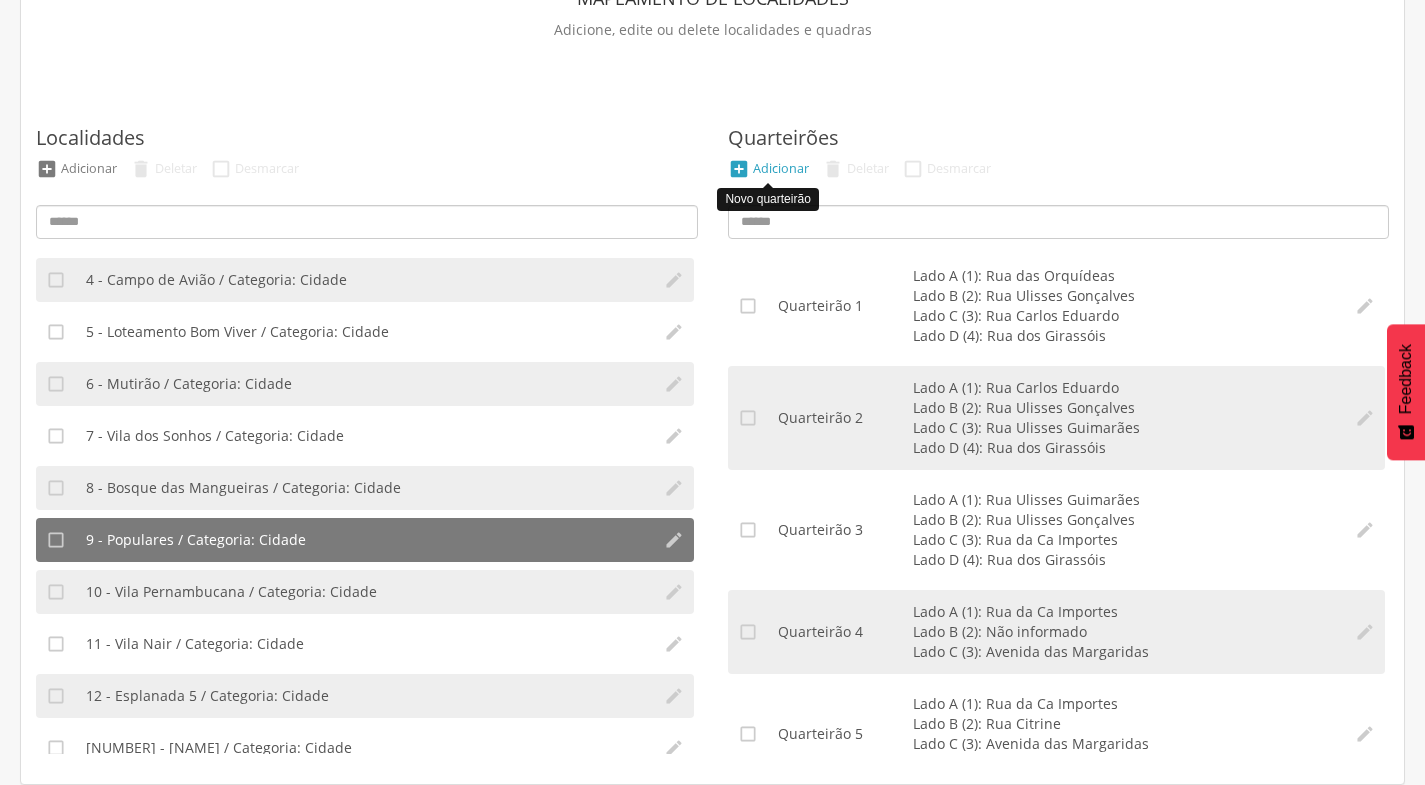 click on "Adicionar" at bounding box center (781, 168) 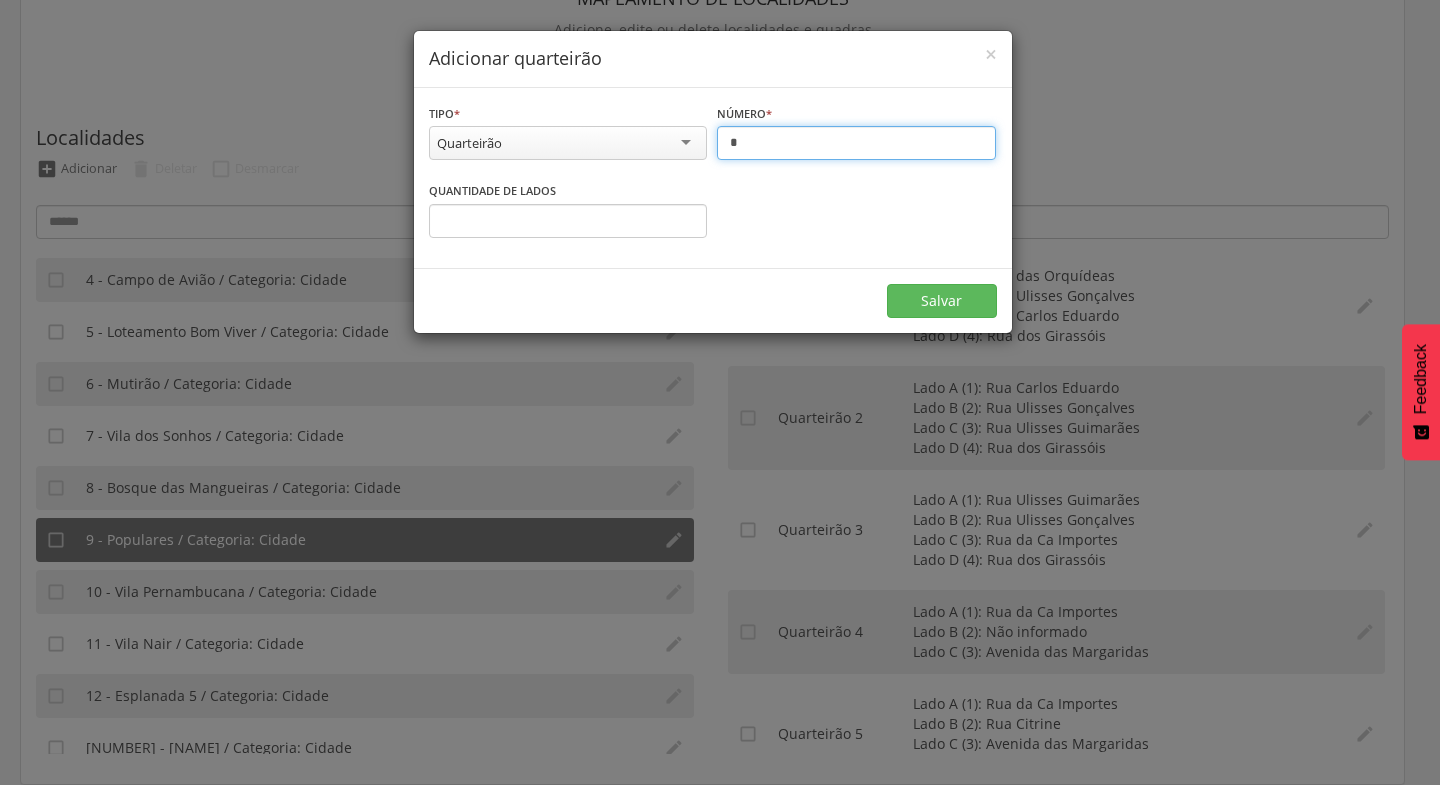 click on "*" at bounding box center (856, 143) 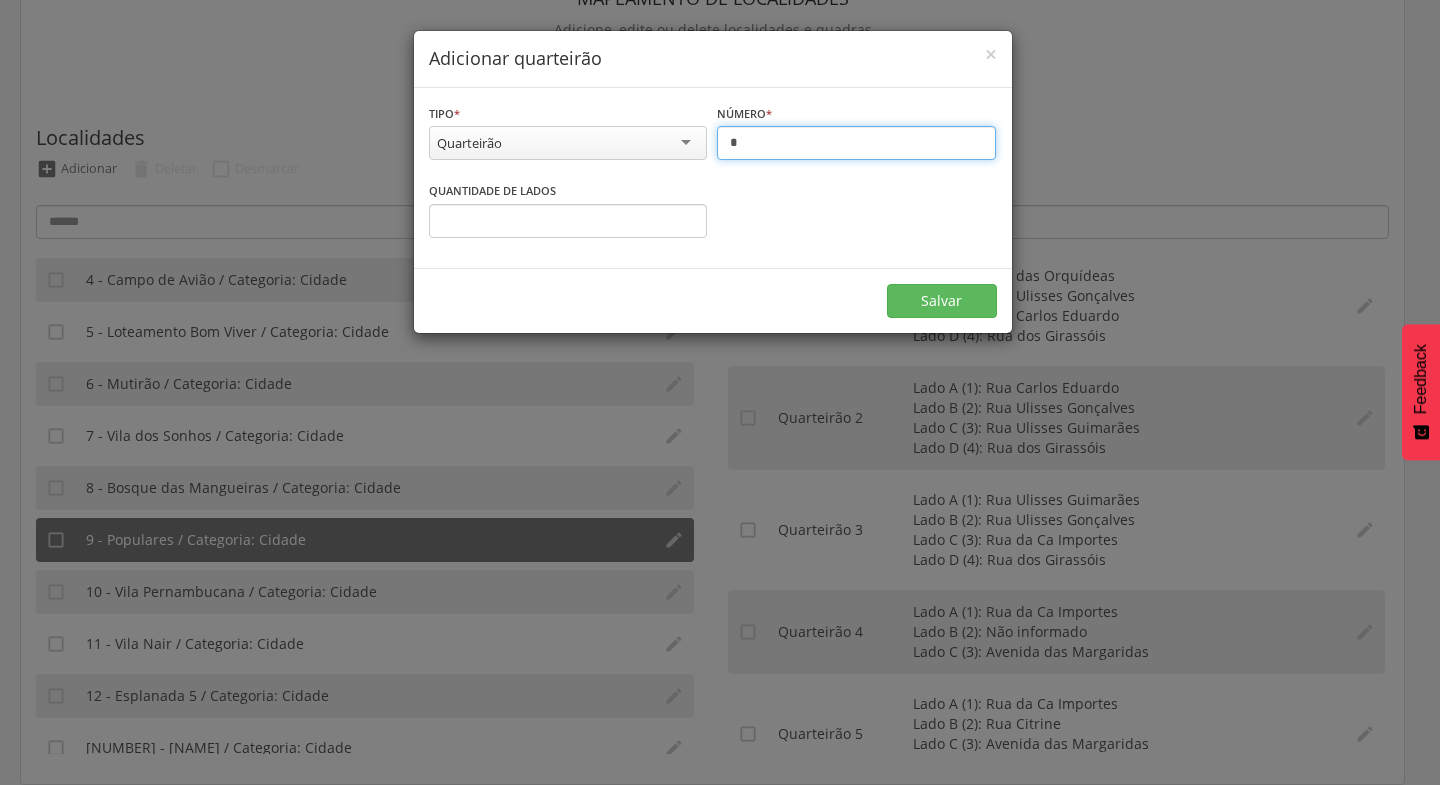 type on "*" 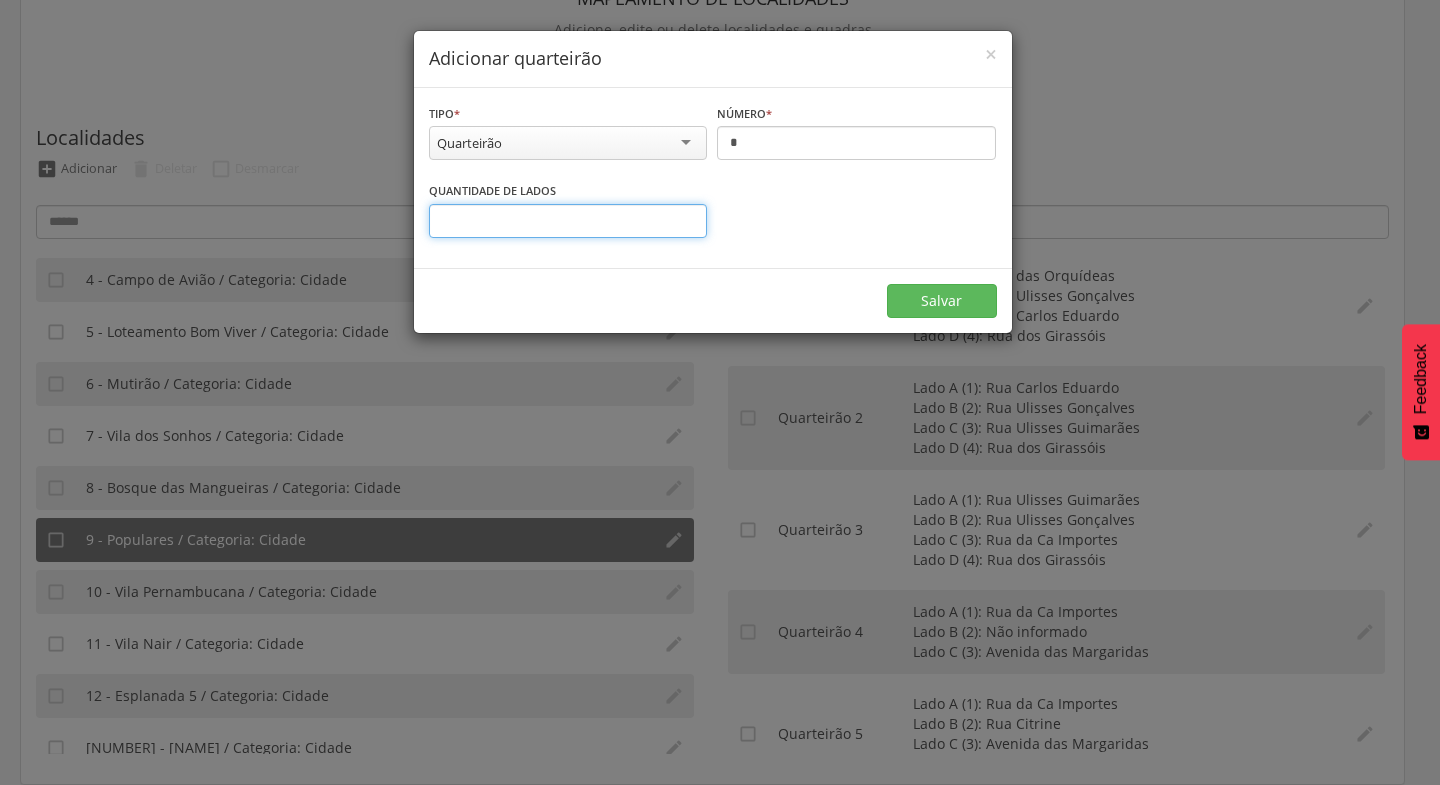 click on "*" at bounding box center (568, 221) 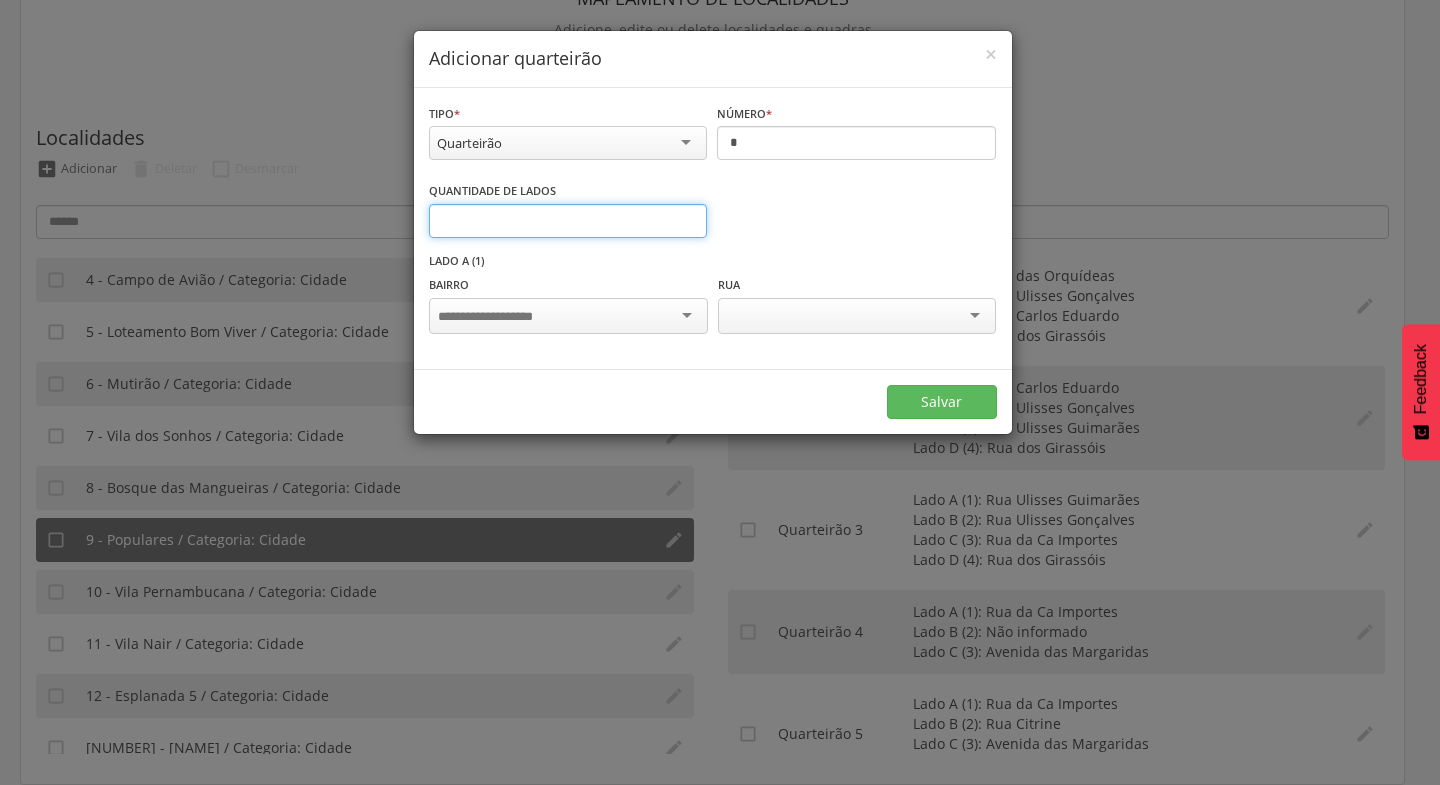 click on "*" at bounding box center (568, 221) 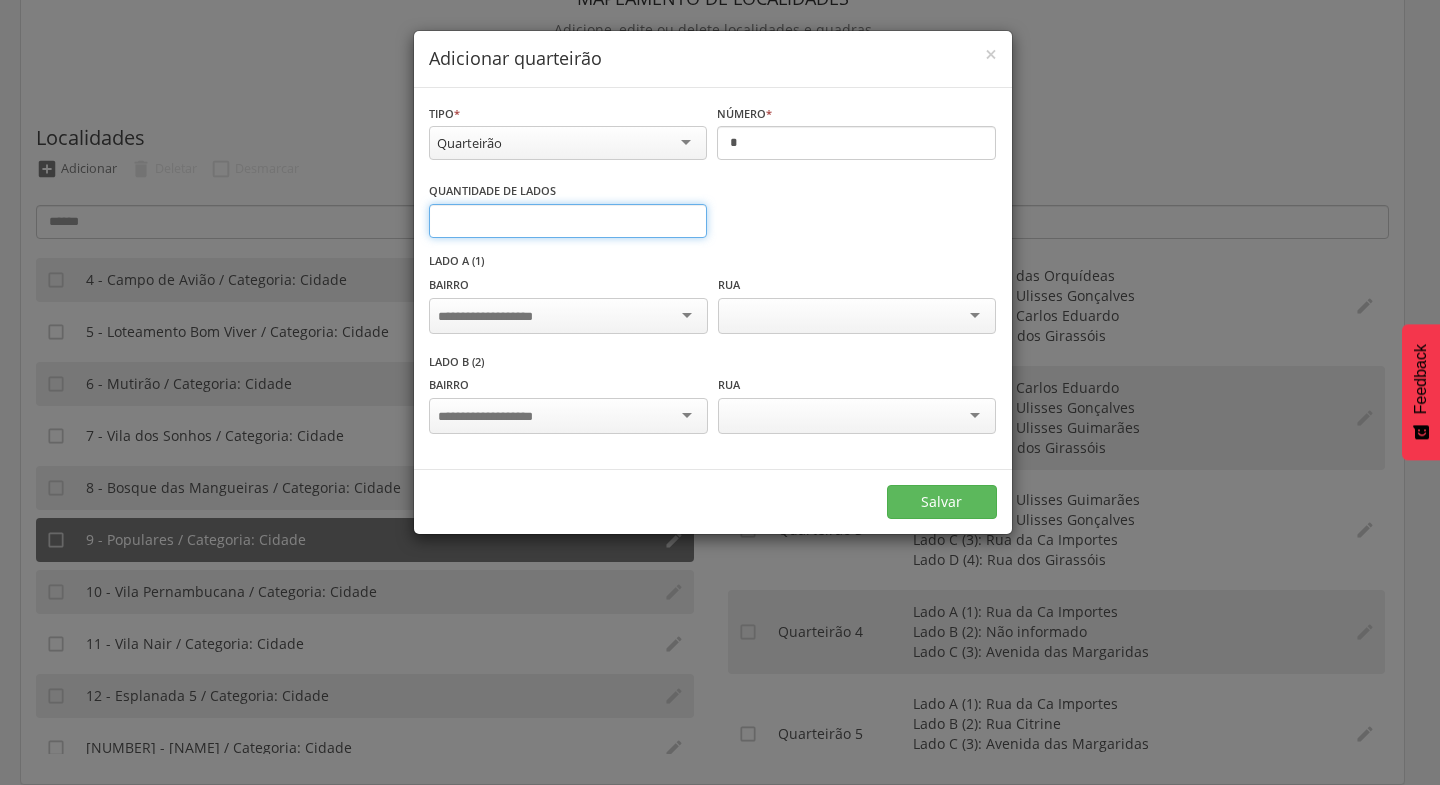 click on "*" at bounding box center [568, 221] 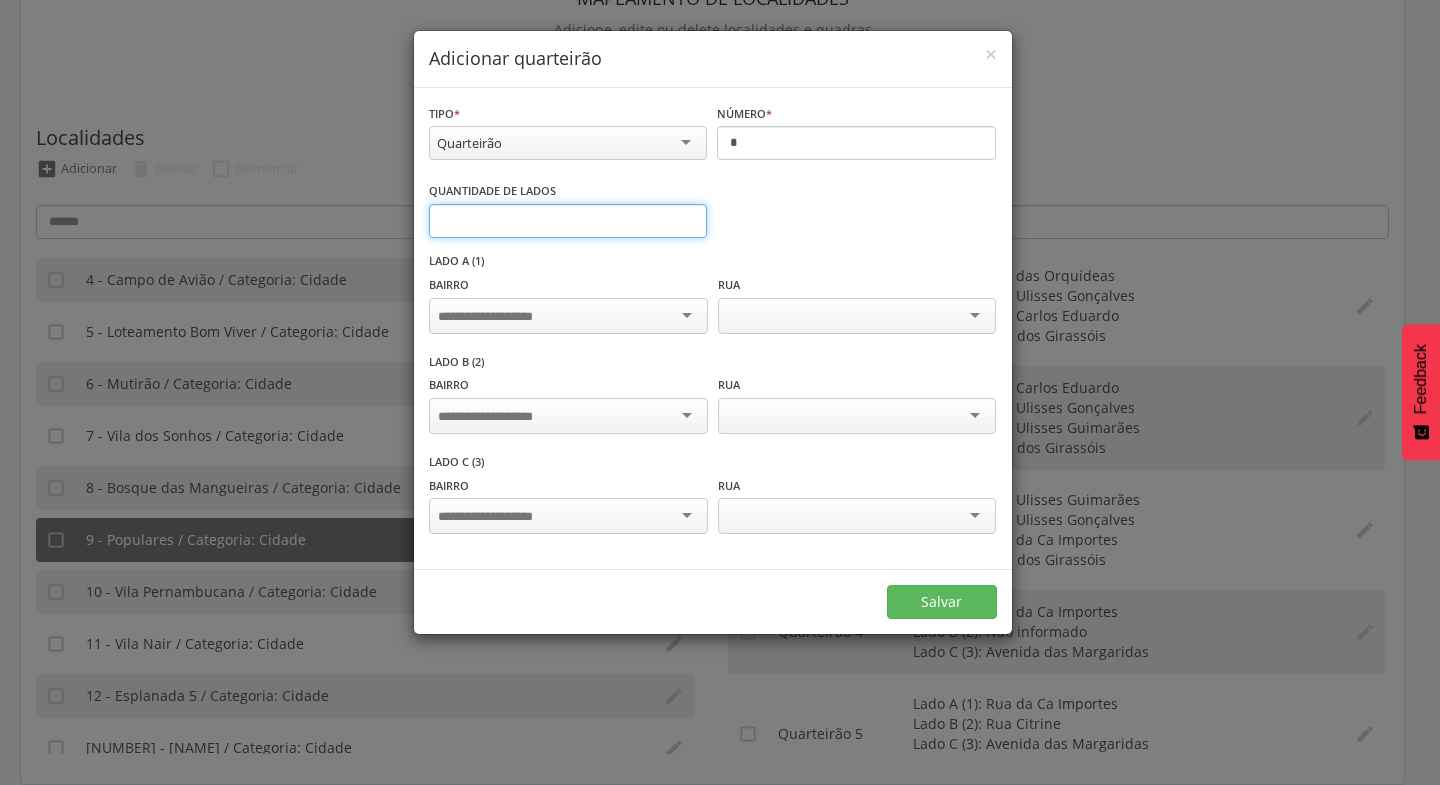 type on "*" 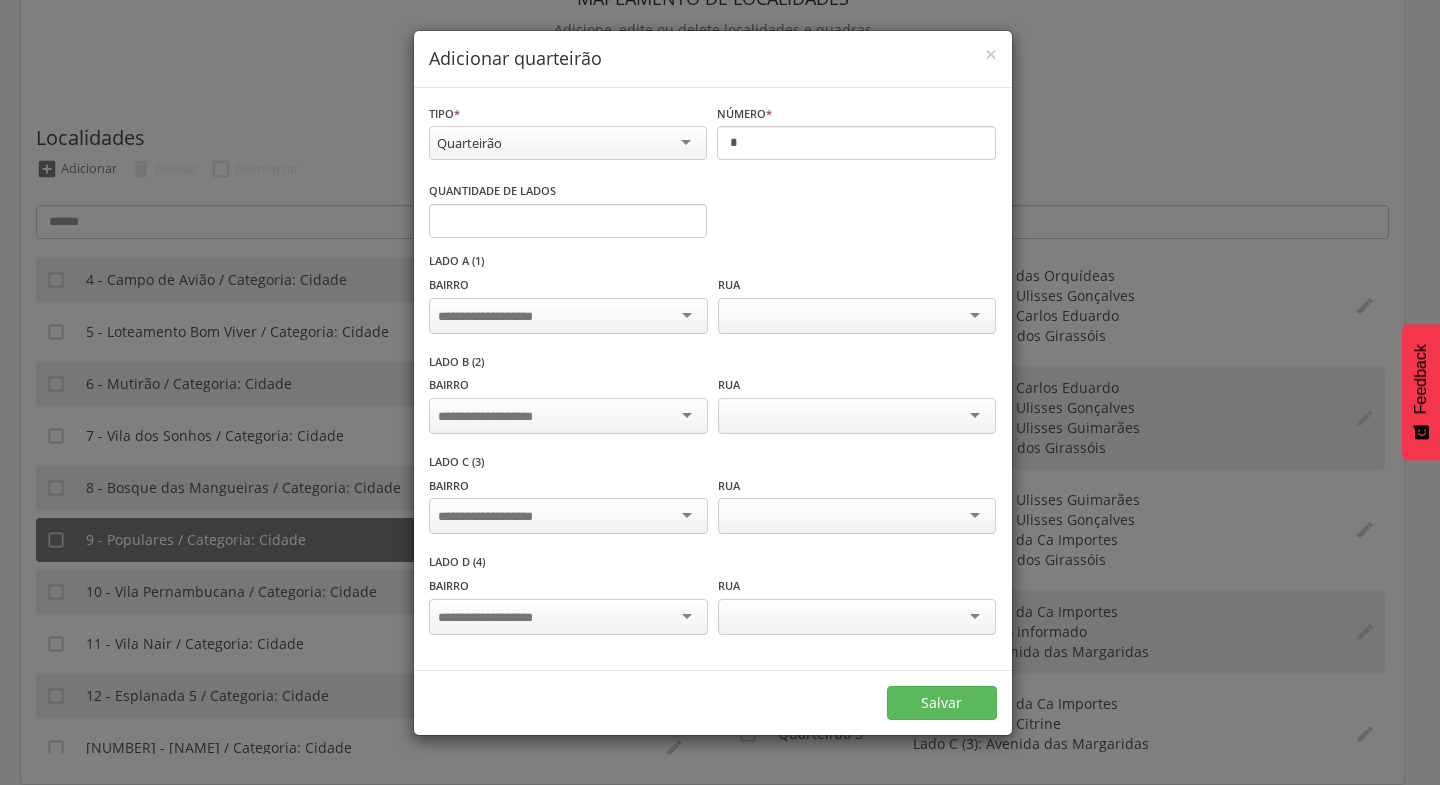 click at bounding box center (568, 316) 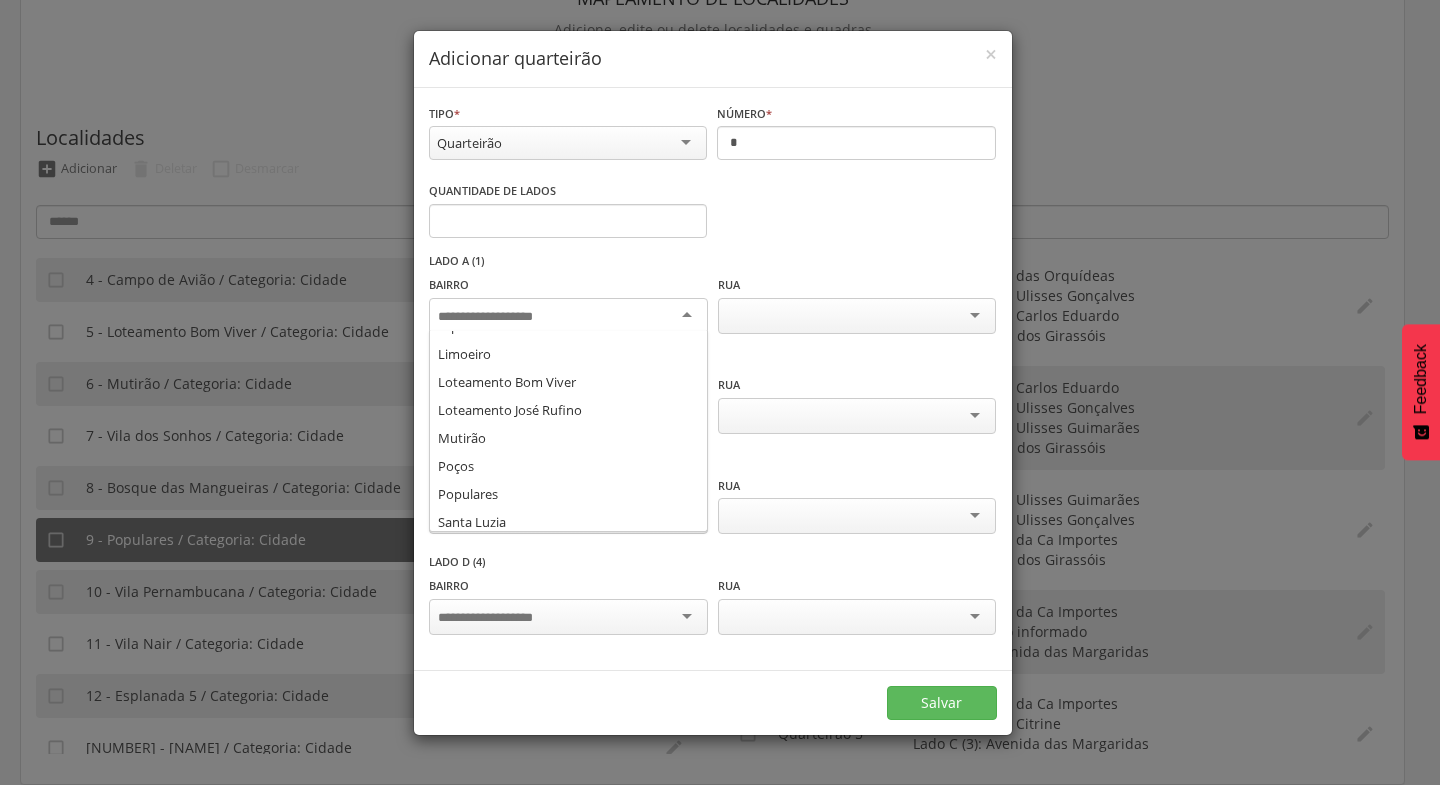 scroll, scrollTop: 244, scrollLeft: 0, axis: vertical 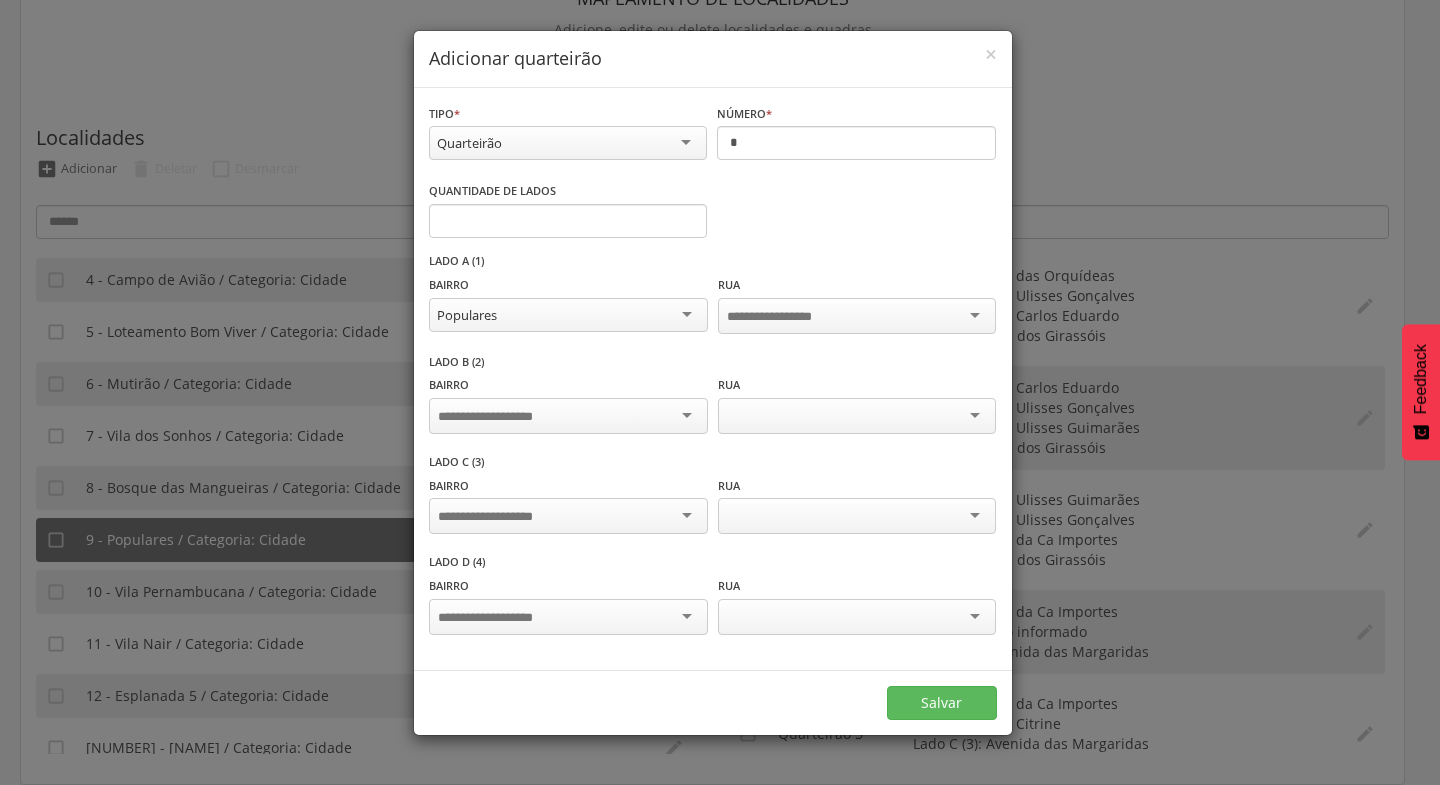 click at bounding box center (568, 416) 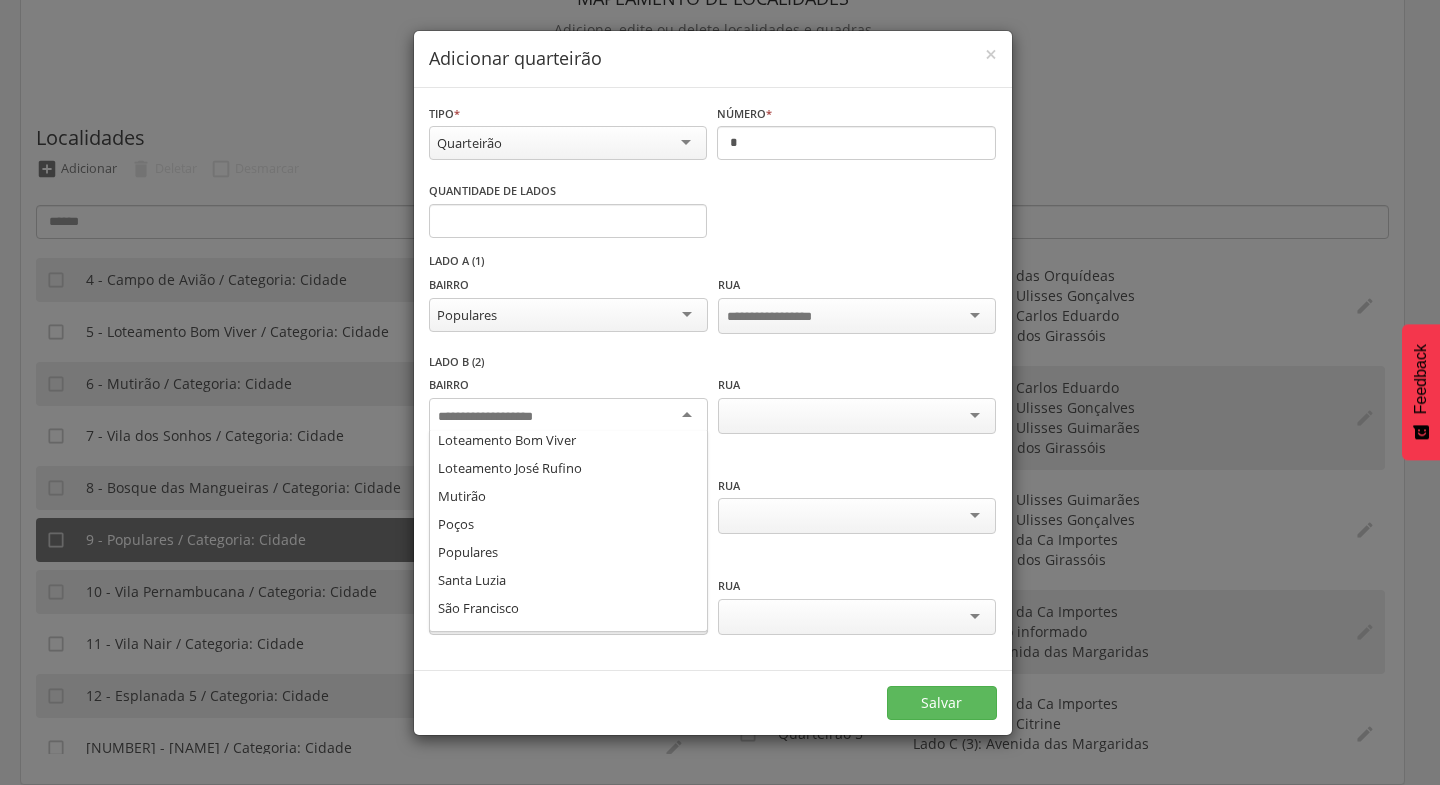 scroll, scrollTop: 270, scrollLeft: 0, axis: vertical 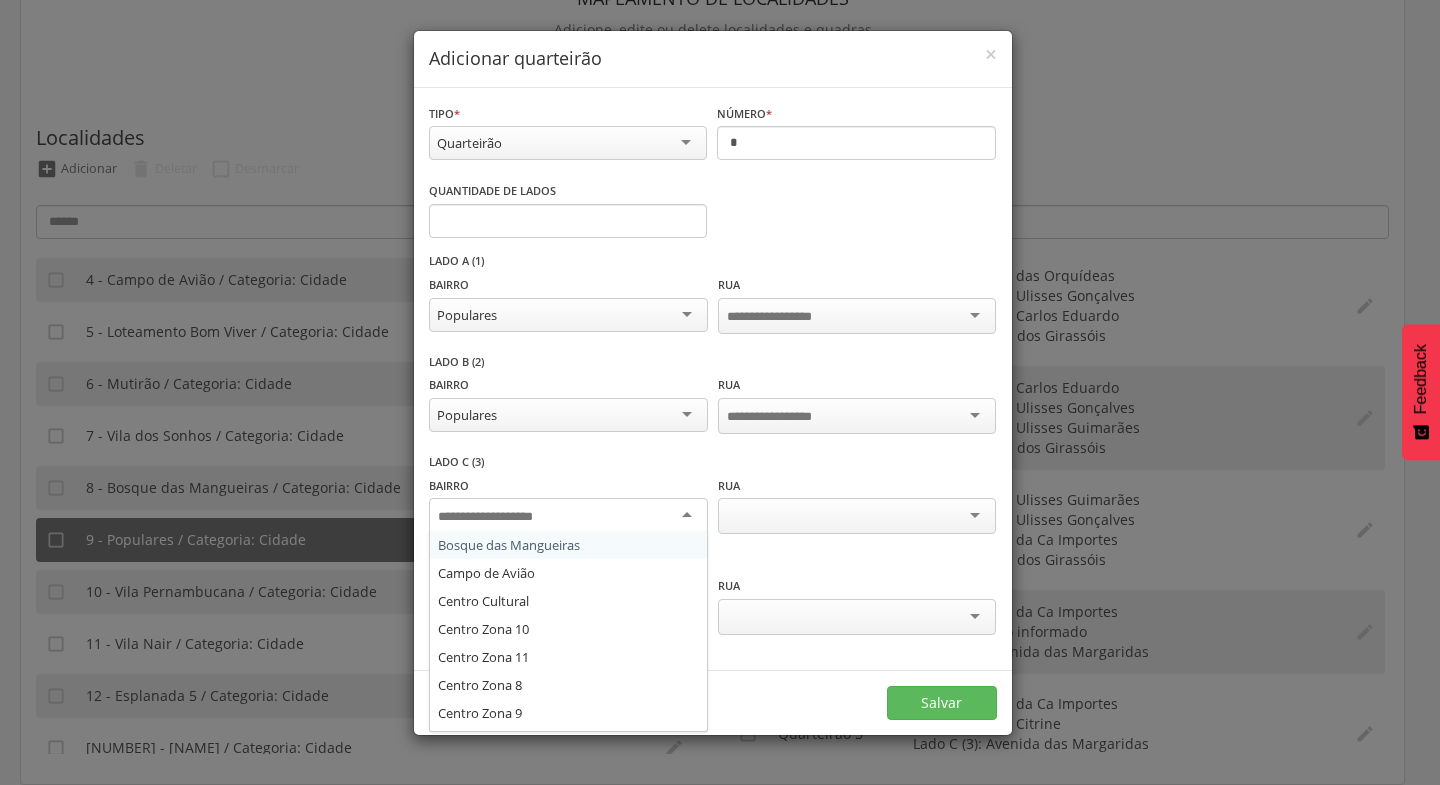 click at bounding box center [568, 516] 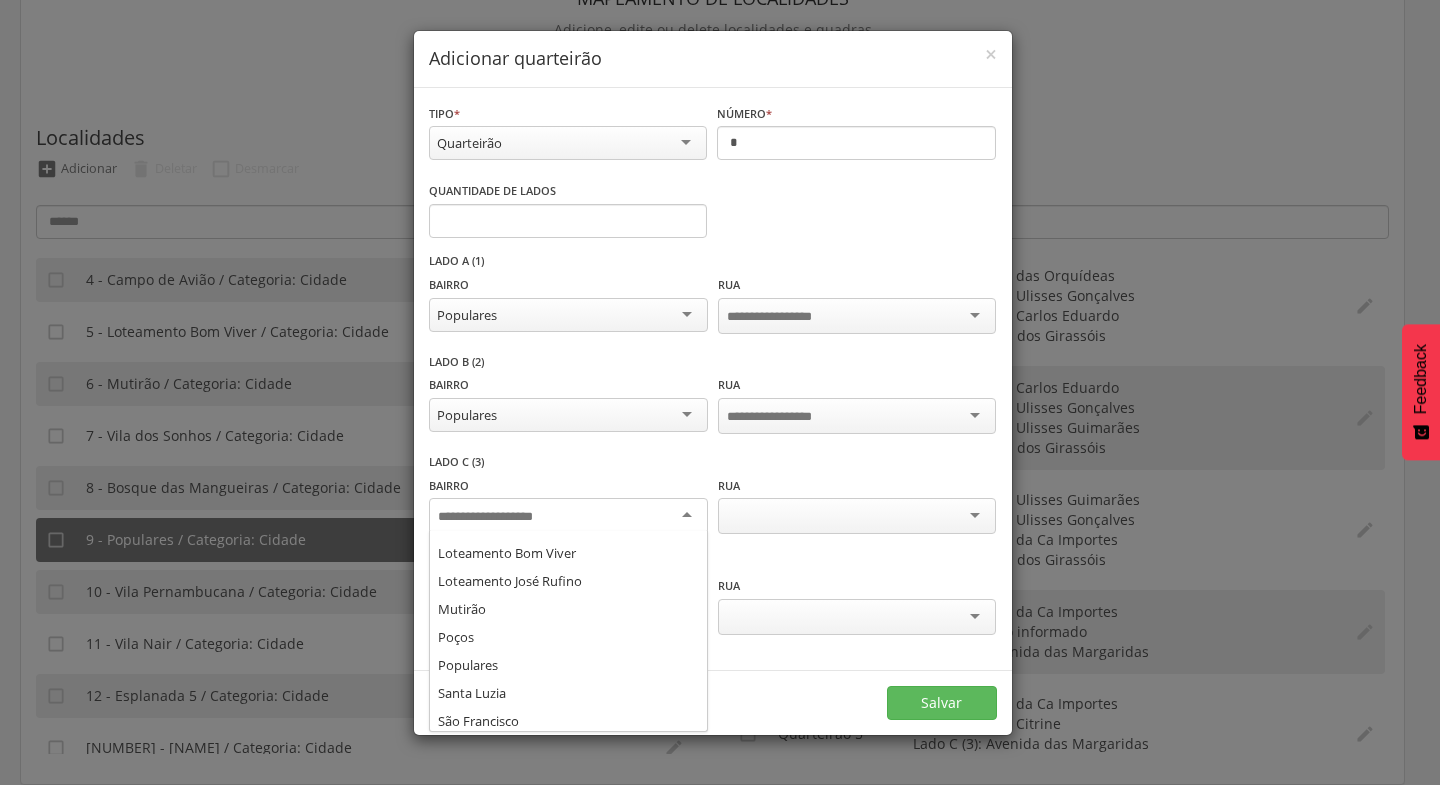 scroll, scrollTop: 250, scrollLeft: 0, axis: vertical 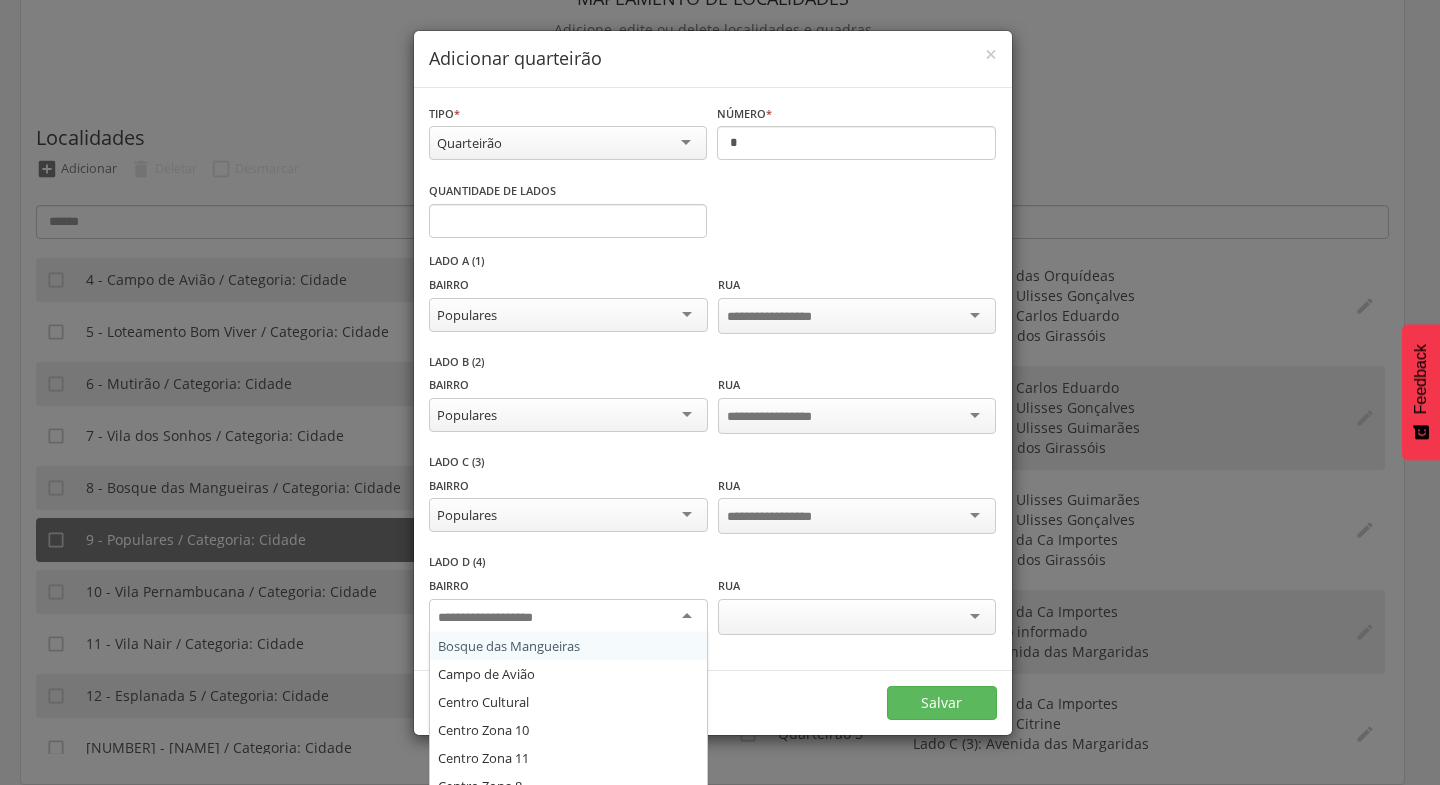 click at bounding box center [568, 617] 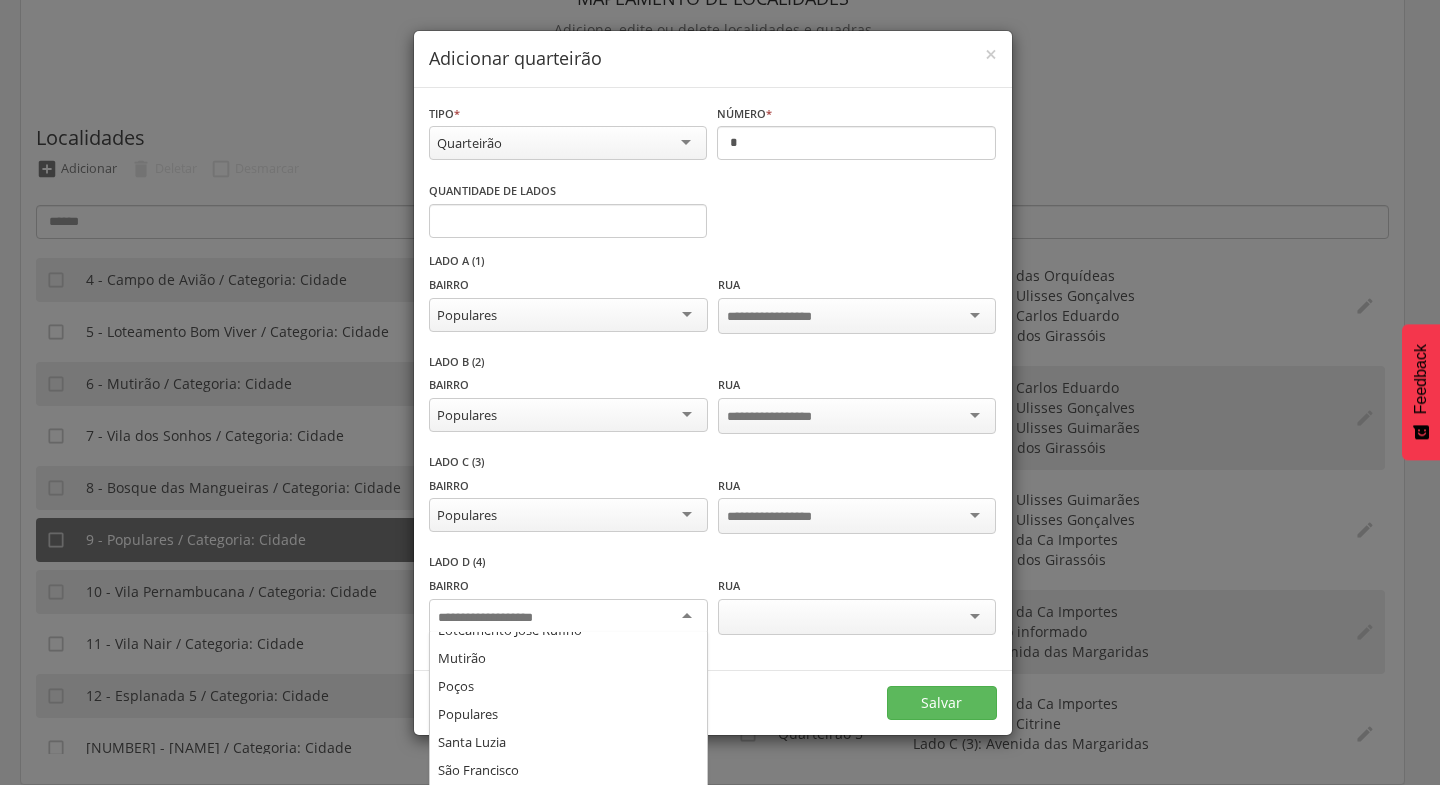 scroll, scrollTop: 303, scrollLeft: 0, axis: vertical 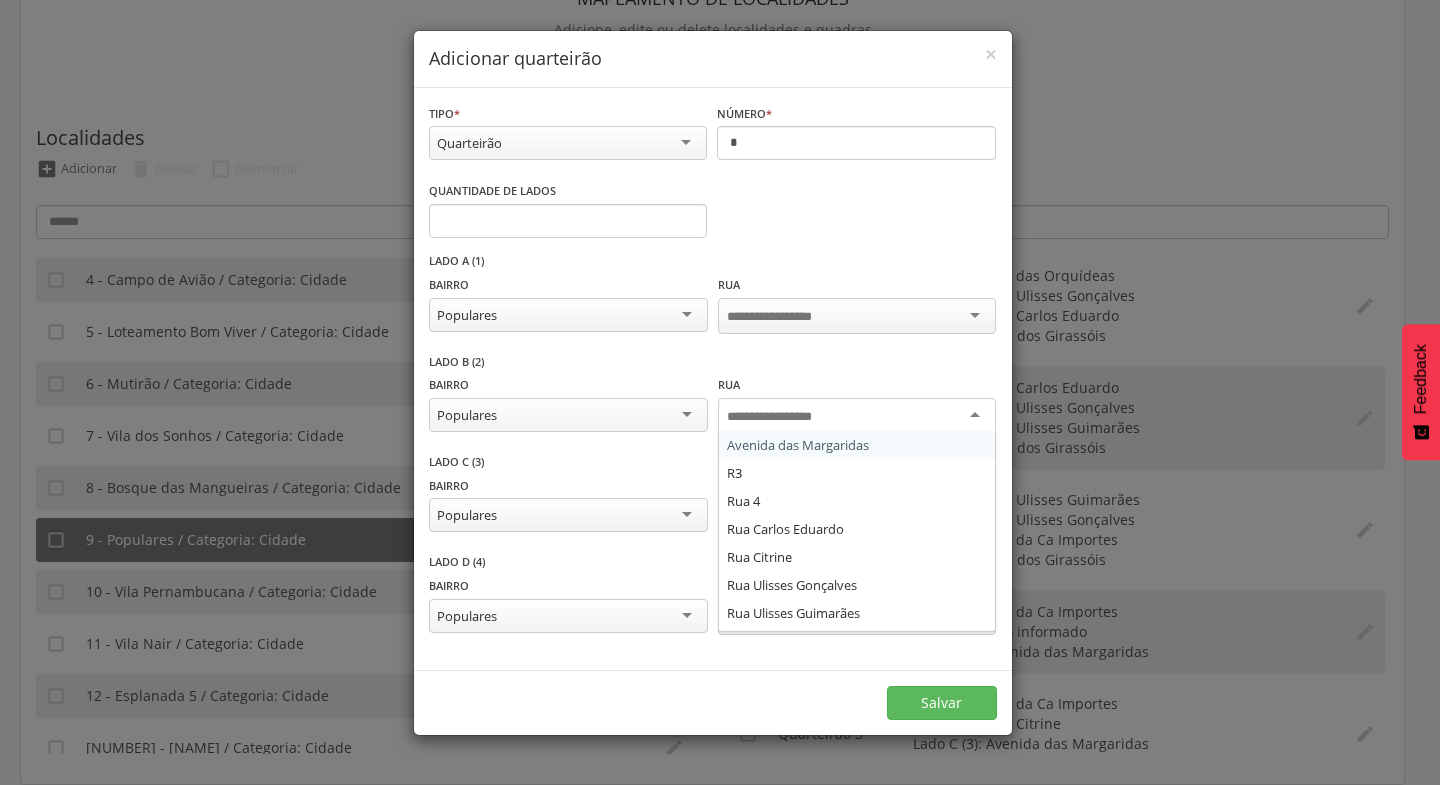 click at bounding box center (857, 416) 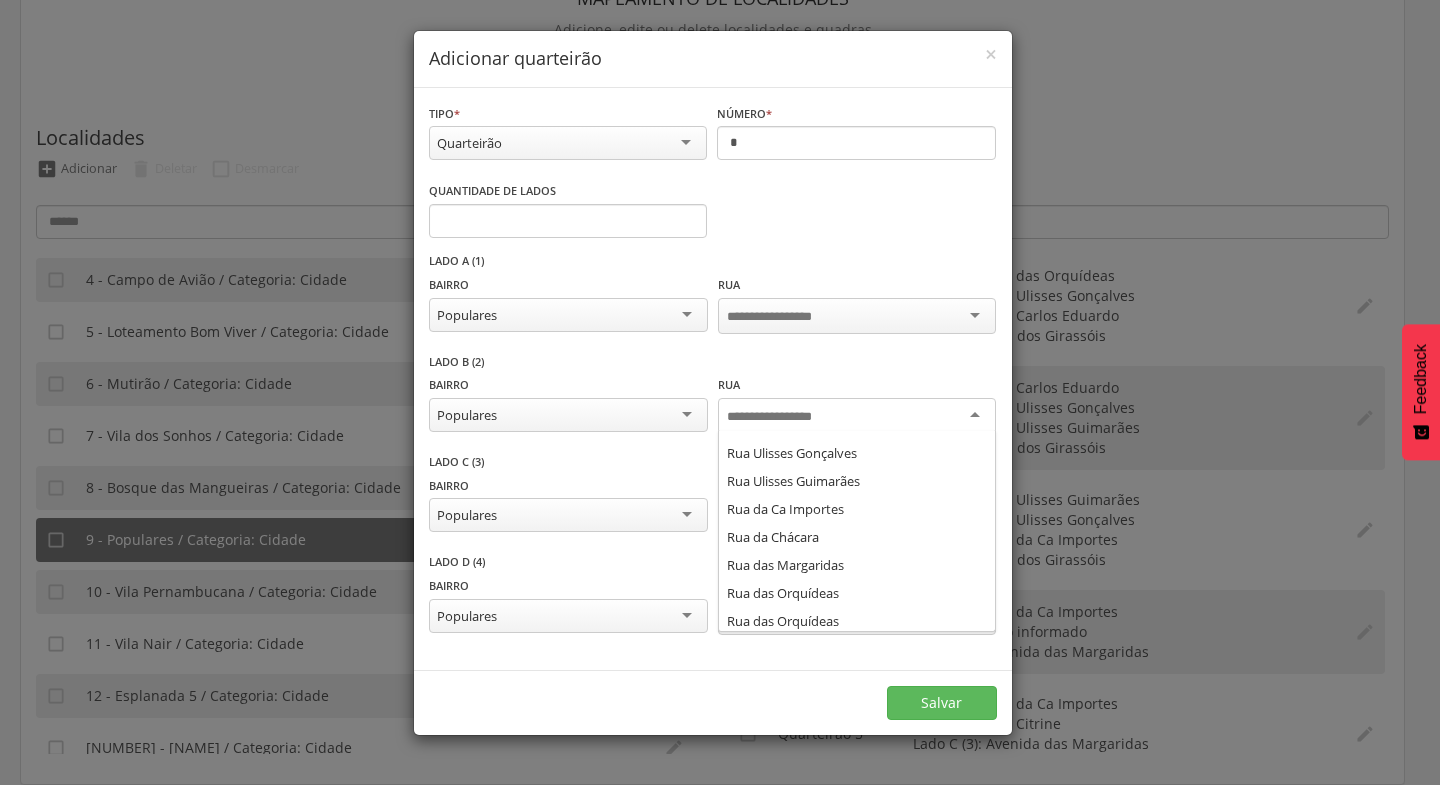 scroll, scrollTop: 134, scrollLeft: 0, axis: vertical 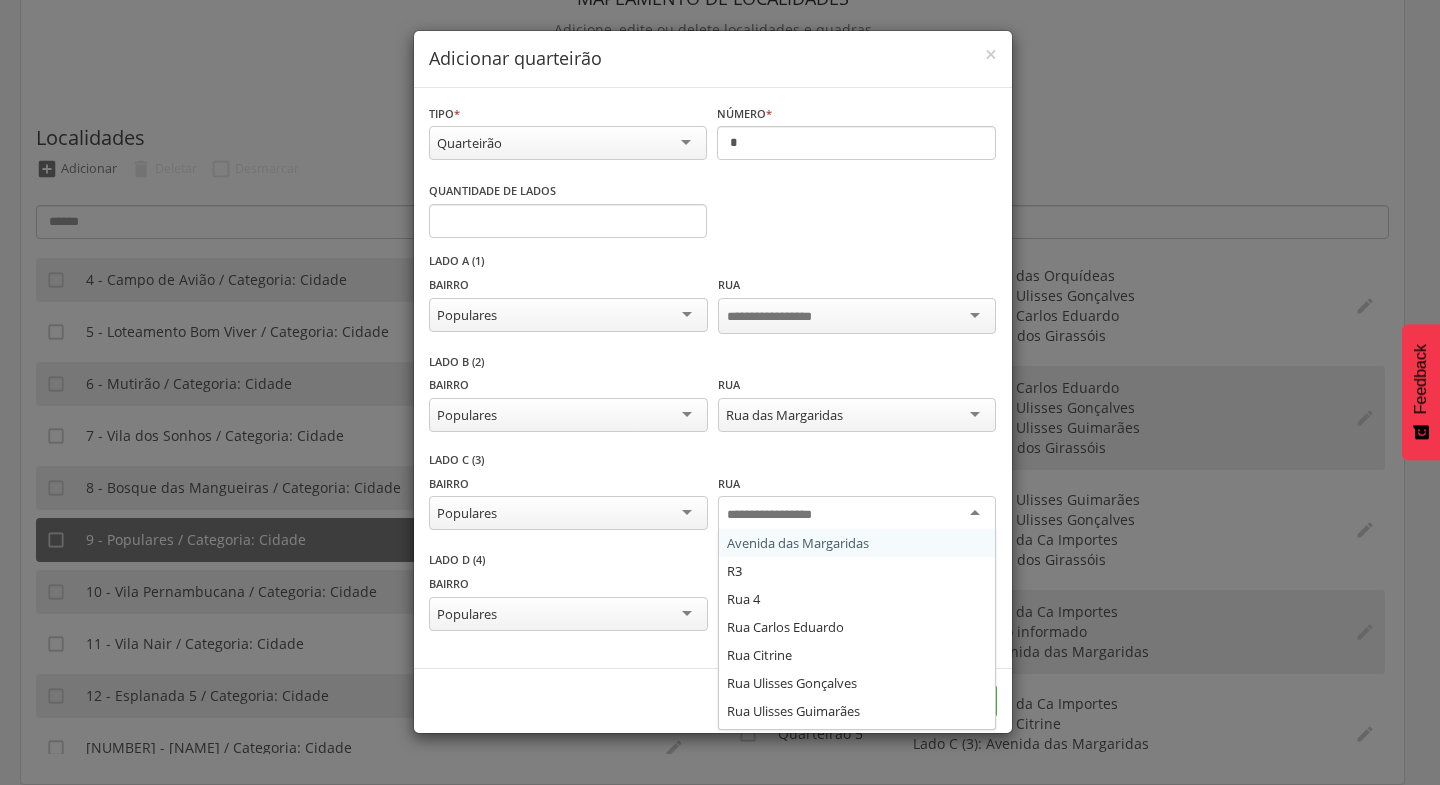 click at bounding box center [857, 514] 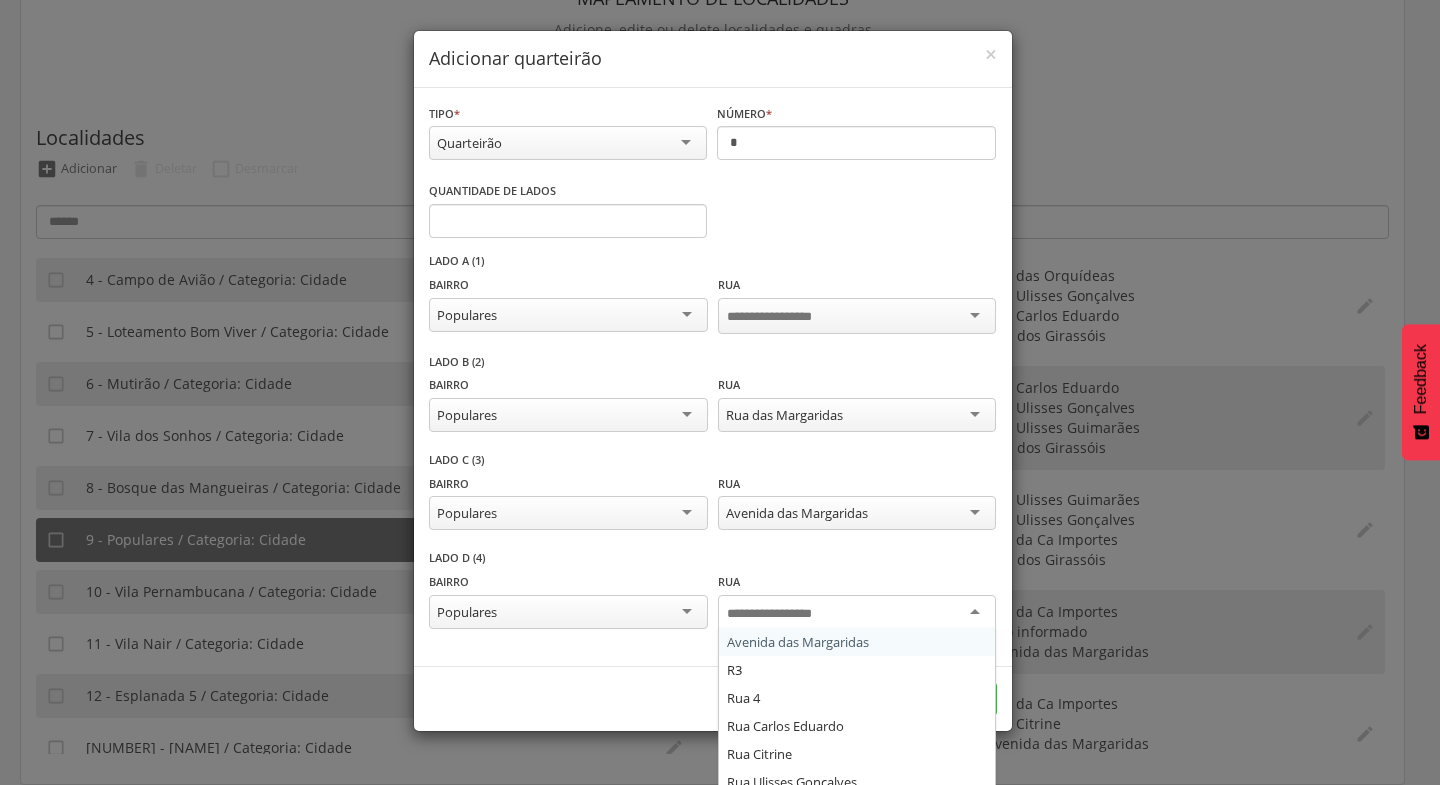 click at bounding box center (857, 613) 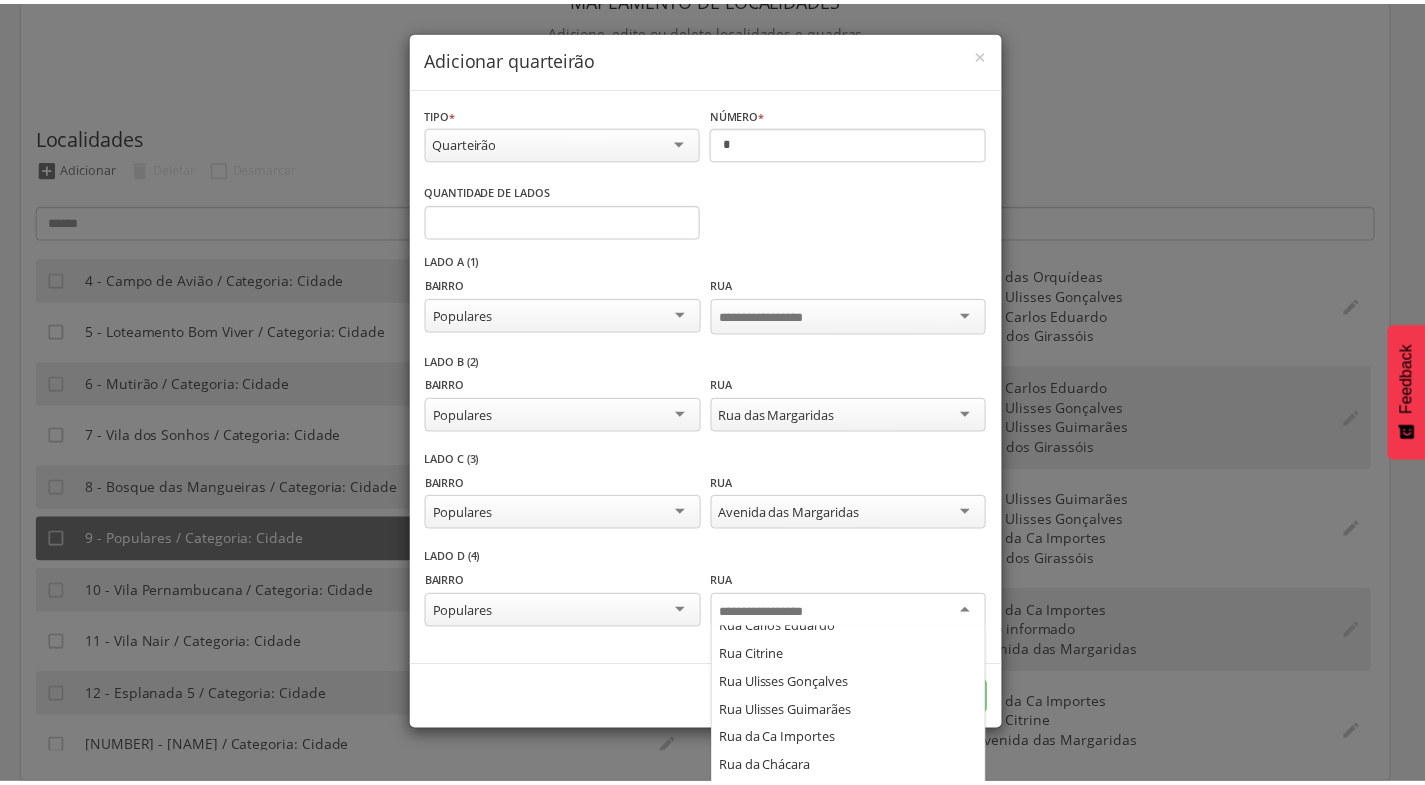 scroll, scrollTop: 112, scrollLeft: 0, axis: vertical 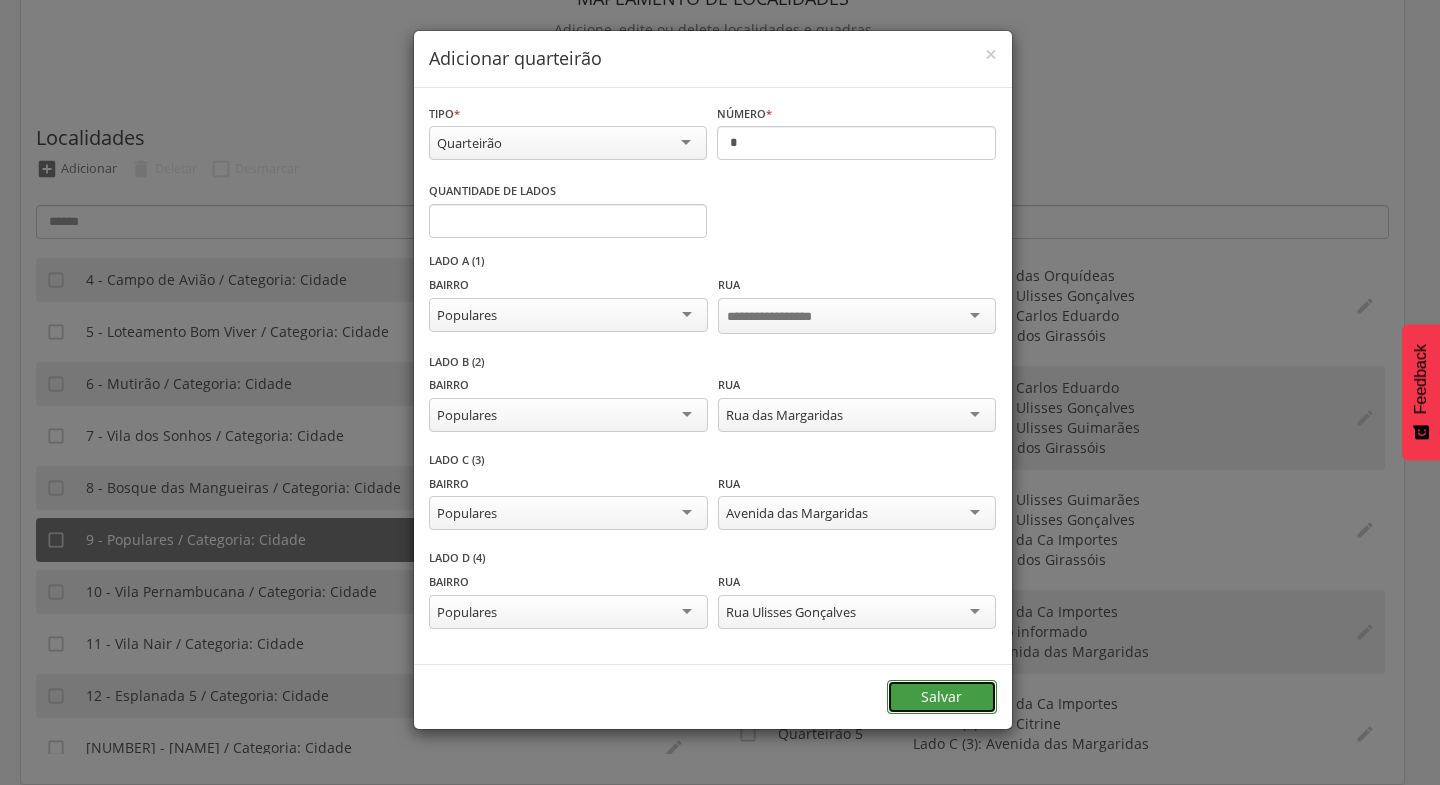 click on "Salvar" at bounding box center [942, 697] 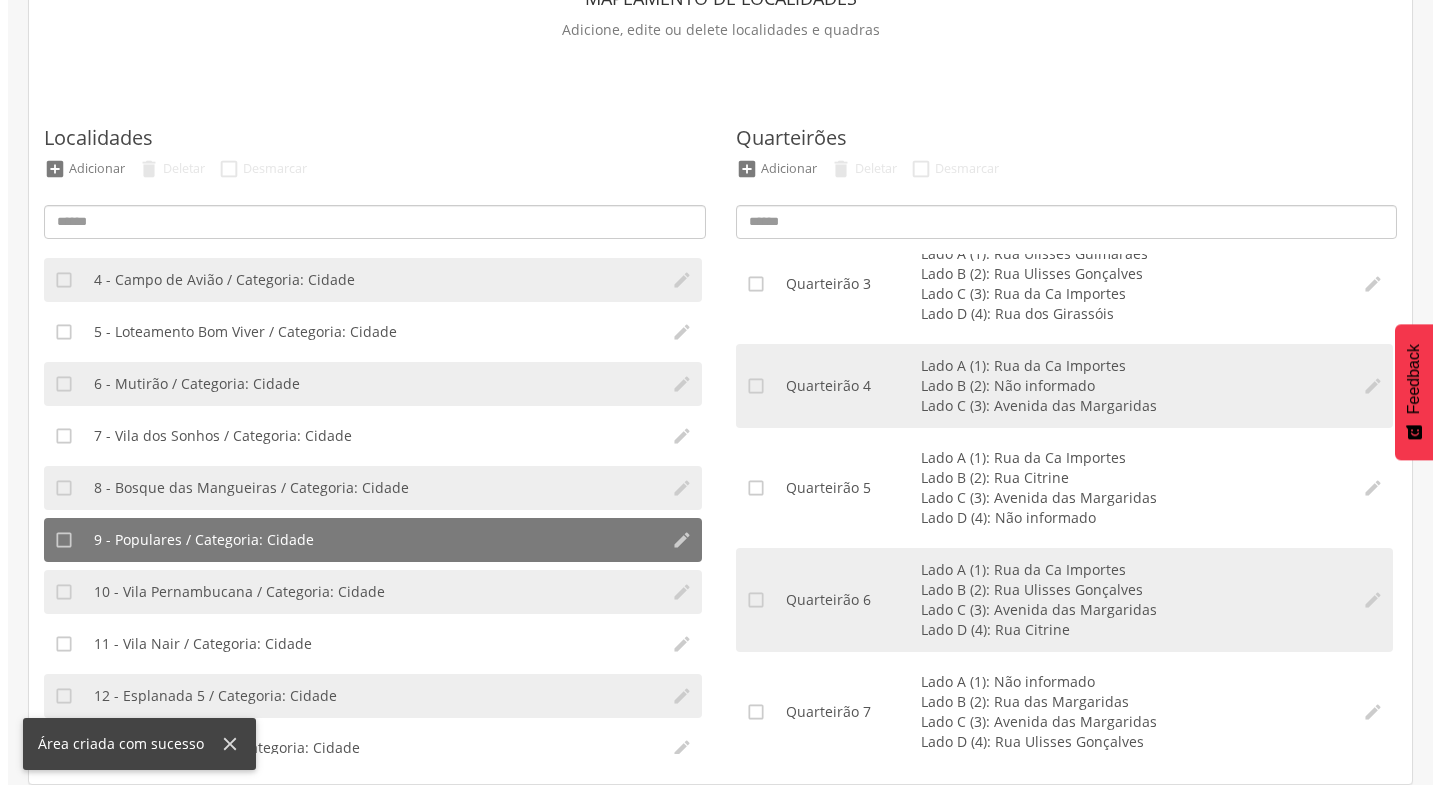 scroll, scrollTop: 264, scrollLeft: 0, axis: vertical 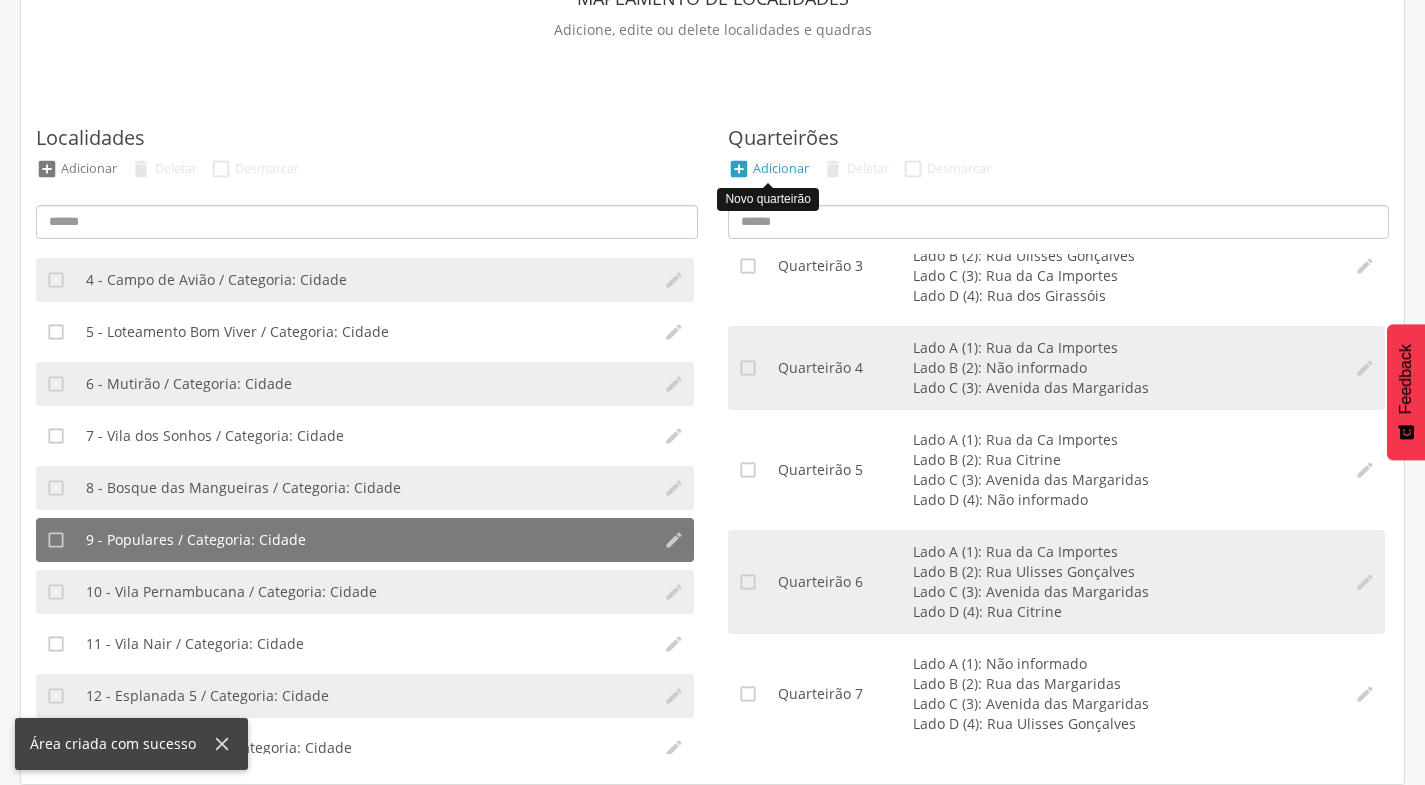click on "Adicionar" at bounding box center [781, 168] 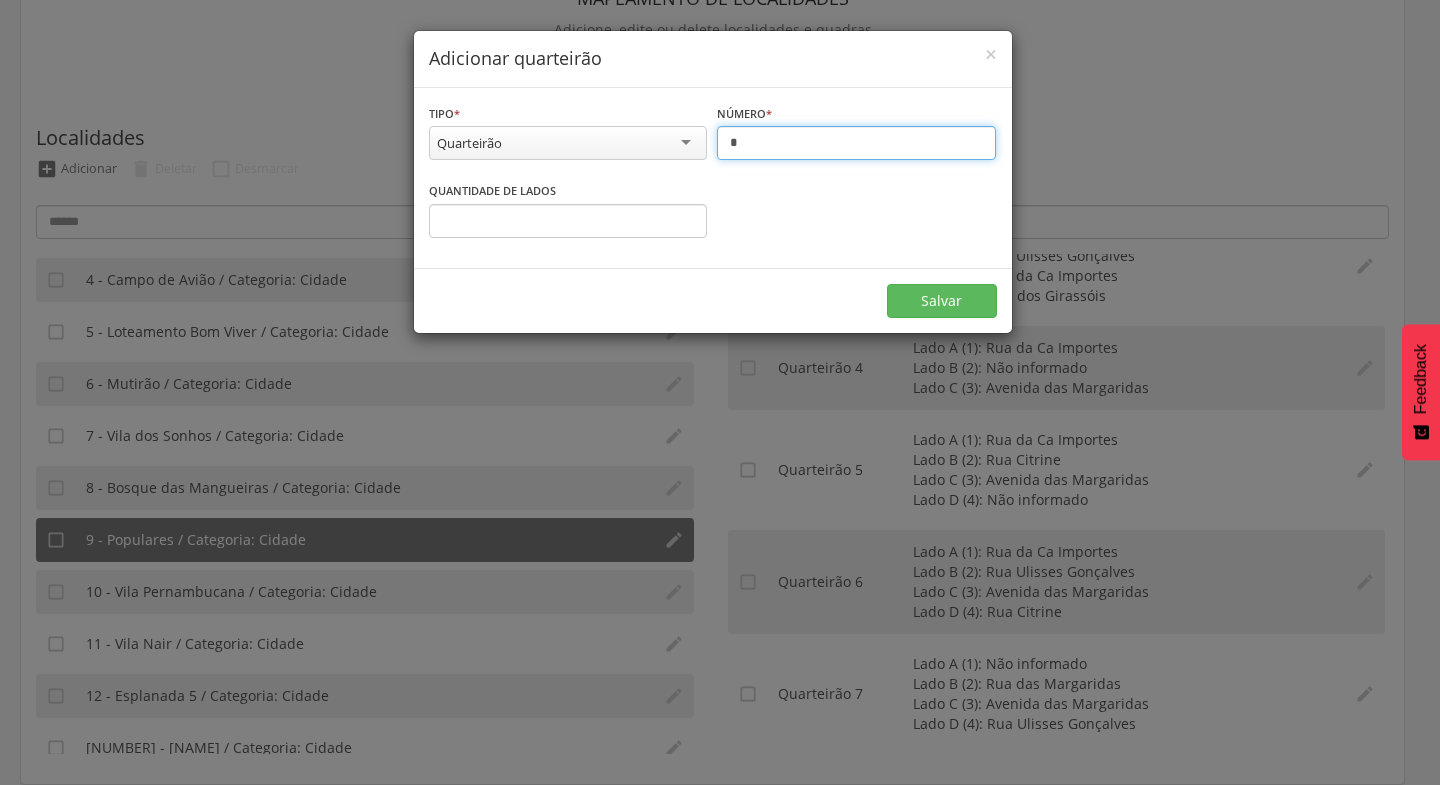click on "*" at bounding box center [856, 143] 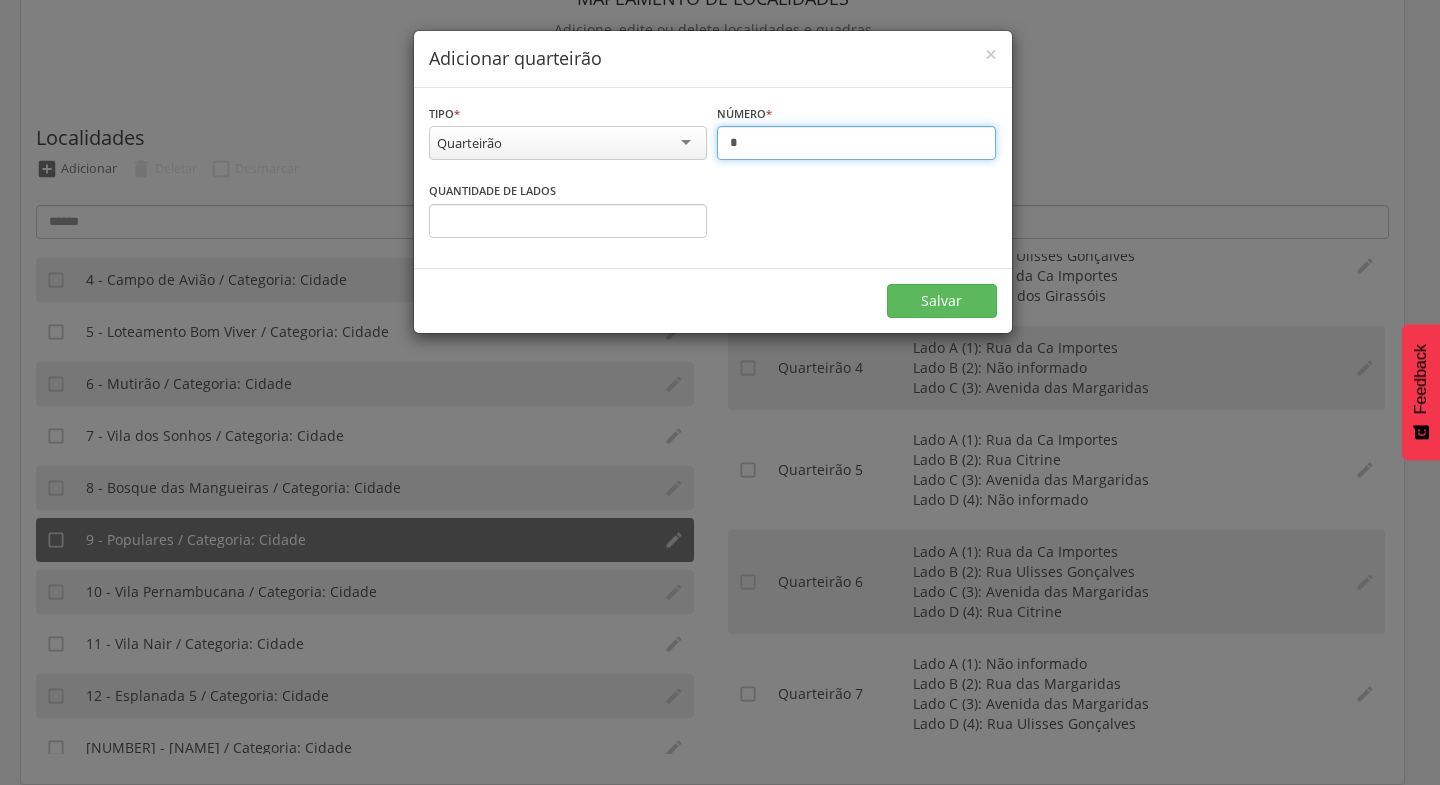 type on "*" 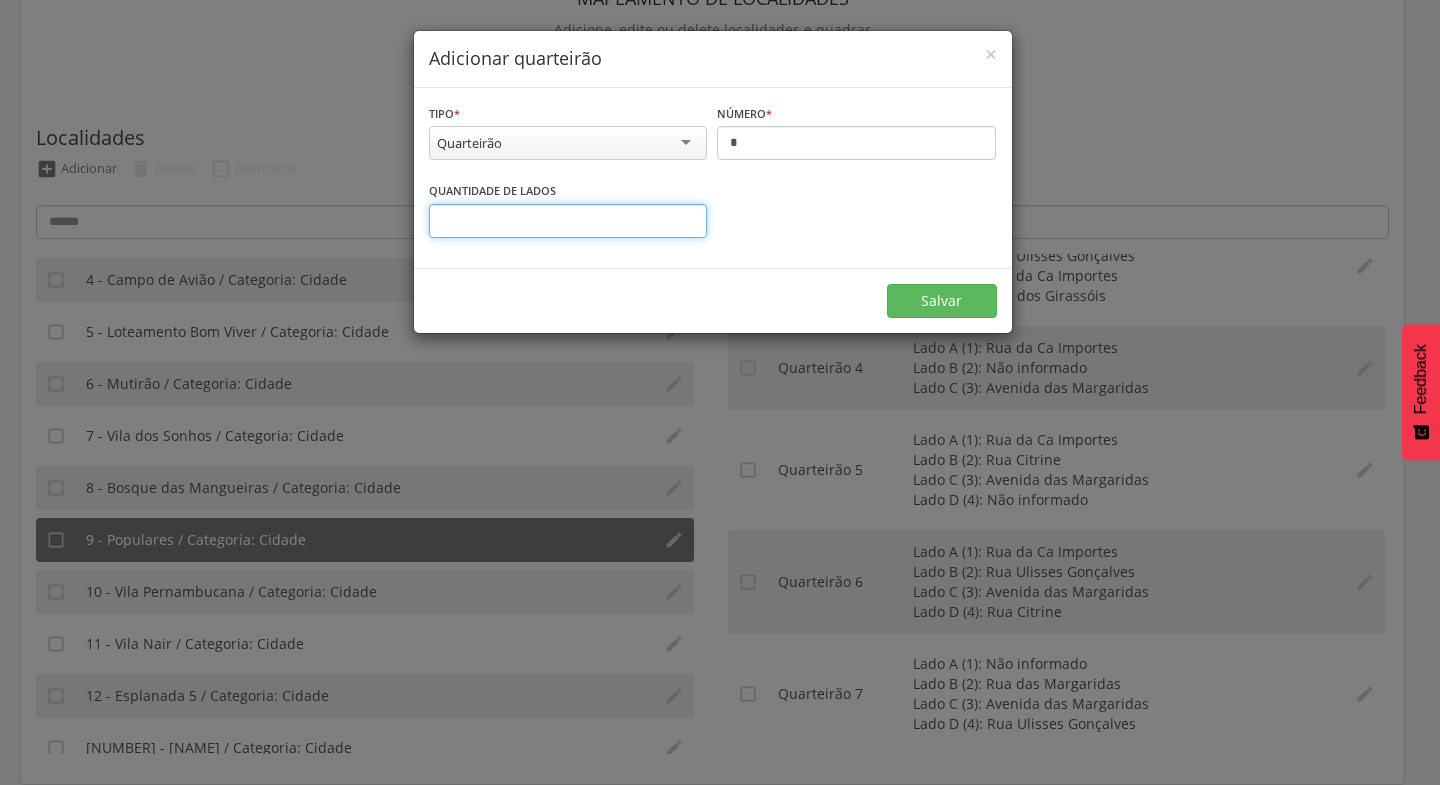 click on "*" at bounding box center (568, 221) 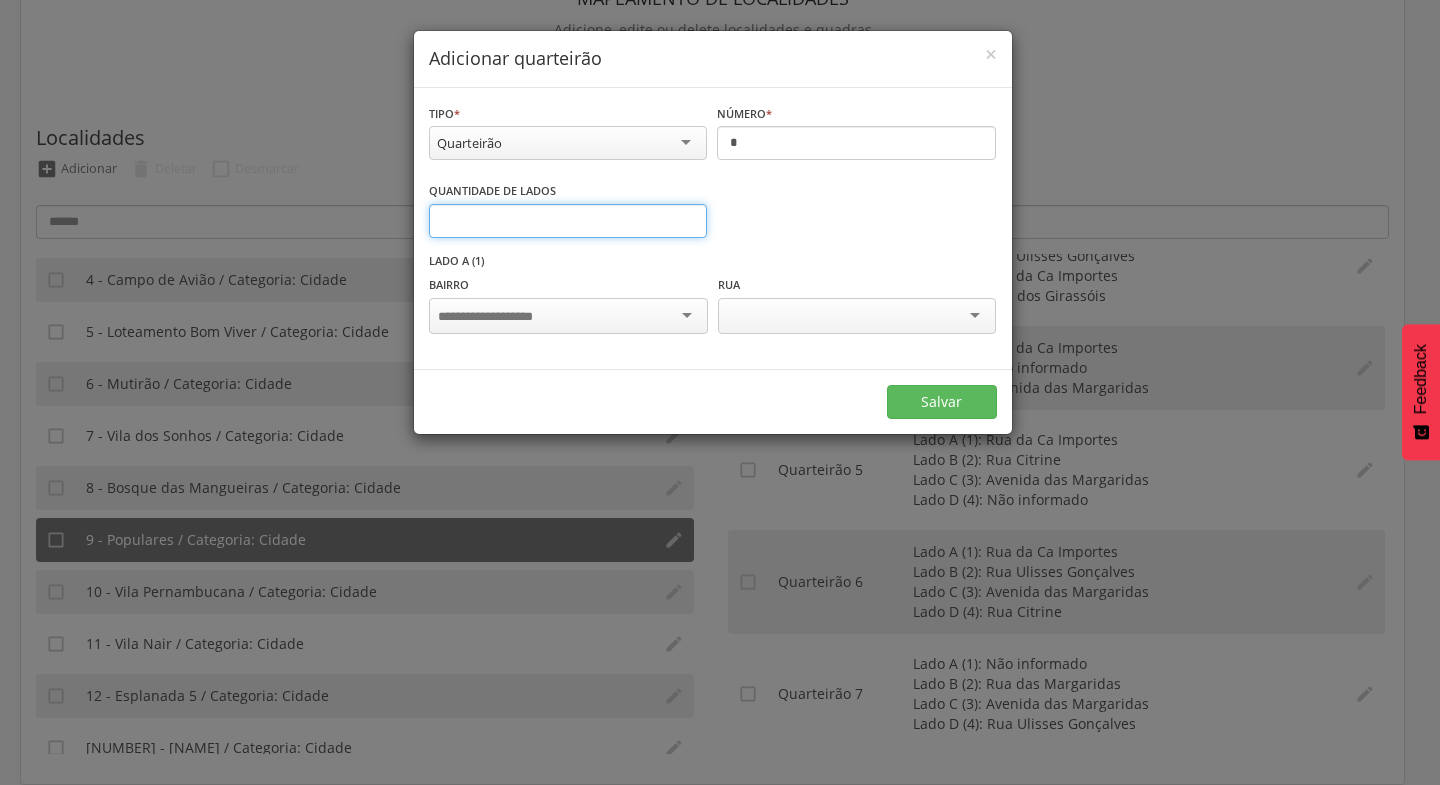 click on "*" at bounding box center [568, 221] 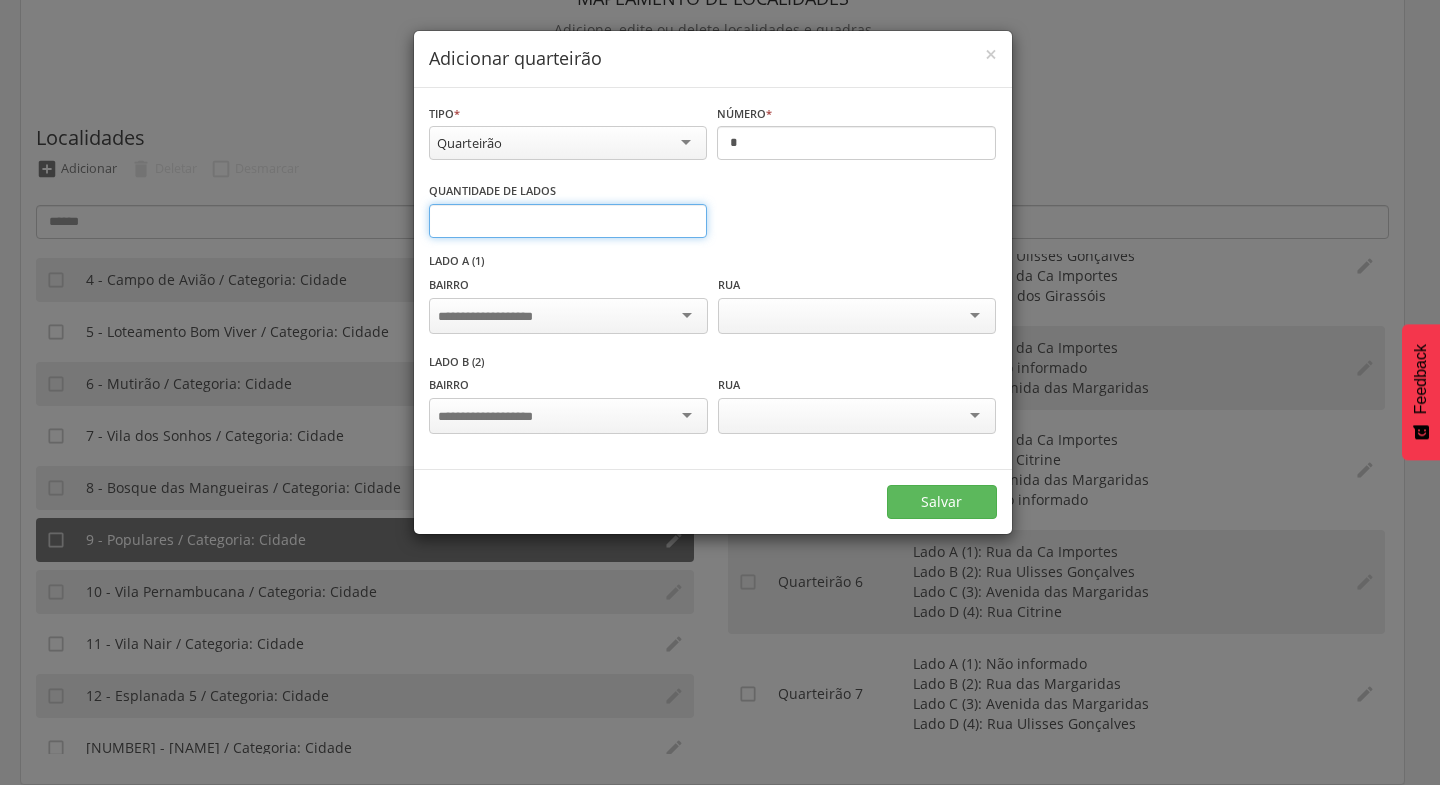 click on "*" at bounding box center [568, 221] 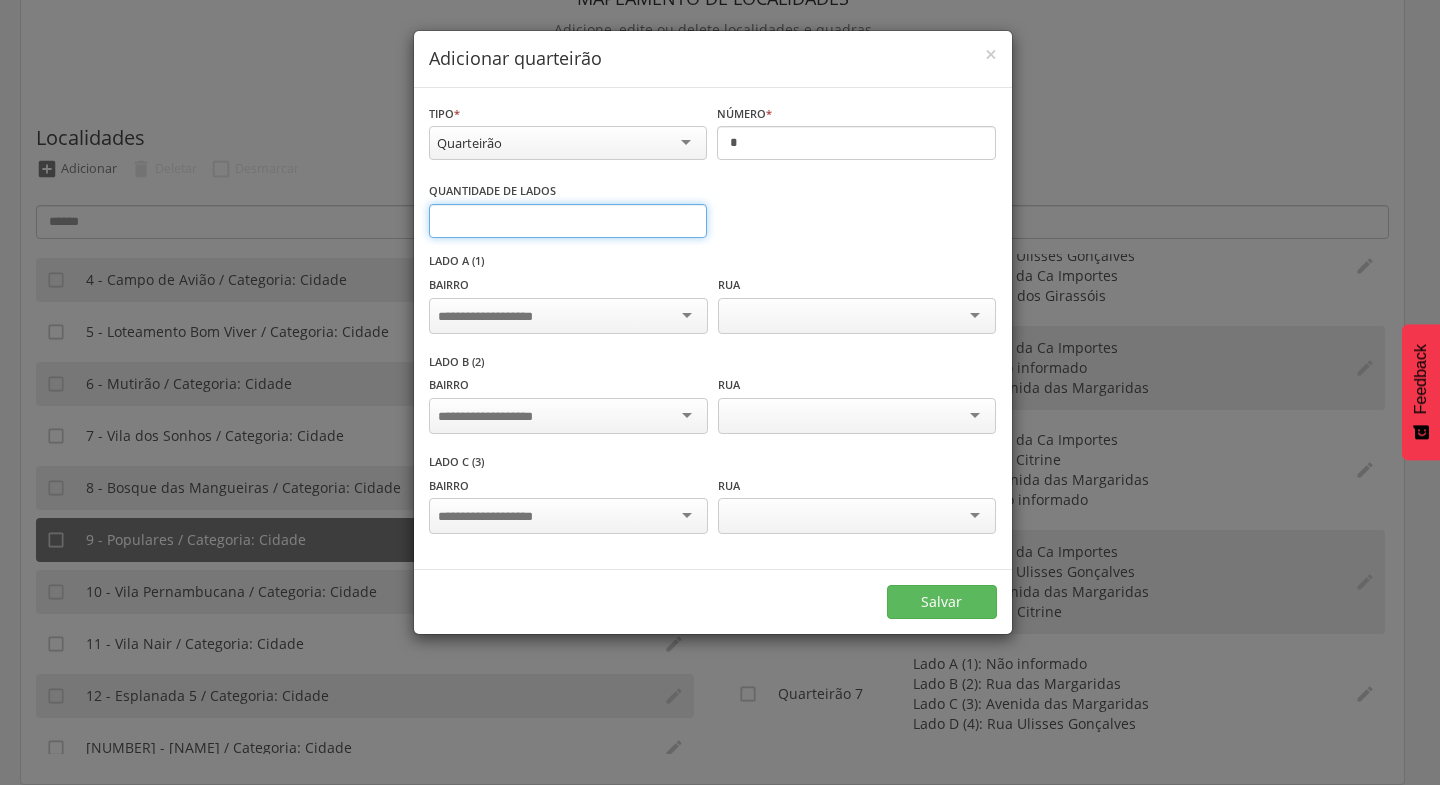 type on "*" 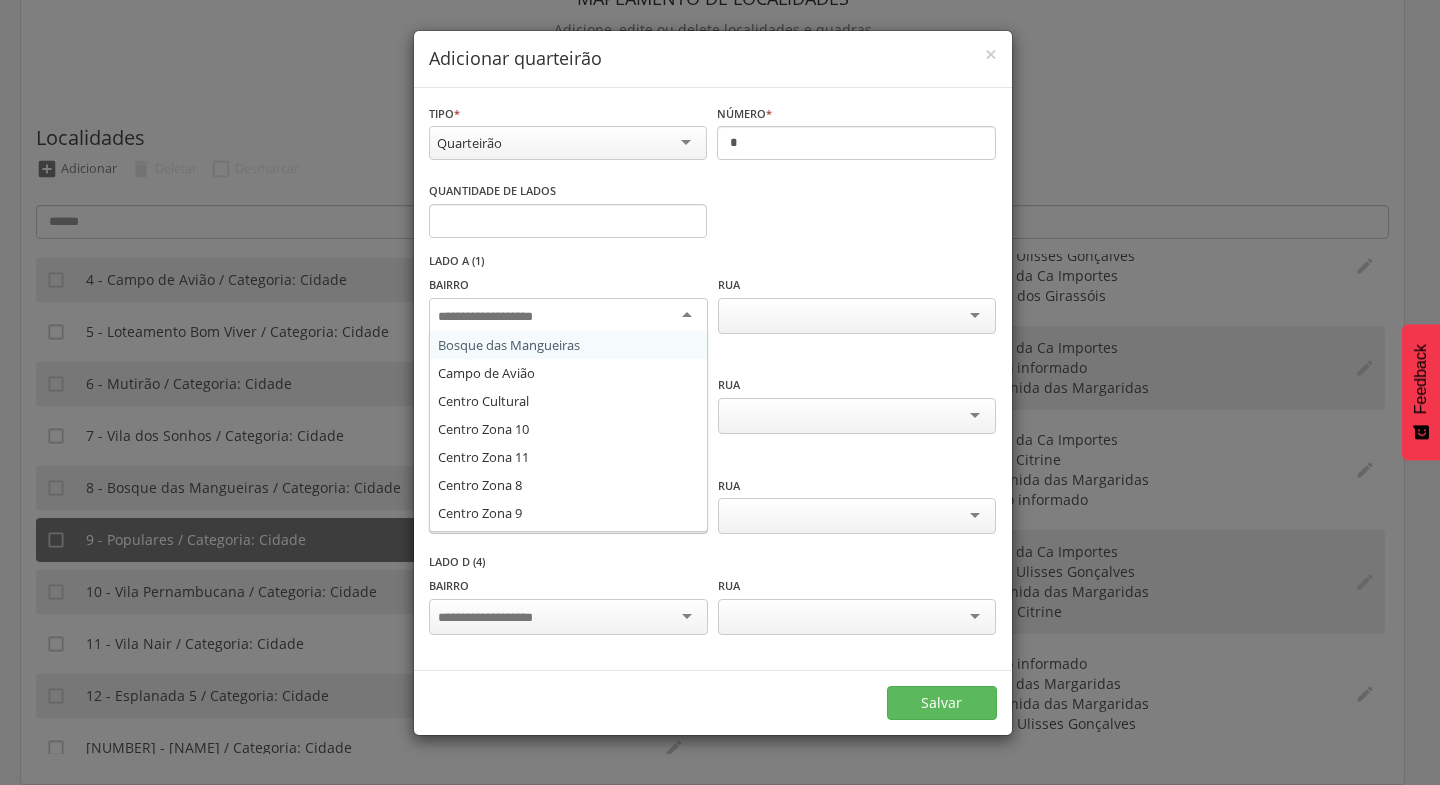 click at bounding box center [568, 316] 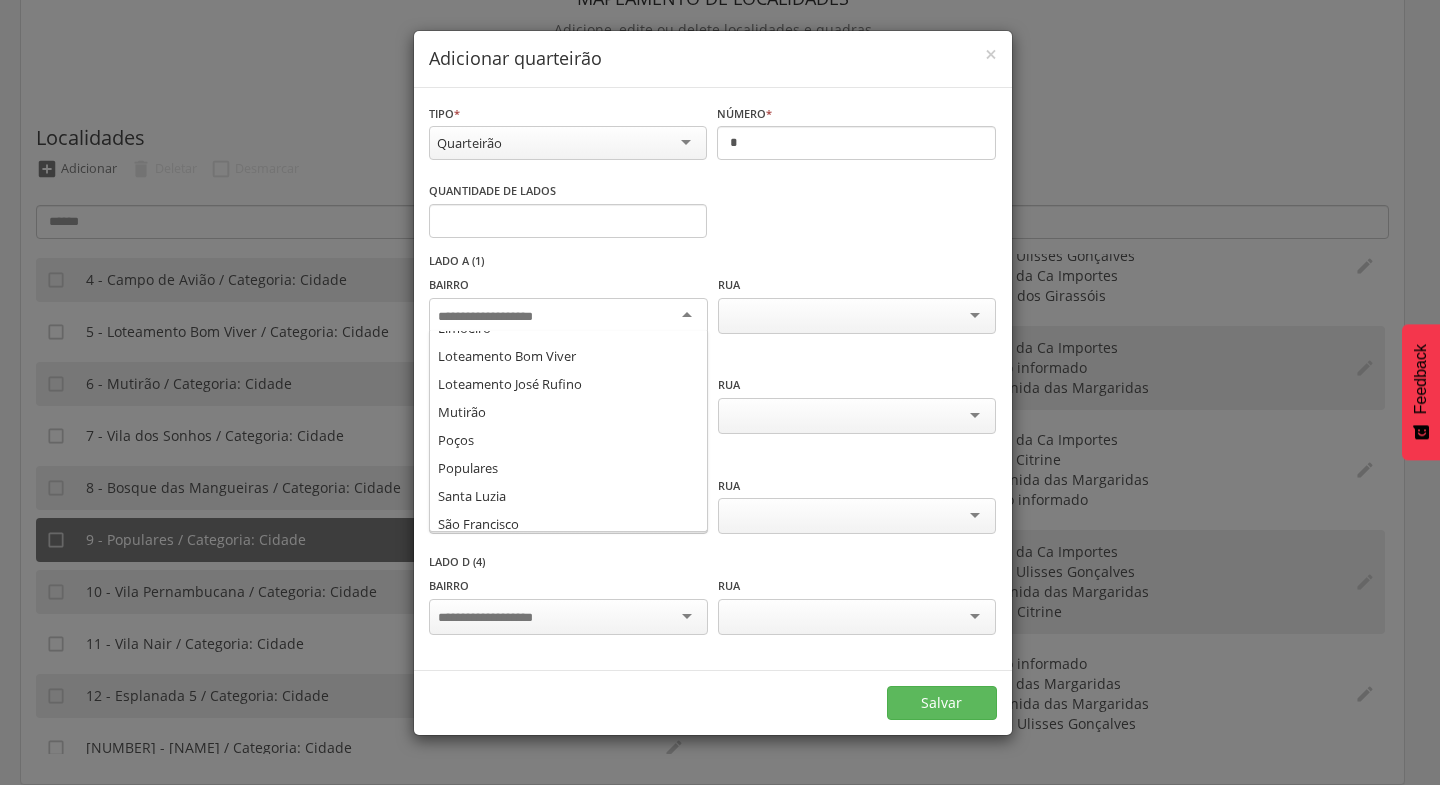 scroll, scrollTop: 263, scrollLeft: 0, axis: vertical 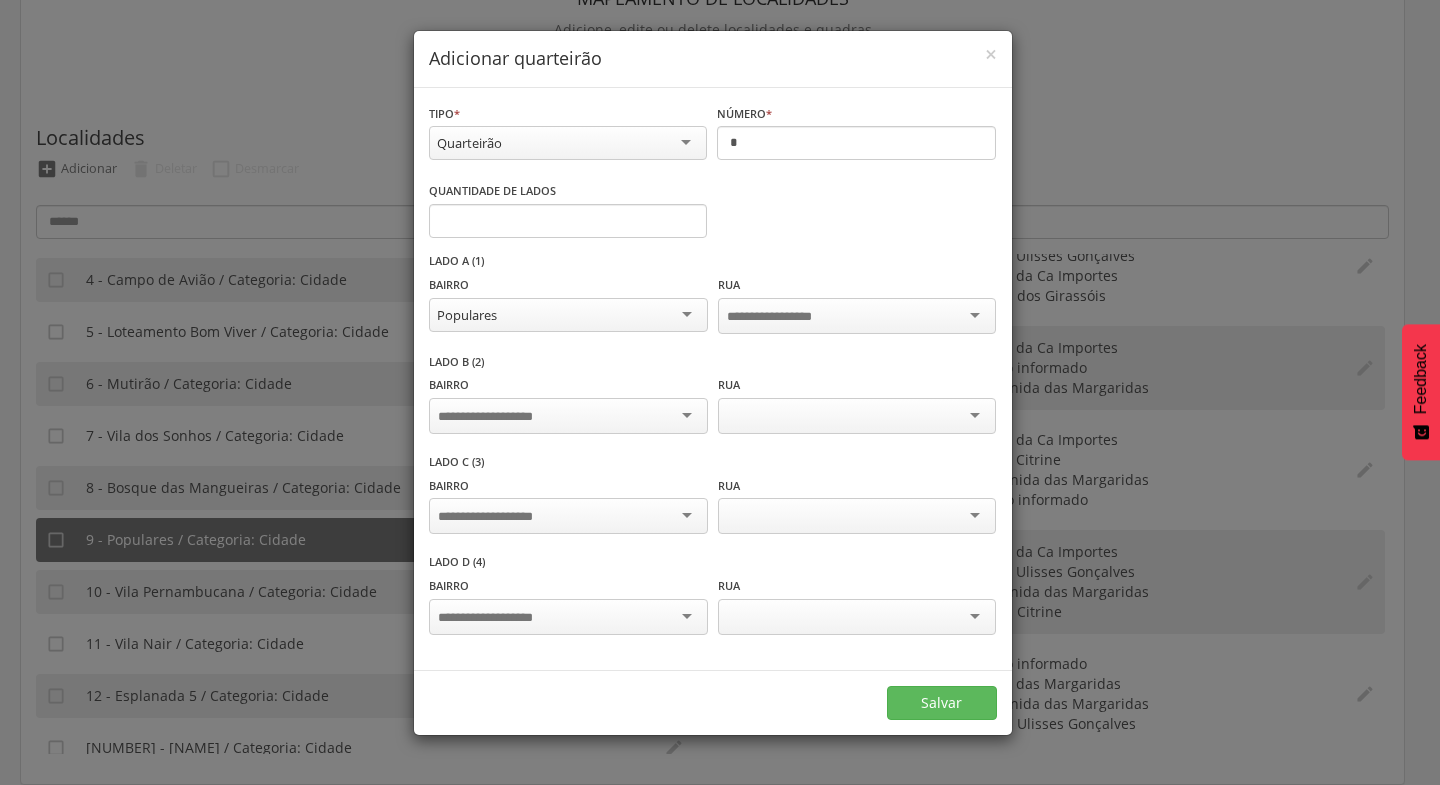 click at bounding box center (568, 416) 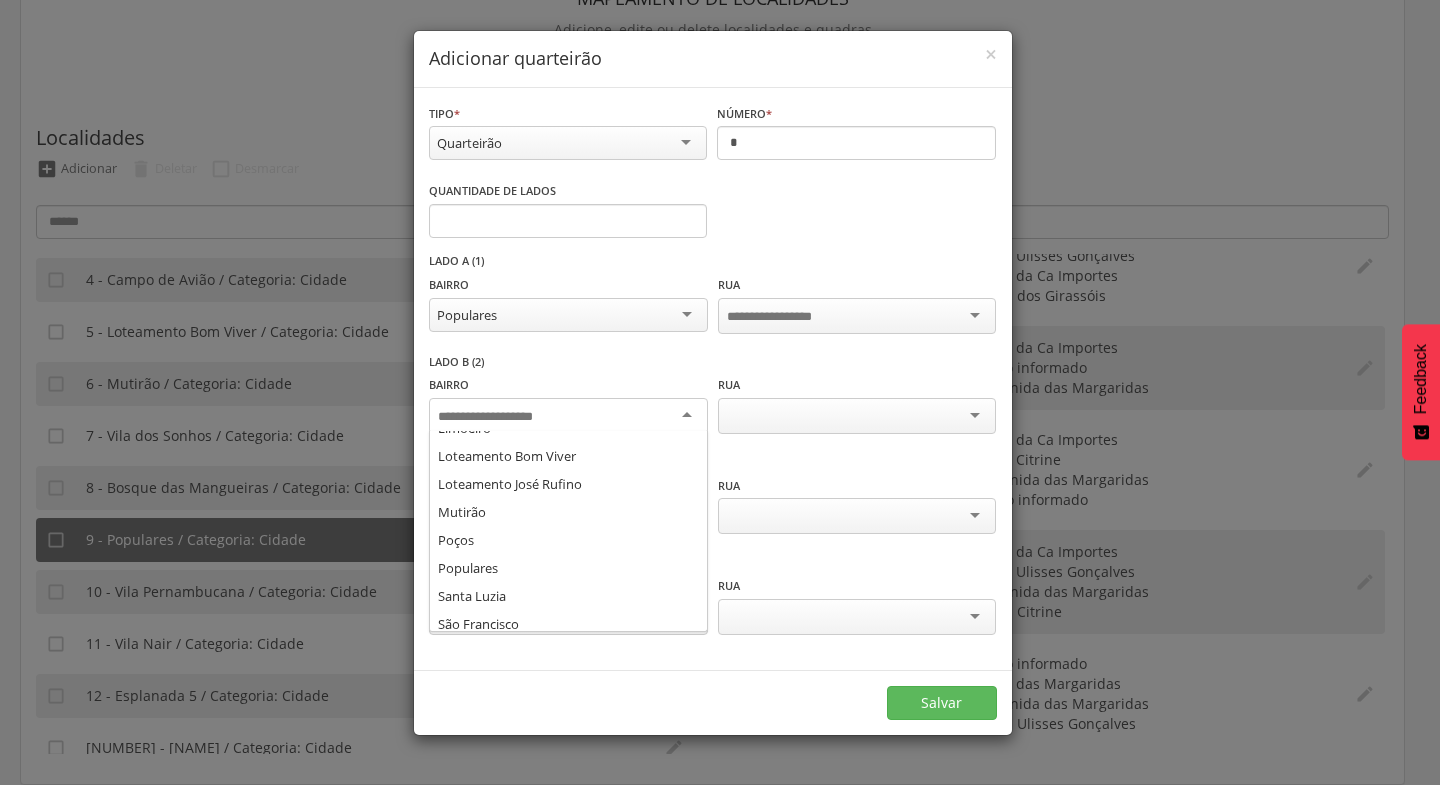 scroll, scrollTop: 254, scrollLeft: 0, axis: vertical 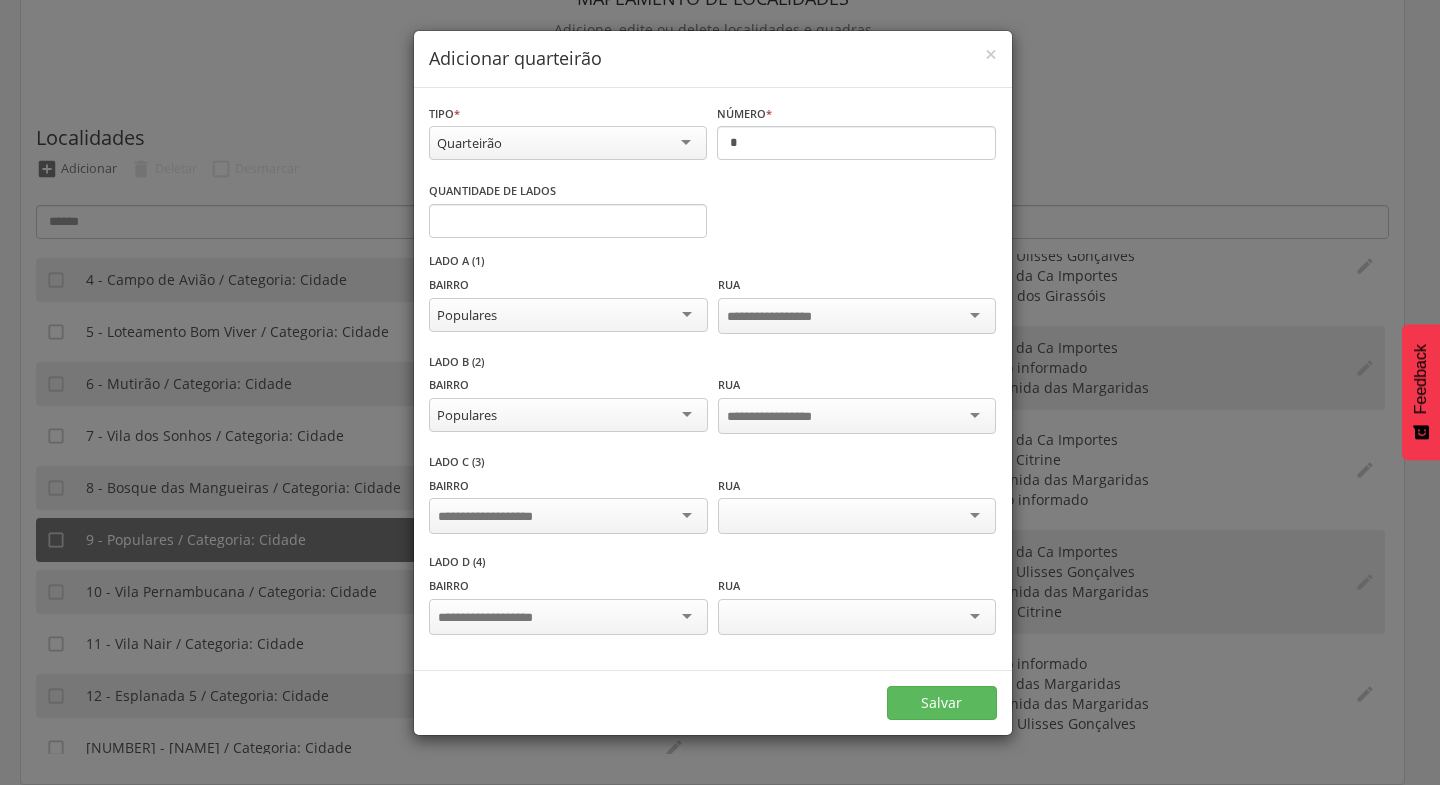 click at bounding box center [568, 516] 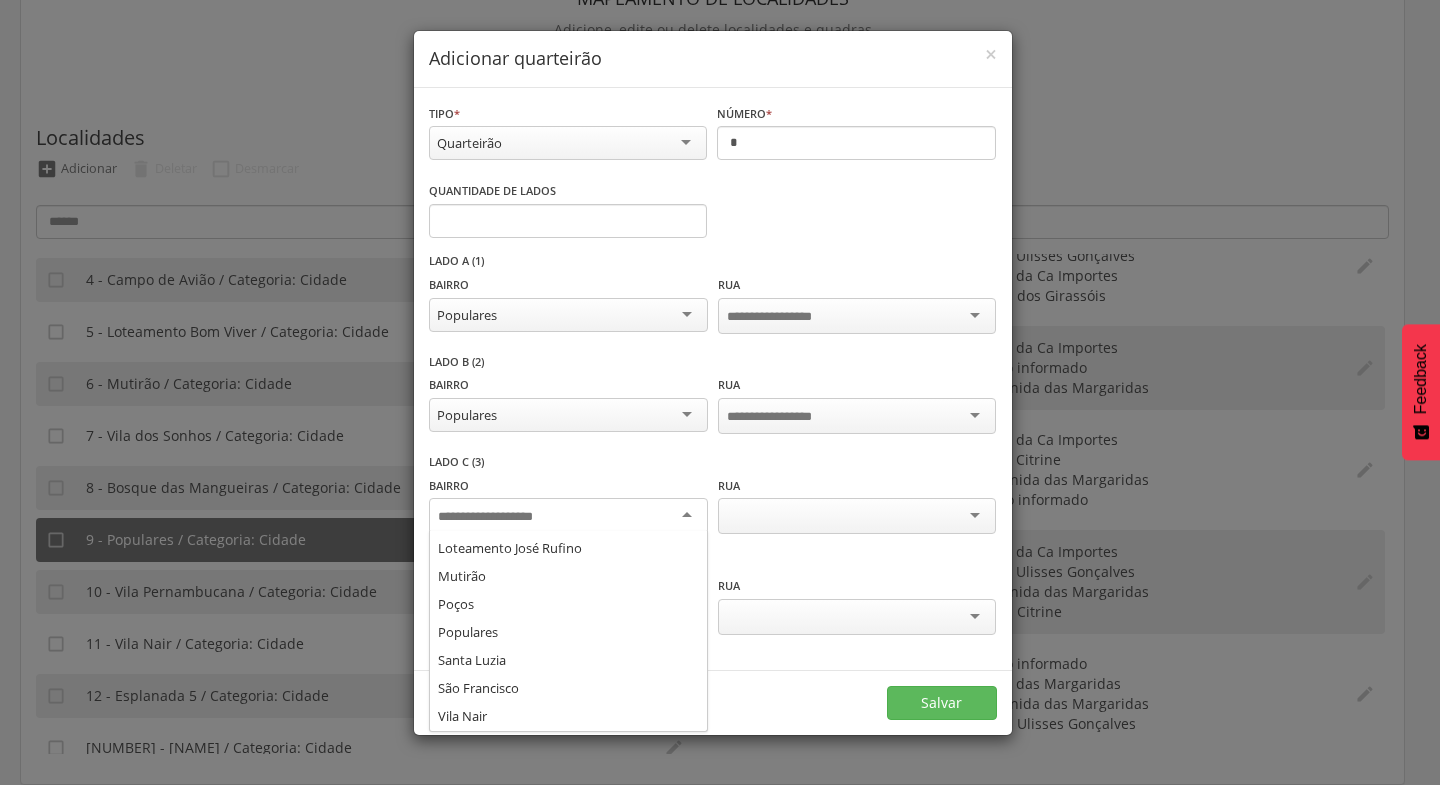 scroll, scrollTop: 280, scrollLeft: 0, axis: vertical 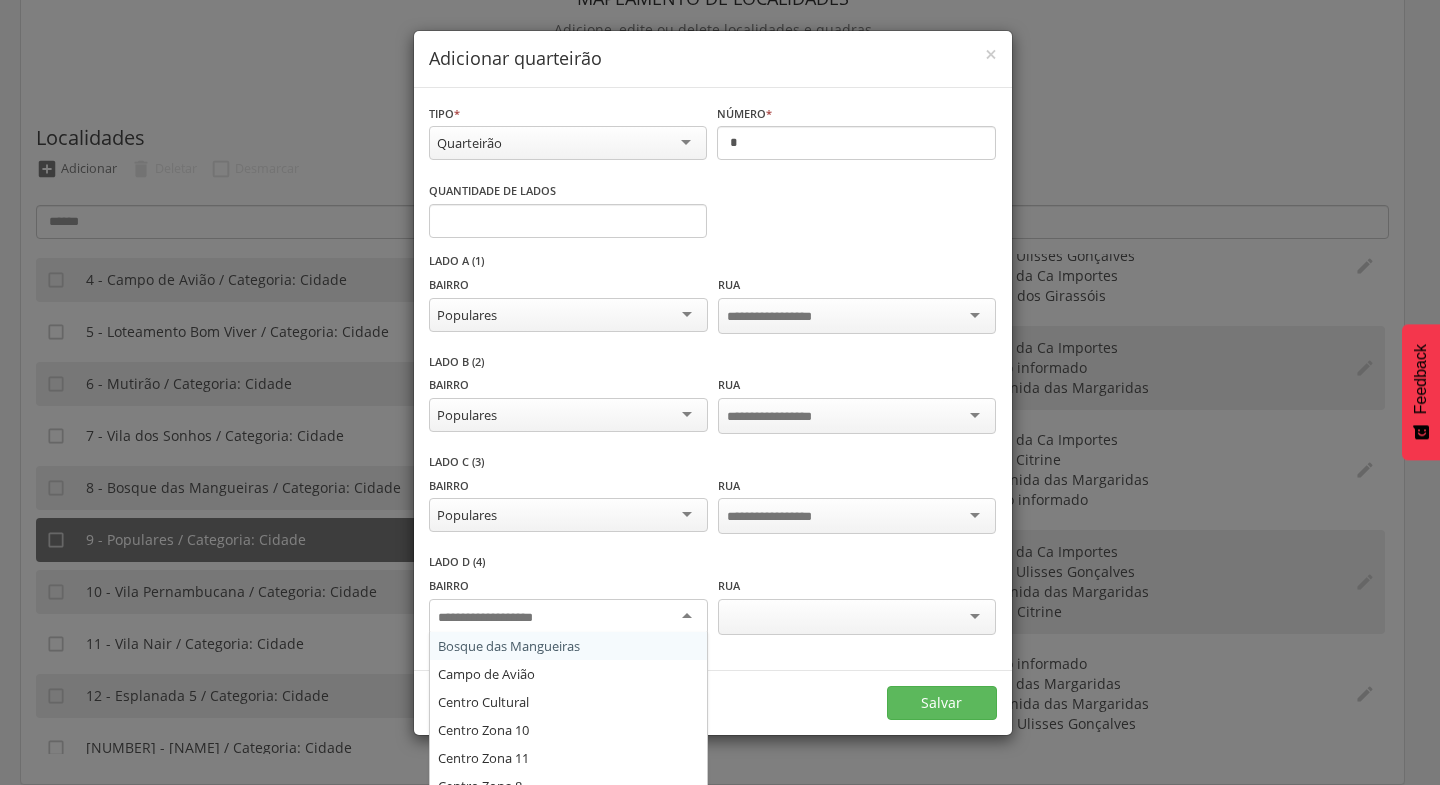 click at bounding box center (568, 617) 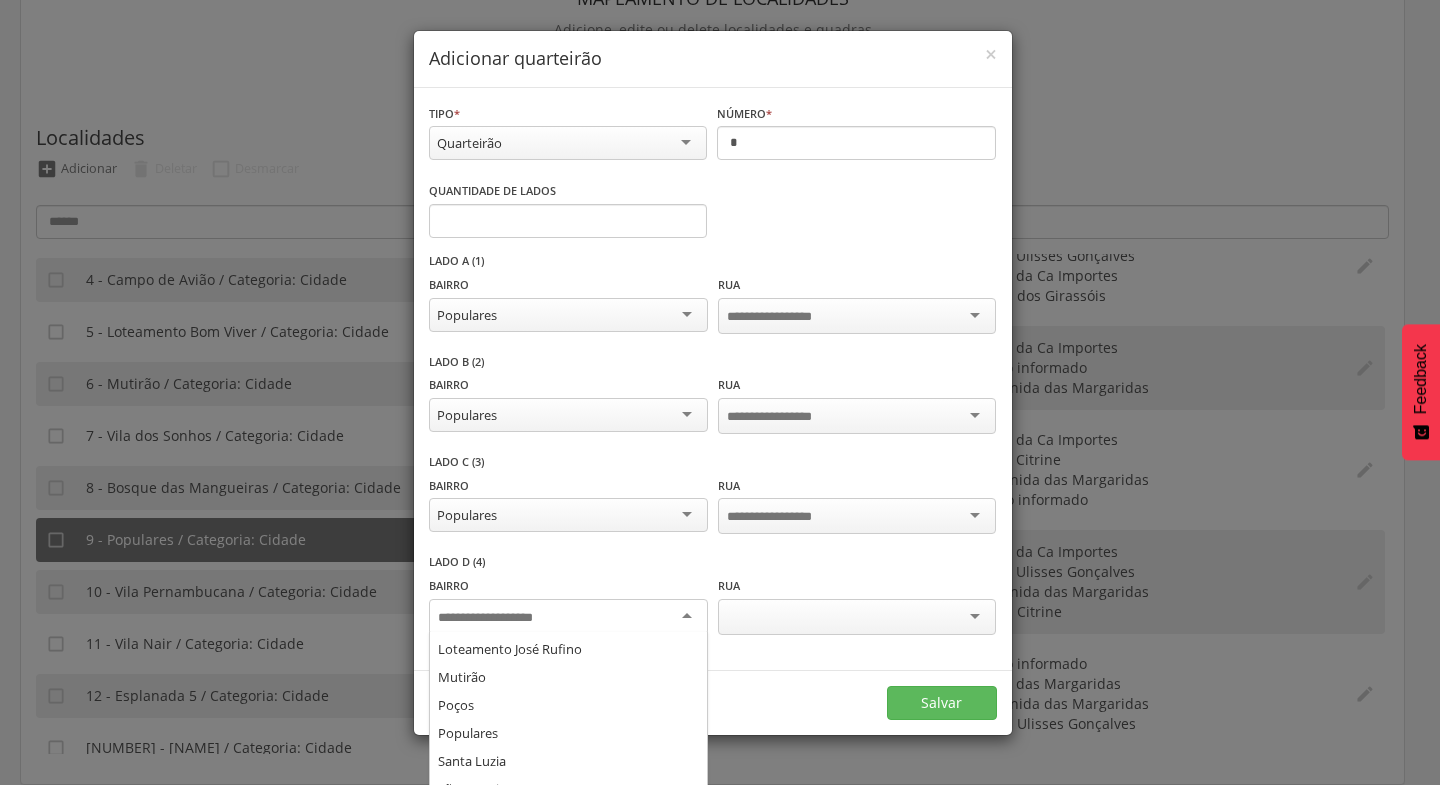 scroll, scrollTop: 310, scrollLeft: 0, axis: vertical 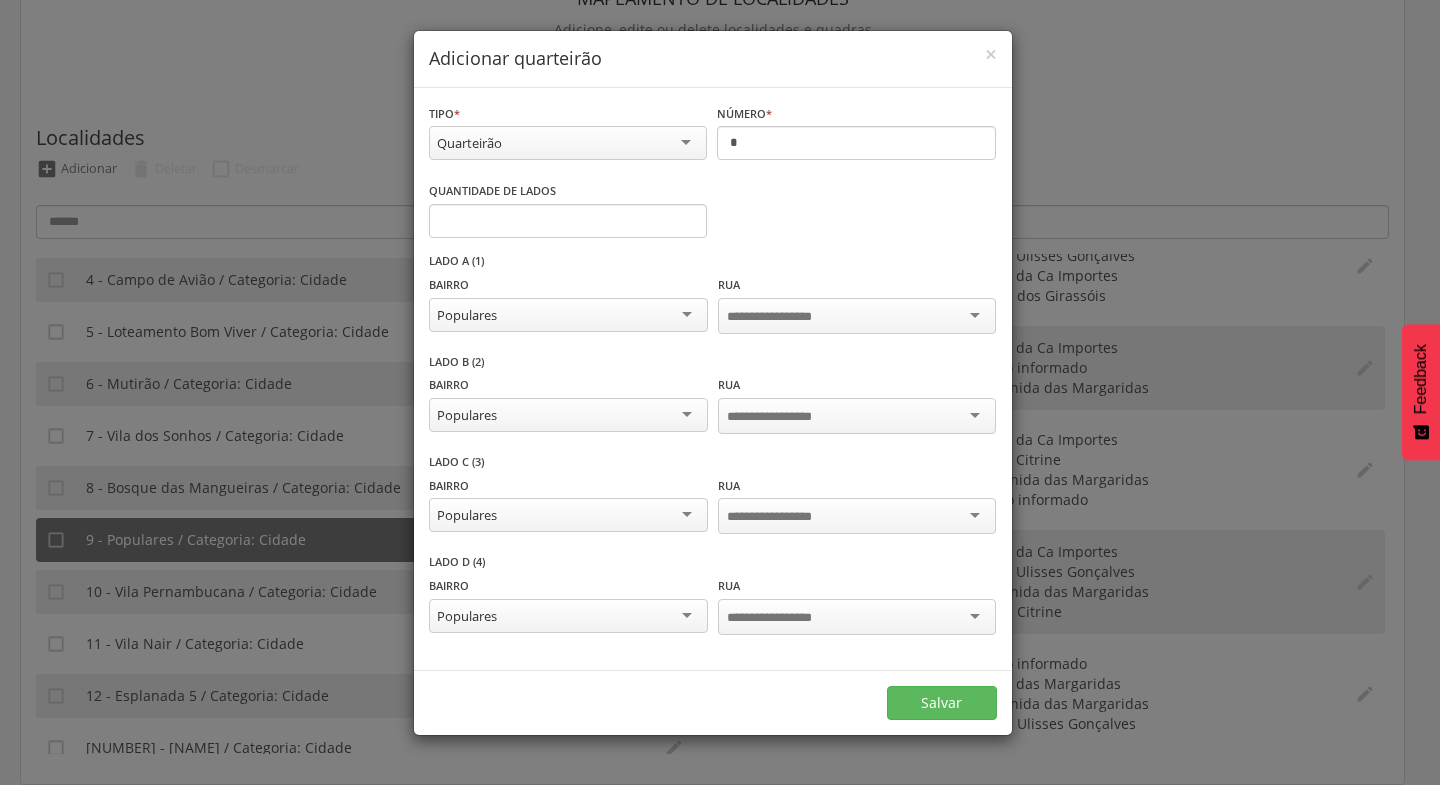 click at bounding box center (857, 316) 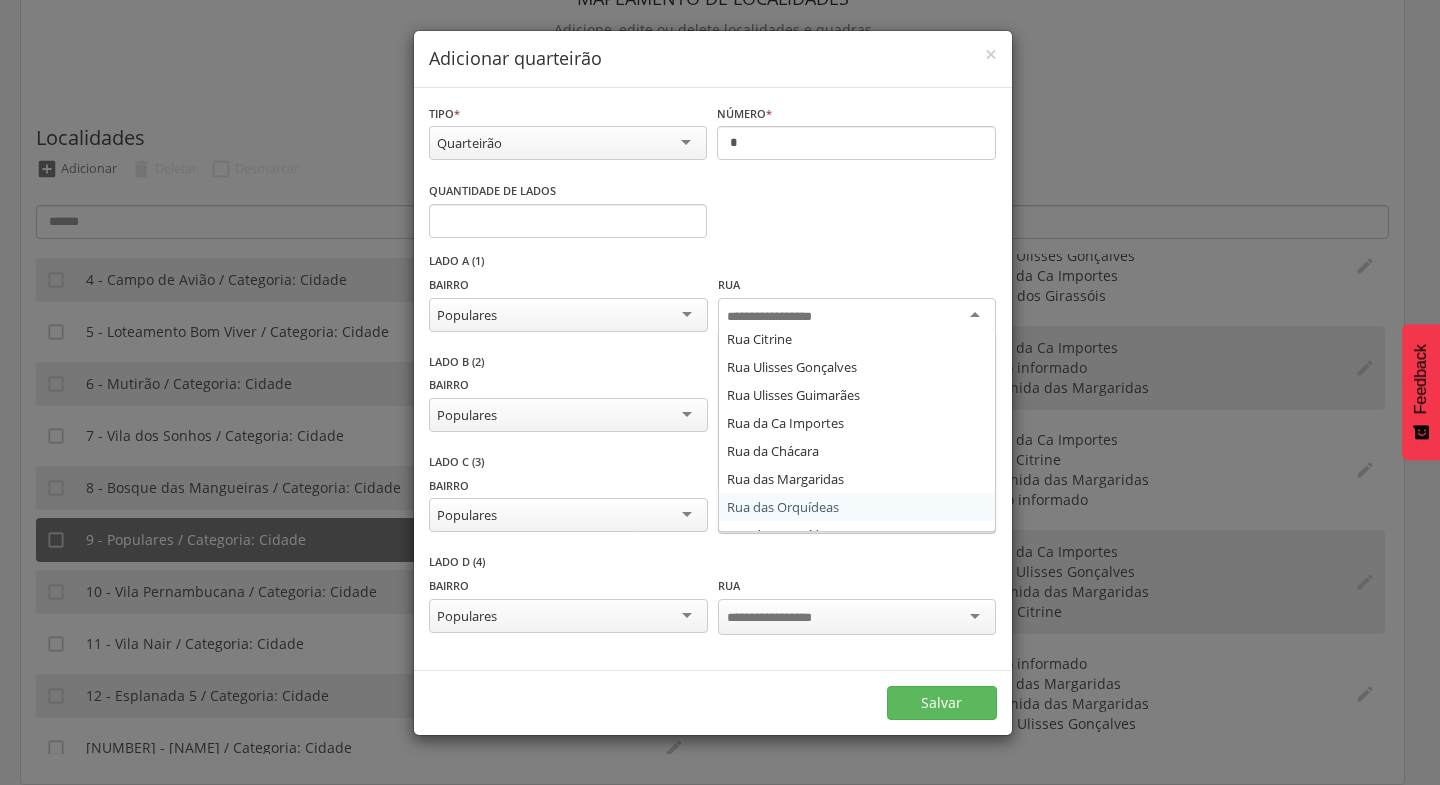 scroll, scrollTop: 0, scrollLeft: 0, axis: both 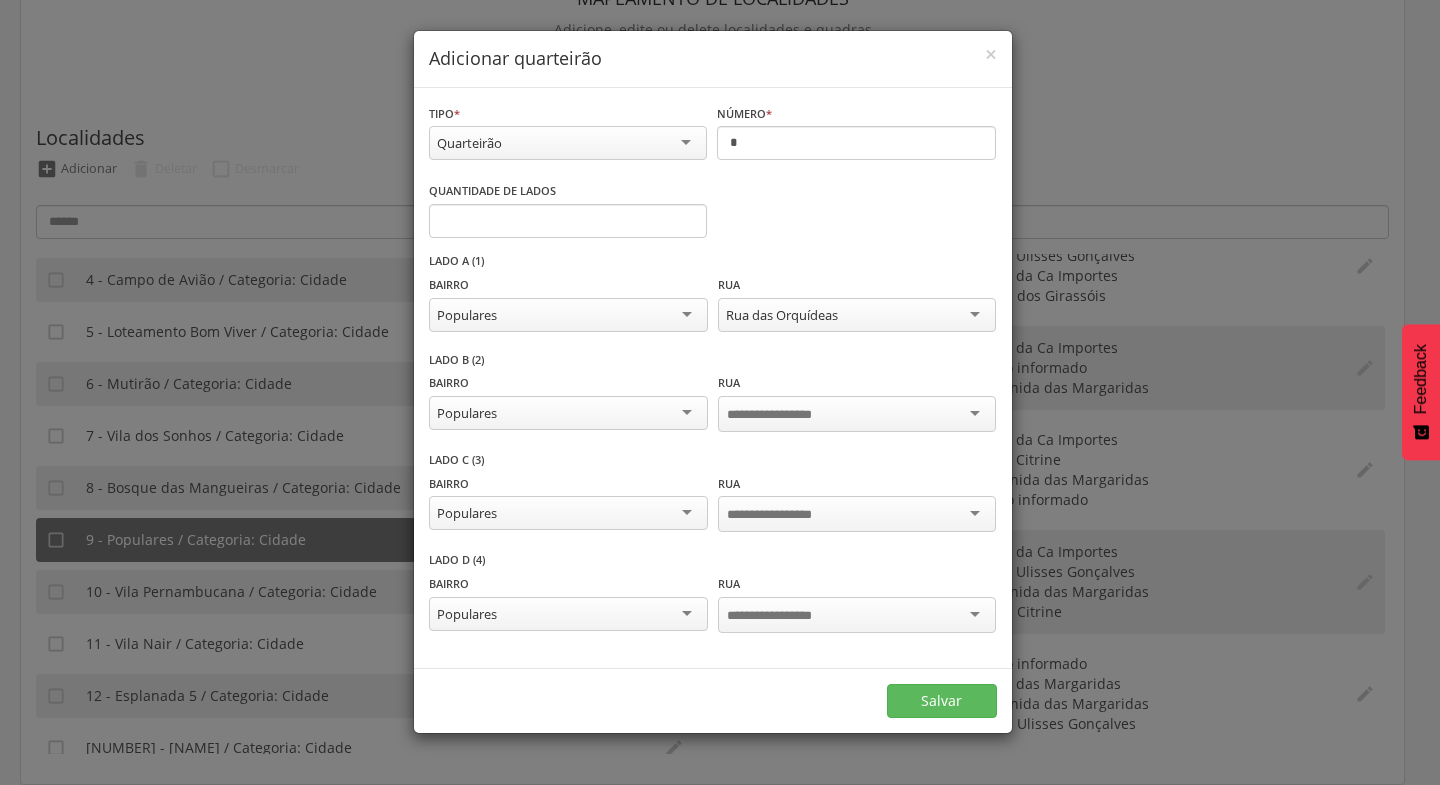 click at bounding box center (857, 414) 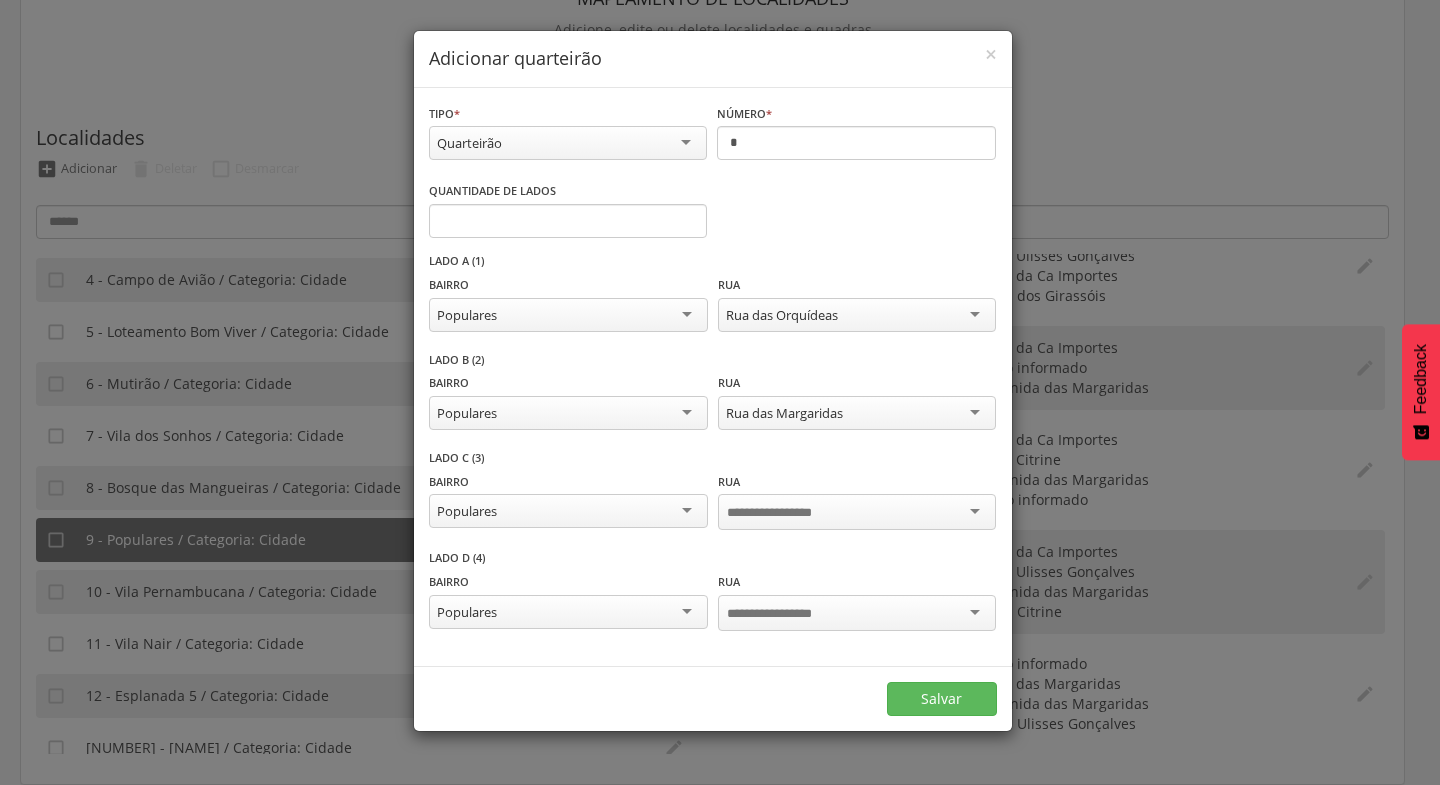 scroll, scrollTop: 0, scrollLeft: 0, axis: both 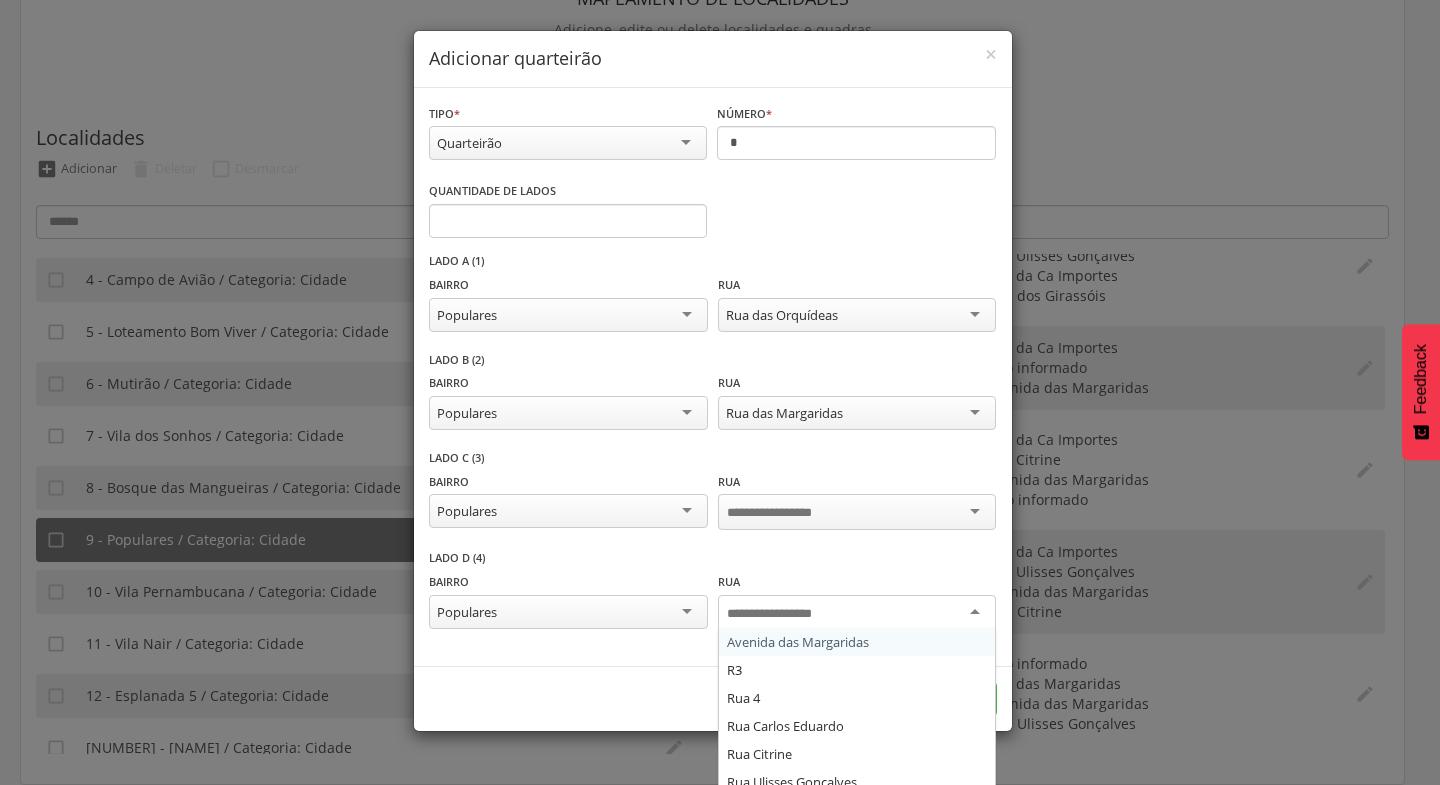 click at bounding box center [857, 613] 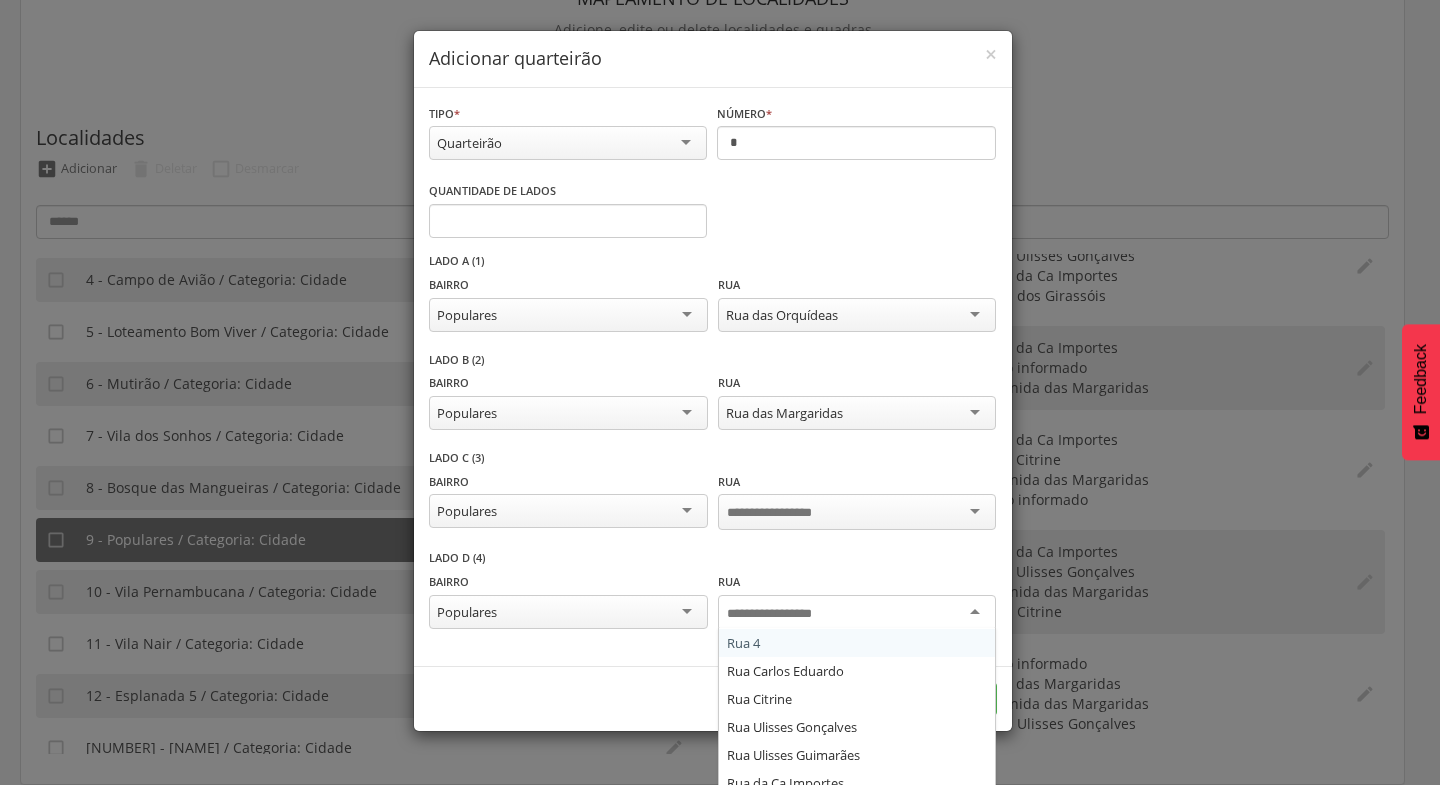 scroll, scrollTop: 93, scrollLeft: 0, axis: vertical 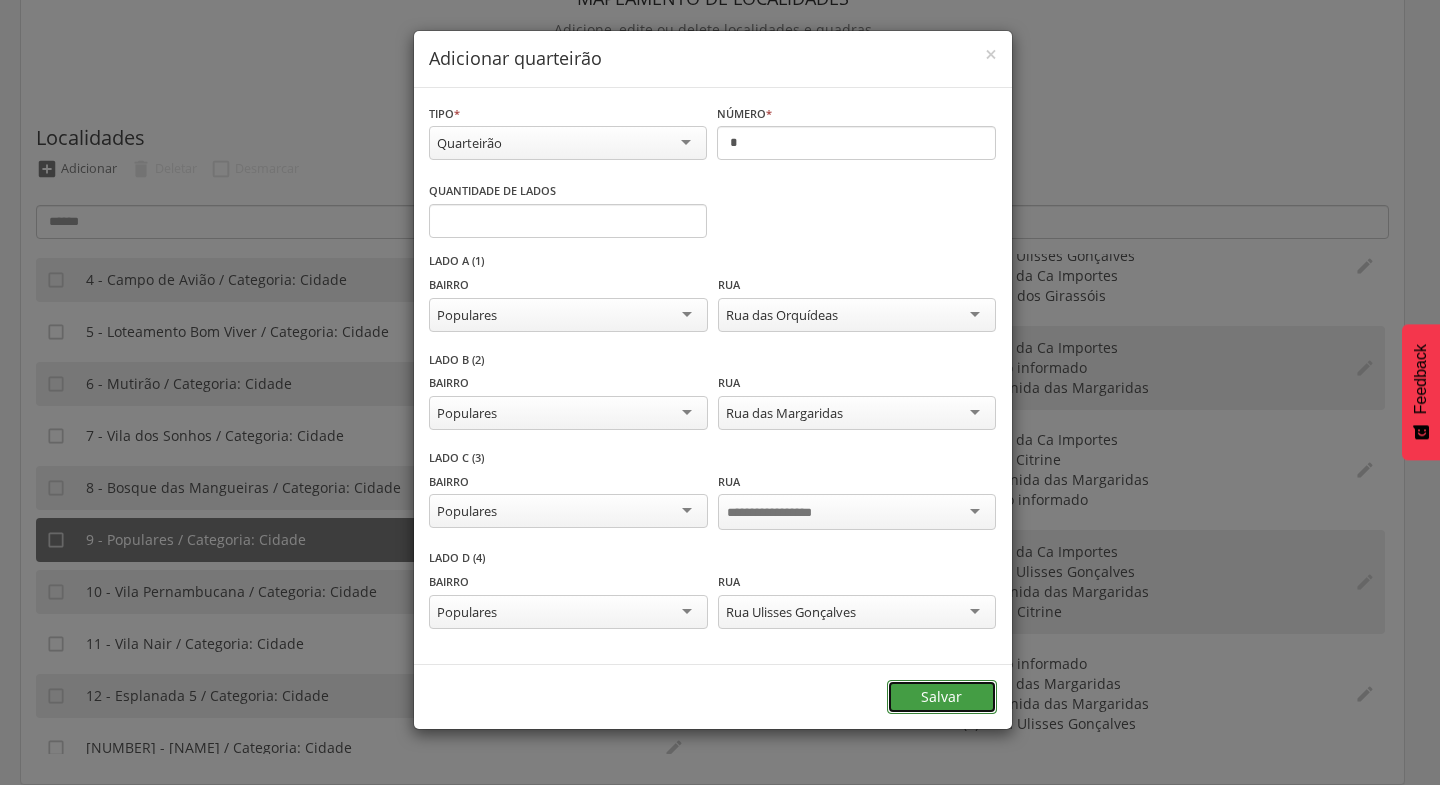 click on "Salvar" at bounding box center (942, 697) 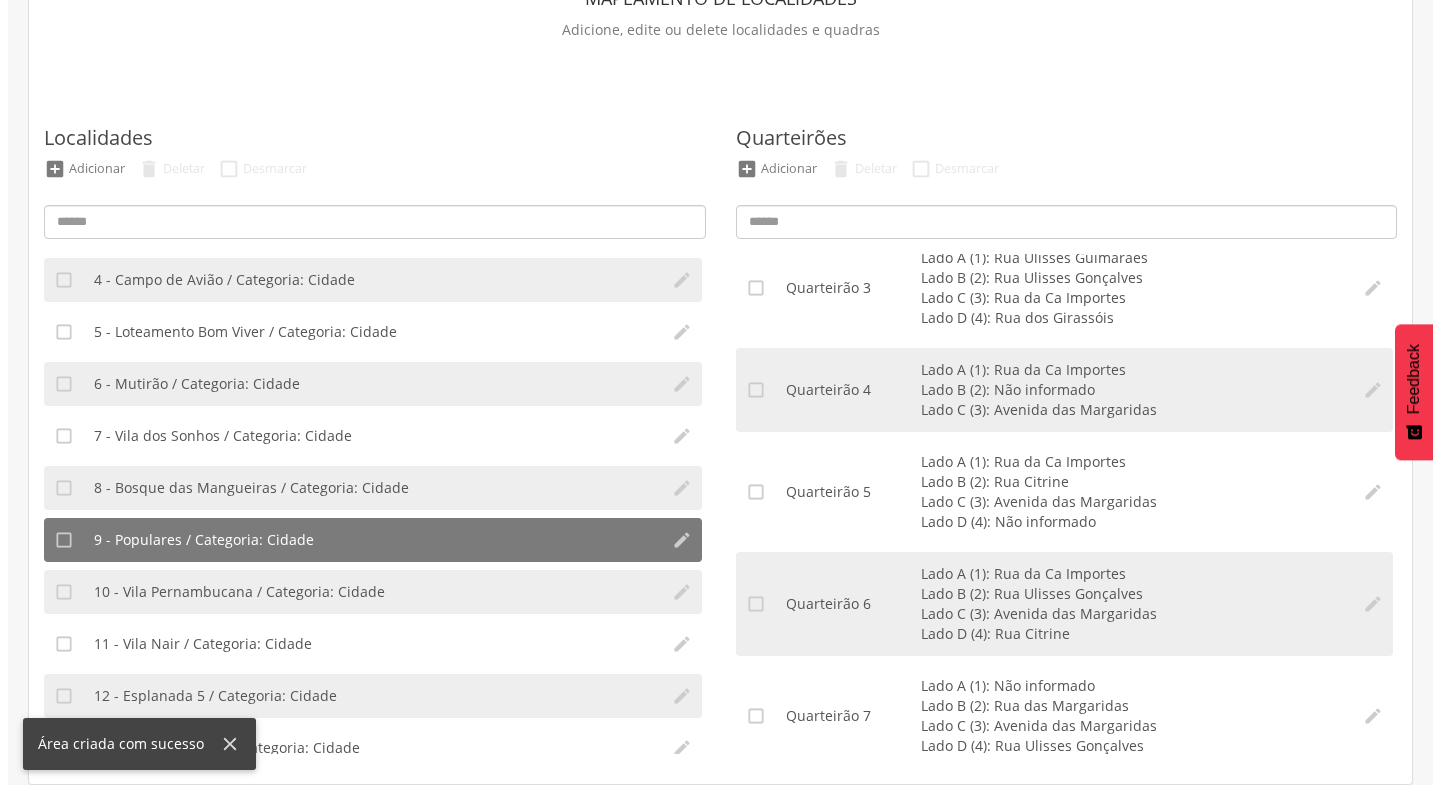 scroll, scrollTop: 376, scrollLeft: 0, axis: vertical 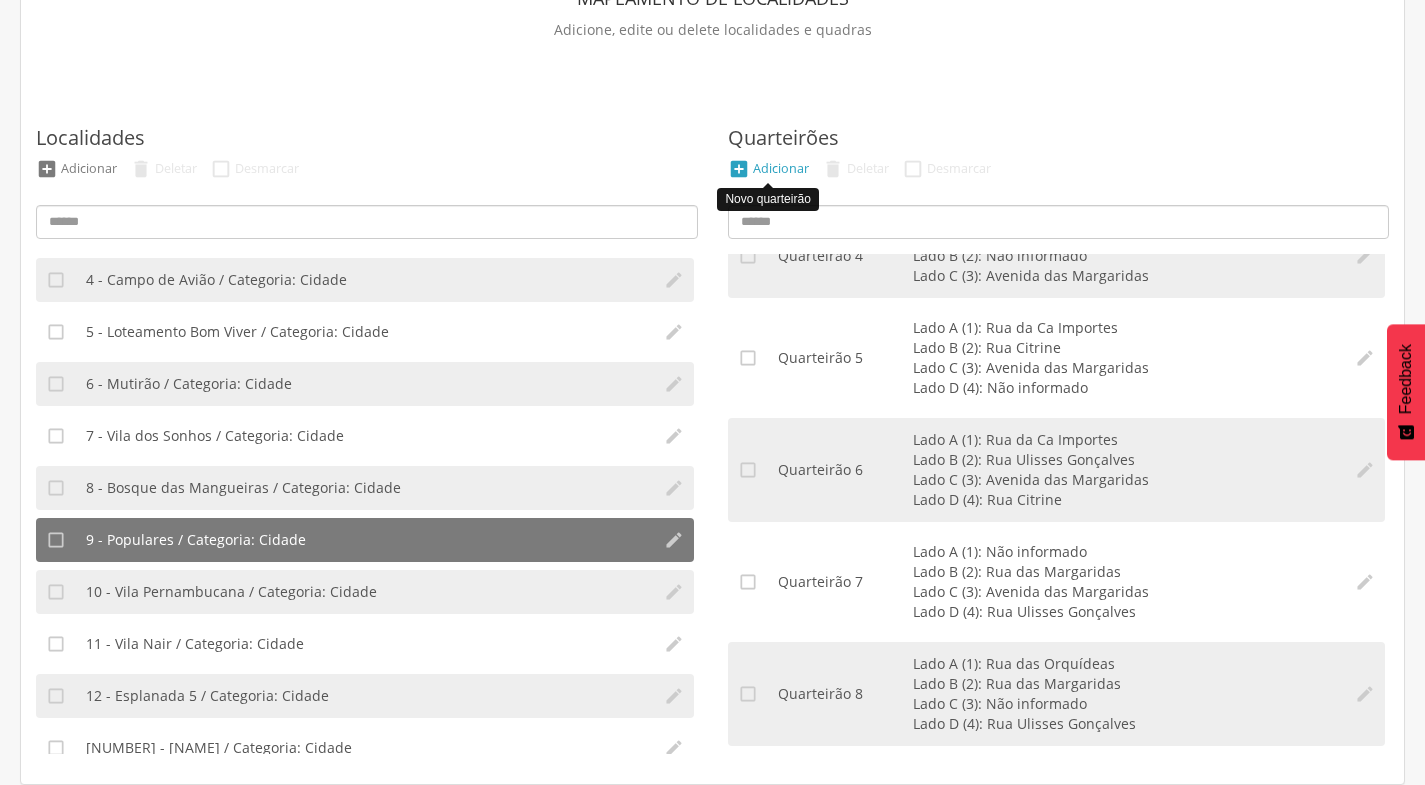click on "Adicionar" at bounding box center [781, 168] 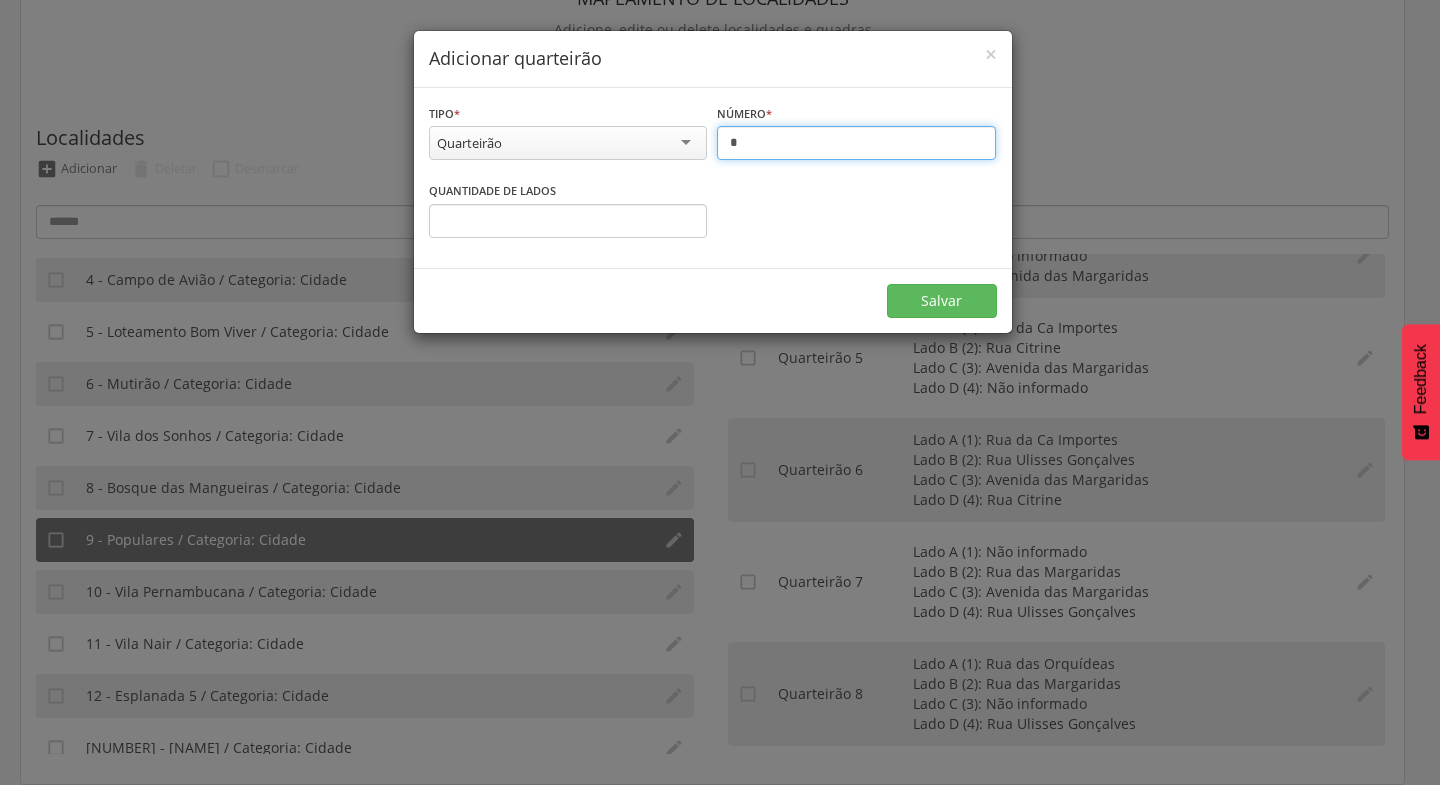 click on "*" at bounding box center [856, 143] 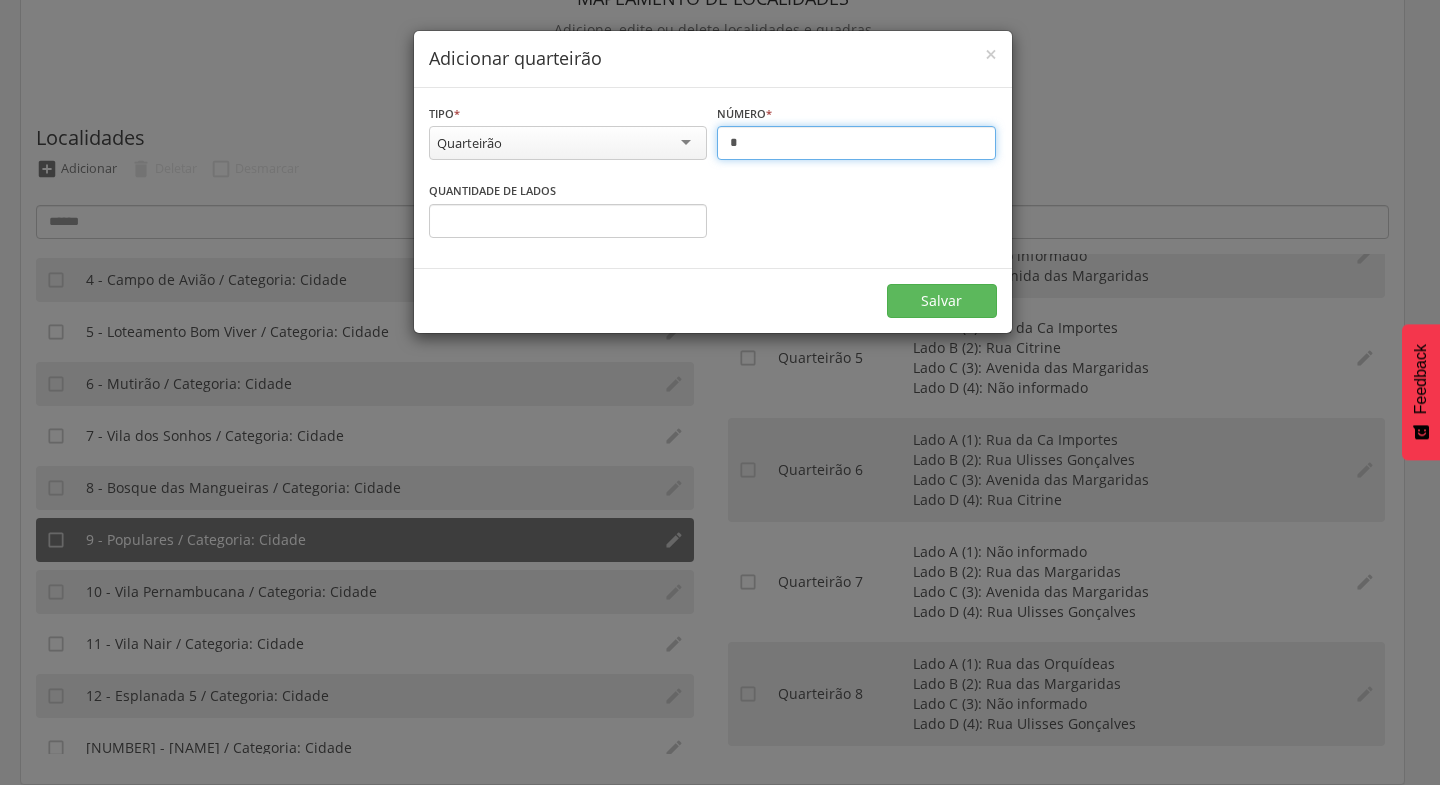 type on "*" 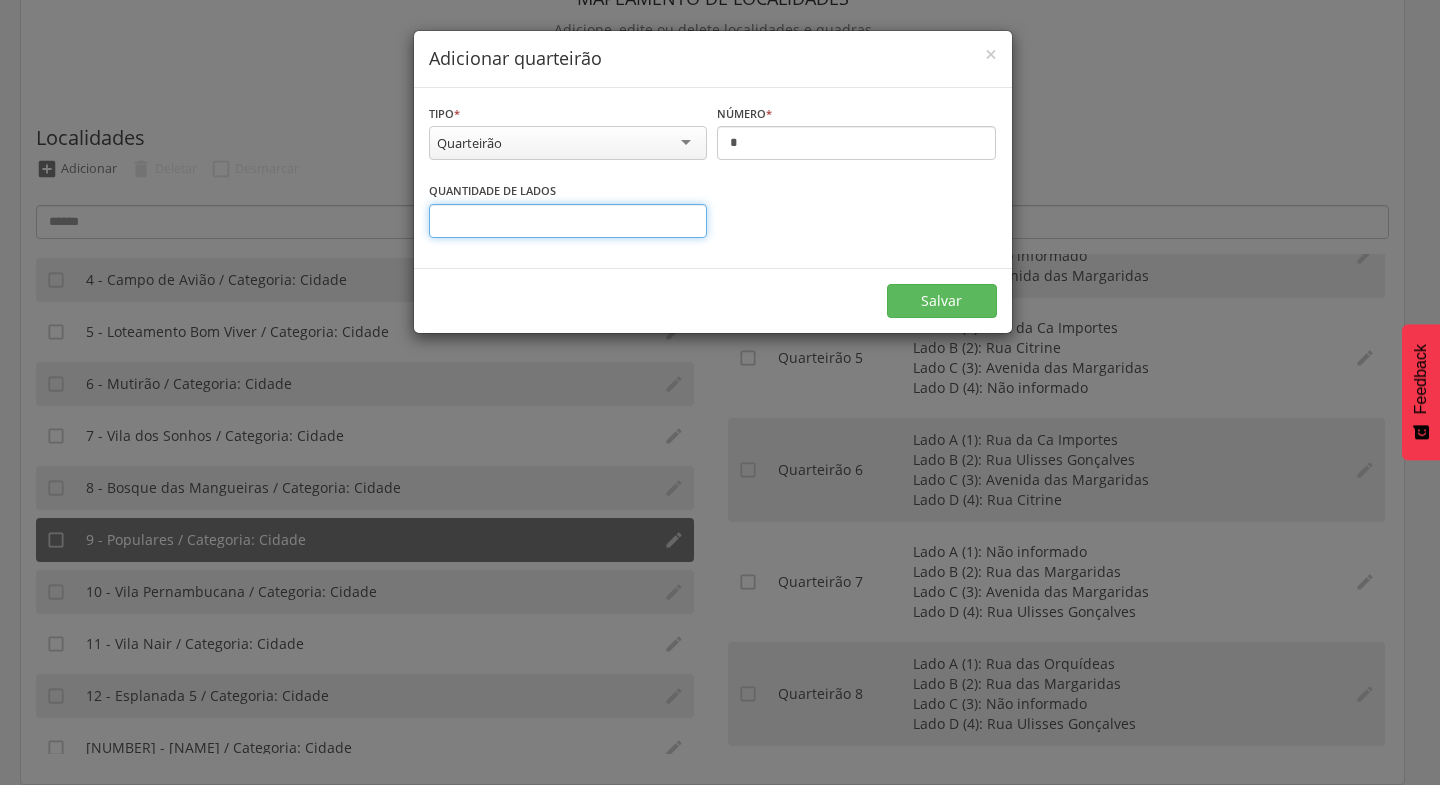 click on "*" at bounding box center (568, 221) 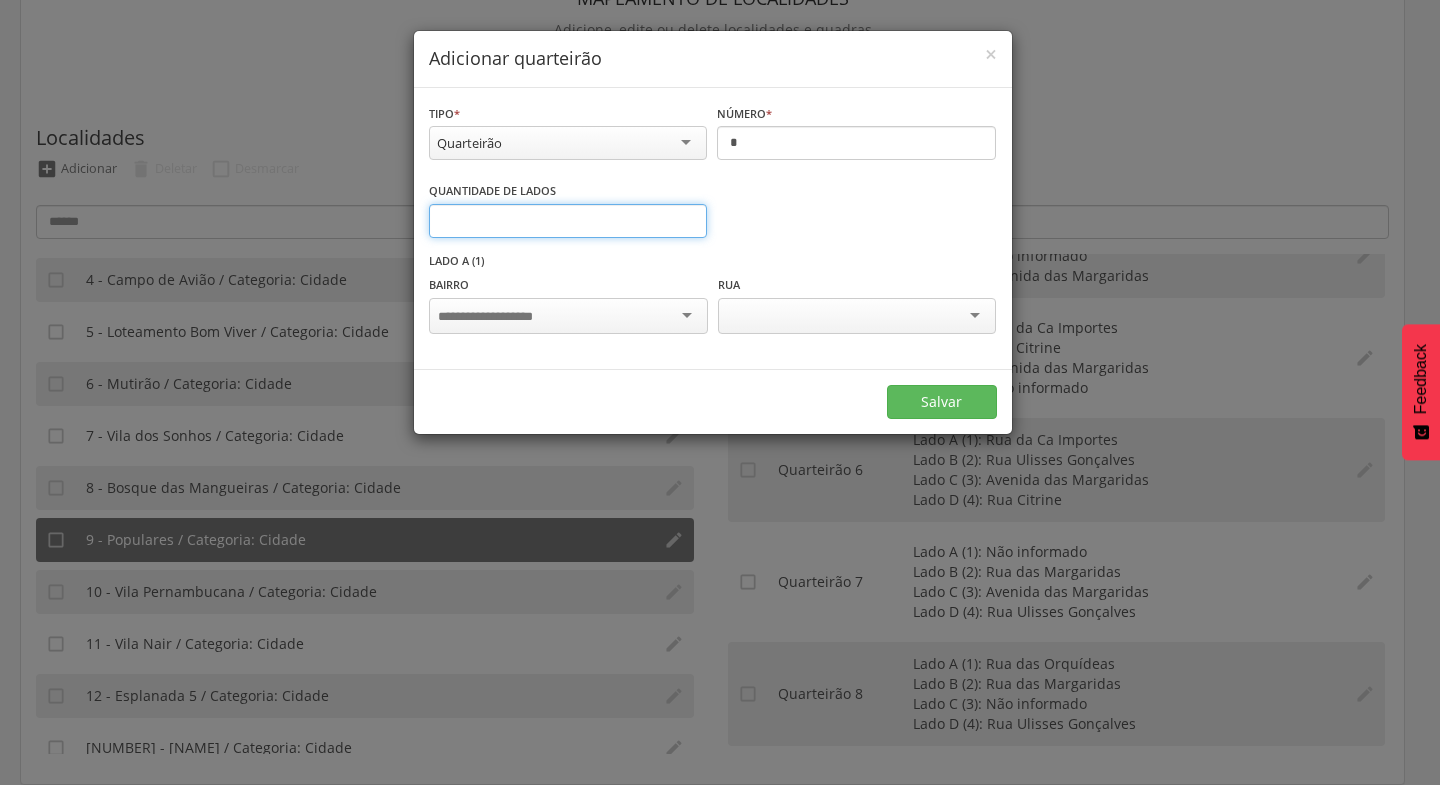 click on "*" at bounding box center [568, 221] 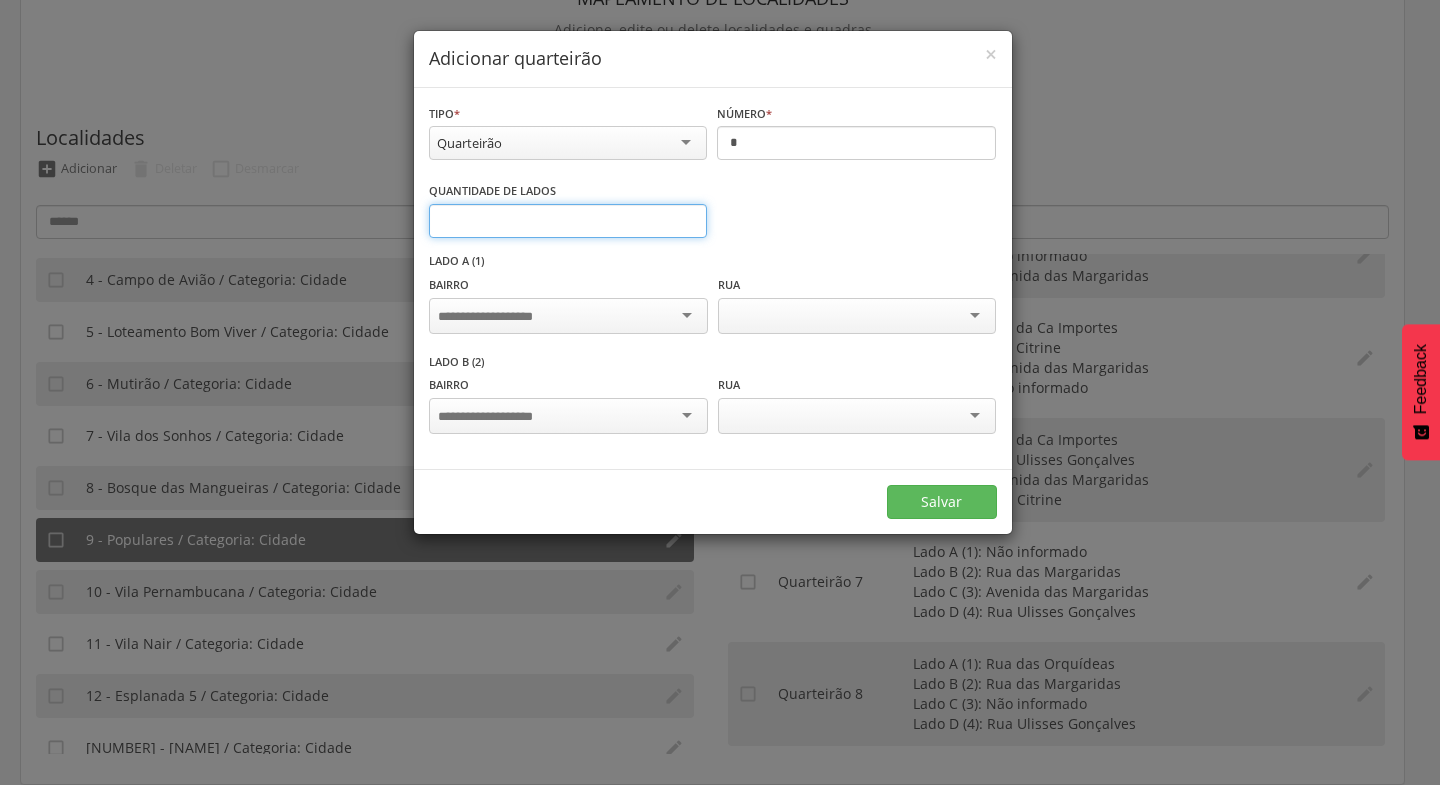 click on "*" at bounding box center [568, 221] 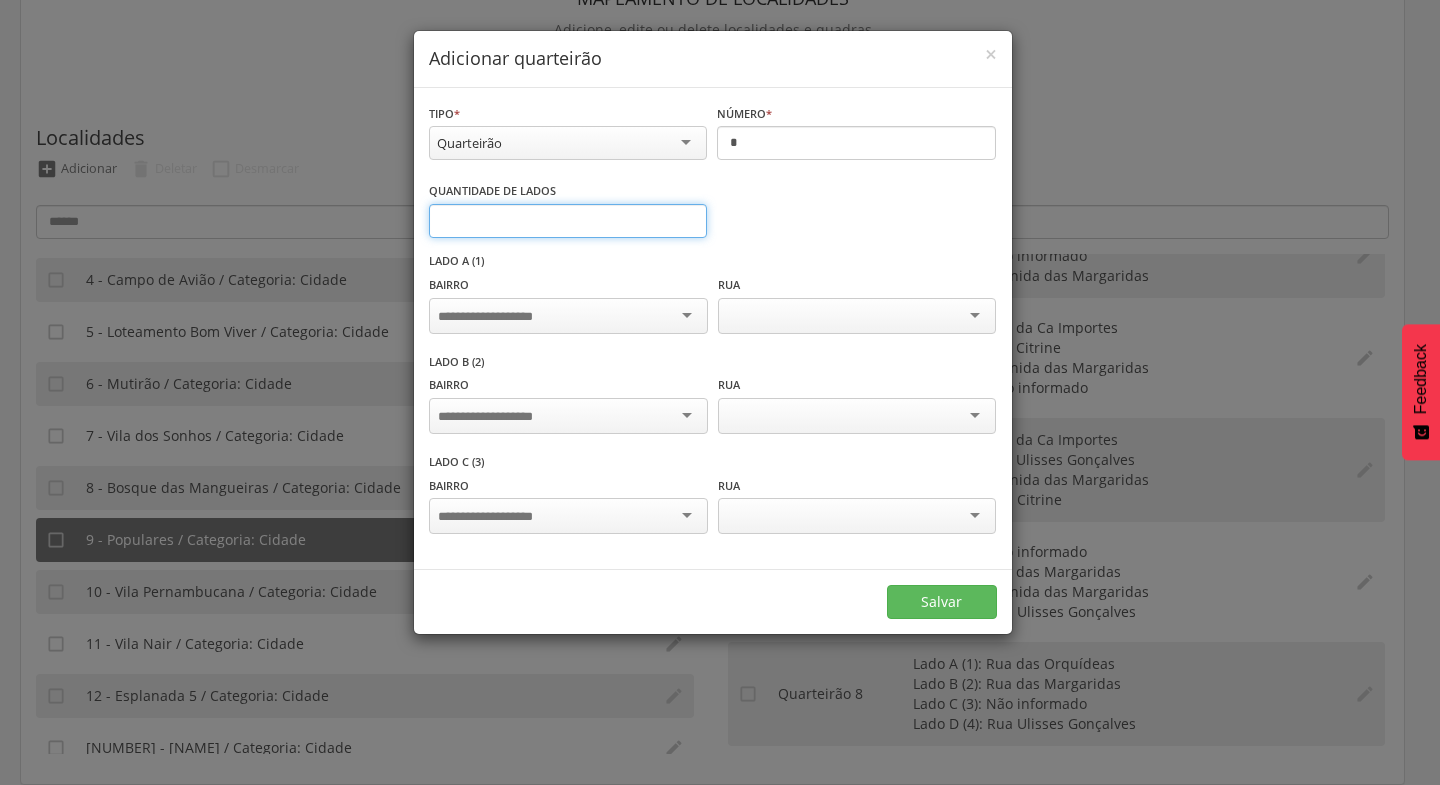 type on "*" 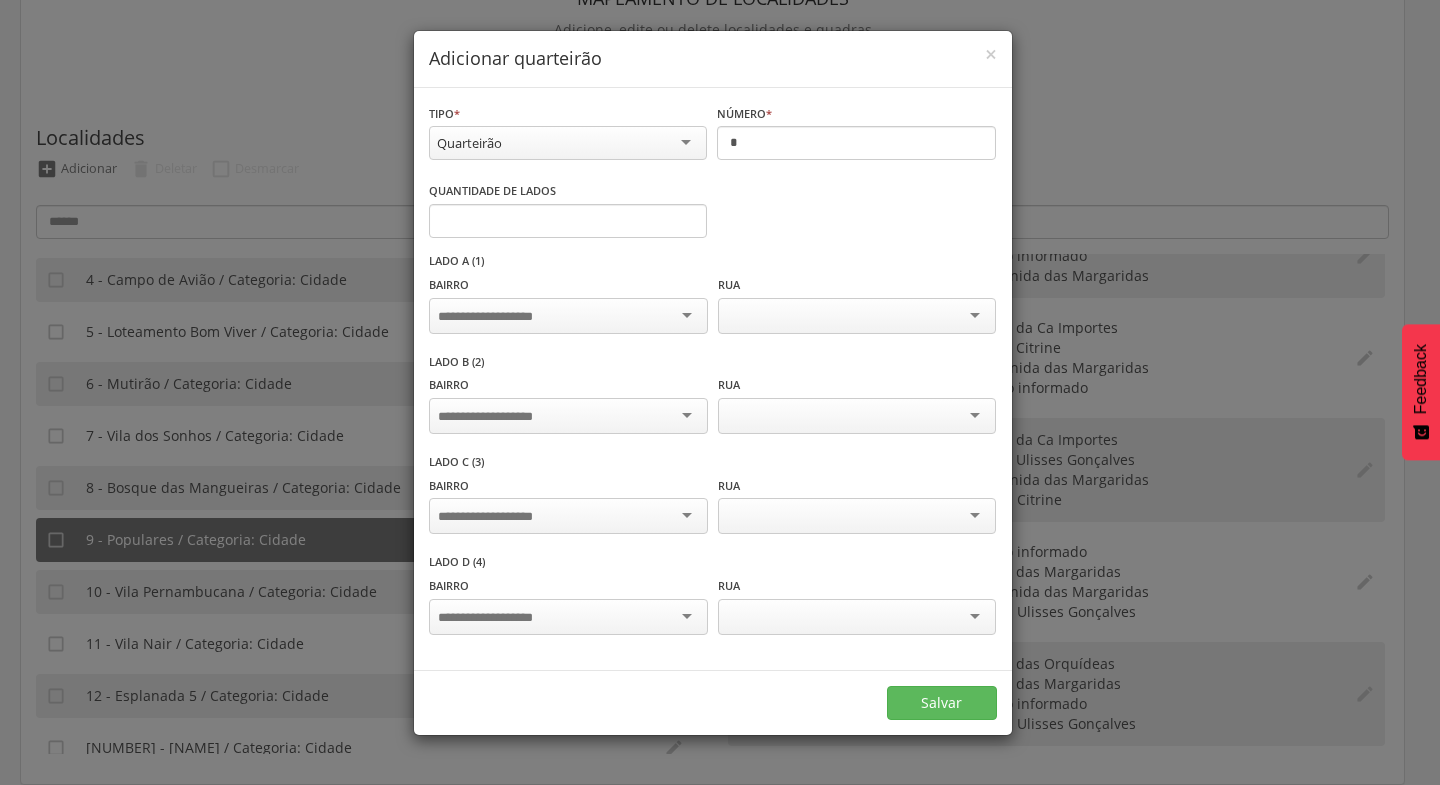 click at bounding box center (568, 316) 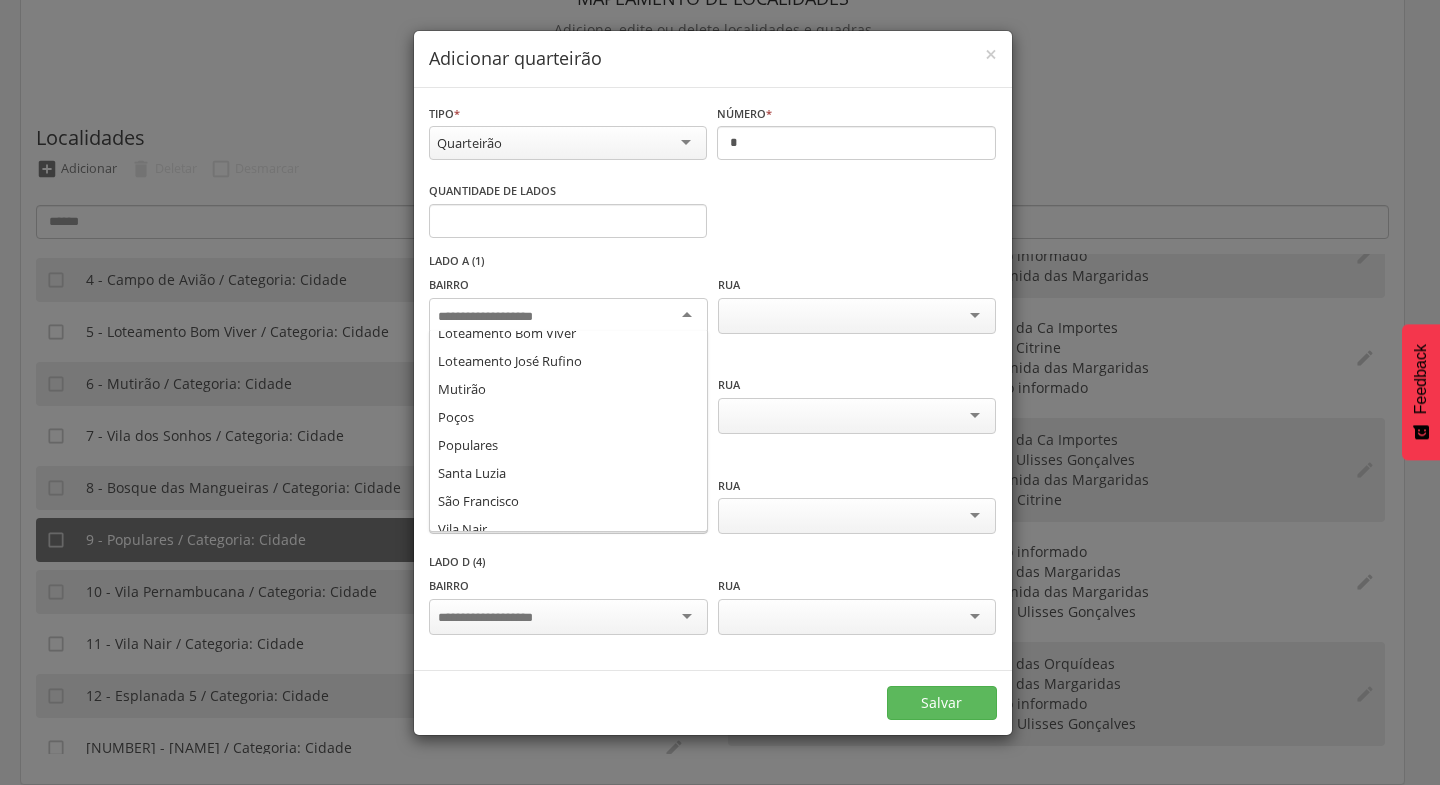 scroll, scrollTop: 257, scrollLeft: 0, axis: vertical 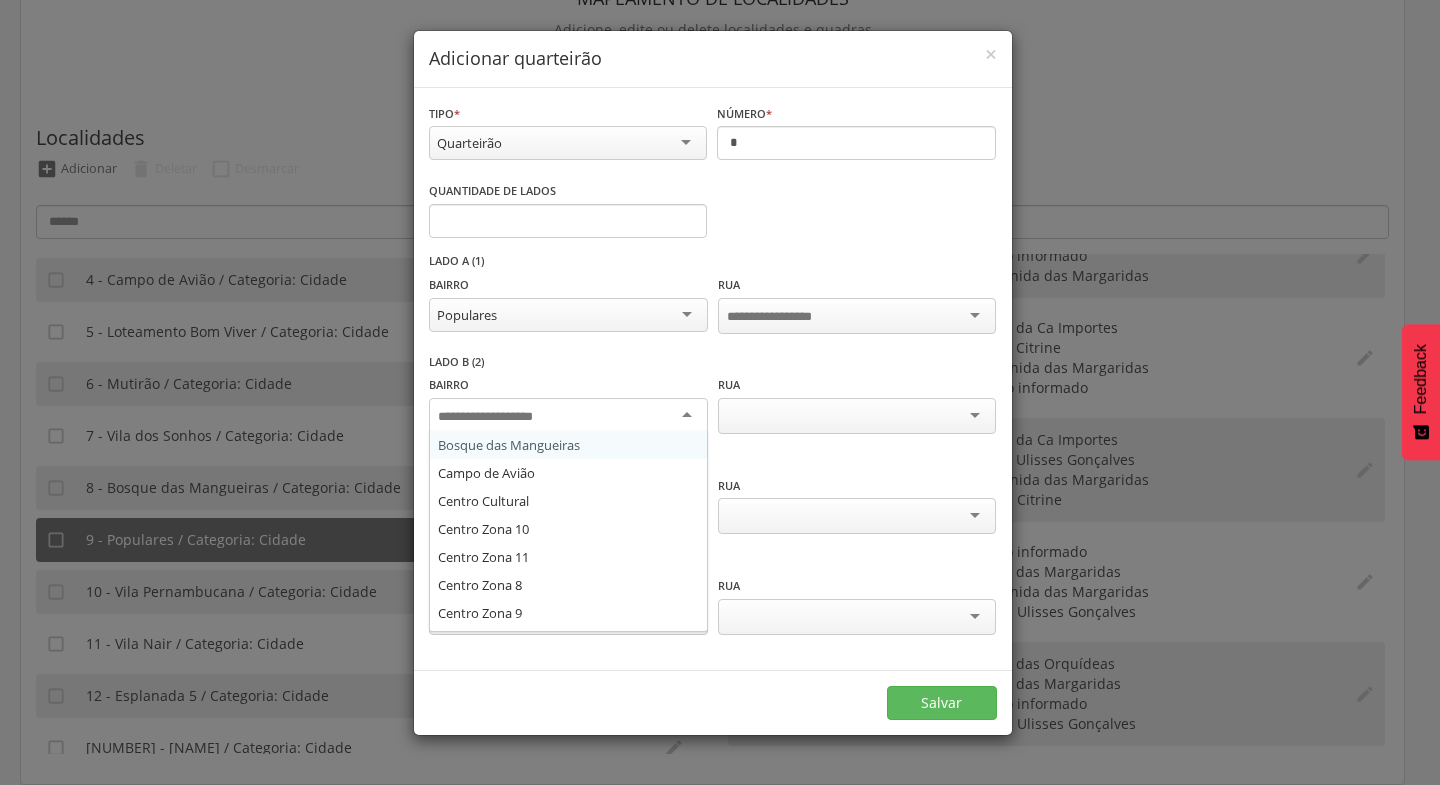 click at bounding box center [568, 416] 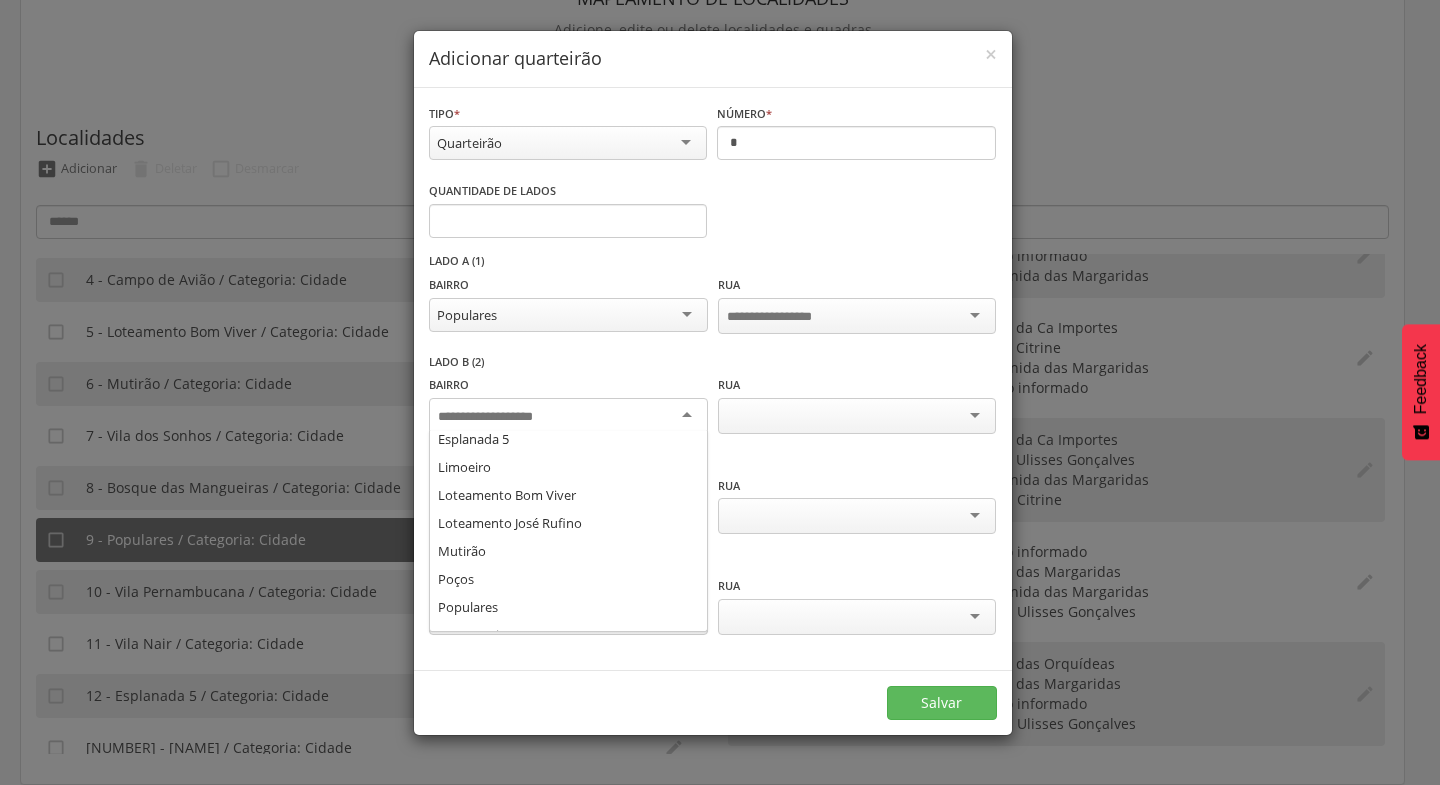 scroll, scrollTop: 215, scrollLeft: 0, axis: vertical 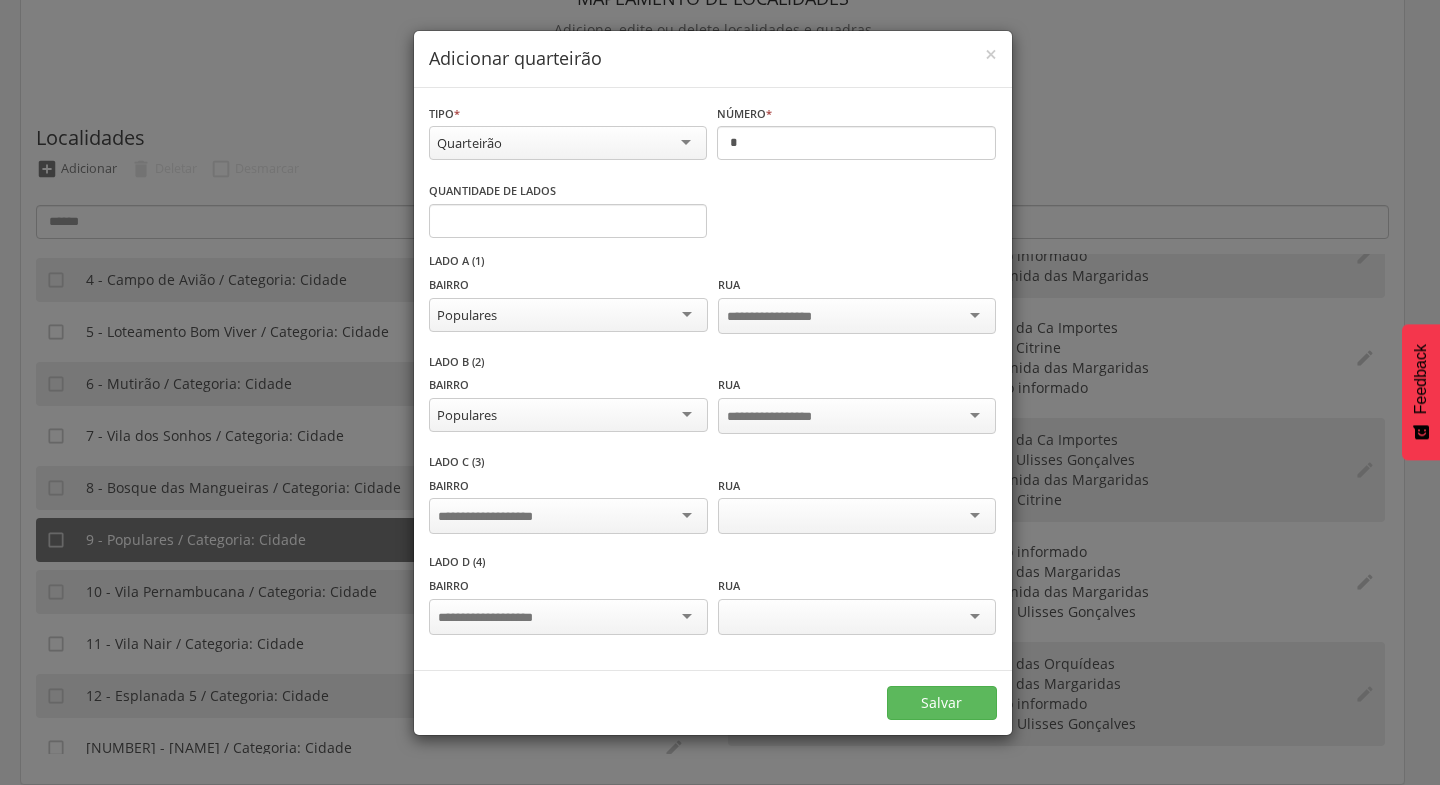 click at bounding box center (568, 516) 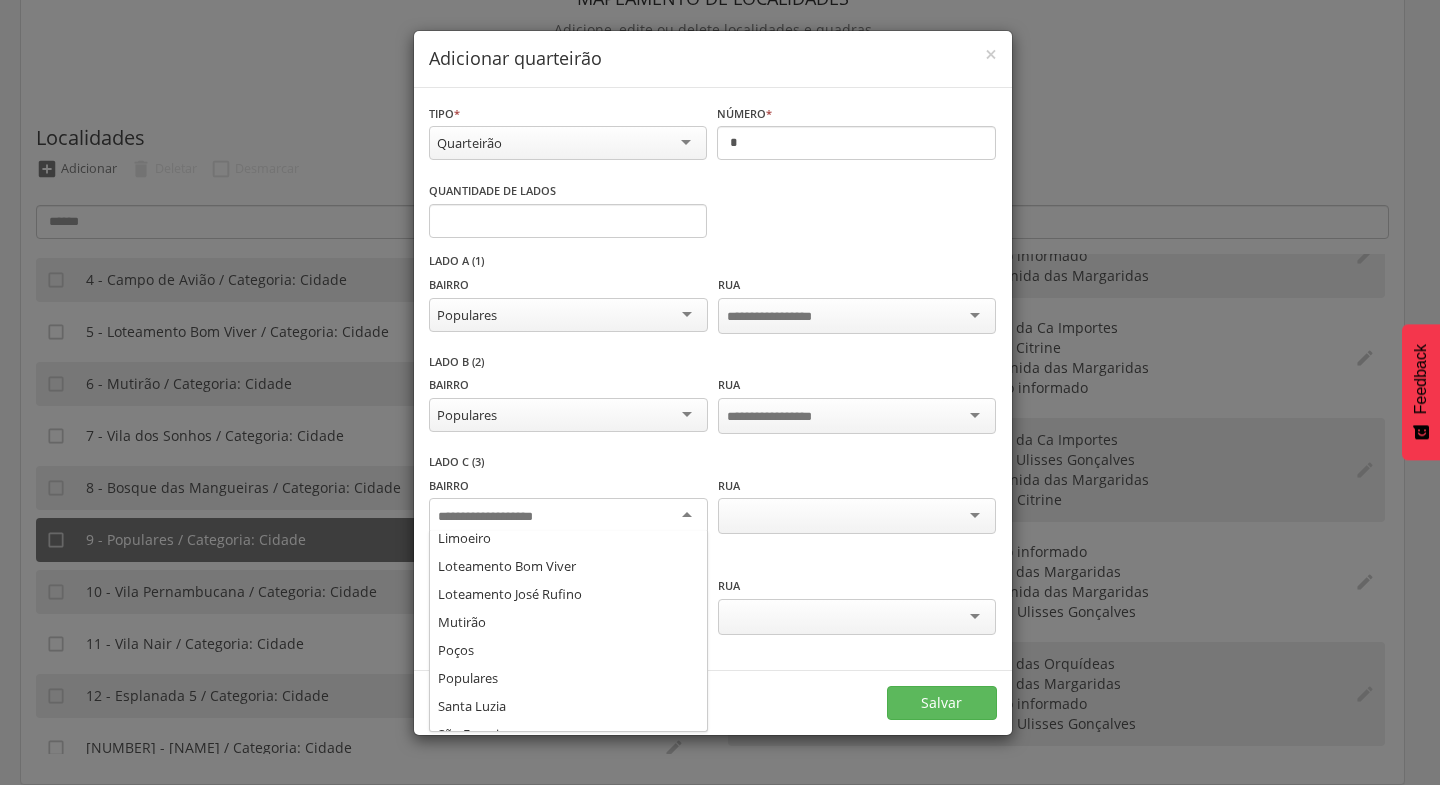 scroll, scrollTop: 235, scrollLeft: 0, axis: vertical 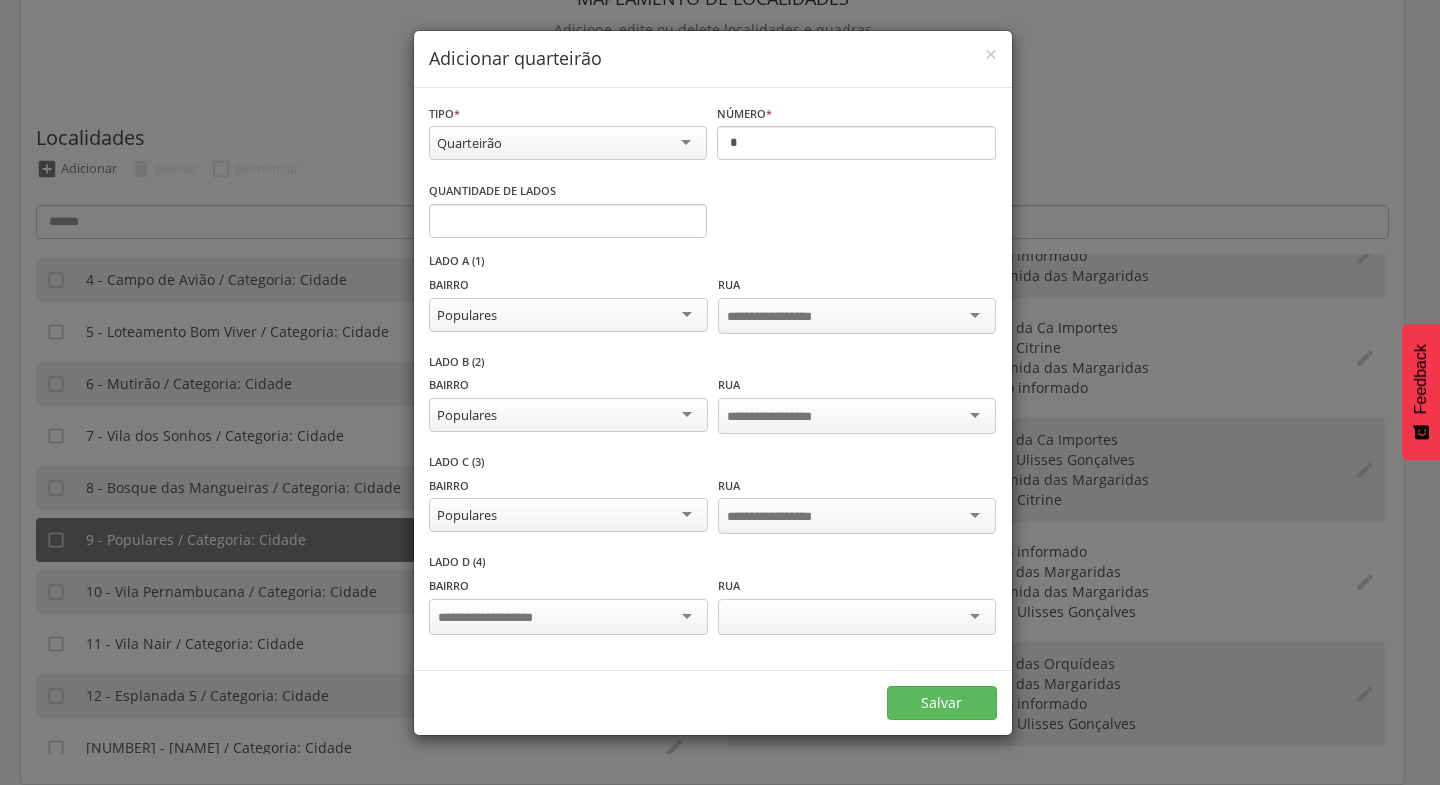 click at bounding box center (568, 617) 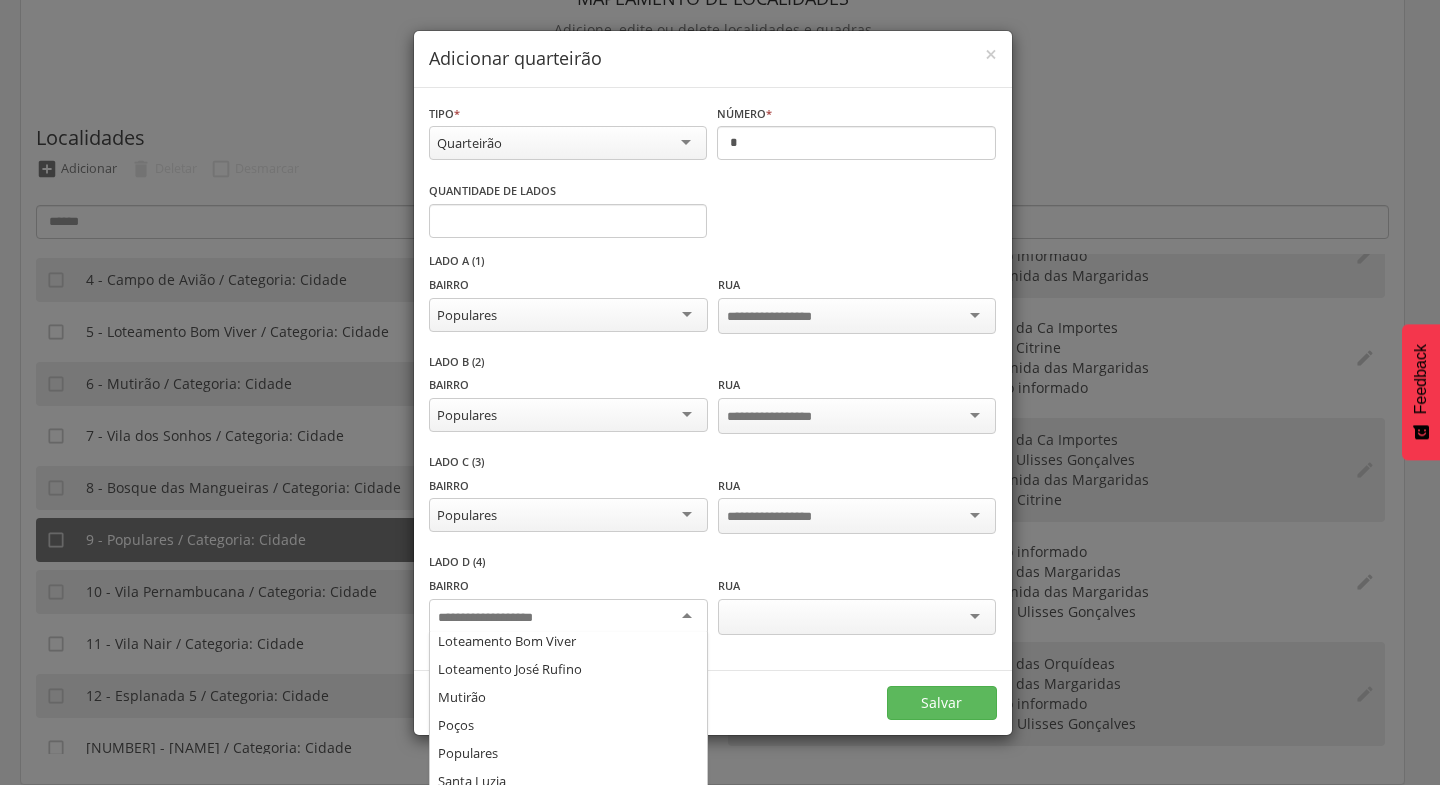 scroll, scrollTop: 277, scrollLeft: 0, axis: vertical 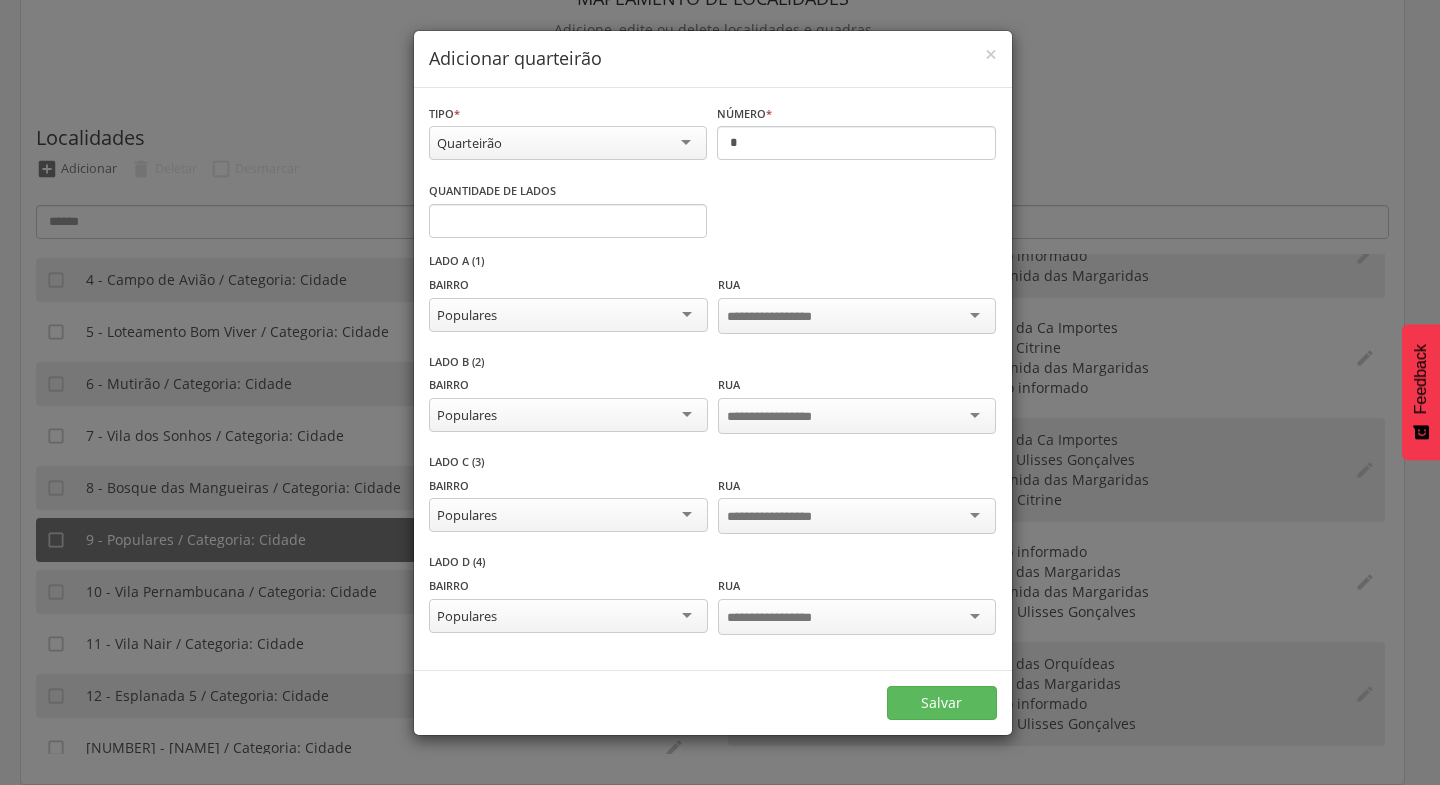 click at bounding box center (857, 316) 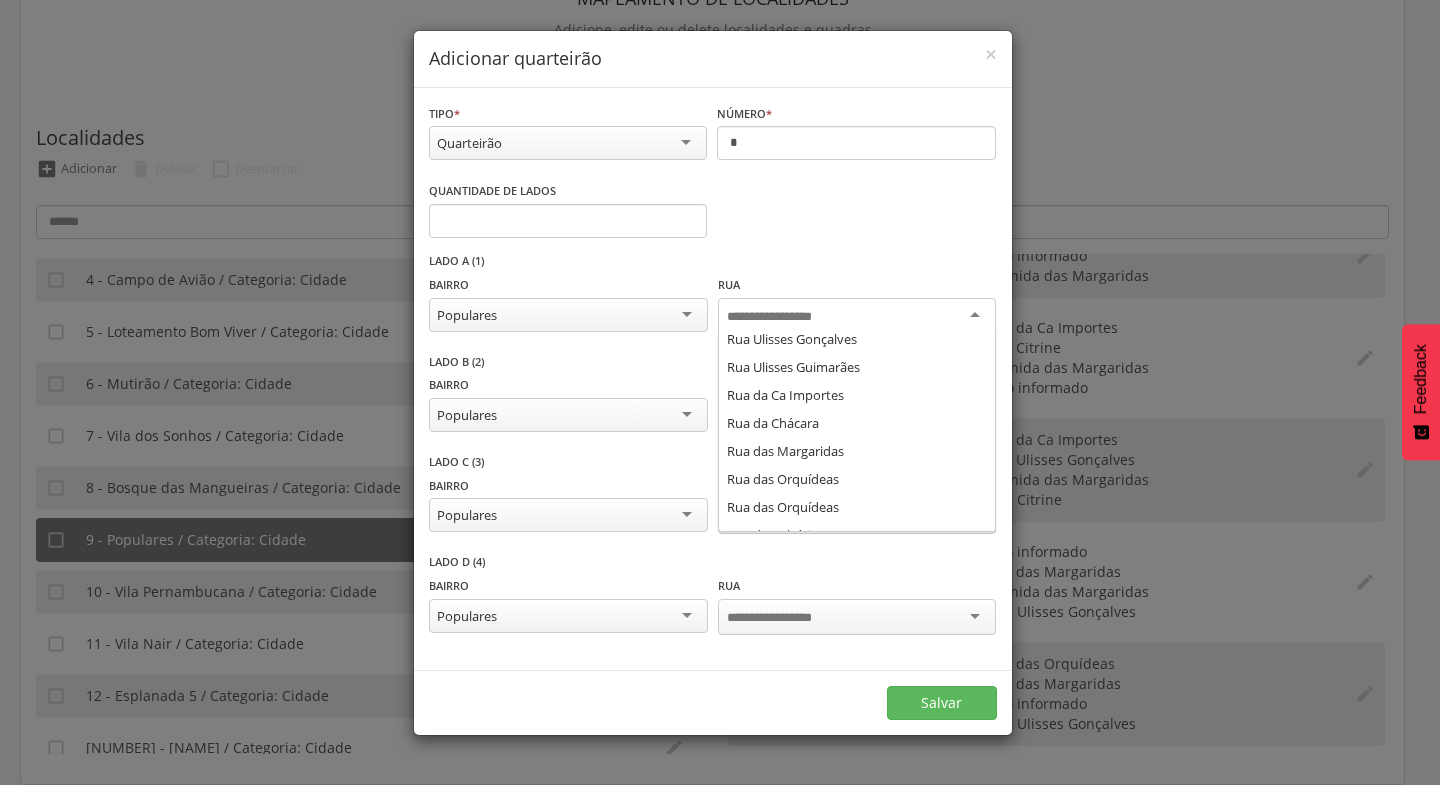 scroll, scrollTop: 158, scrollLeft: 0, axis: vertical 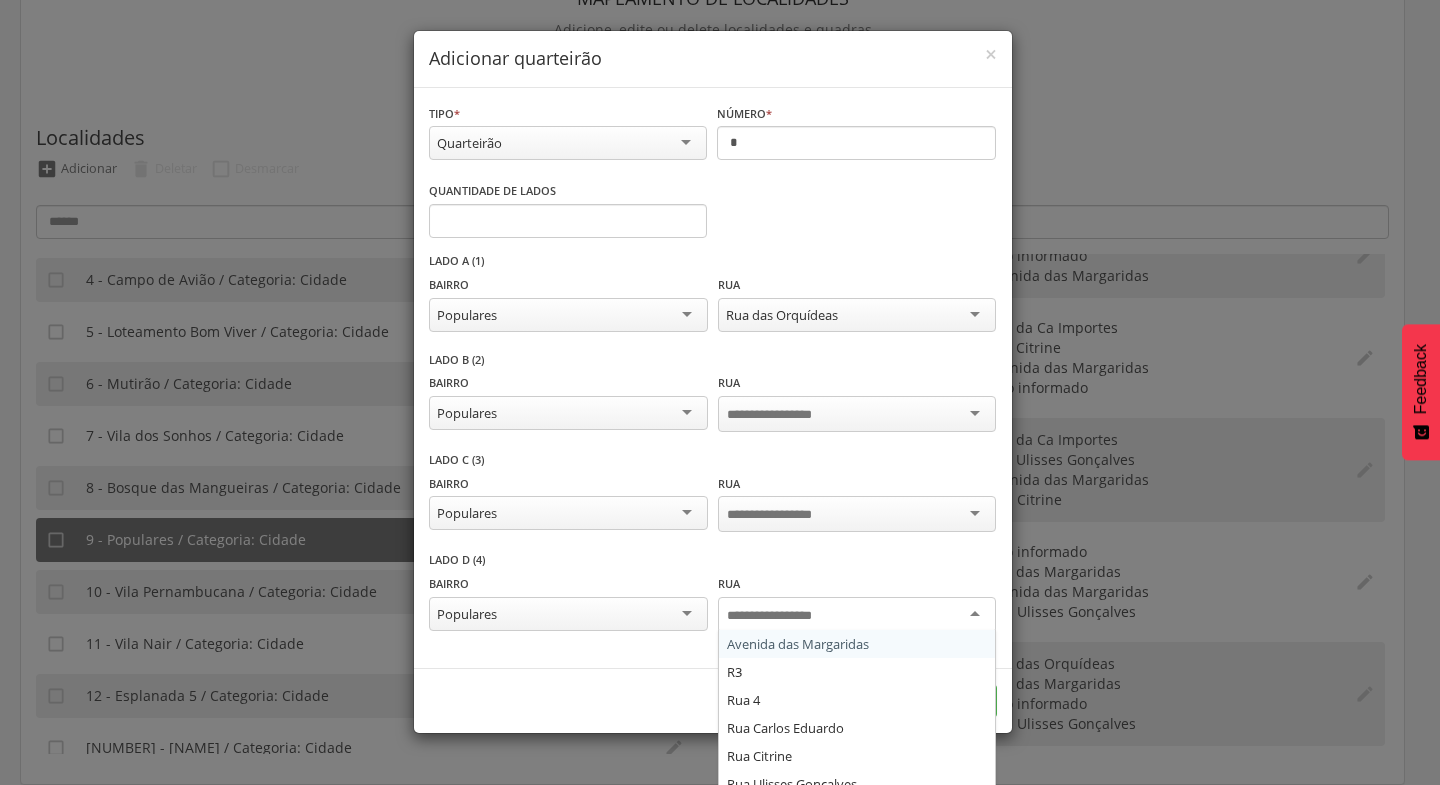 click at bounding box center [857, 615] 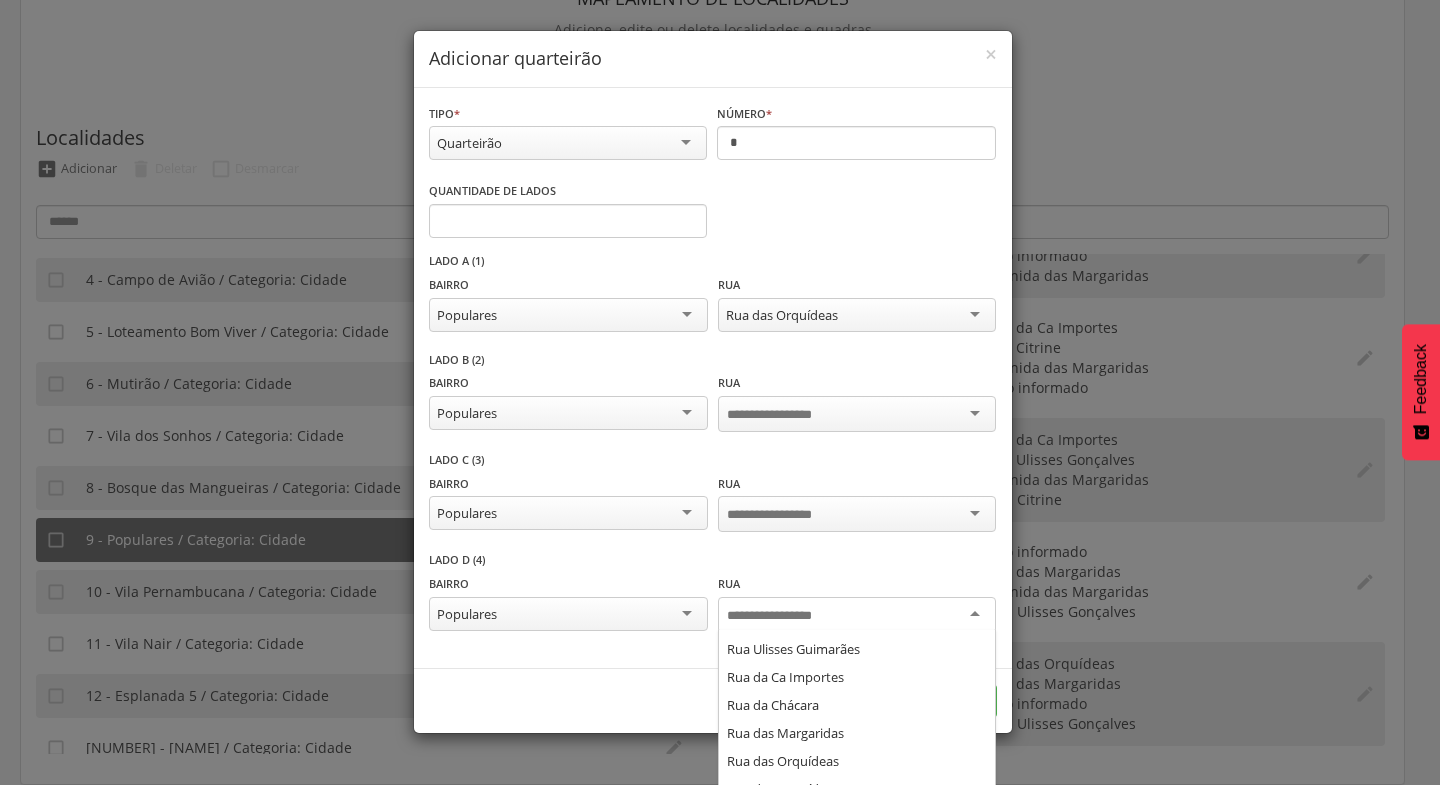 scroll, scrollTop: 168, scrollLeft: 0, axis: vertical 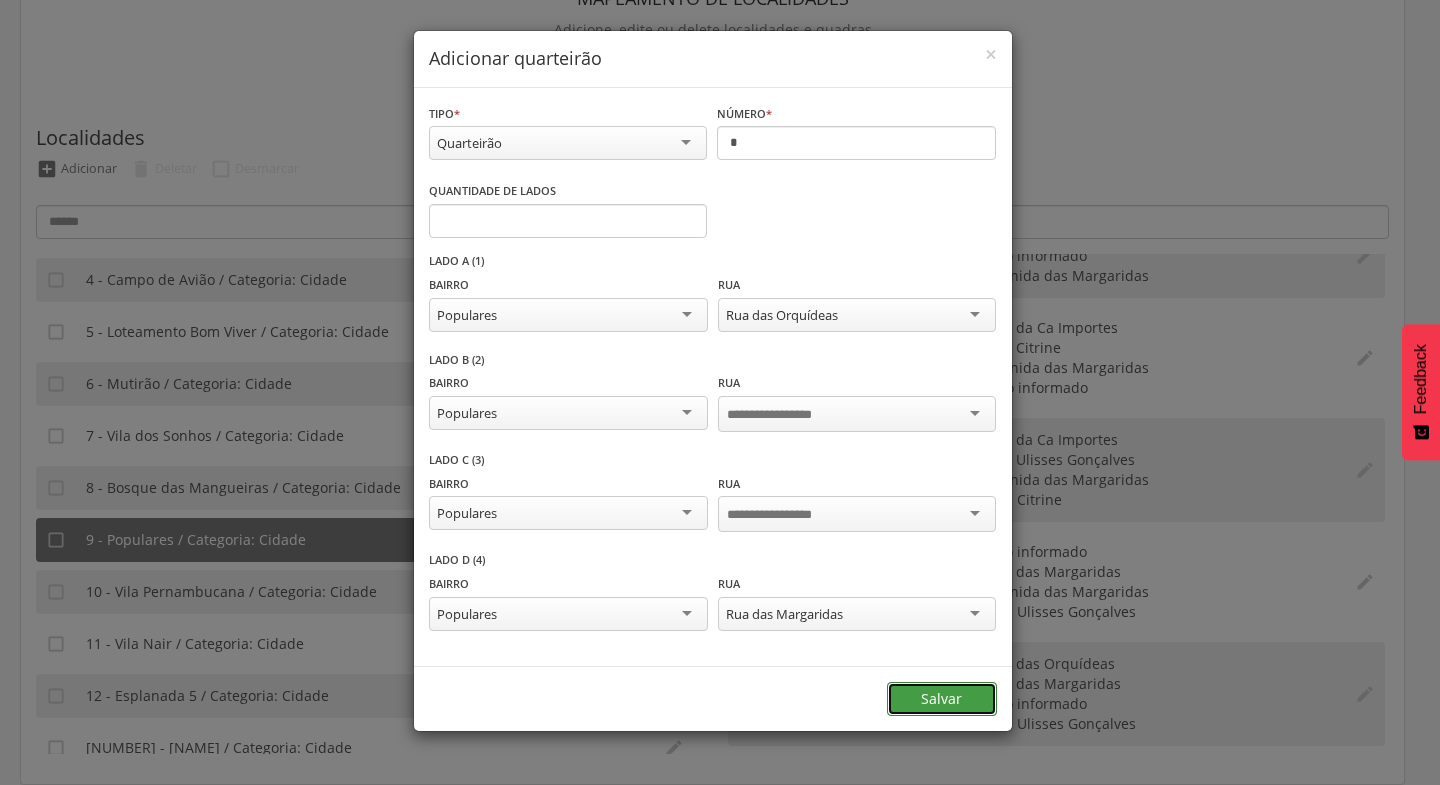 click on "Salvar" at bounding box center [942, 699] 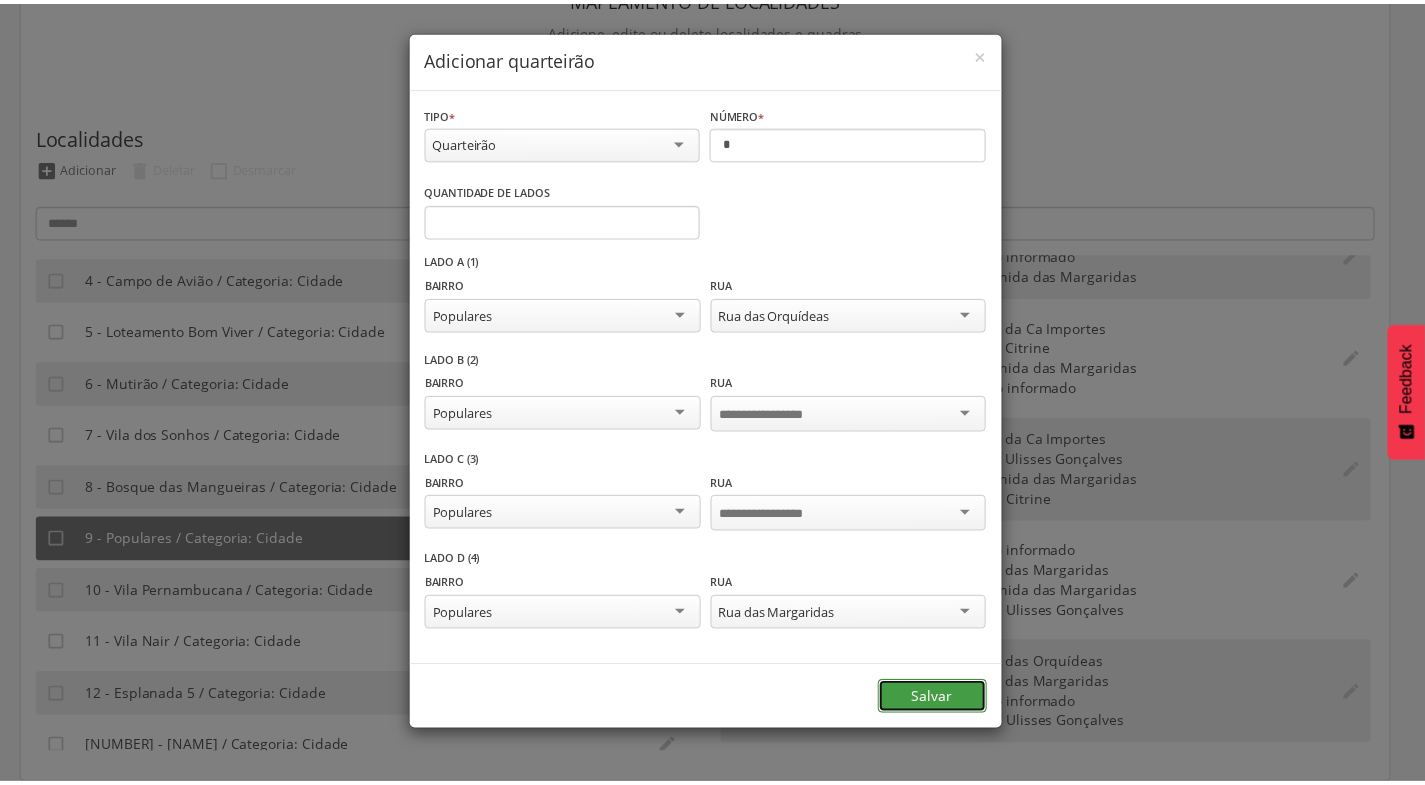 scroll, scrollTop: 0, scrollLeft: 0, axis: both 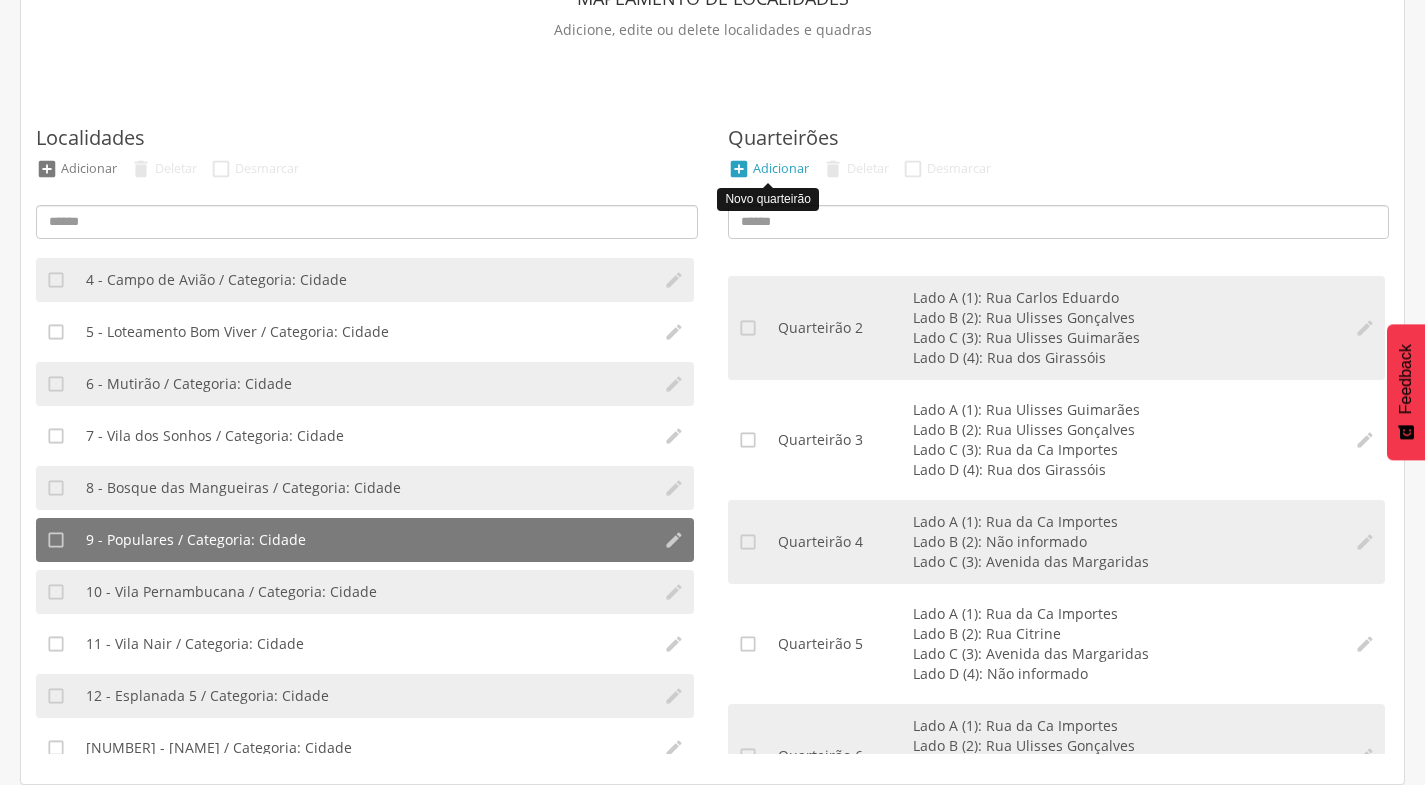 click on "Adicionar" at bounding box center [781, 168] 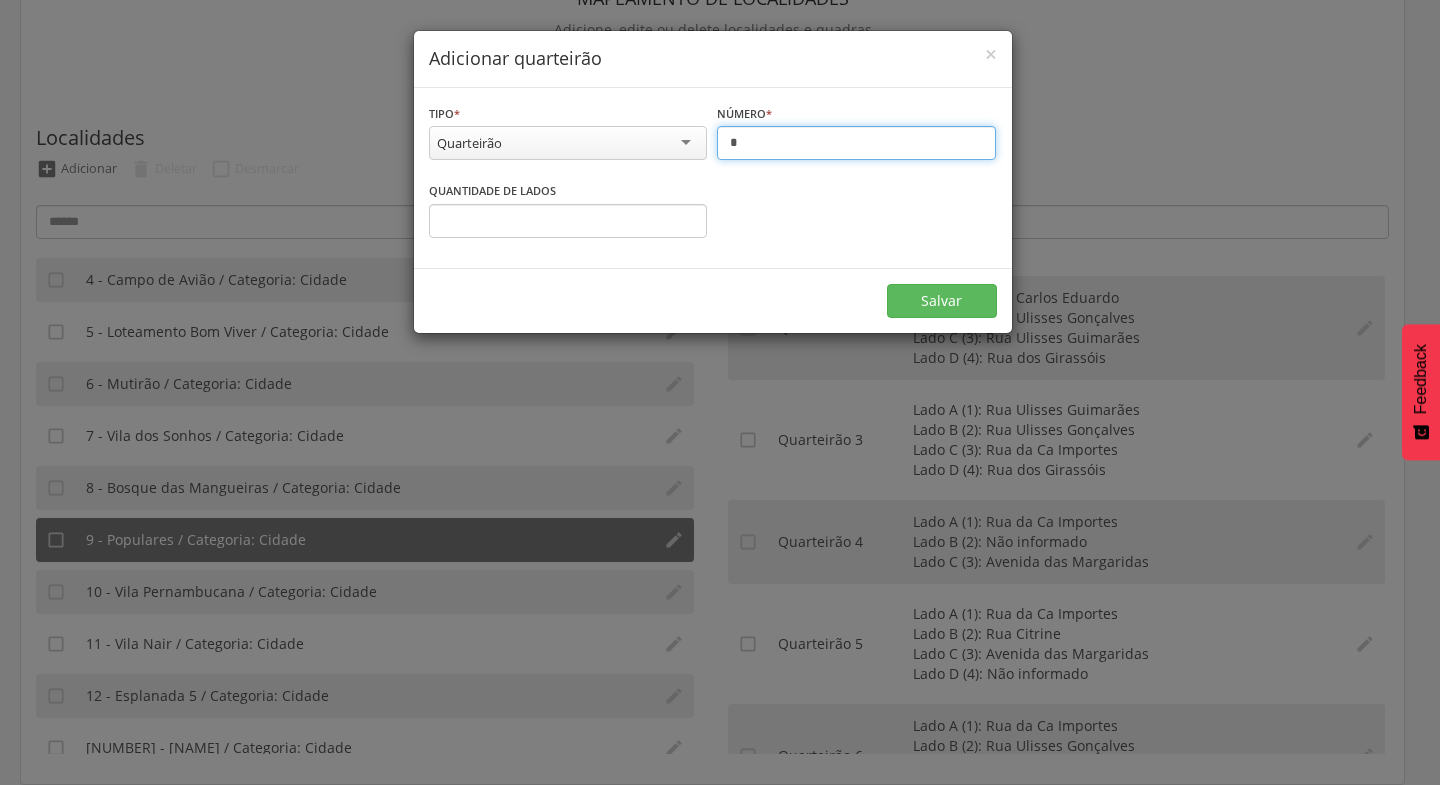 click on "*" at bounding box center (856, 143) 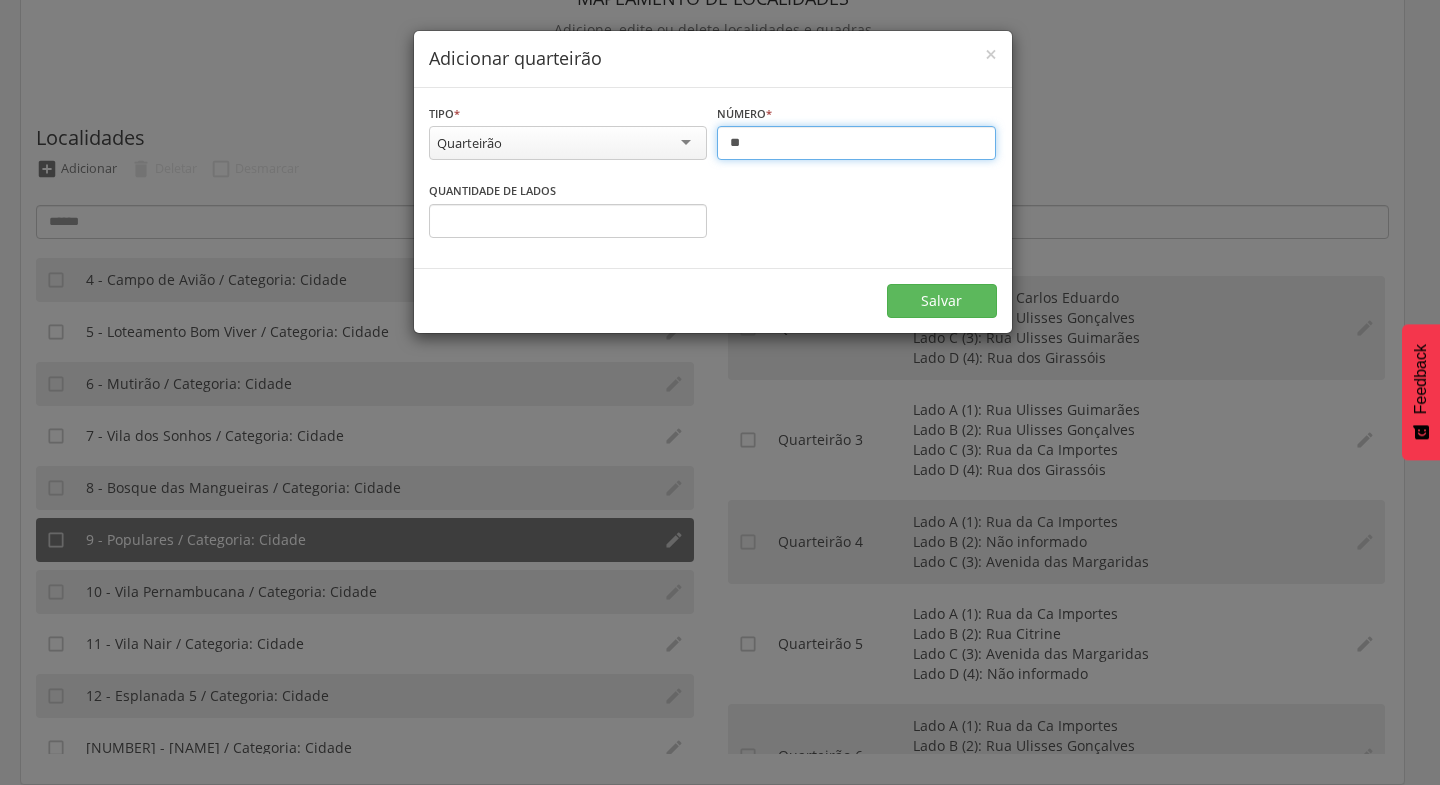 type on "**" 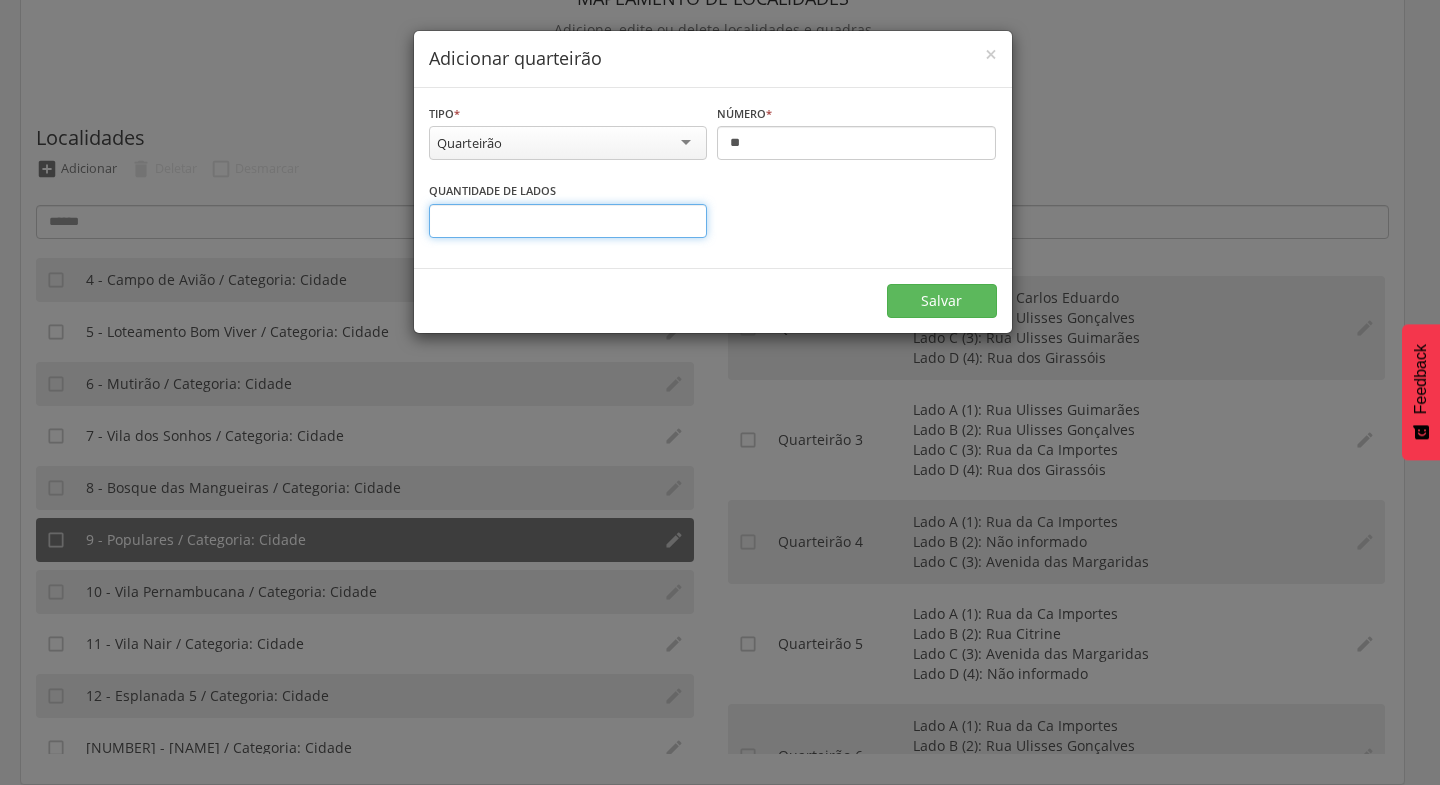 click on "*" at bounding box center [568, 221] 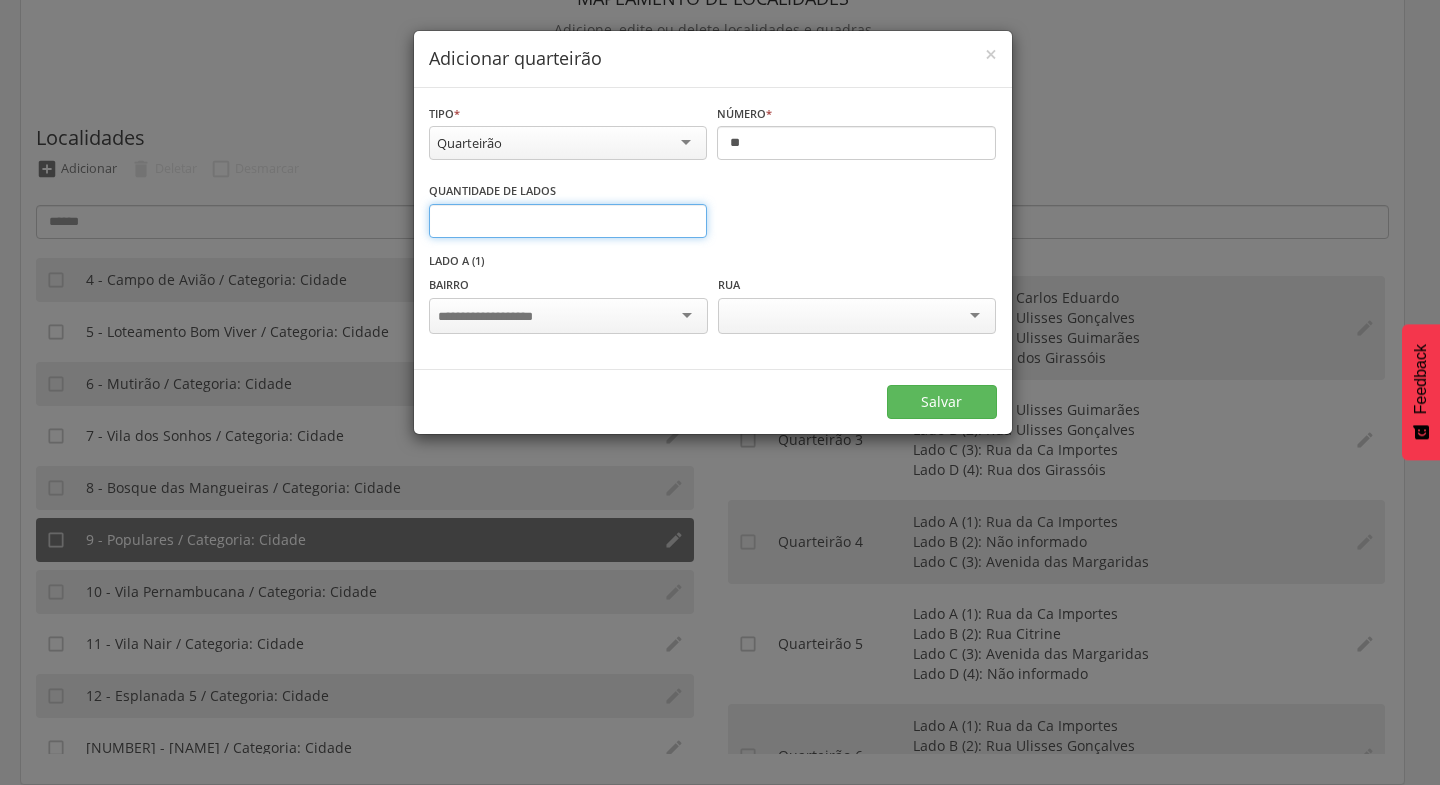click on "*" at bounding box center (568, 221) 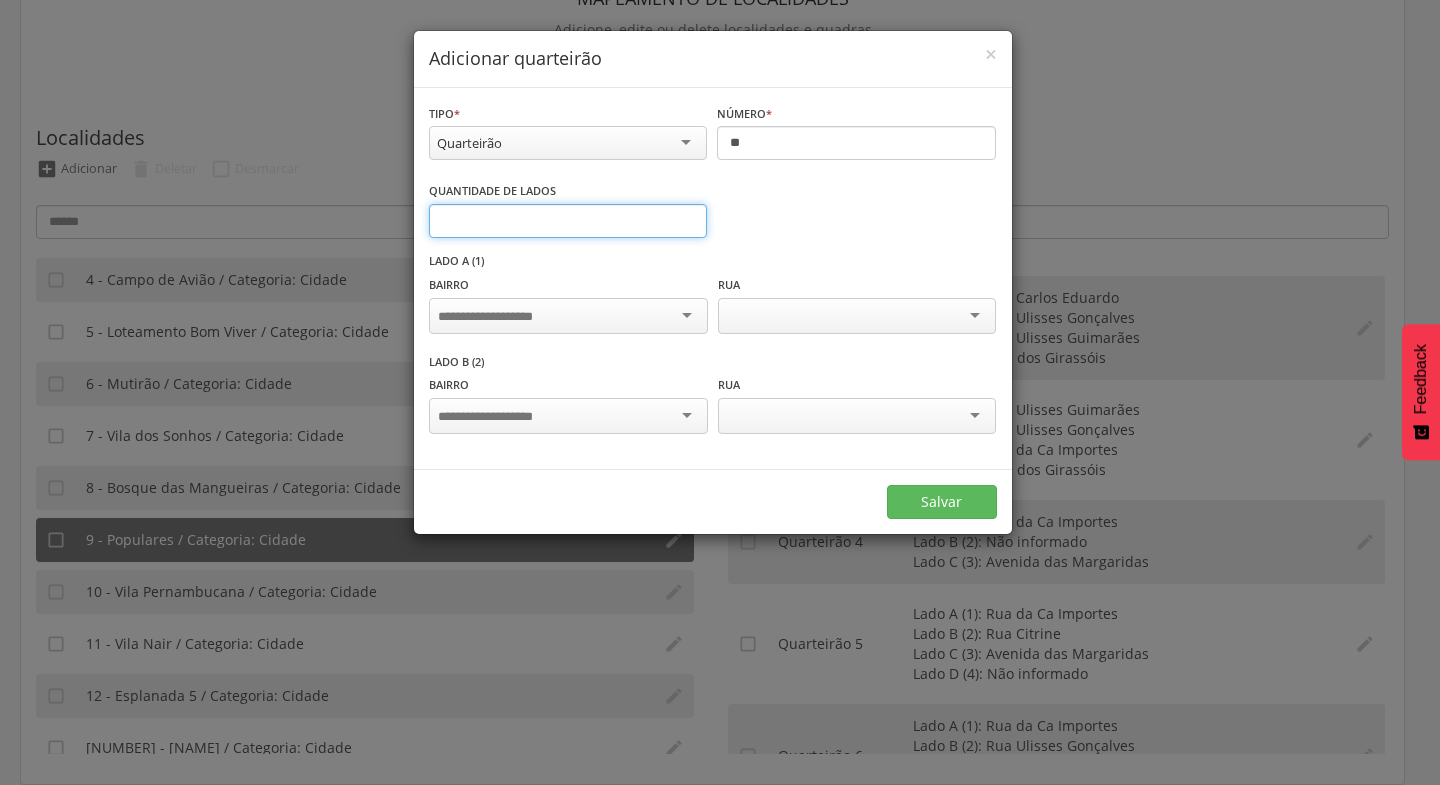 click on "*" at bounding box center [568, 221] 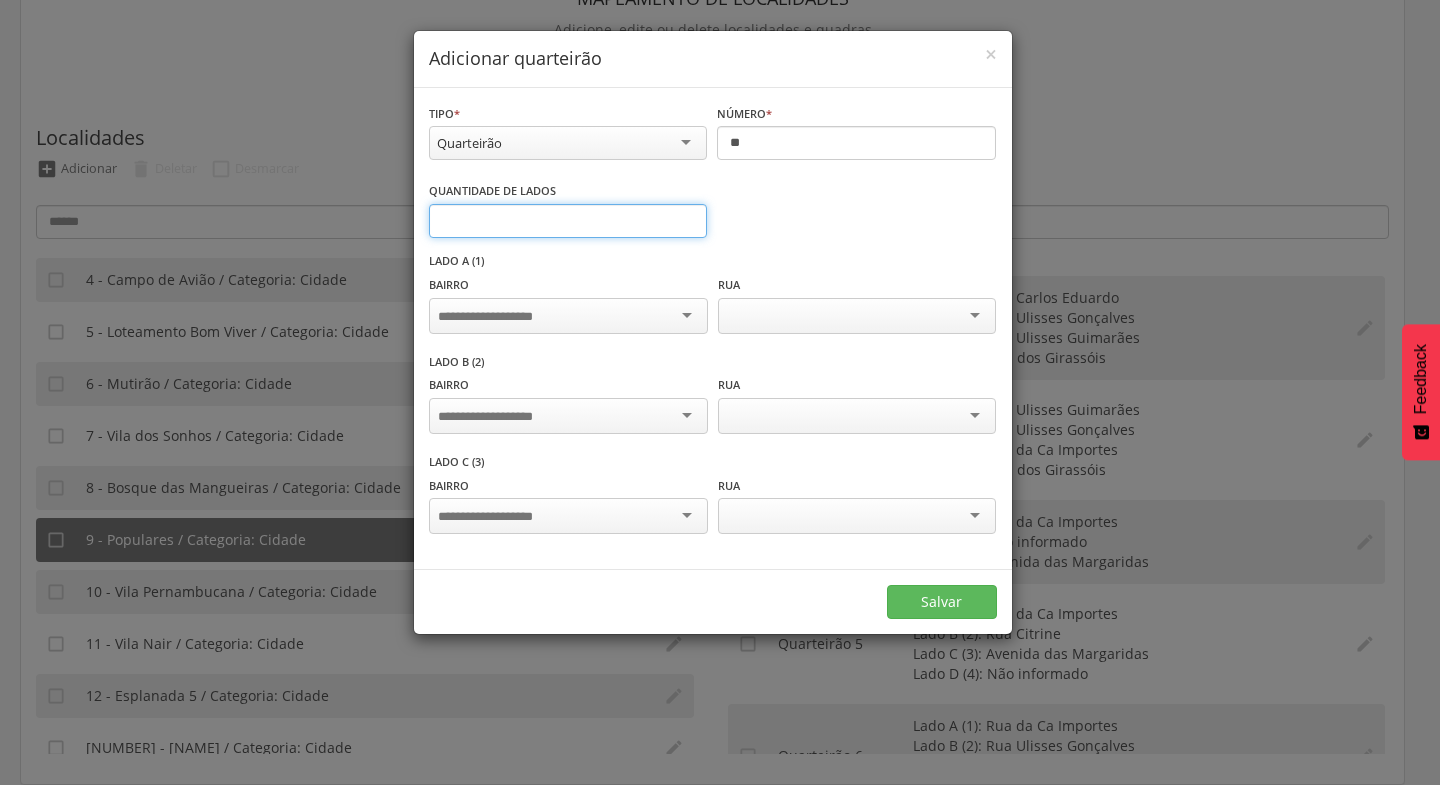 type on "*" 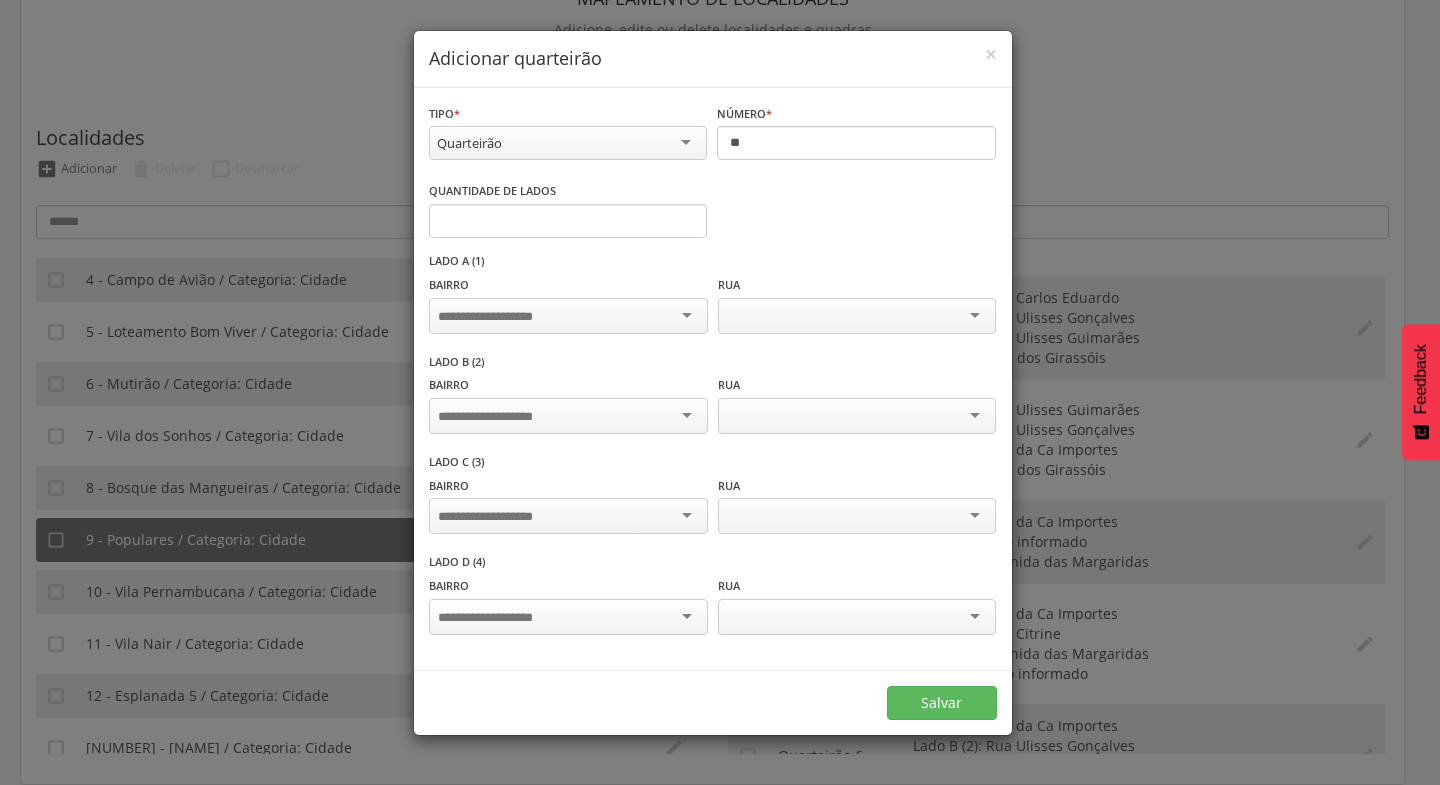 click at bounding box center (568, 316) 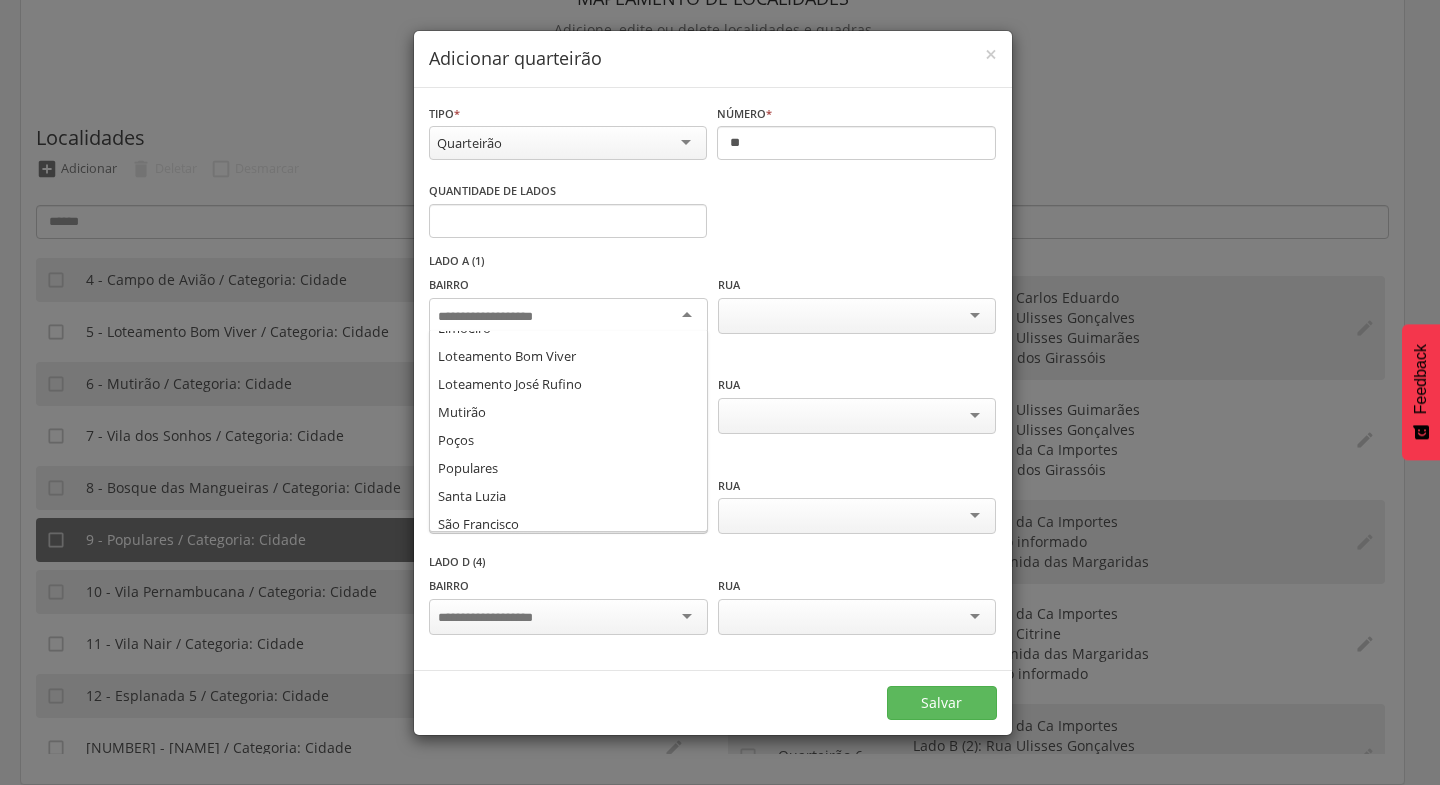 scroll, scrollTop: 251, scrollLeft: 0, axis: vertical 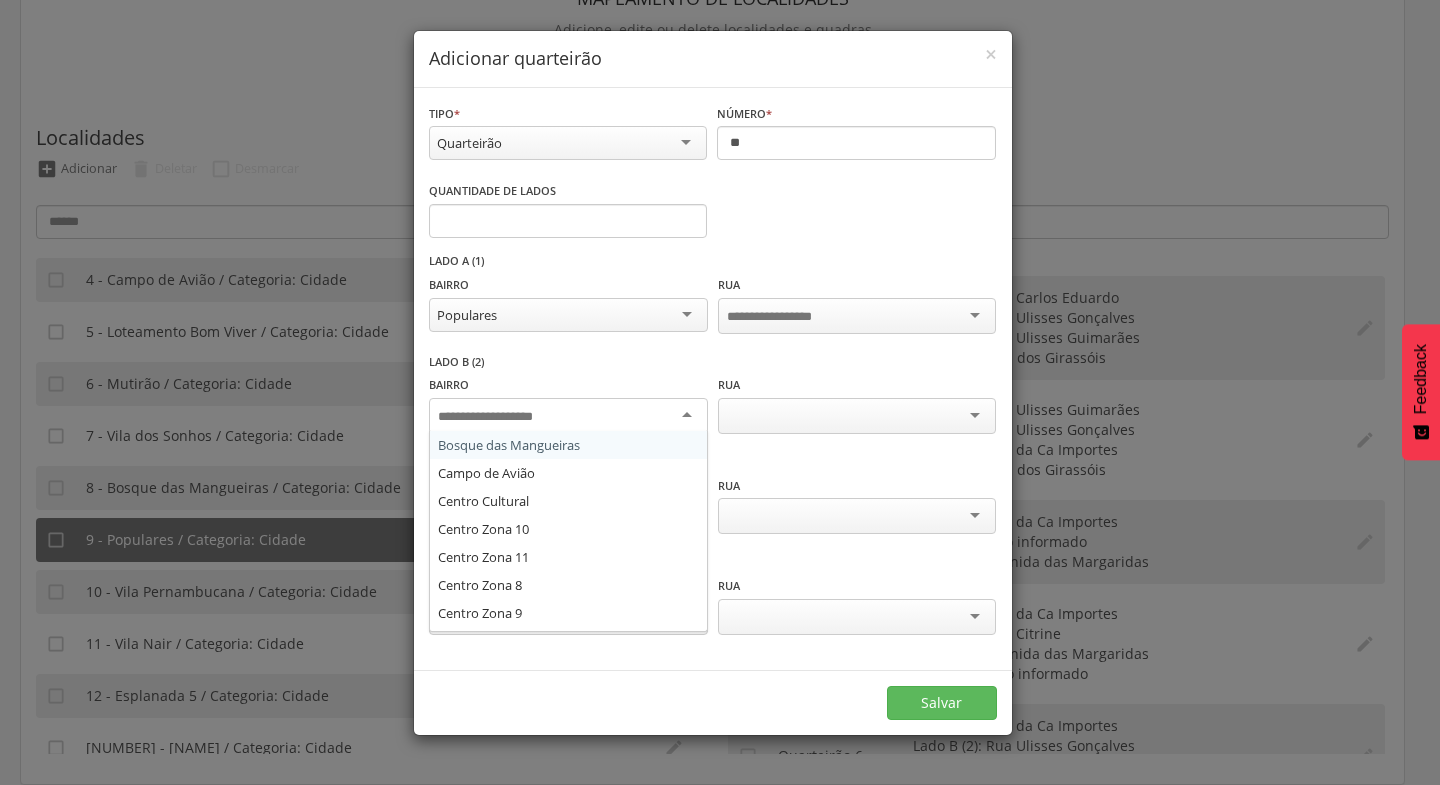 click at bounding box center (568, 416) 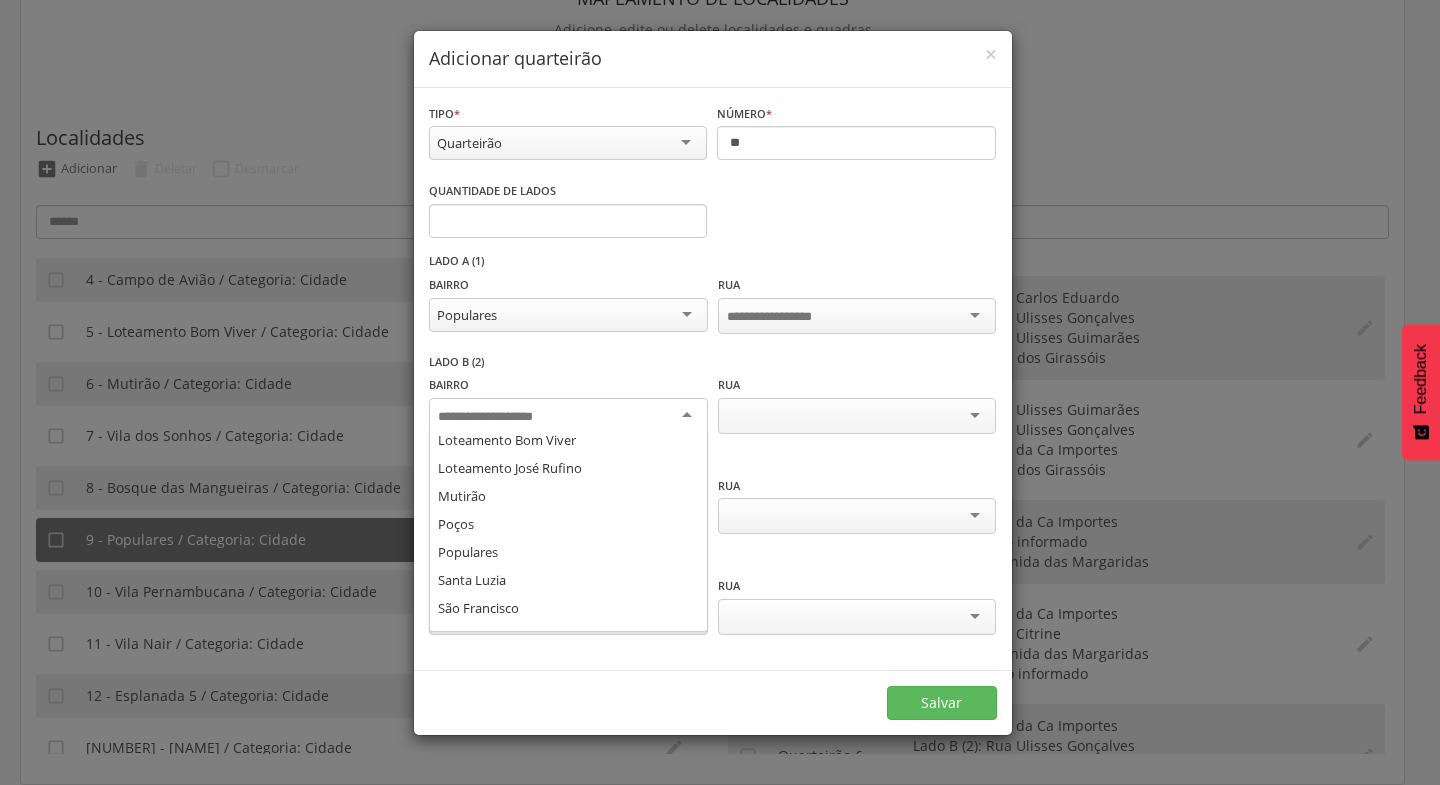 scroll, scrollTop: 286, scrollLeft: 0, axis: vertical 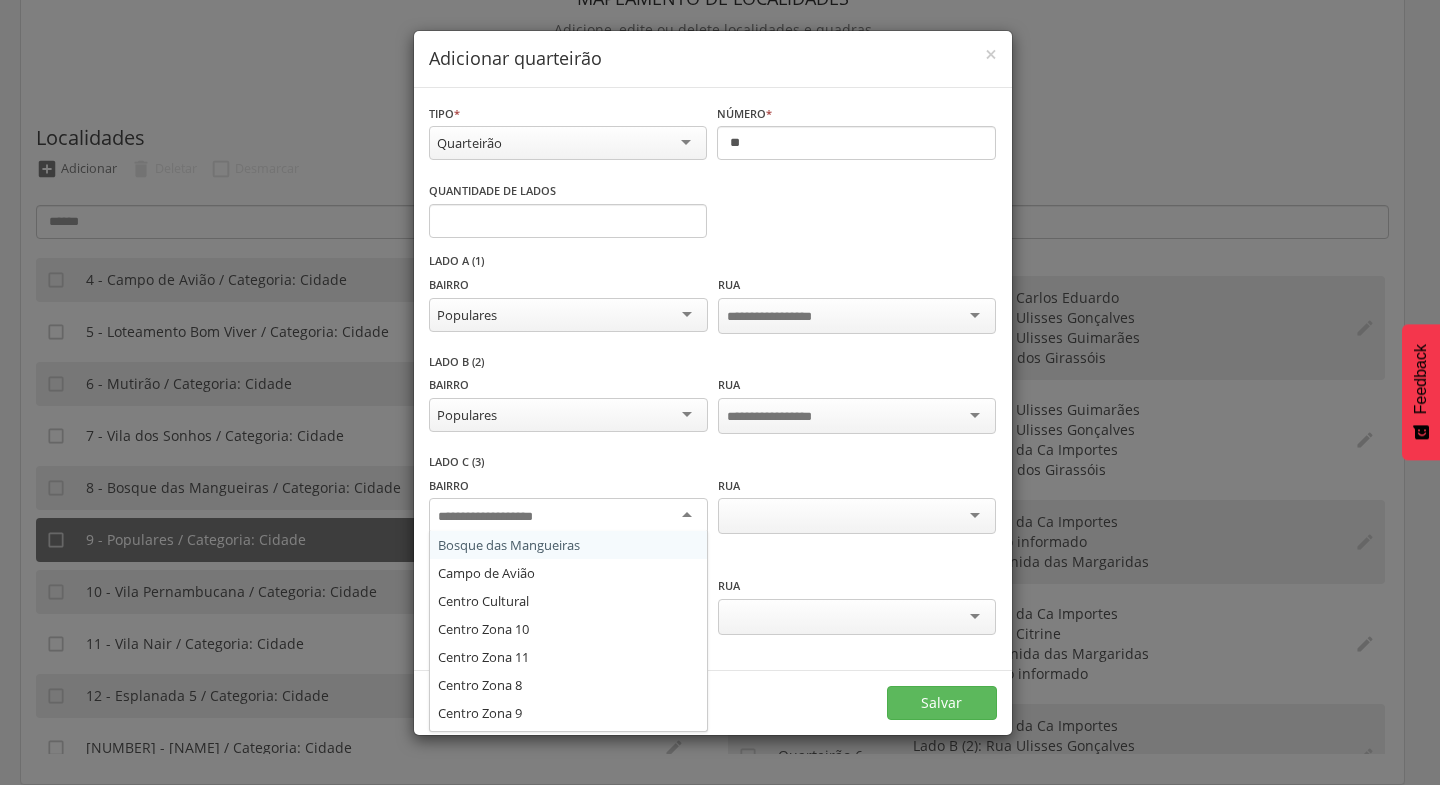 click at bounding box center (568, 516) 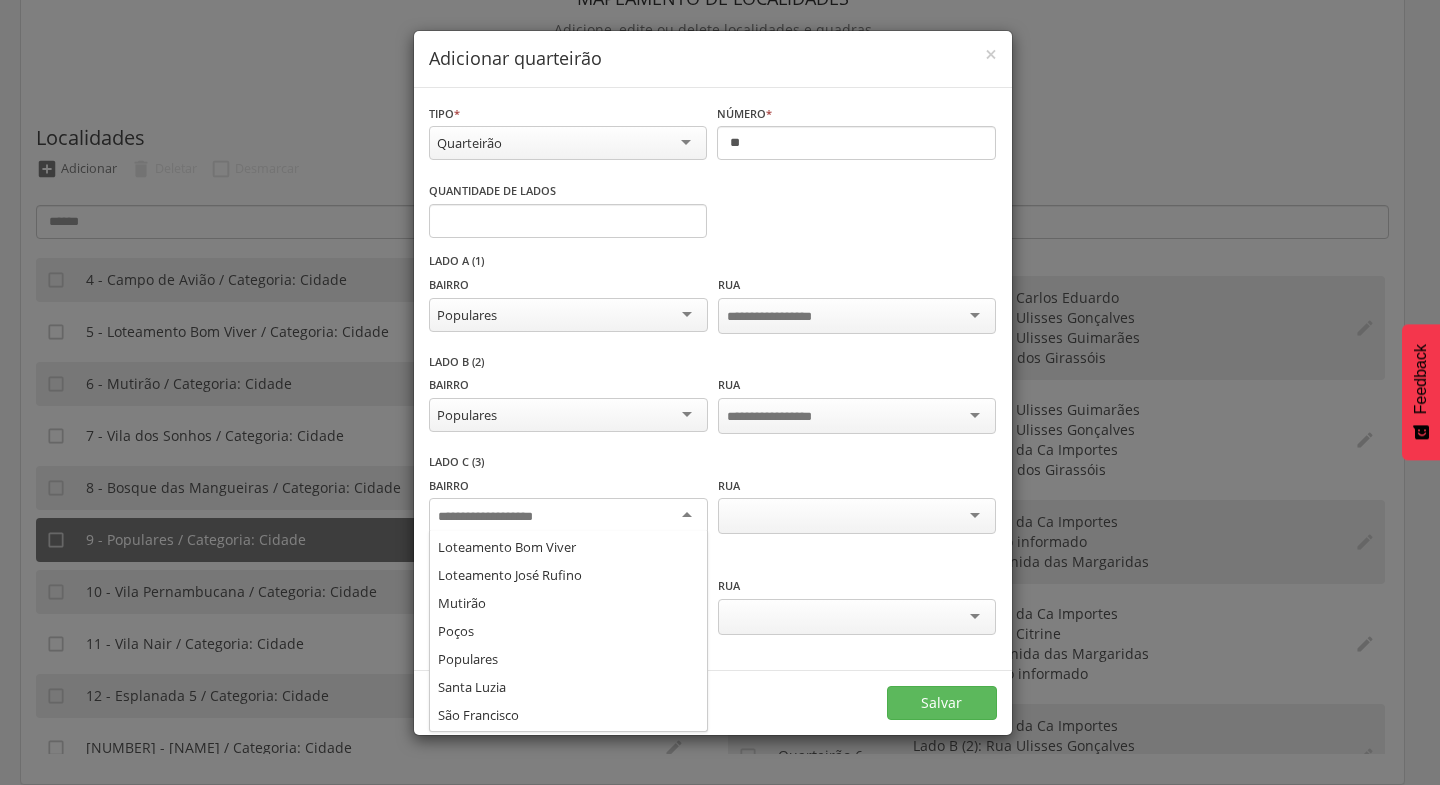 scroll, scrollTop: 267, scrollLeft: 0, axis: vertical 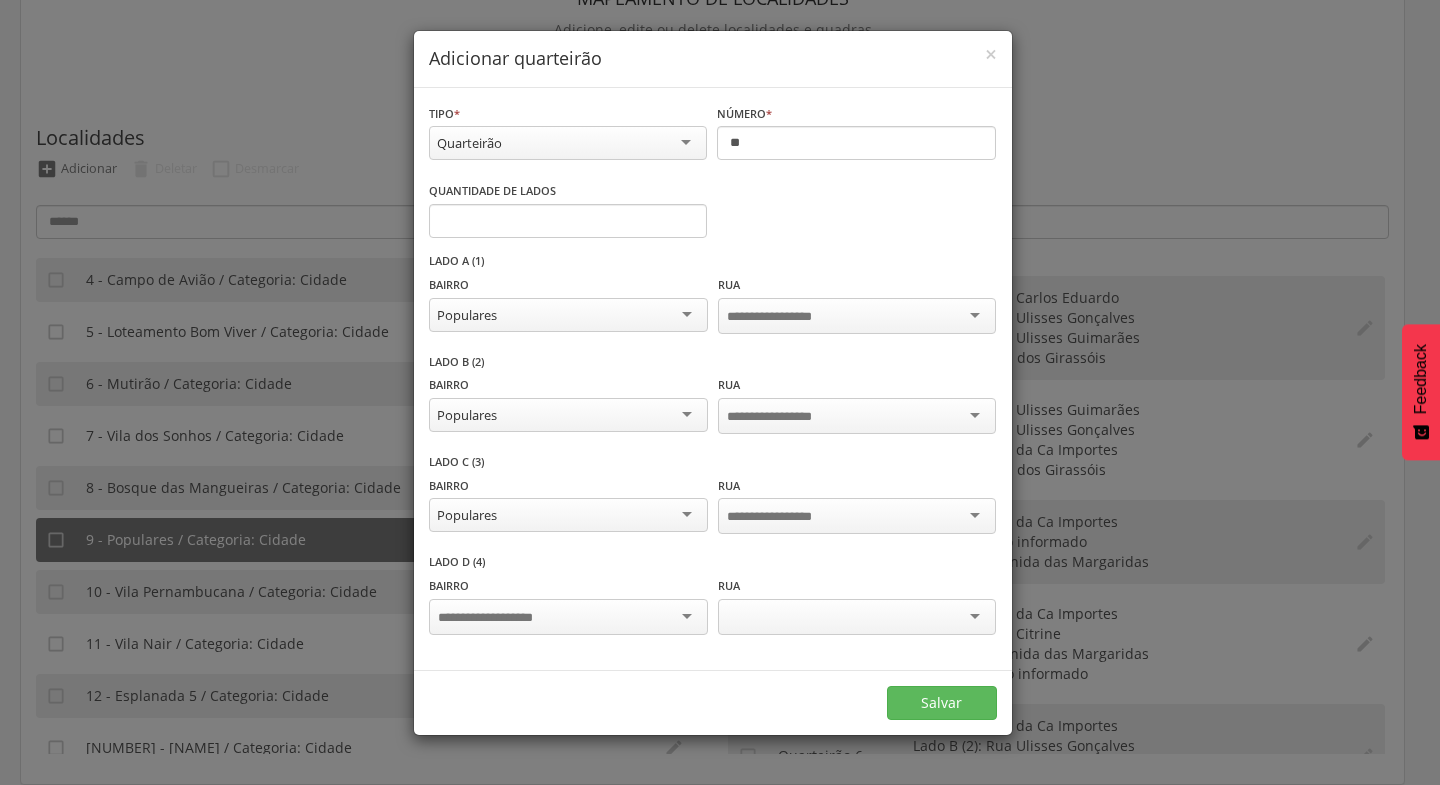 click at bounding box center (568, 617) 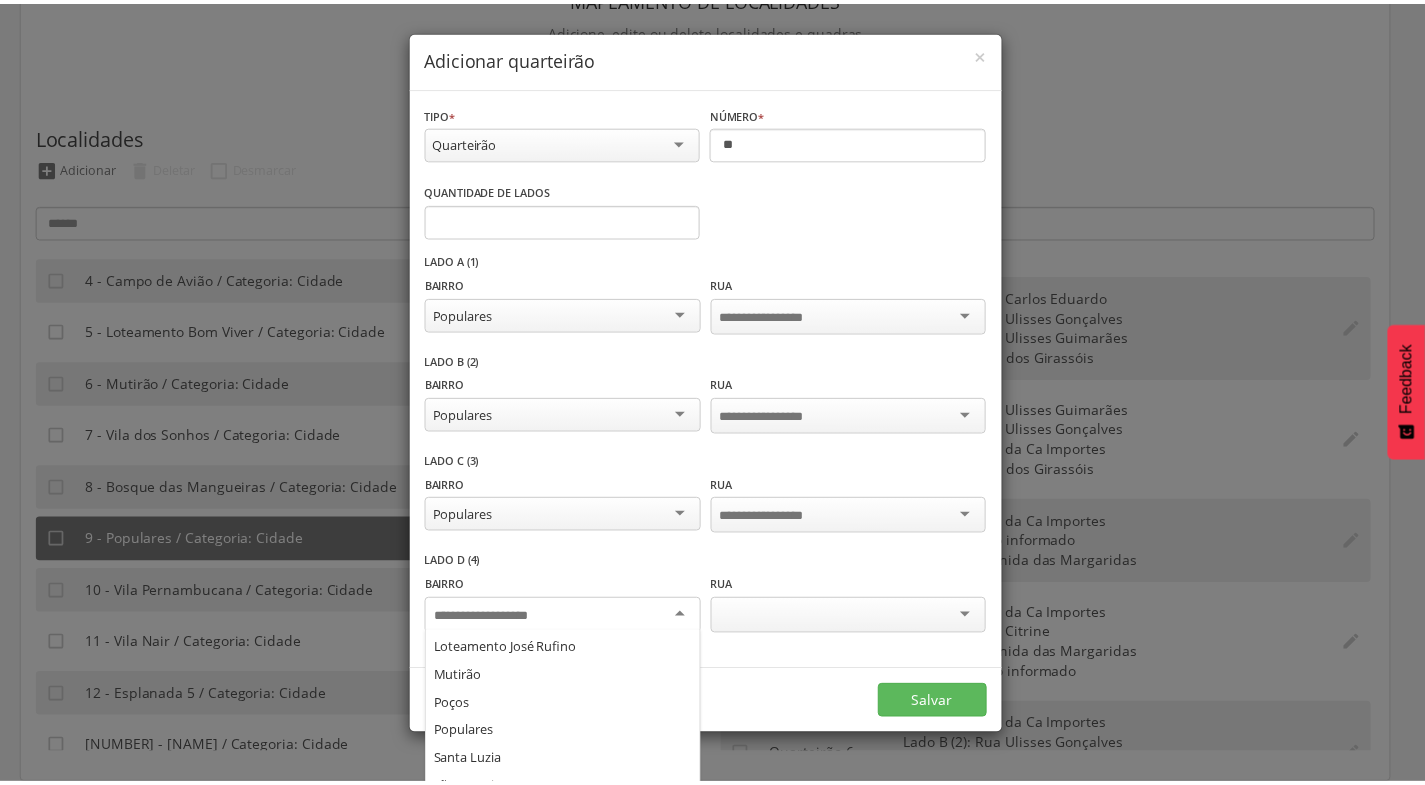 scroll, scrollTop: 332, scrollLeft: 0, axis: vertical 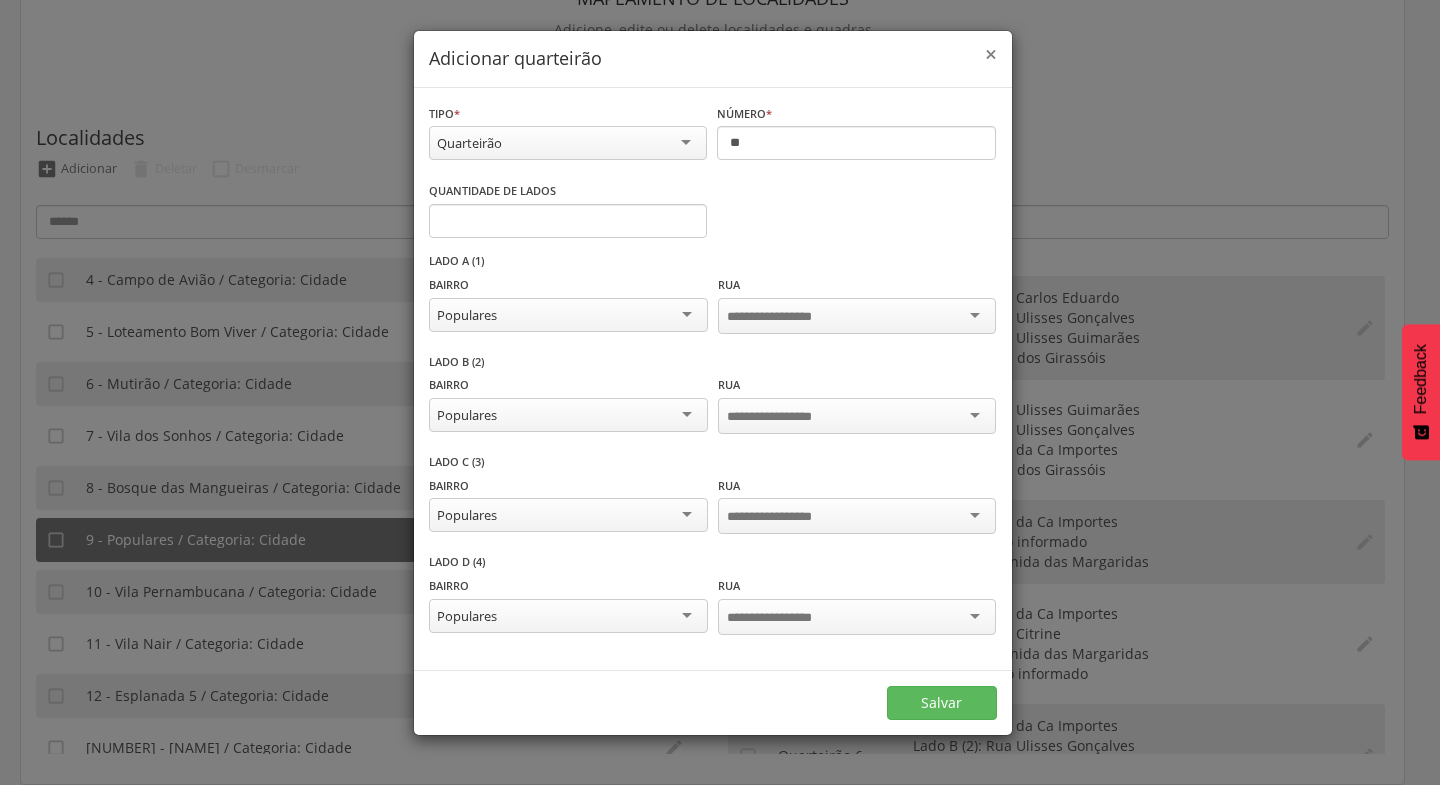 click on "×" at bounding box center (991, 54) 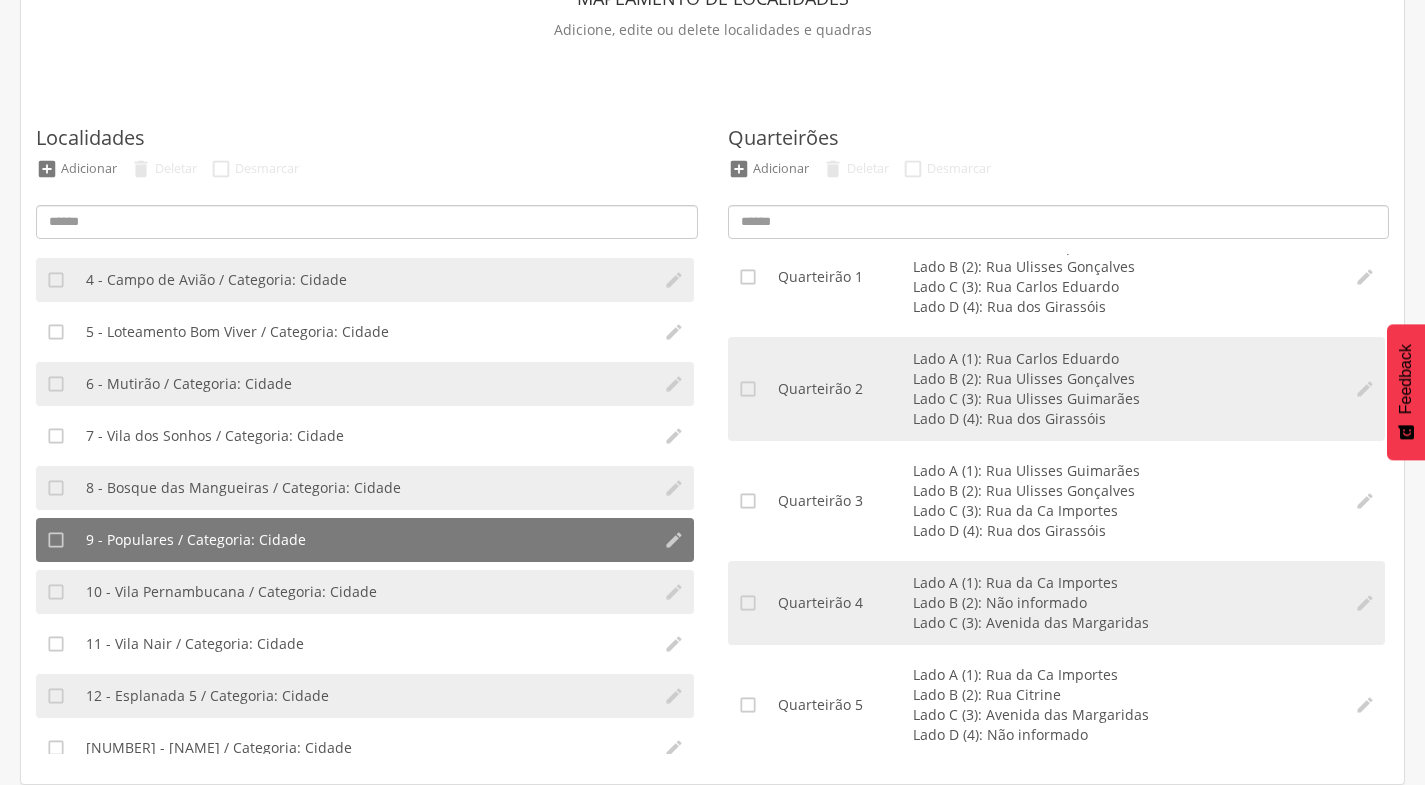 scroll, scrollTop: 0, scrollLeft: 0, axis: both 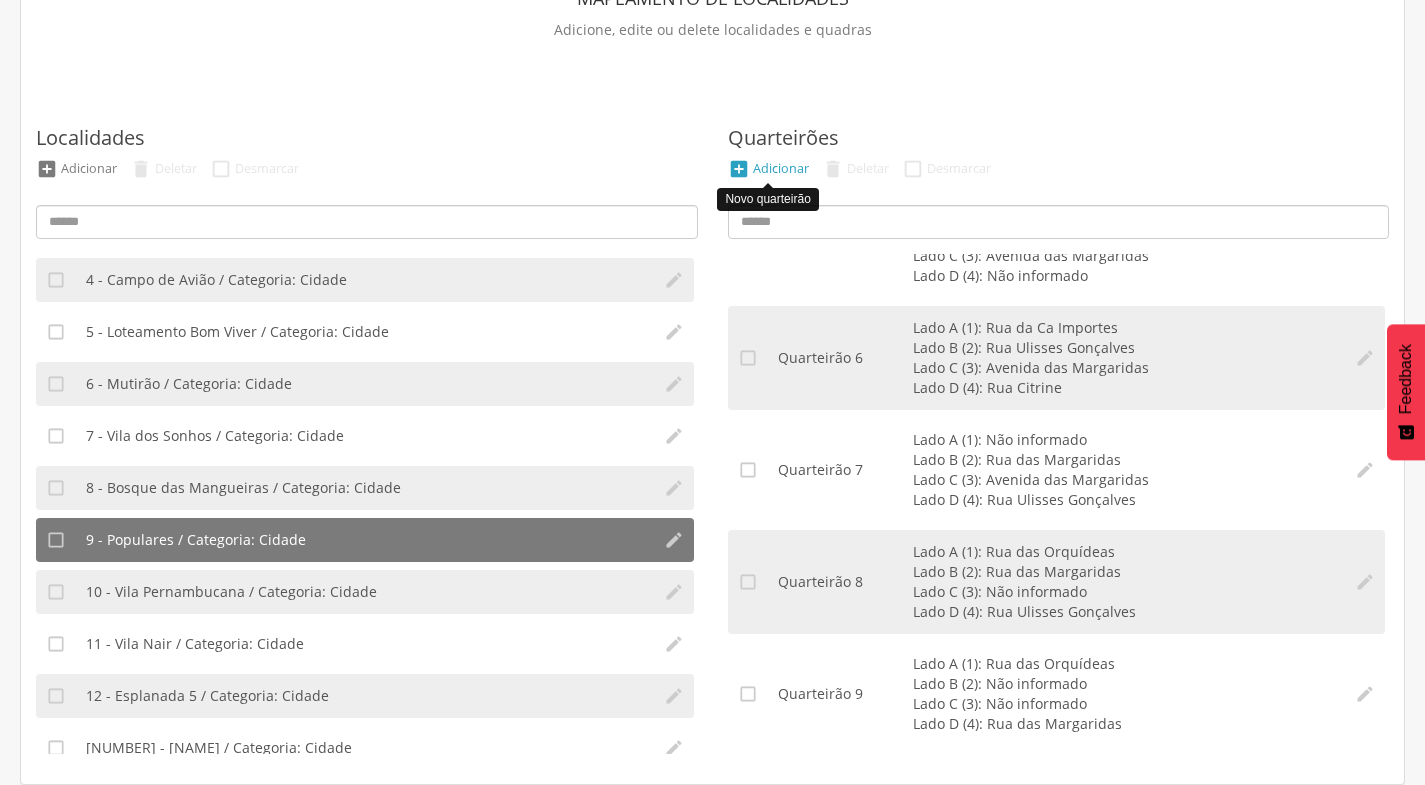 click on "Adicionar" at bounding box center [781, 168] 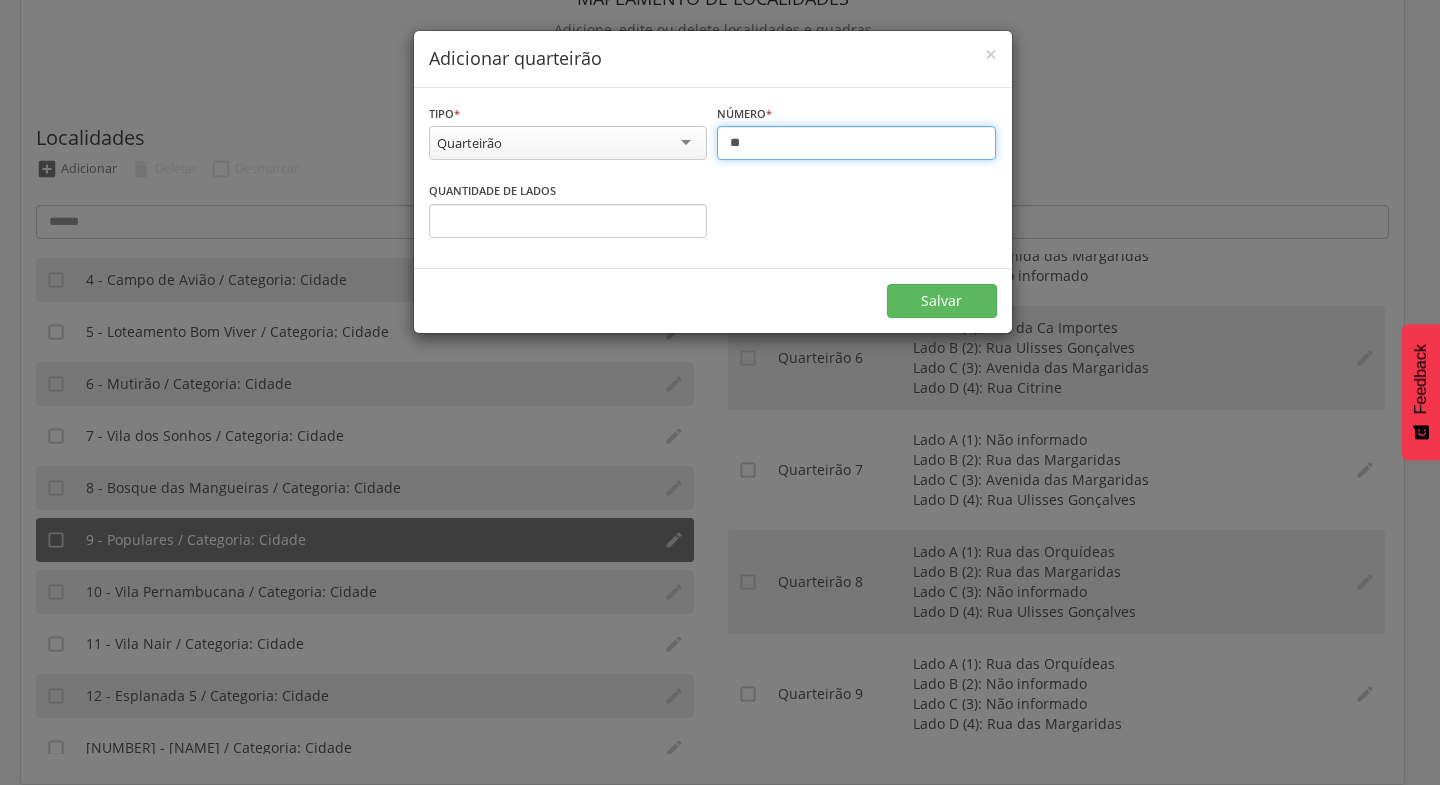 click on "**" at bounding box center (856, 143) 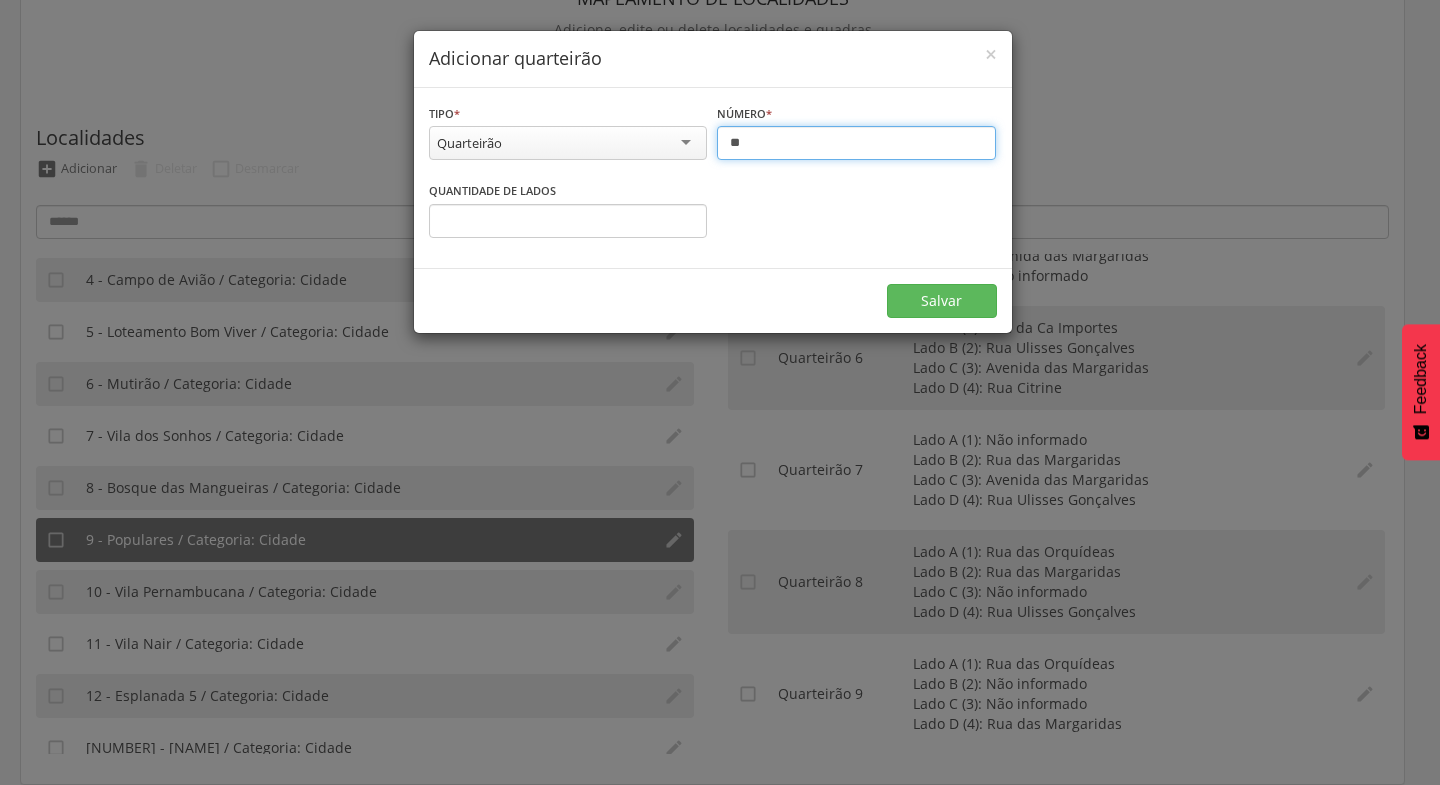 type on "**" 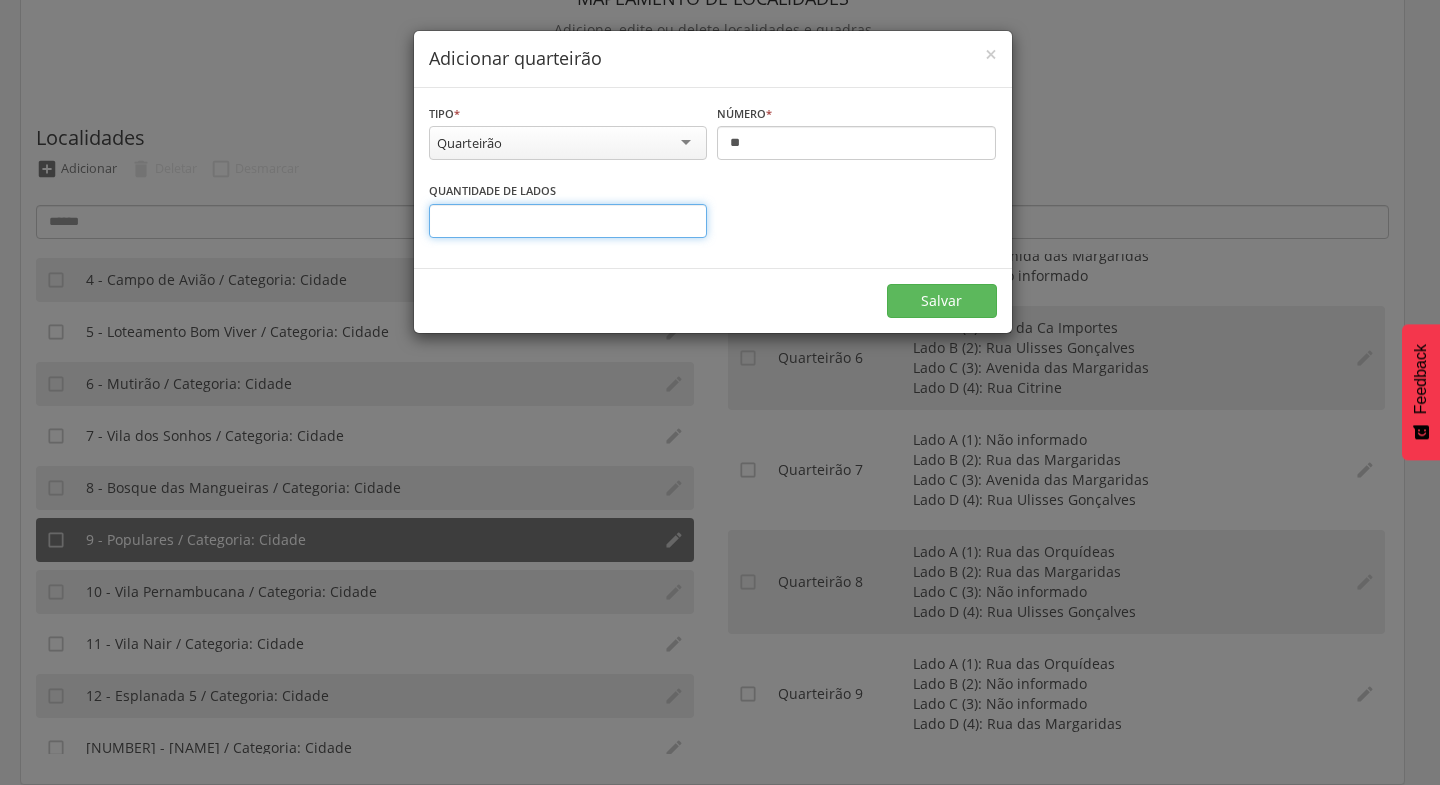 click on "*" at bounding box center (568, 221) 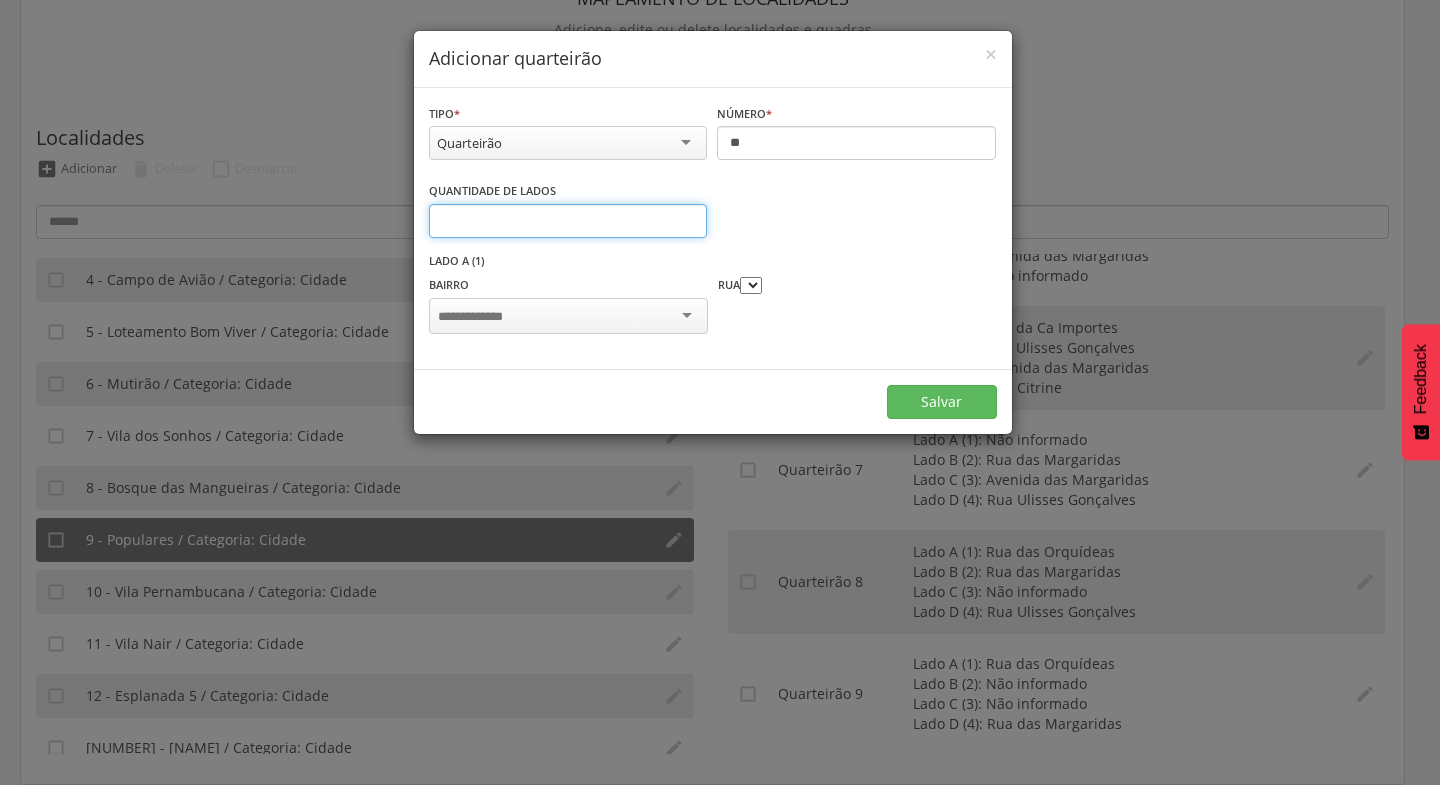 click on "*" at bounding box center (568, 221) 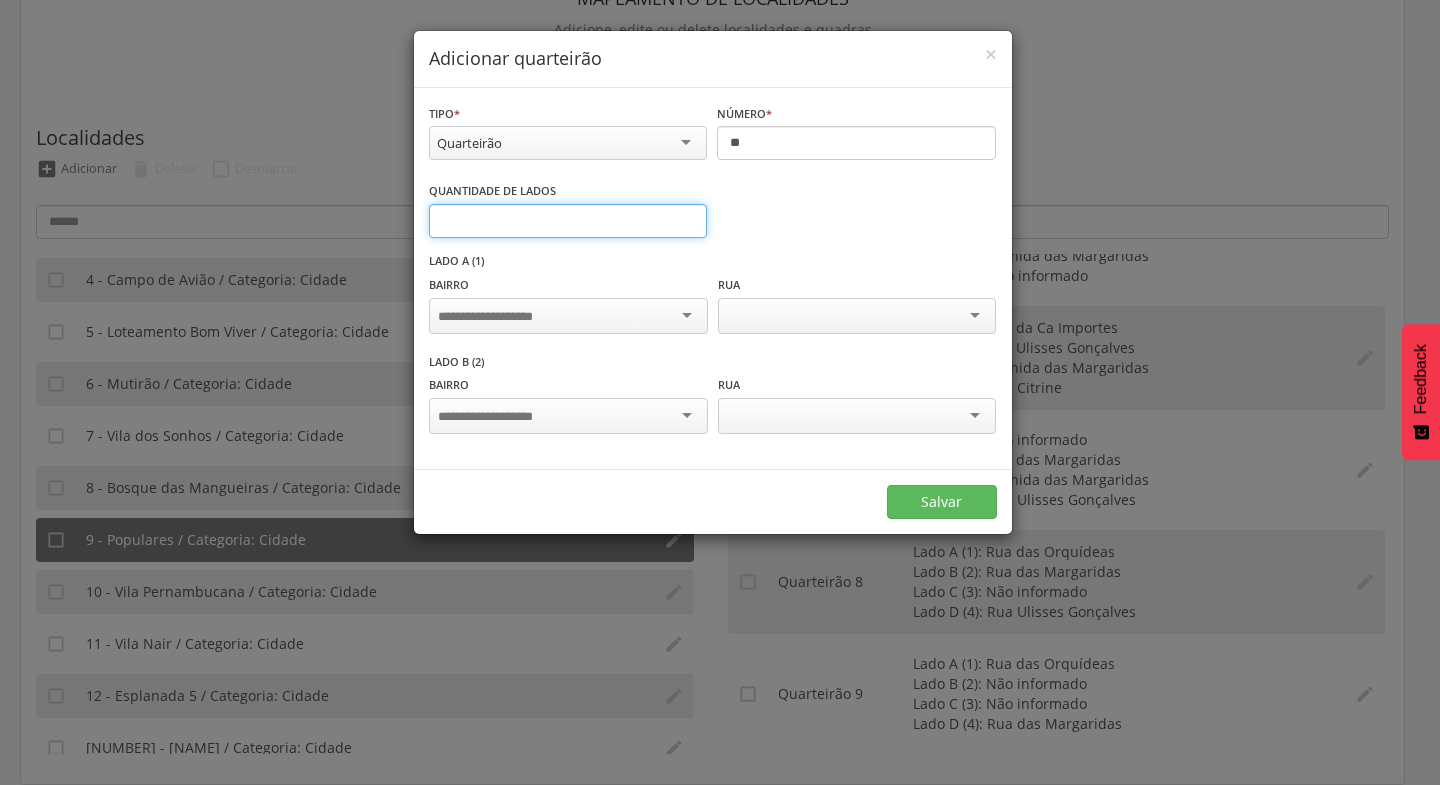click on "*" at bounding box center [568, 221] 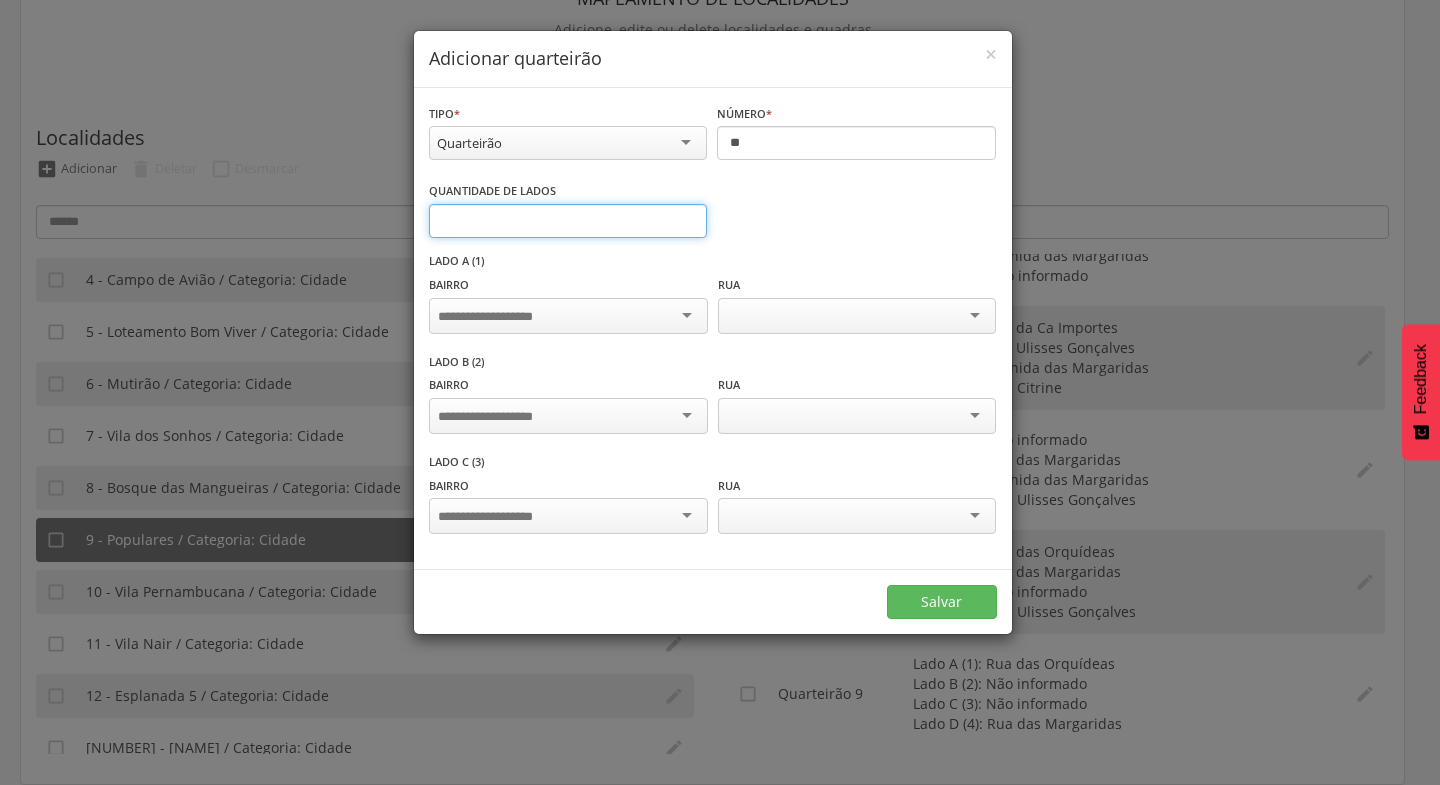 type on "*" 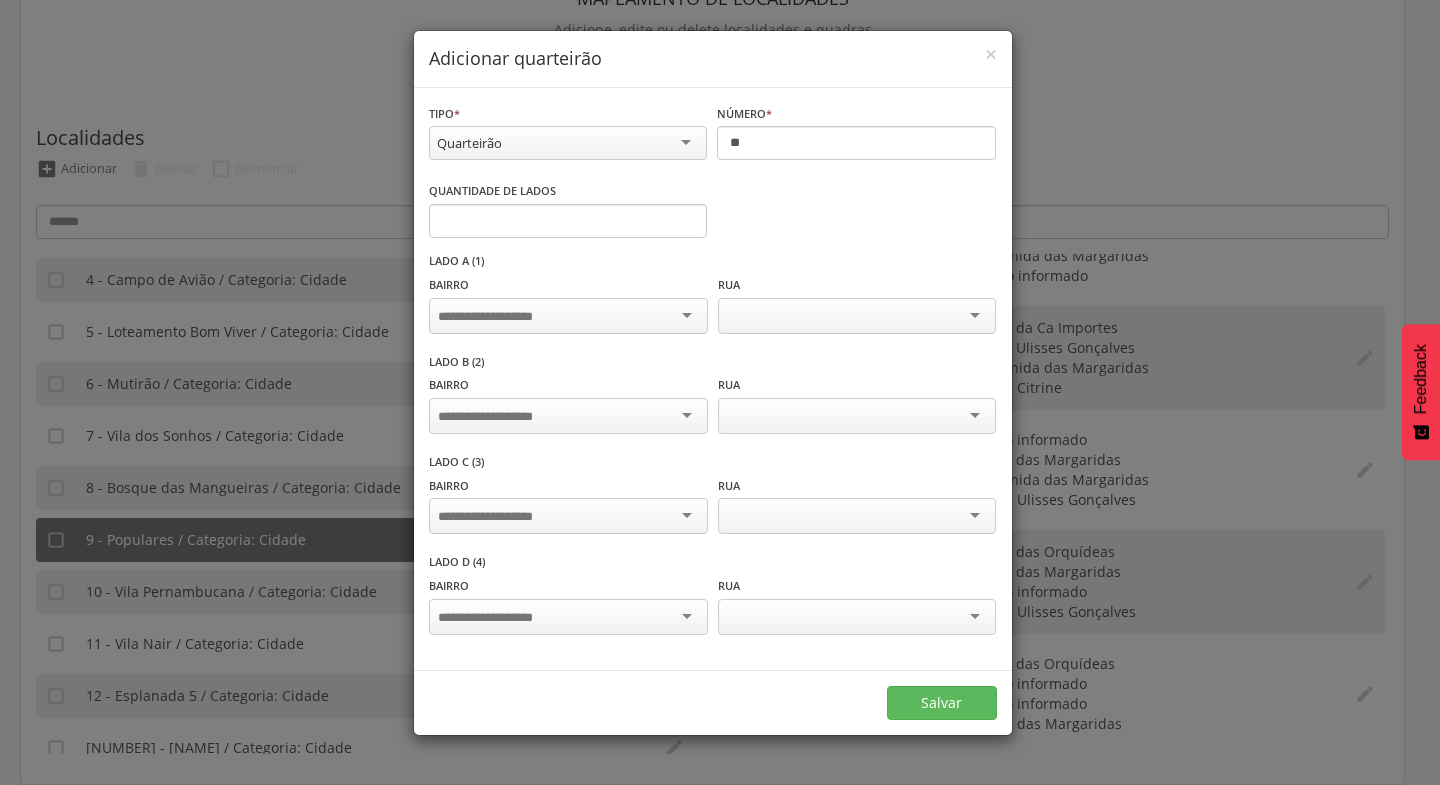 click at bounding box center [568, 316] 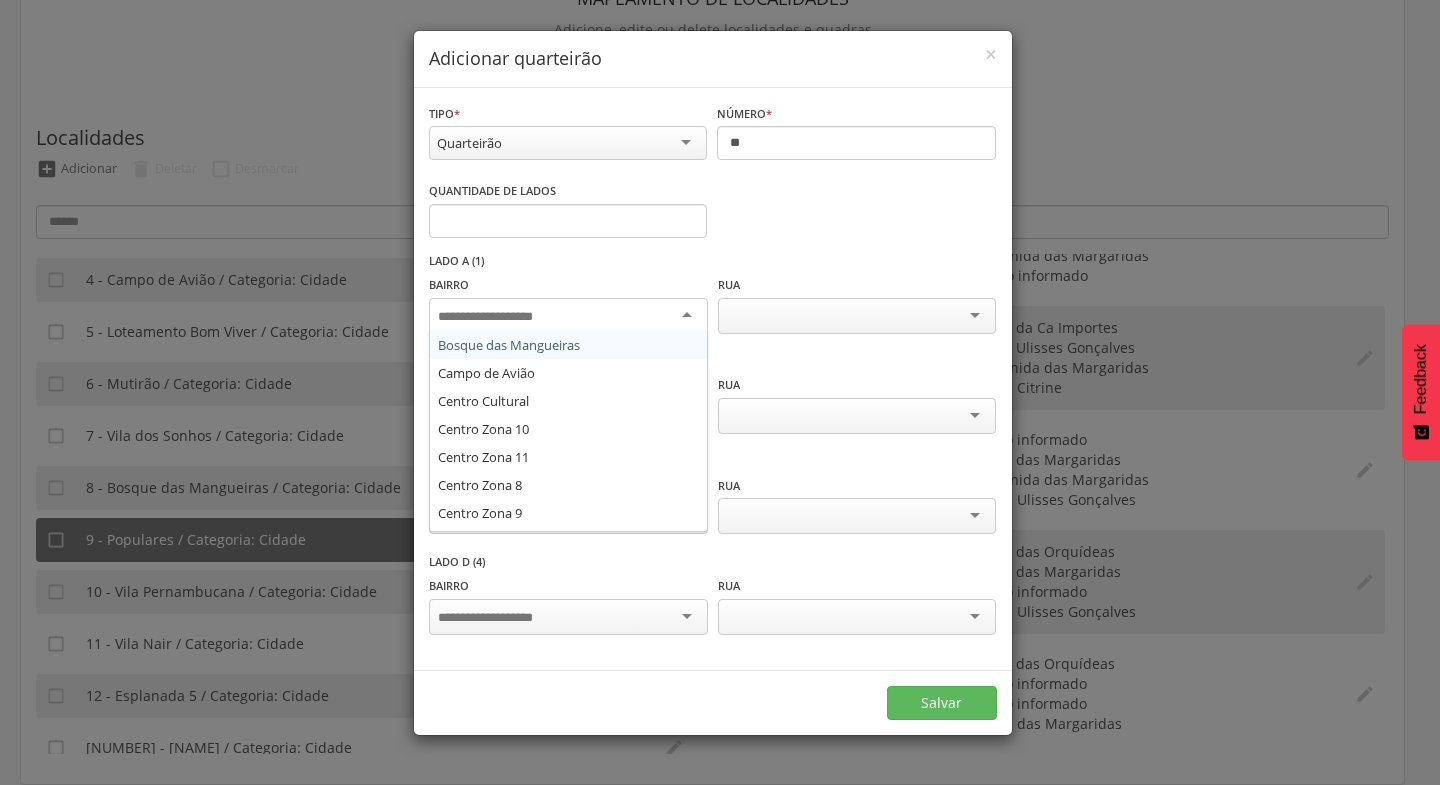 scroll, scrollTop: 332, scrollLeft: 0, axis: vertical 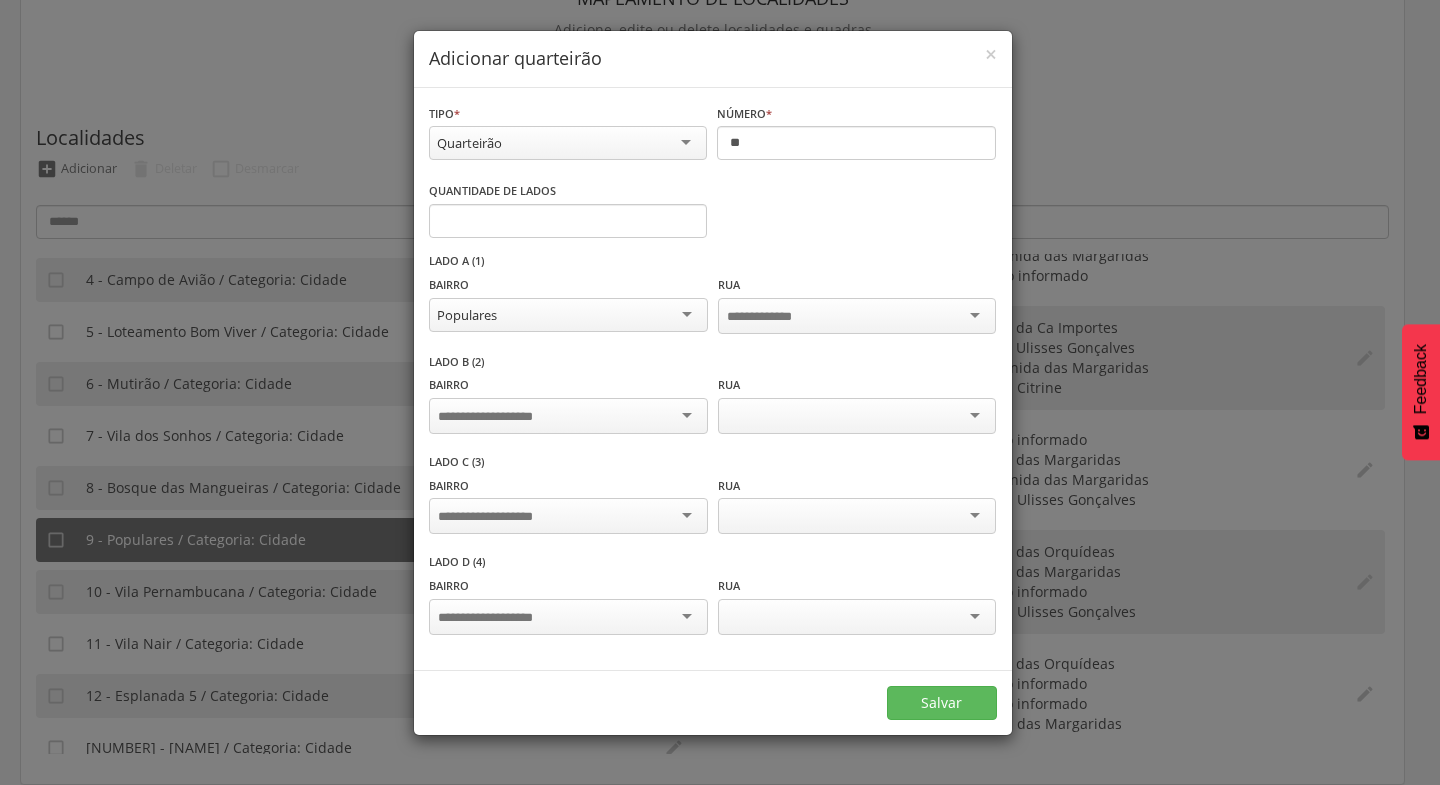 drag, startPoint x: 523, startPoint y: 383, endPoint x: 579, endPoint y: 374, distance: 56.718605 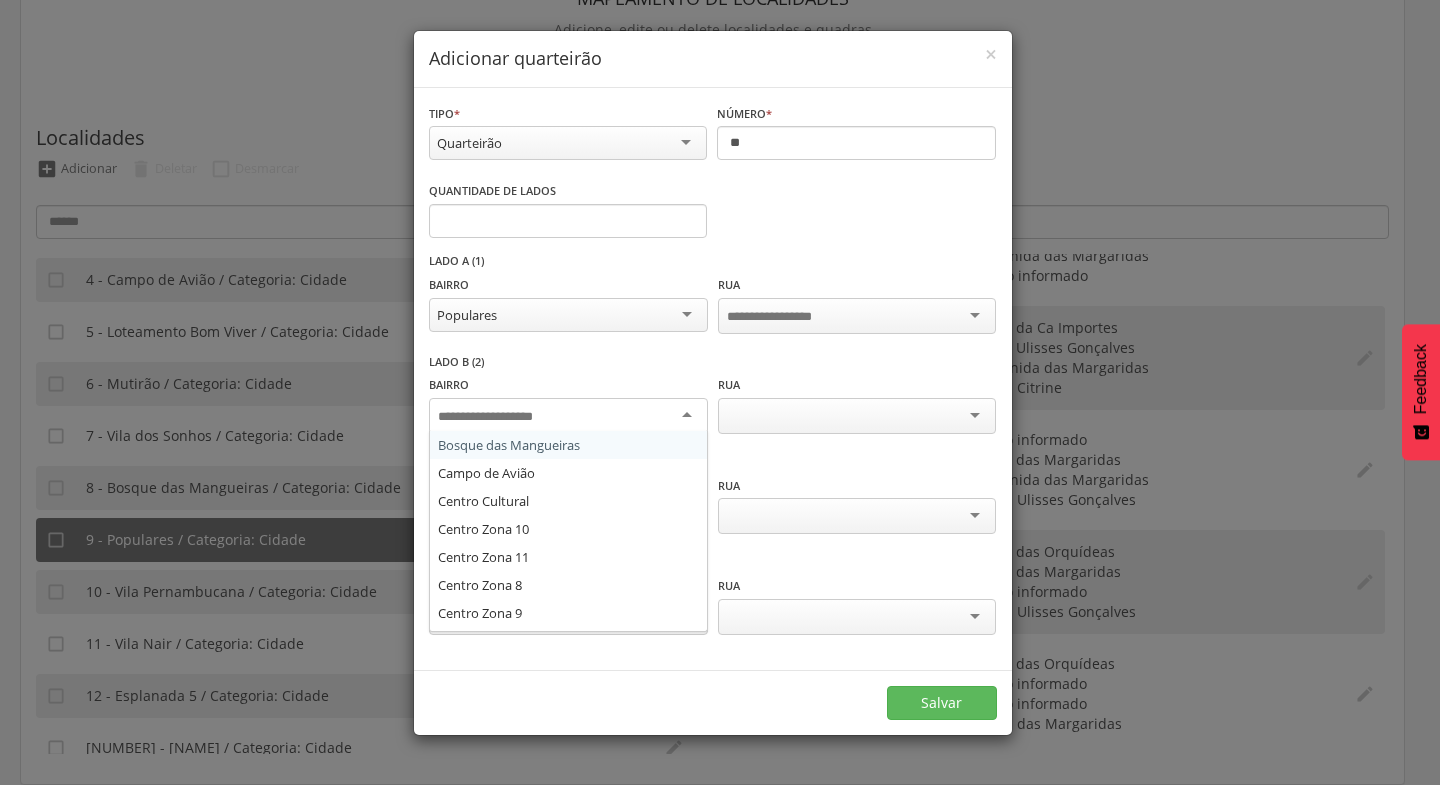 click at bounding box center [568, 416] 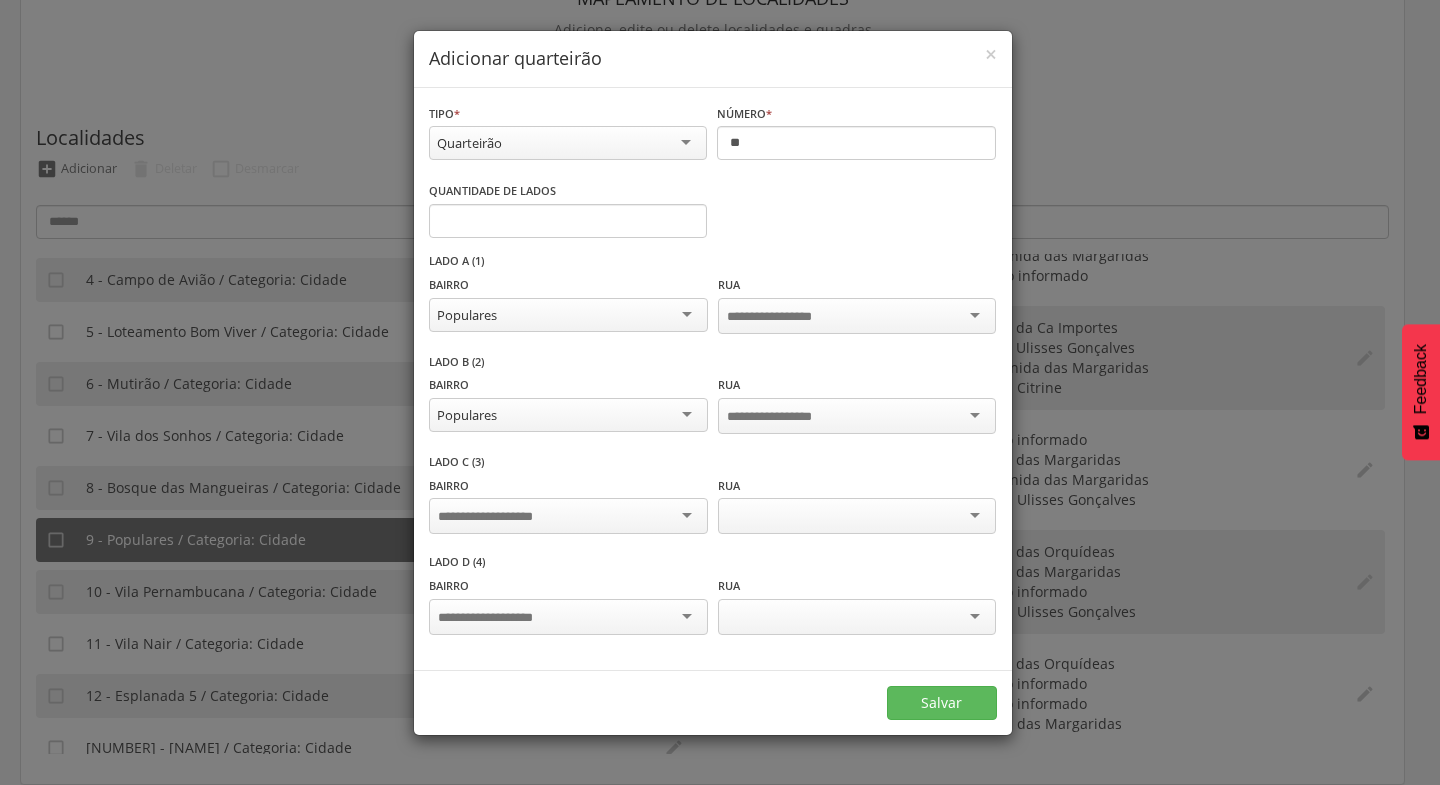 click at bounding box center [568, 516] 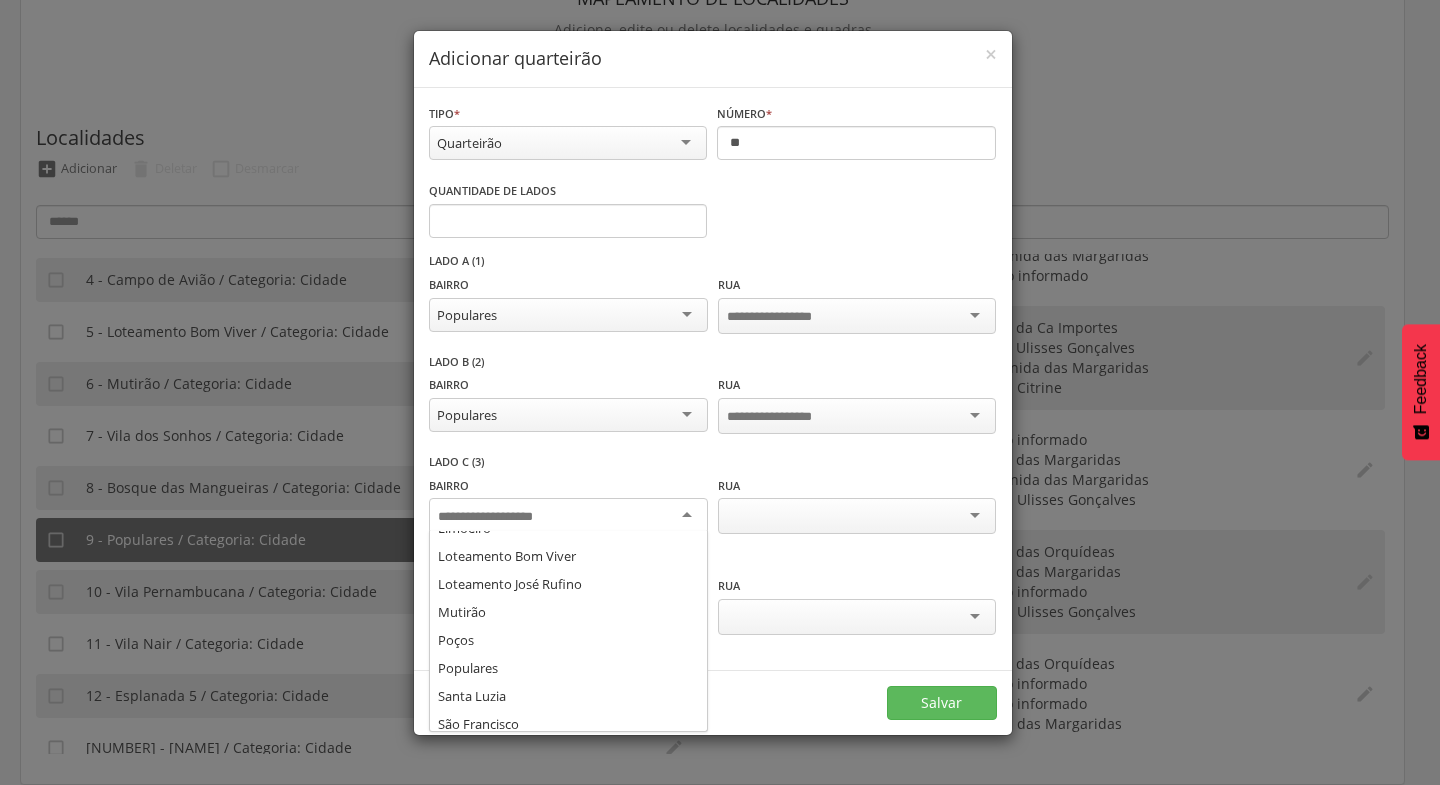 scroll, scrollTop: 332, scrollLeft: 0, axis: vertical 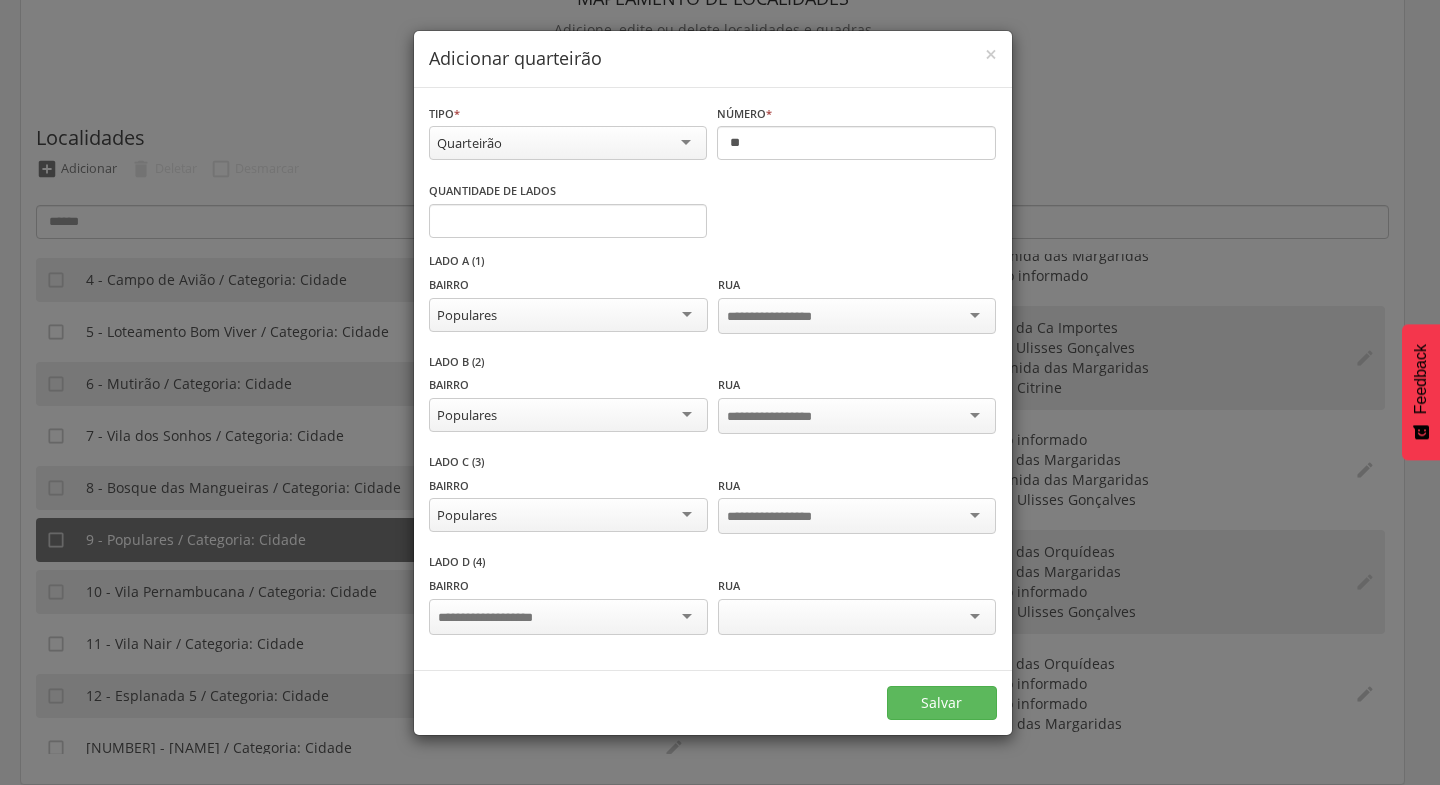 click at bounding box center [568, 617] 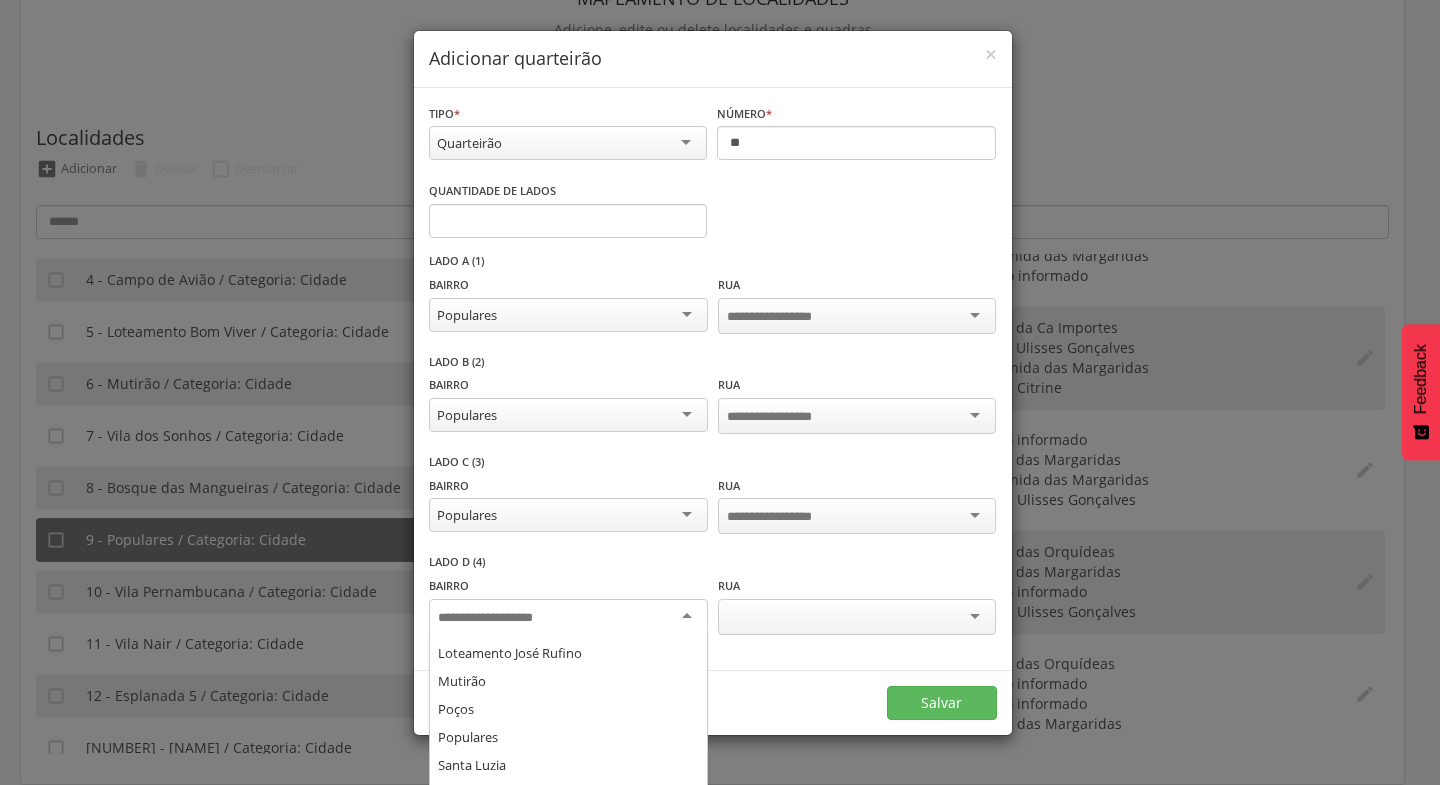 scroll, scrollTop: 274, scrollLeft: 0, axis: vertical 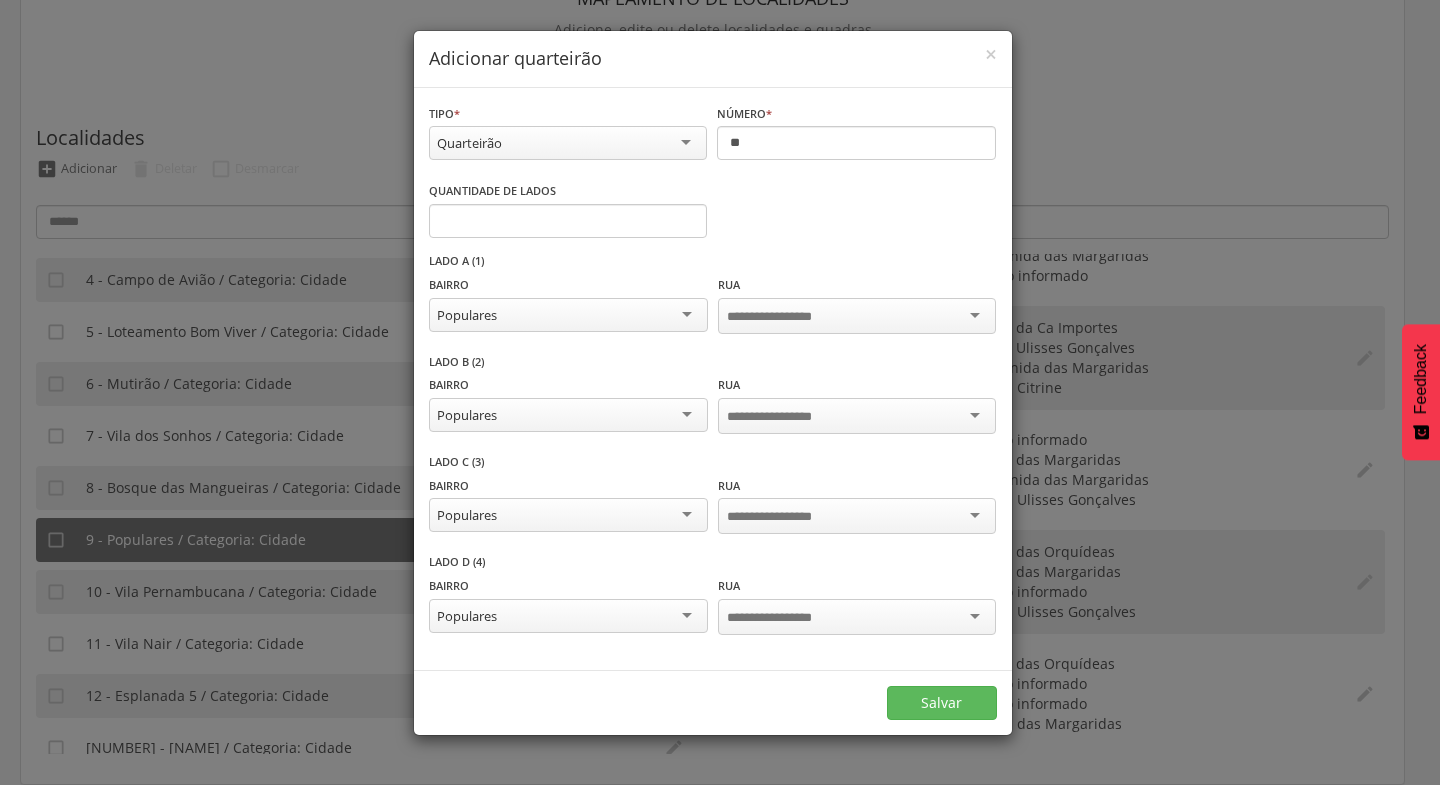 click at bounding box center (857, 516) 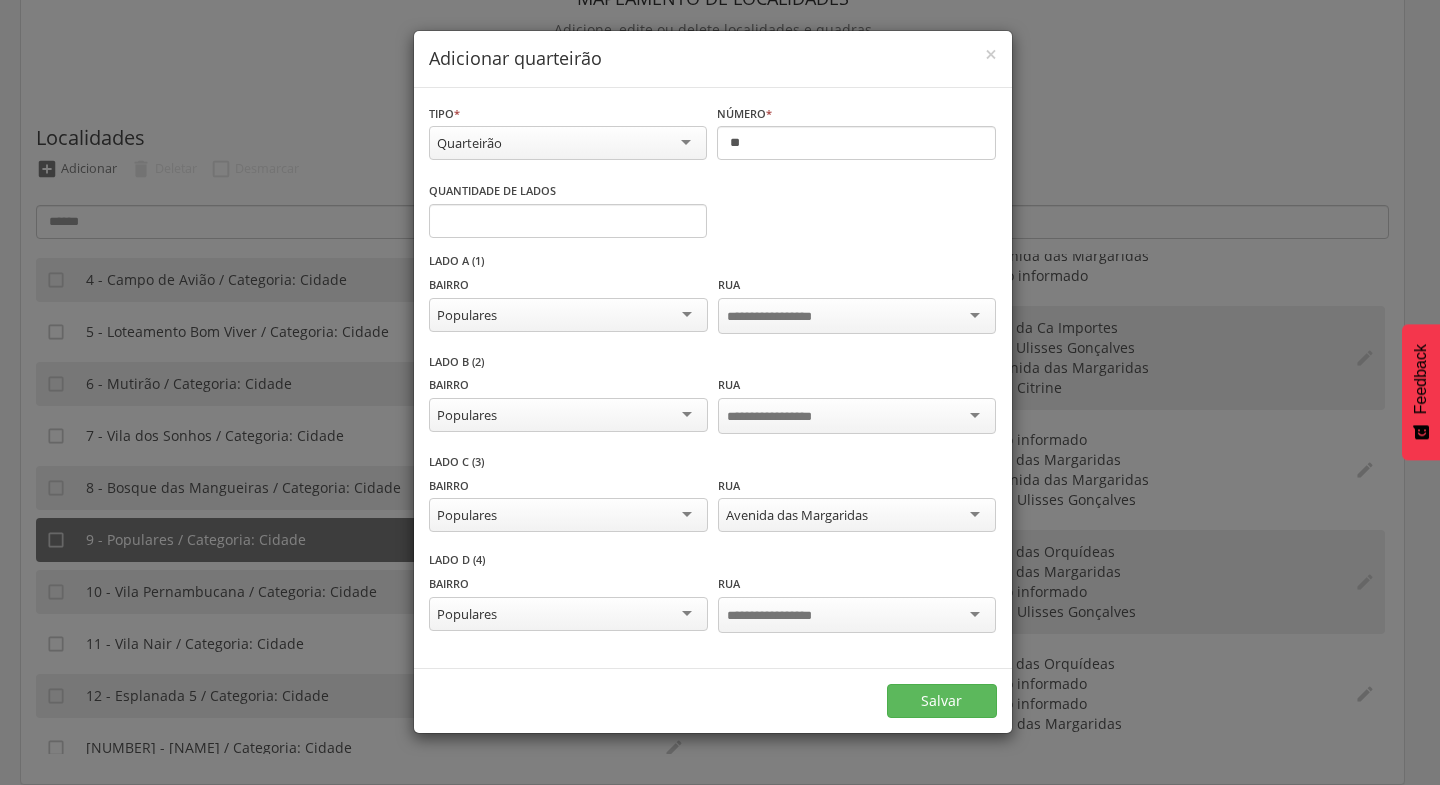 click at bounding box center (857, 615) 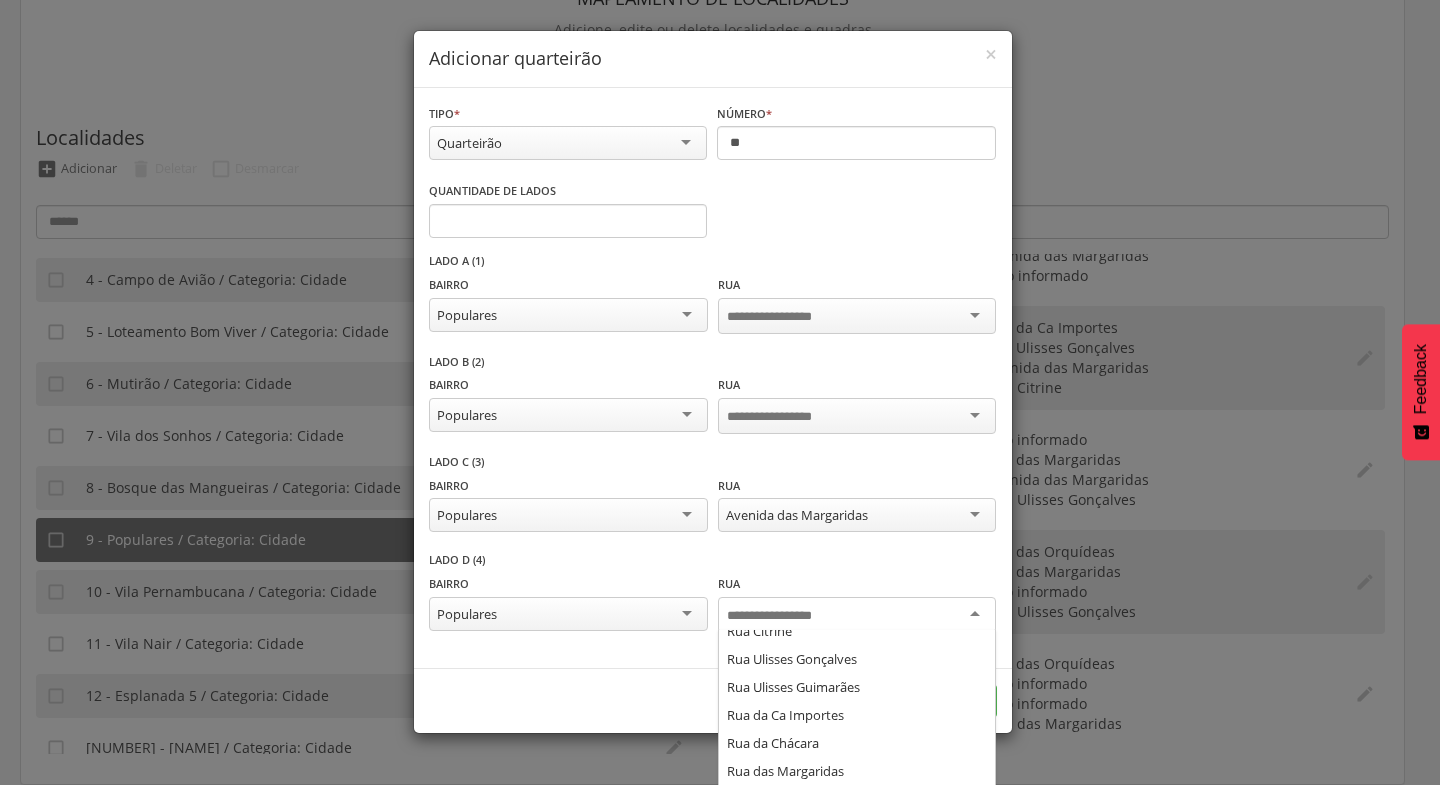 scroll, scrollTop: 153, scrollLeft: 0, axis: vertical 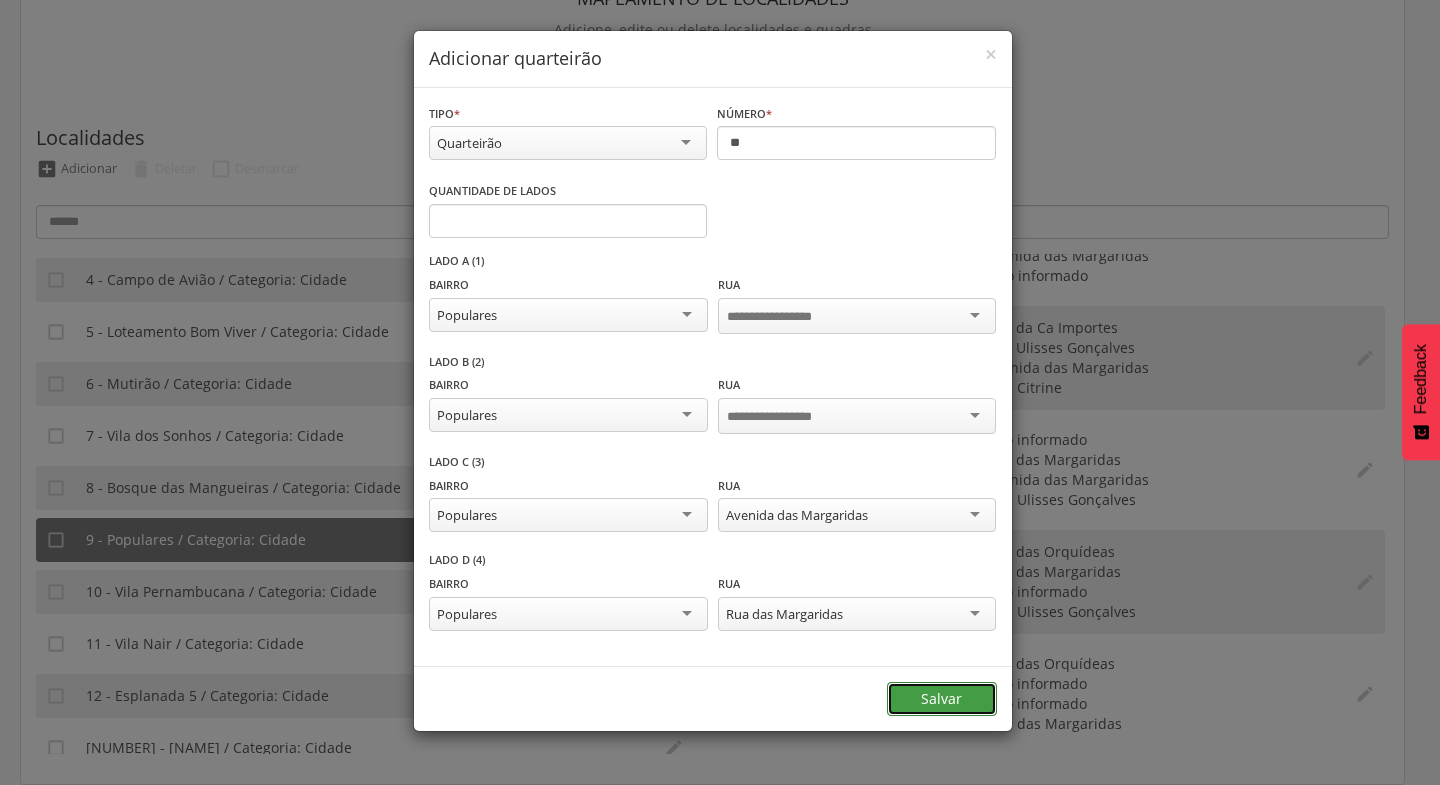click on "Salvar" at bounding box center (942, 699) 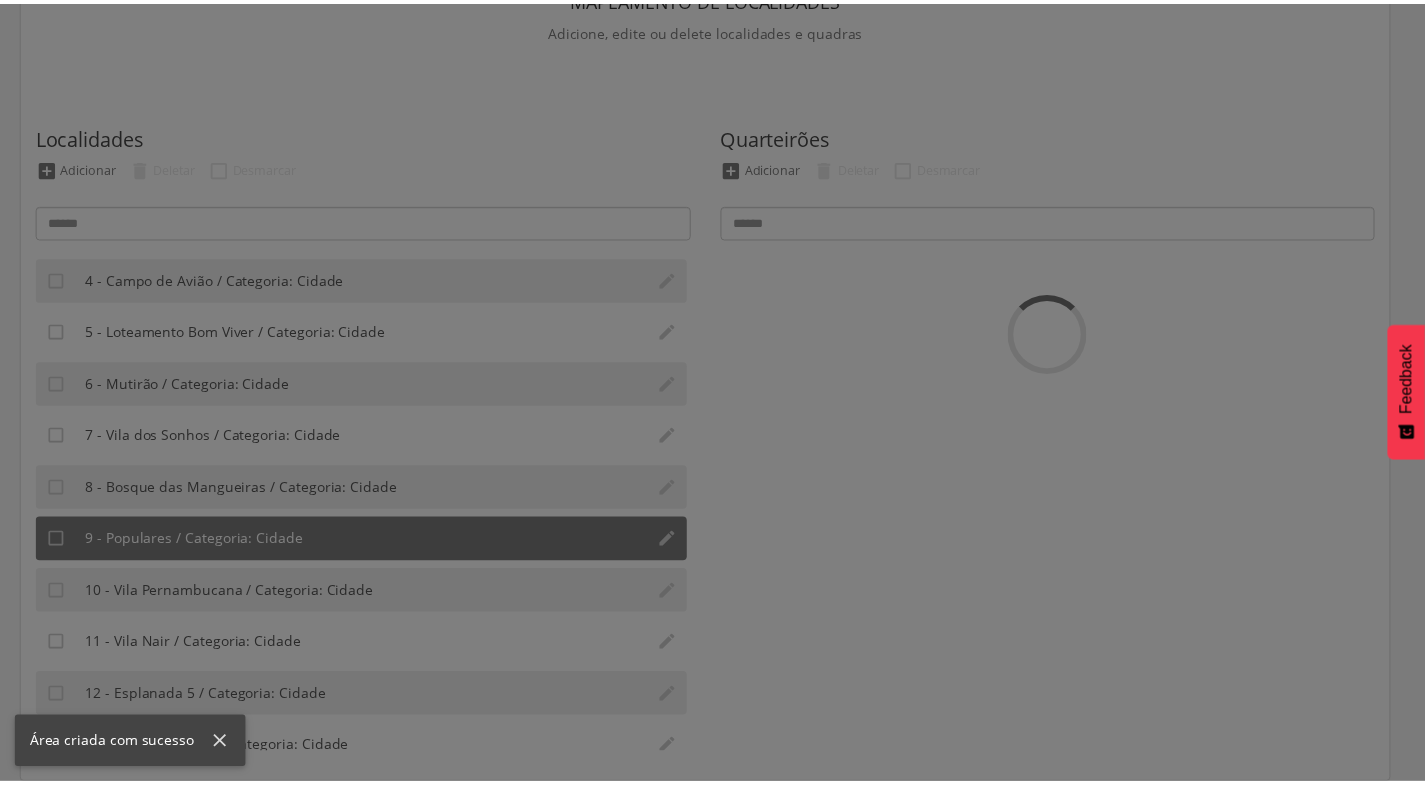 scroll, scrollTop: 0, scrollLeft: 0, axis: both 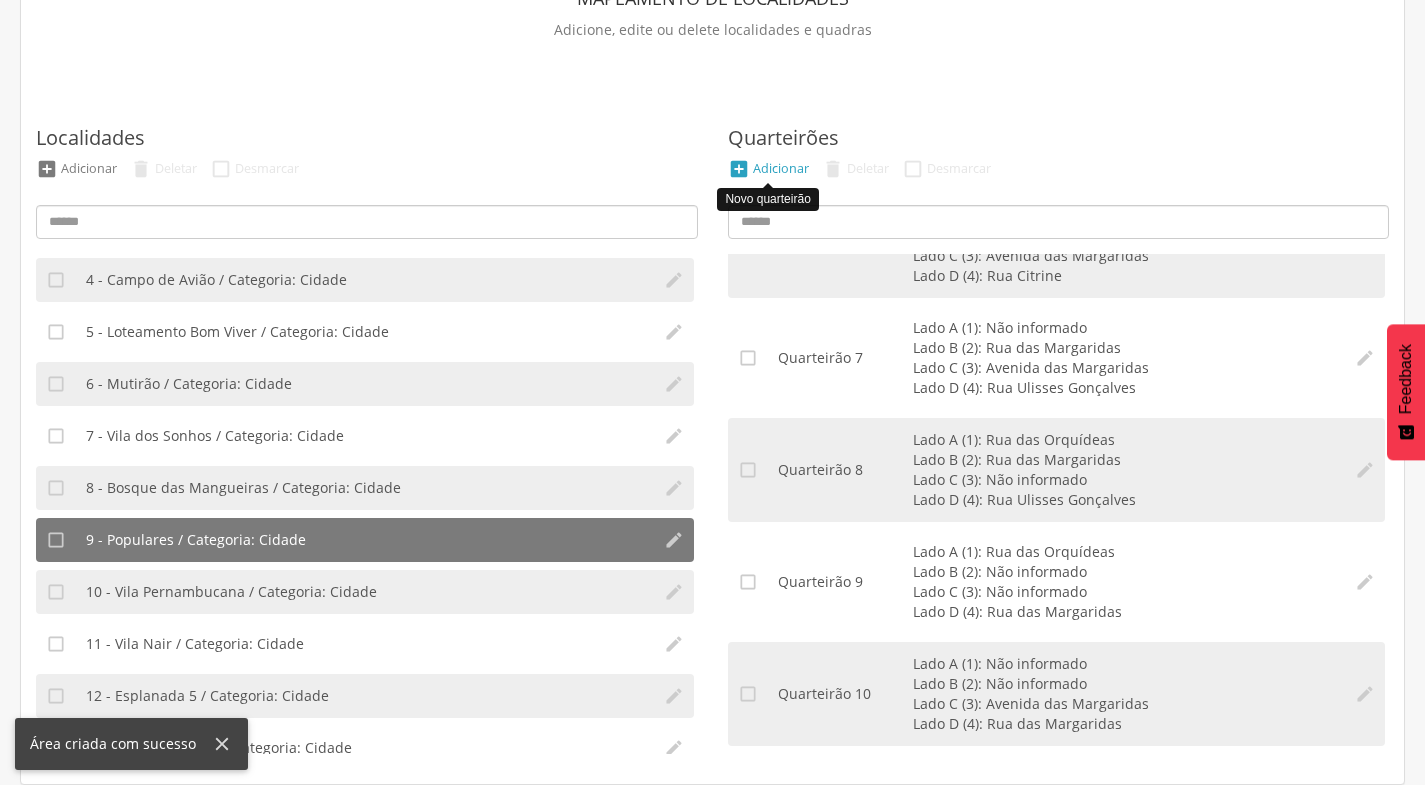 click on "Adicionar" at bounding box center (781, 168) 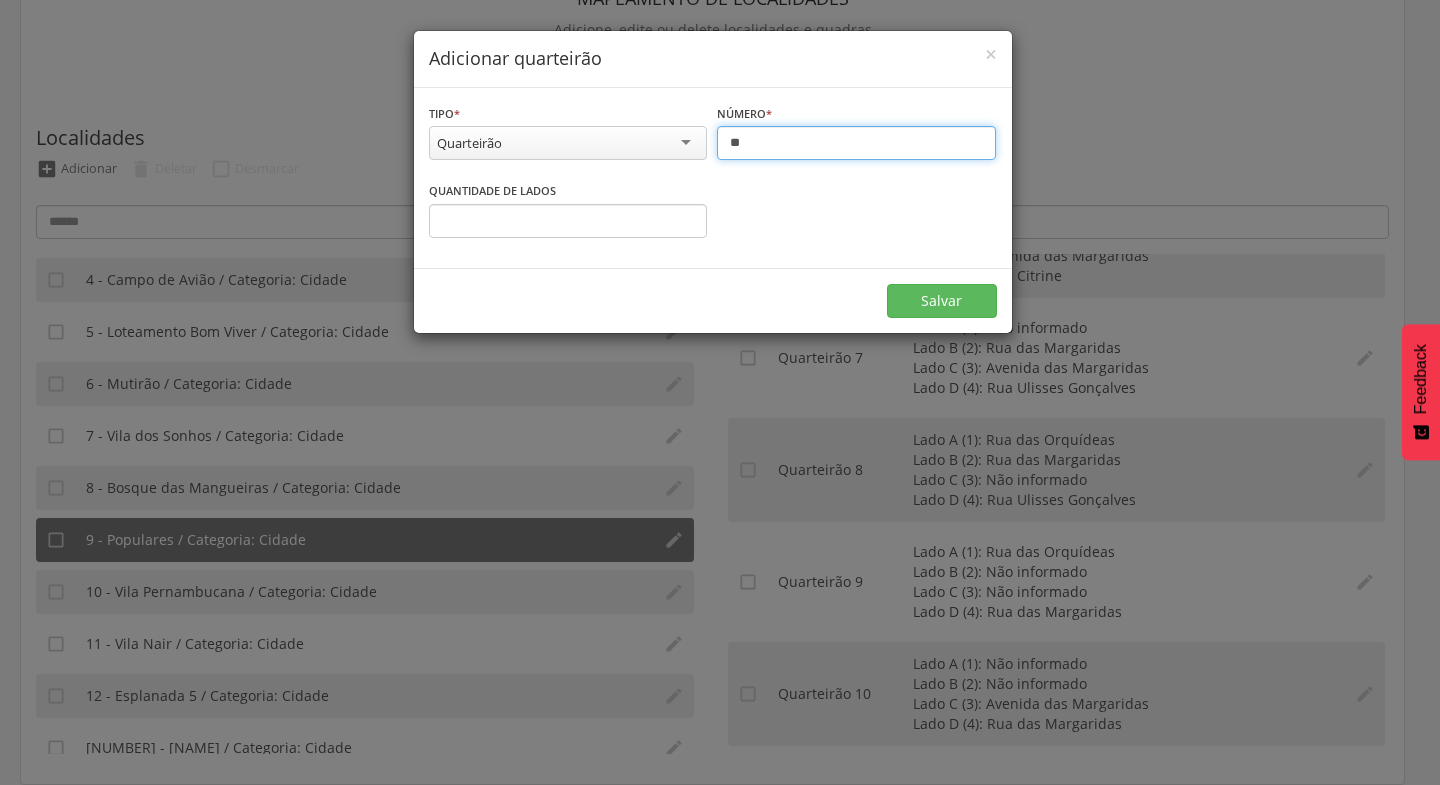 click on "**" at bounding box center (856, 143) 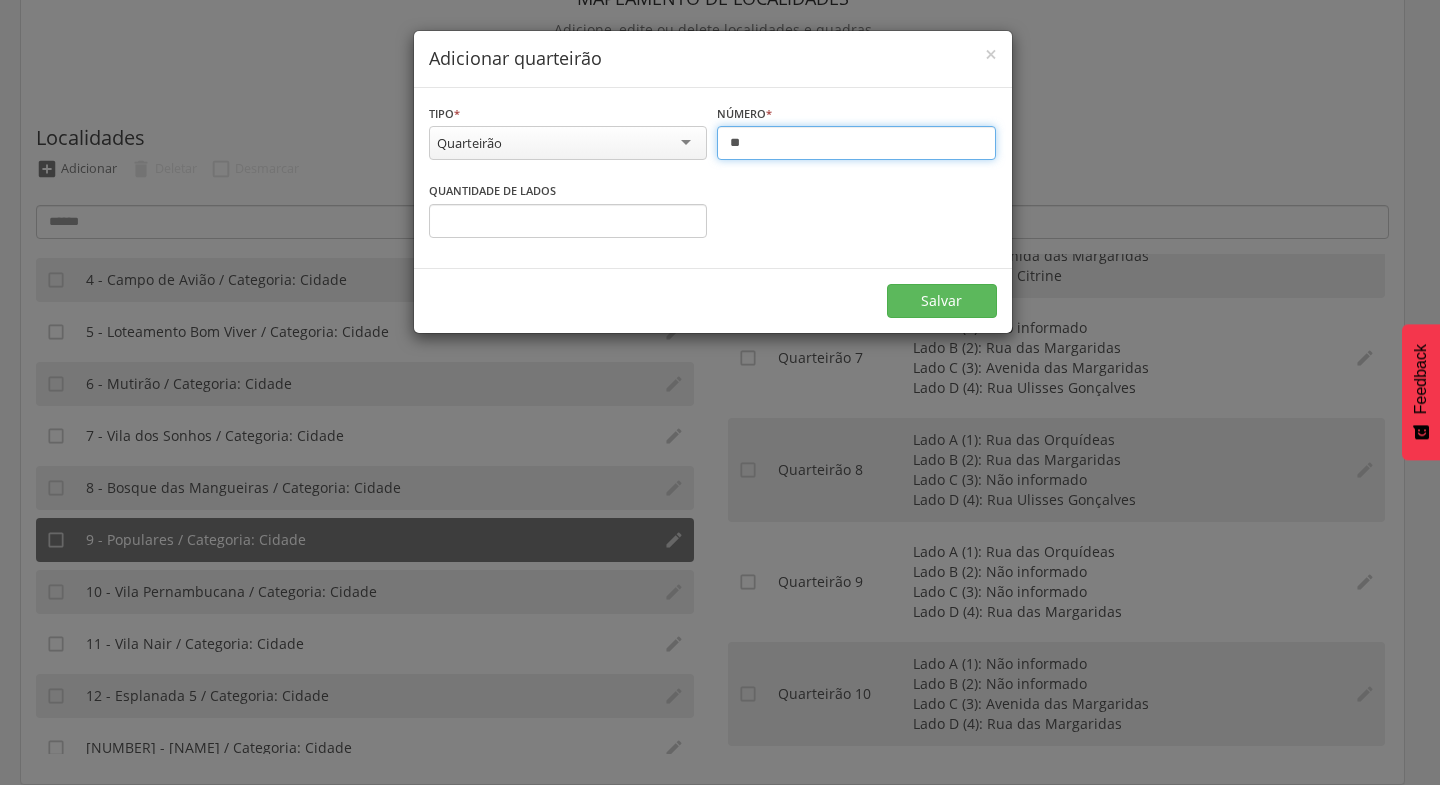 type on "**" 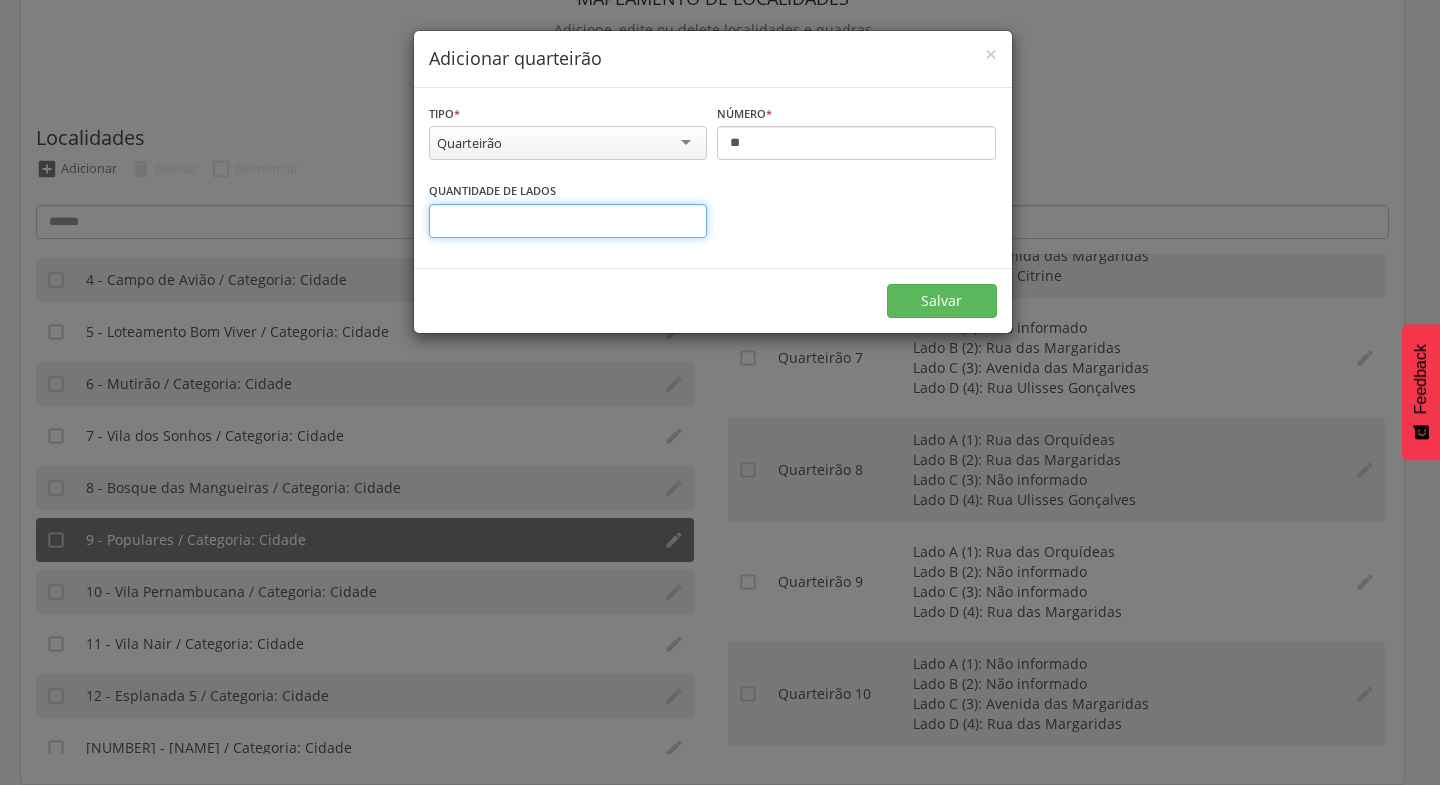 click on "*" at bounding box center [568, 221] 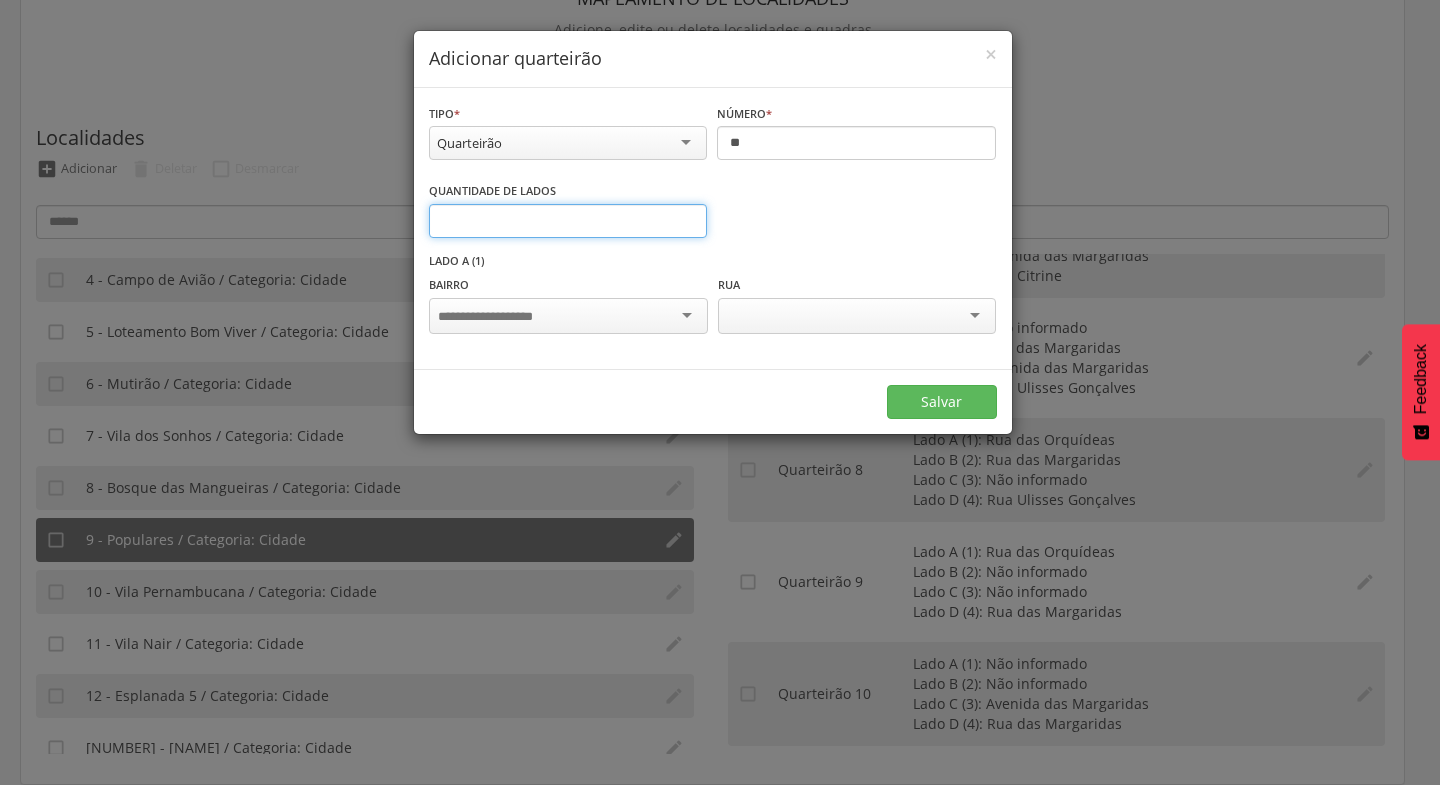 click on "*" at bounding box center (568, 221) 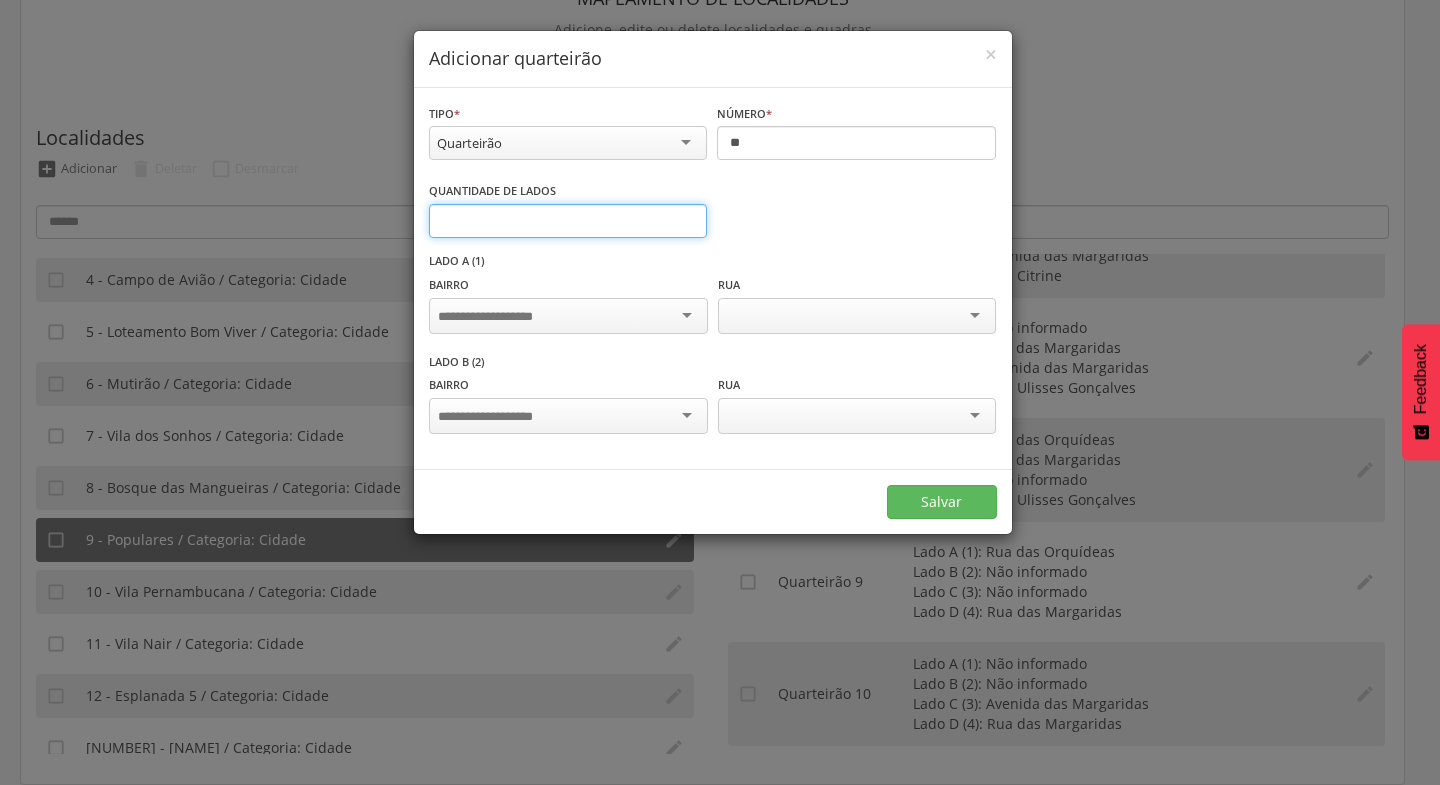 click on "*" at bounding box center (568, 221) 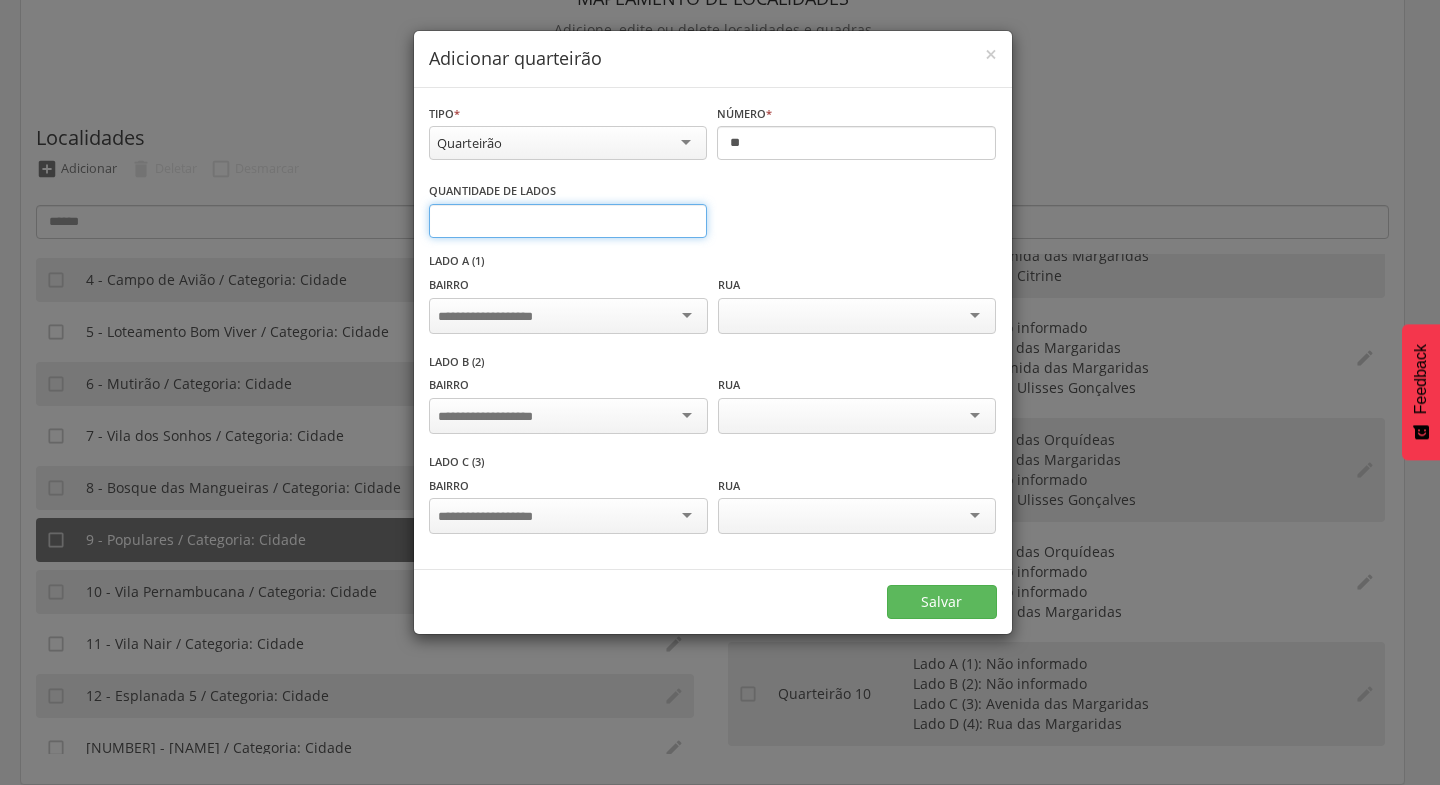 type on "*" 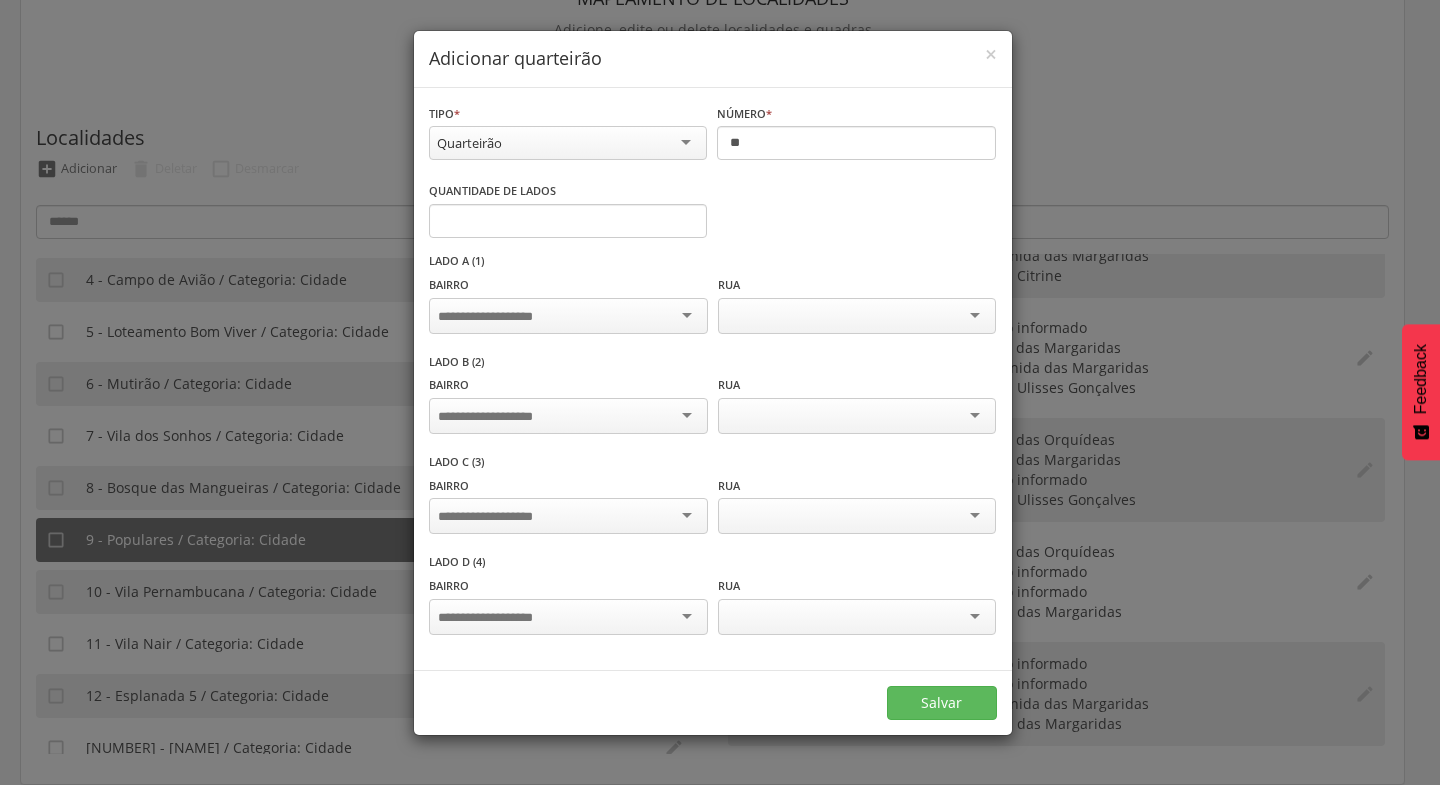 click at bounding box center [568, 316] 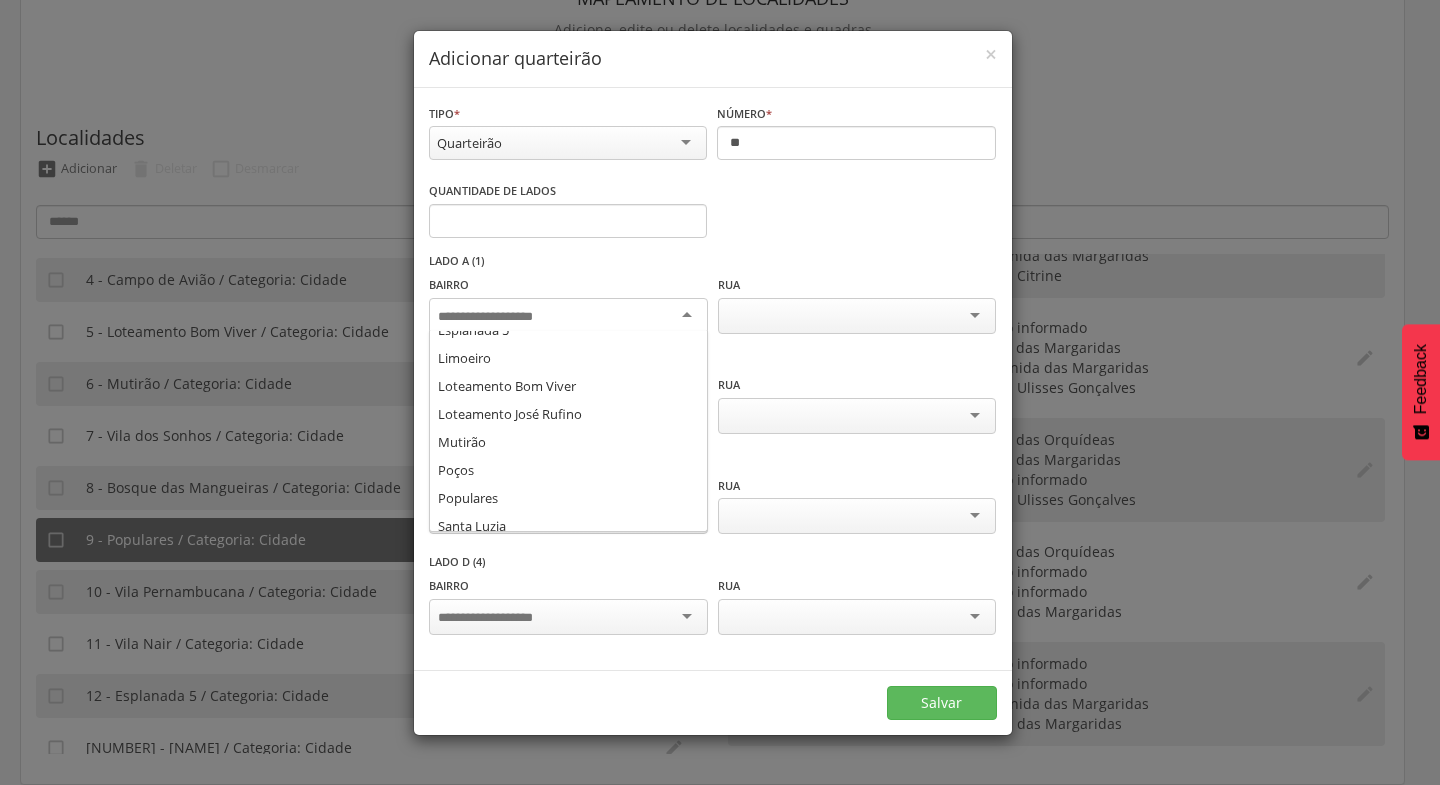 scroll, scrollTop: 264, scrollLeft: 0, axis: vertical 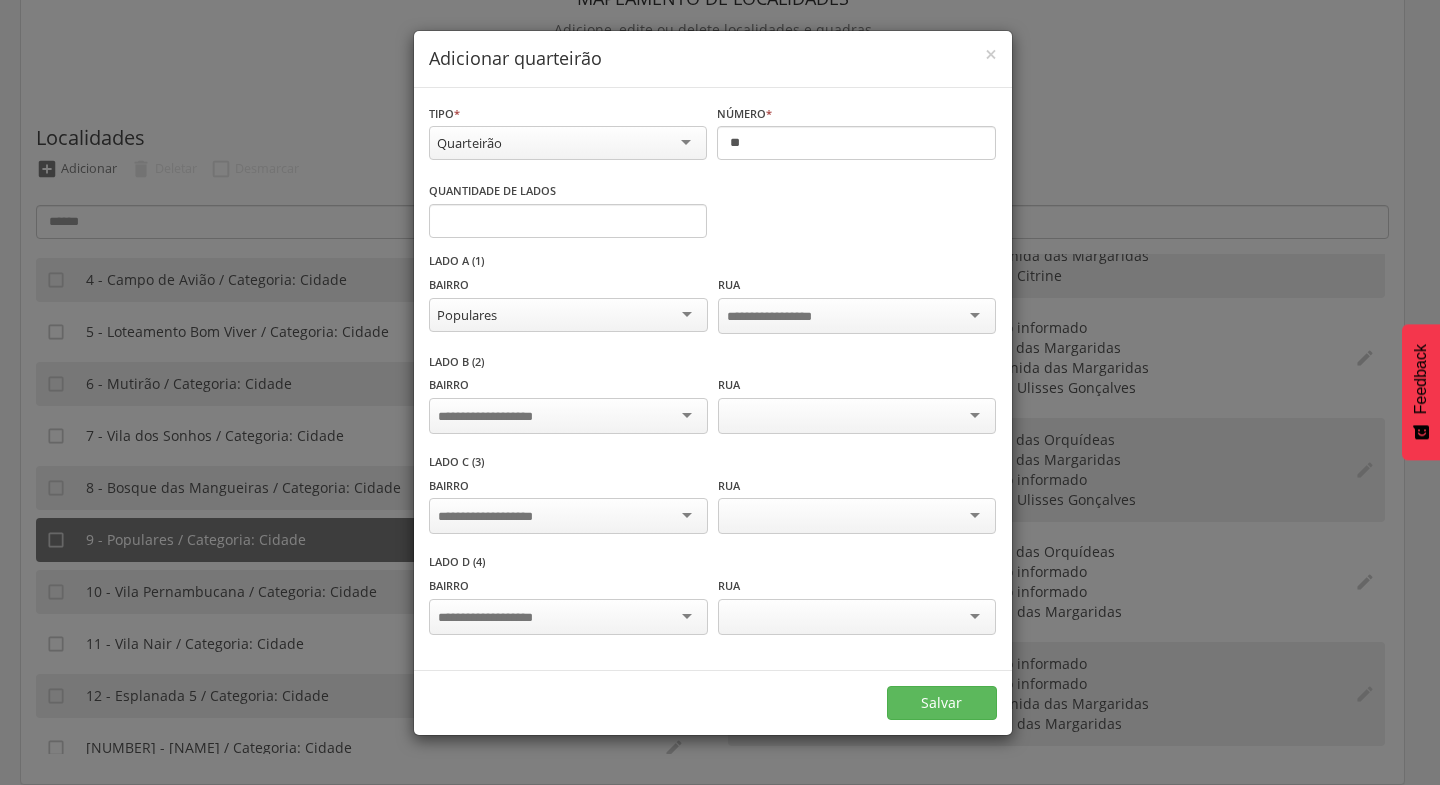 click at bounding box center (568, 416) 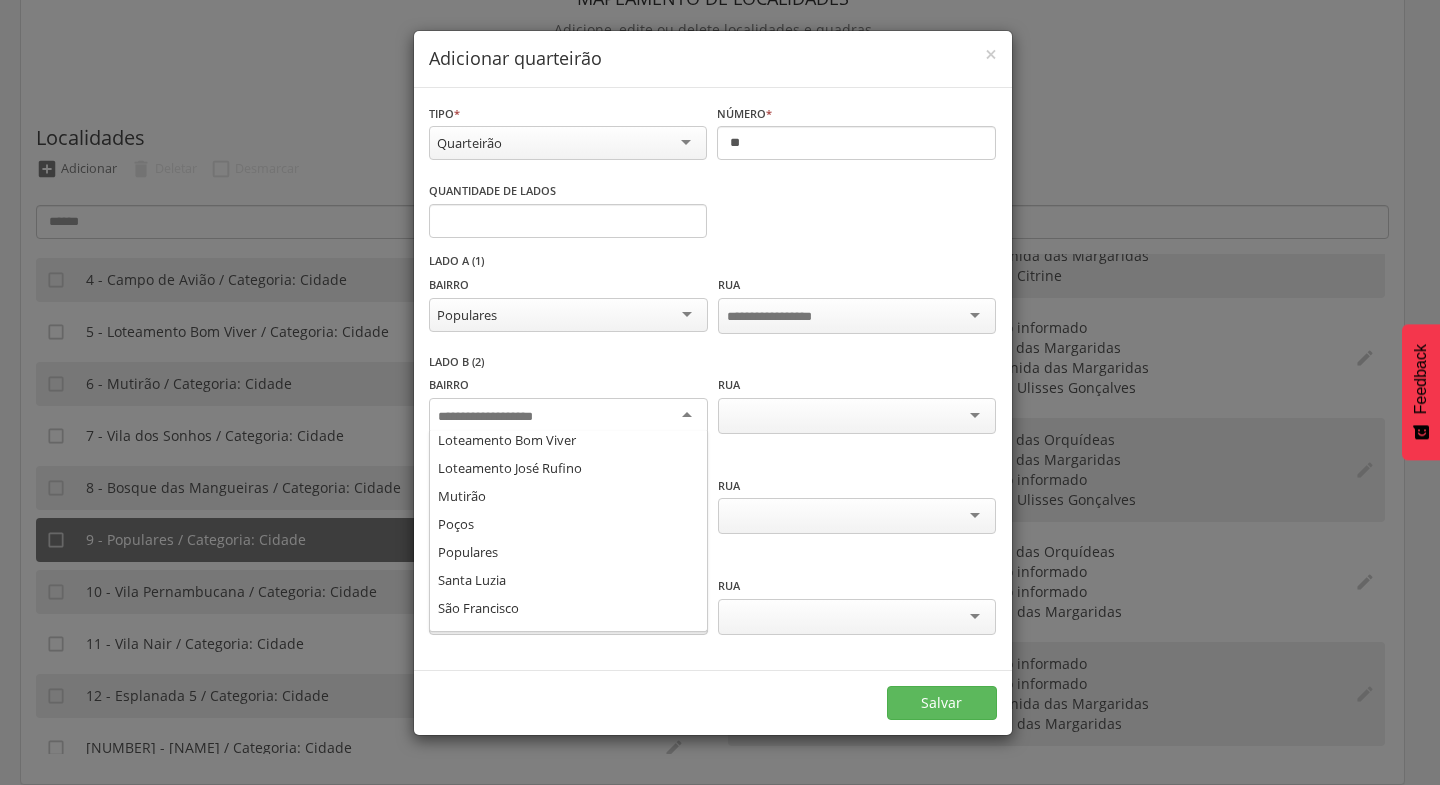 scroll, scrollTop: 264, scrollLeft: 0, axis: vertical 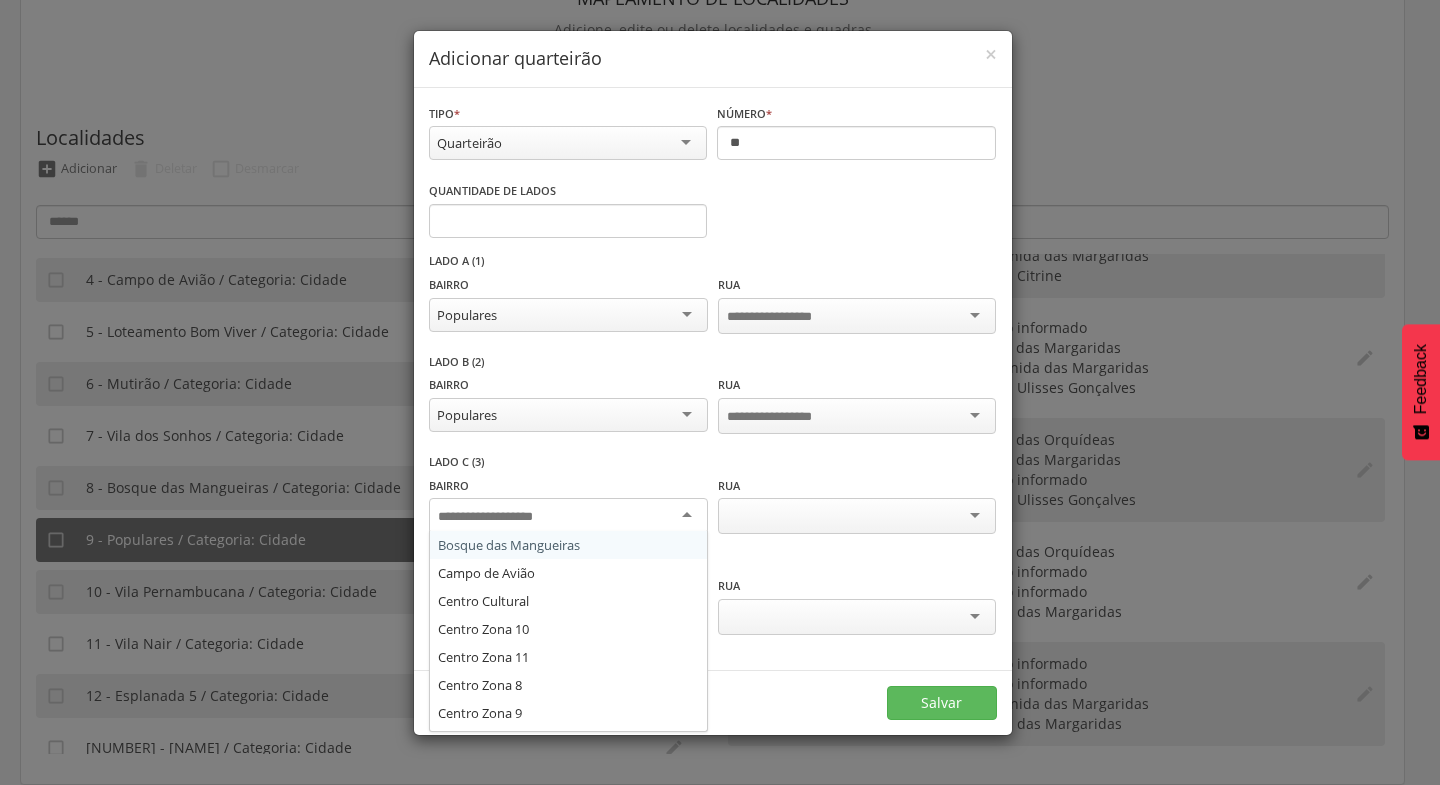 click at bounding box center [568, 516] 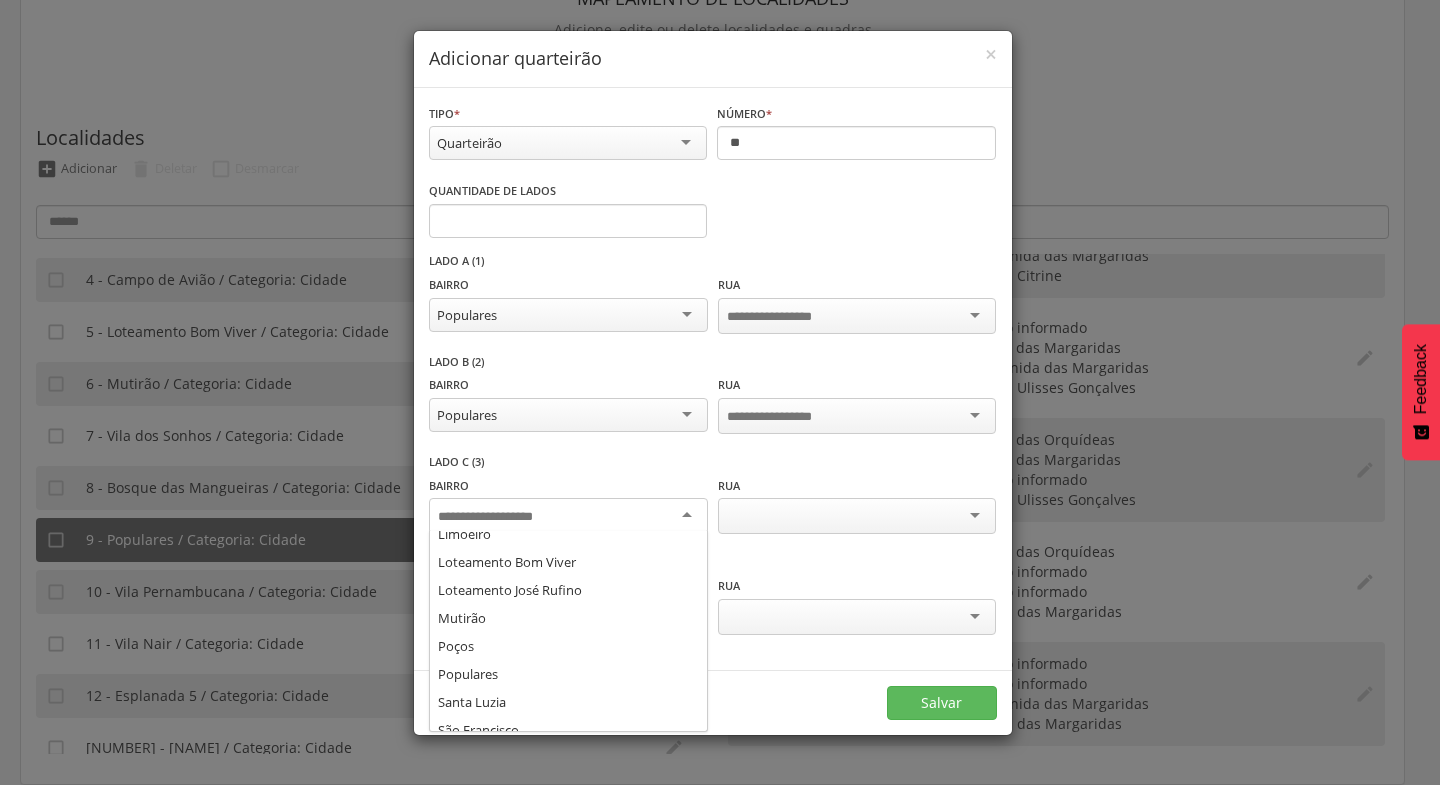 scroll, scrollTop: 237, scrollLeft: 0, axis: vertical 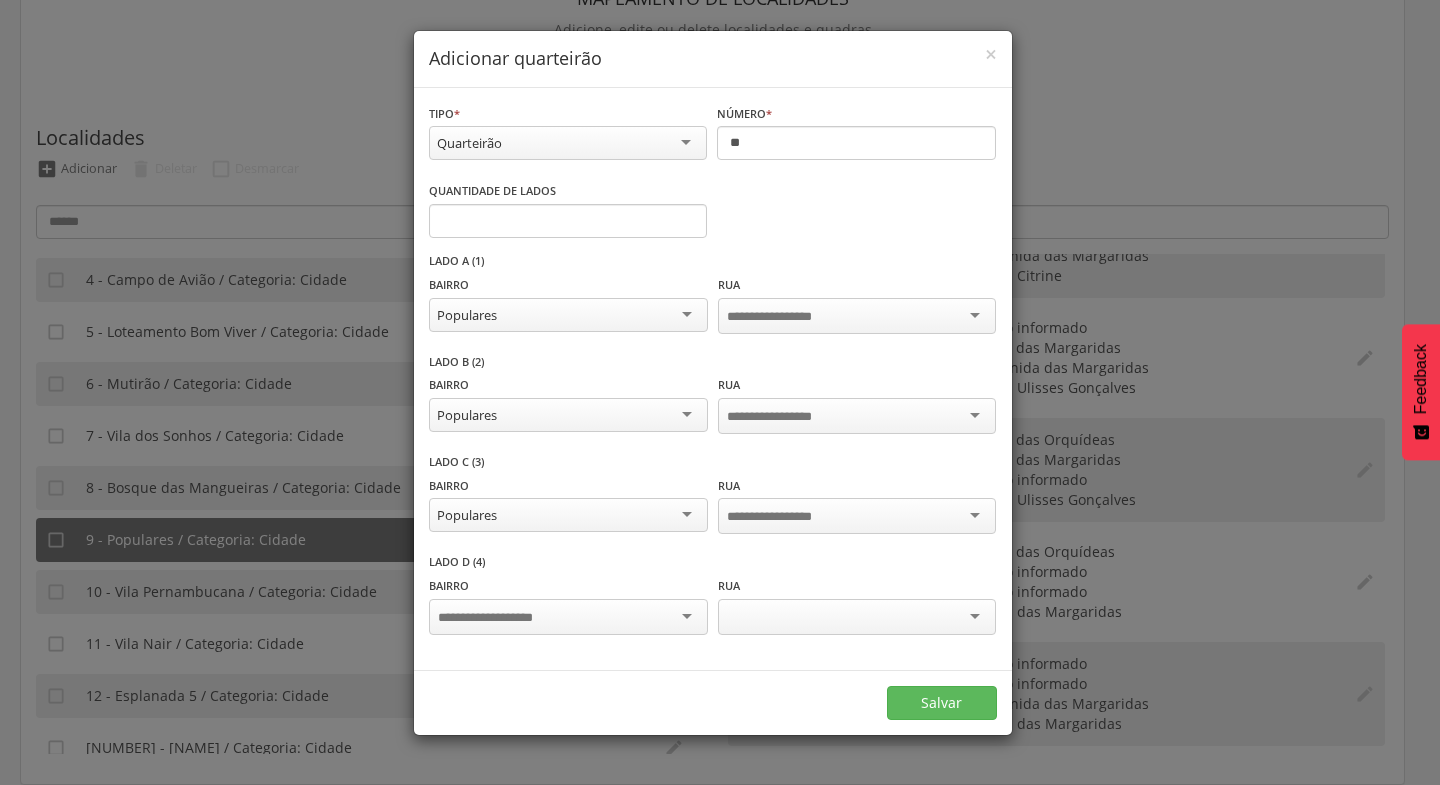 click at bounding box center [568, 617] 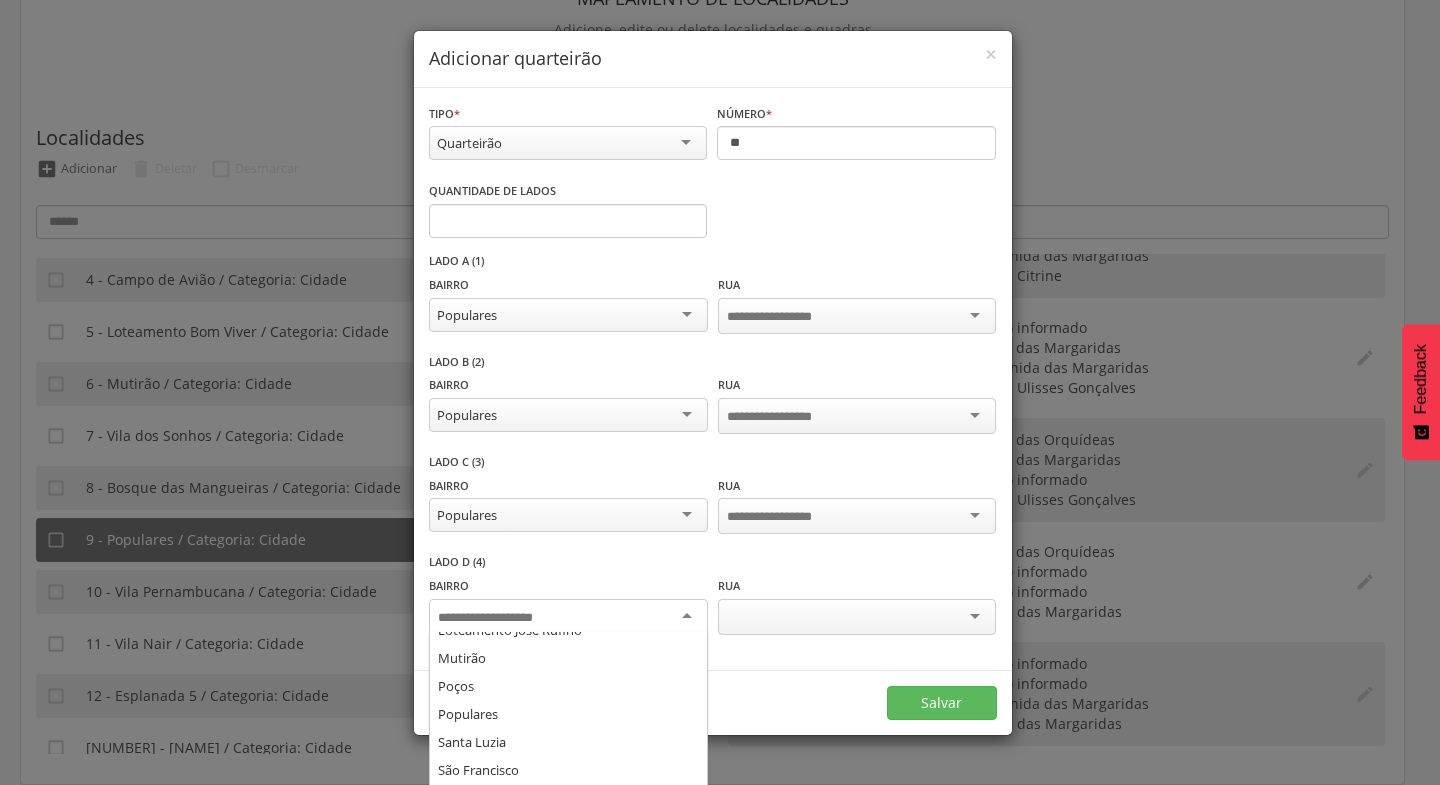scroll, scrollTop: 303, scrollLeft: 0, axis: vertical 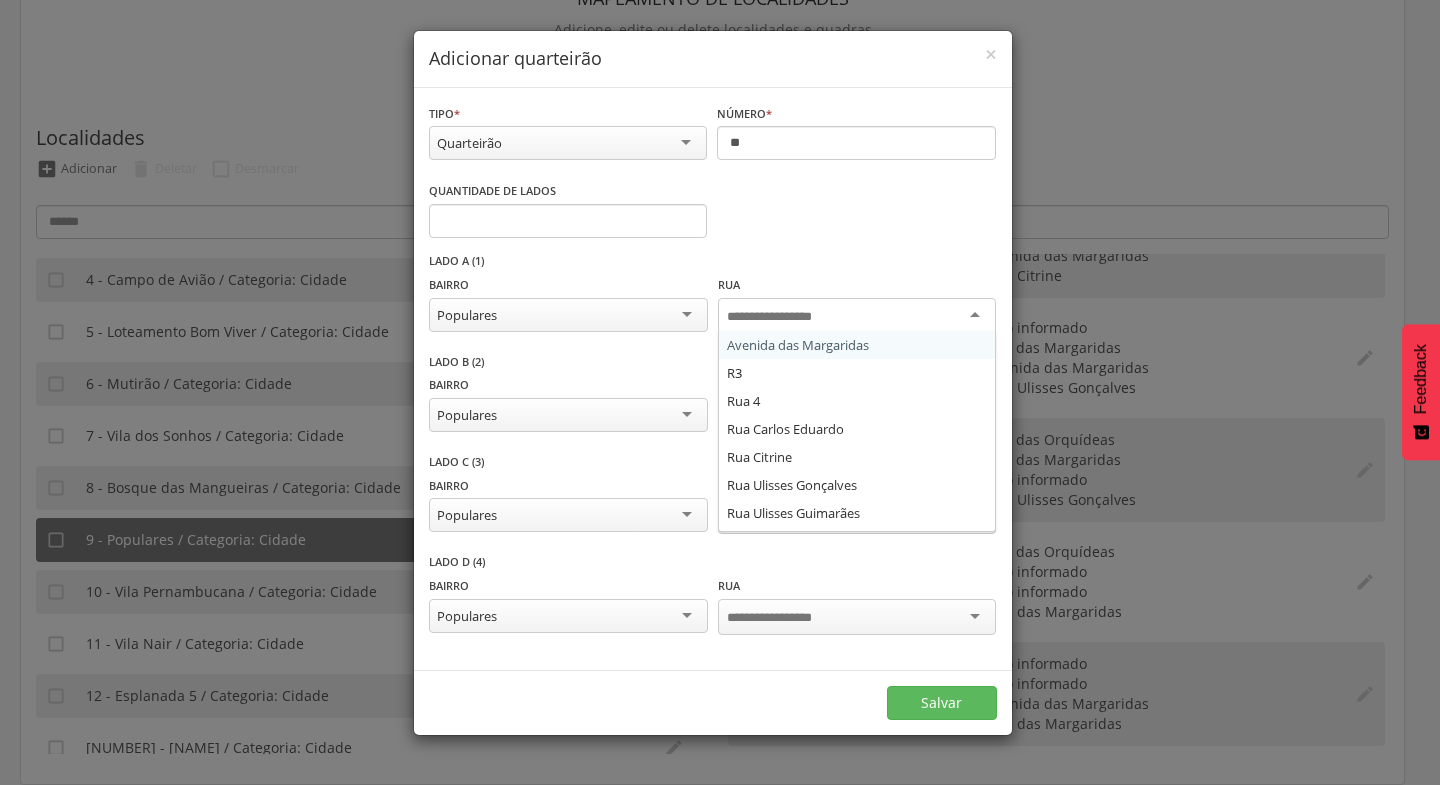 click at bounding box center (857, 316) 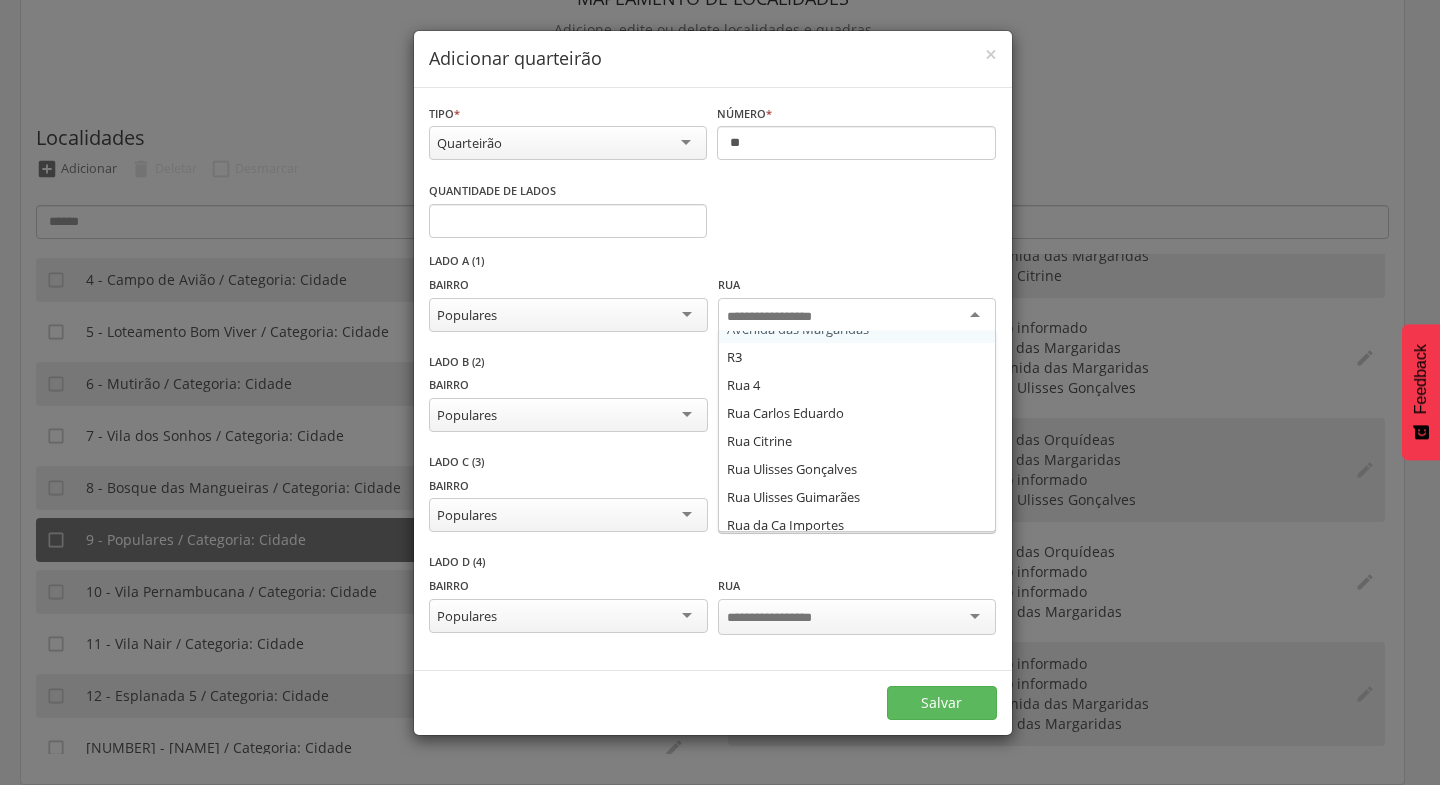 scroll, scrollTop: 0, scrollLeft: 0, axis: both 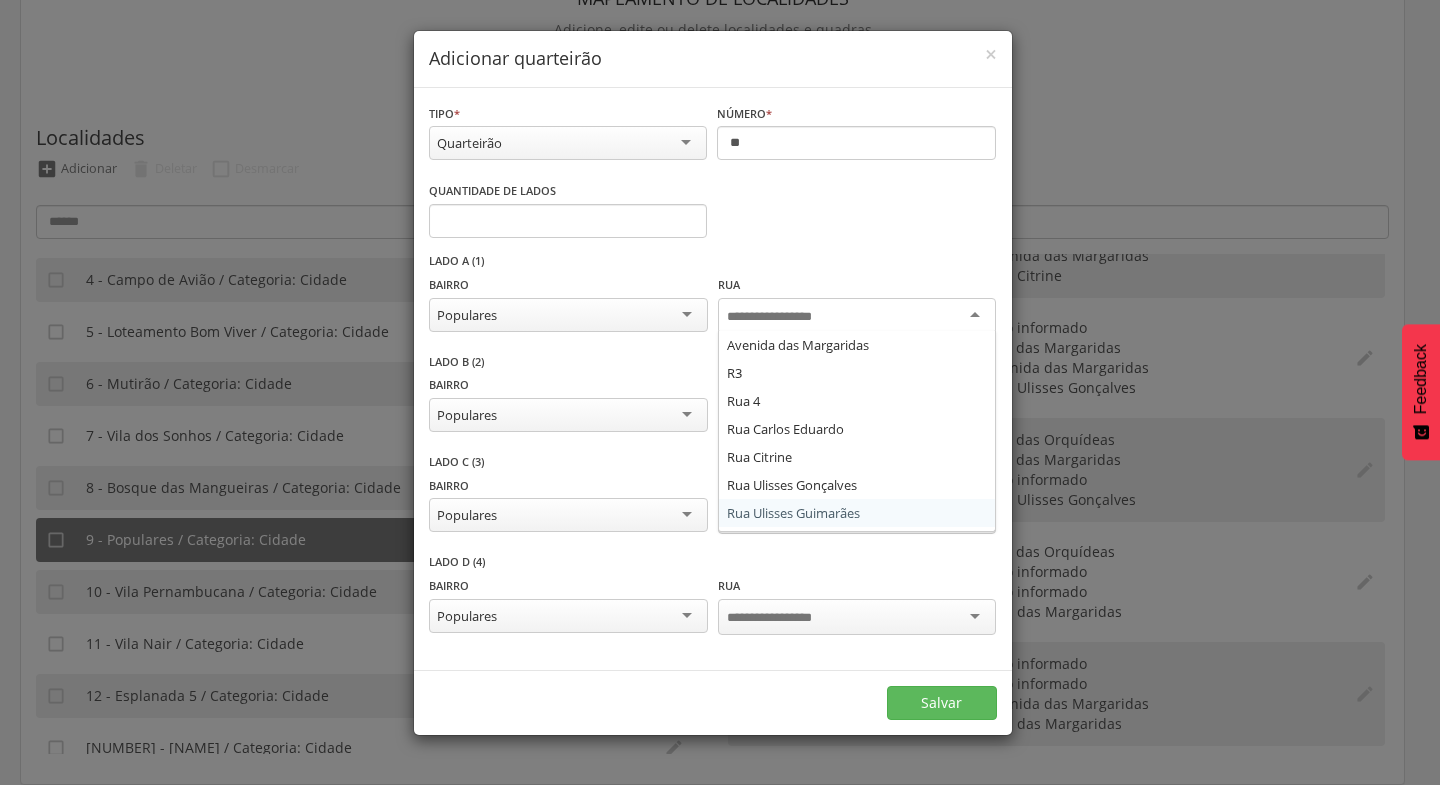 click at bounding box center (857, 617) 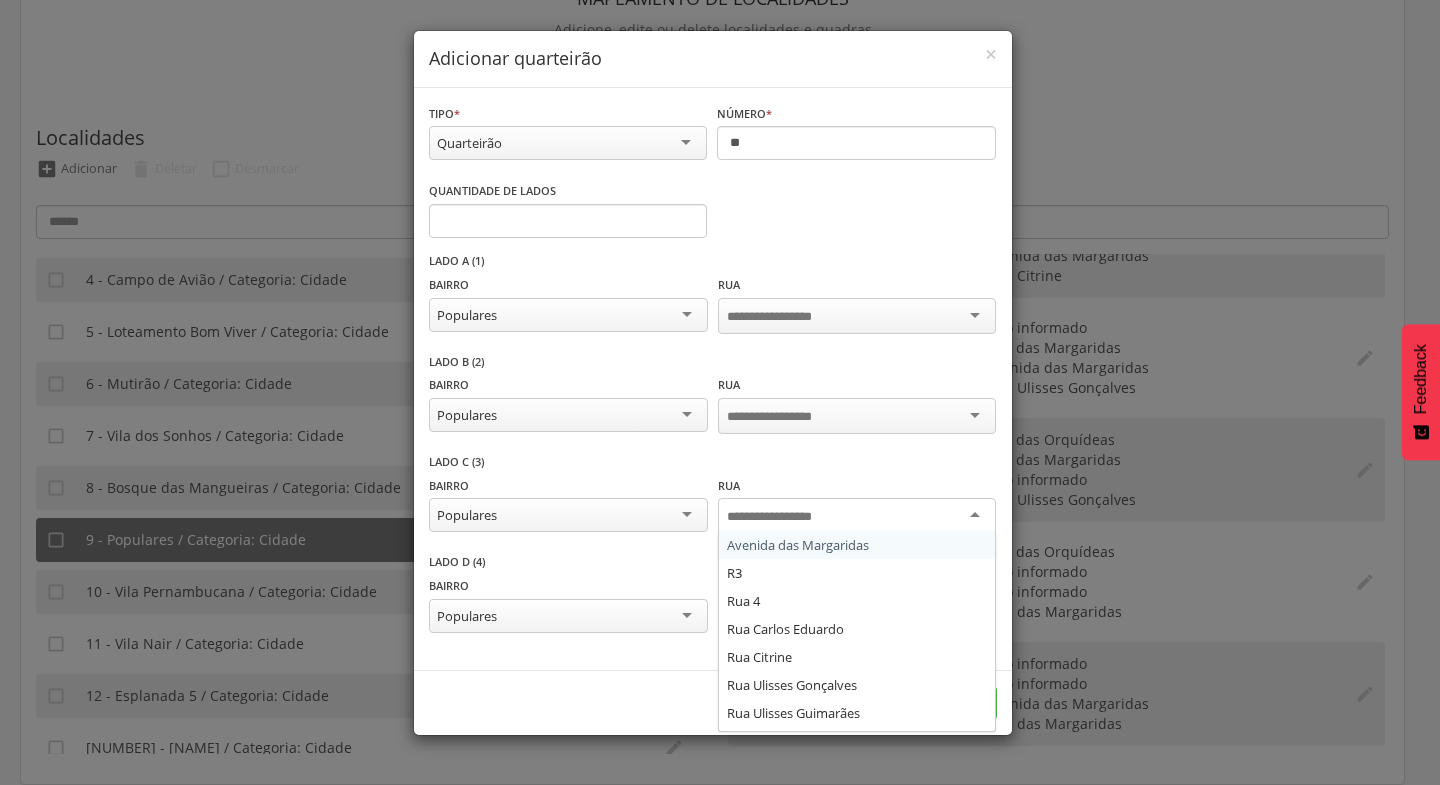 click at bounding box center (857, 516) 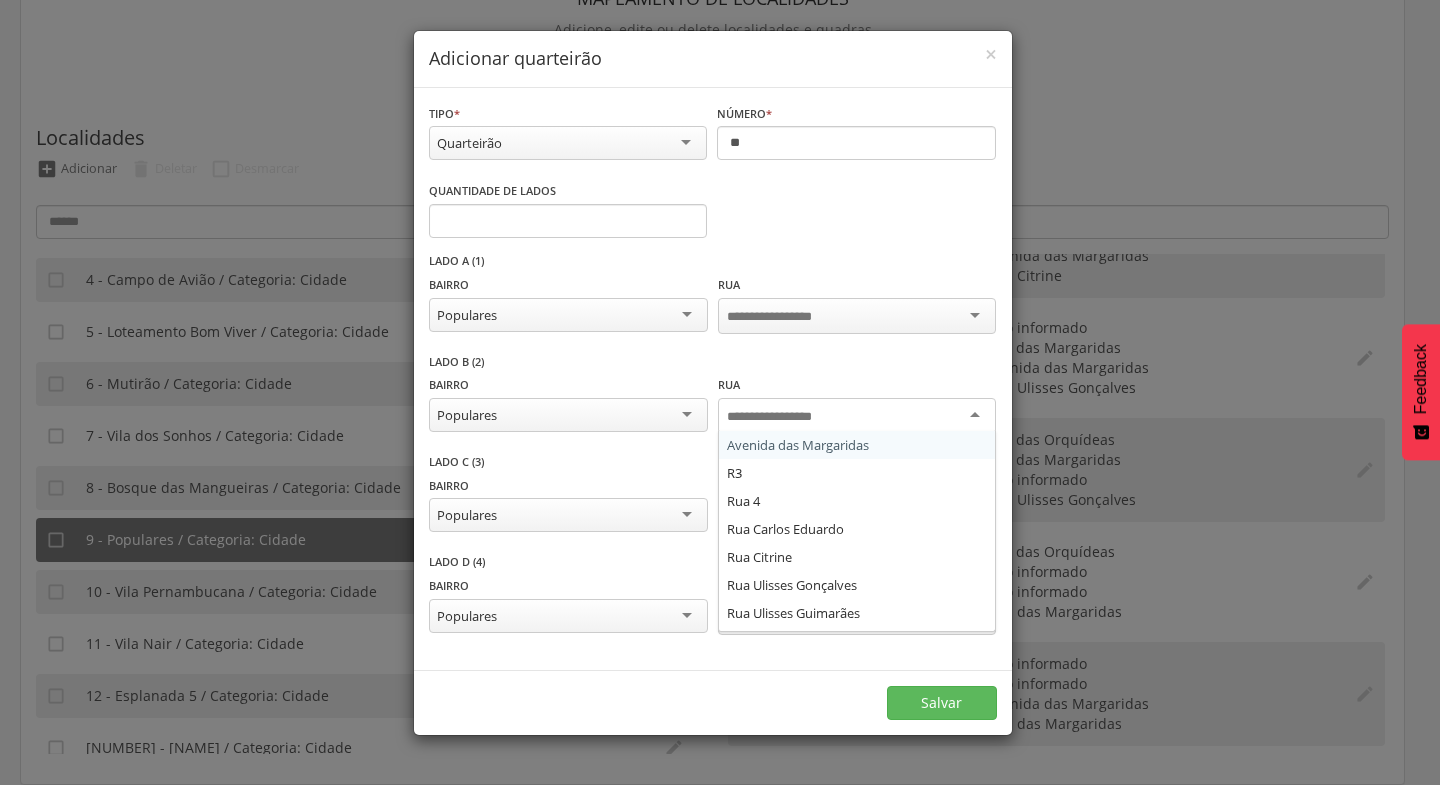 click at bounding box center [857, 416] 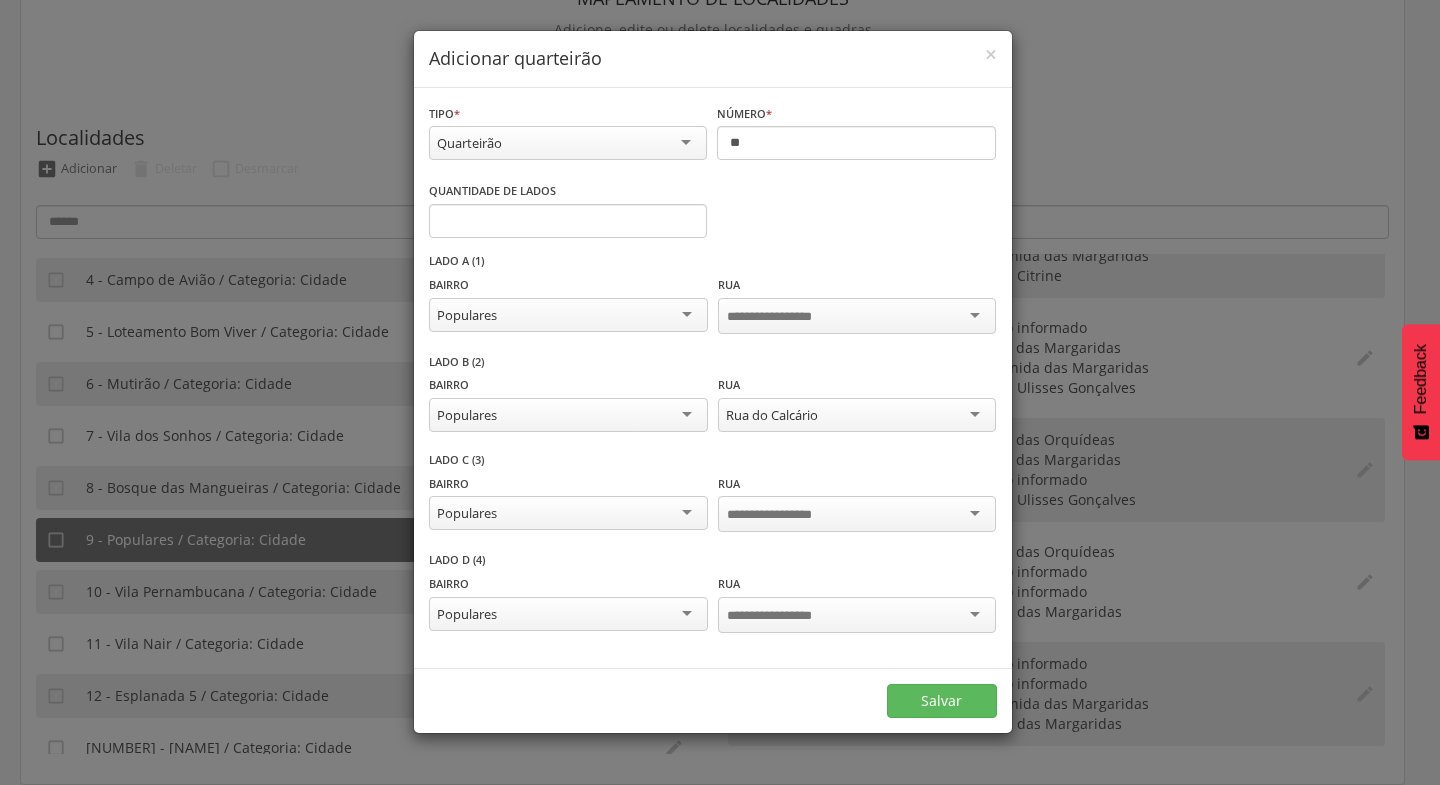 scroll, scrollTop: 0, scrollLeft: 0, axis: both 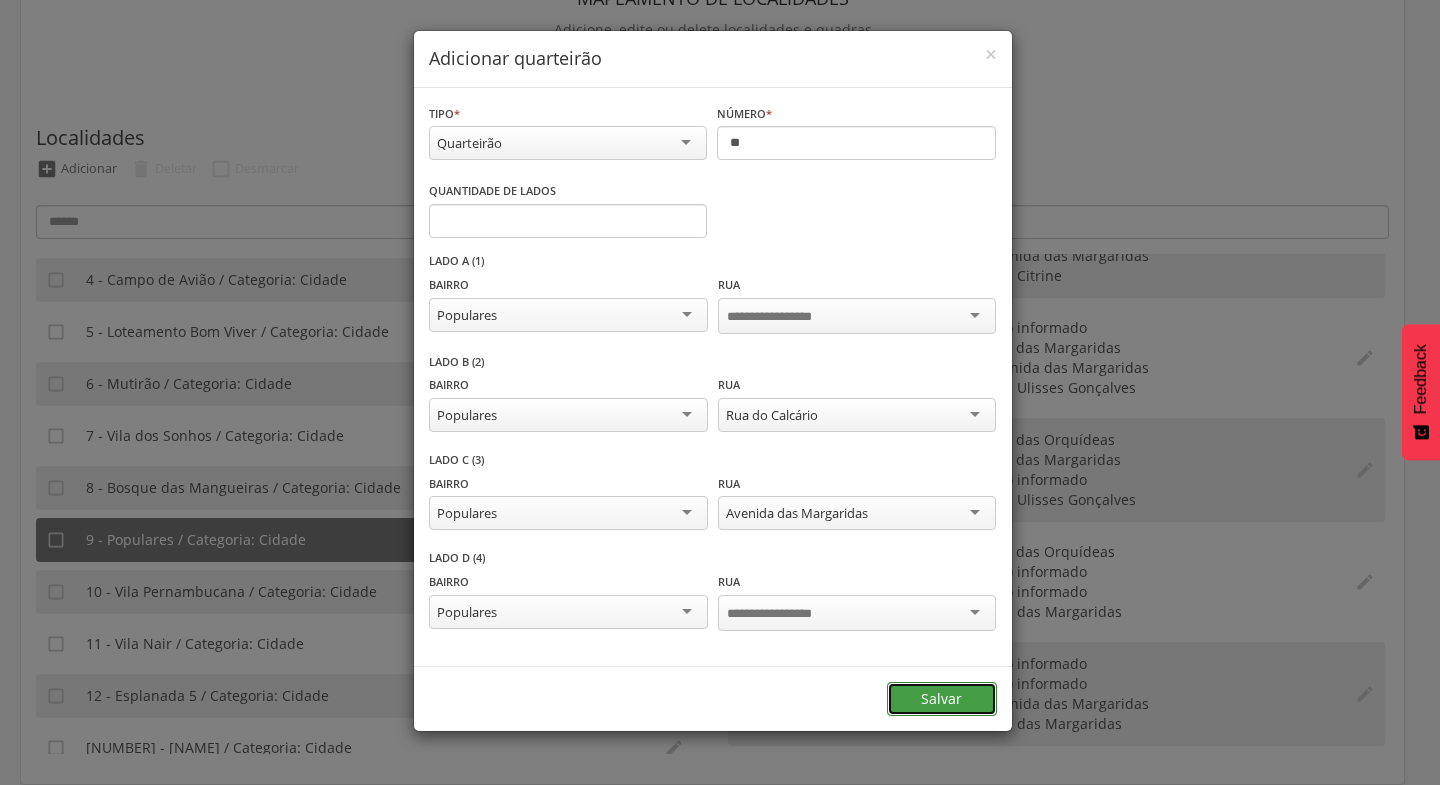 click on "Salvar" at bounding box center (942, 699) 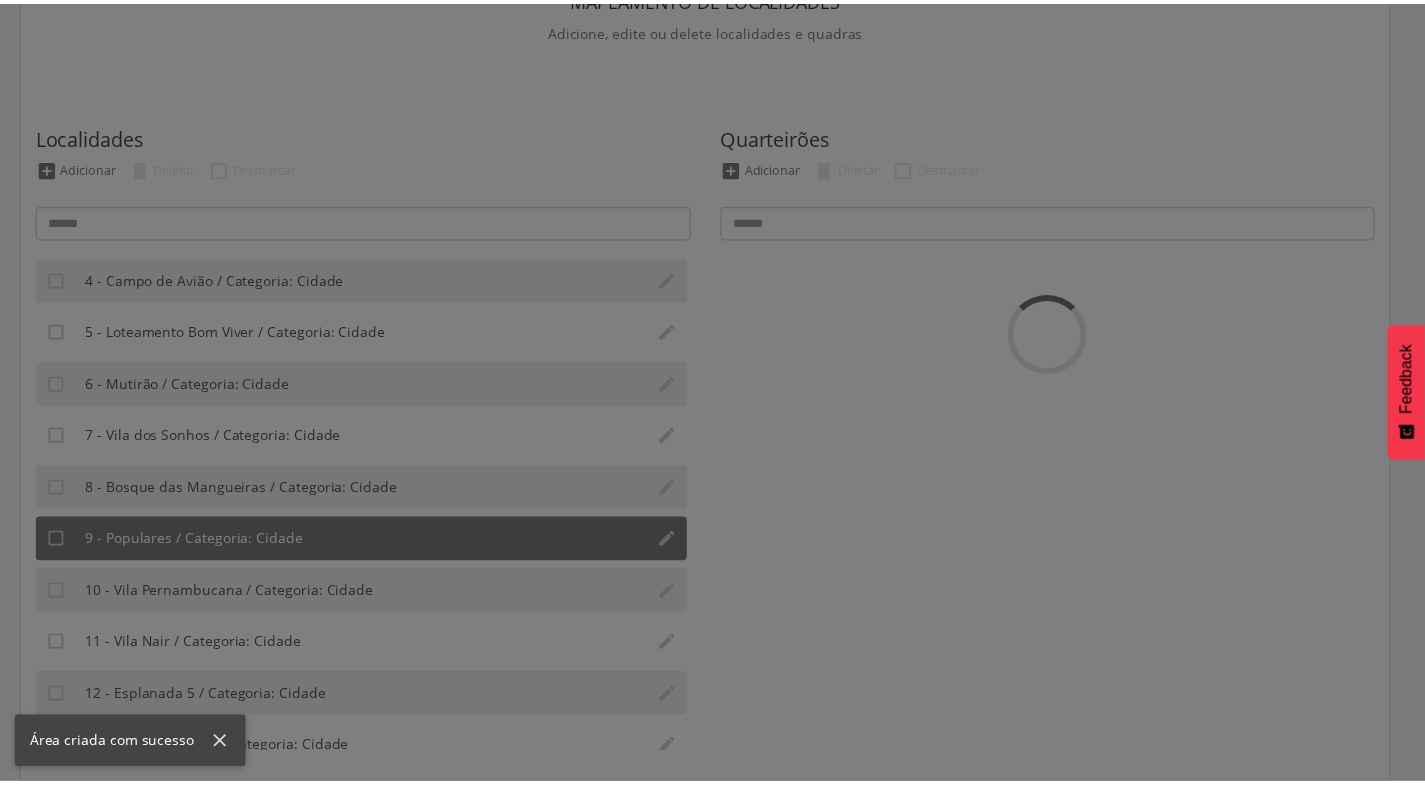 scroll, scrollTop: 0, scrollLeft: 0, axis: both 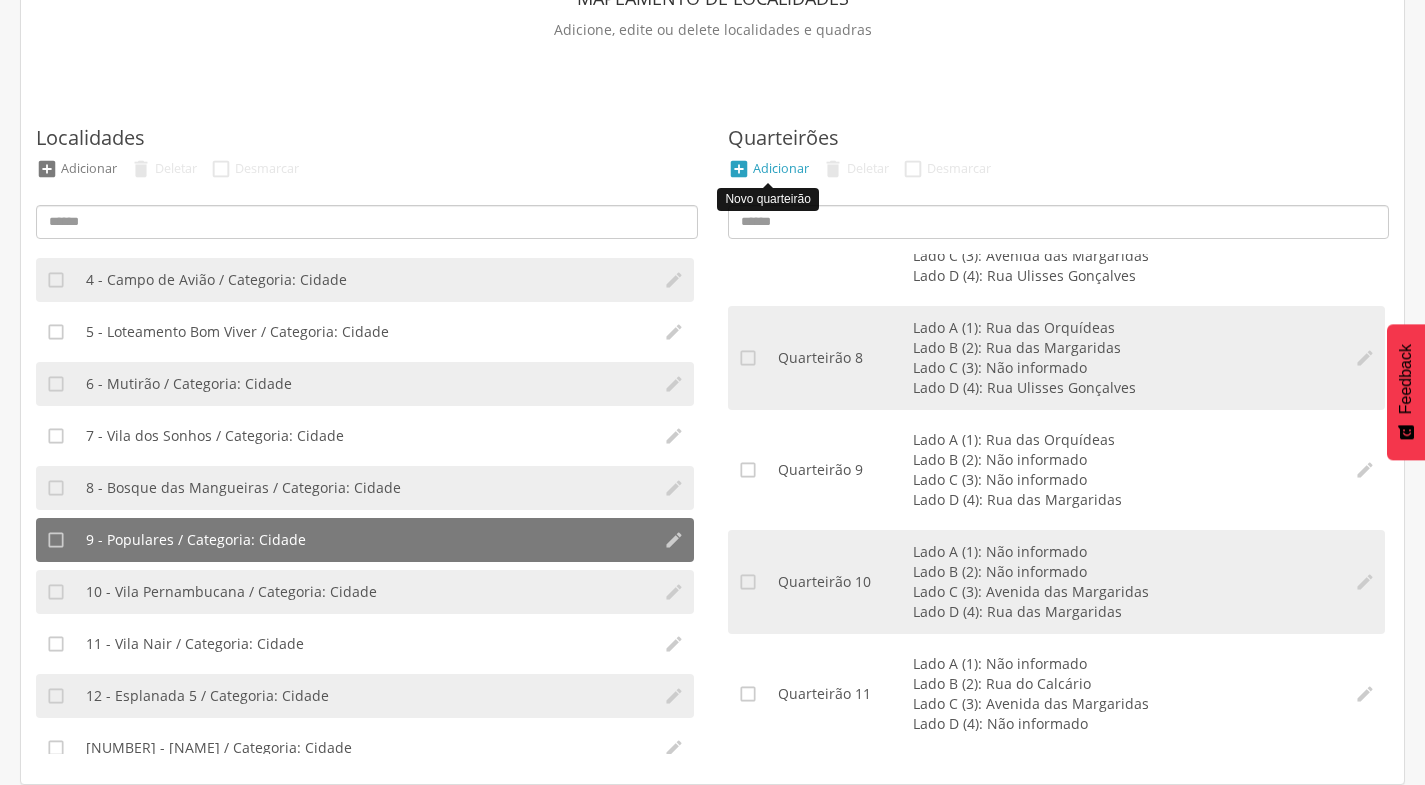 click on "Adicionar" at bounding box center (781, 168) 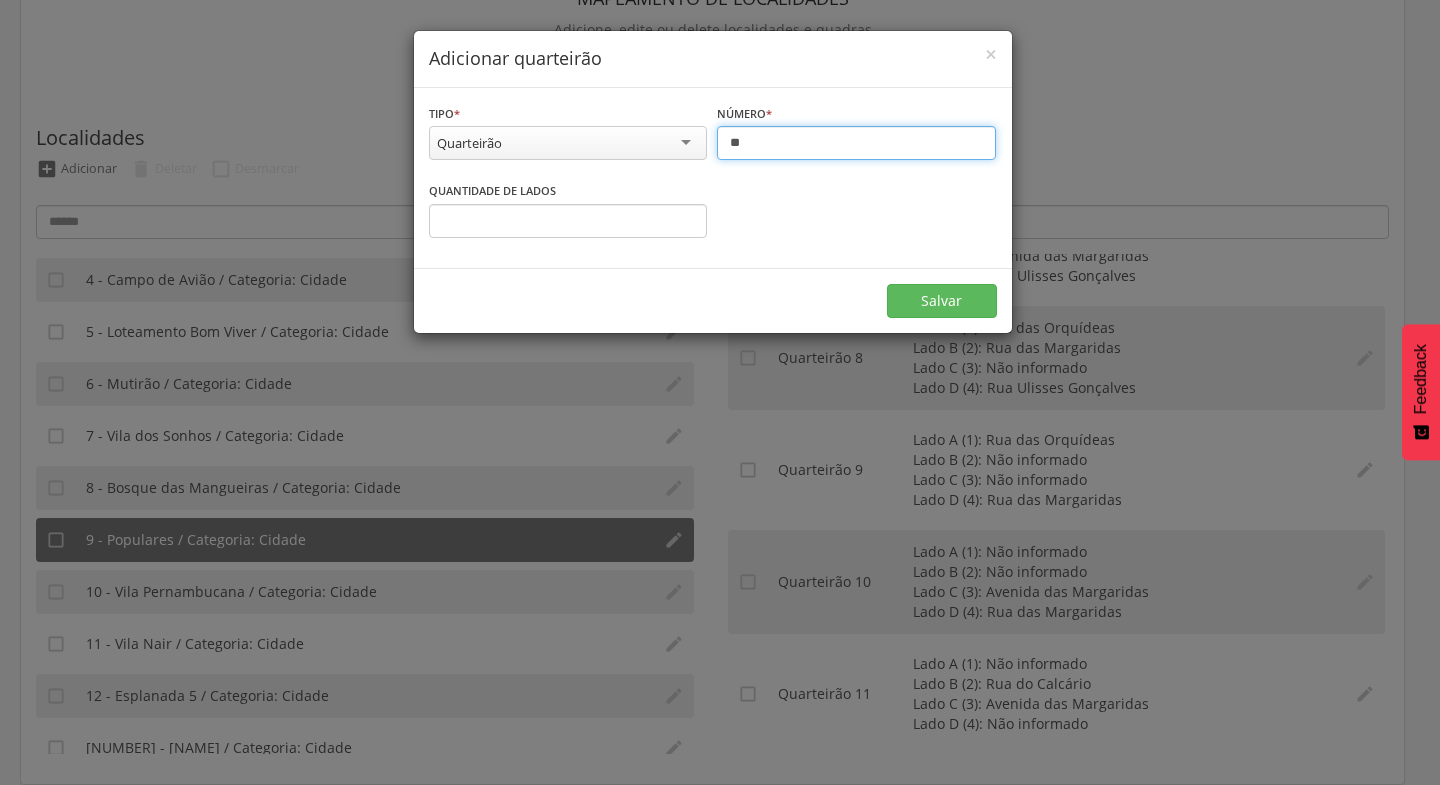 click on "**" at bounding box center (856, 143) 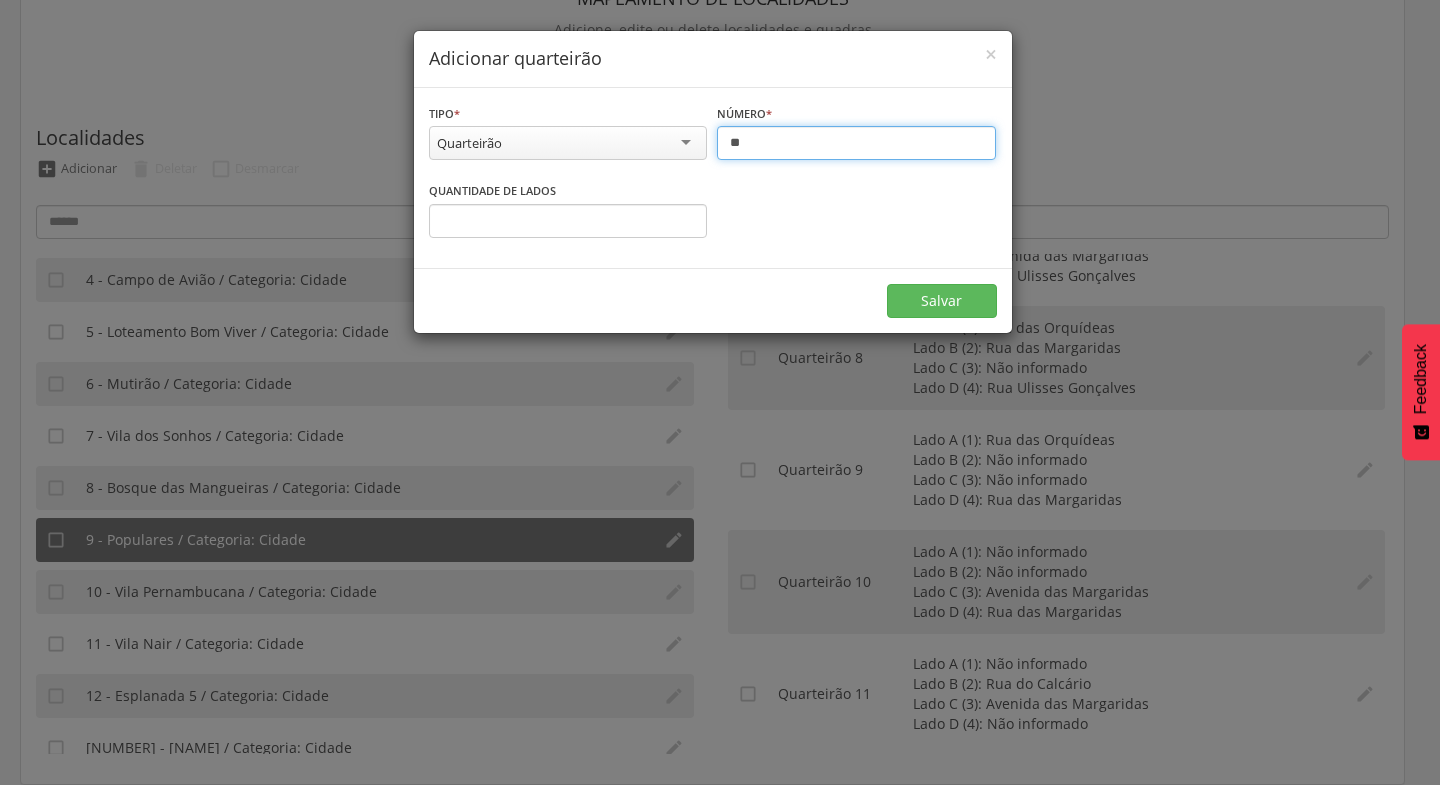 type on "**" 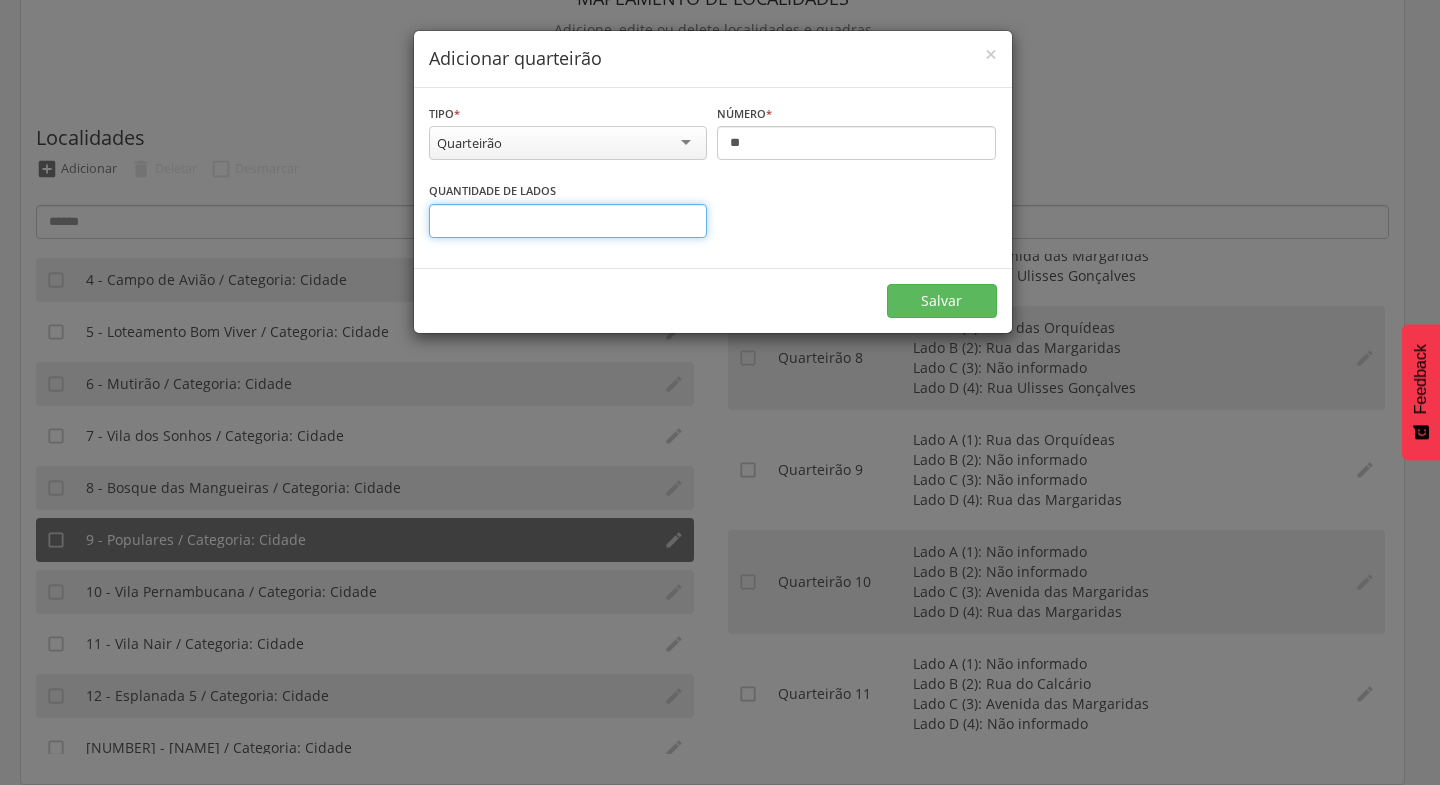 click on "*" at bounding box center (568, 221) 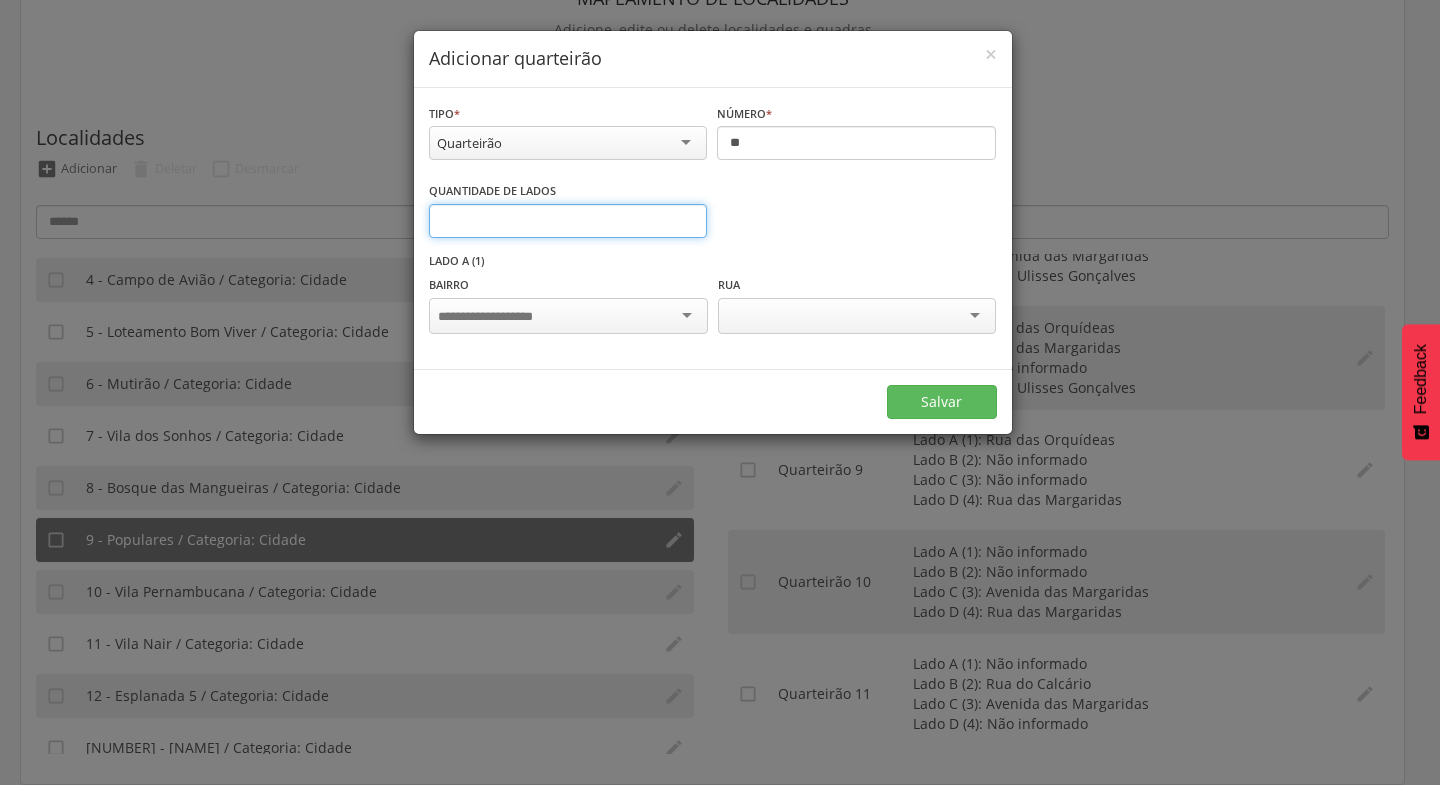 click on "*" at bounding box center (568, 221) 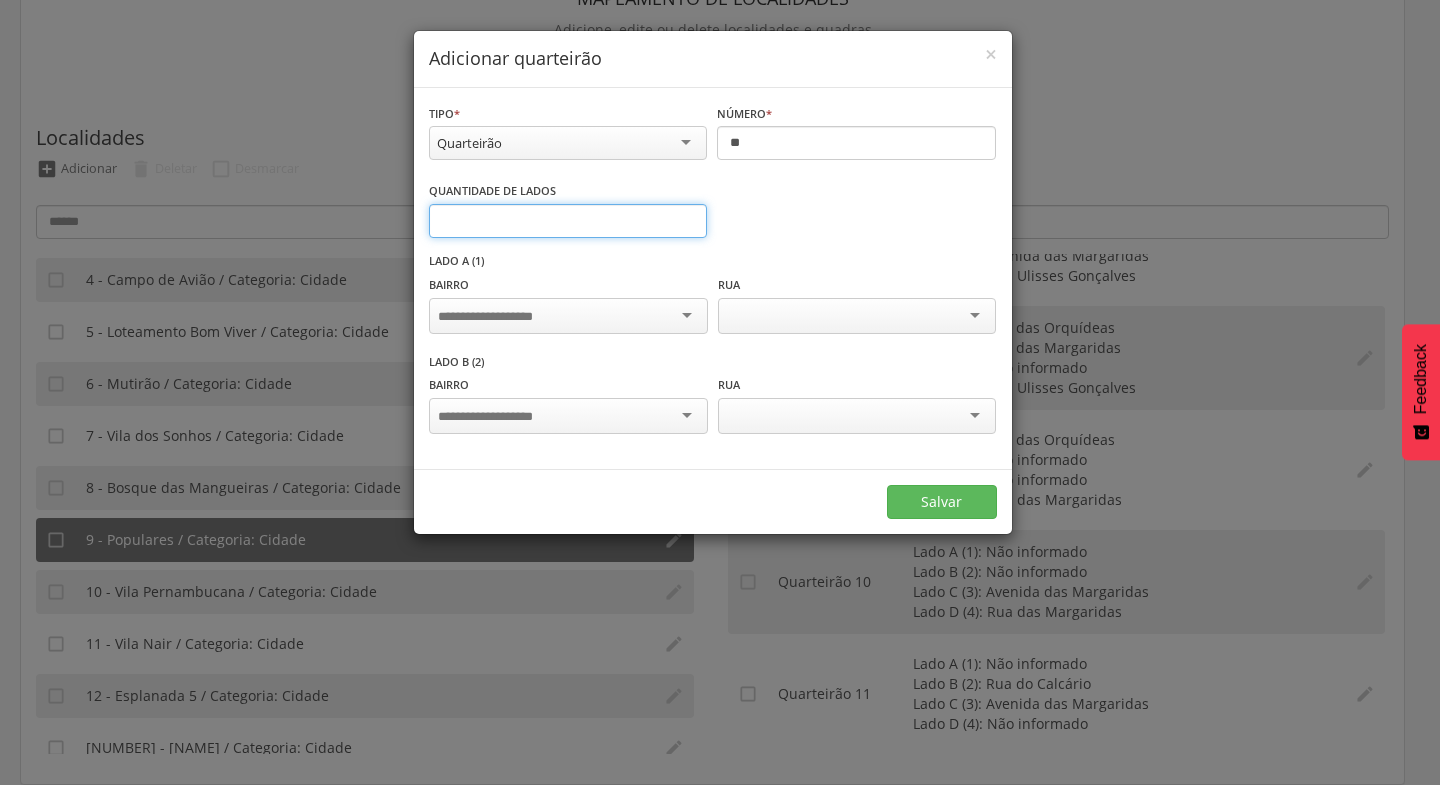 click on "*" at bounding box center [568, 221] 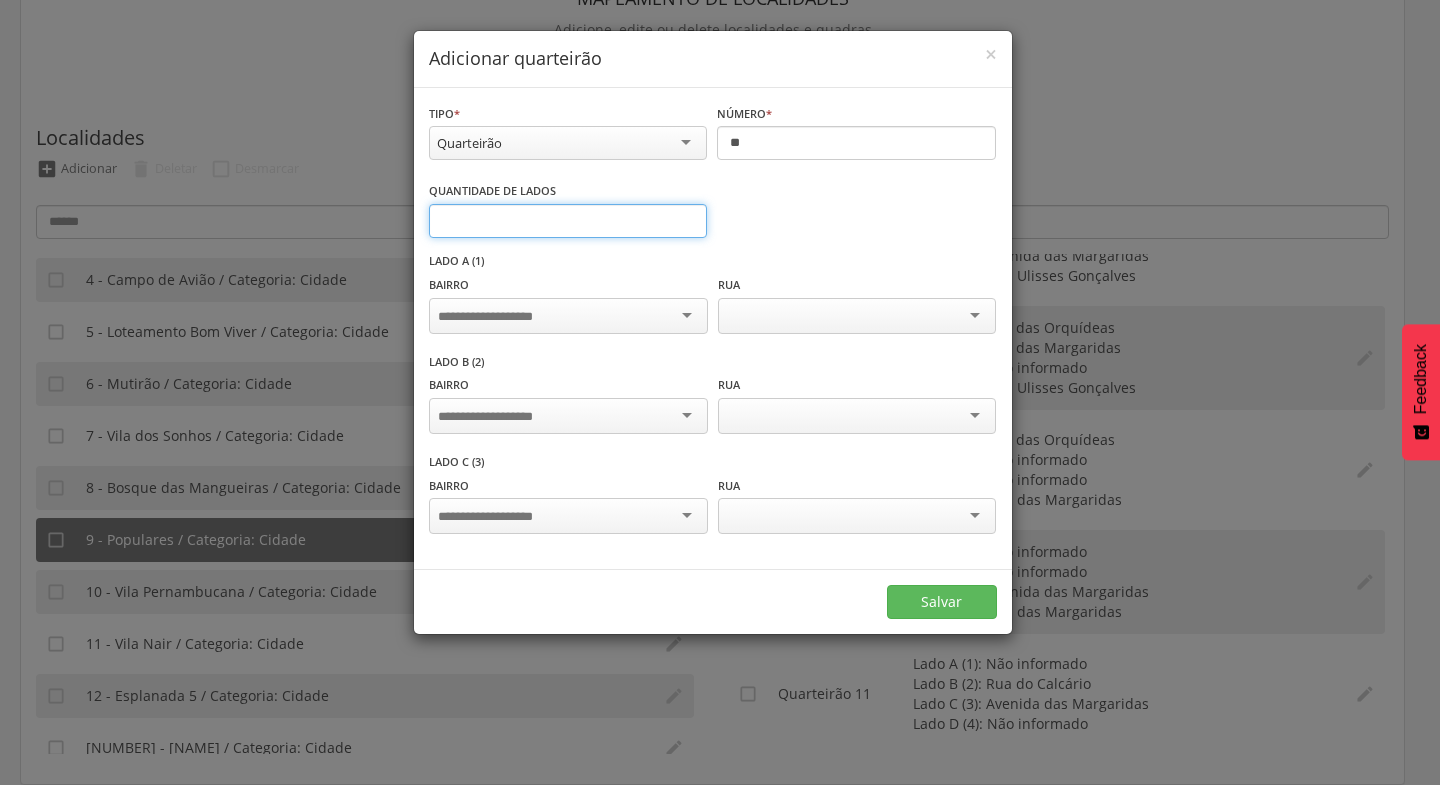 type on "*" 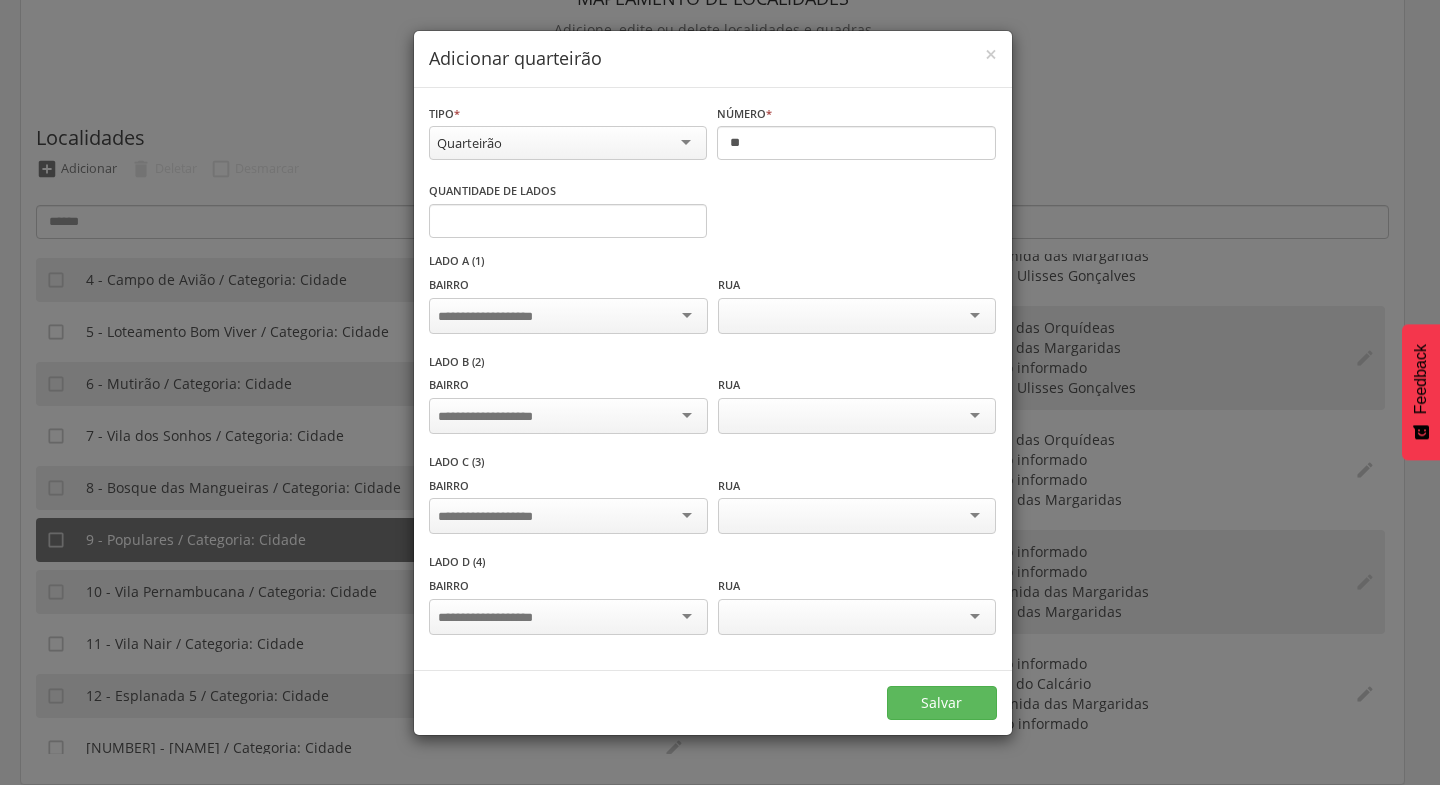 click at bounding box center [568, 316] 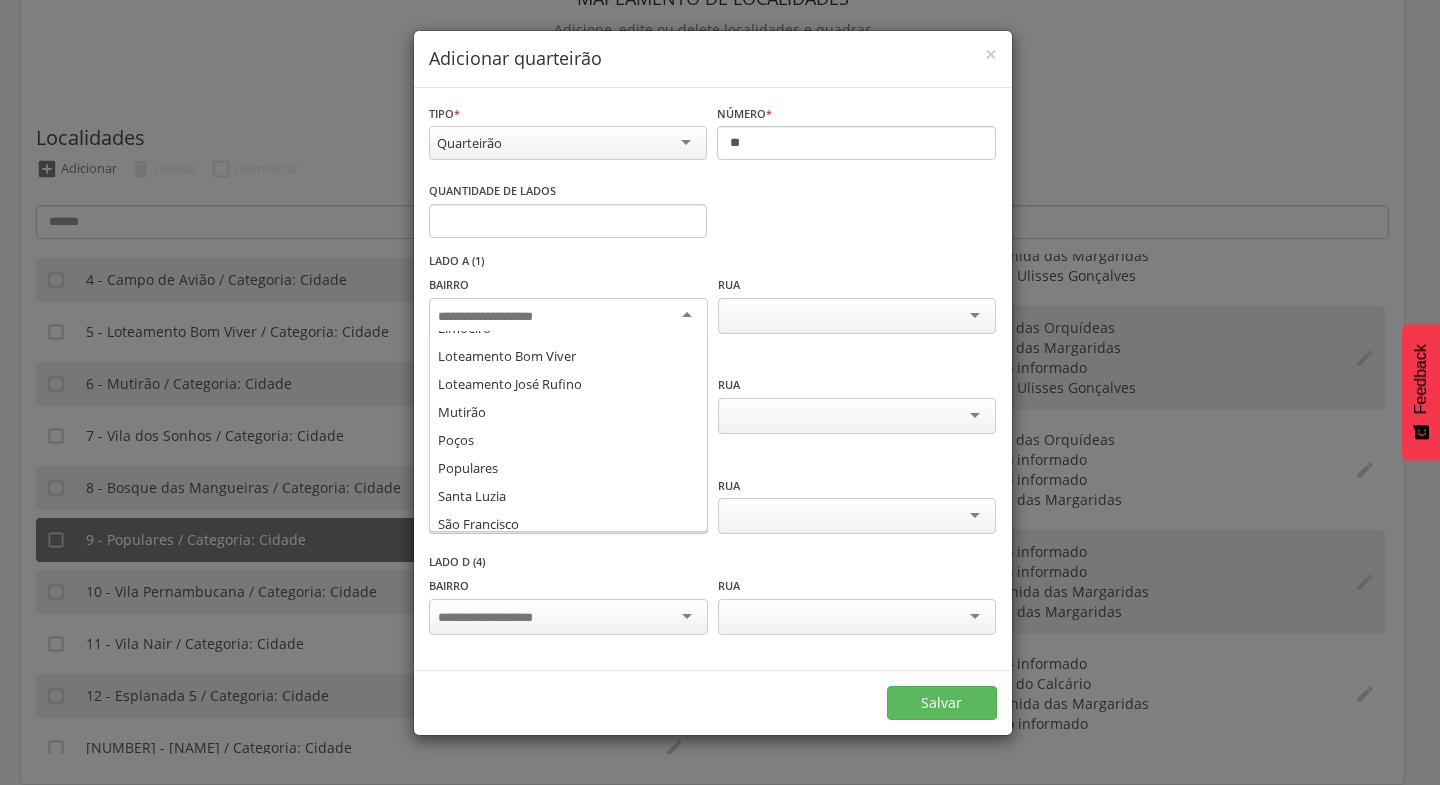 scroll, scrollTop: 263, scrollLeft: 0, axis: vertical 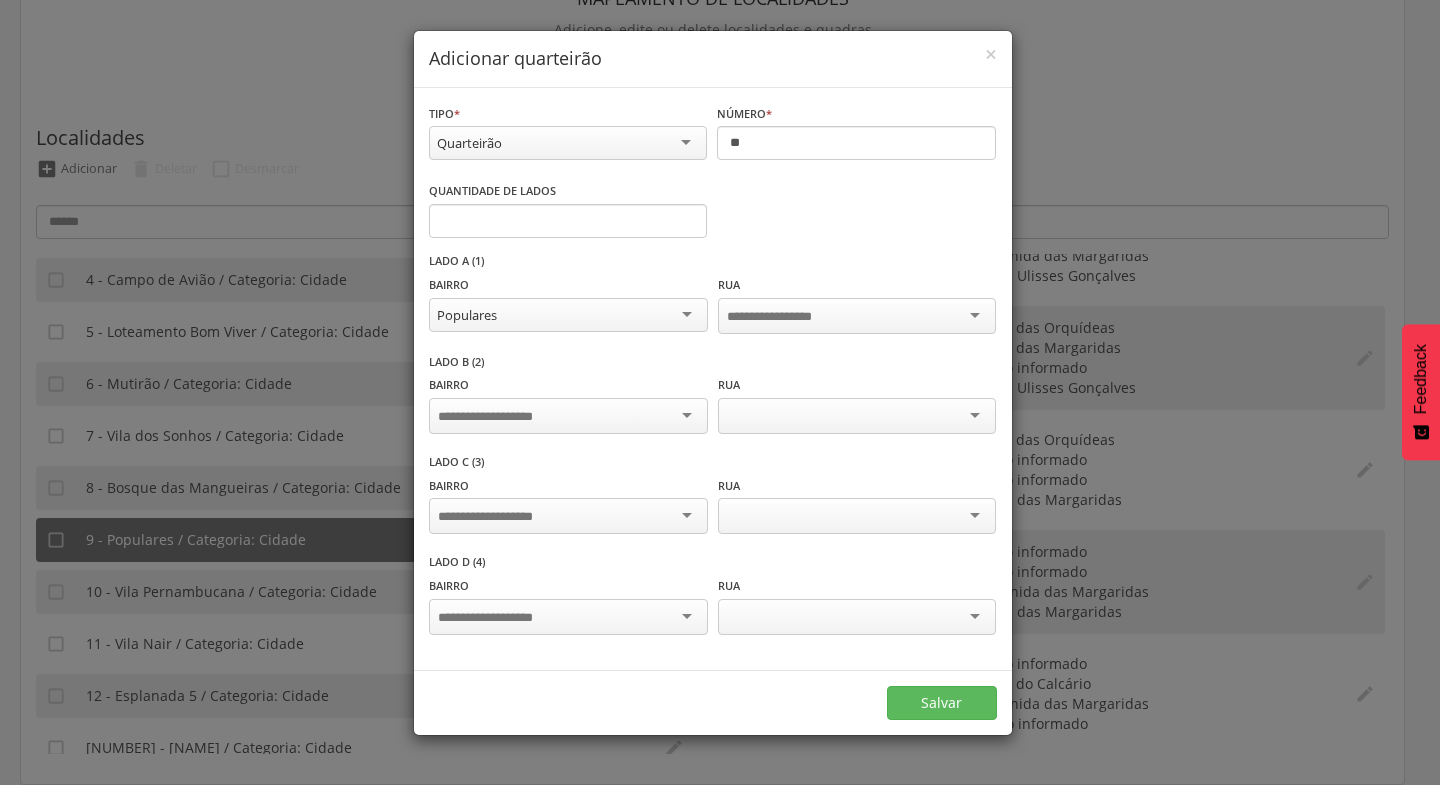 click at bounding box center (568, 416) 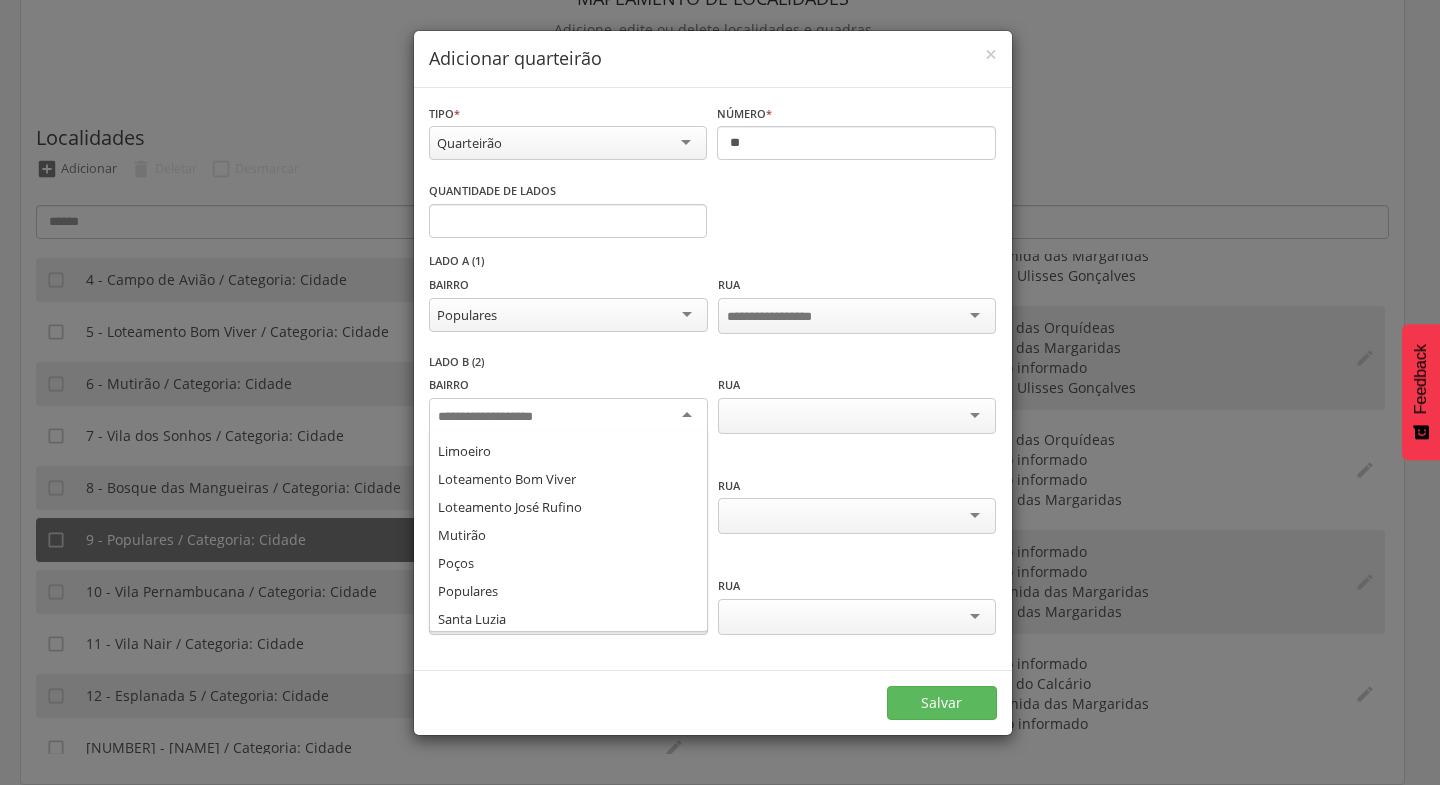 scroll, scrollTop: 228, scrollLeft: 0, axis: vertical 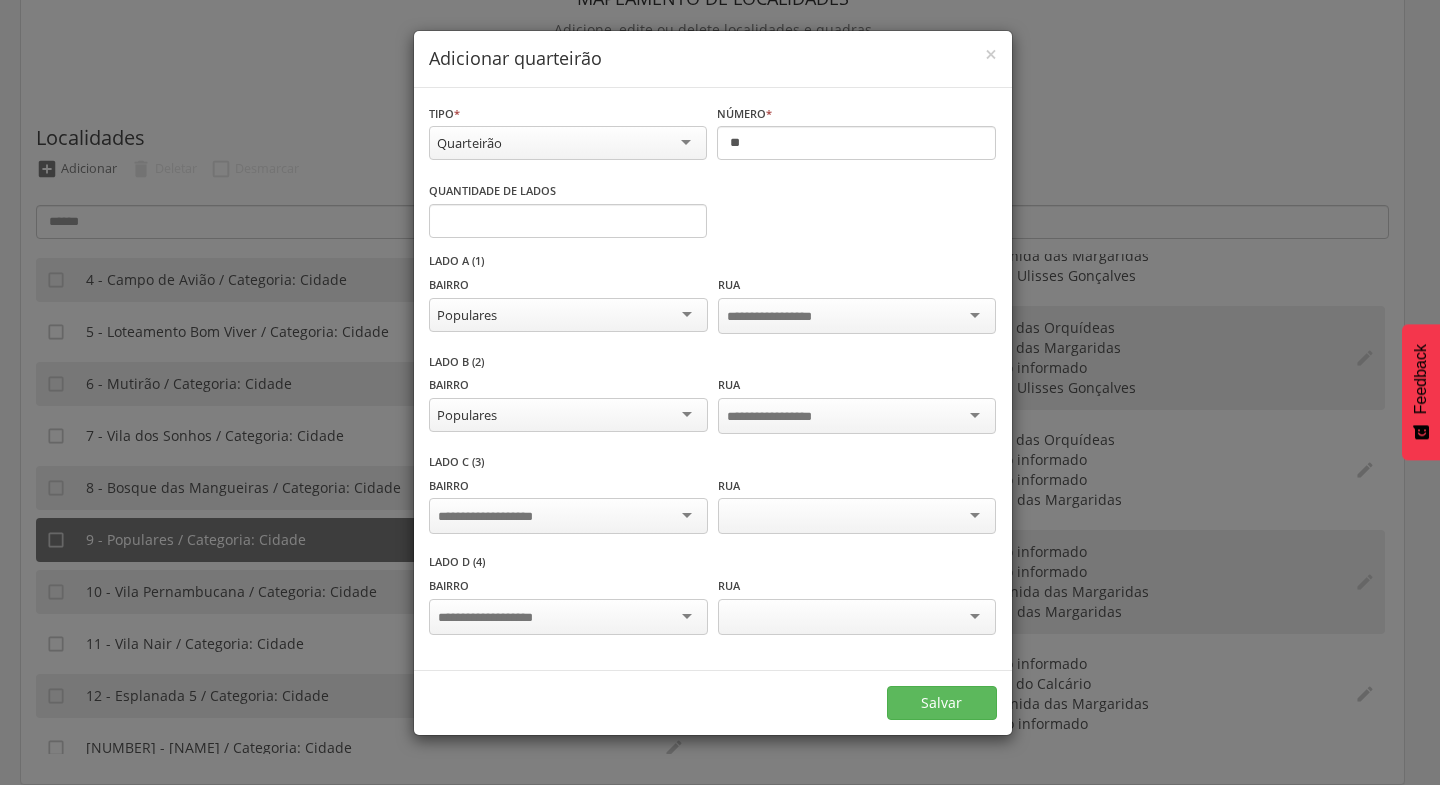 click at bounding box center [568, 516] 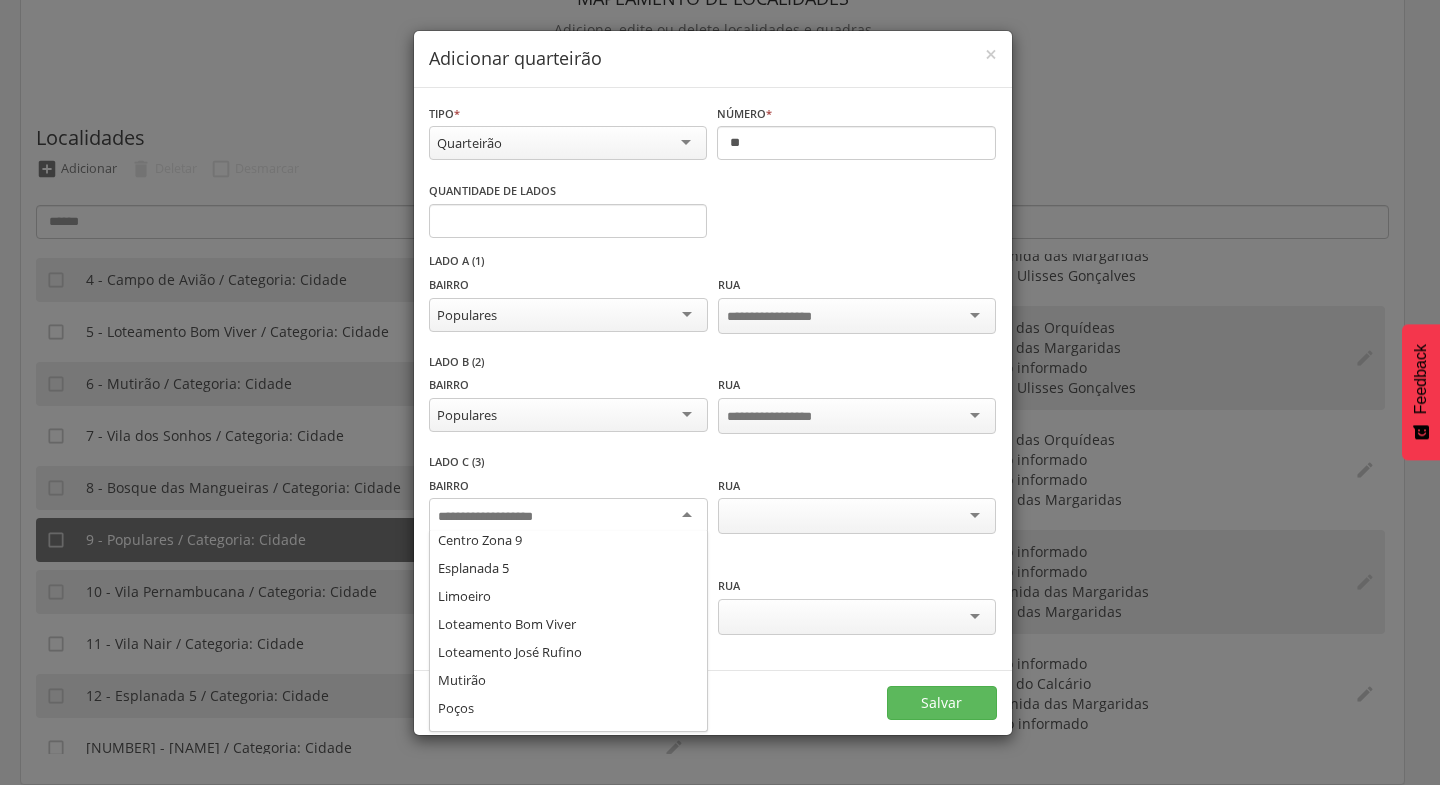 scroll, scrollTop: 235, scrollLeft: 0, axis: vertical 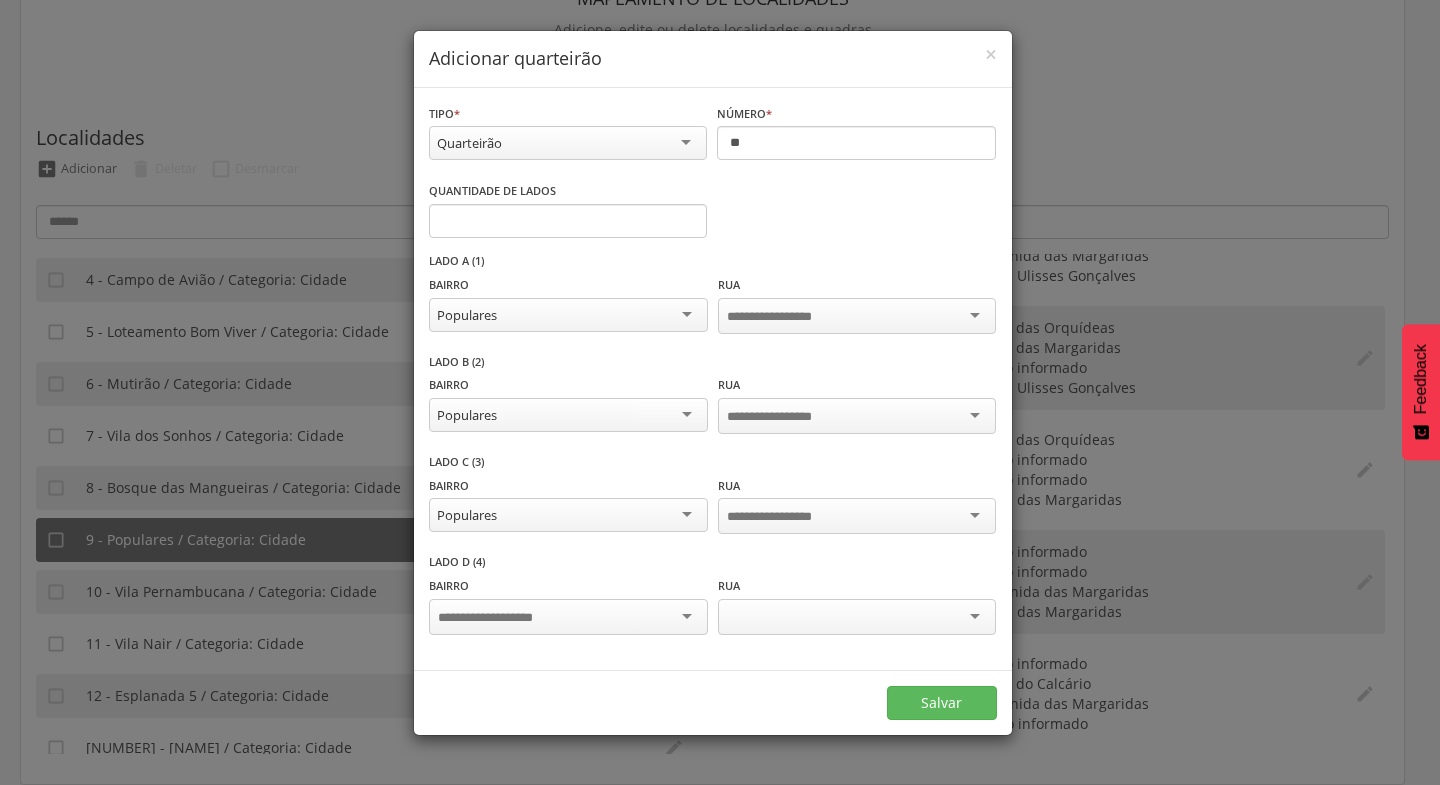 click at bounding box center [568, 617] 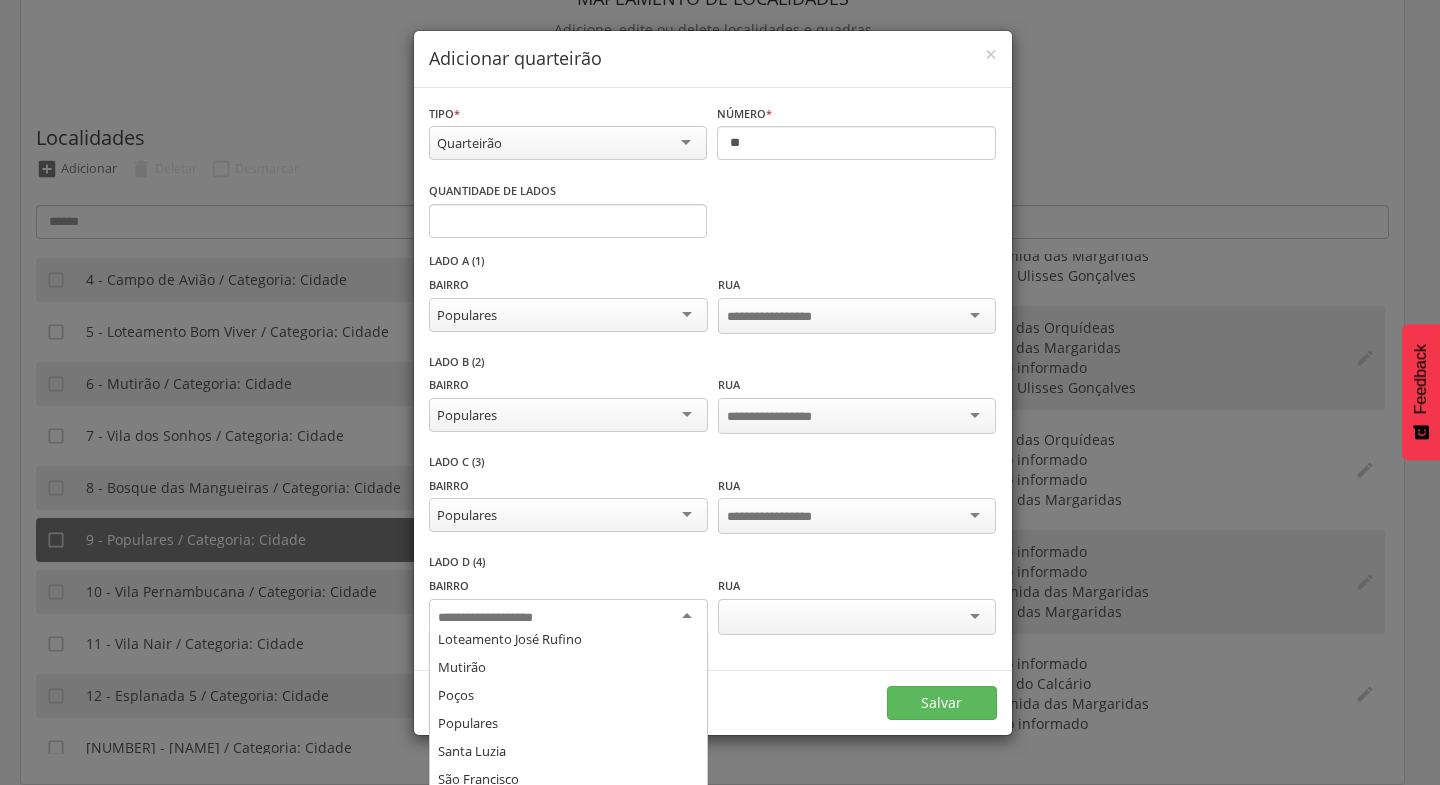 scroll, scrollTop: 297, scrollLeft: 0, axis: vertical 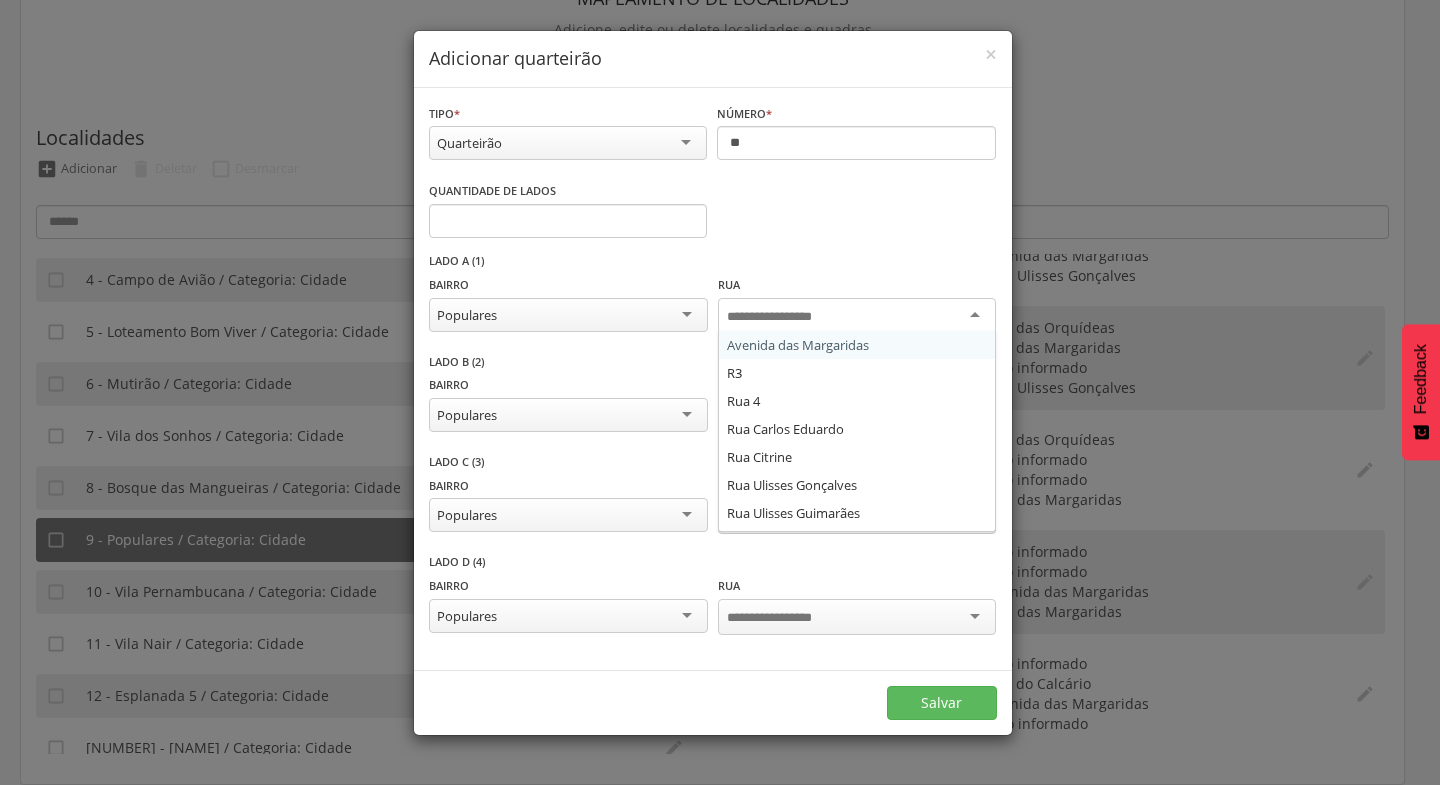click at bounding box center (857, 316) 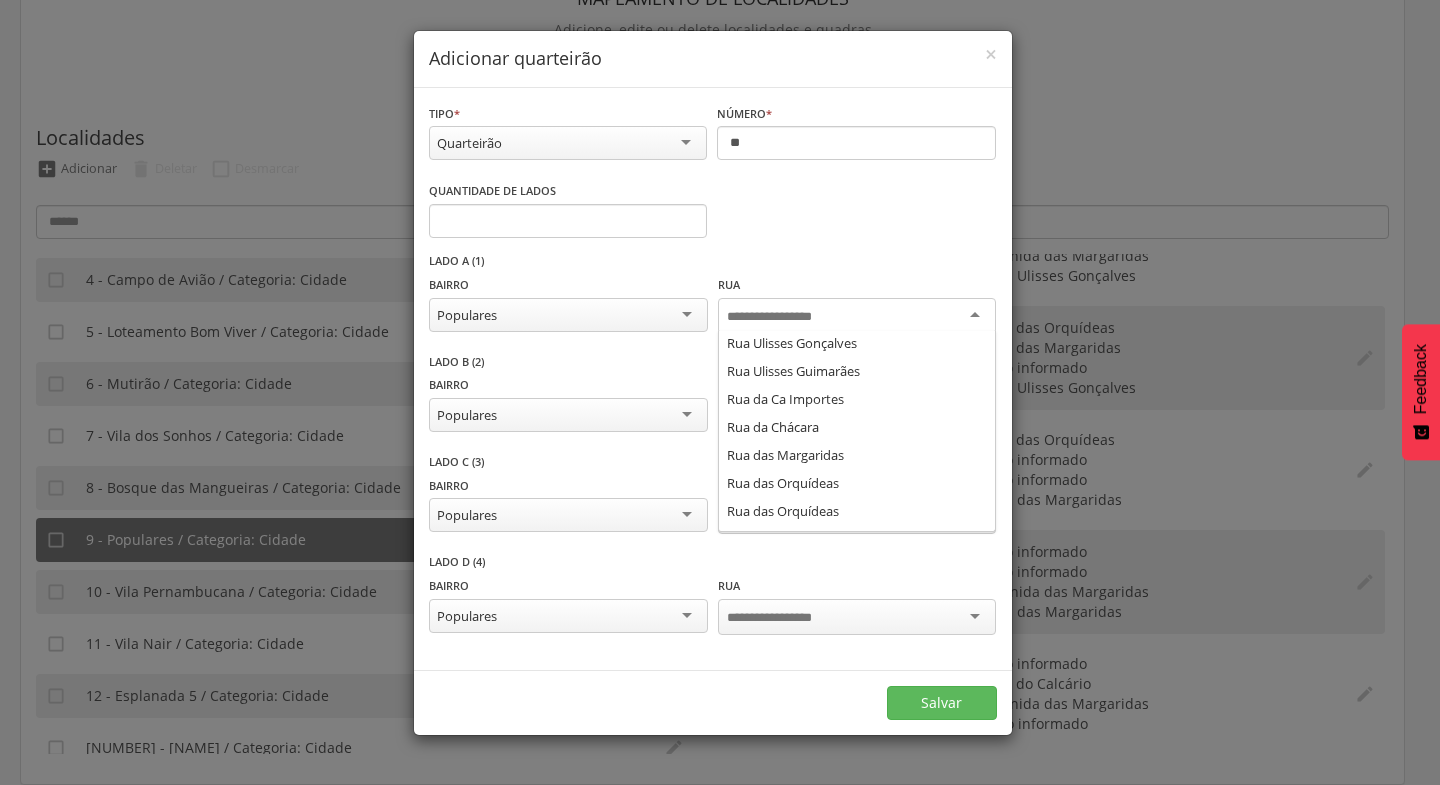 scroll, scrollTop: 144, scrollLeft: 0, axis: vertical 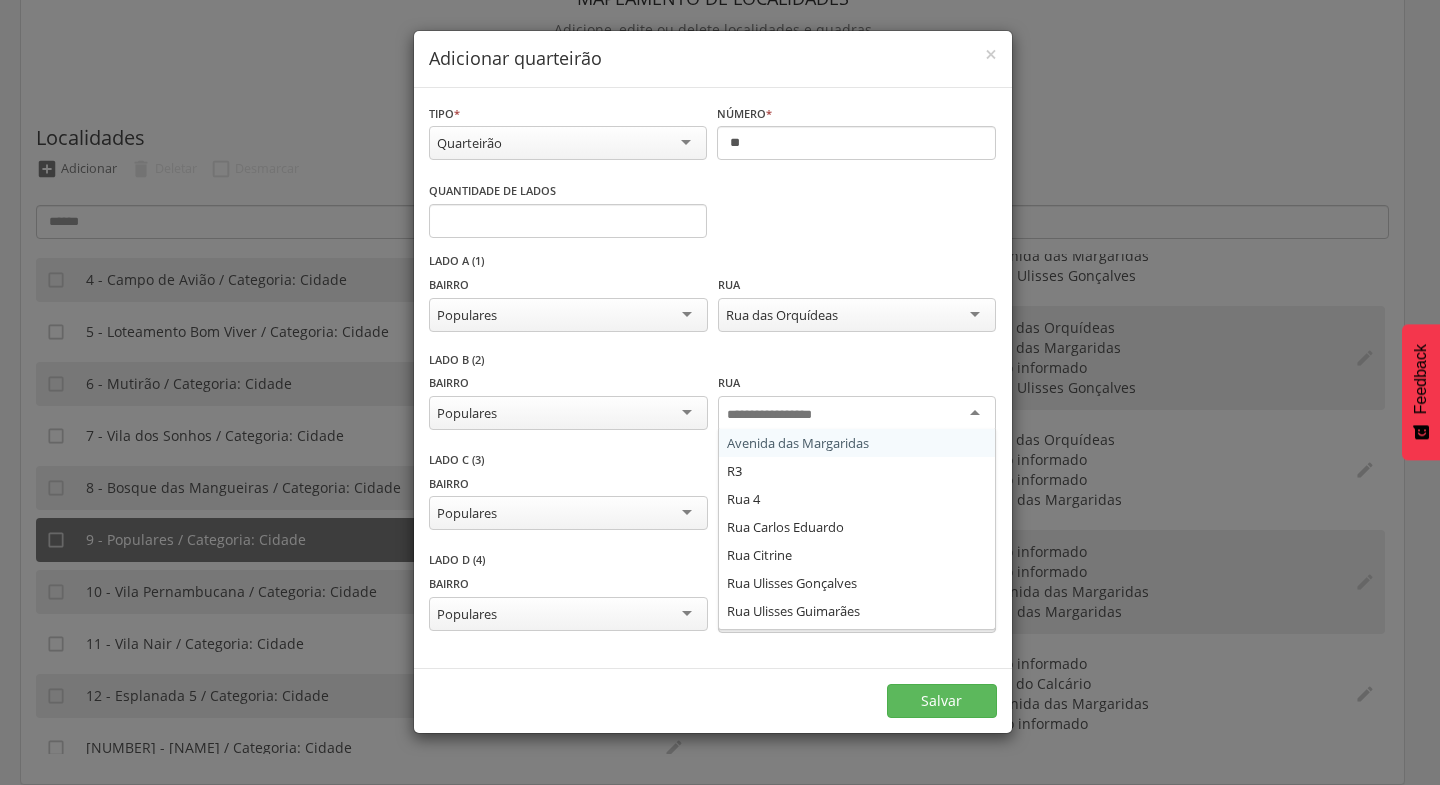 click at bounding box center [857, 414] 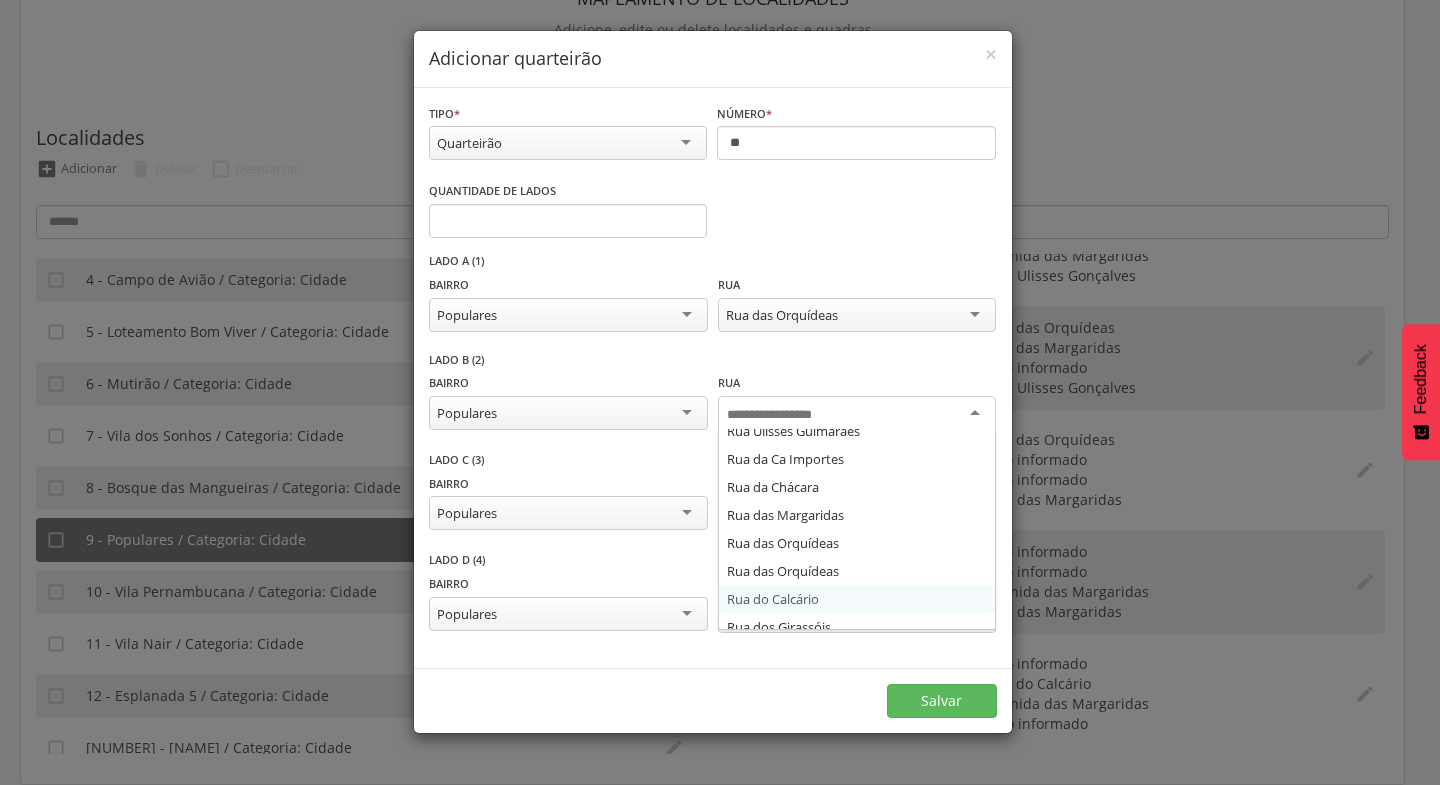 scroll, scrollTop: 0, scrollLeft: 0, axis: both 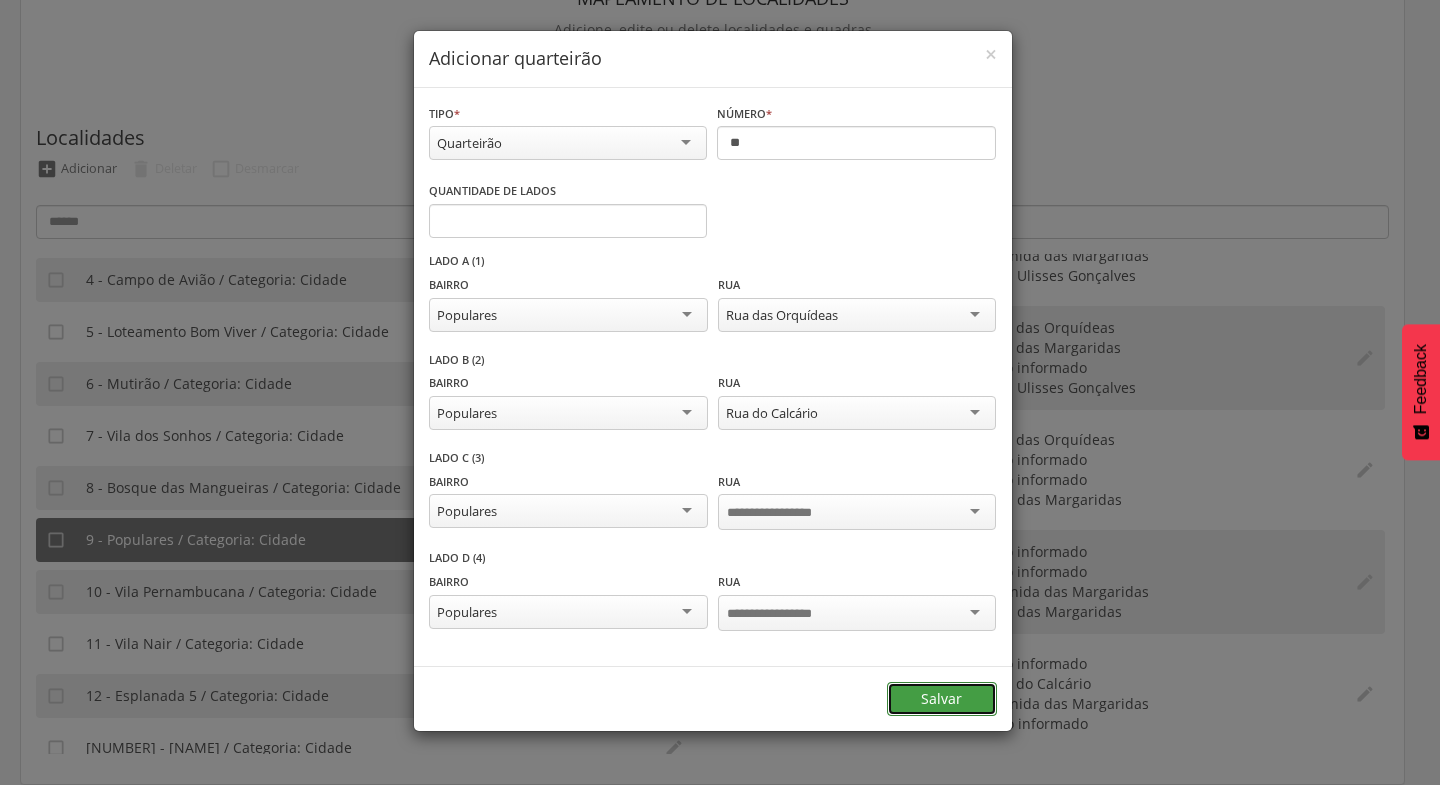 click on "Salvar" at bounding box center (942, 699) 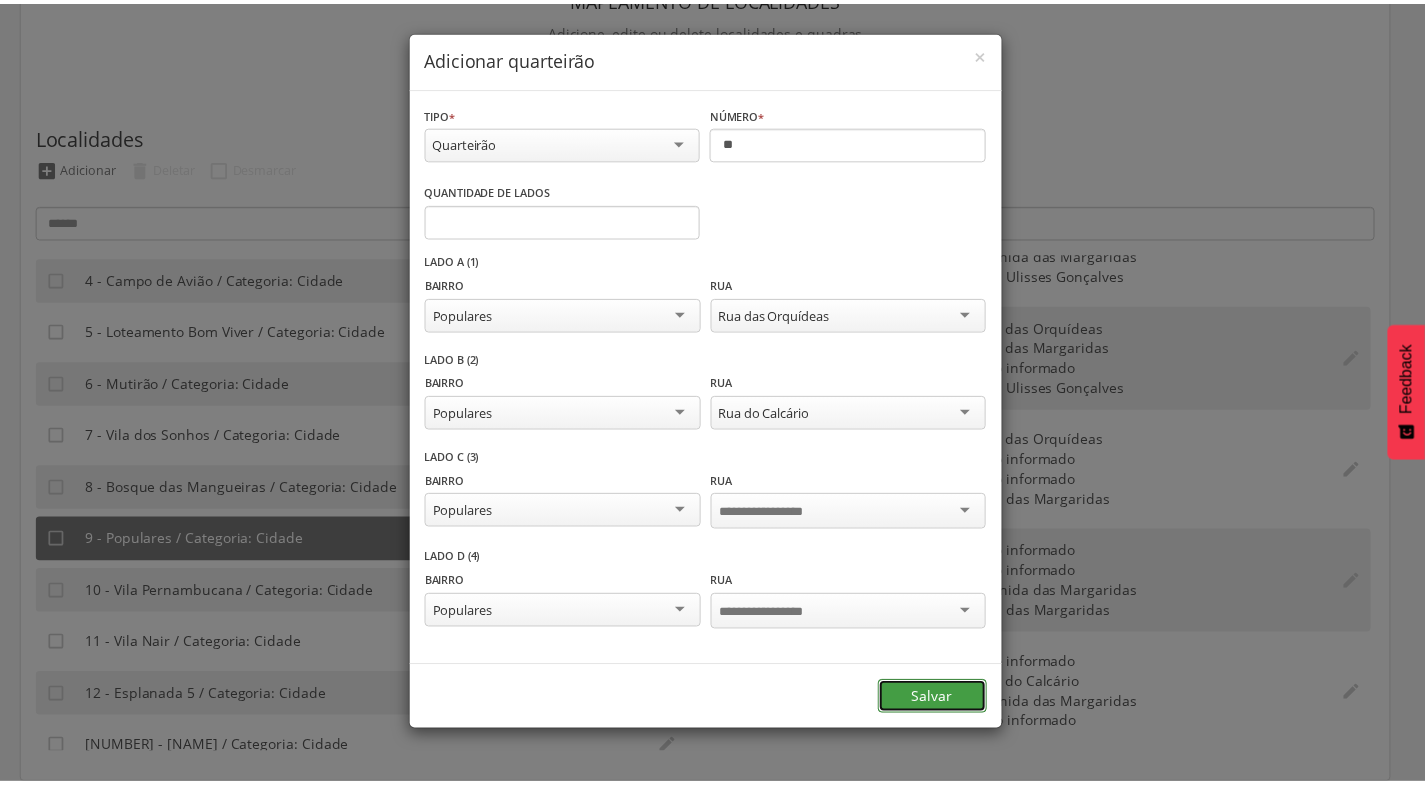 scroll, scrollTop: 0, scrollLeft: 0, axis: both 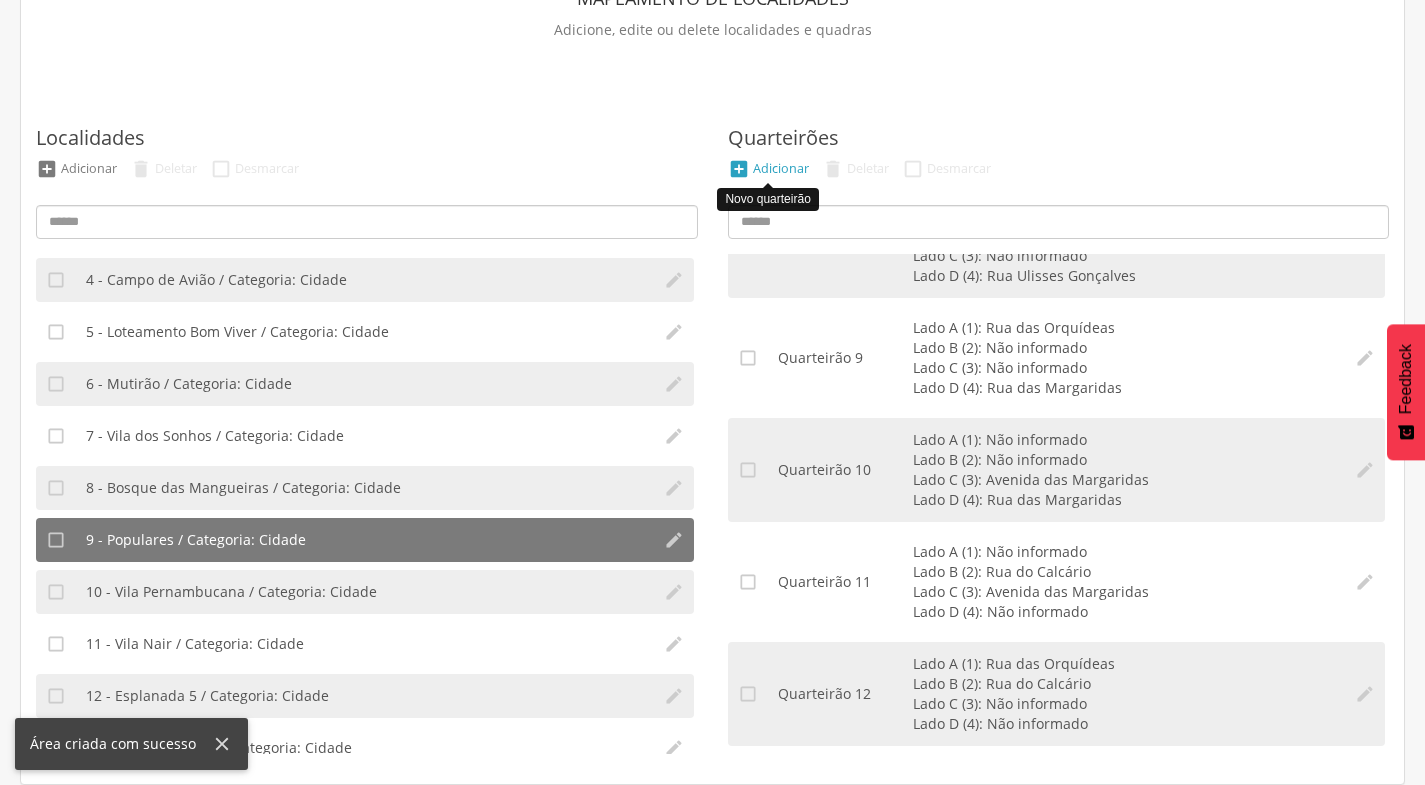 click on "Adicionar" at bounding box center (781, 168) 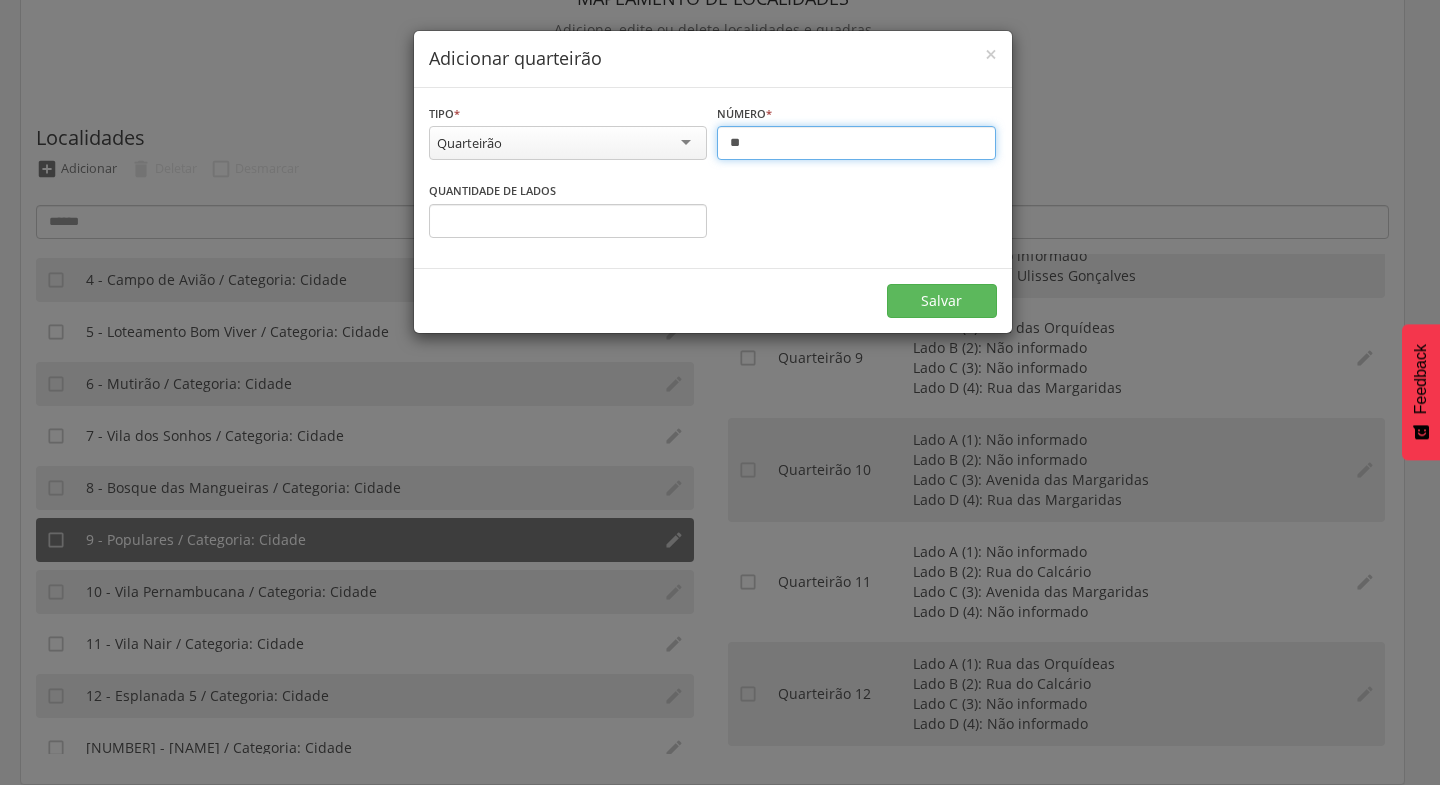 click on "**" at bounding box center [856, 143] 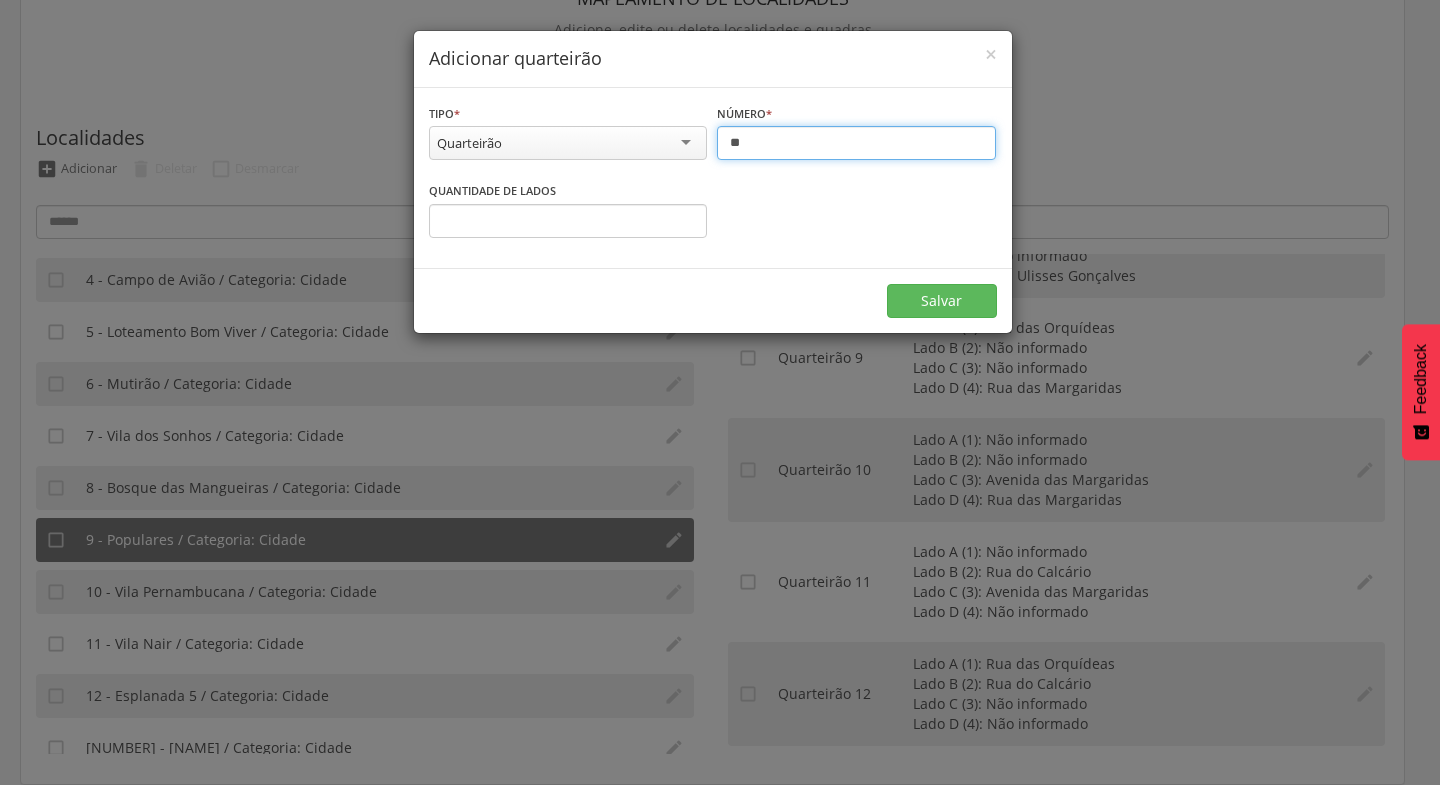 type on "**" 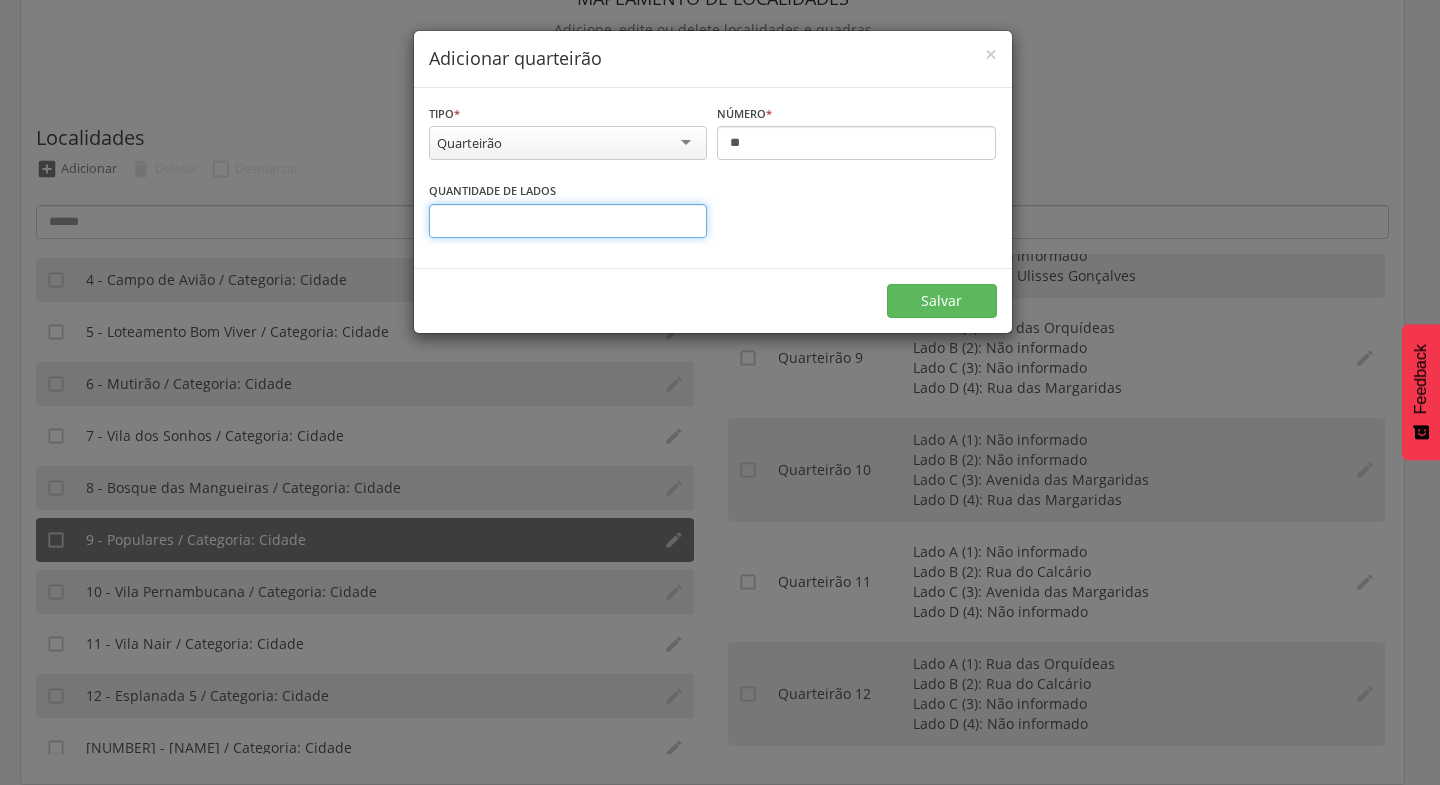 click on "*" at bounding box center (568, 221) 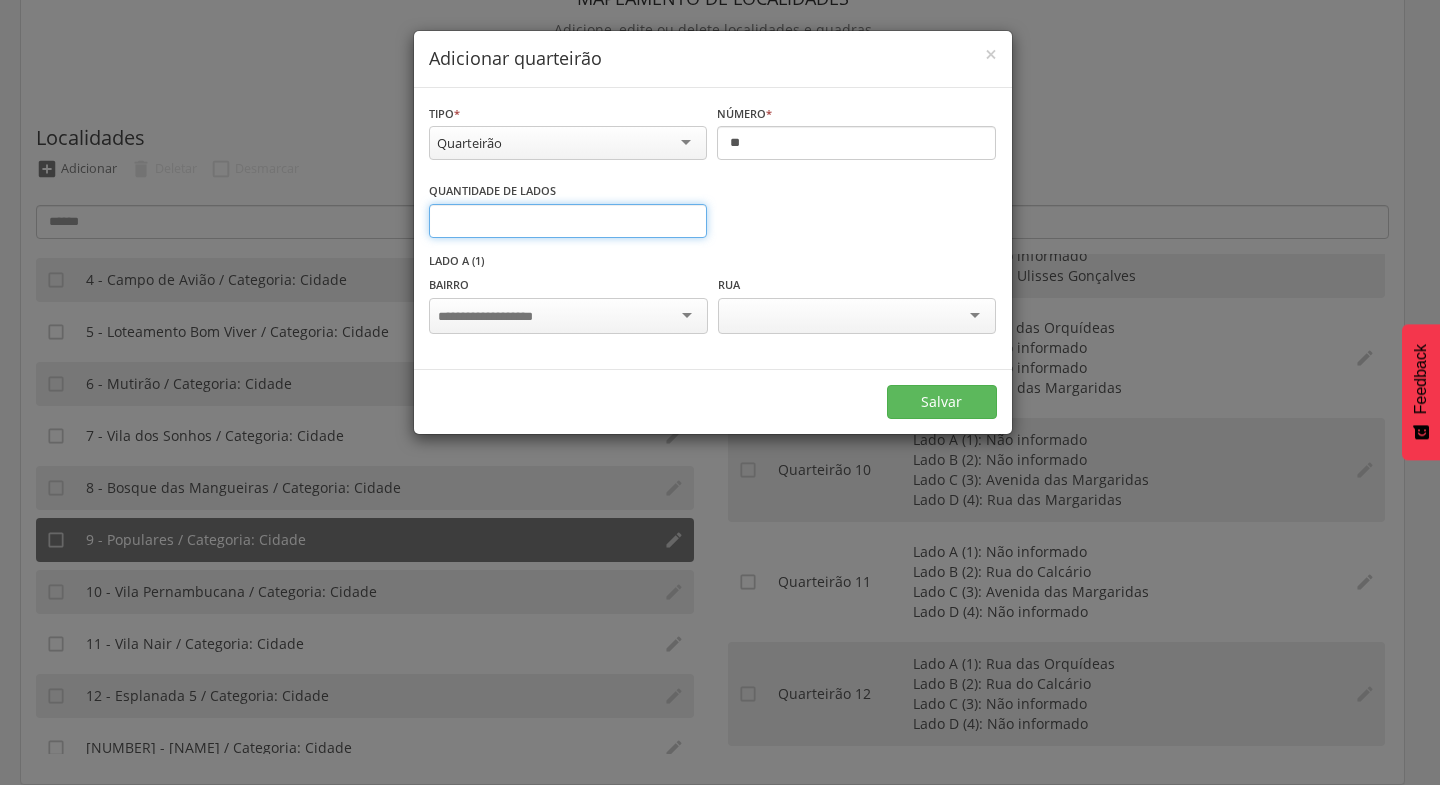 click on "*" at bounding box center [568, 221] 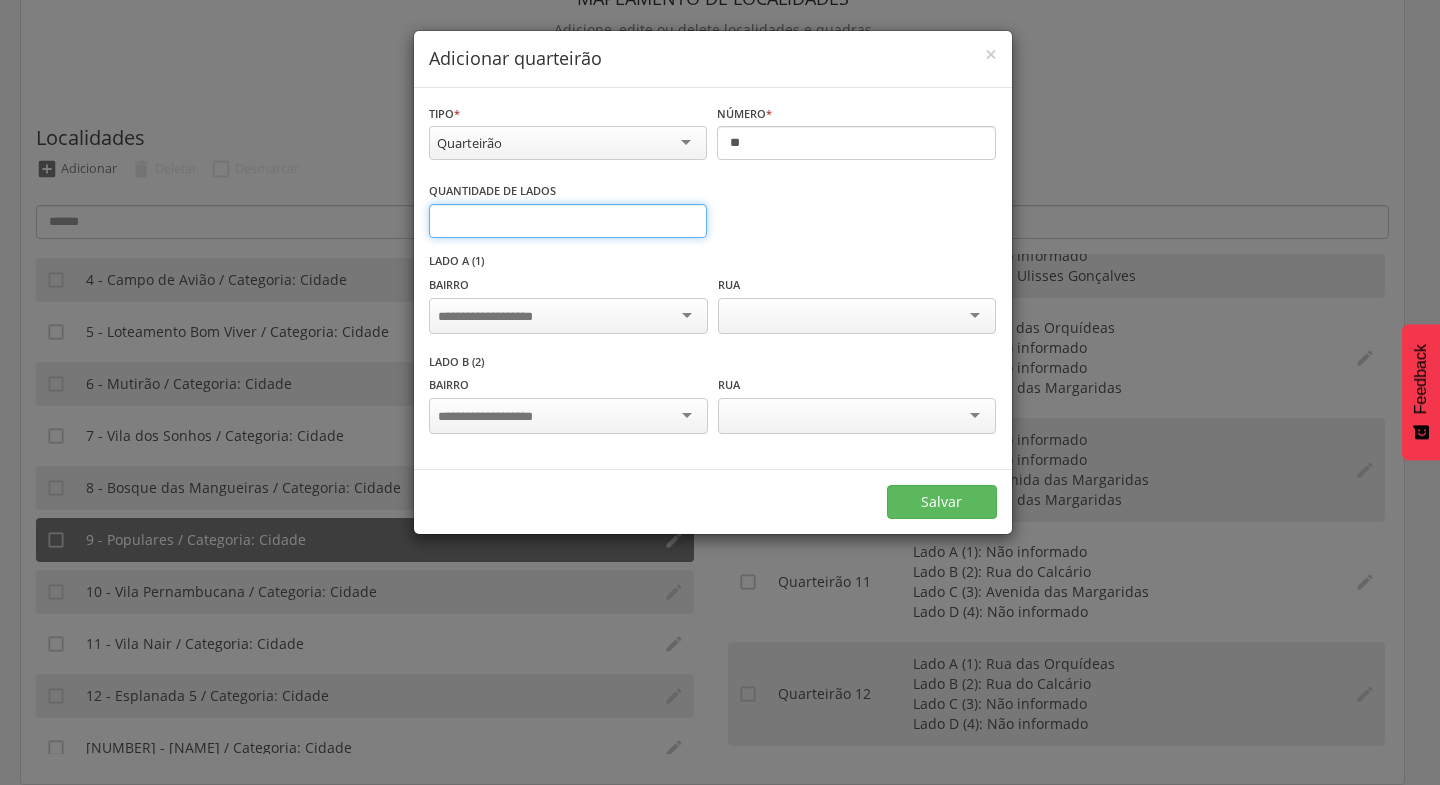 click on "*" at bounding box center (568, 221) 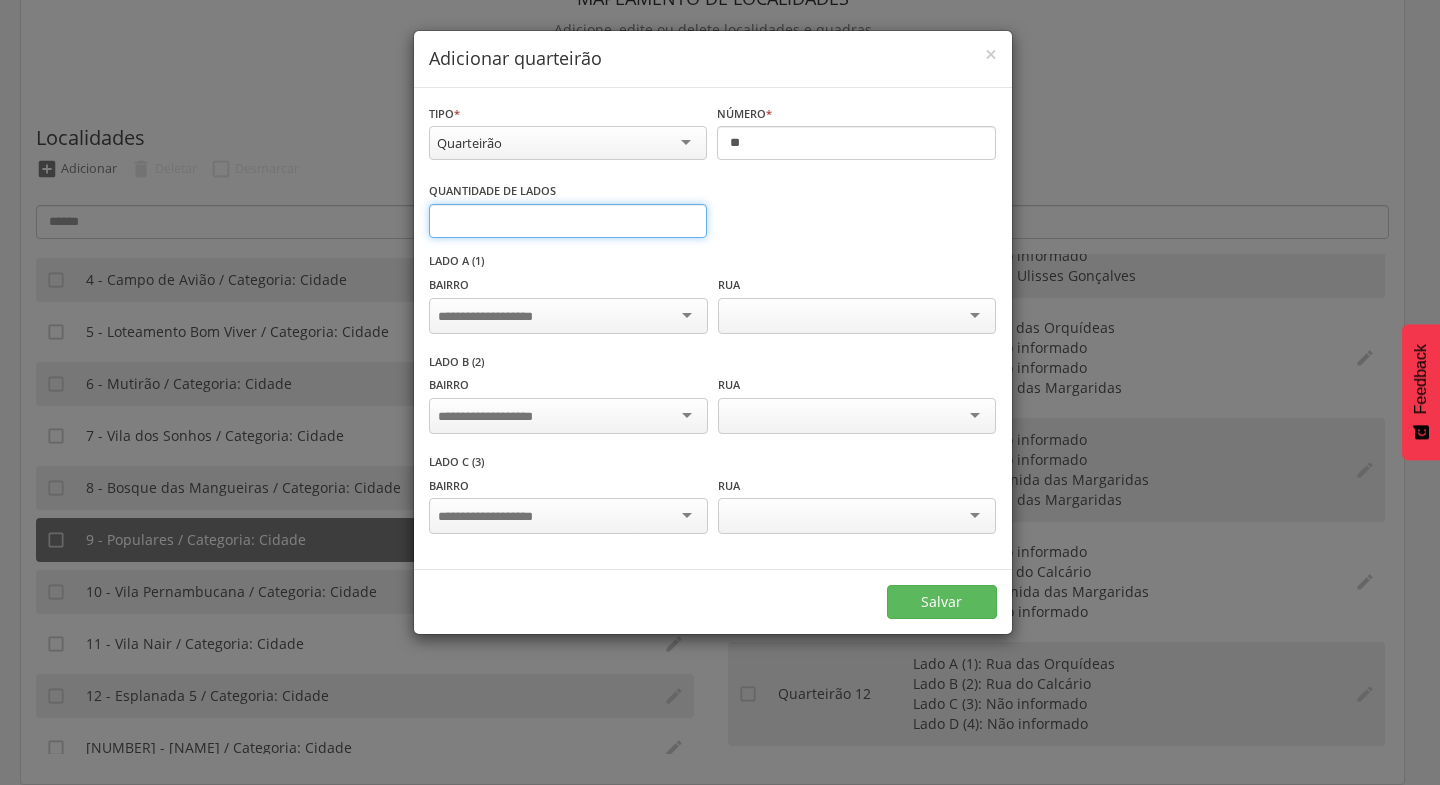 click on "*" at bounding box center (568, 221) 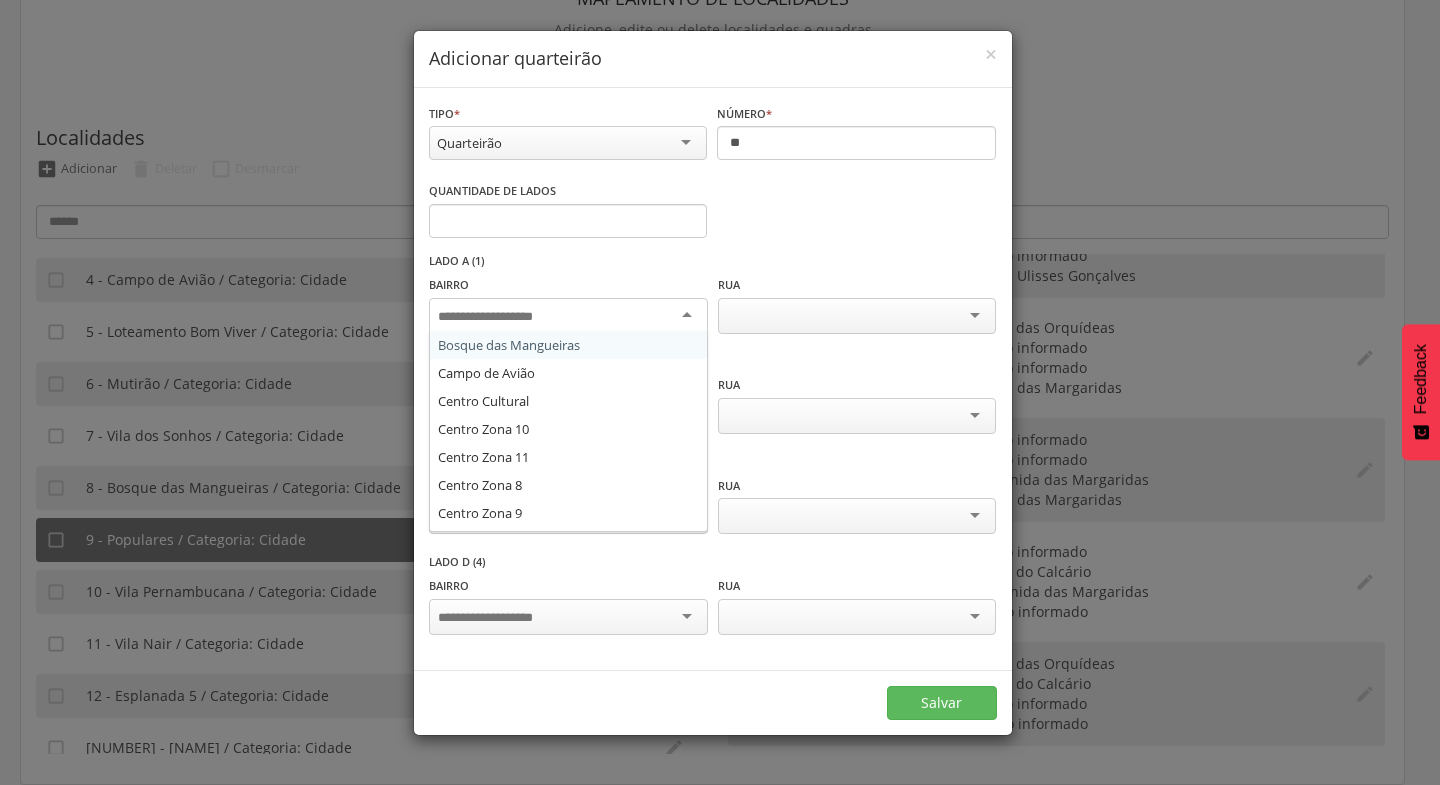 click at bounding box center [568, 316] 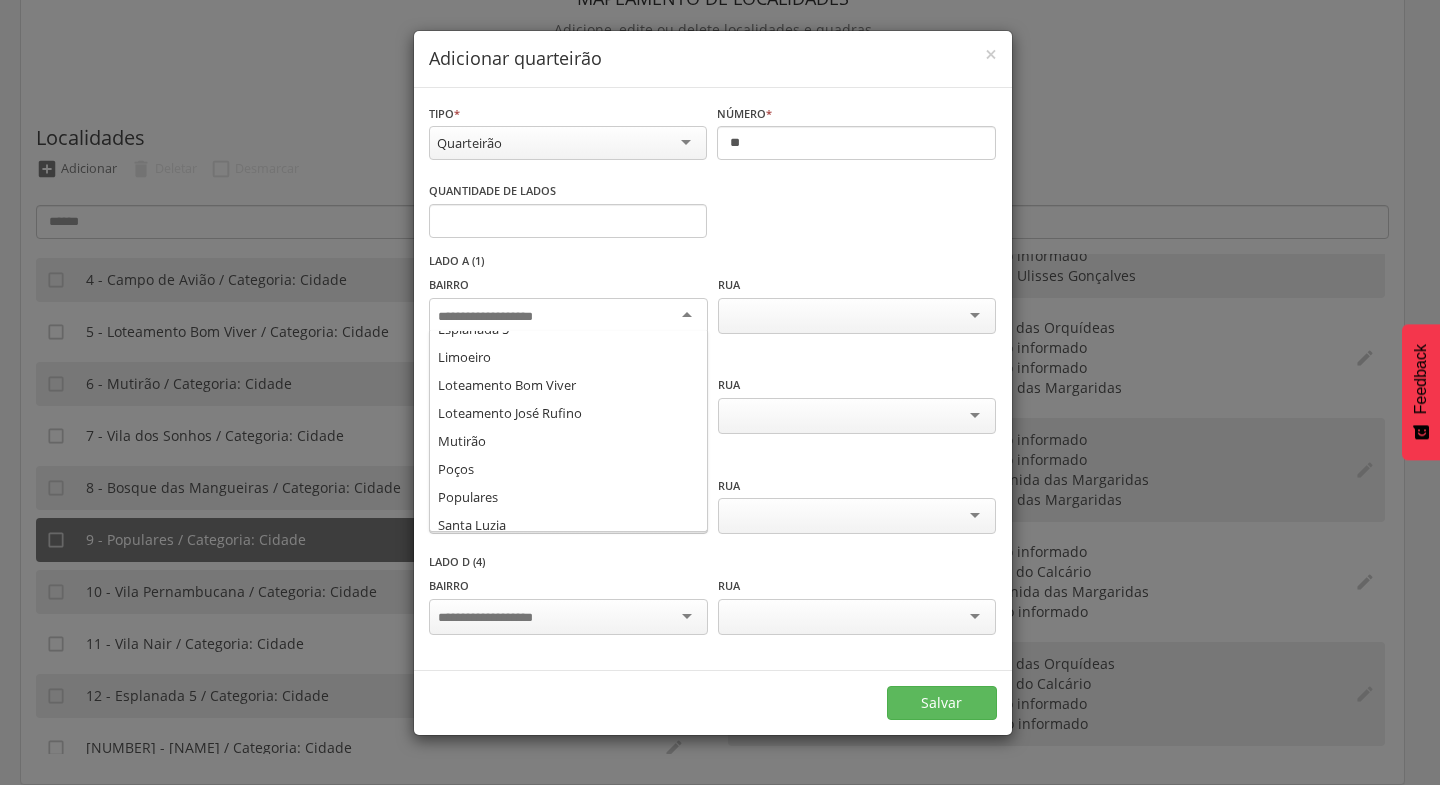scroll, scrollTop: 218, scrollLeft: 0, axis: vertical 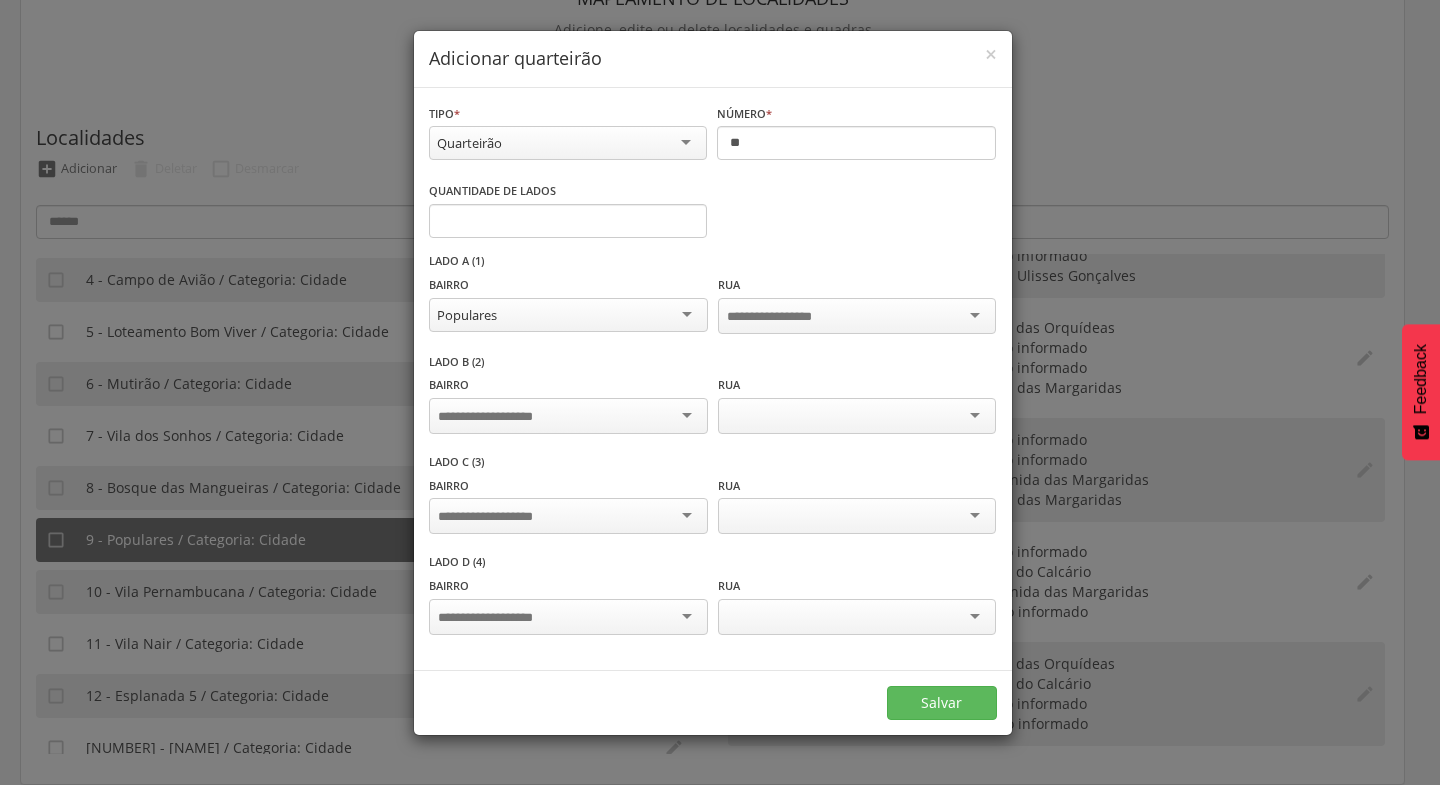 click at bounding box center (568, 416) 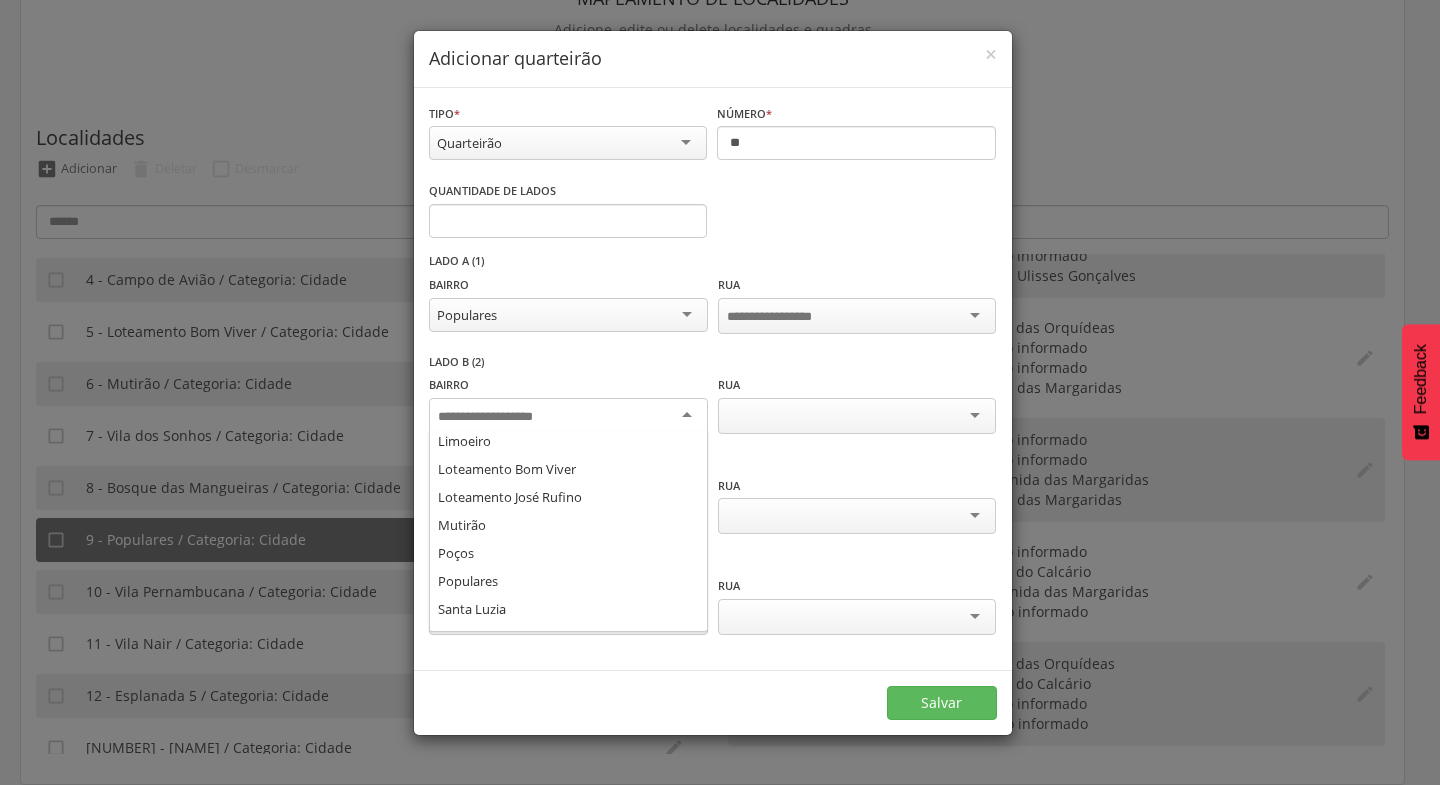 scroll, scrollTop: 234, scrollLeft: 0, axis: vertical 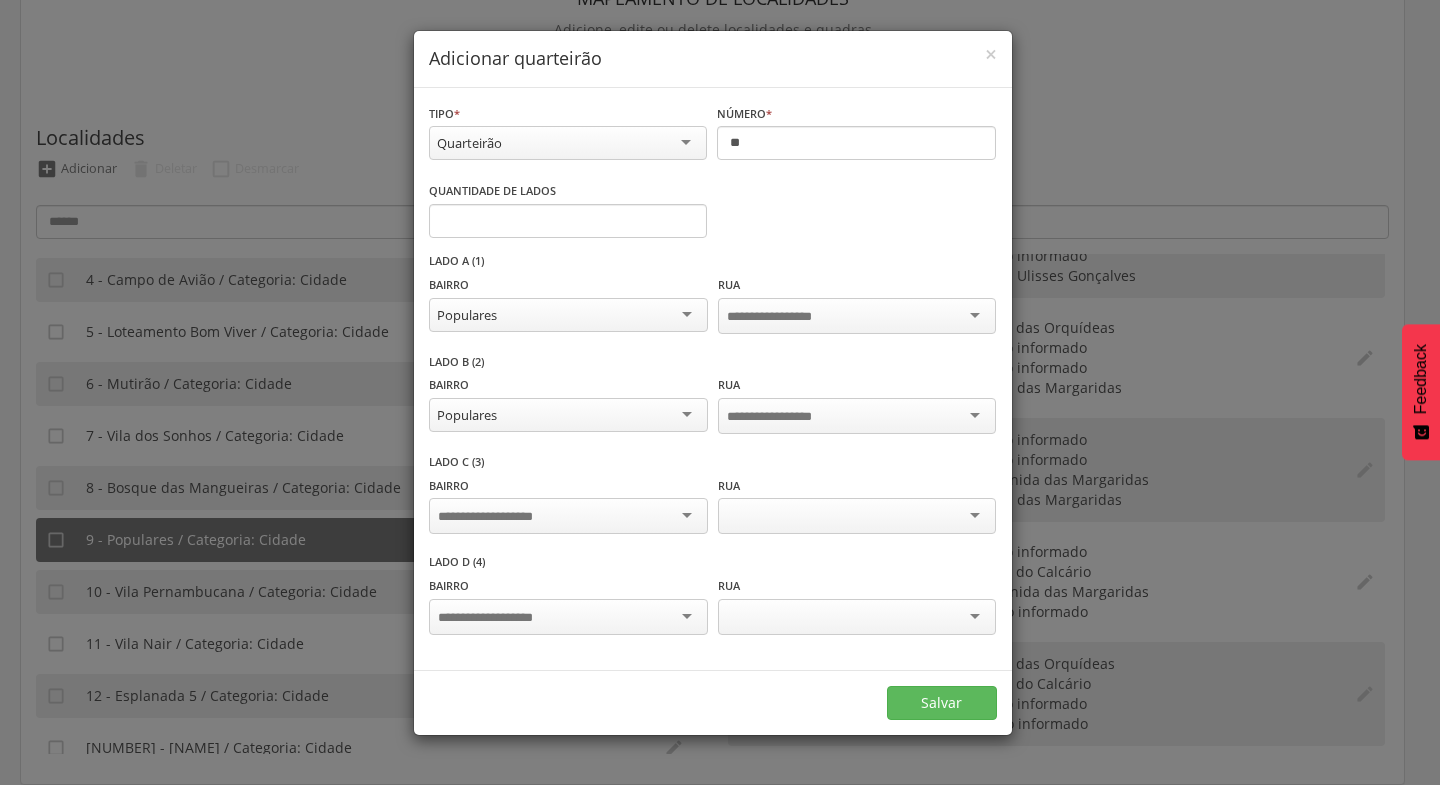 click at bounding box center (568, 516) 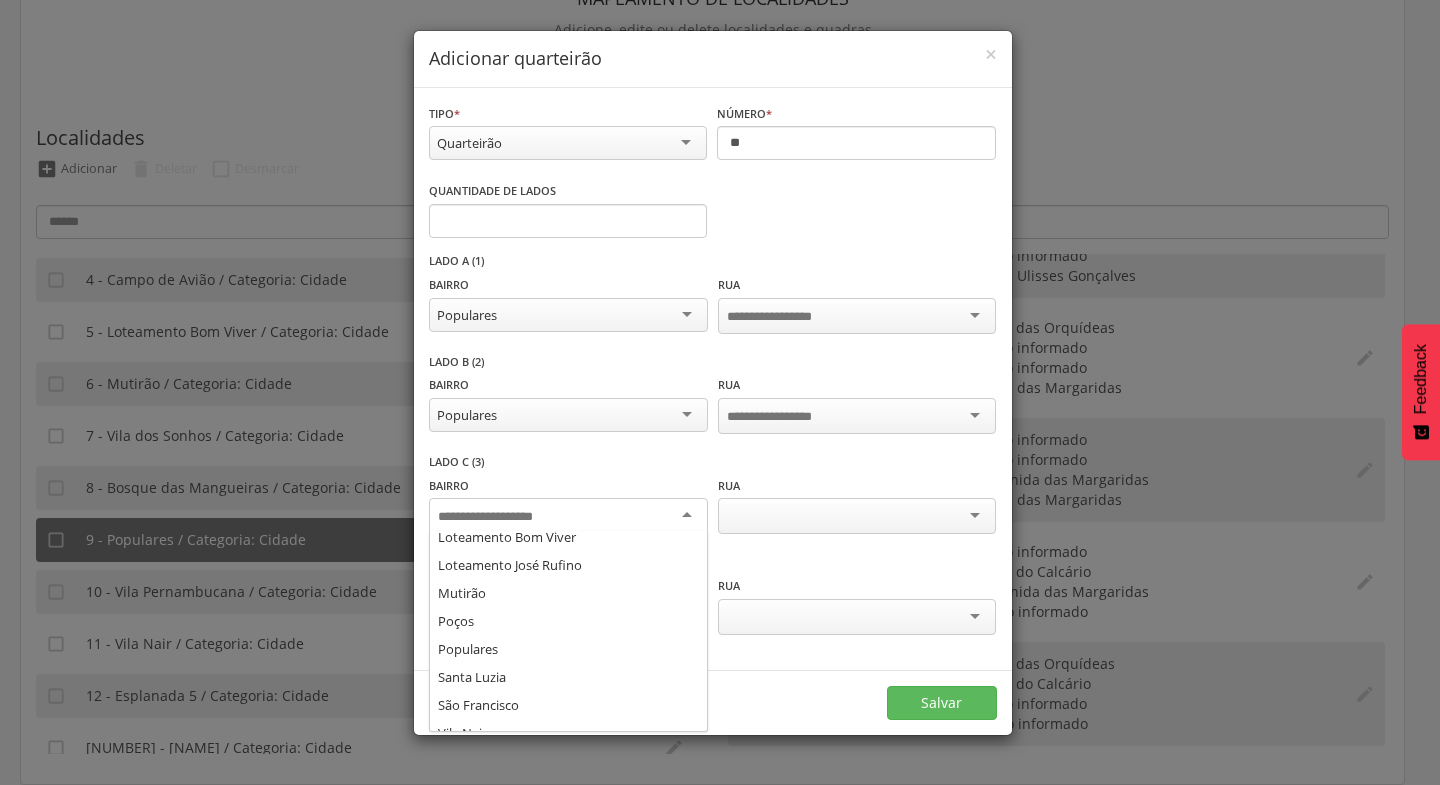 scroll, scrollTop: 280, scrollLeft: 0, axis: vertical 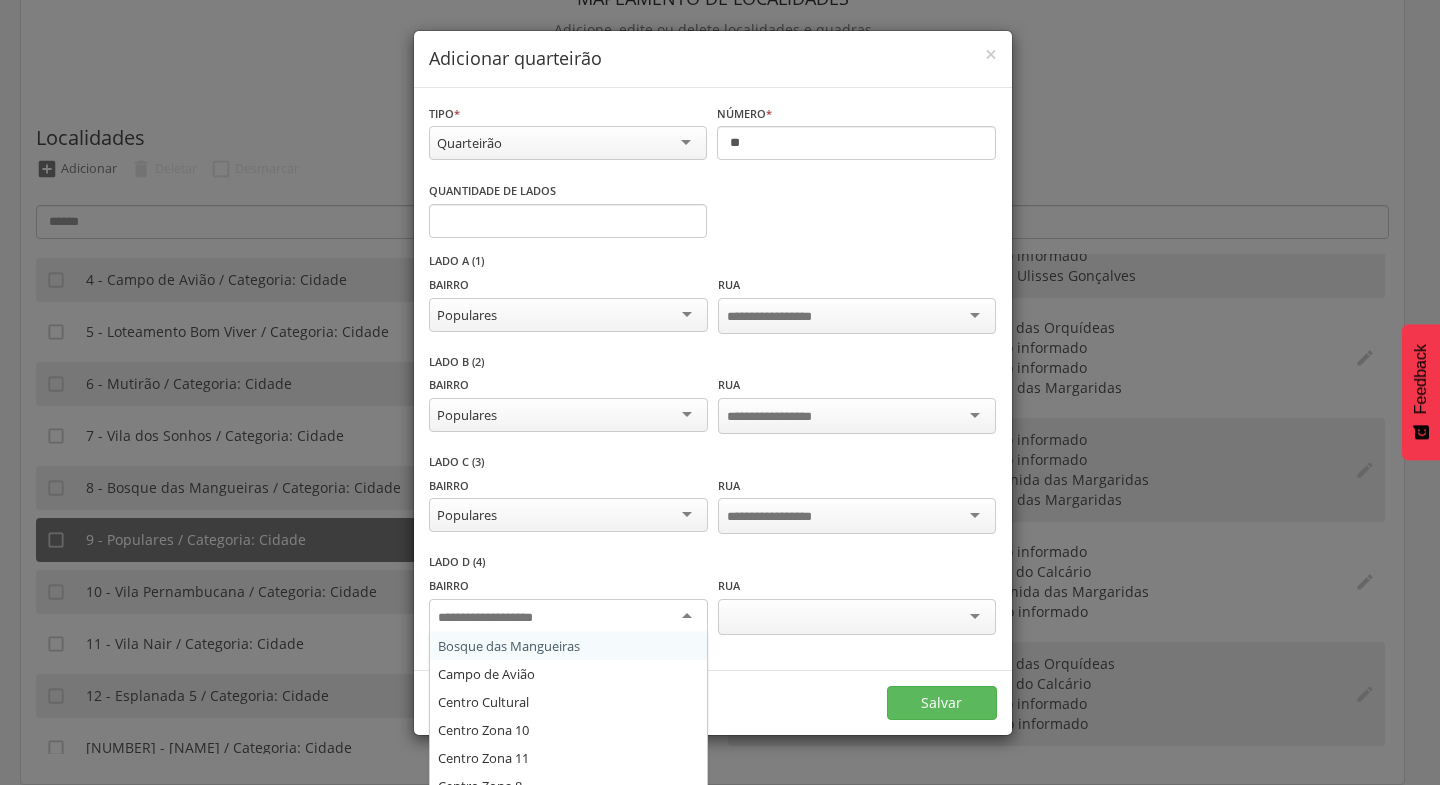 click at bounding box center (568, 617) 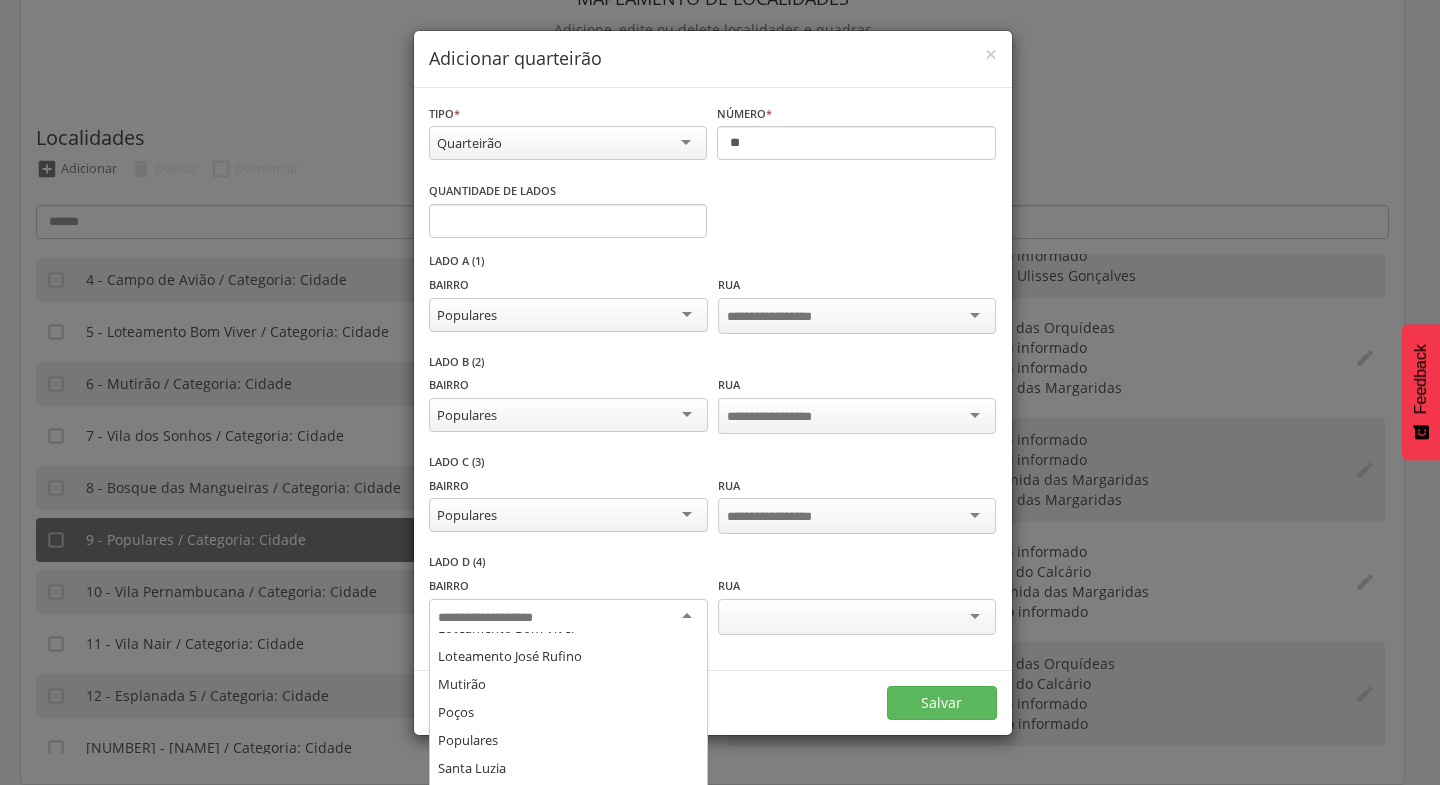scroll, scrollTop: 277, scrollLeft: 0, axis: vertical 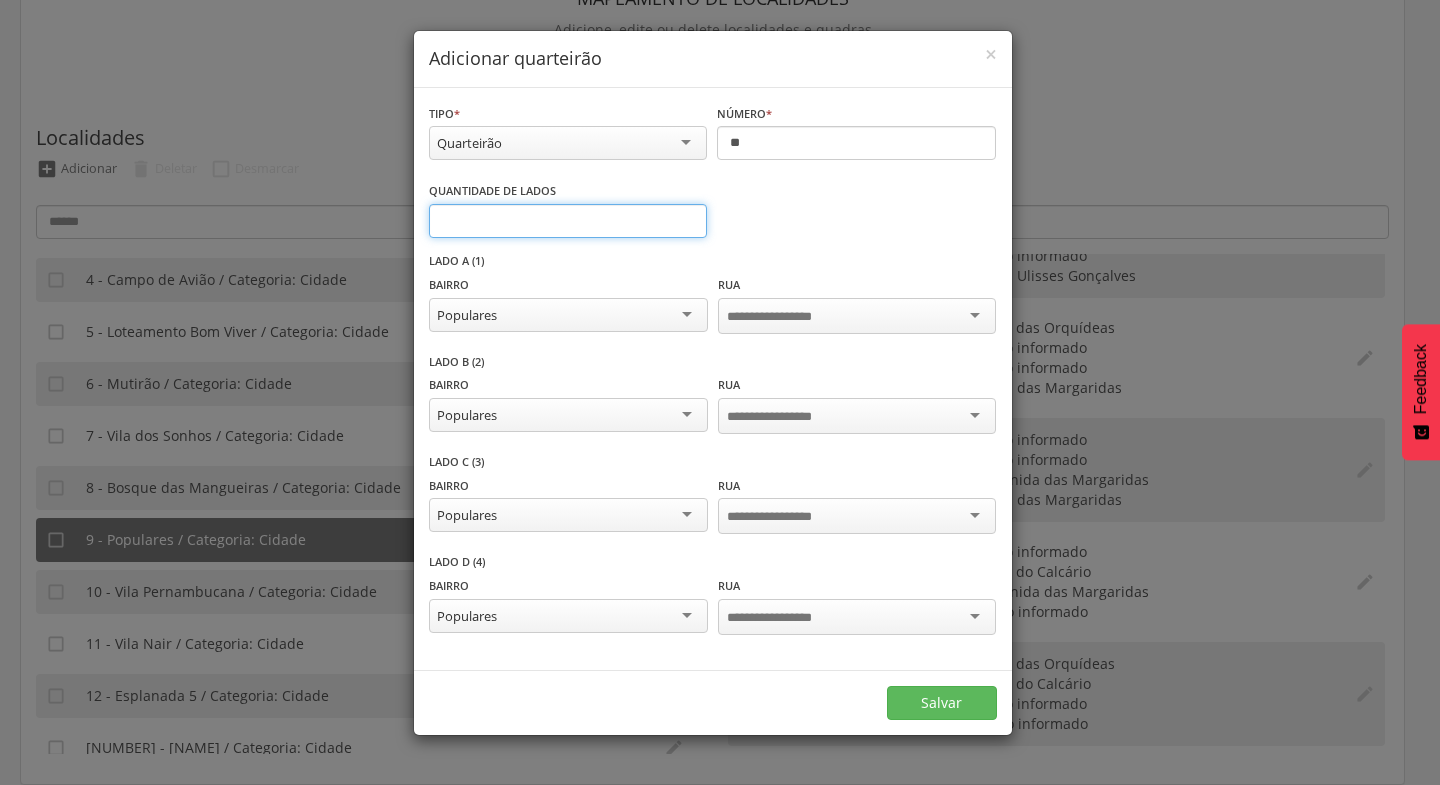 type on "*" 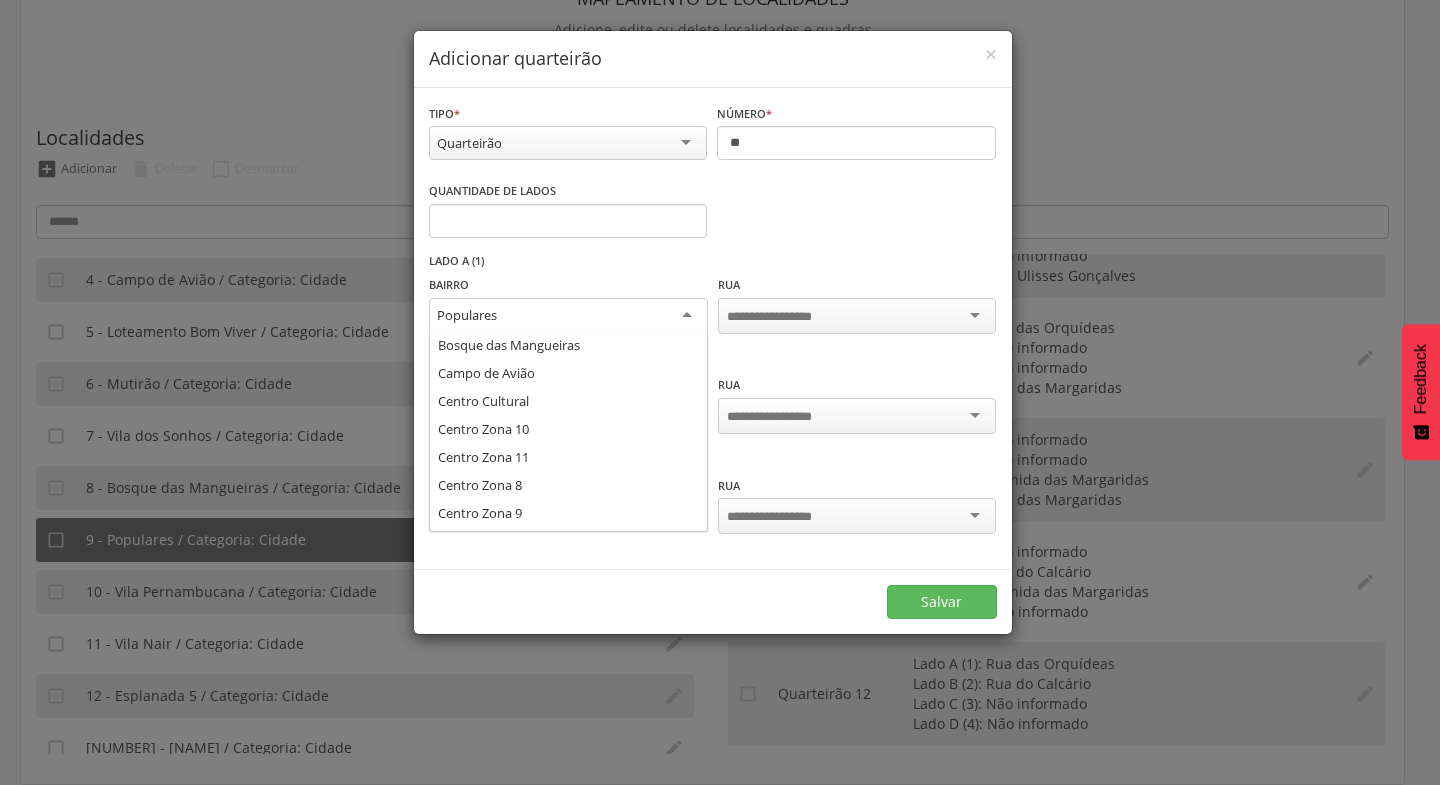 click on "Populares" at bounding box center (568, 316) 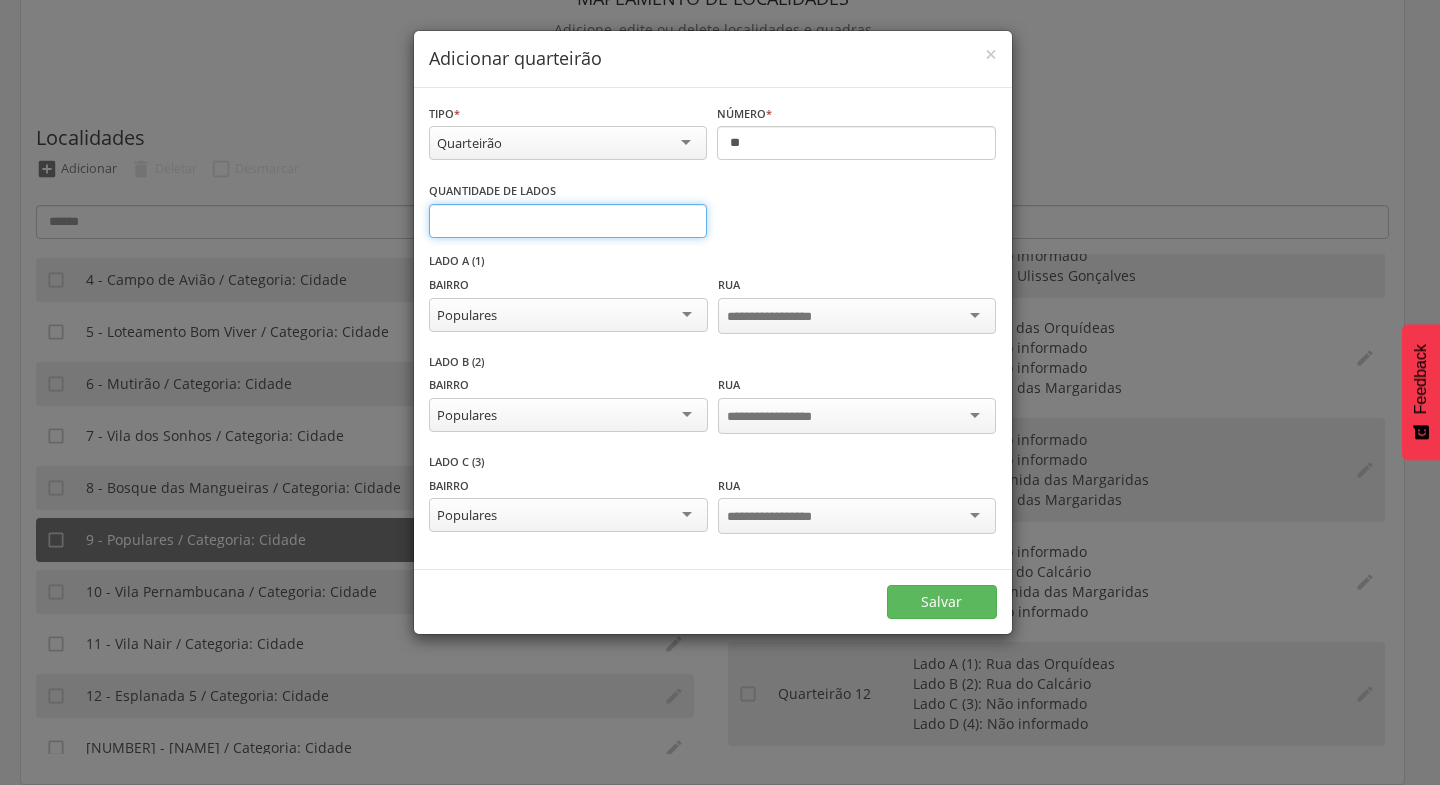 click on "*" at bounding box center (568, 221) 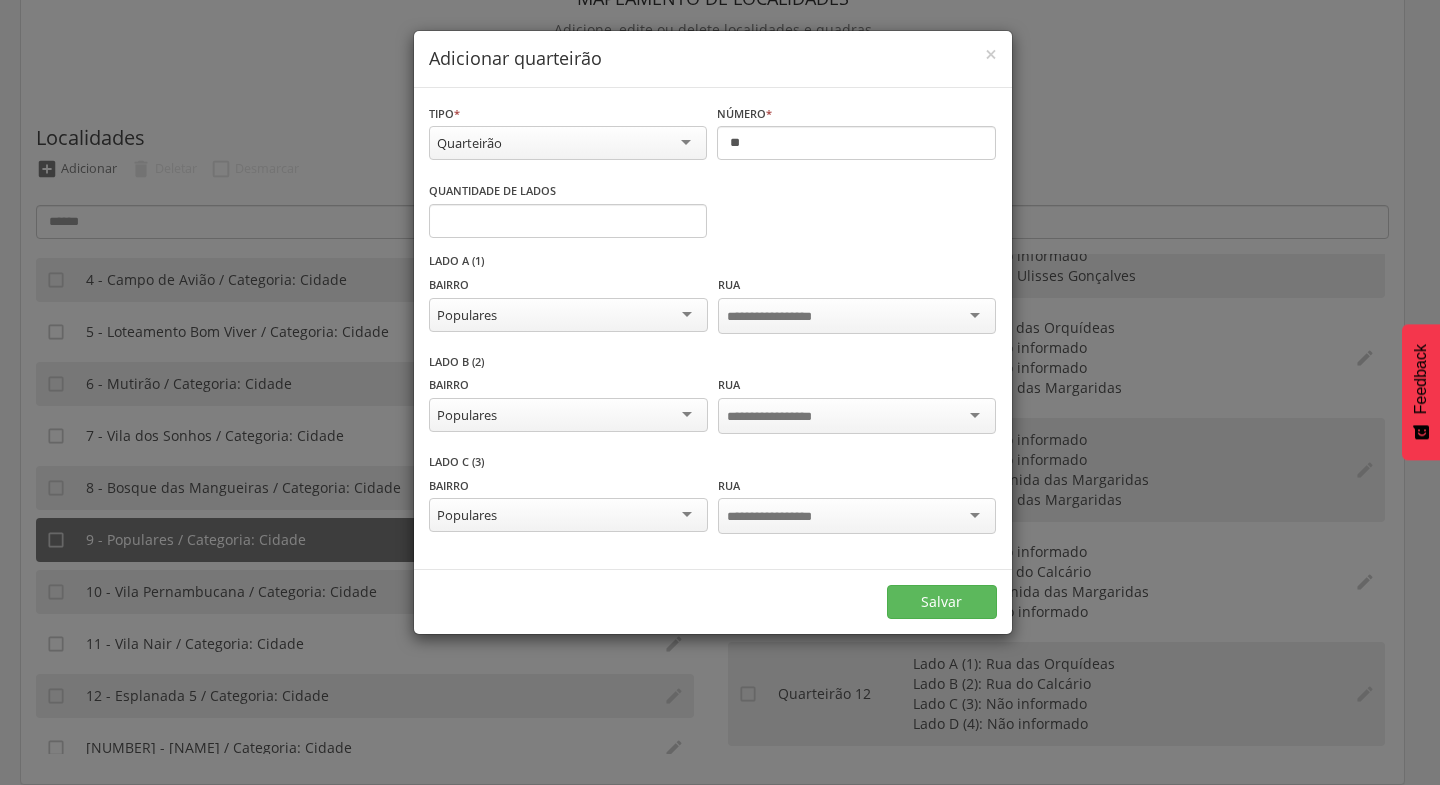 click at bounding box center (857, 316) 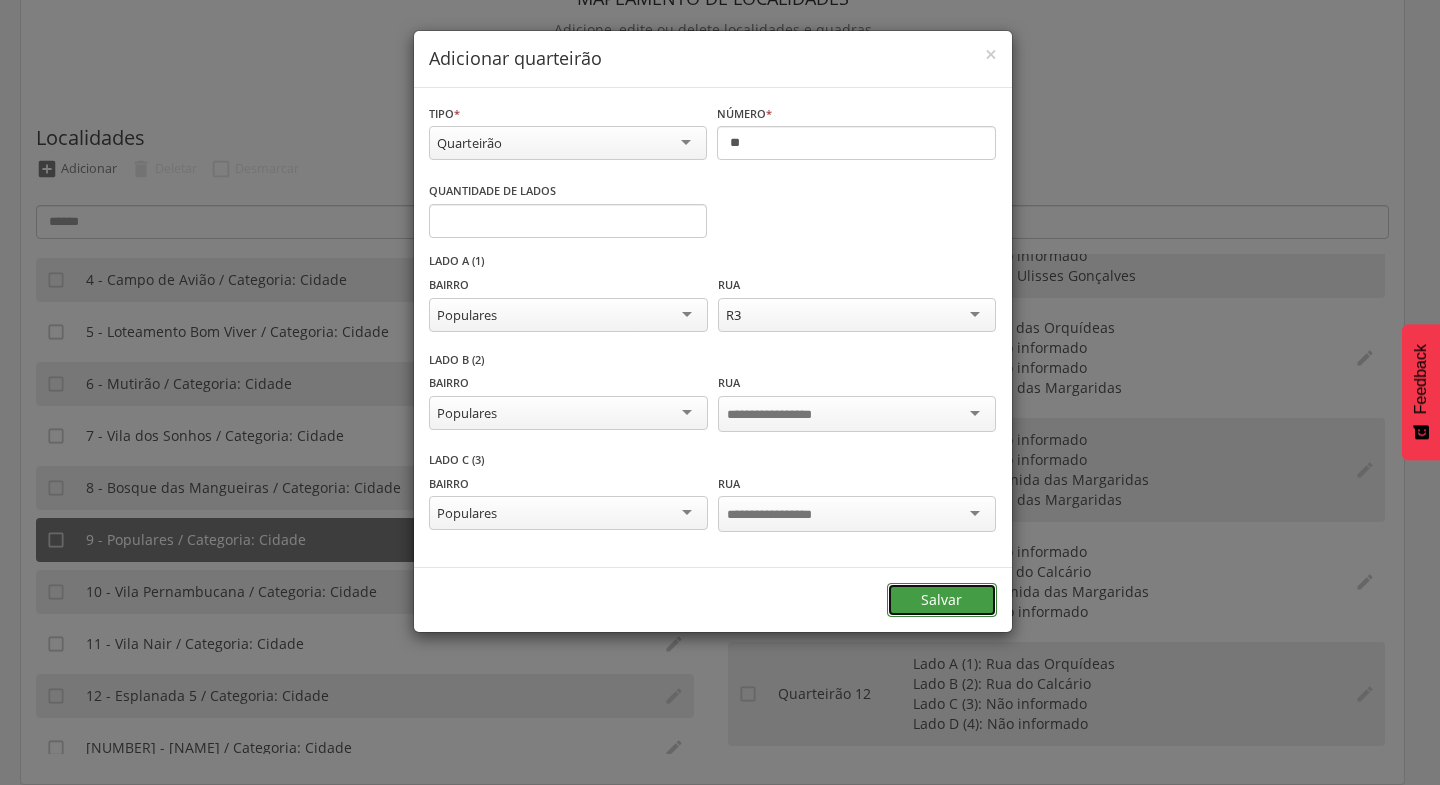 click on "Salvar" at bounding box center [942, 600] 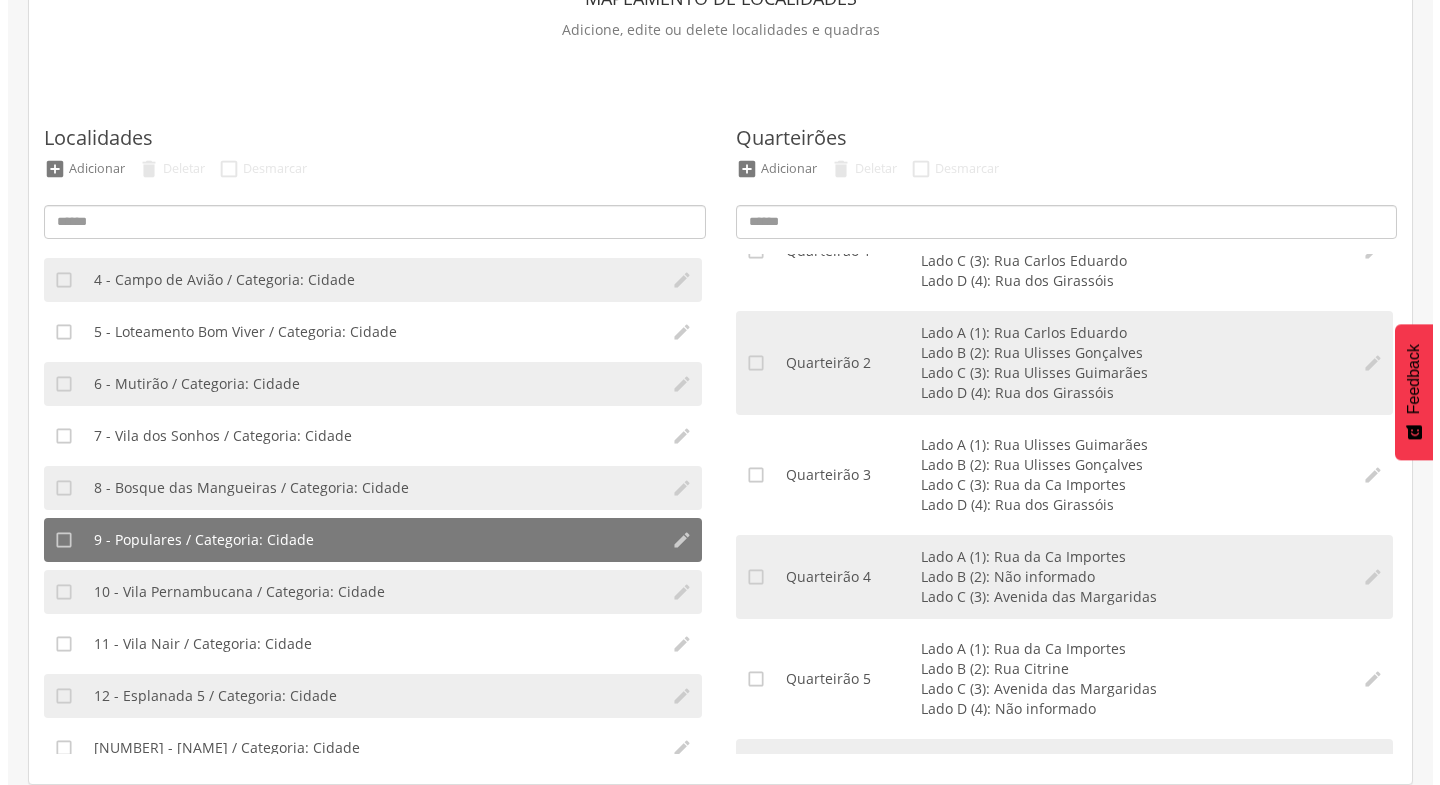 scroll, scrollTop: 0, scrollLeft: 0, axis: both 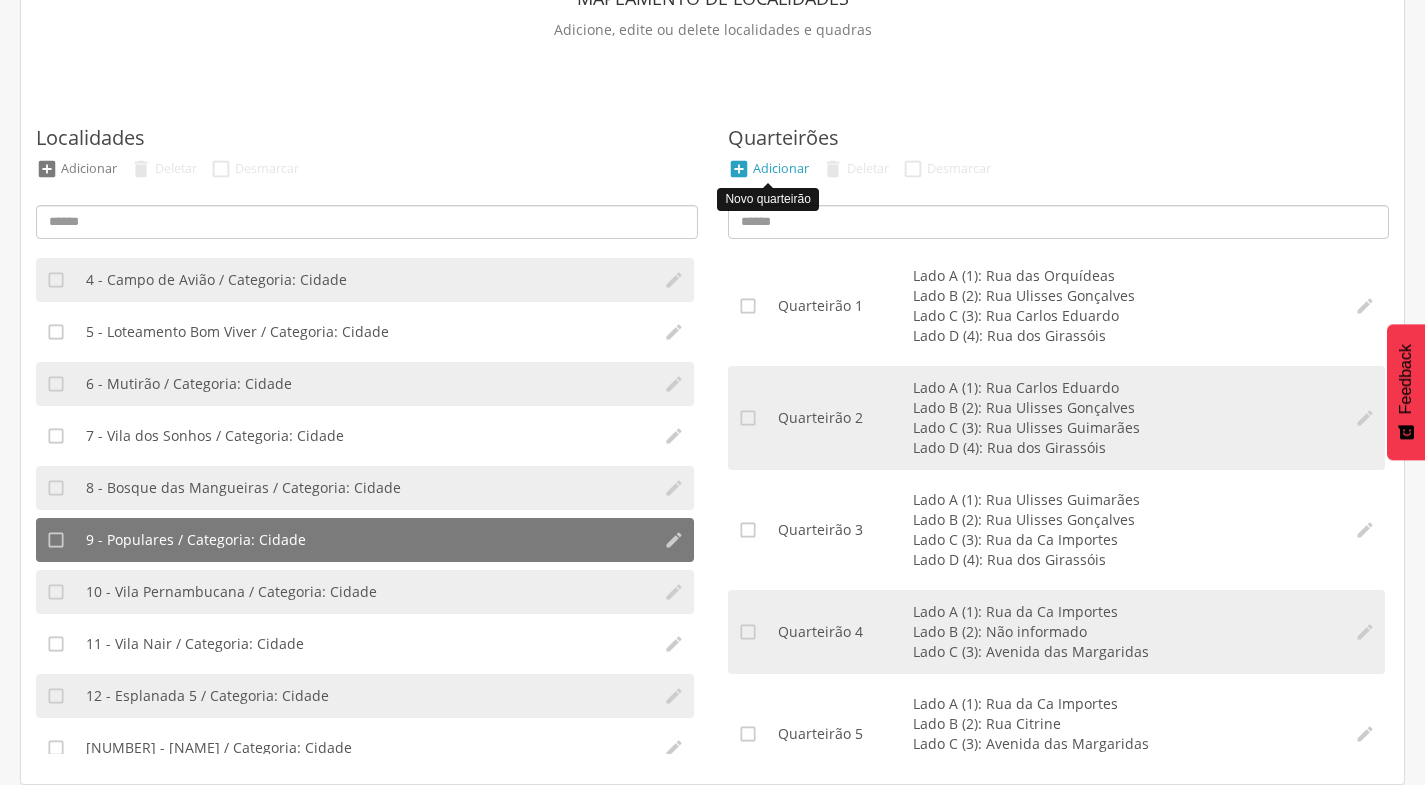 click on "Adicionar" at bounding box center [781, 168] 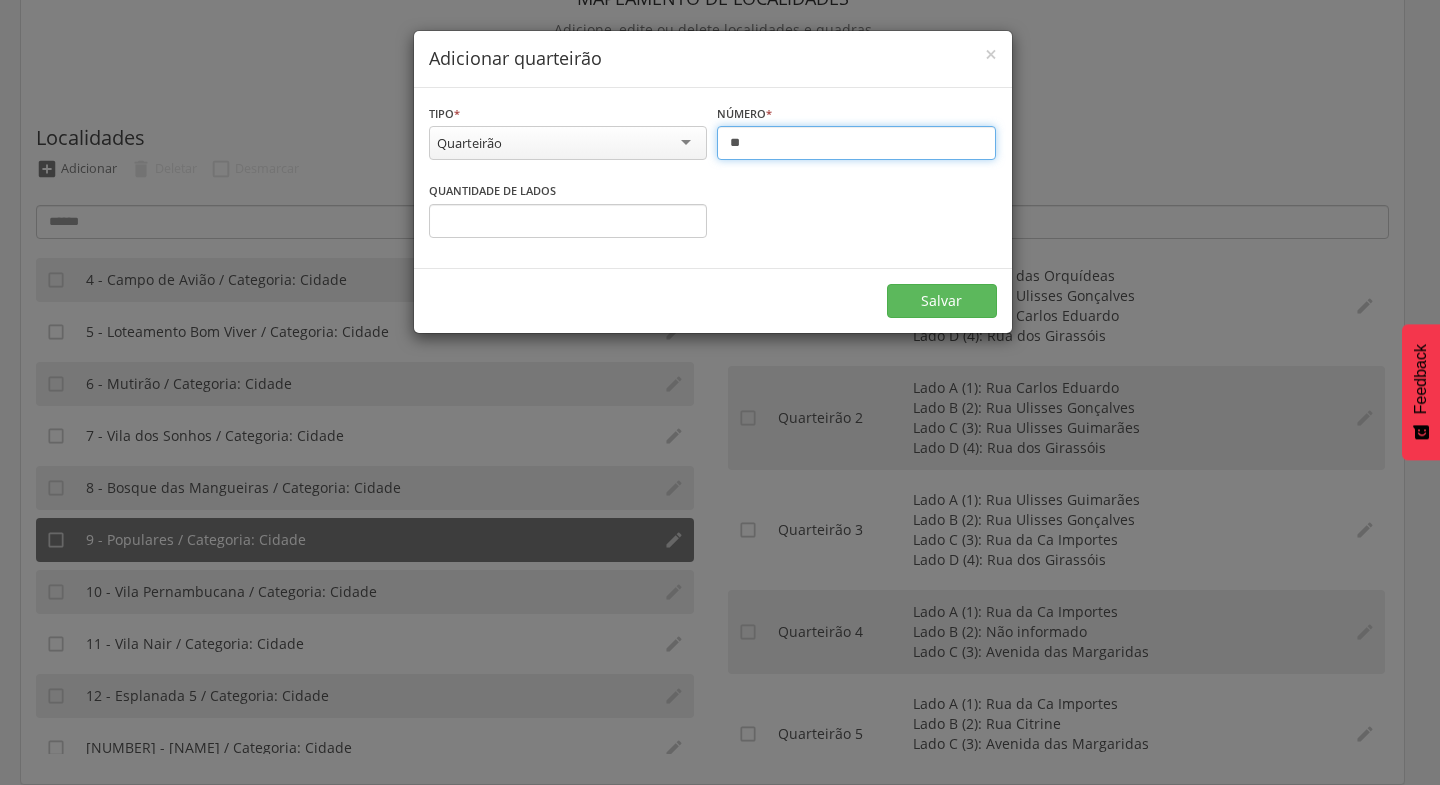 click on "**" at bounding box center (856, 143) 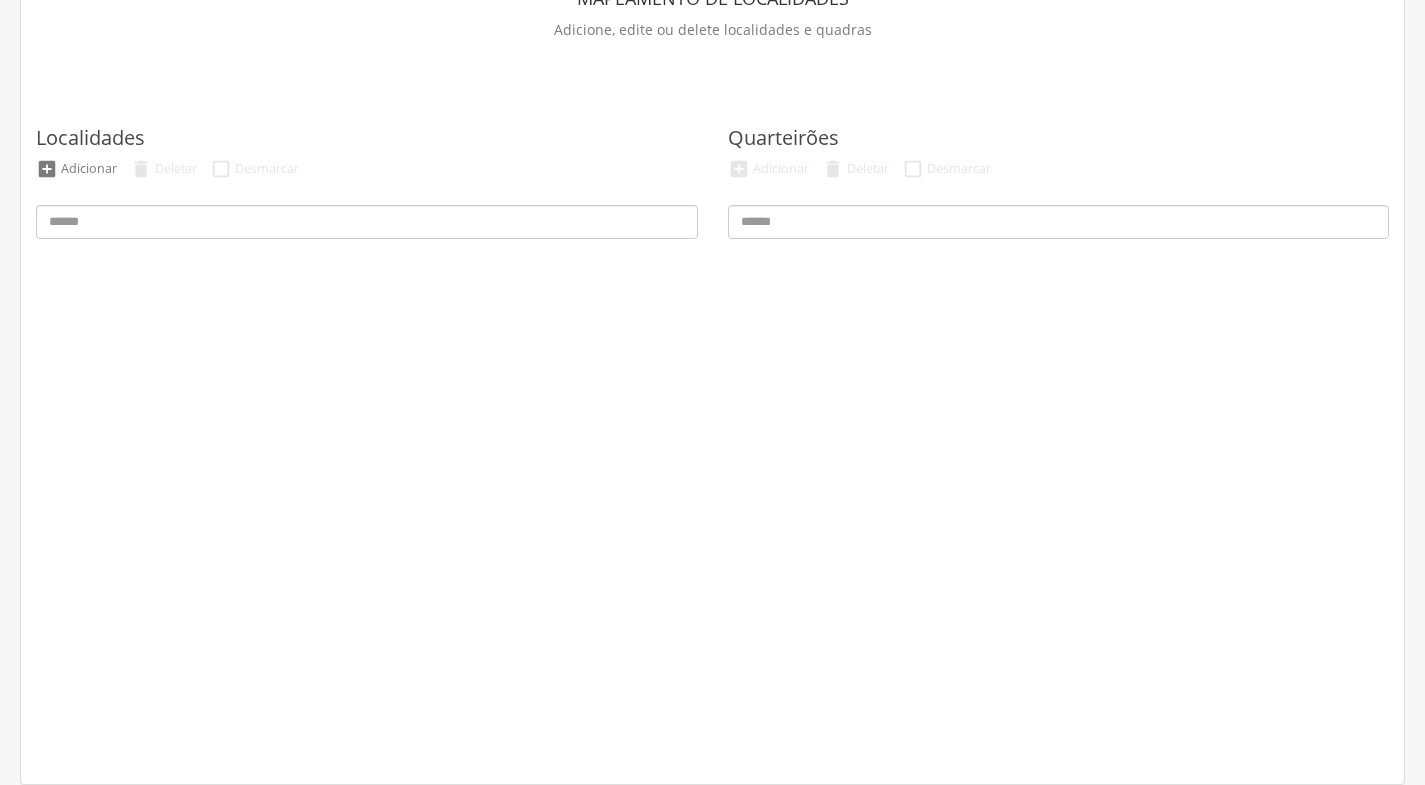 scroll, scrollTop: 136, scrollLeft: 0, axis: vertical 